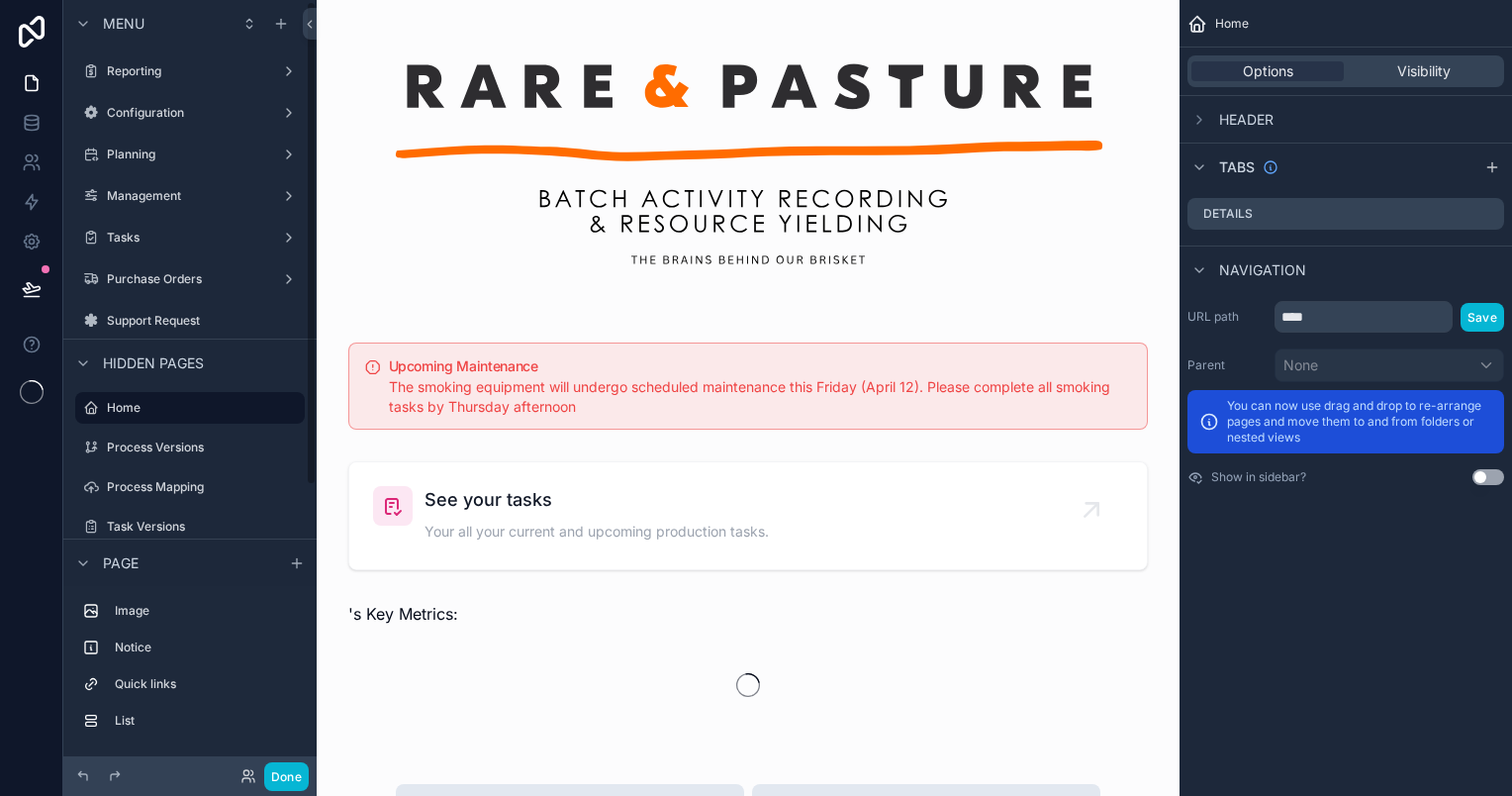 scroll, scrollTop: 0, scrollLeft: 0, axis: both 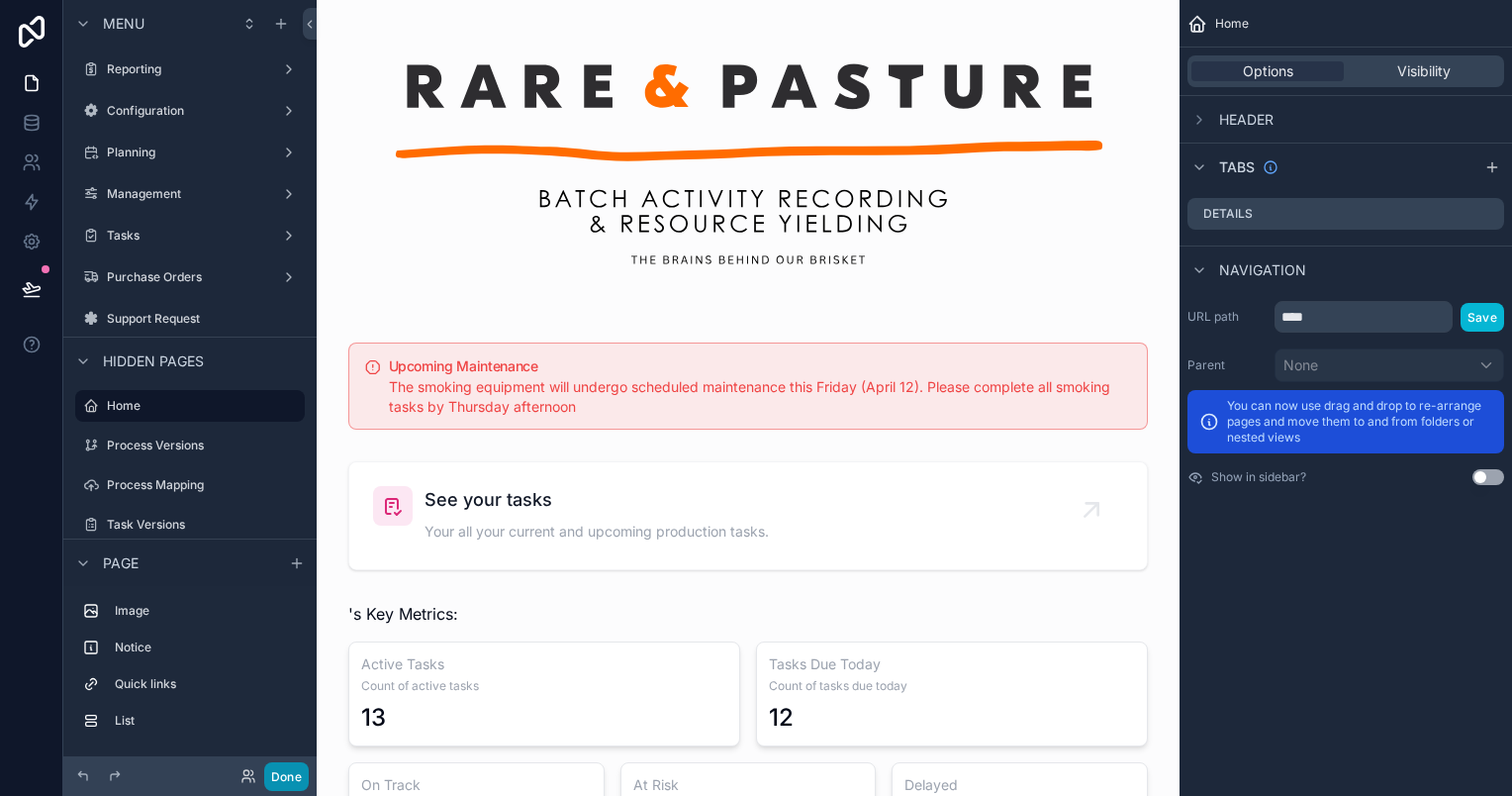 click on "Done" at bounding box center (286, 776) 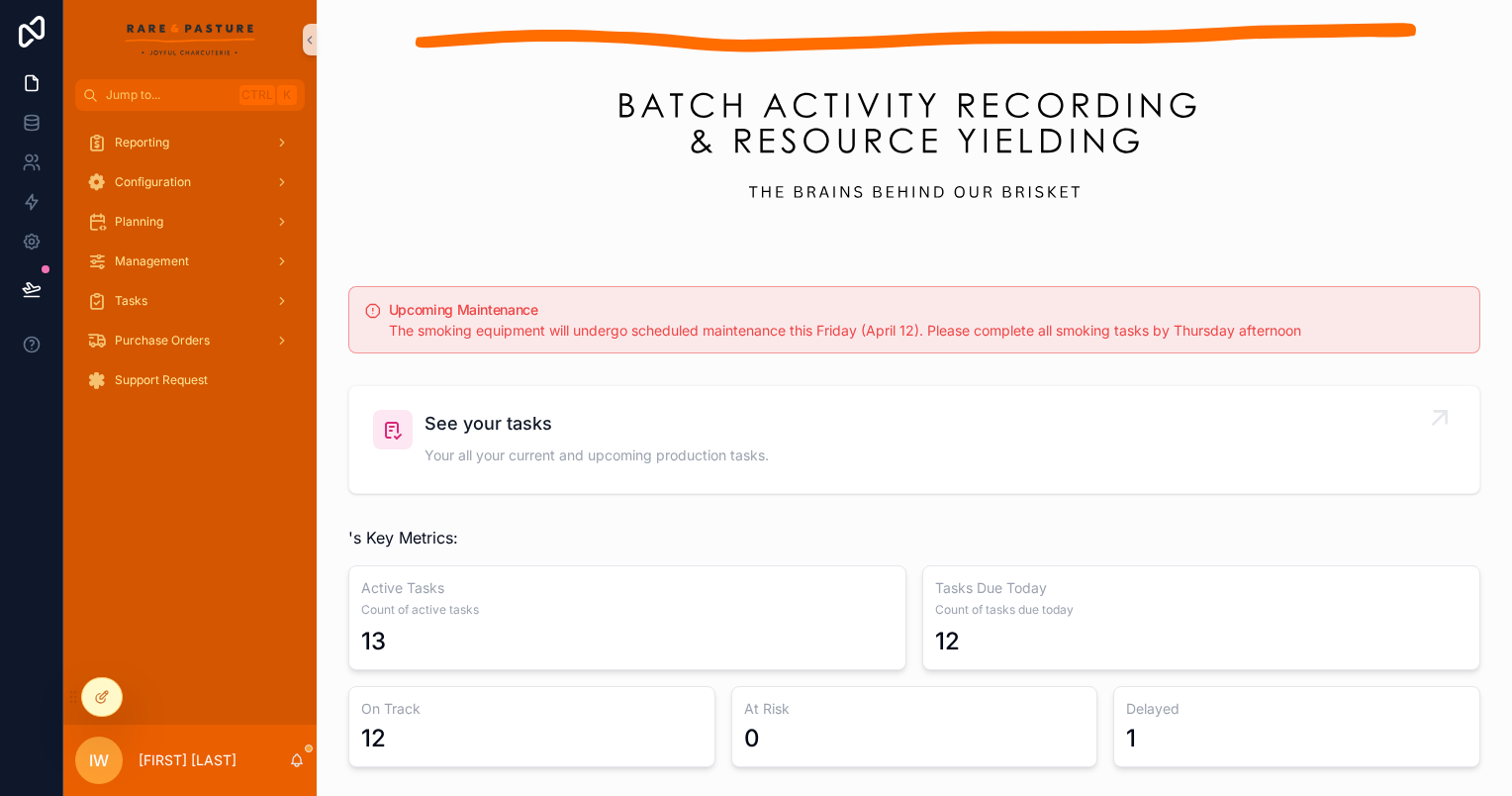 scroll, scrollTop: 0, scrollLeft: 0, axis: both 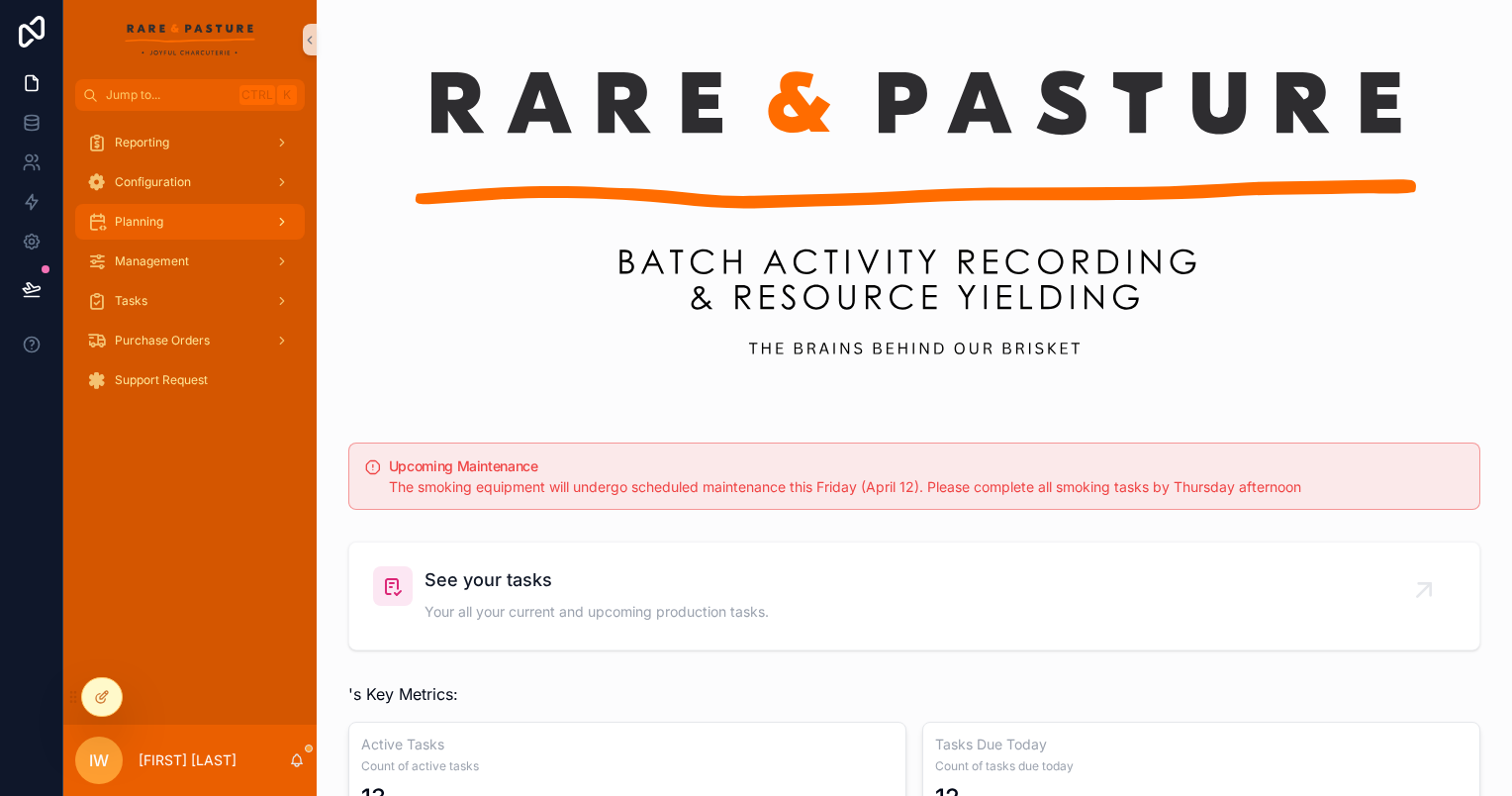 click on "Planning" at bounding box center [190, 222] 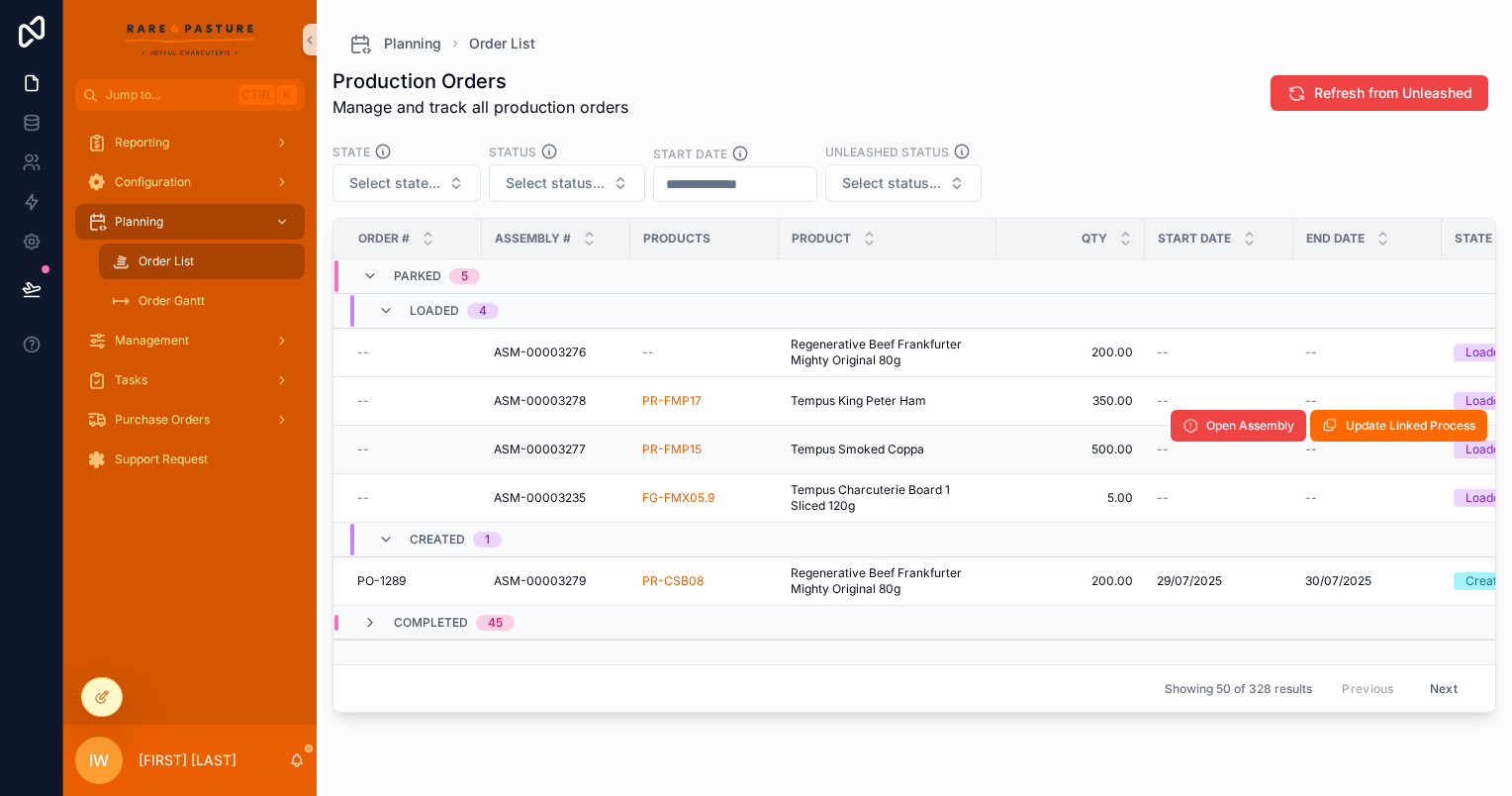 click on "PR-FMP15" at bounding box center (705, 449) 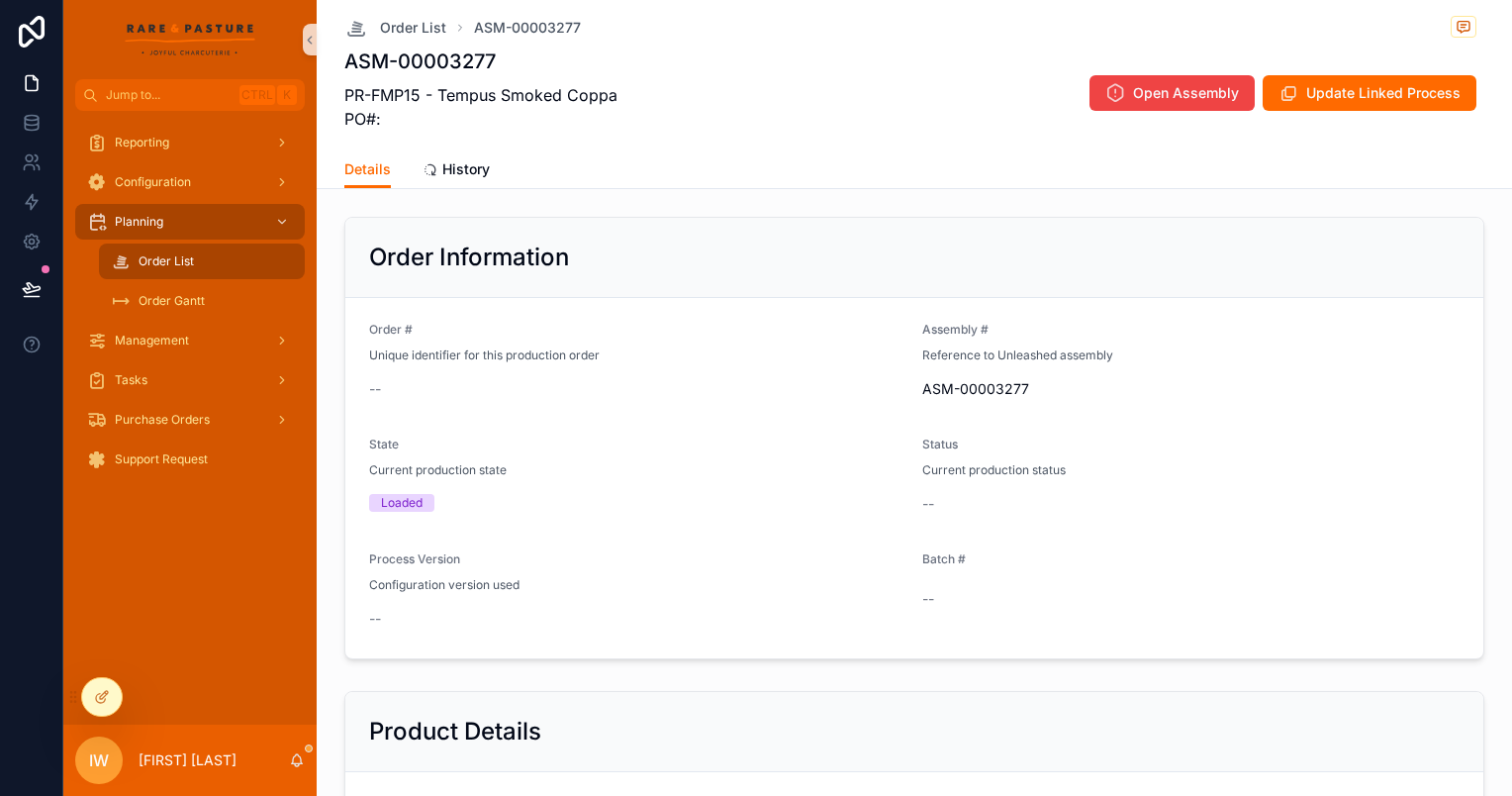 scroll, scrollTop: 0, scrollLeft: 0, axis: both 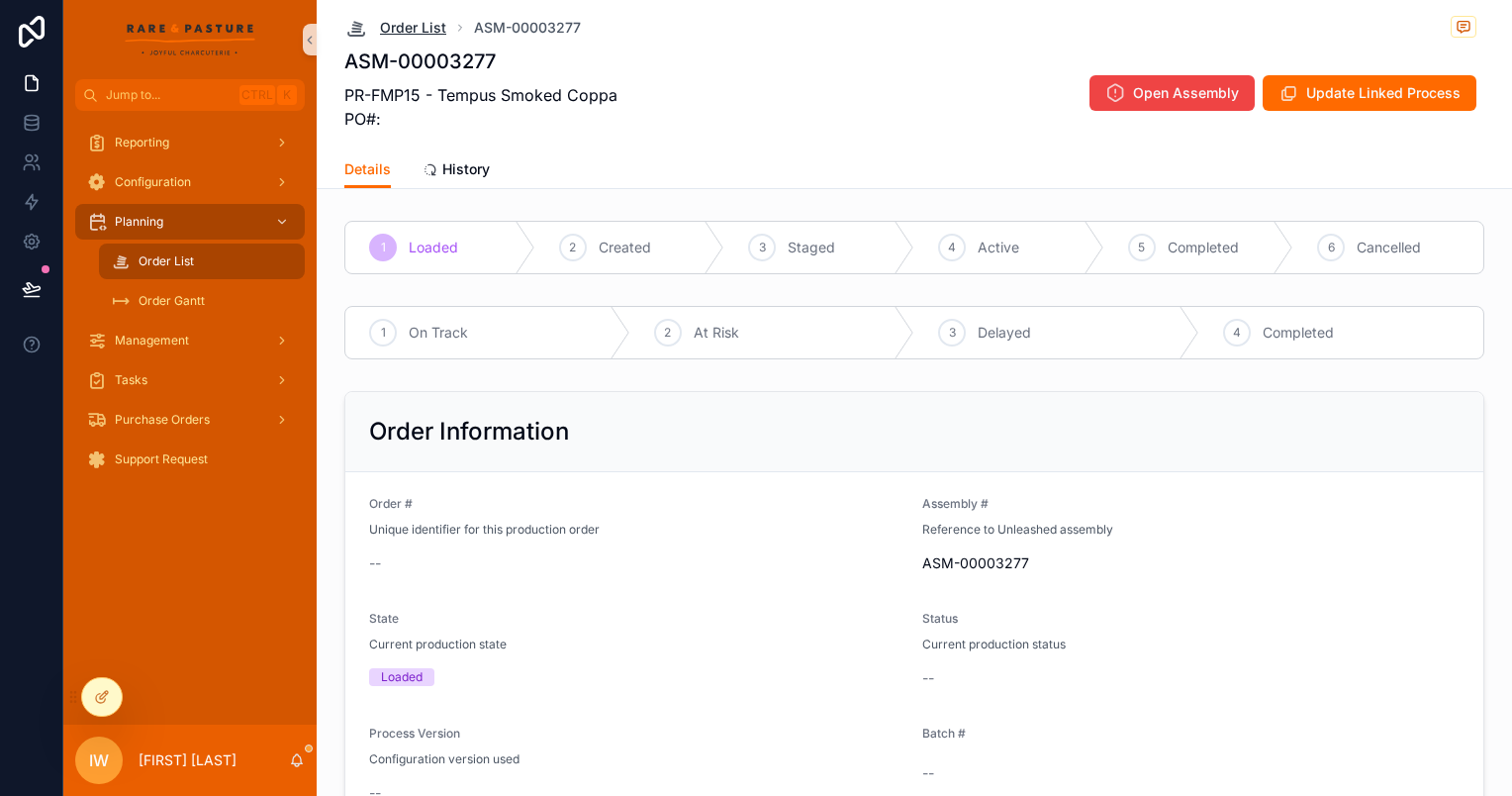 click on "Order List" at bounding box center (413, 28) 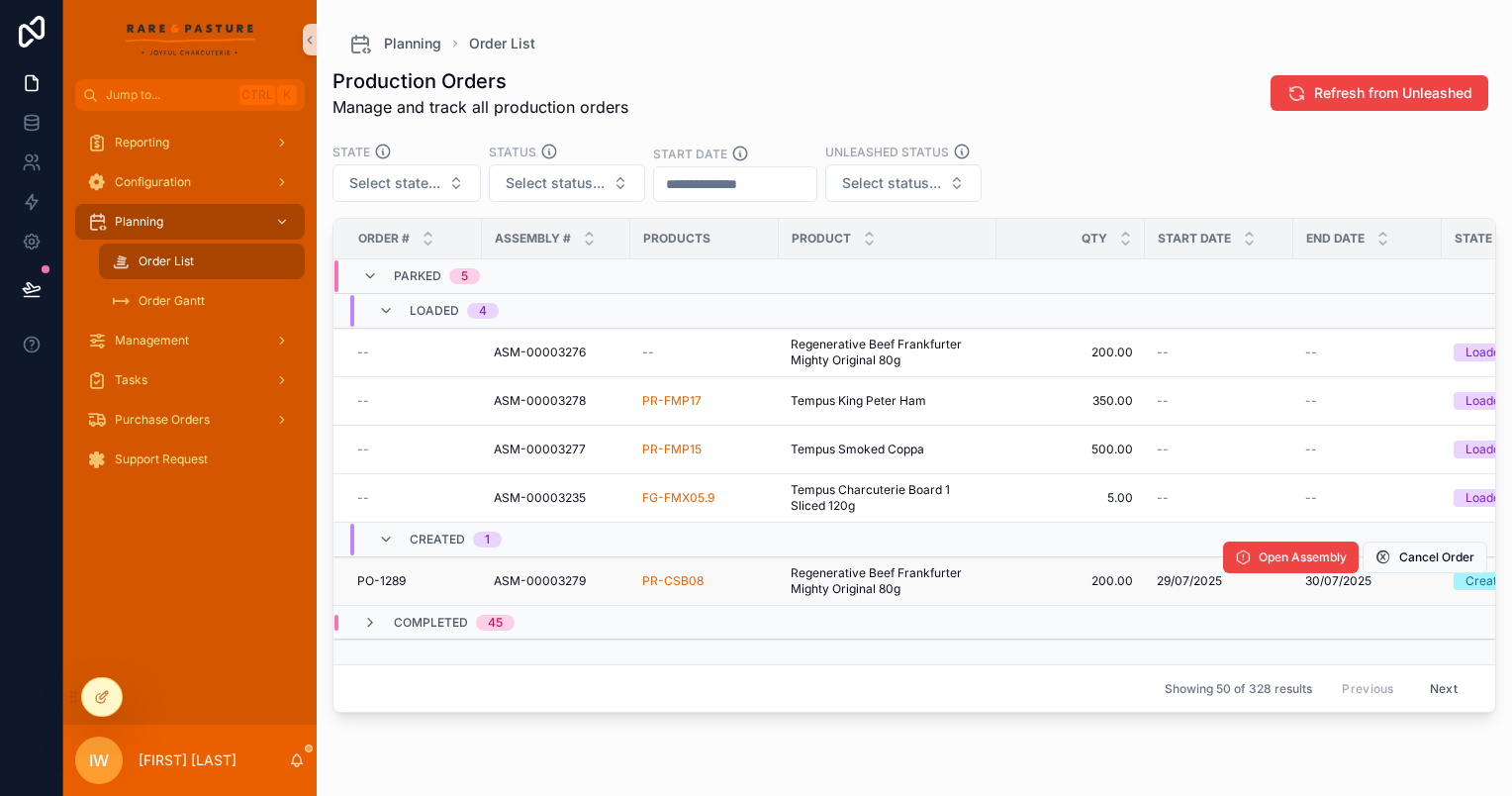 click on "Regenerative Beef Frankfurter Mighty Original 80g Regenerative Beef Frankfurter Mighty Original 80g" at bounding box center (888, 581) 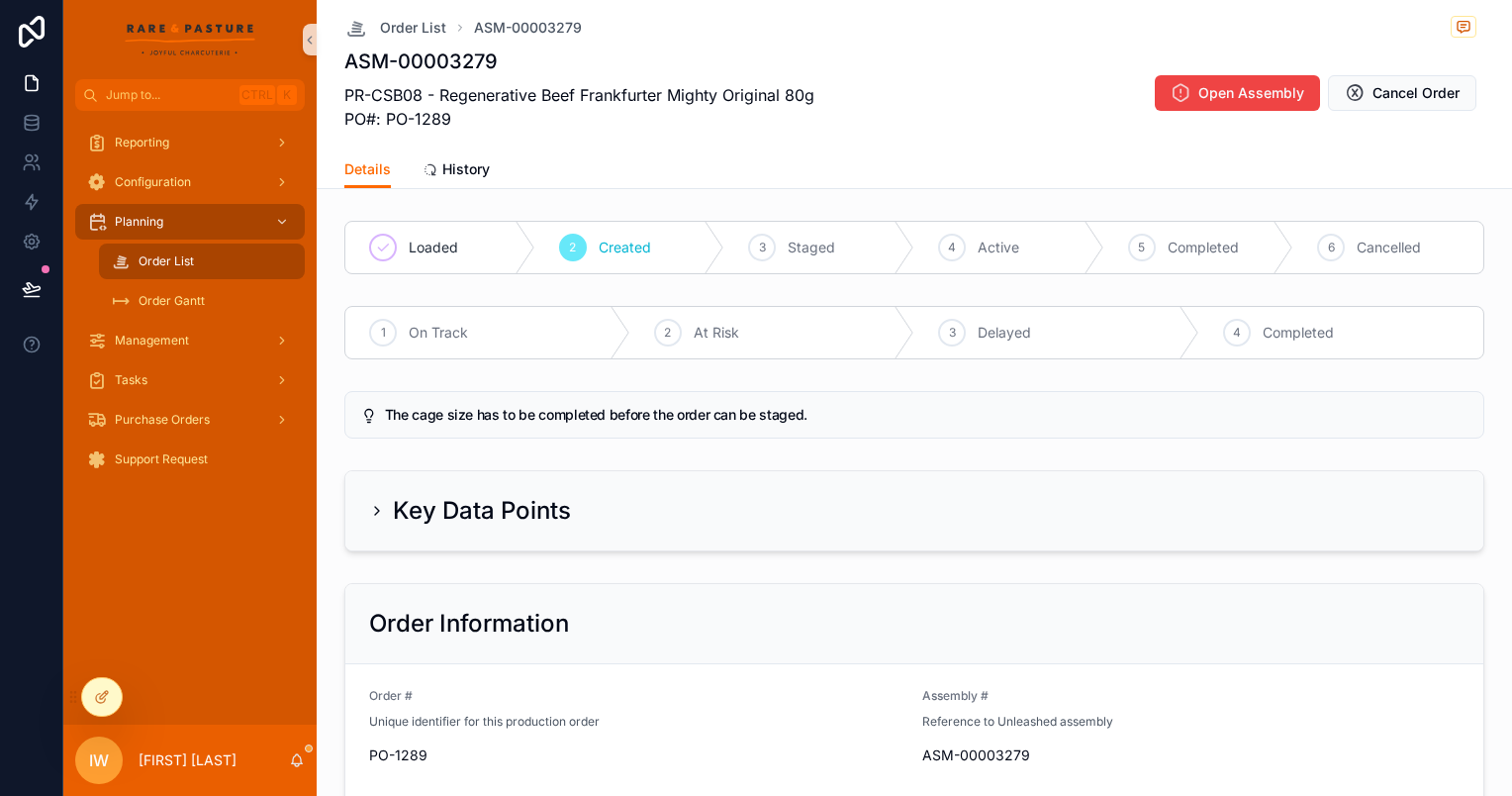 scroll, scrollTop: 0, scrollLeft: 985, axis: horizontal 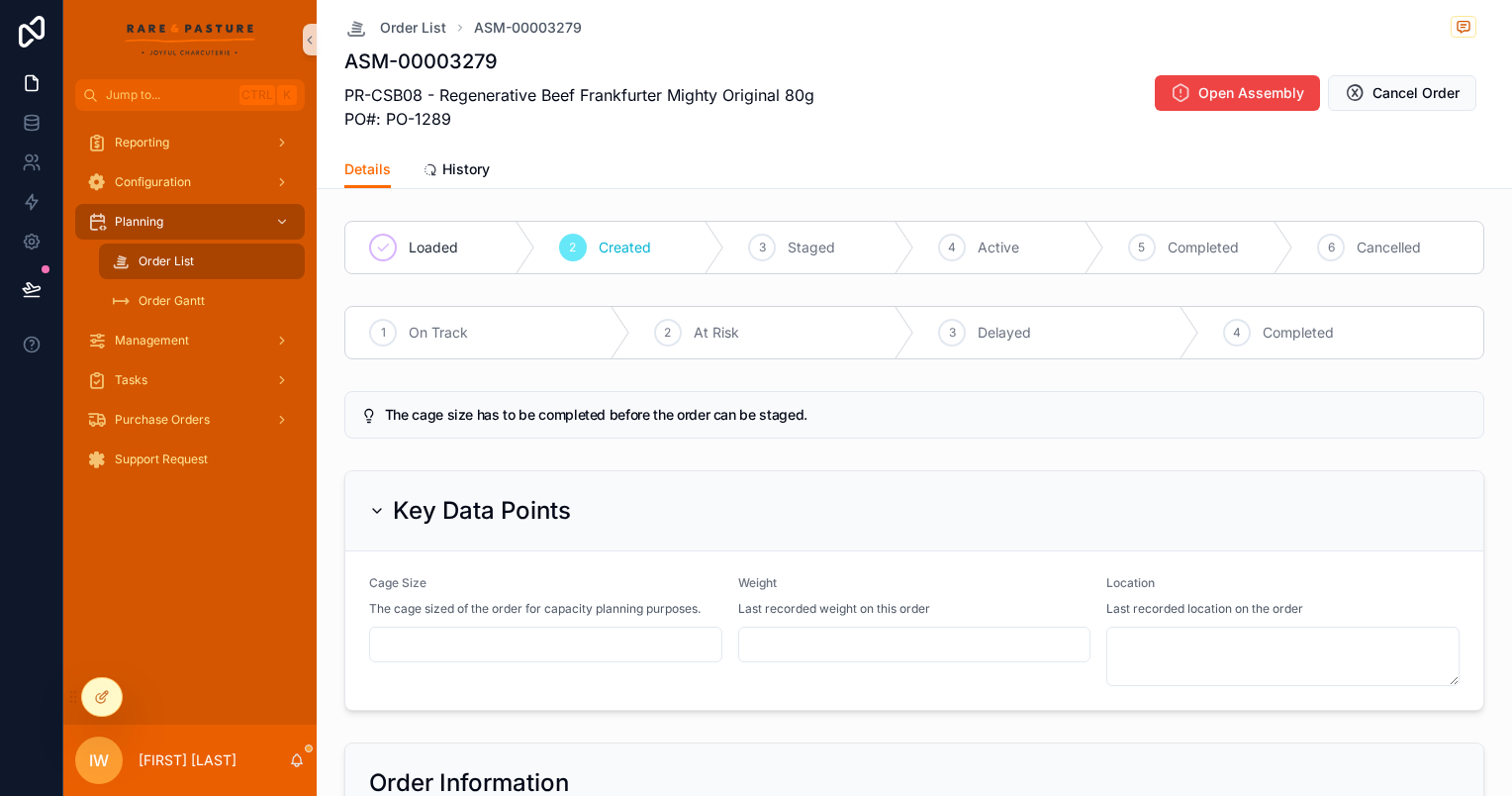 click on "The cage size has to be completed before the order can be staged." at bounding box center (926, 415) 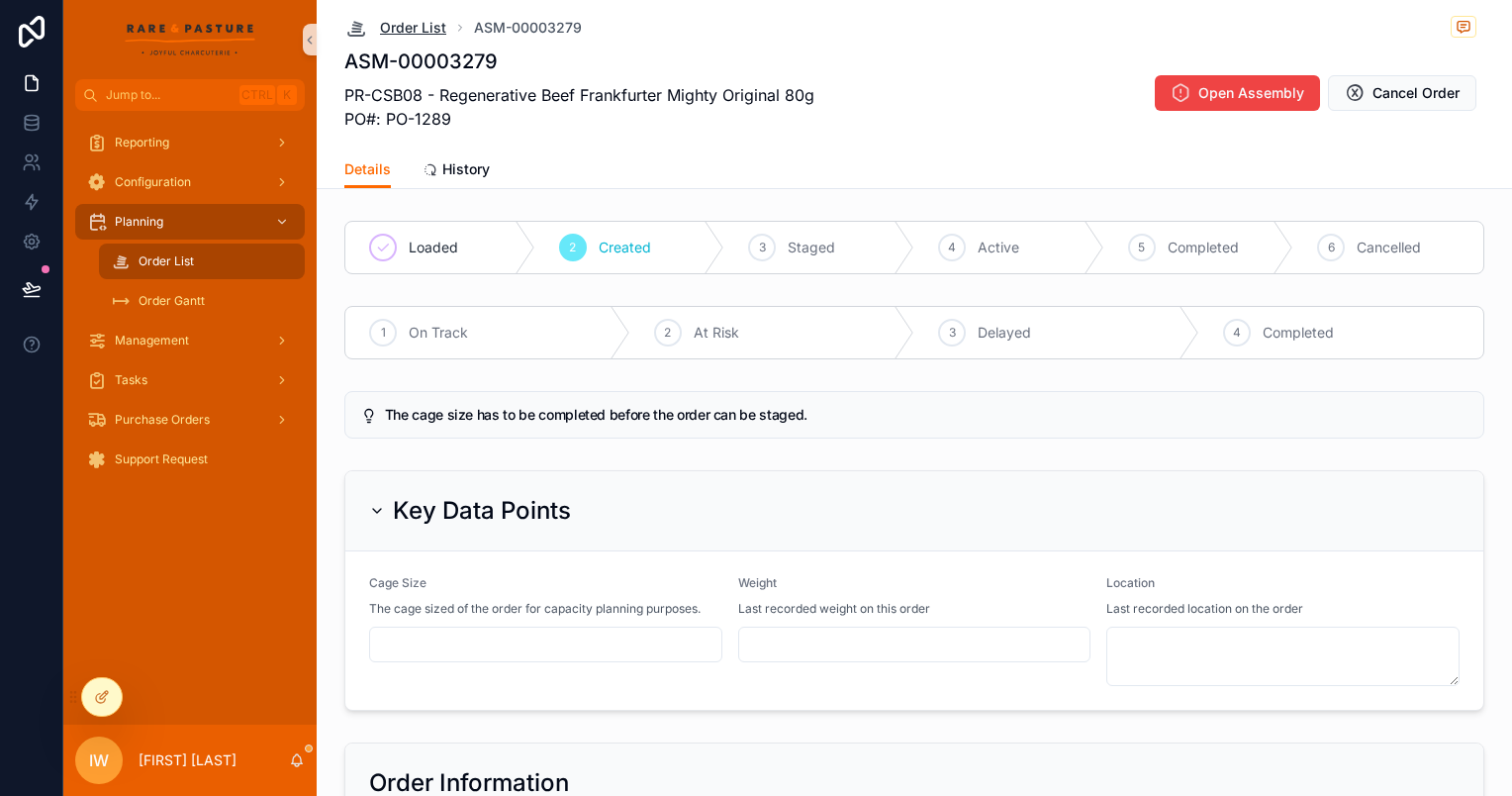 click on "Order List" at bounding box center [413, 28] 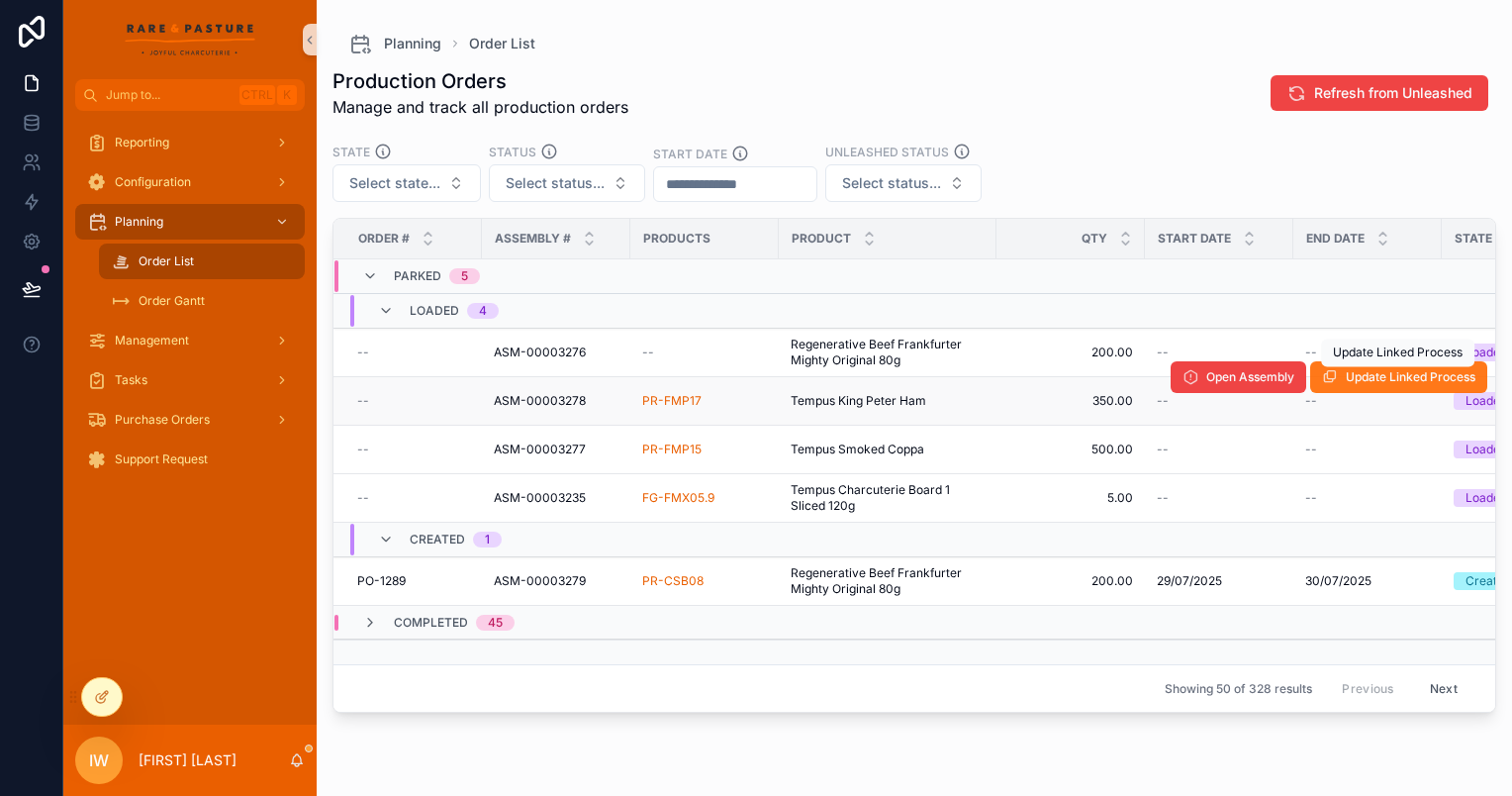 click on "Update Linked Process" at bounding box center (1410, 377) 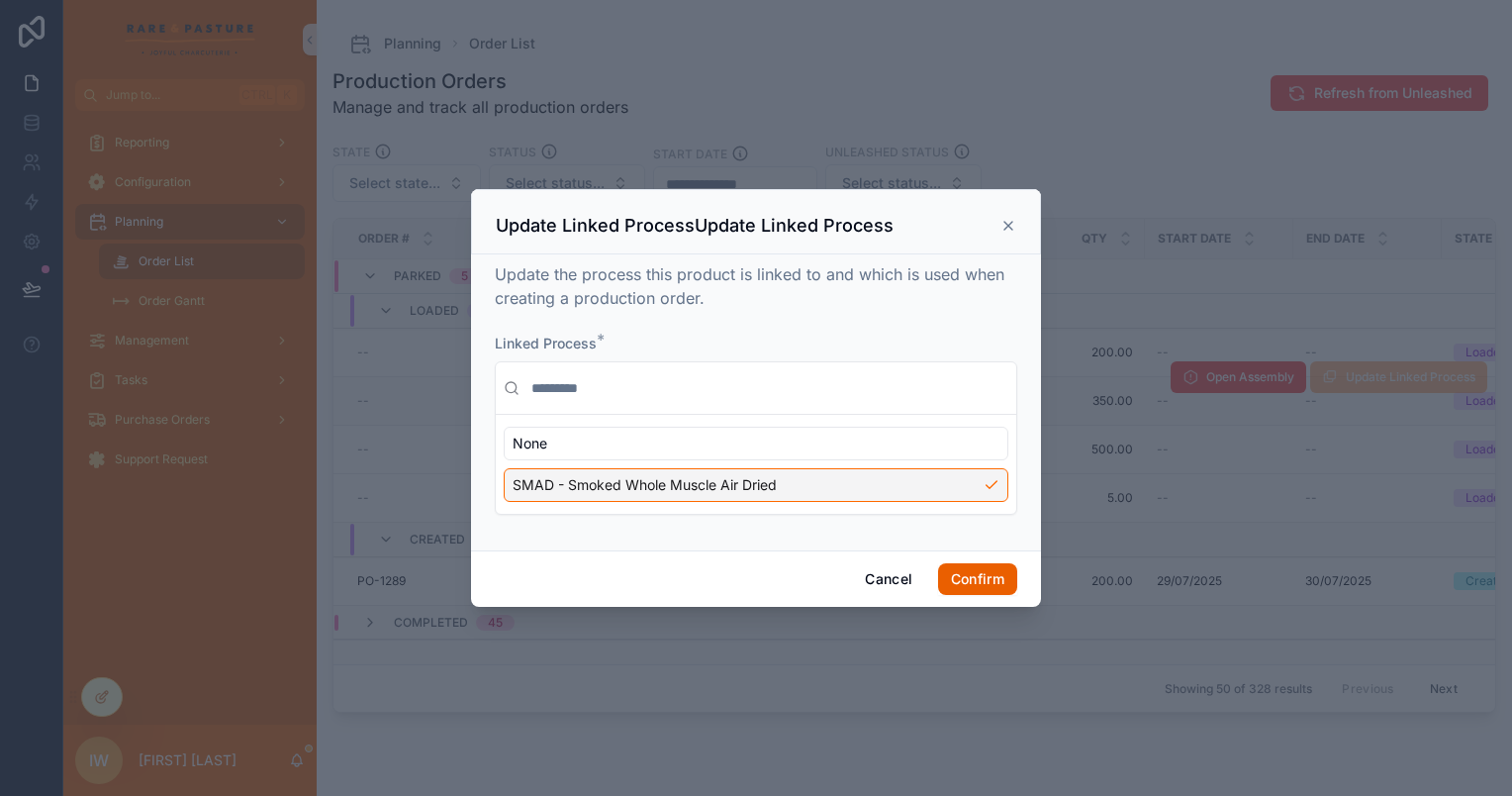 click on "Confirm" at bounding box center (978, 579) 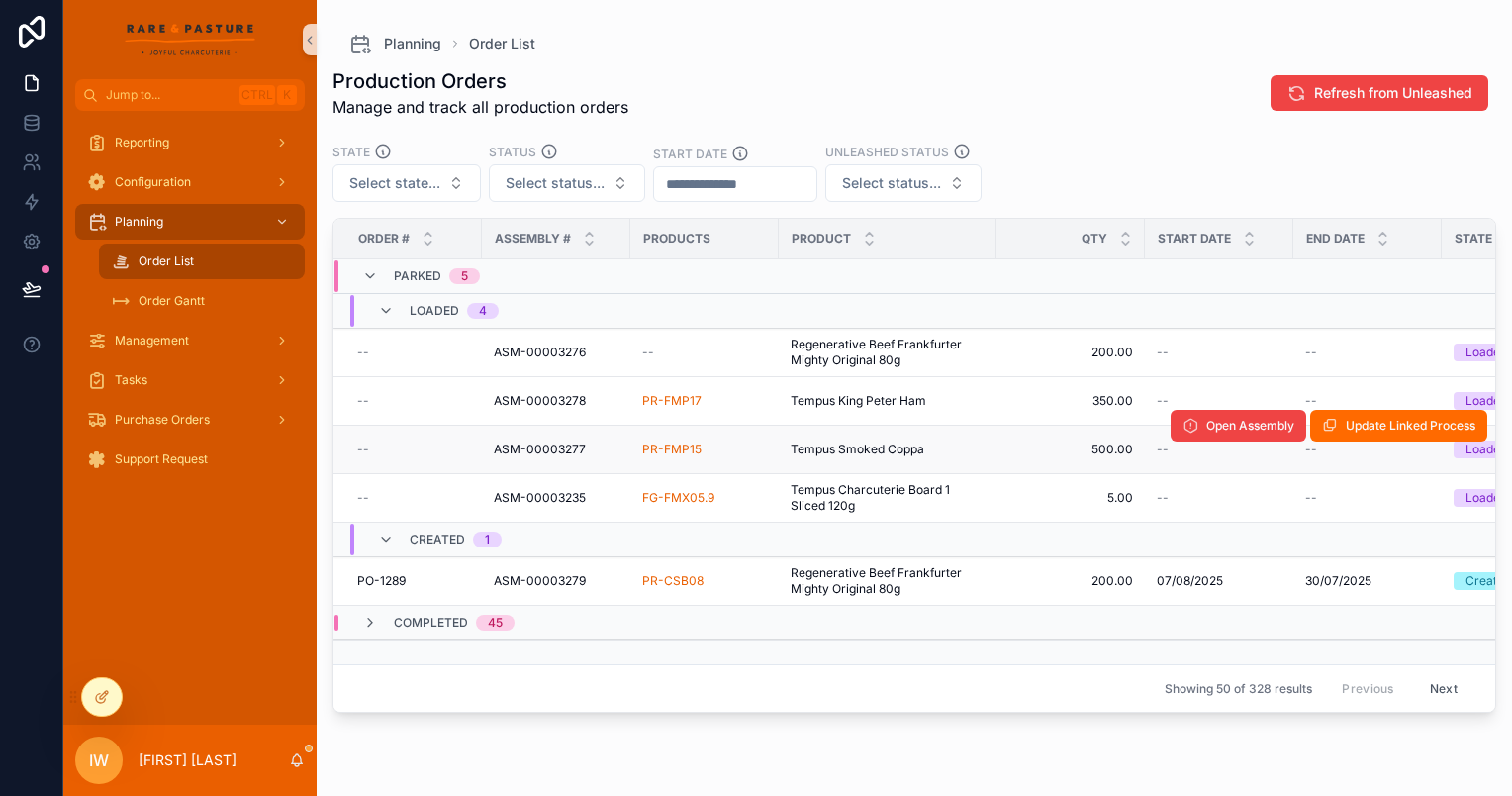 click on "Tempus Smoked Coppa" at bounding box center (857, 449) 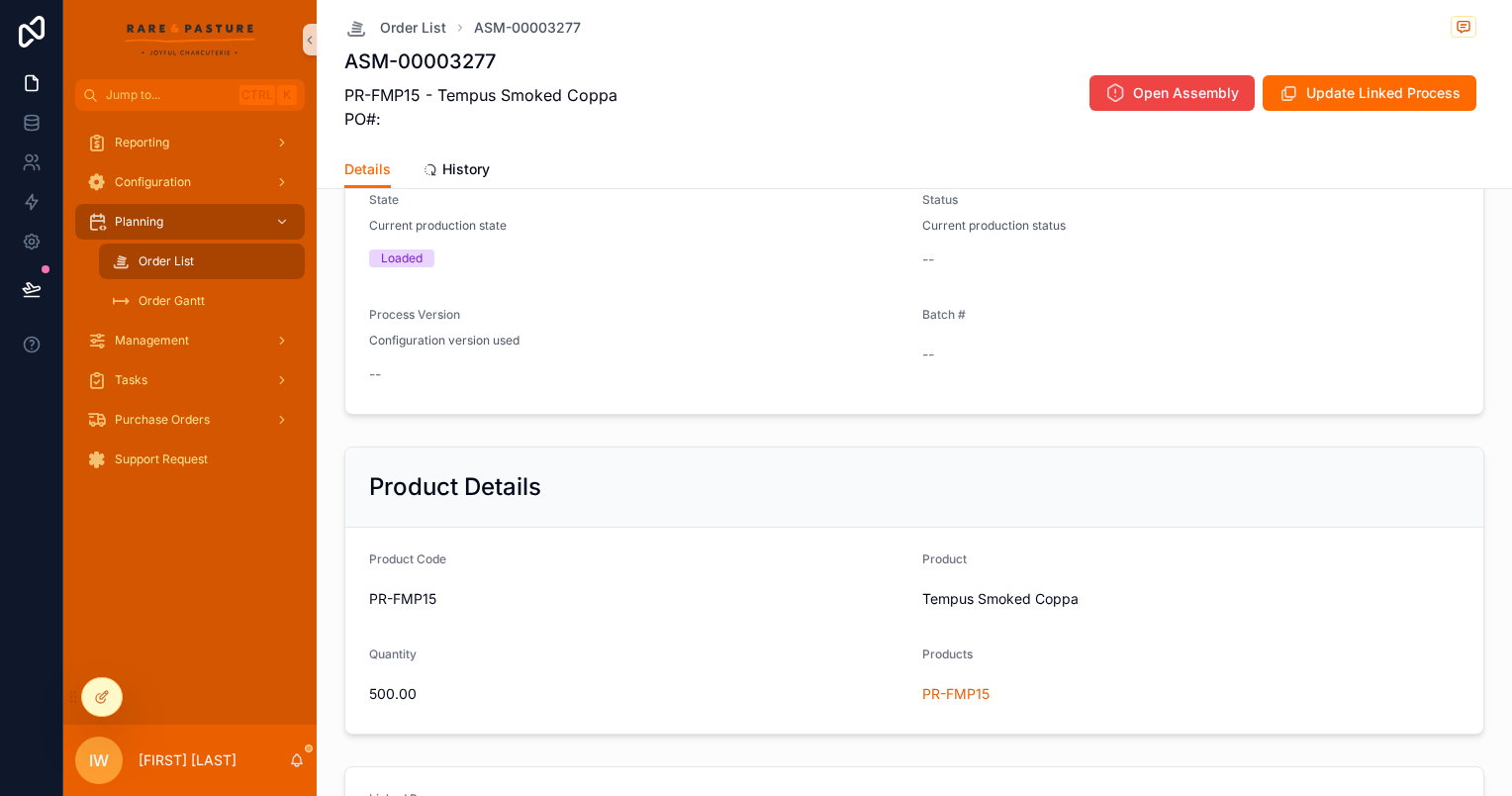 scroll, scrollTop: 0, scrollLeft: 0, axis: both 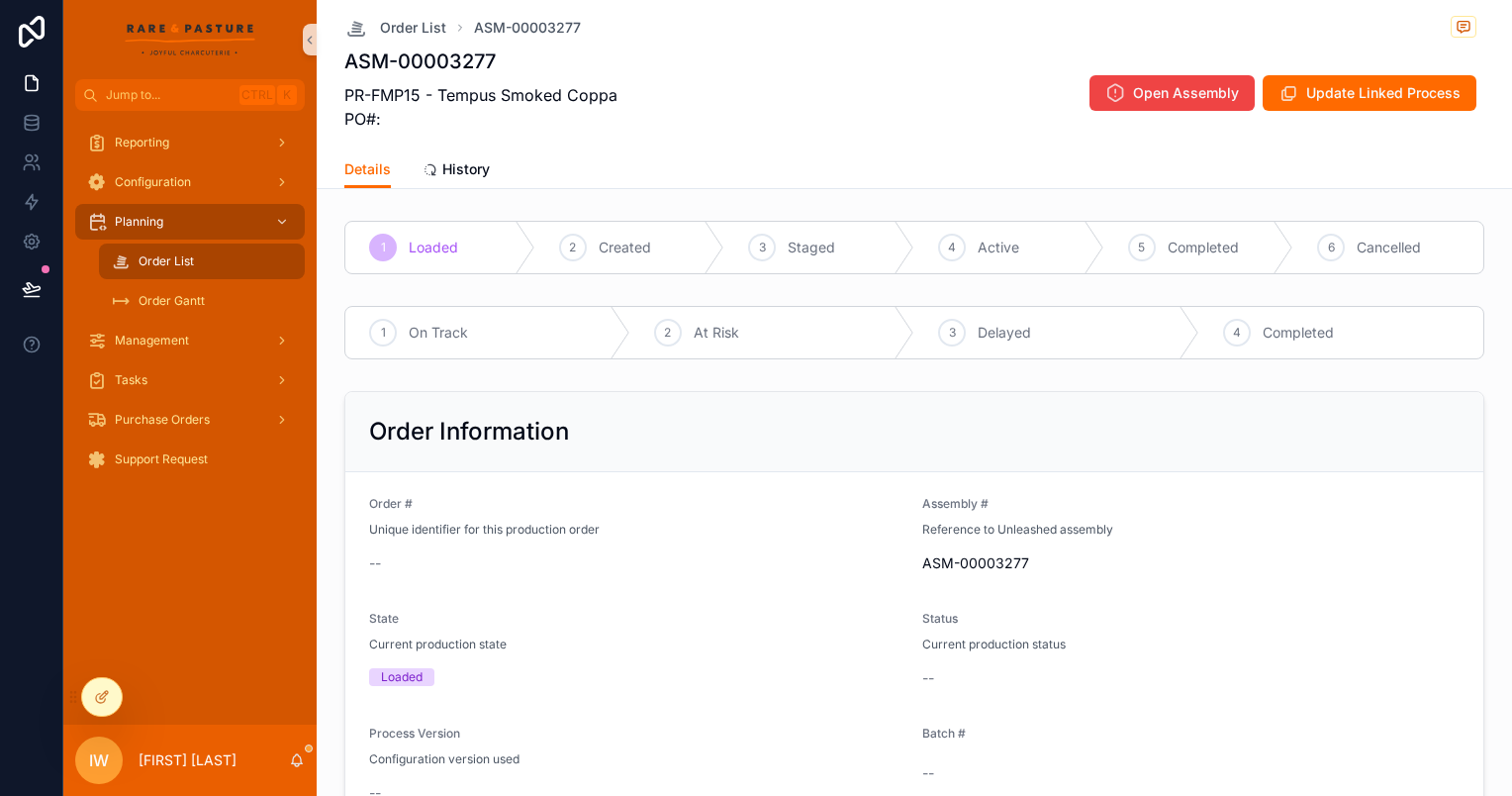 click on "Details History" at bounding box center [914, 169] 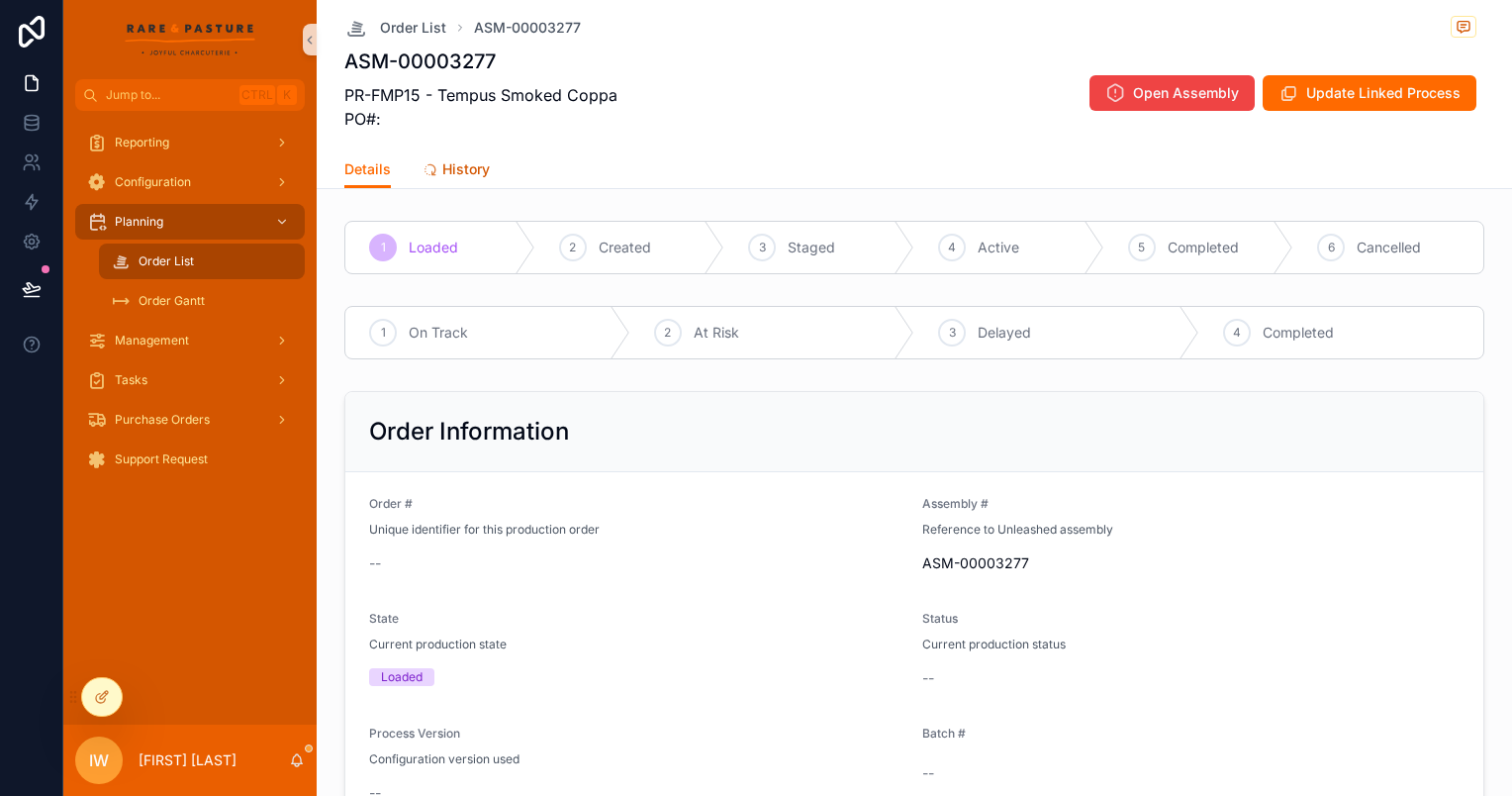 click on "History" at bounding box center (466, 169) 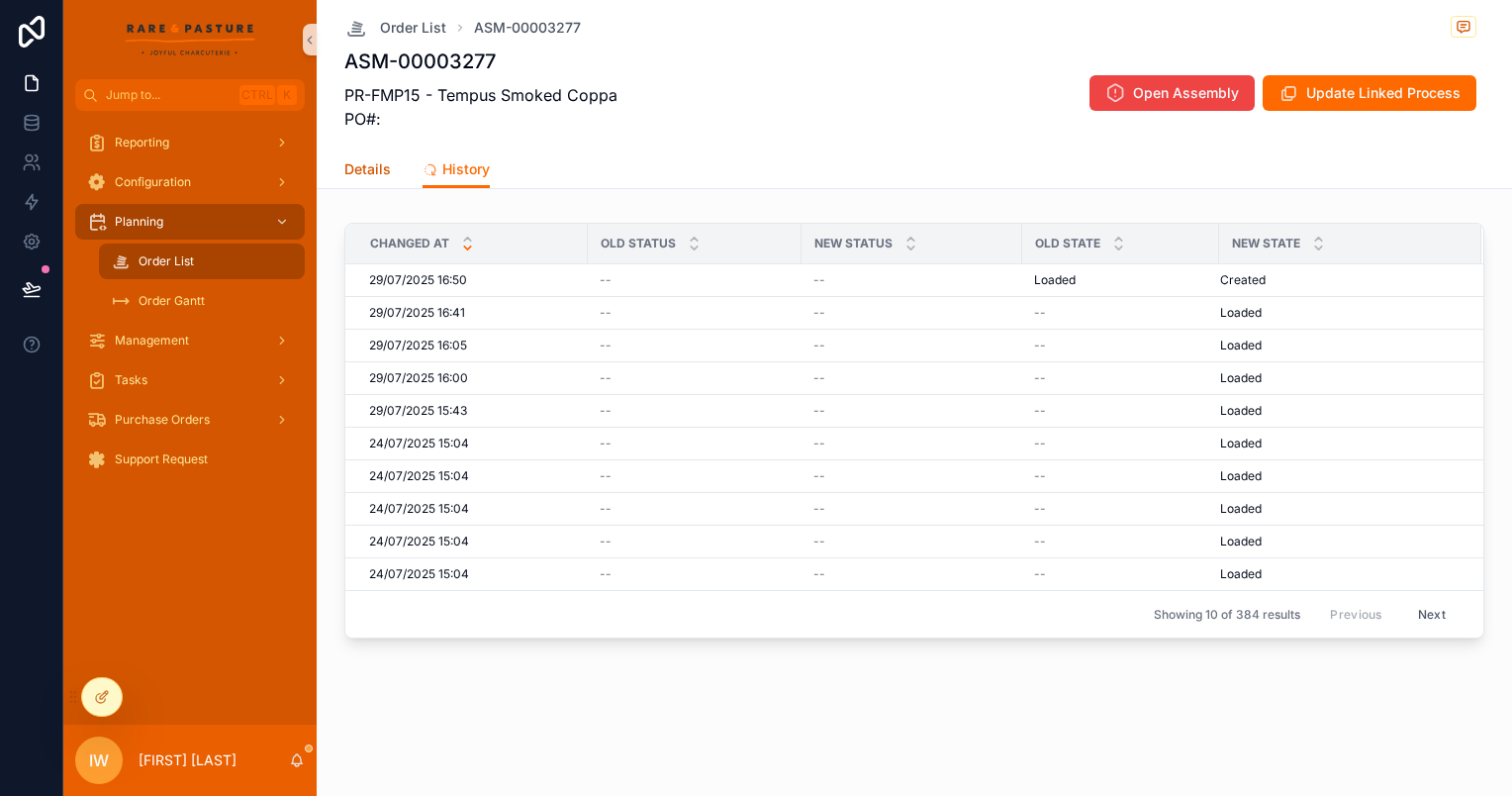 click on "Details" at bounding box center (367, 171) 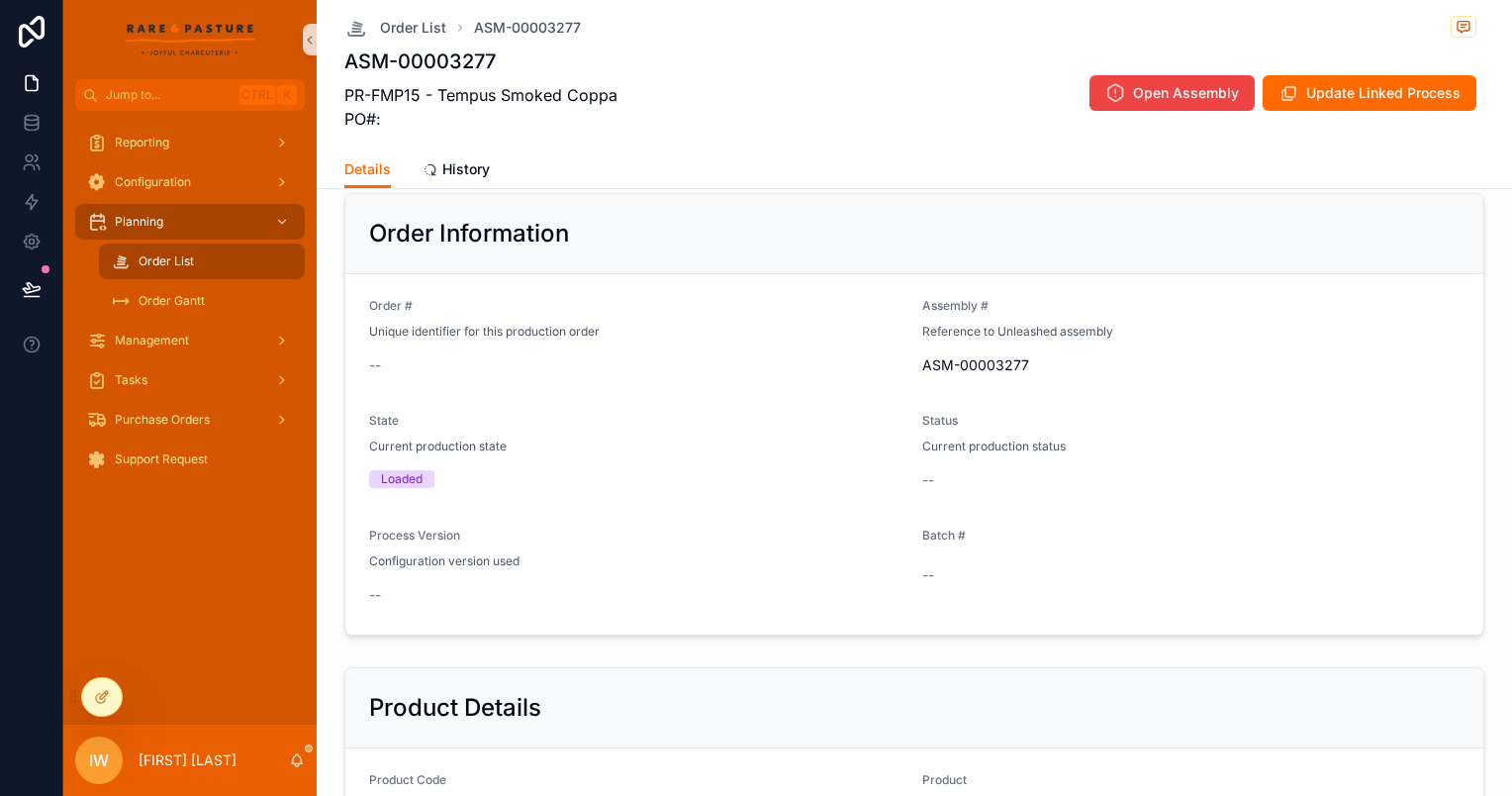 click on "Order Information" at bounding box center (914, 234) 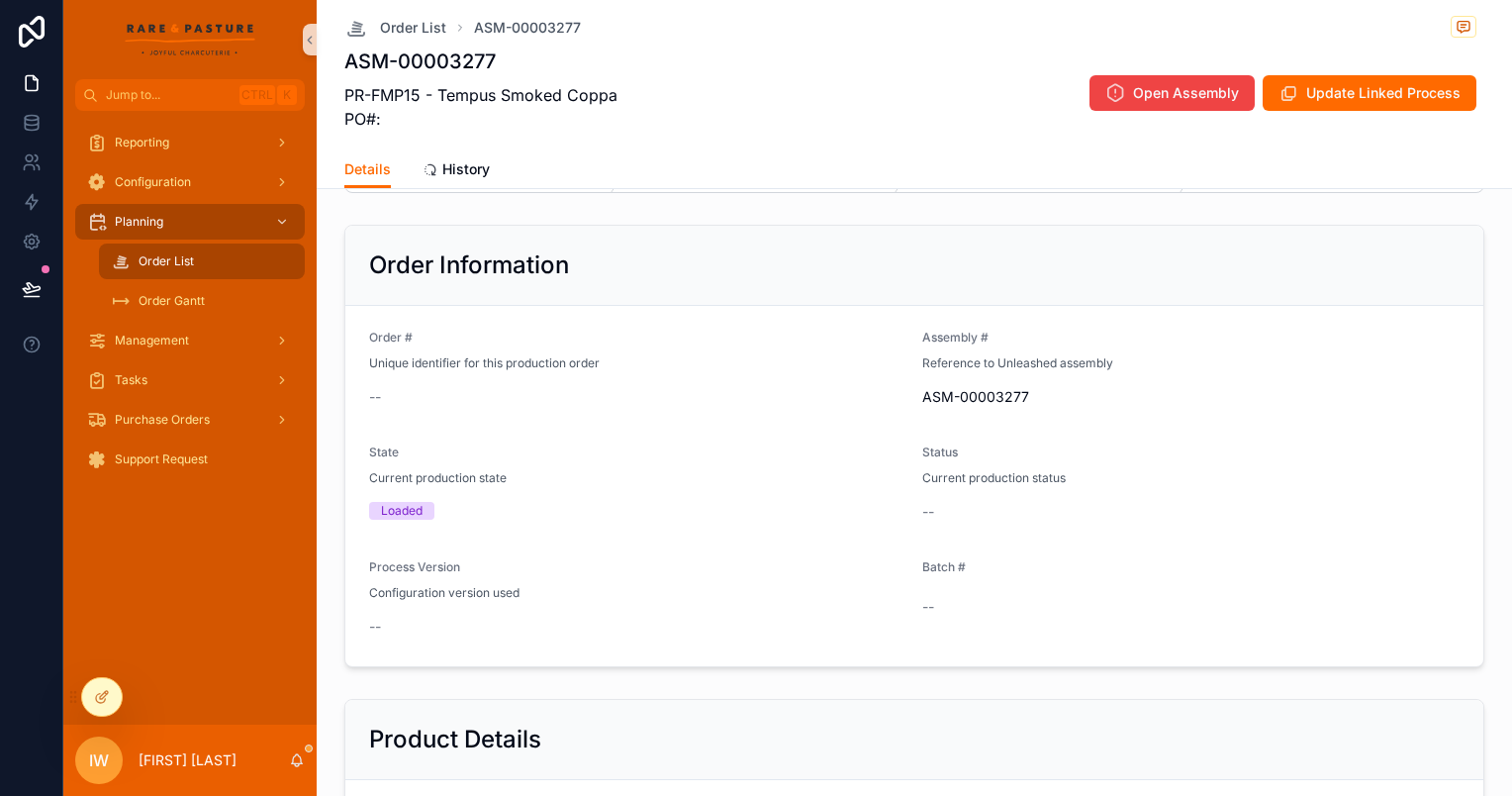 scroll, scrollTop: 2, scrollLeft: 0, axis: vertical 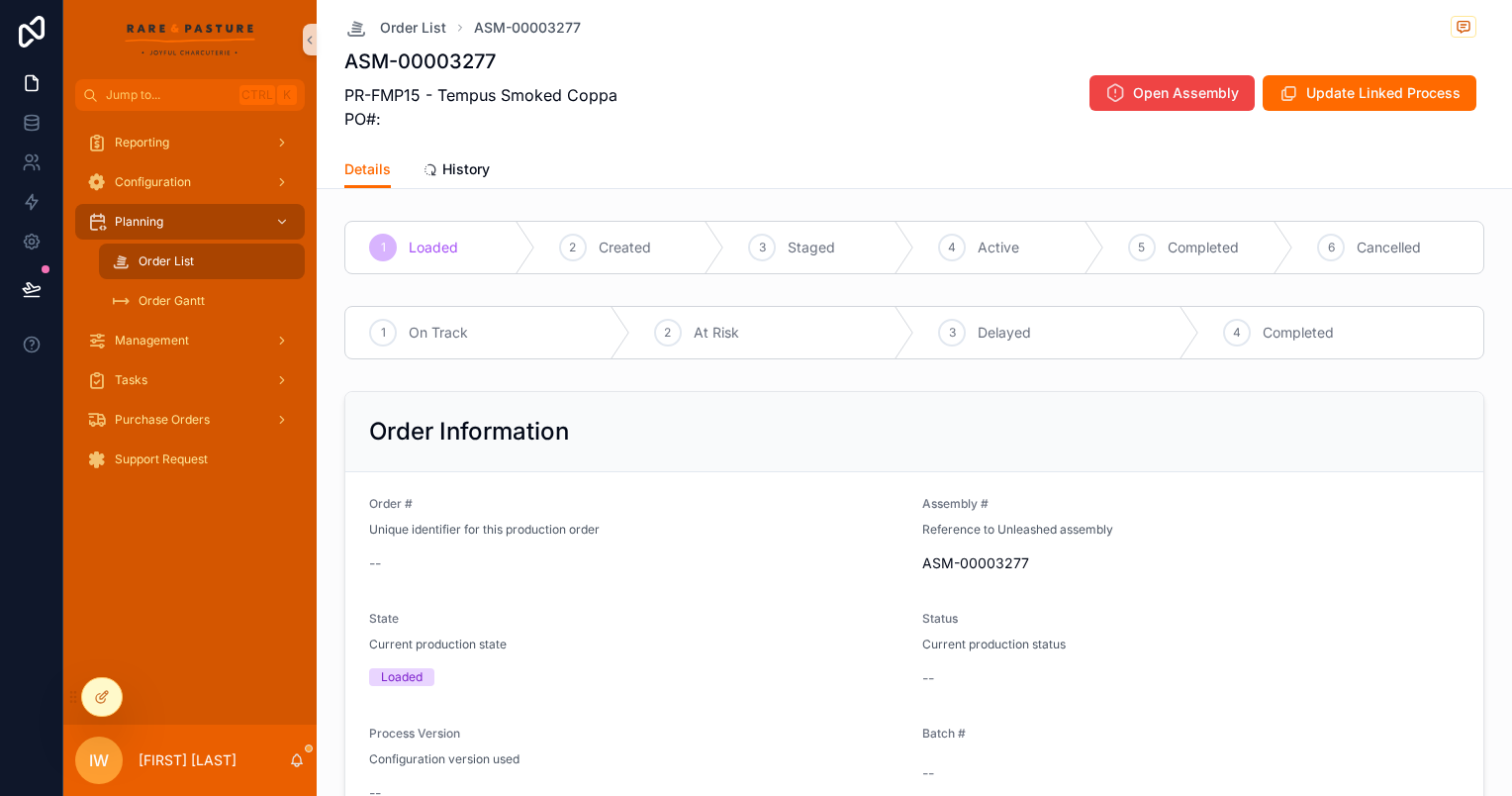 click on "PARKED IN-DRY38 IN-DRY38 Curing Salt (0.6% nitrite) Curing Salt (0.6% nitrite) 12.50 12.50 -- IN-DRY27 IN-DRY27 Coarse Black Pepper Coarse Black Pepper 1.25 1.25 -- RM-RMP03.02 RM-RMP03.02 Pork Collar Pork Collar 500.00 500.00 -- Showing 3 of 3 results Previous Next" at bounding box center (914, 906) 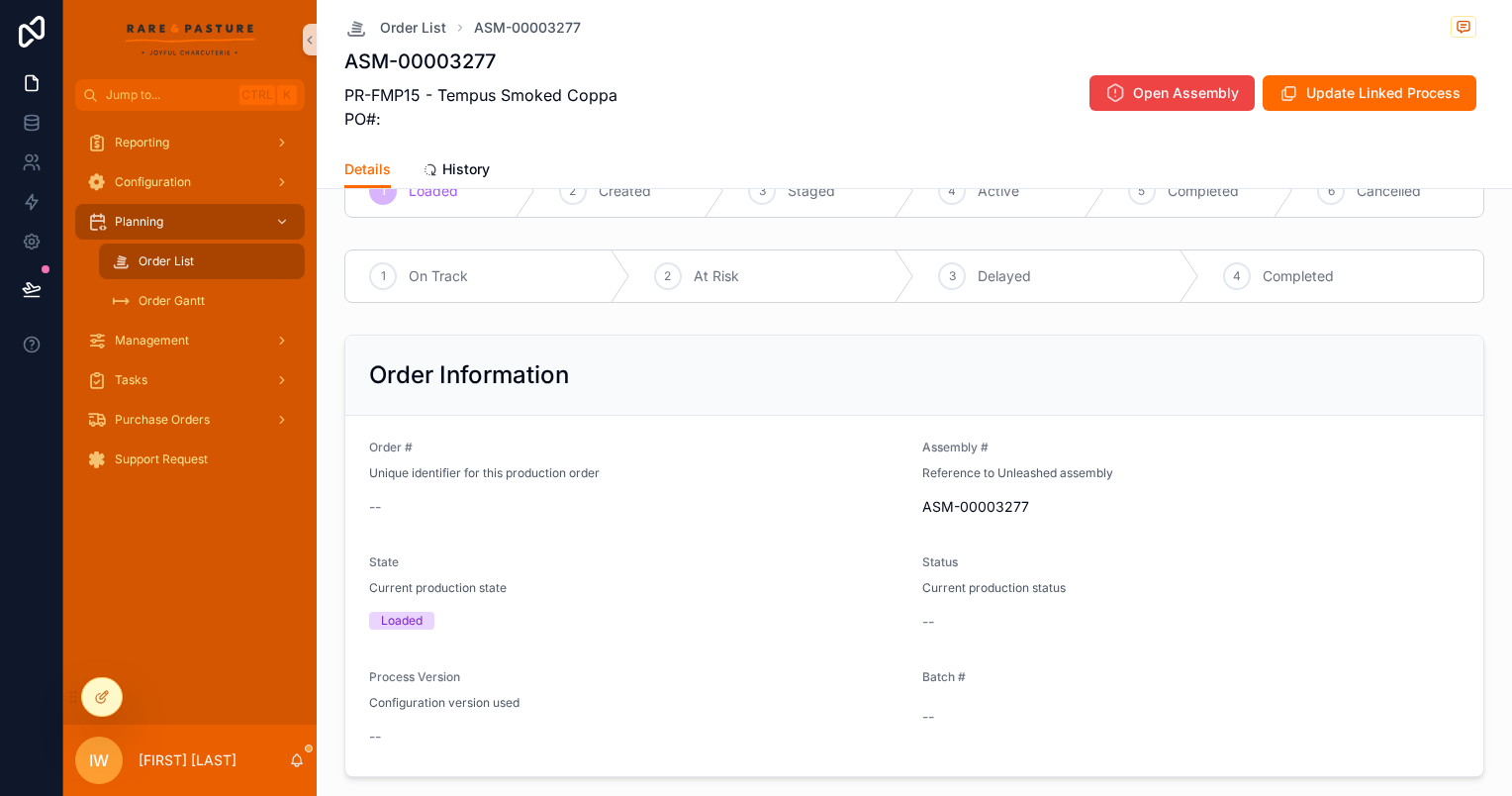 scroll, scrollTop: 0, scrollLeft: 0, axis: both 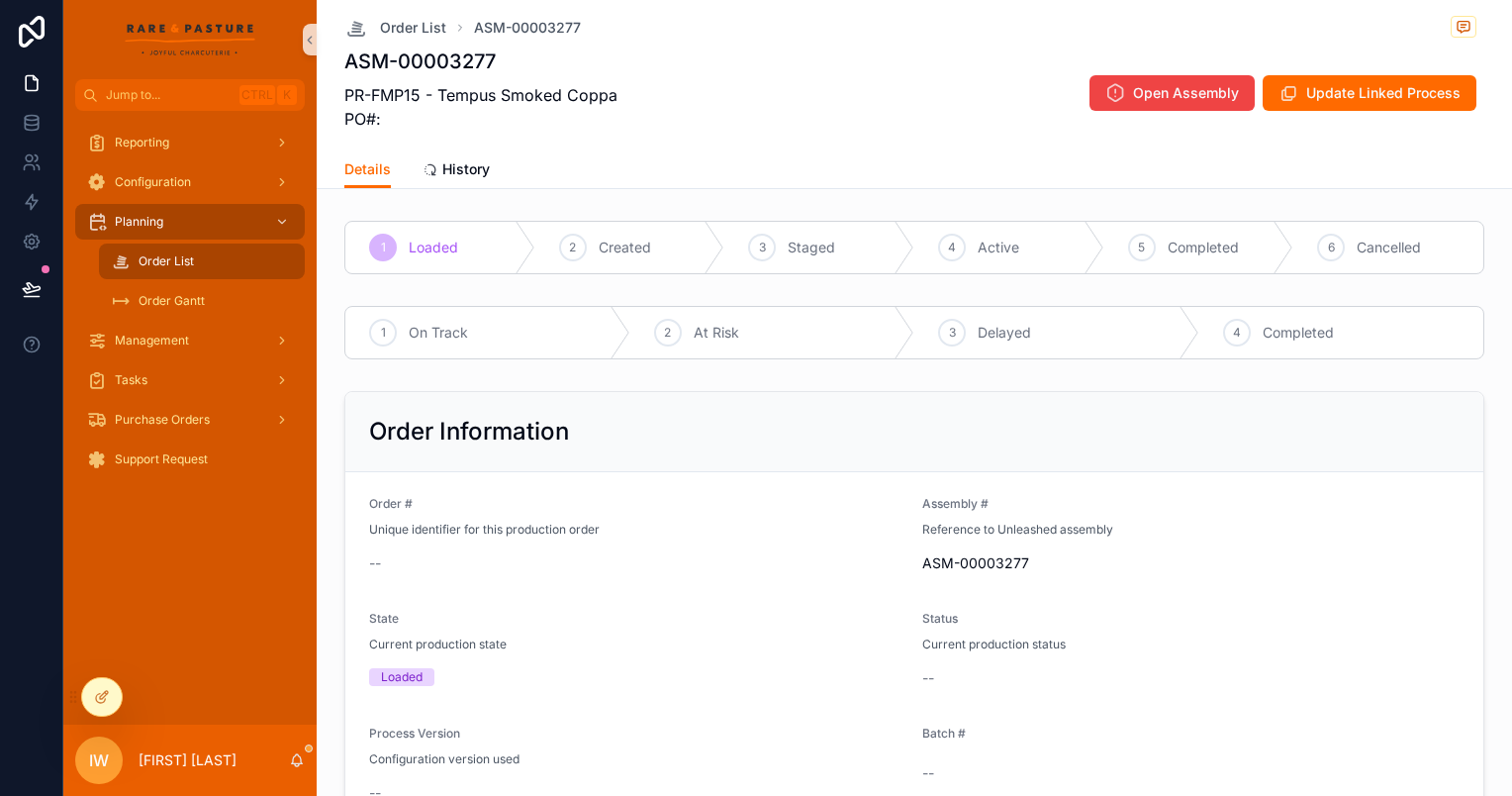 click on "Order List ASM-00003277 ASM-00003277 PR-FMP15 - Tempus Smoked Coppa PO#: Open Assembly Update Linked Process Details Details History 1 Loaded 2 Created 3 Staged 4 Active 5 Completed 6 Cancelled 1 On Track 2 At Risk 3 Delayed 4 Completed Order Information Order # Unique identifier for this production order -- Assembly # Reference to Unleashed assembly ASM-00003277 State Current production state Loaded Status Current production status -- Process Version Configuration version used -- Batch # -- Product Details Product Code PR-FMP15 Product Tempus Smoked Coppa Quantity 500.00 Products PR-FMP15 Linked Process SMAD - Smoked Whole Muscle Air Dried Materials Components used in this order Code Material Qty Batches IN-DRY38 IN-DRY38 Curing Salt (0.6% nitrite) Curing Salt (0.6% nitrite) 12.50 12.50 -- IN-DRY27 IN-DRY27 Coarse Black Pepper Coarse Black Pepper 1.25 1.25 -- RM-RMP03.02 RM-RMP03.02 Pork Collar Pork Collar 500.00 500.00 -- Showing 3 of 3 results Previous Next" at bounding box center [914, 863] 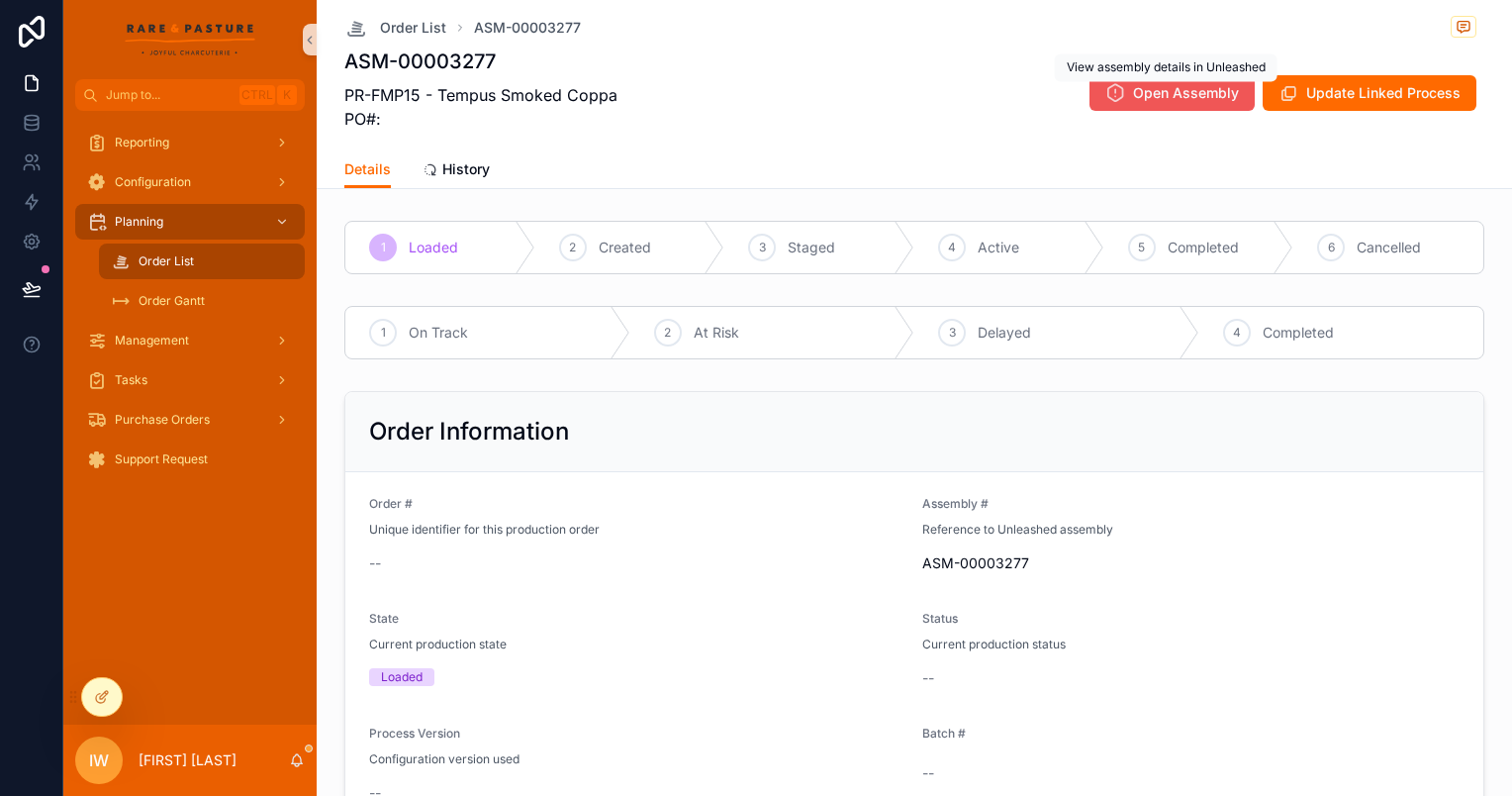 click on "Open Assembly" at bounding box center (1185, 93) 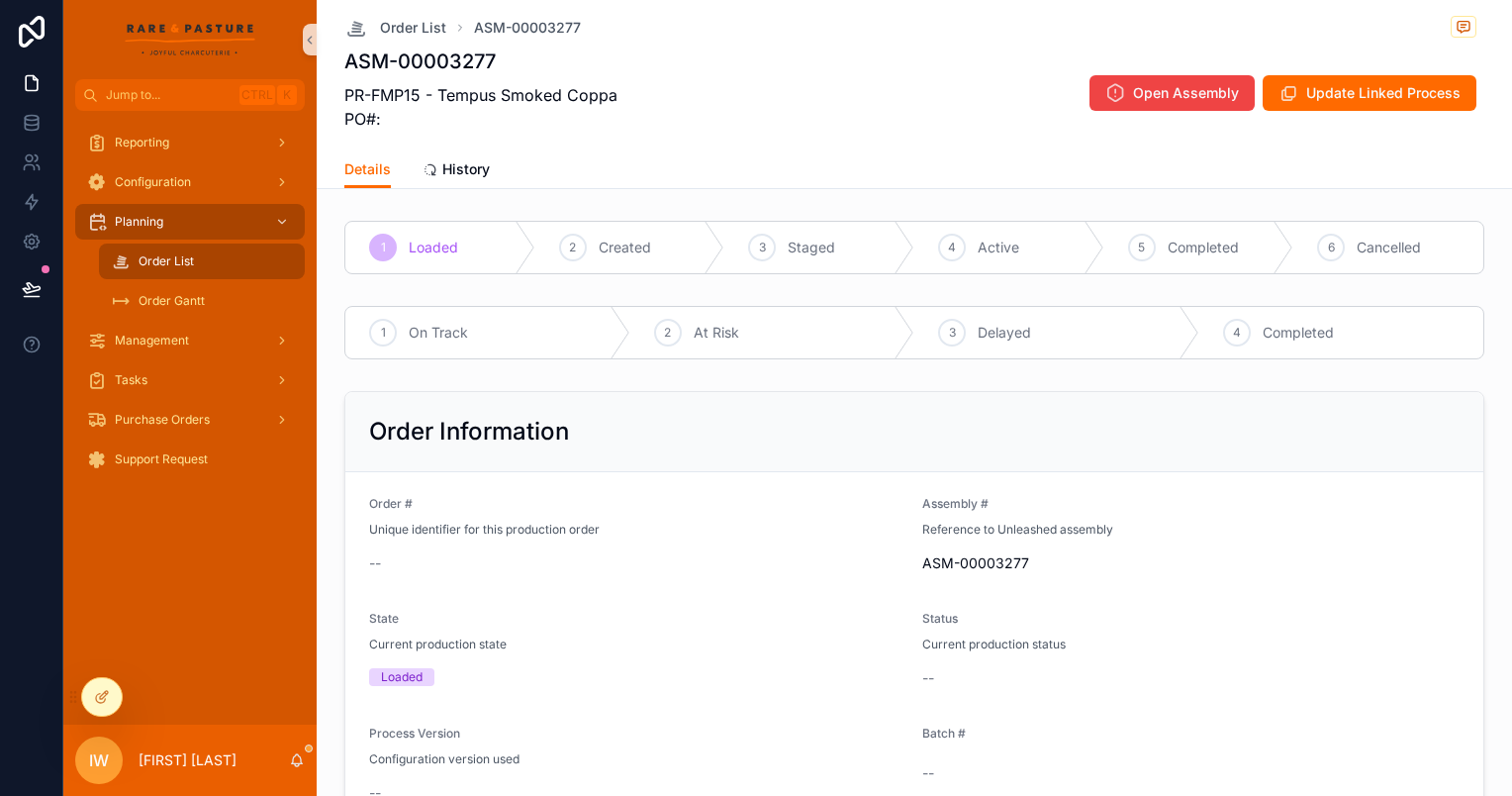 click on "Order List ASM-00003277 ASM-00003277 PR-FMP15 - Tempus Smoked Coppa PO#: Open Assembly Update Linked Process Details Details History 1 Loaded 2 Created 3 Staged 4 Active 5 Completed 6 Cancelled 1 On Track 2 At Risk 3 Delayed 4 Completed Order Information Order # Unique identifier for this production order -- Assembly # Reference to Unleashed assembly ASM-00003277 State Current production state Loaded Status Current production status -- Process Version Configuration version used -- Batch # -- Product Details Product Code PR-FMP15 Product Tempus Smoked Coppa Quantity 500.00 Products PR-FMP15 Linked Process SMAD - Smoked Whole Muscle Air Dried Materials Components used in this order Code Material Qty Batches IN-DRY38 IN-DRY38 Curing Salt (0.6% nitrite) Curing Salt (0.6% nitrite) 12.50 12.50 -- IN-DRY27 IN-DRY27 Coarse Black Pepper Coarse Black Pepper 1.25 1.25 -- RM-RMP03.02 RM-RMP03.02 Pork Collar Pork Collar 500.00 500.00 -- Showing 3 of 3 results Previous Next" at bounding box center (914, 863) 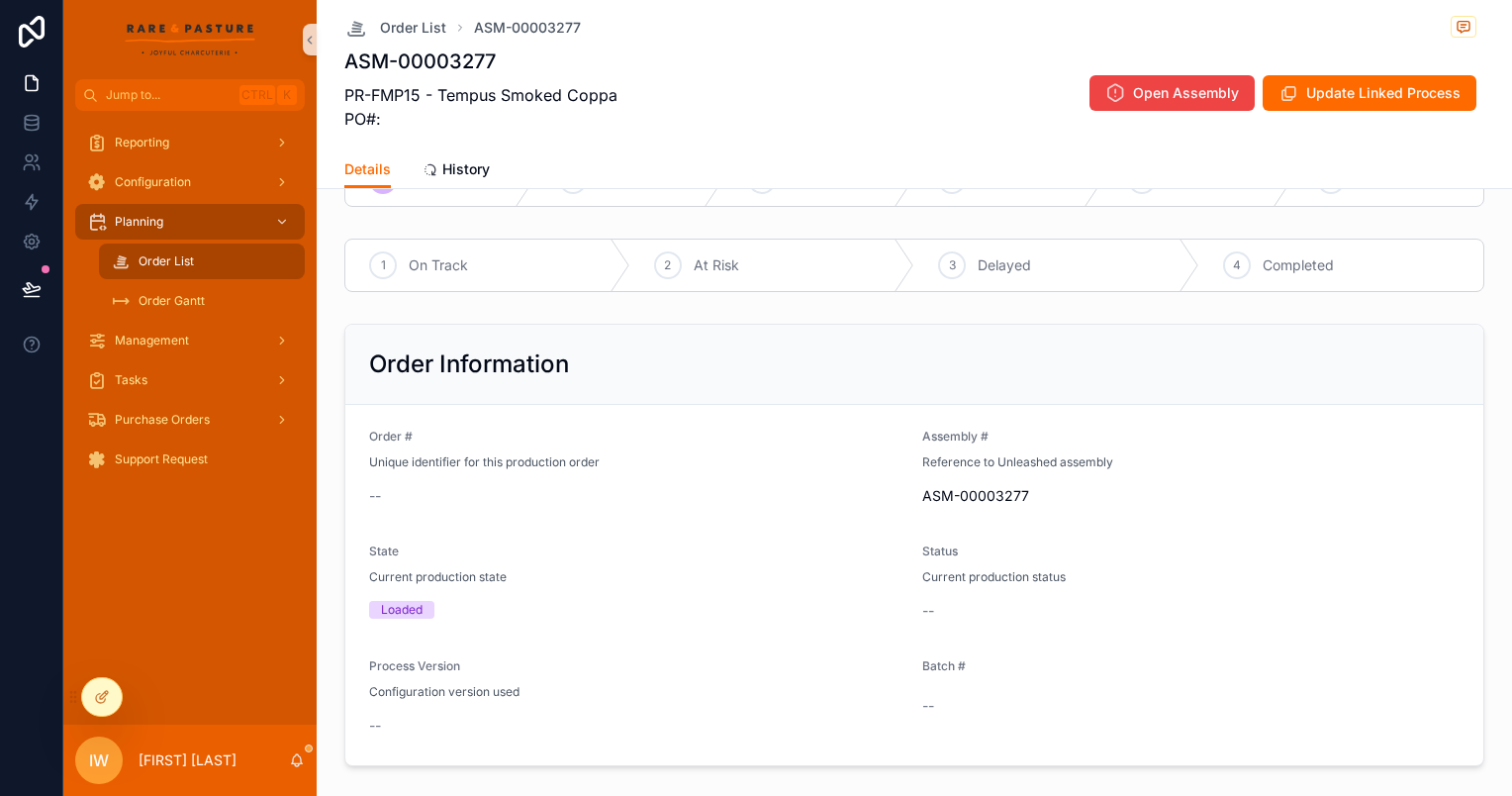 scroll, scrollTop: 0, scrollLeft: 0, axis: both 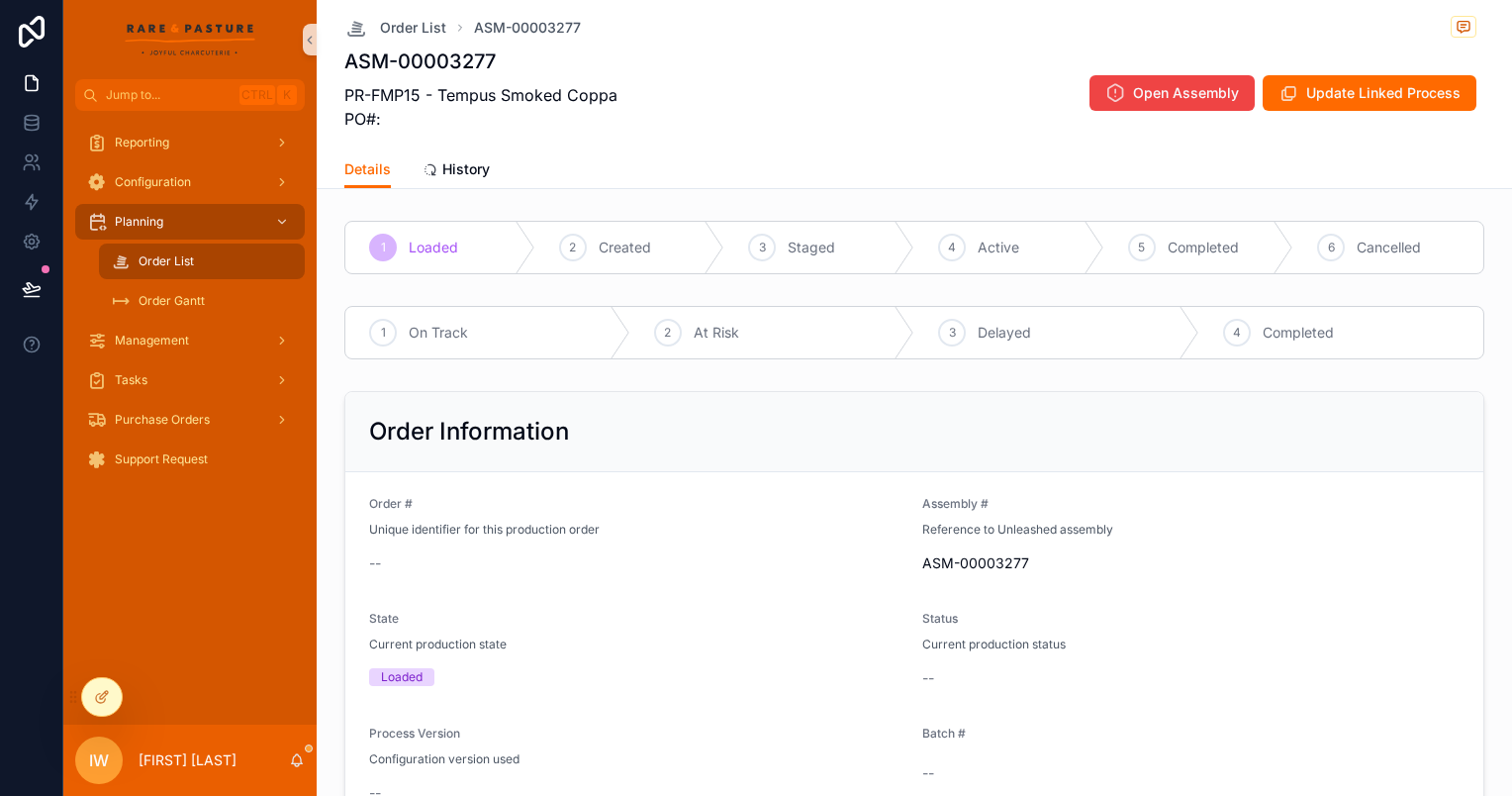 click on "Order List" at bounding box center (202, 261) 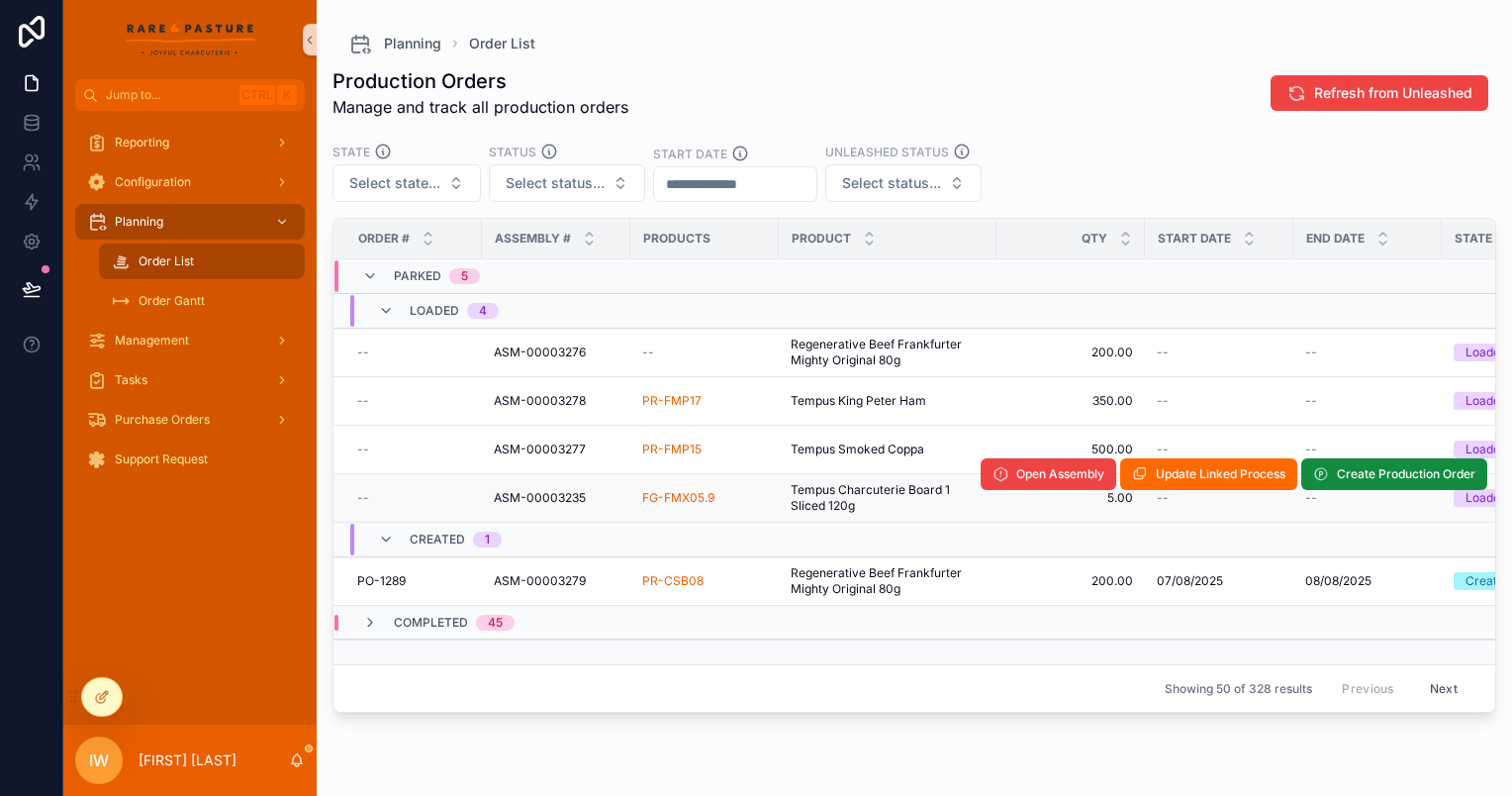 click on "Tempus Charcuterie Board 1 Sliced 120g" at bounding box center [888, 498] 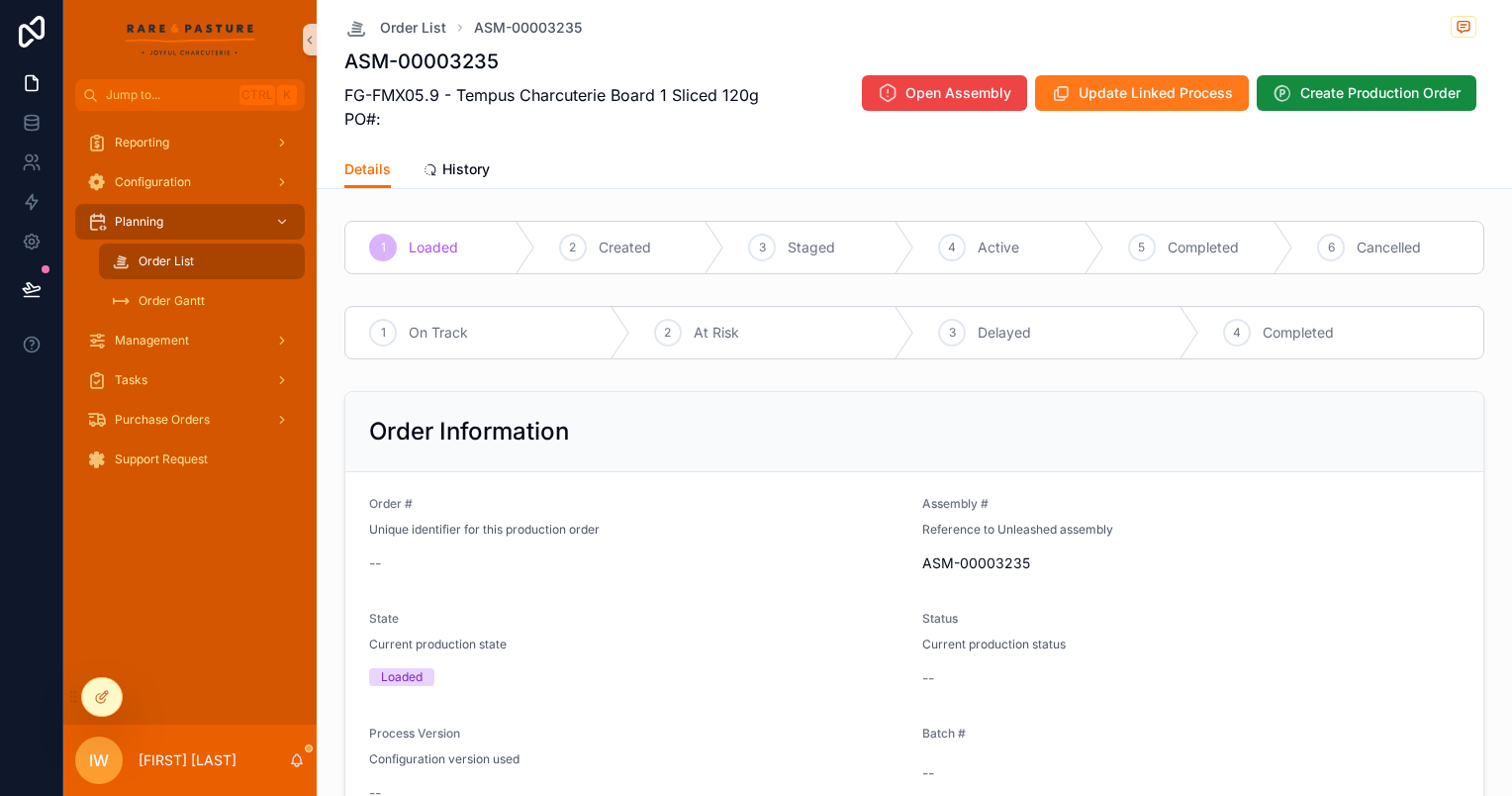 click on "Update Linked Process" at bounding box center [1142, 93] 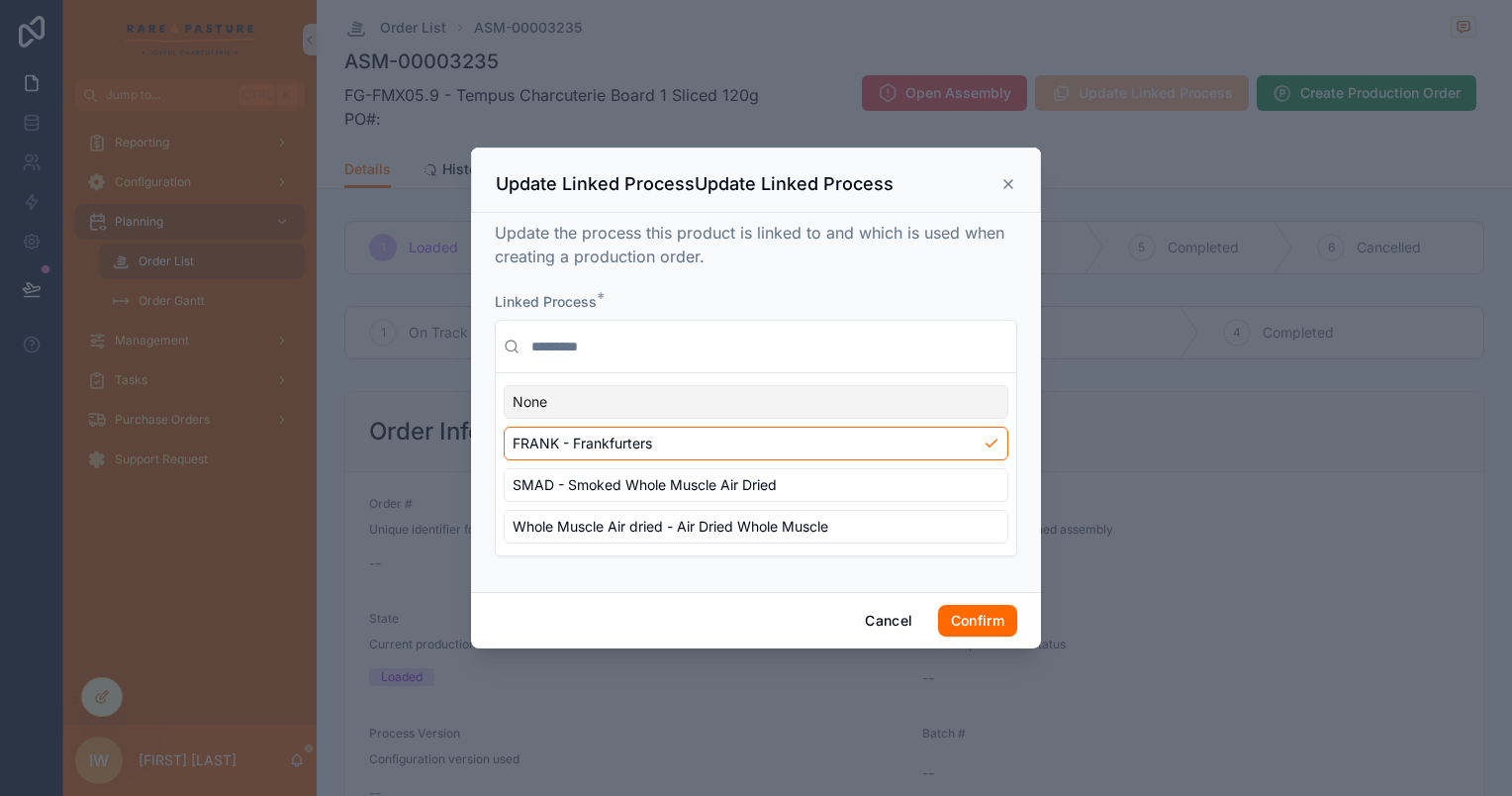 click on "None" at bounding box center [756, 402] 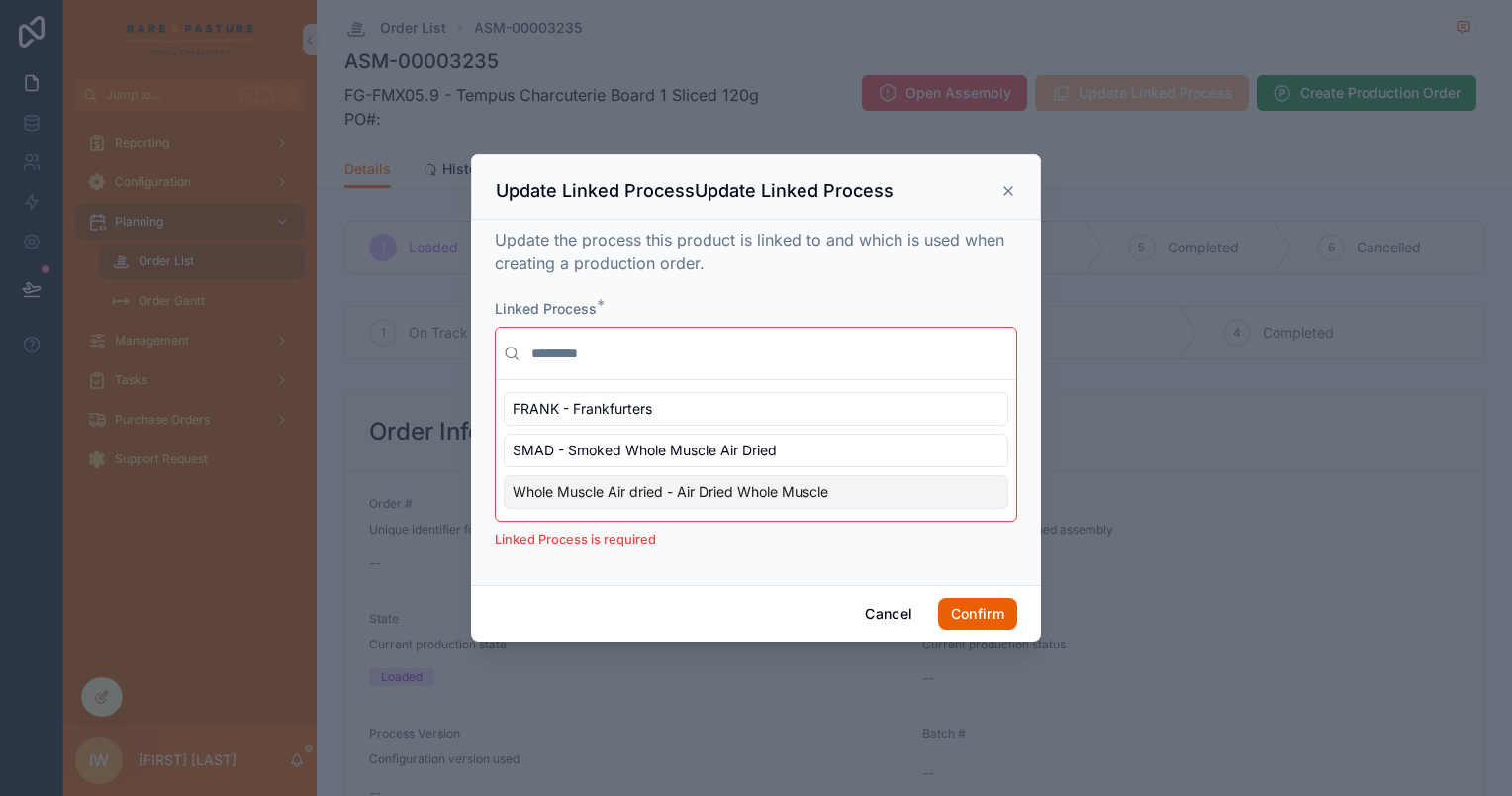 click on "Confirm" at bounding box center [978, 614] 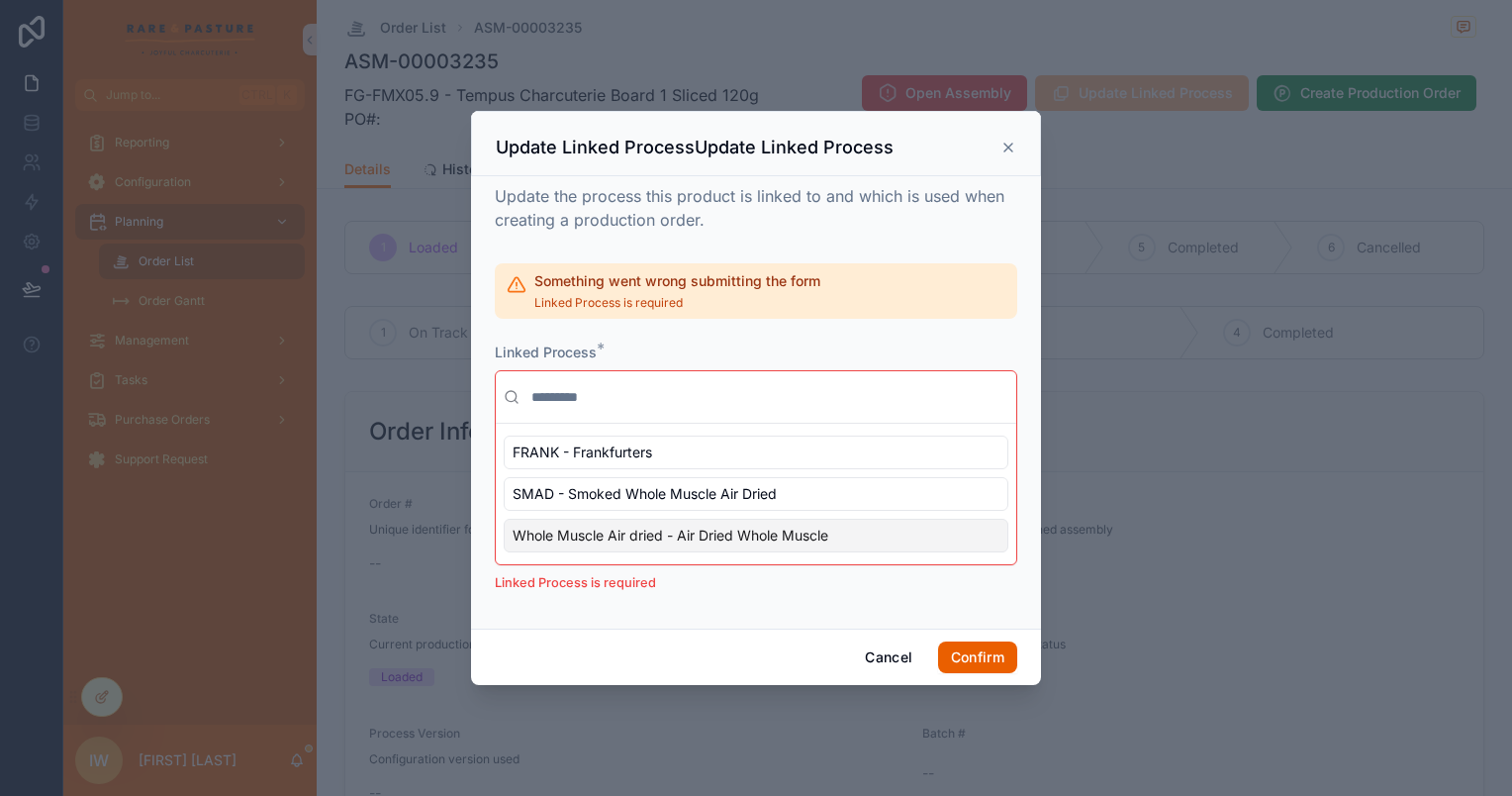 click on "Confirm" at bounding box center (978, 657) 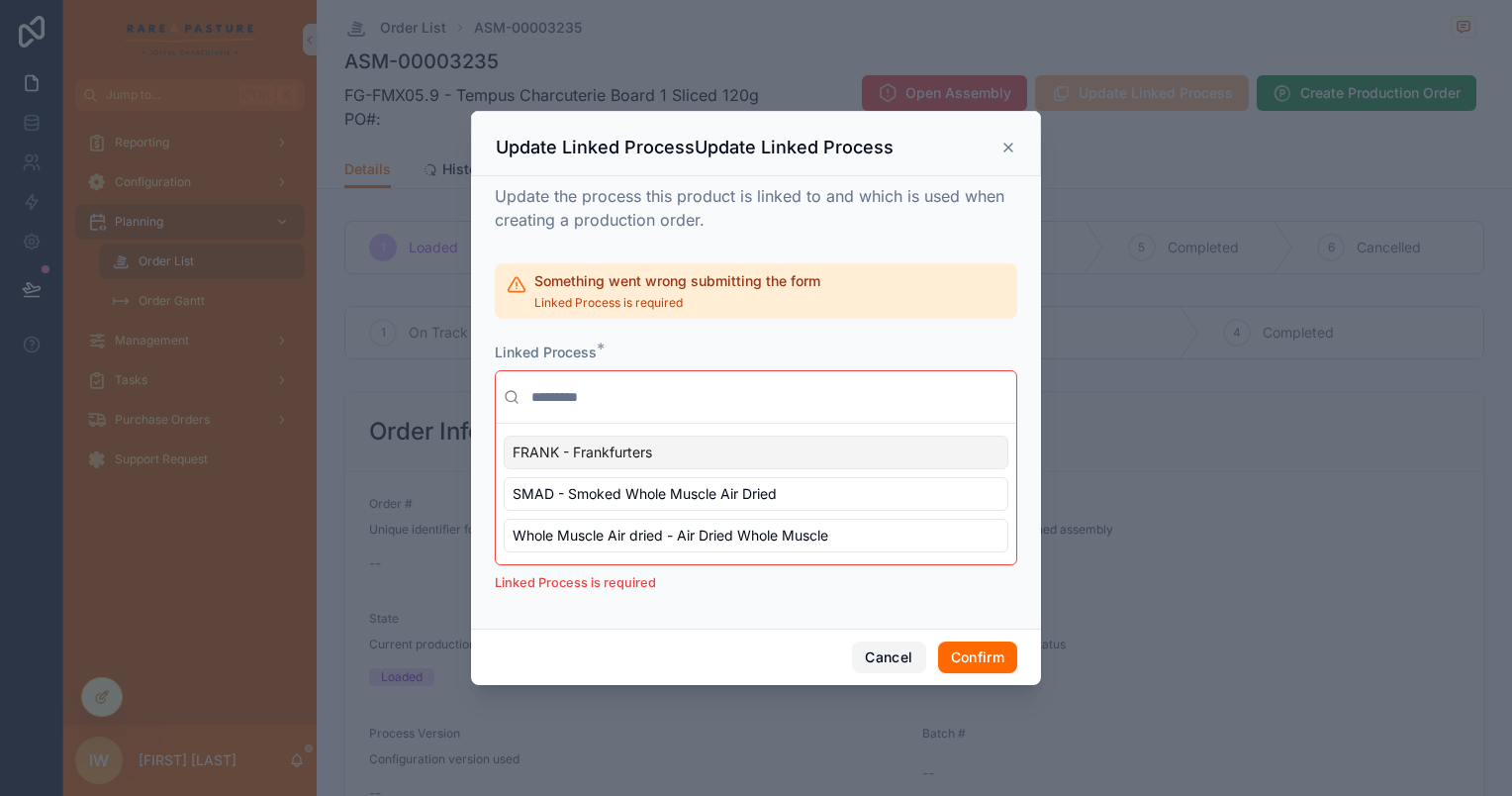 click on "Cancel" at bounding box center (889, 657) 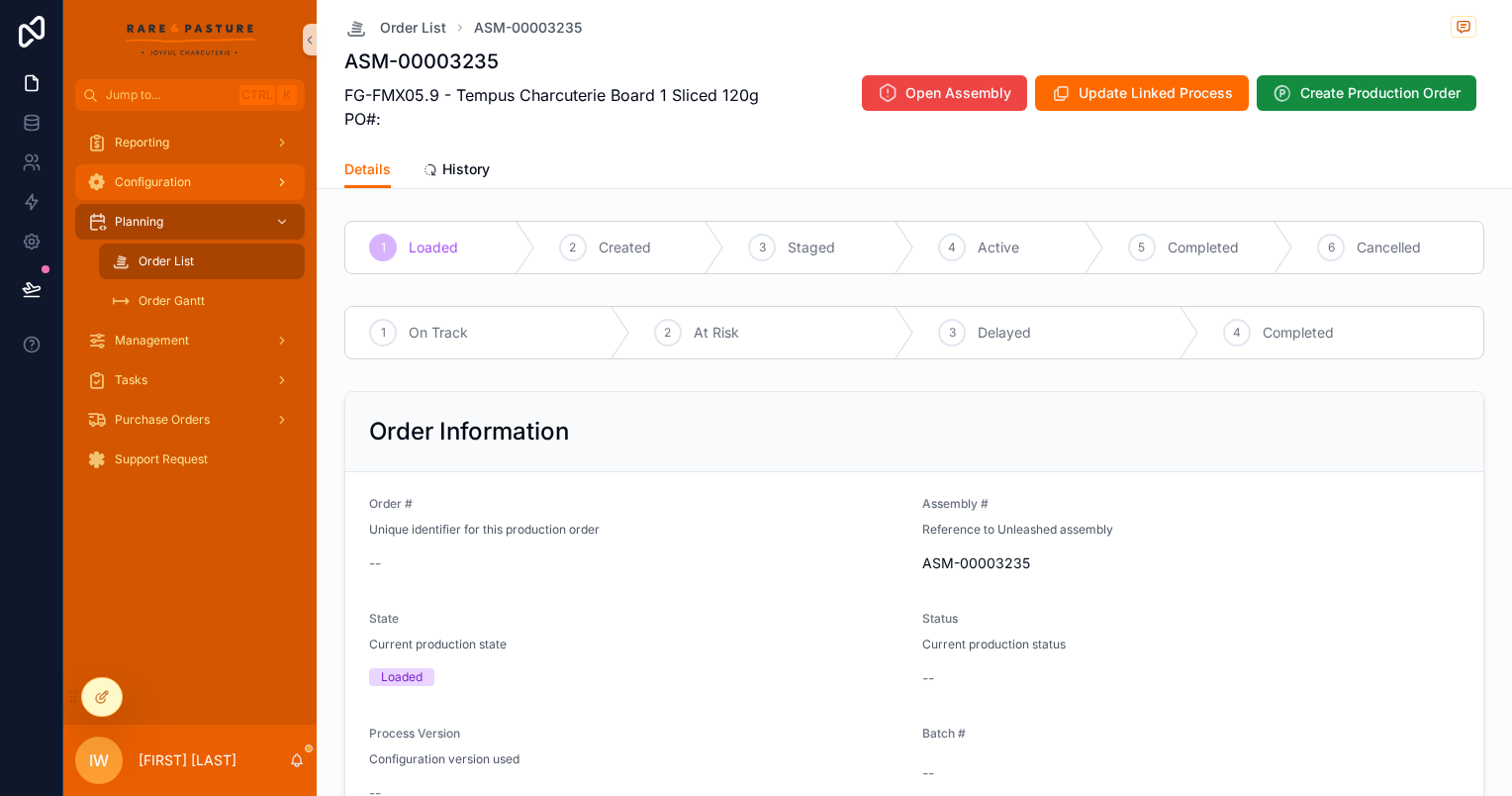 click on "Configuration" at bounding box center [190, 182] 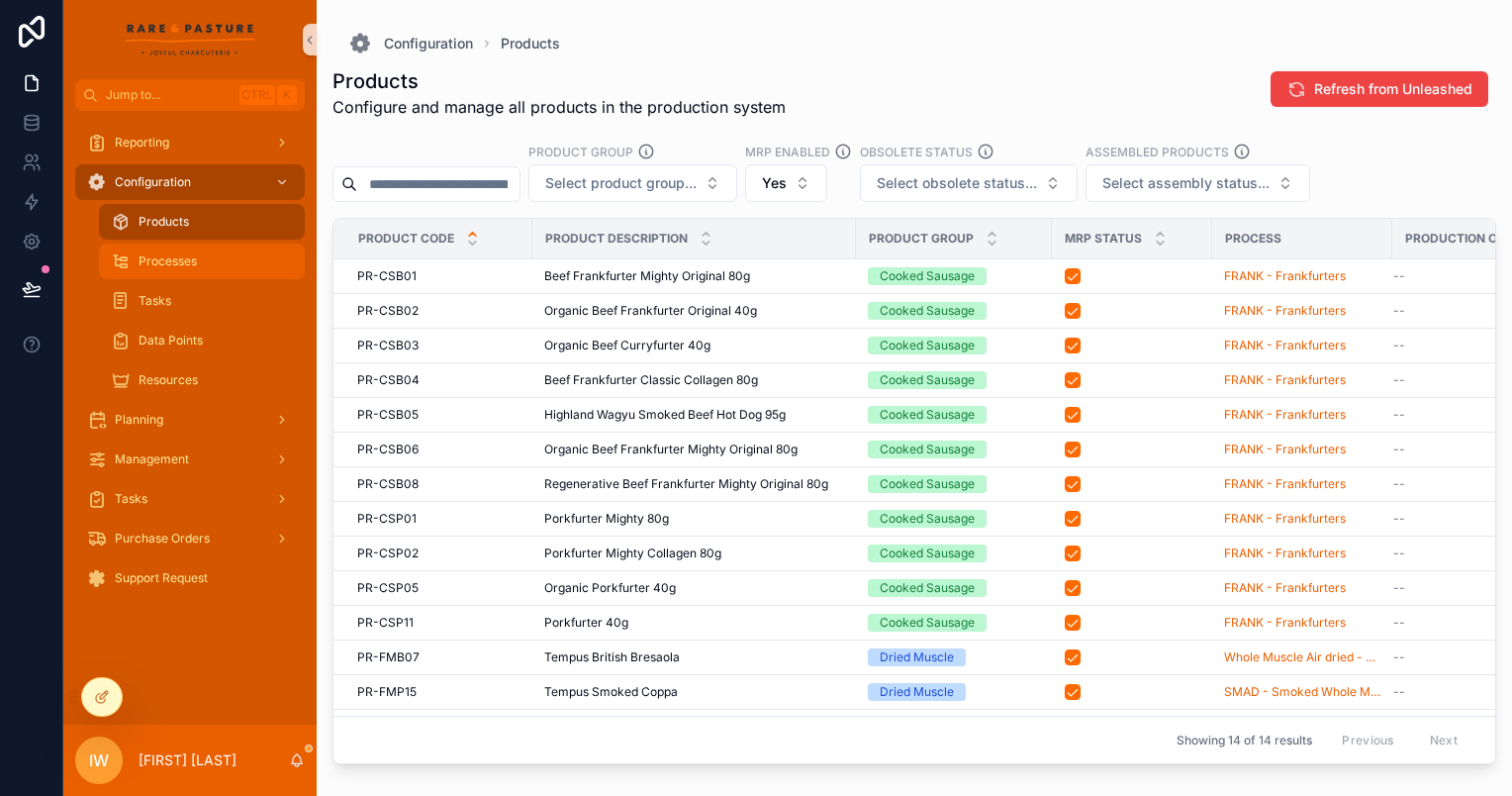 click on "Processes" at bounding box center [202, 261] 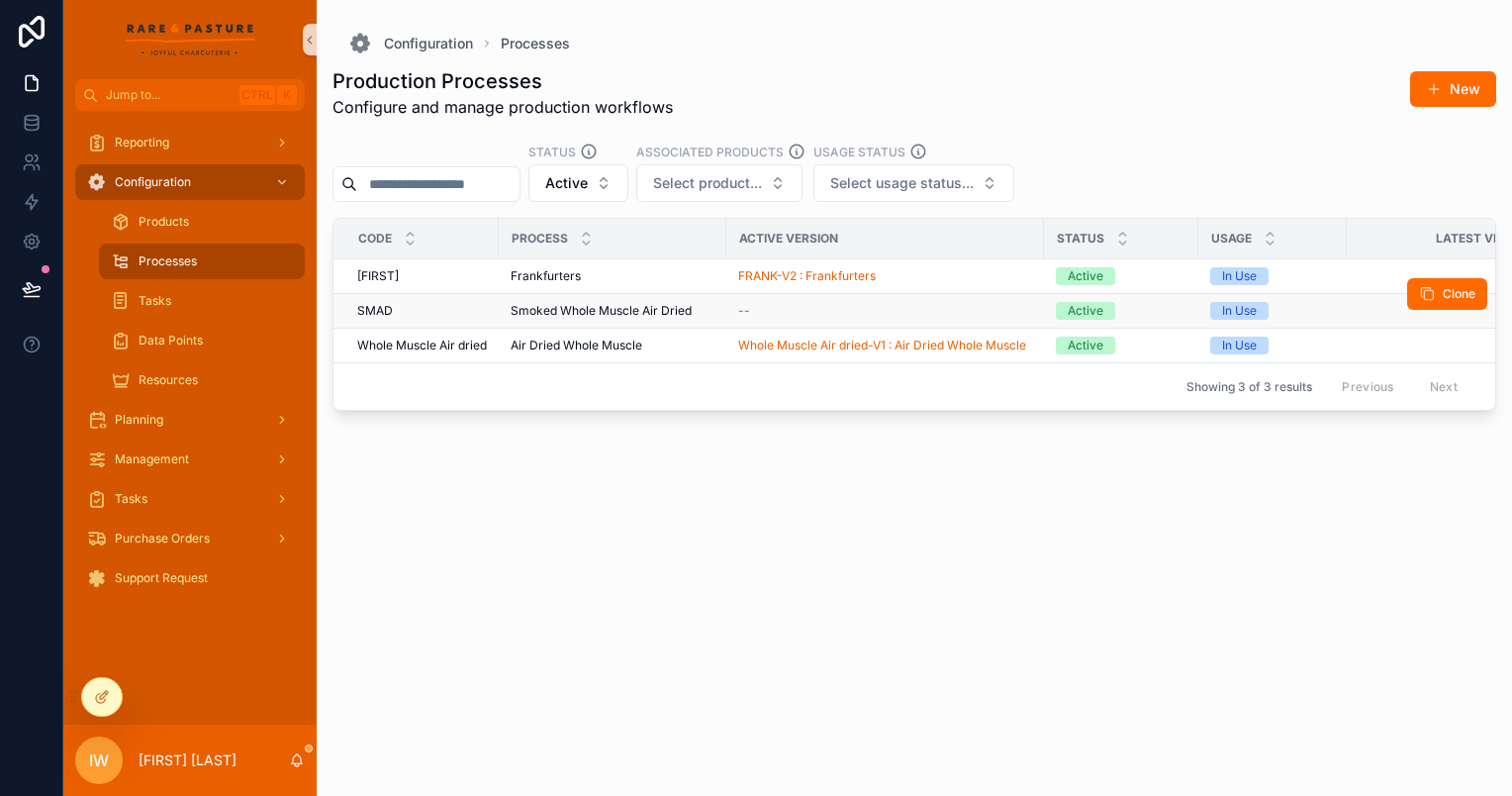click on "--" at bounding box center (885, 311) 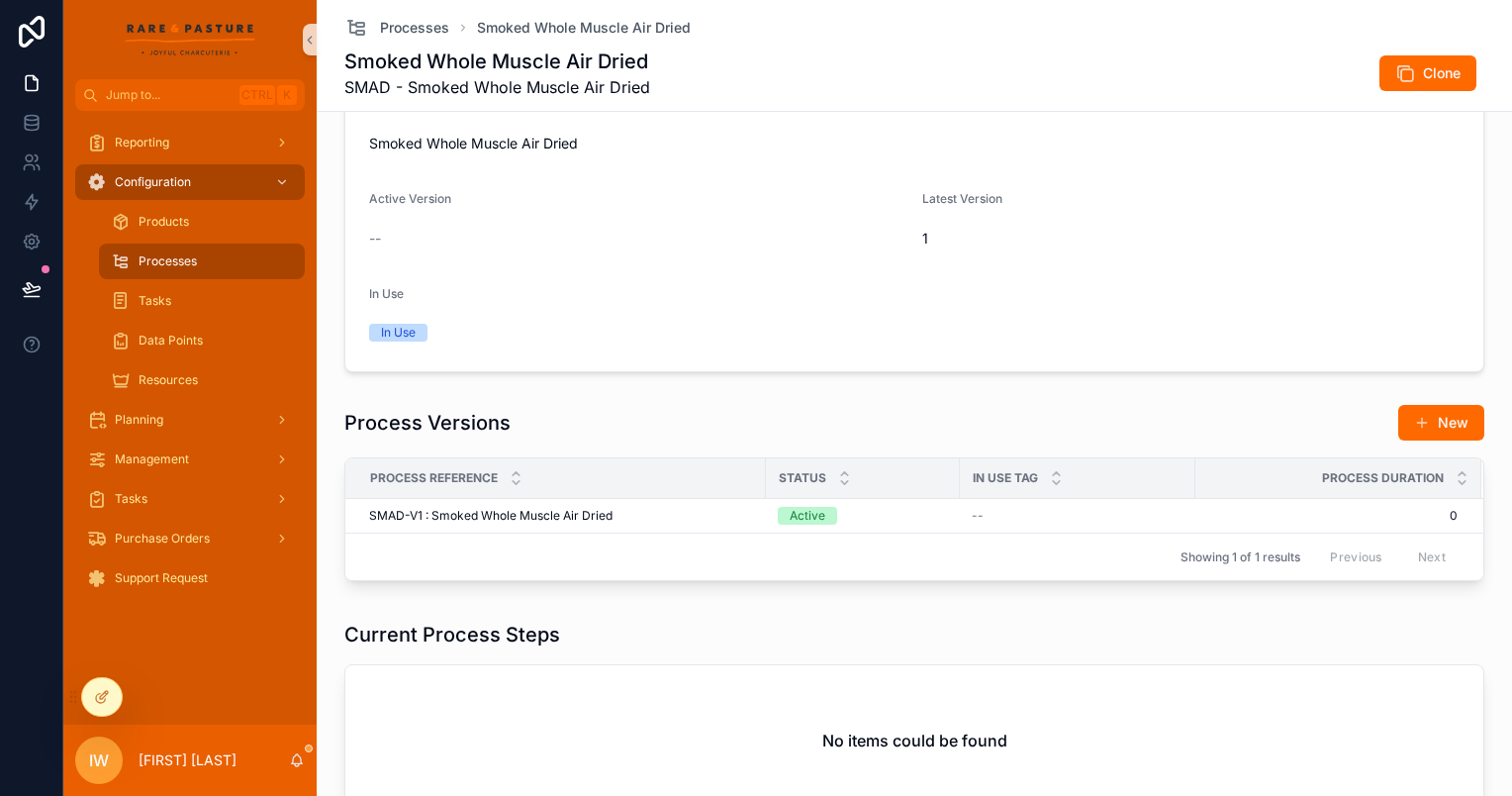 scroll, scrollTop: 396, scrollLeft: 0, axis: vertical 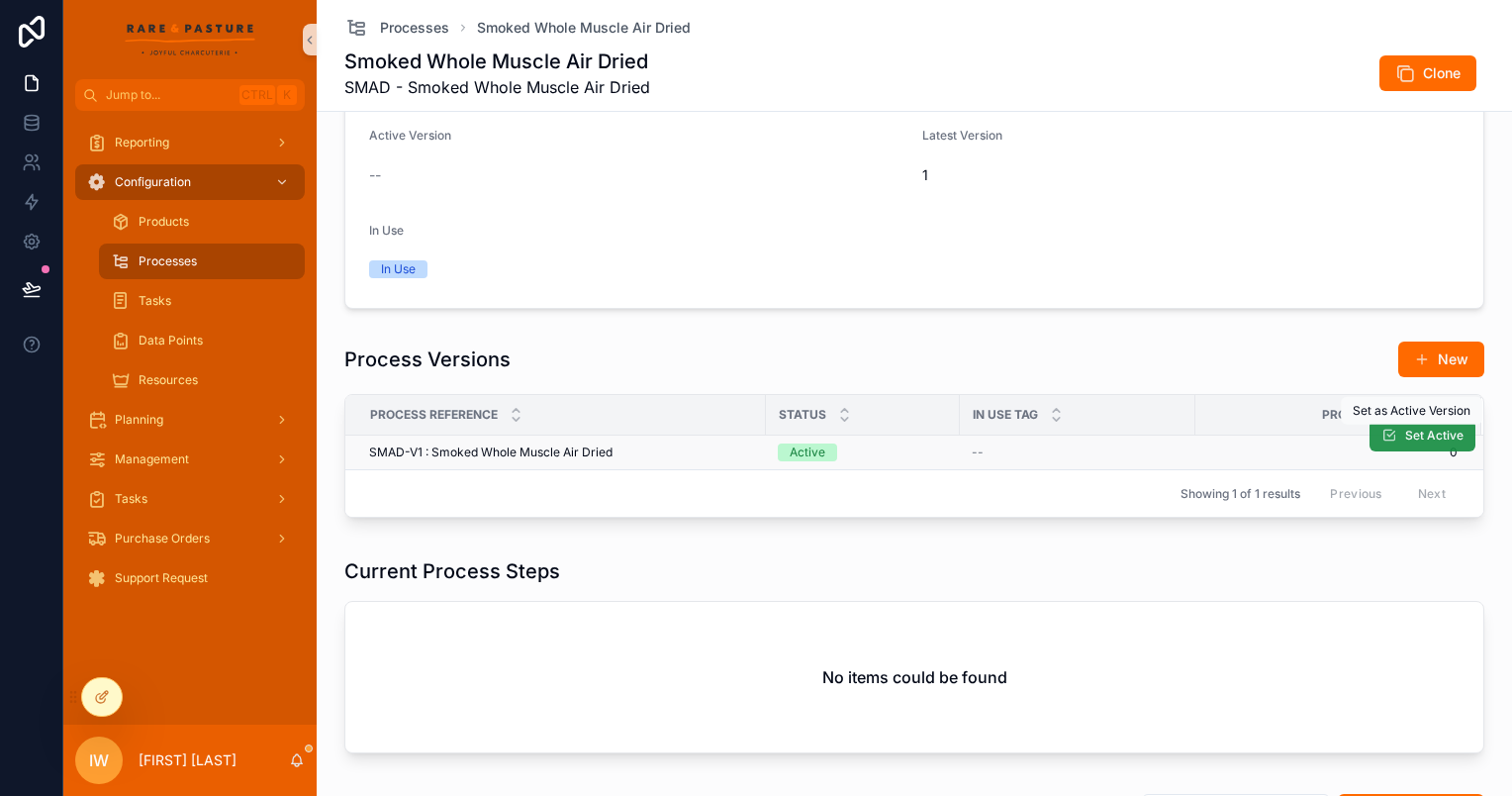 click on "Set Active" at bounding box center [1434, 436] 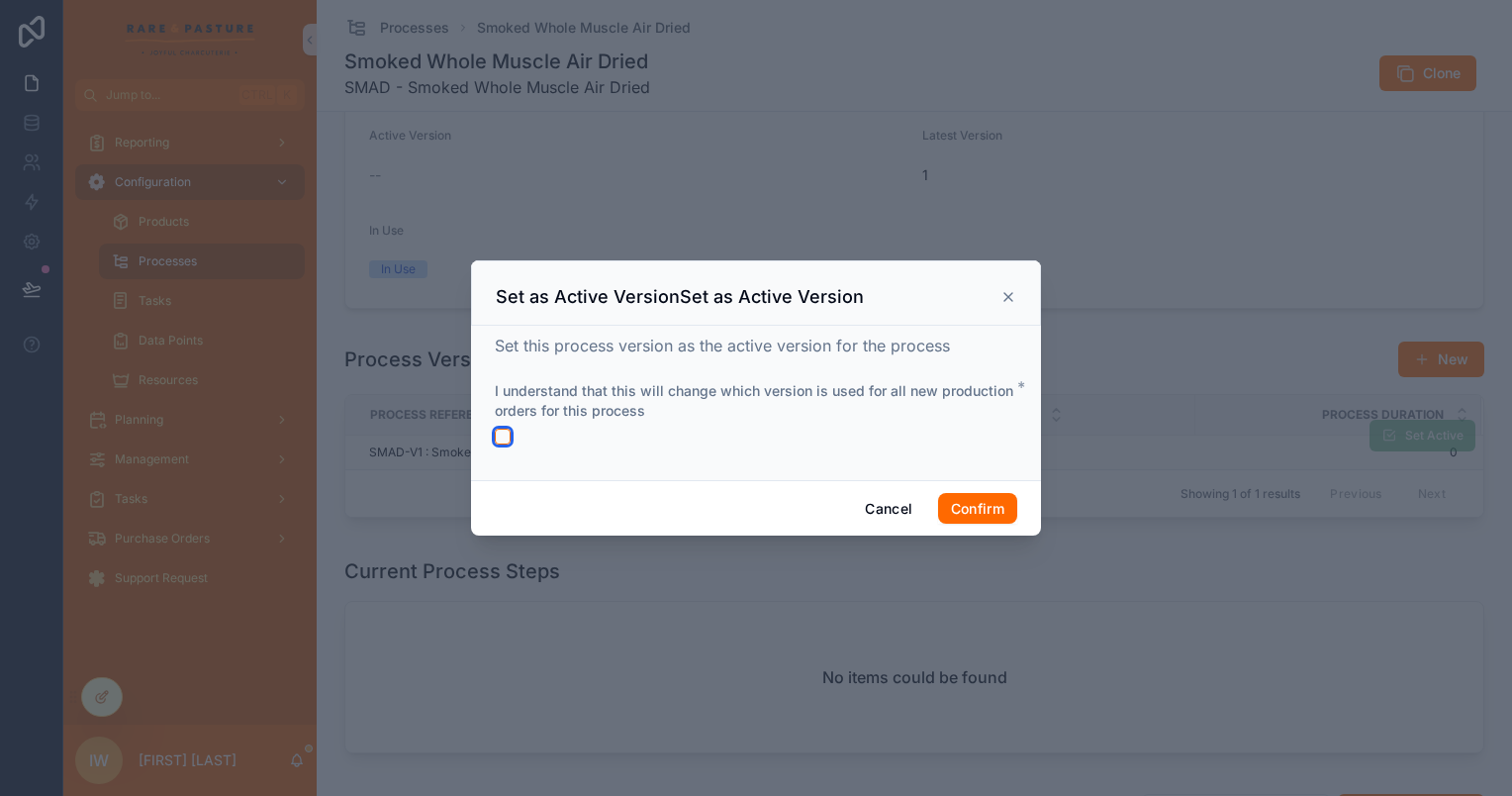 click at bounding box center [503, 437] 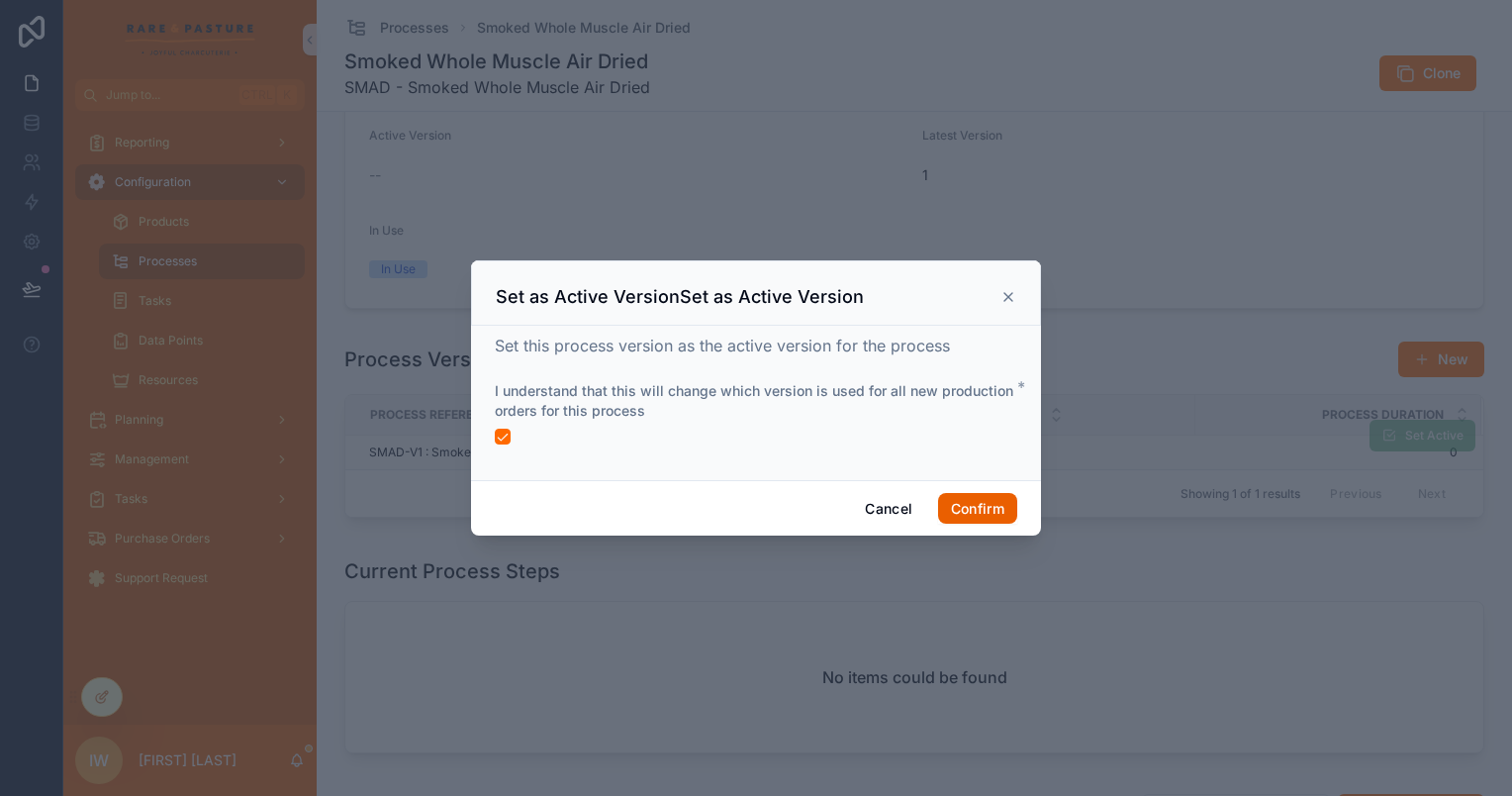 click on "Confirm" at bounding box center [978, 509] 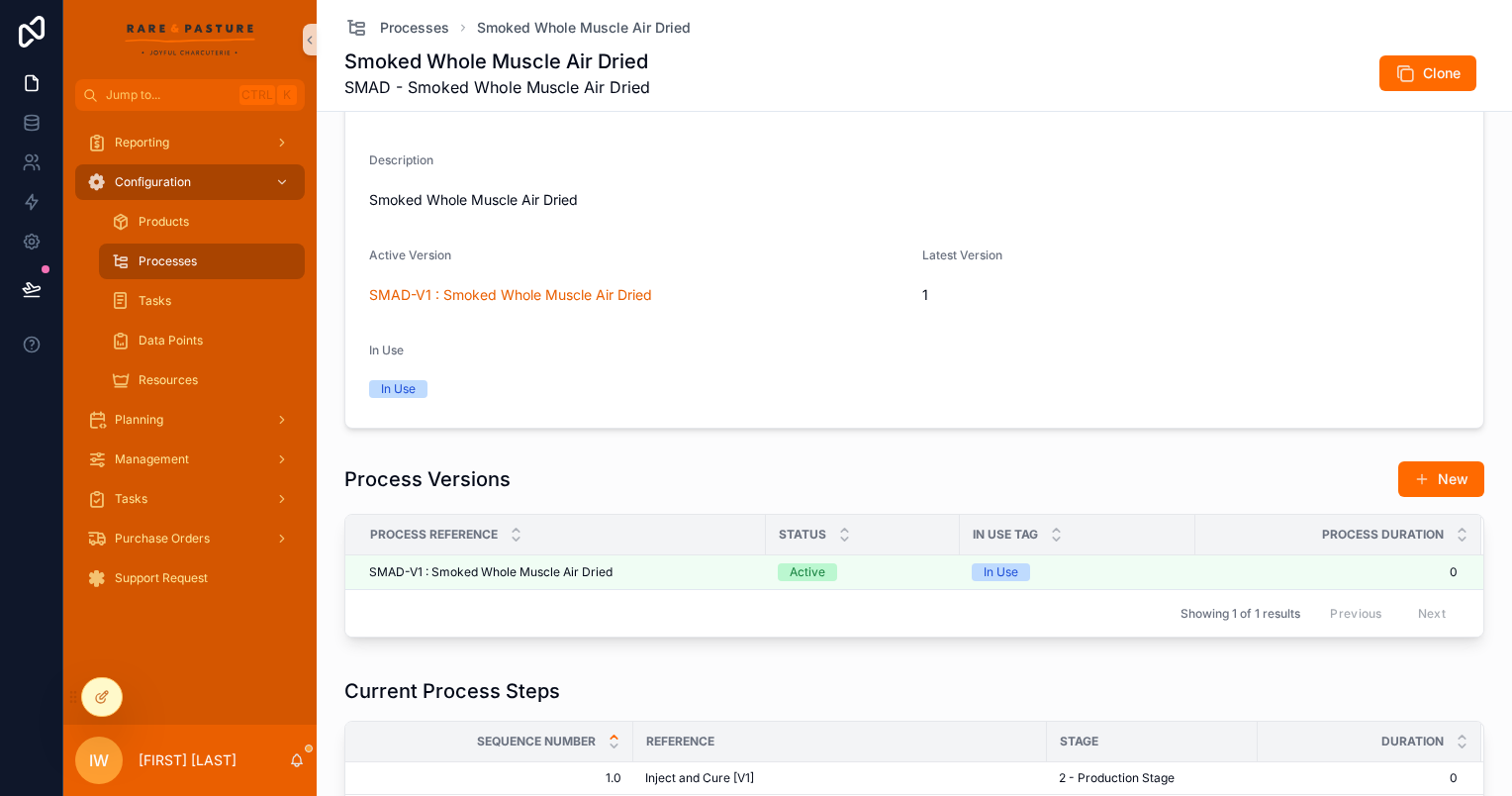 scroll, scrollTop: 0, scrollLeft: 0, axis: both 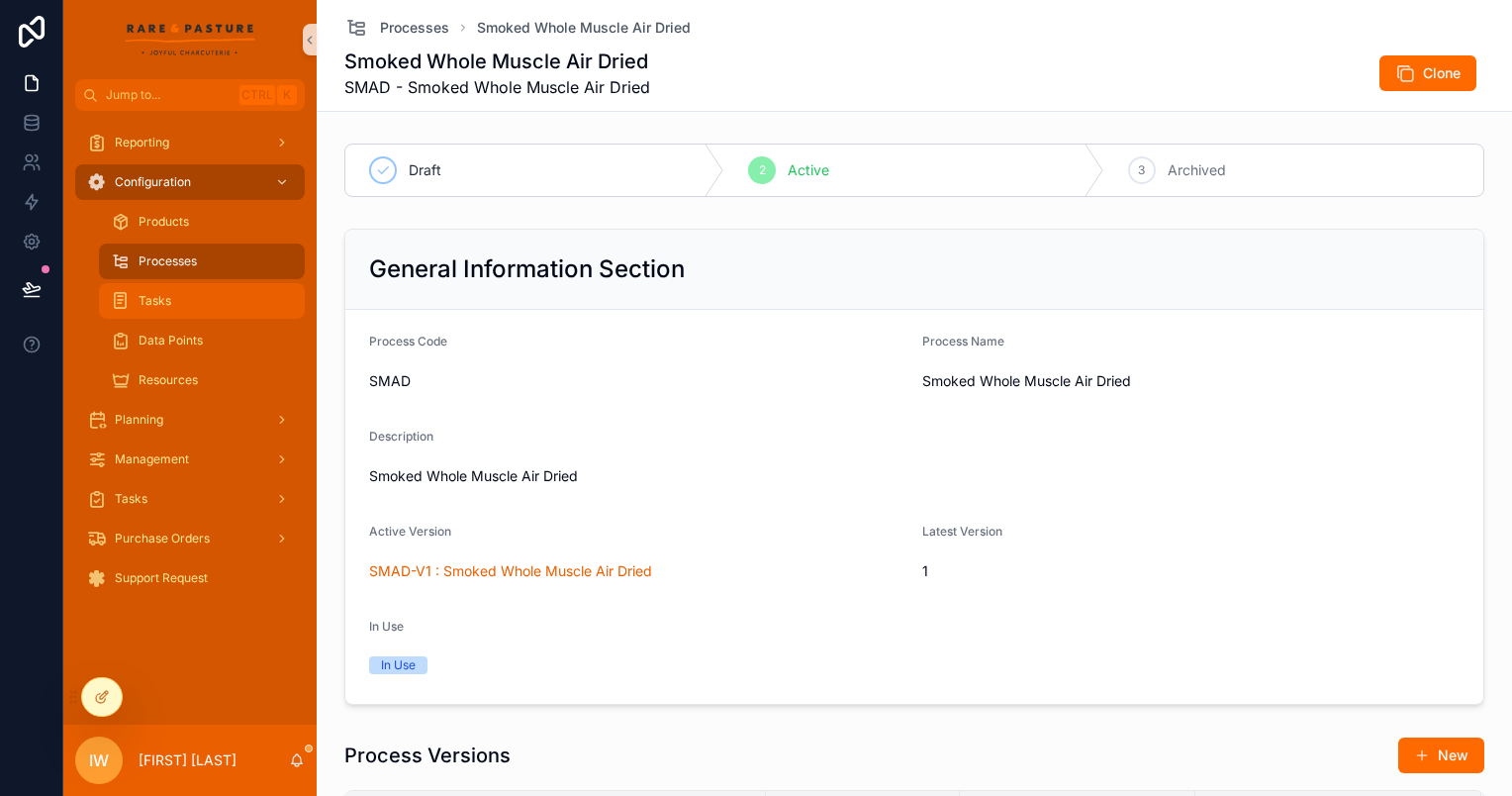 click on "Tasks" at bounding box center [202, 301] 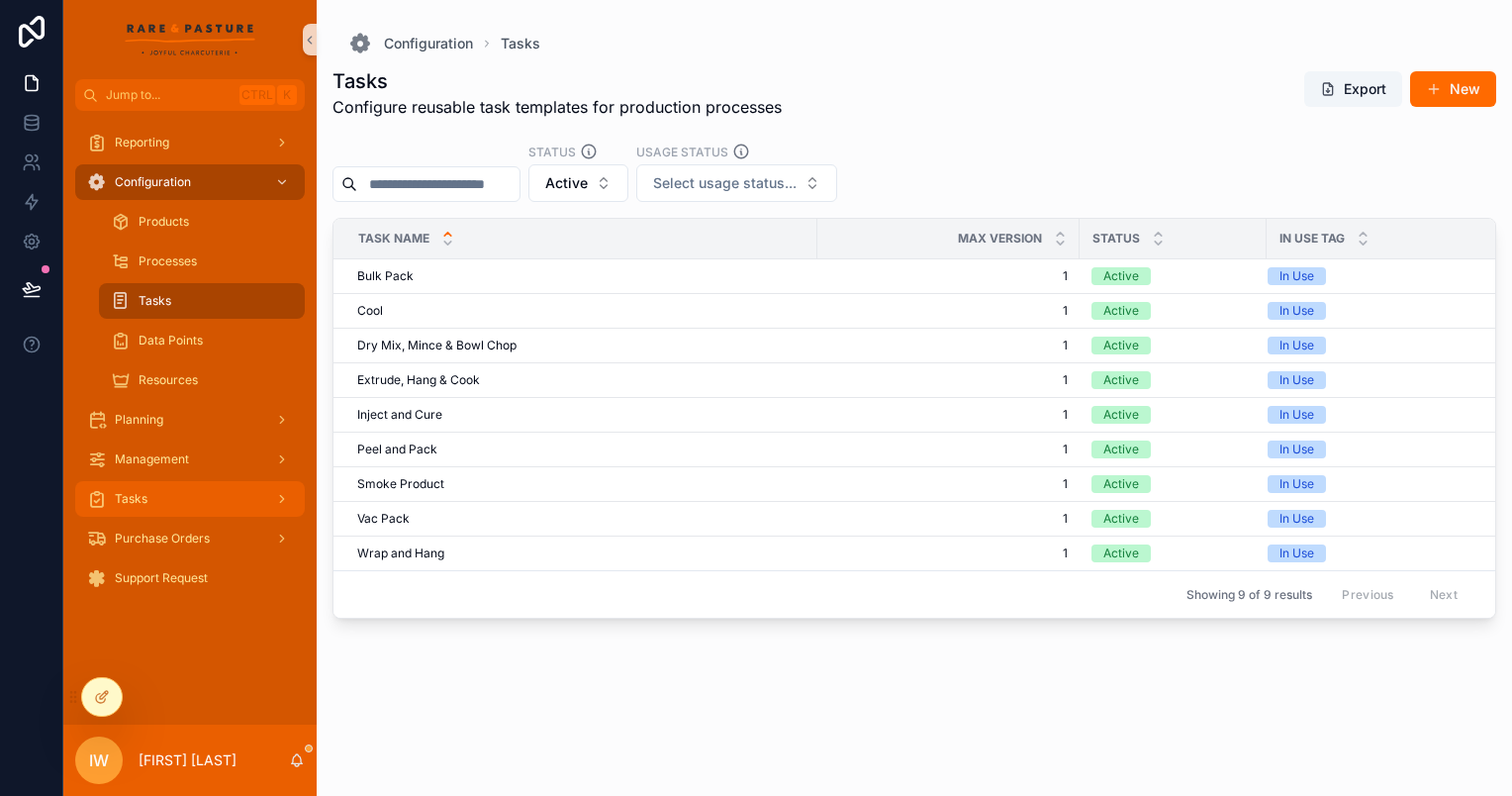 click on "Tasks" at bounding box center [190, 499] 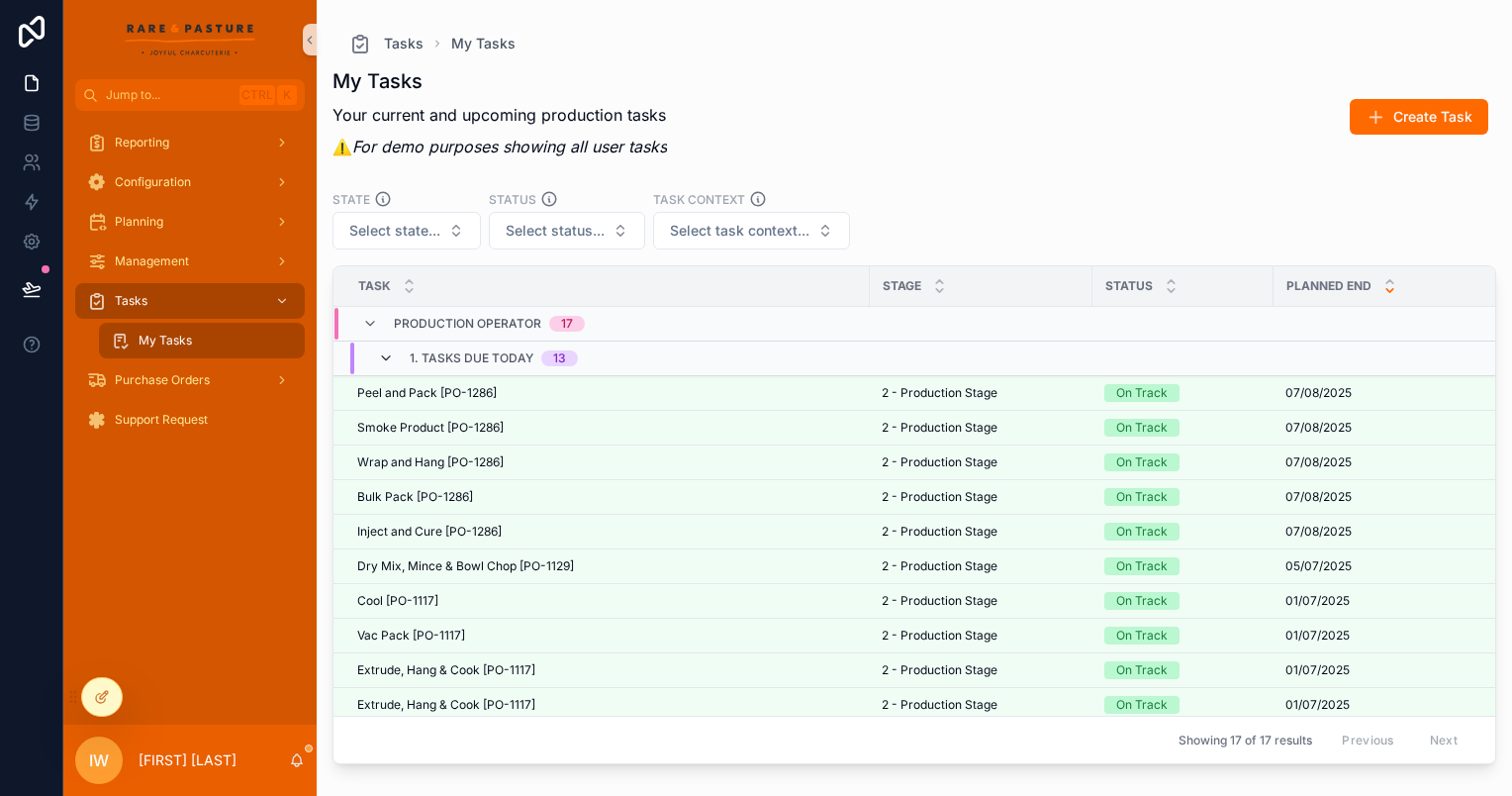 click at bounding box center (386, 358) 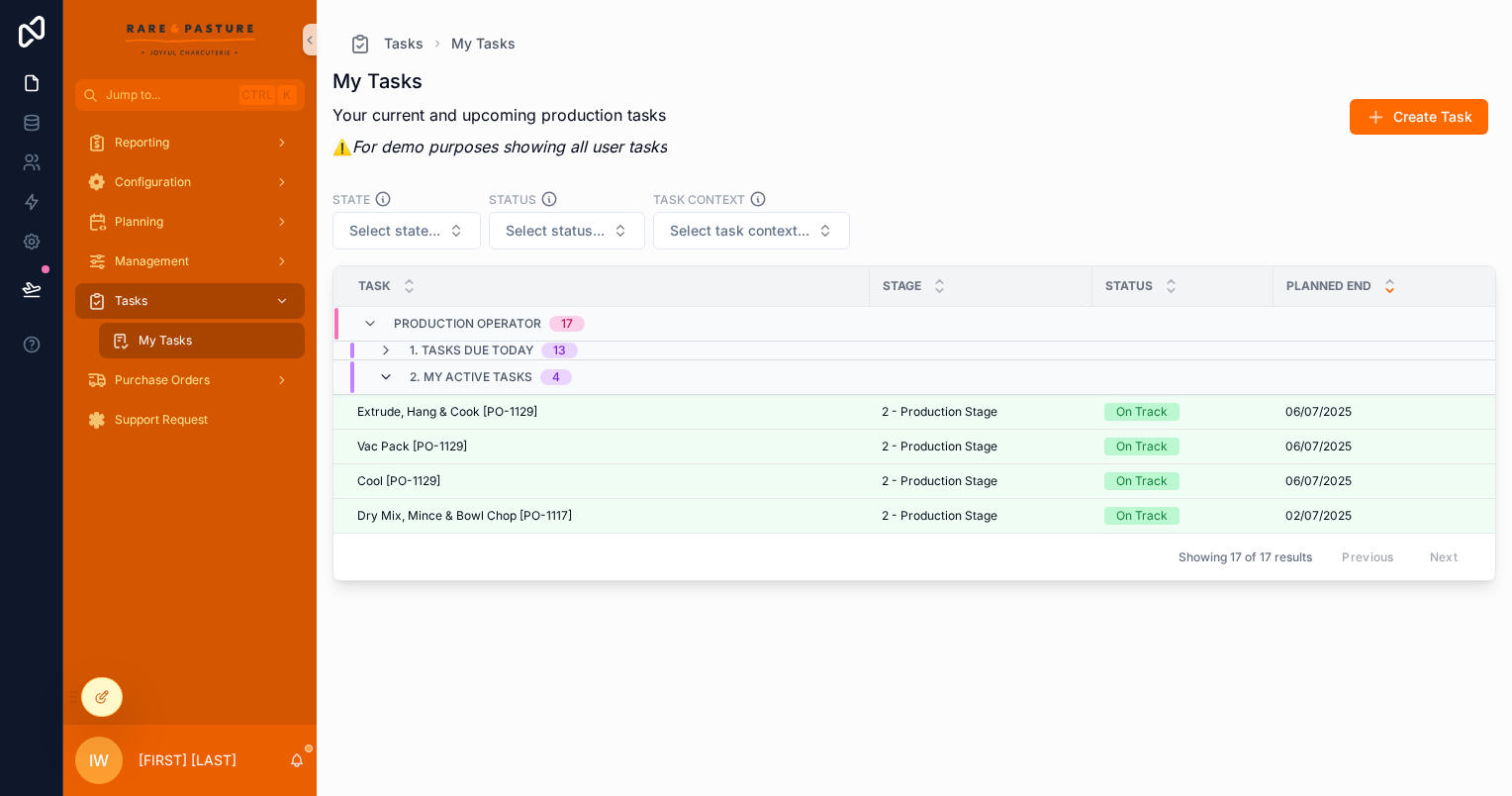 click at bounding box center [386, 377] 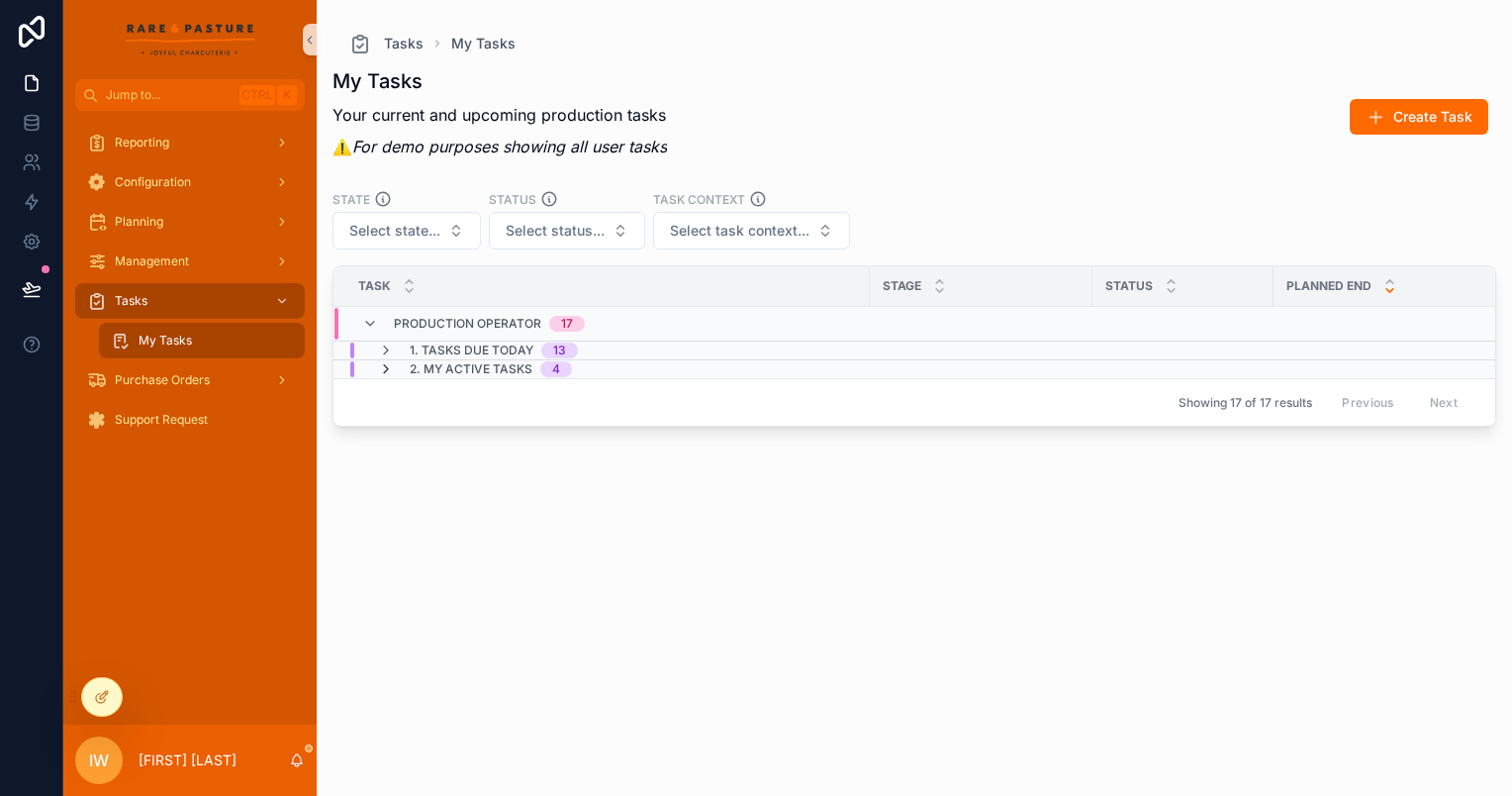 click at bounding box center (386, 369) 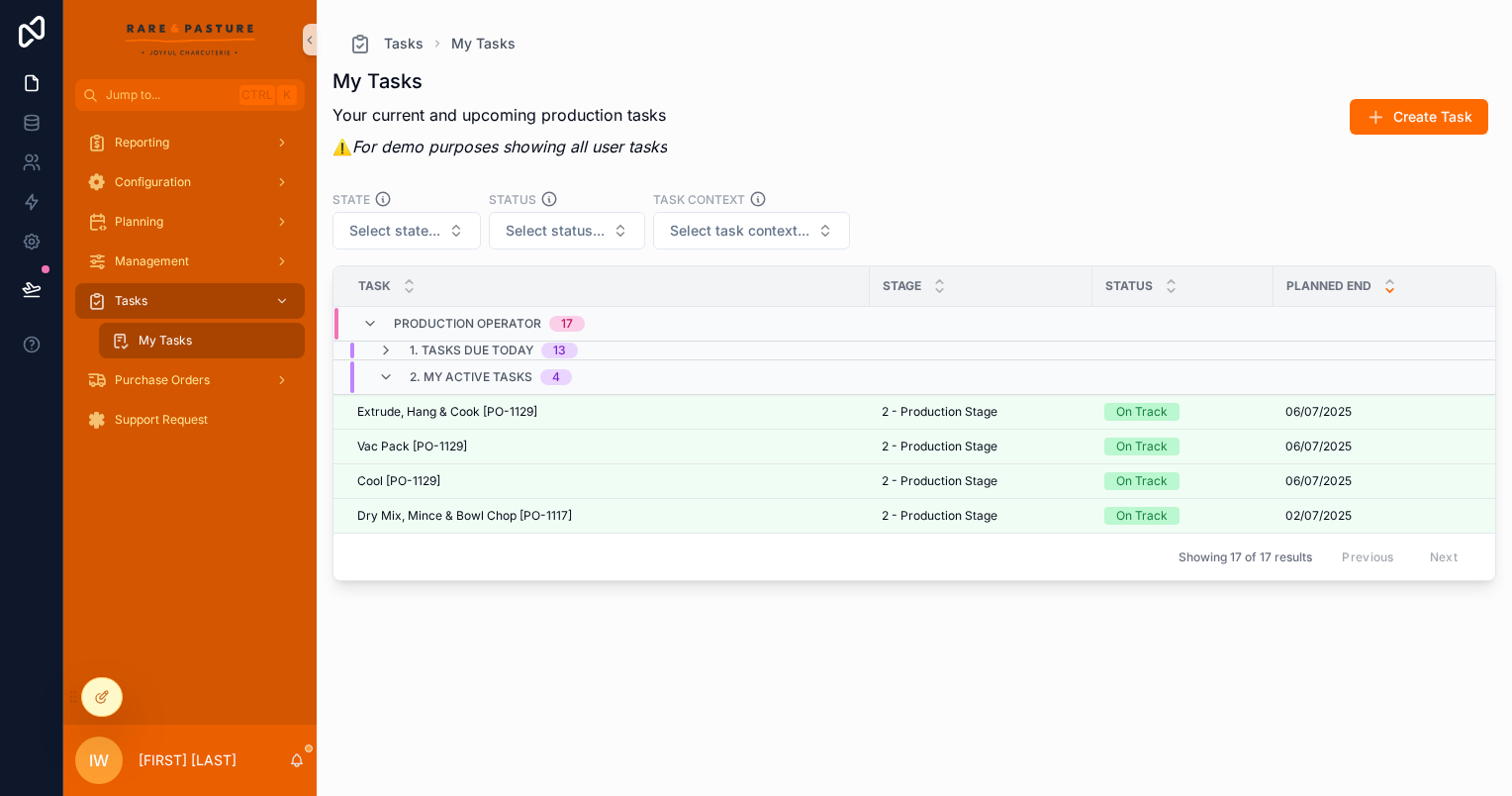 click on "My Tasks Your current and upcoming production tasks ⚠️ For demo purposes showing all user tasks Create Task" at bounding box center [914, 121] 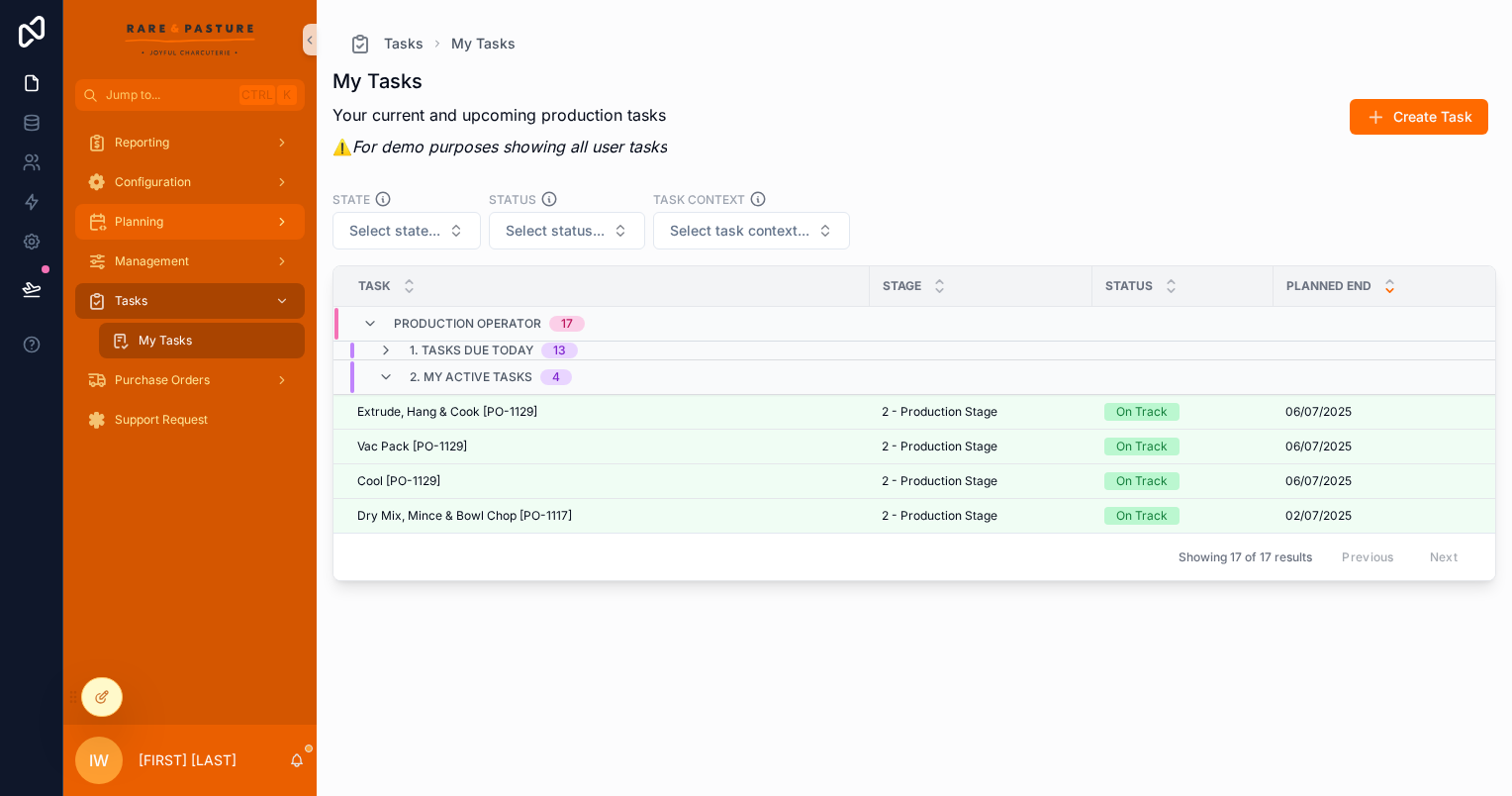 click on "Planning" at bounding box center (190, 222) 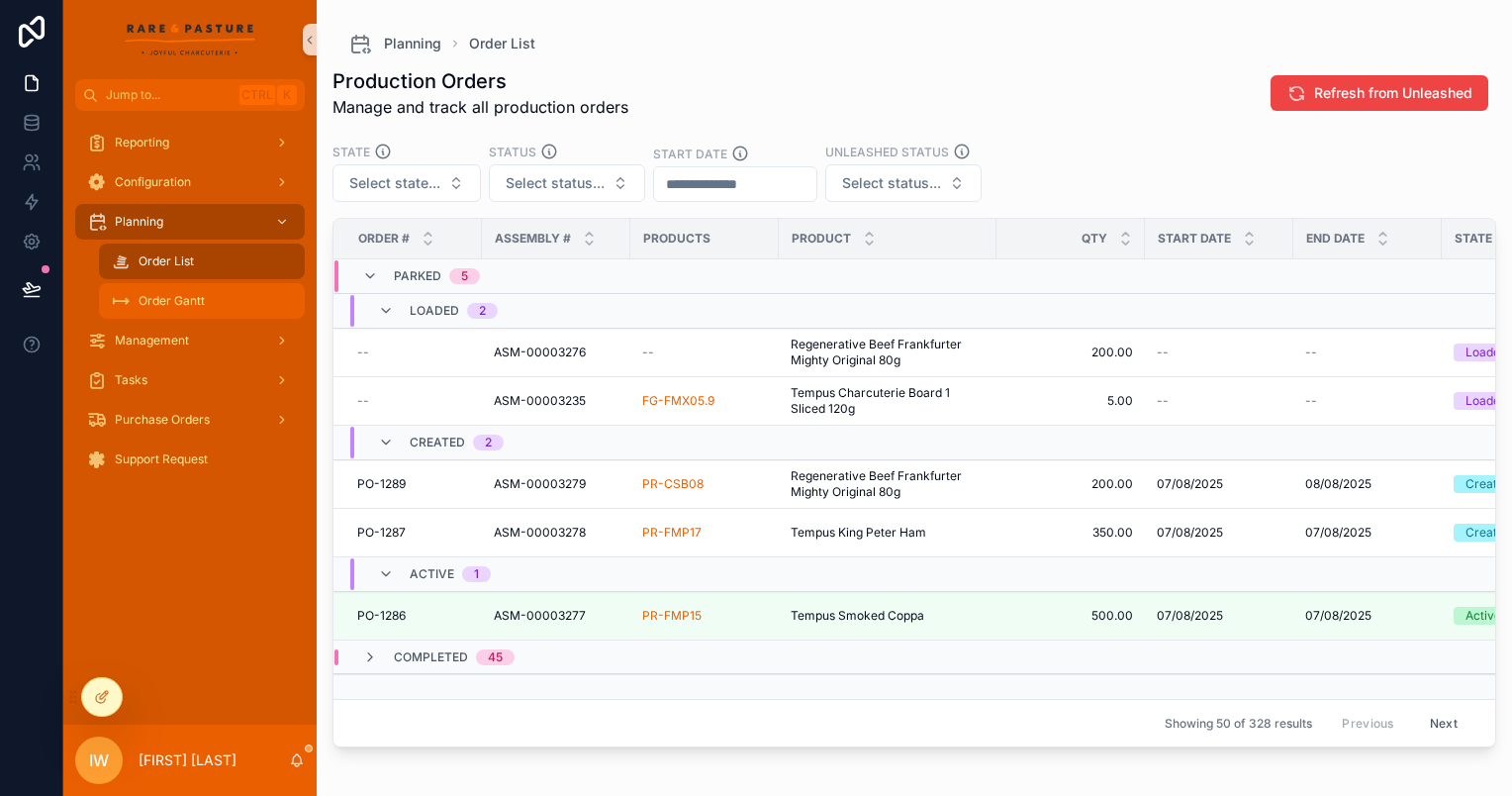click on "Order Gantt" at bounding box center [202, 301] 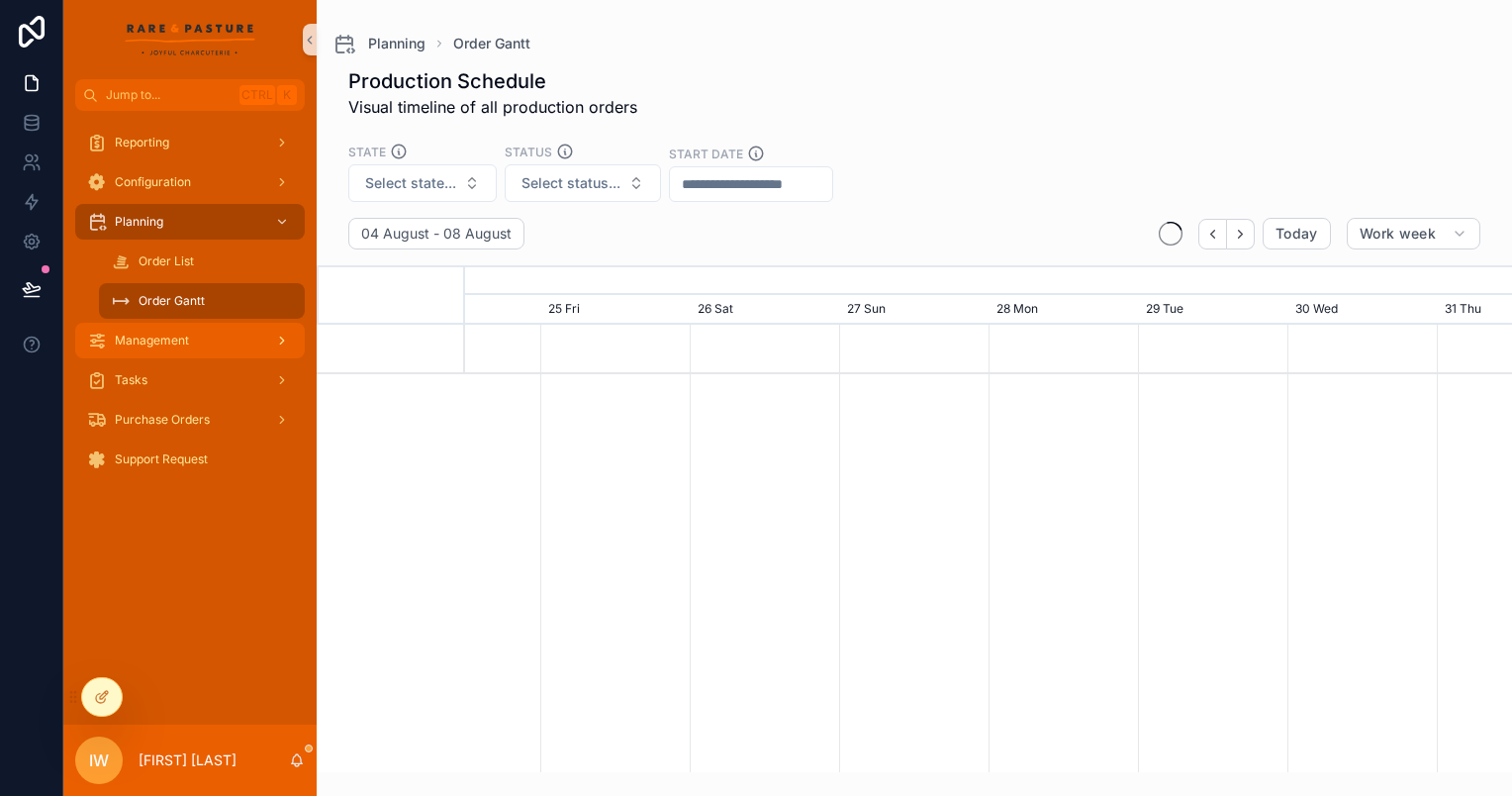 scroll, scrollTop: 0, scrollLeft: 1570, axis: horizontal 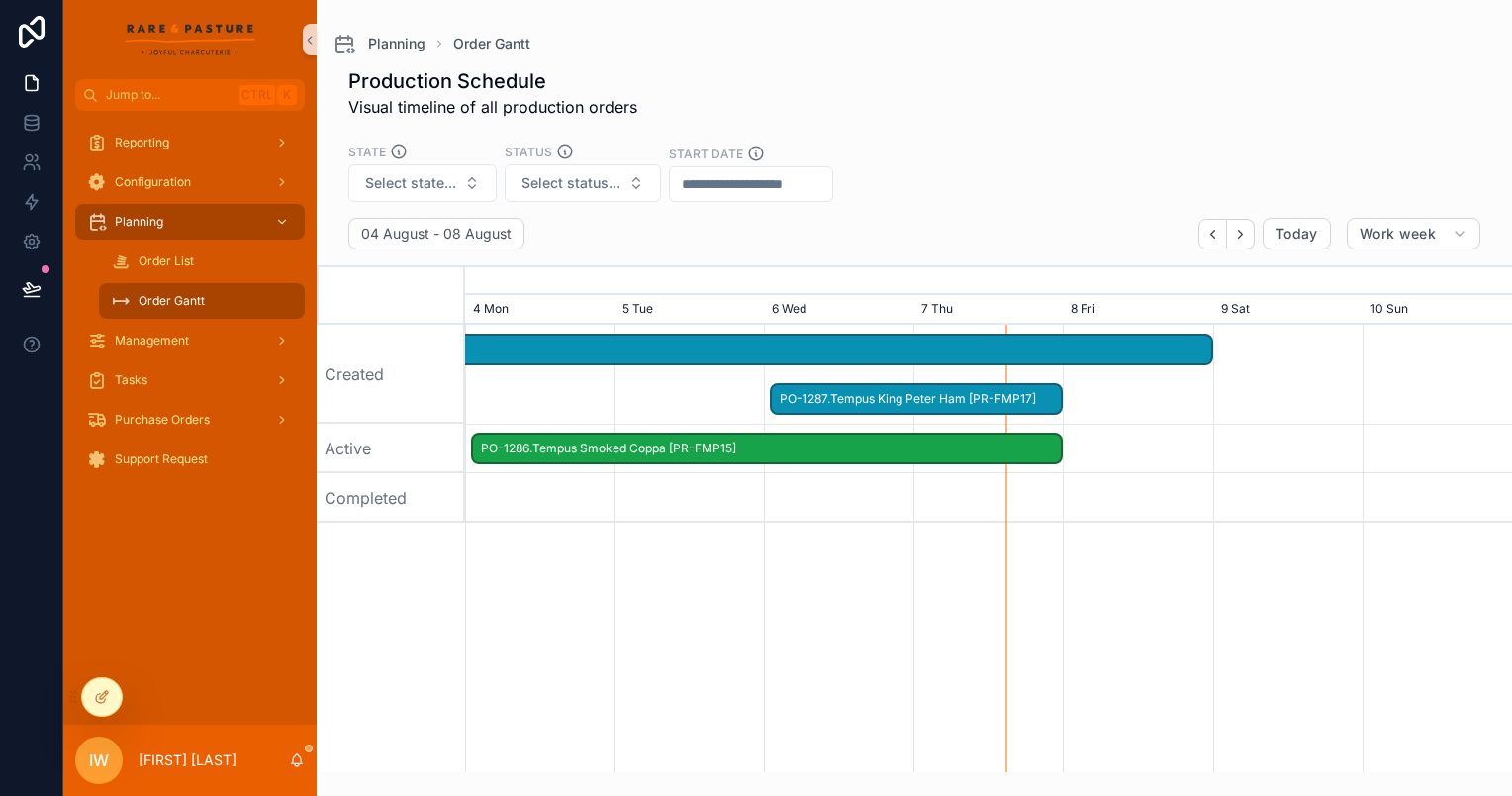 click on "PO-1286.Tempus Smoked Coppa [PR-FMP15]" at bounding box center [767, 448] 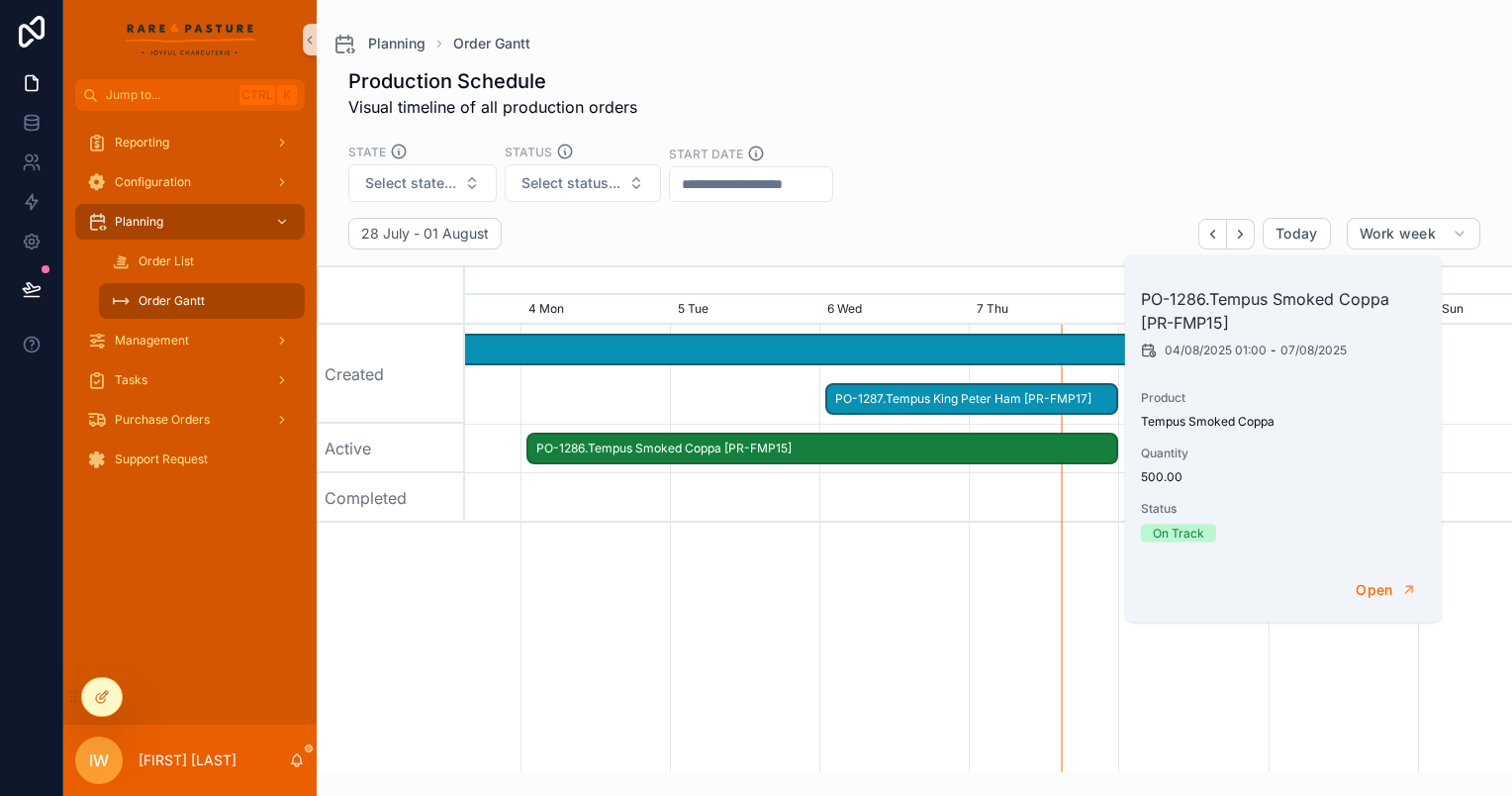 drag, startPoint x: 646, startPoint y: 452, endPoint x: 617, endPoint y: 447, distance: 29.427878 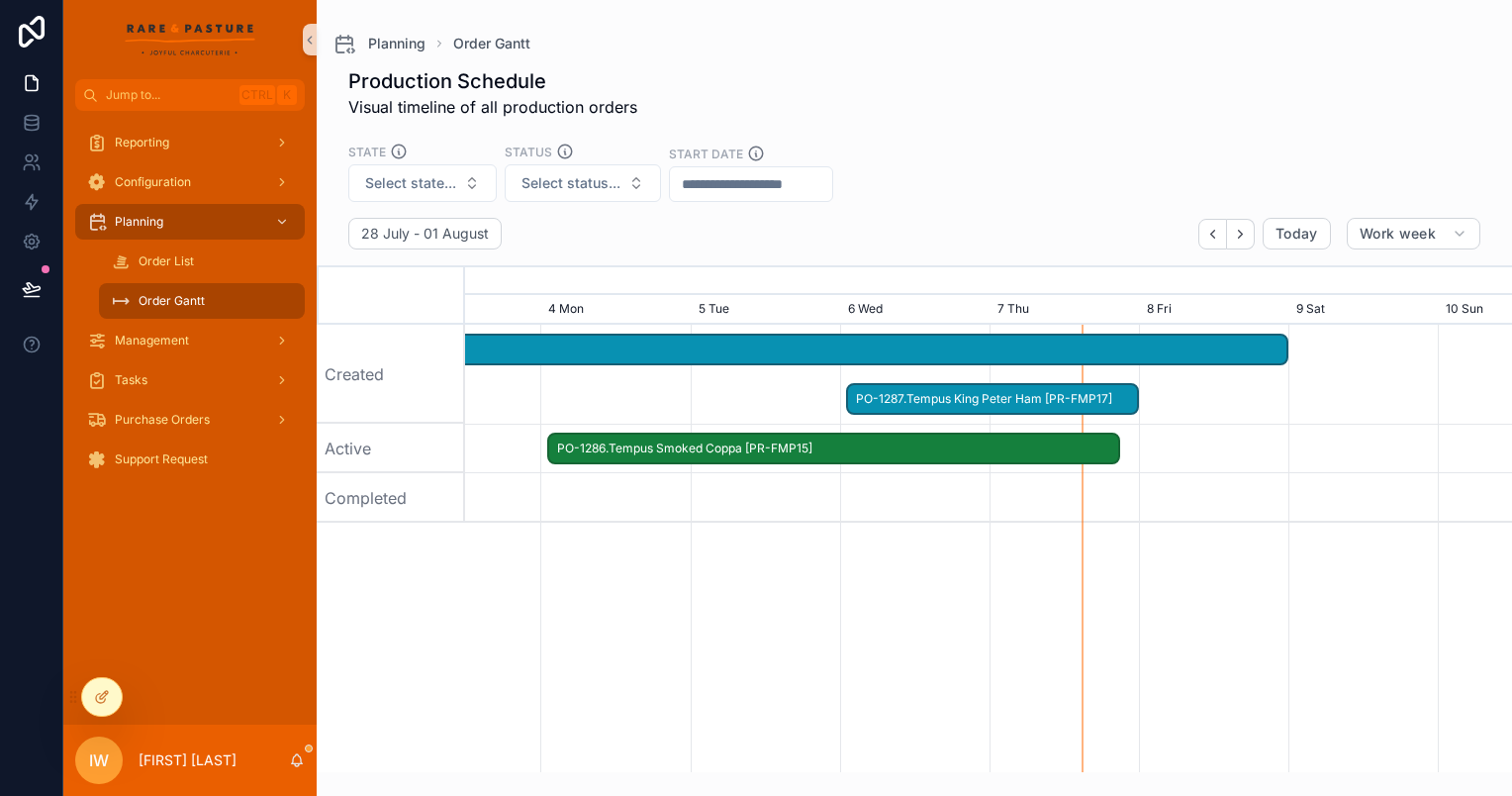 click on "PO-1289.Regenerative Beef Frankfurter Mighty Original 80g [PR-CSB08] PO-1287.Tempus King Peter Ham [PR-FMP17] PO-1286.Tempus Smoked Coppa [PR-FMP15]" at bounding box center [-582, 572] 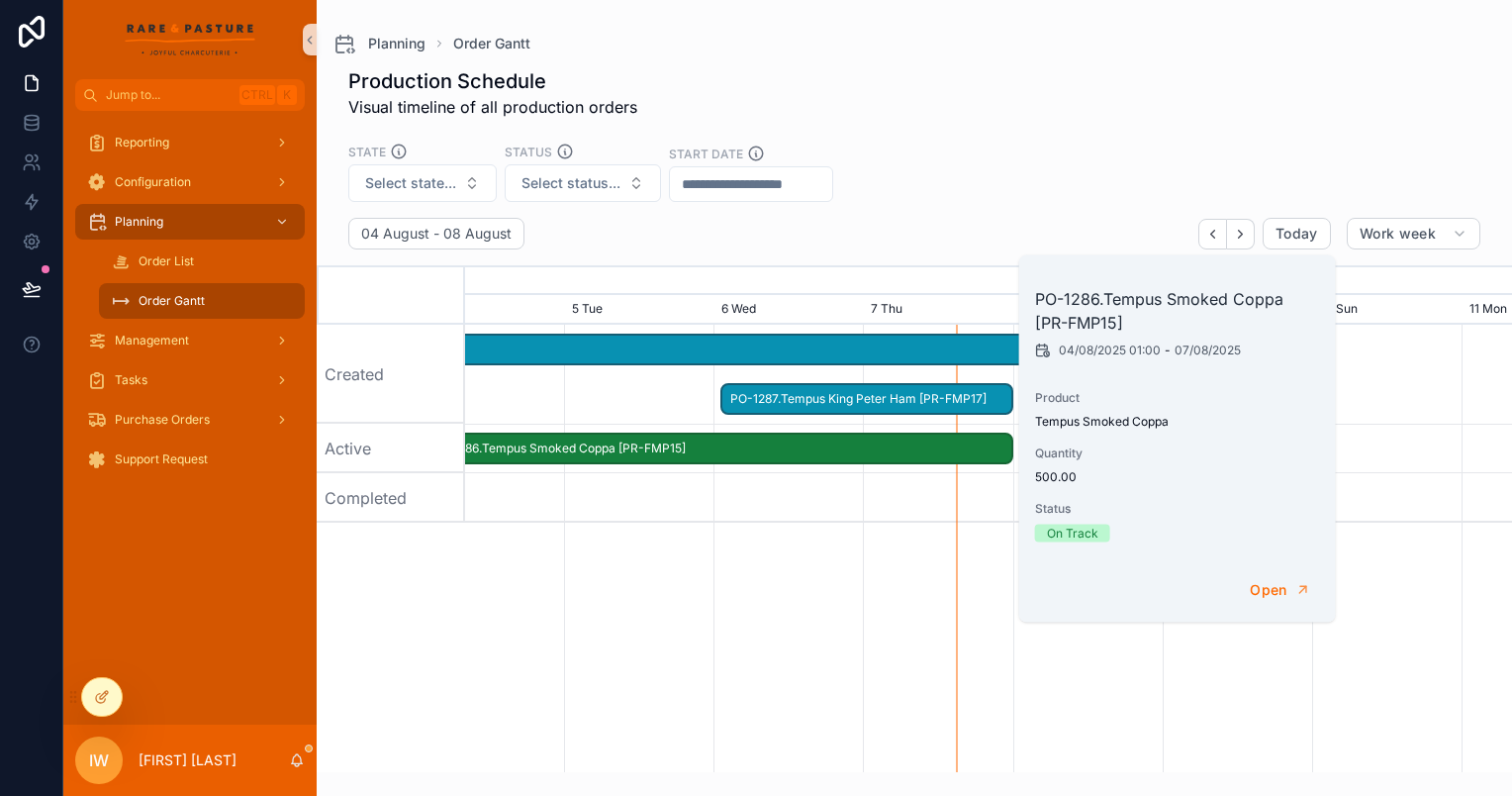 scroll, scrollTop: 0, scrollLeft: 1575, axis: horizontal 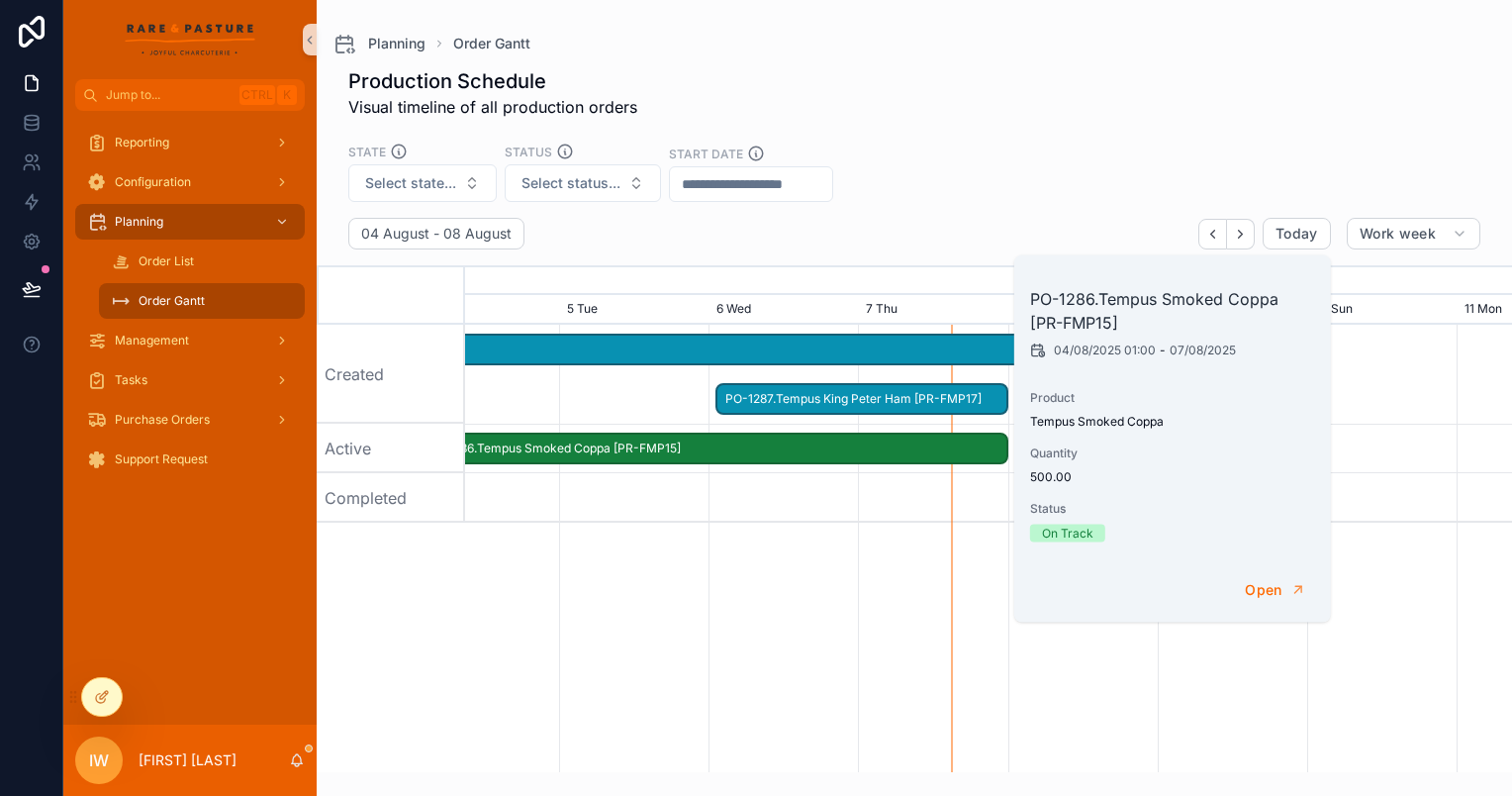drag, startPoint x: 1057, startPoint y: 462, endPoint x: 918, endPoint y: 448, distance: 139.70326 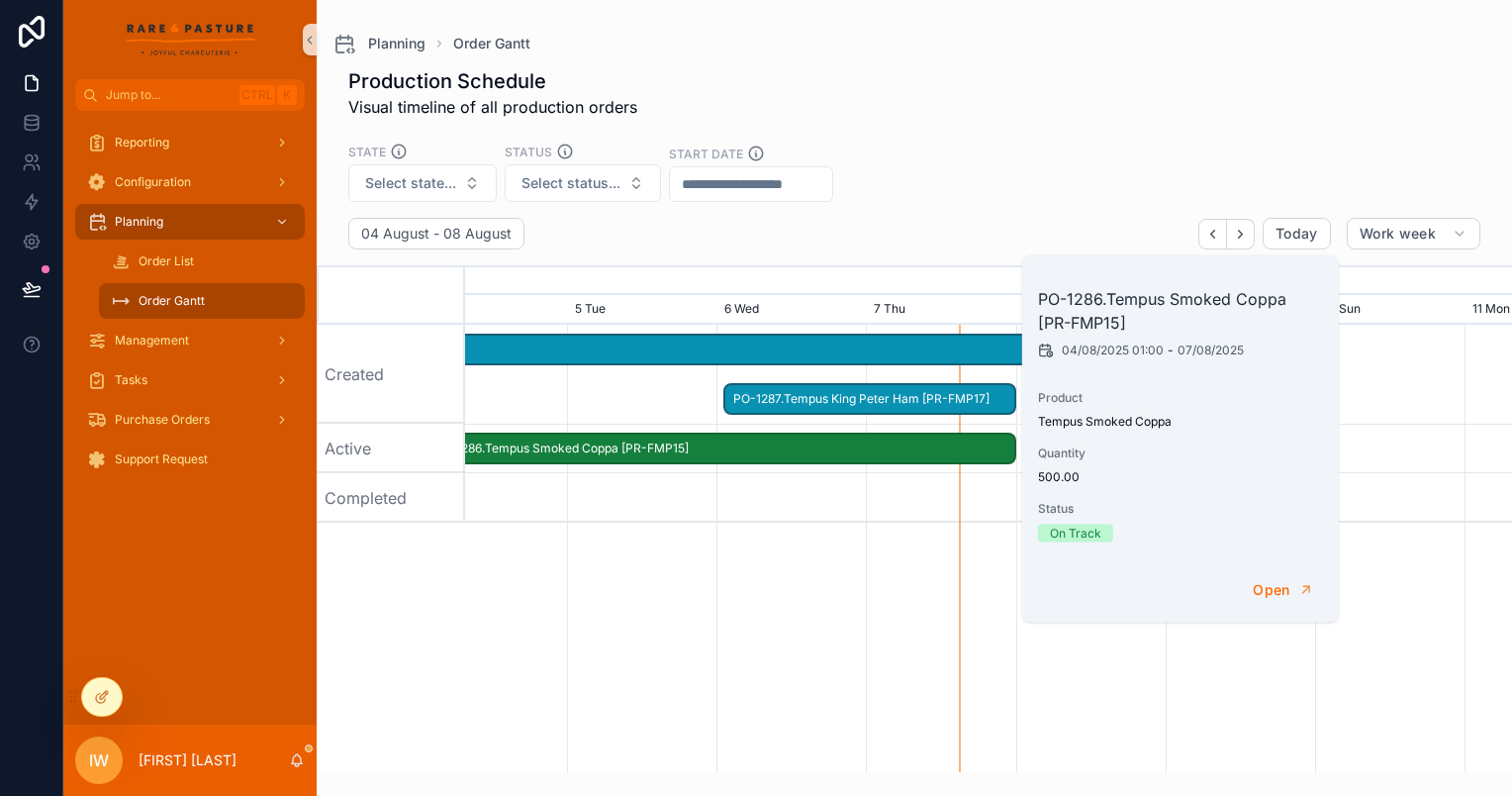 scroll, scrollTop: 0, scrollLeft: 1563, axis: horizontal 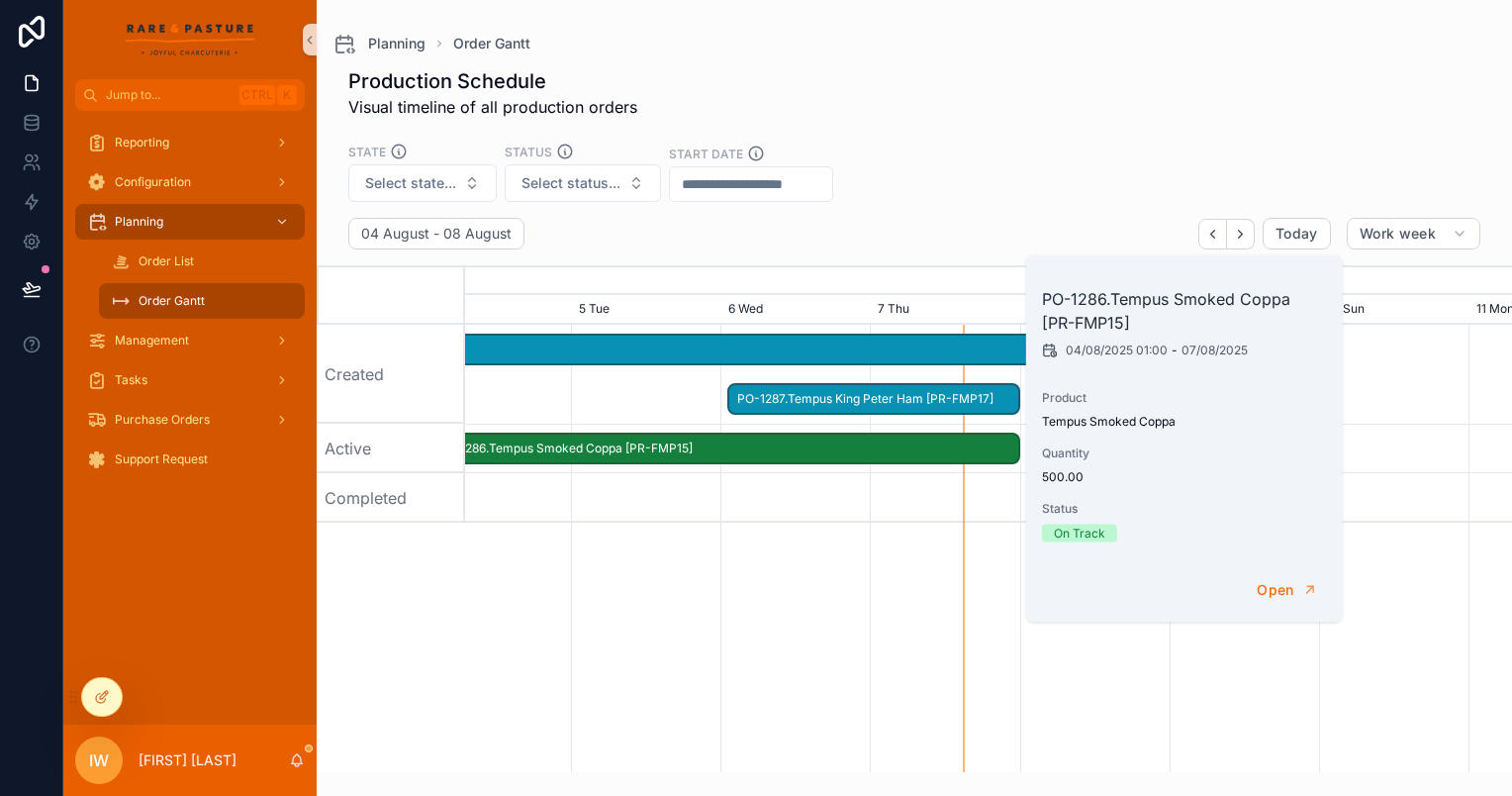 drag, startPoint x: 960, startPoint y: 432, endPoint x: 974, endPoint y: 432, distance: 14 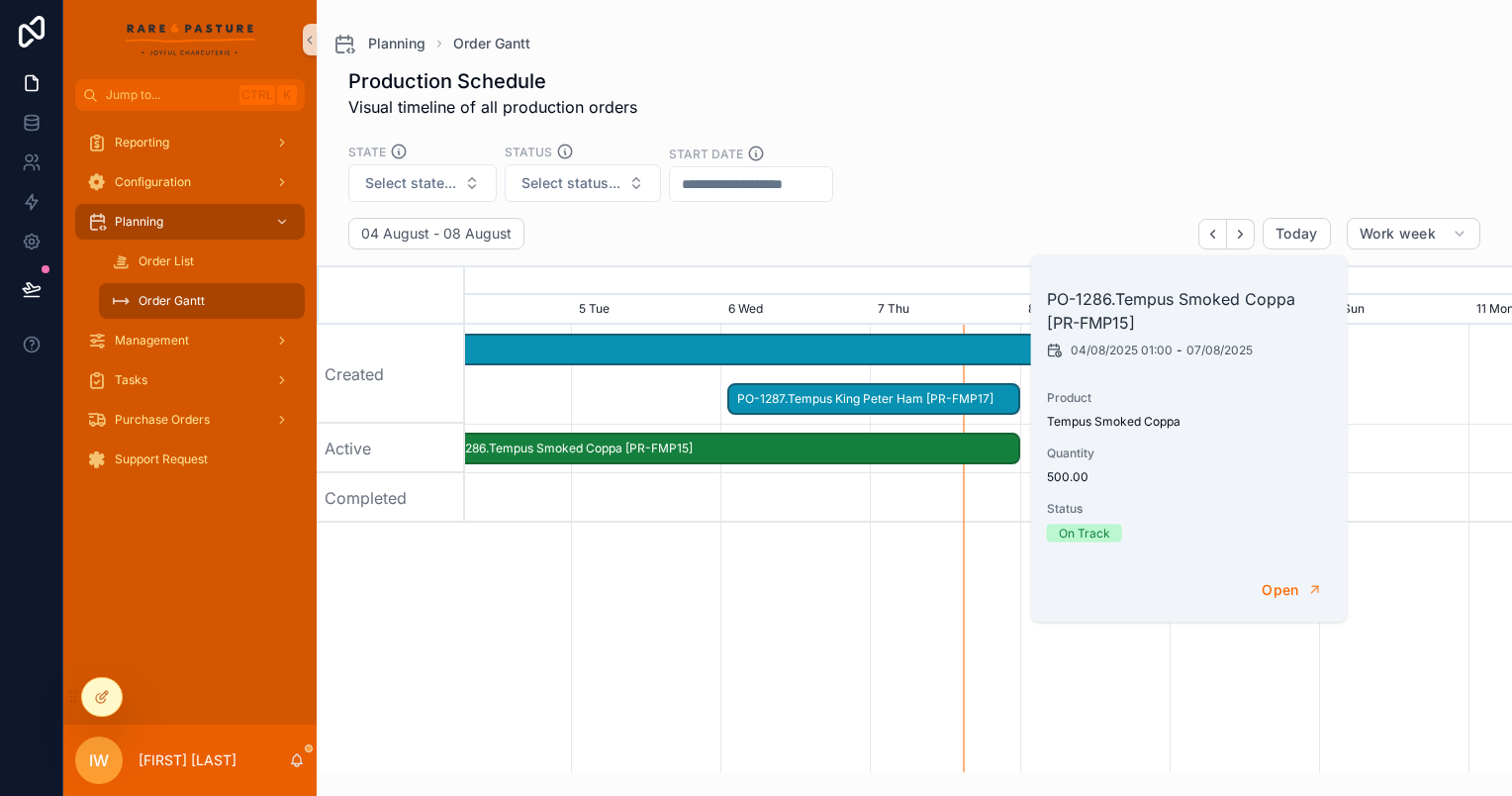 scroll, scrollTop: 0, scrollLeft: 1556, axis: horizontal 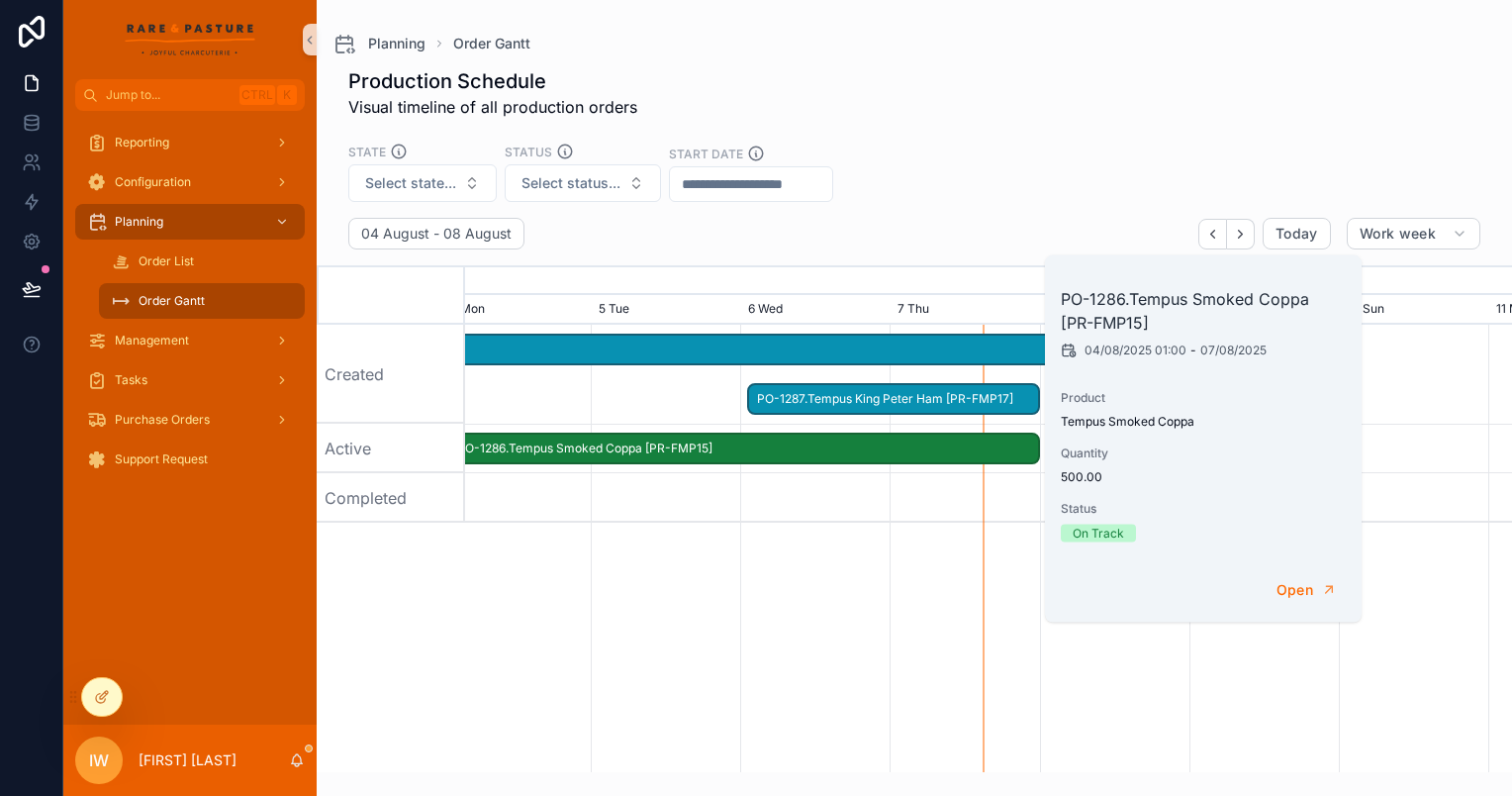 drag, startPoint x: 971, startPoint y: 433, endPoint x: 1001, endPoint y: 434, distance: 30.016662 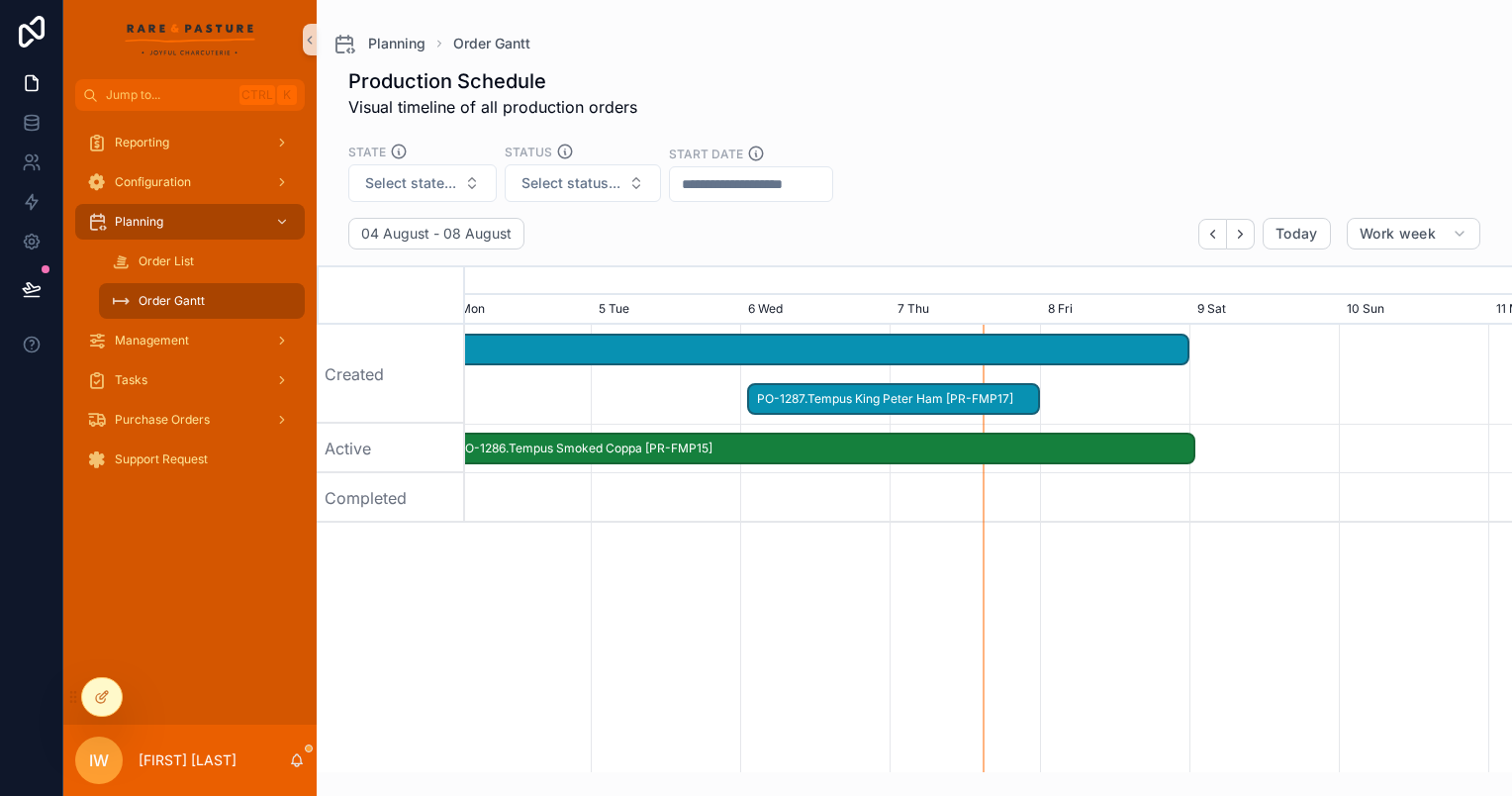drag, startPoint x: 1035, startPoint y: 452, endPoint x: 1192, endPoint y: 454, distance: 157.01274 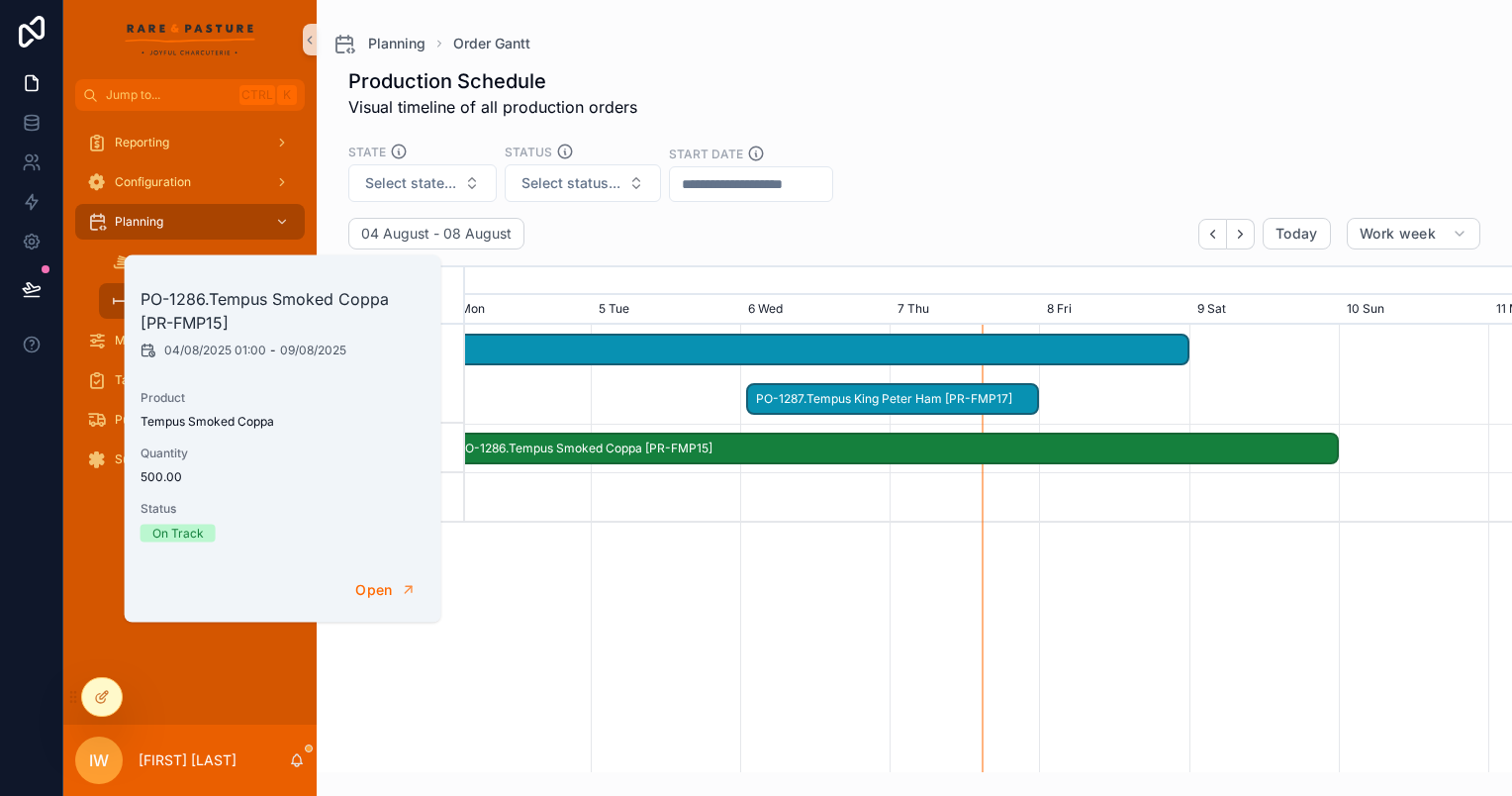 click on "PO-1286.Tempus Smoked Coppa [PR-FMP15]" at bounding box center (893, 448) 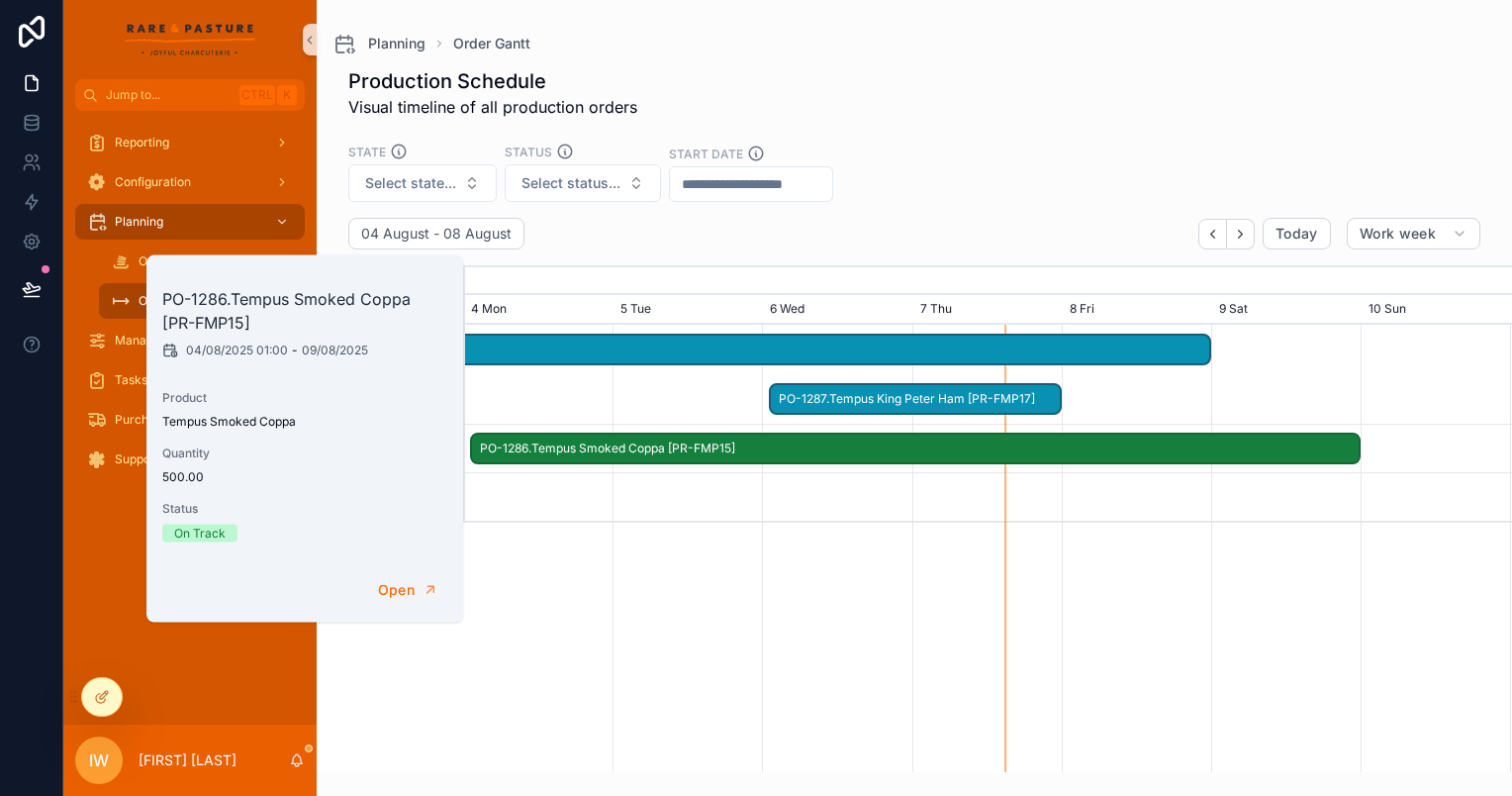 scroll, scrollTop: 0, scrollLeft: 1570, axis: horizontal 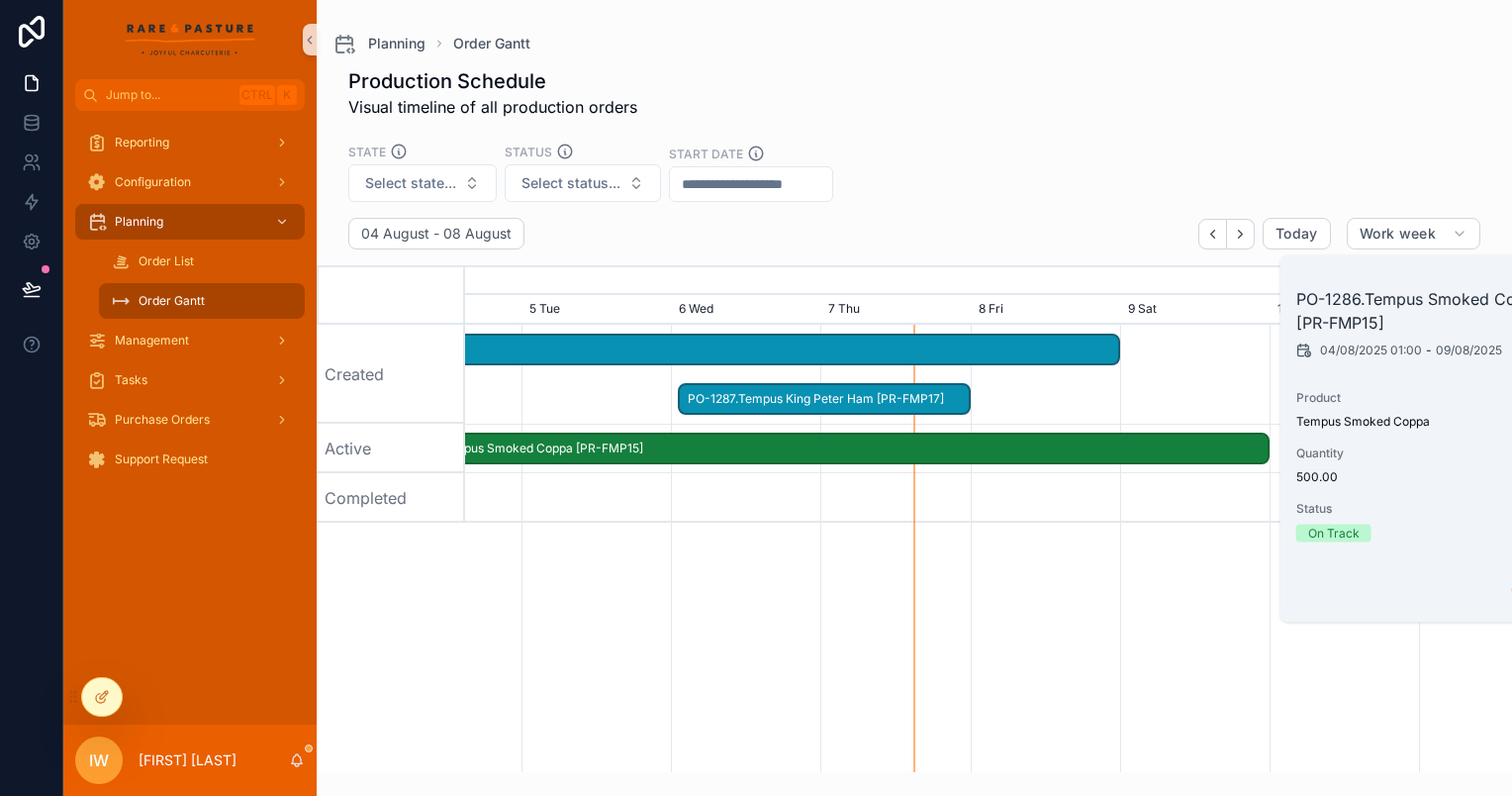 drag, startPoint x: 1118, startPoint y: 459, endPoint x: 989, endPoint y: 456, distance: 129.03488 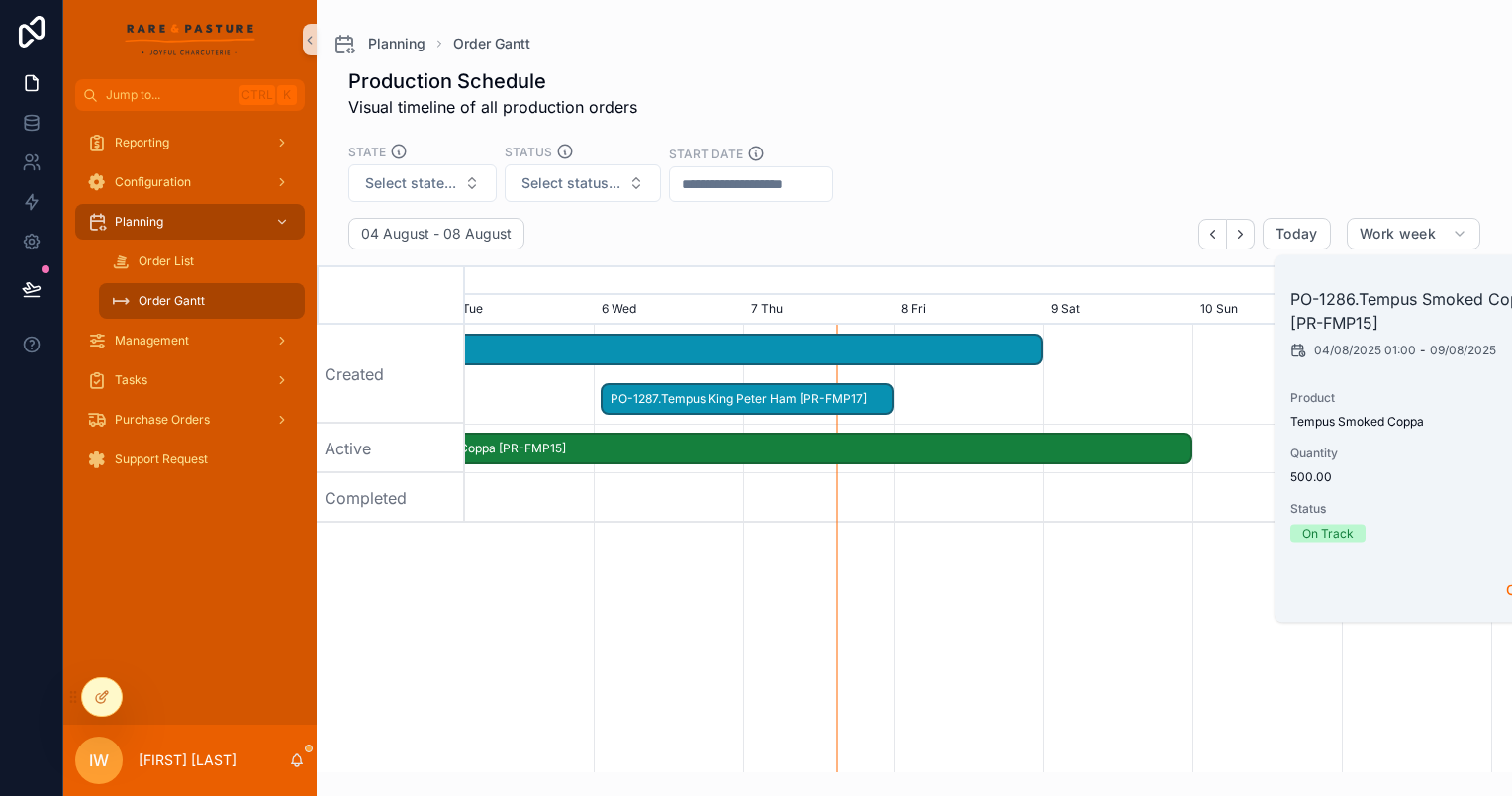 scroll 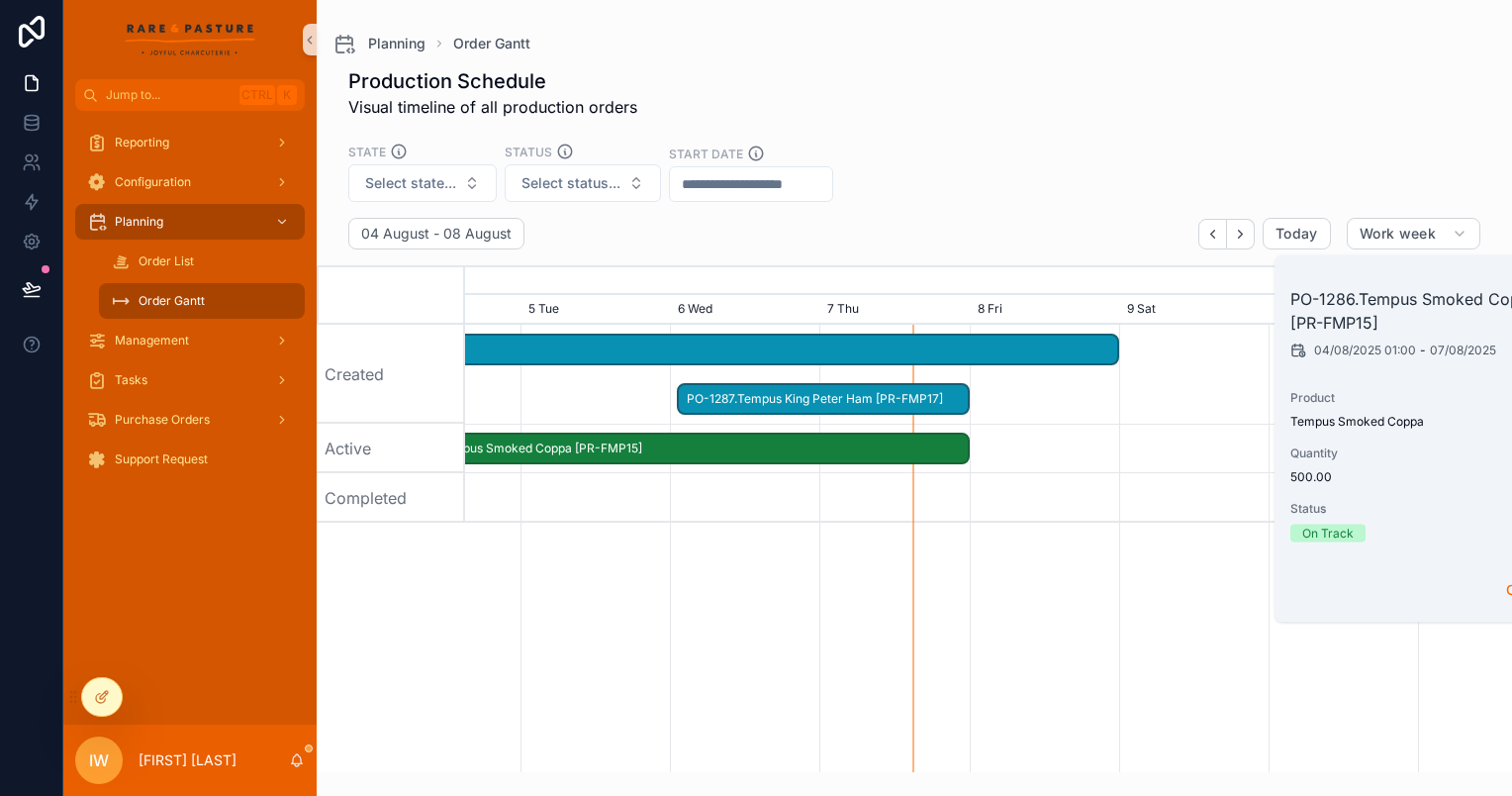 click on "State Select [STATE]... Status Select [STATUS]... Start Date" at bounding box center [914, 176] 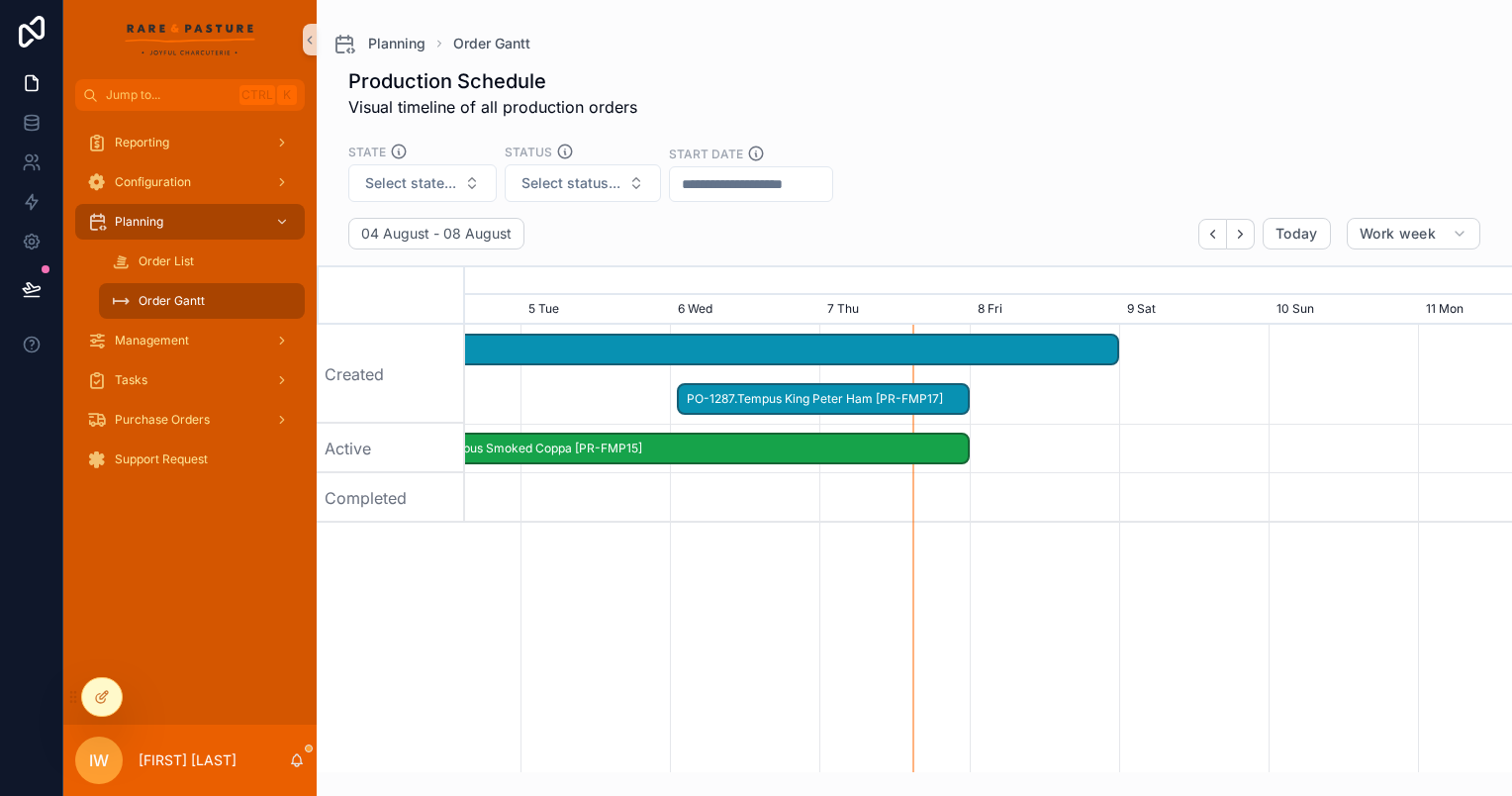 click on "PO-1286.Tempus Smoked Coppa [PR-FMP15]" at bounding box center (673, 448) 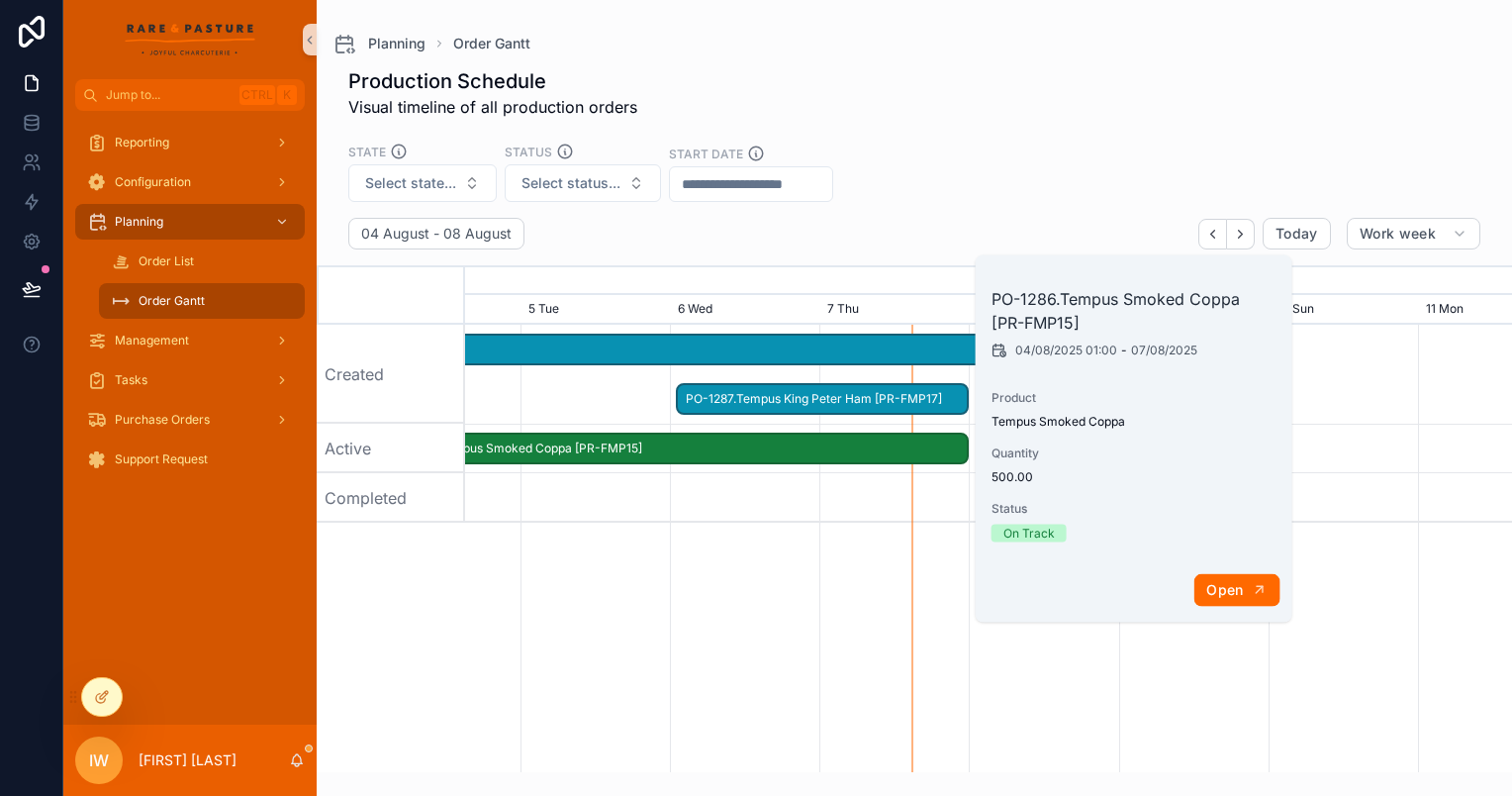click 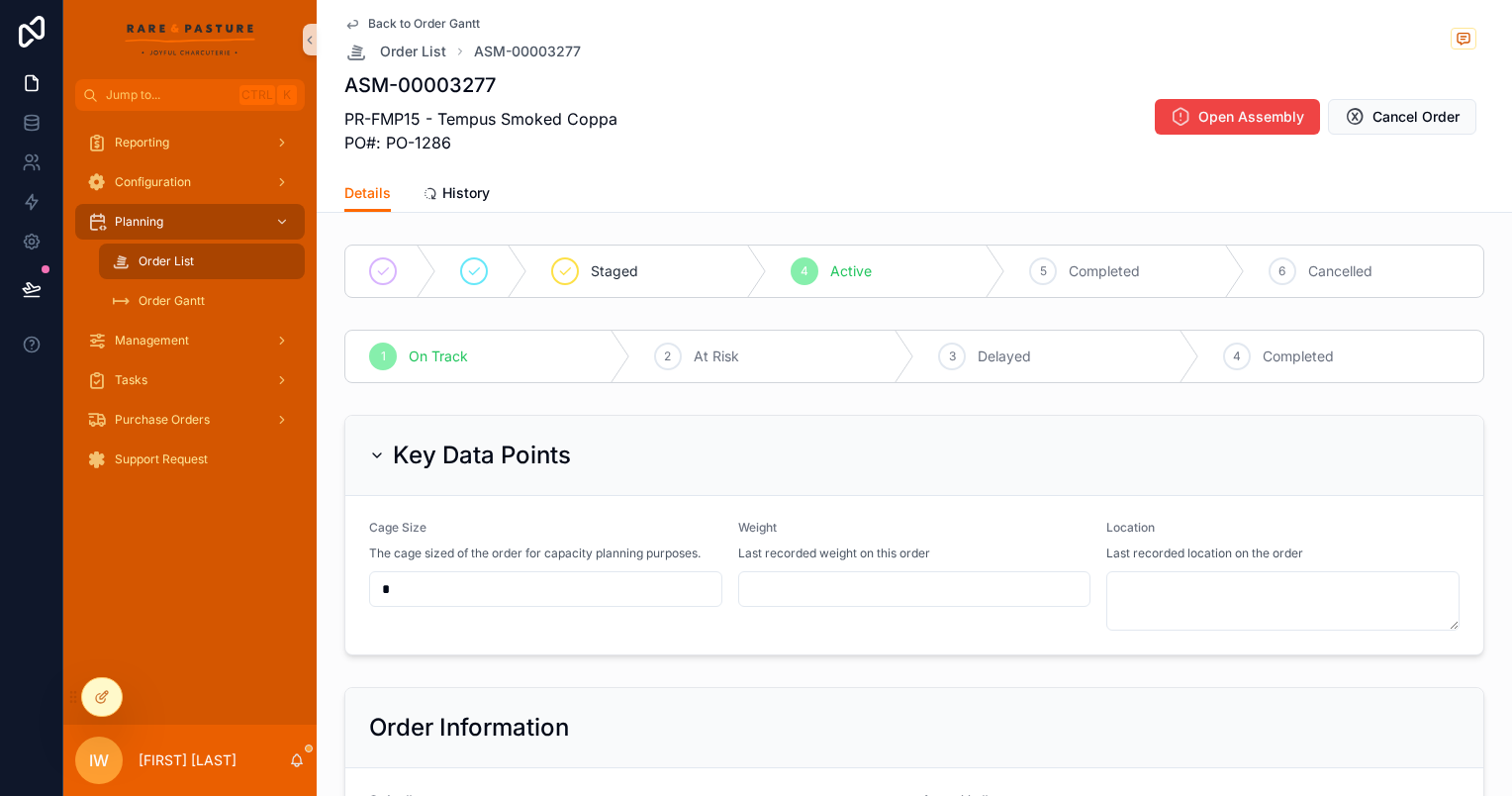 click on "Key Data Points" at bounding box center (914, 455) 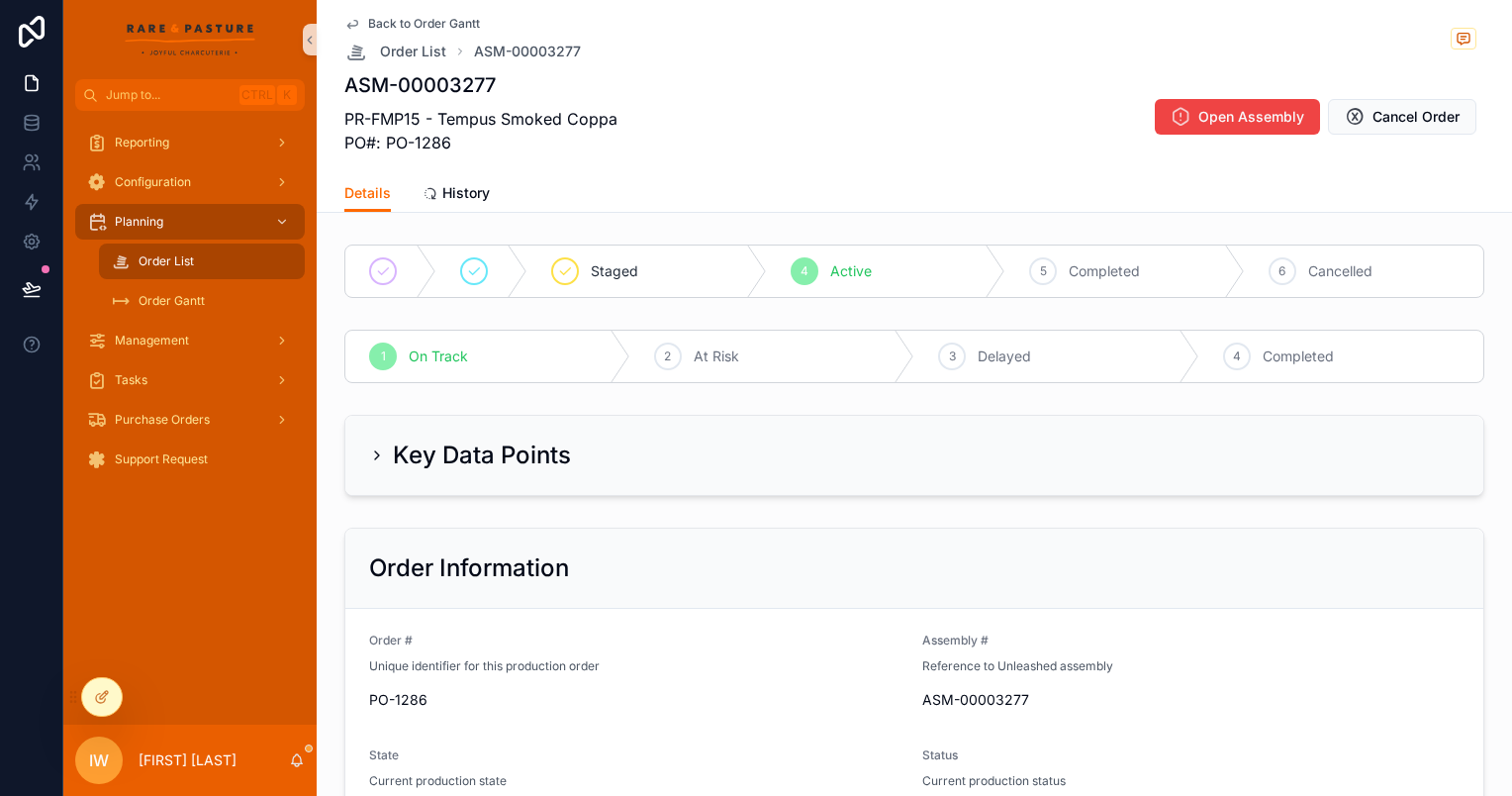 click on "Staged" at bounding box center [647, 271] 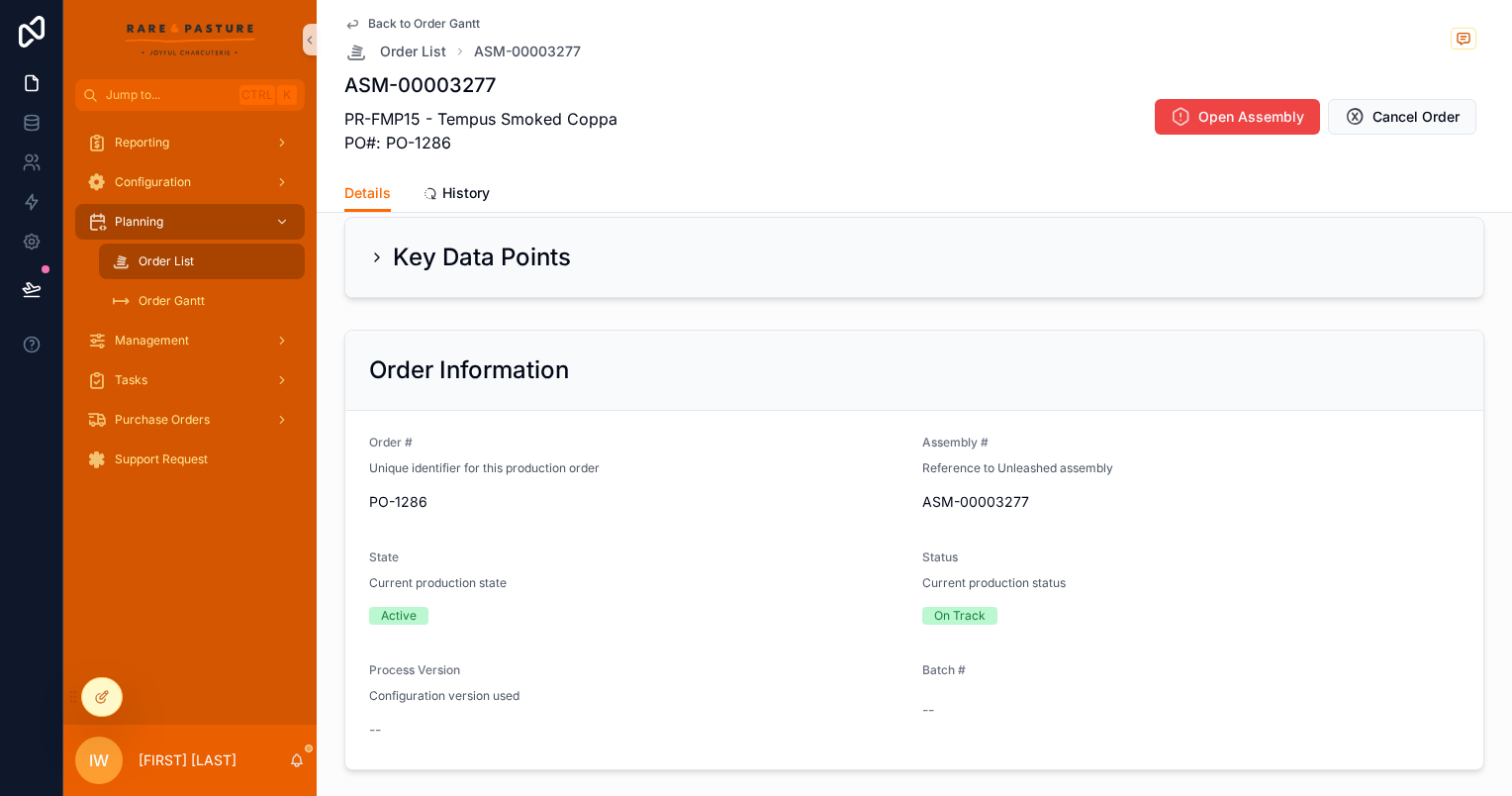 click on "Order # Unique identifier for this production order PO-1286 Assembly # Reference to Unleashed assembly ASM-00003277 State Current production state Active Status Current production status On Track Process Version Configuration version used -- Batch # --" at bounding box center [914, 590] 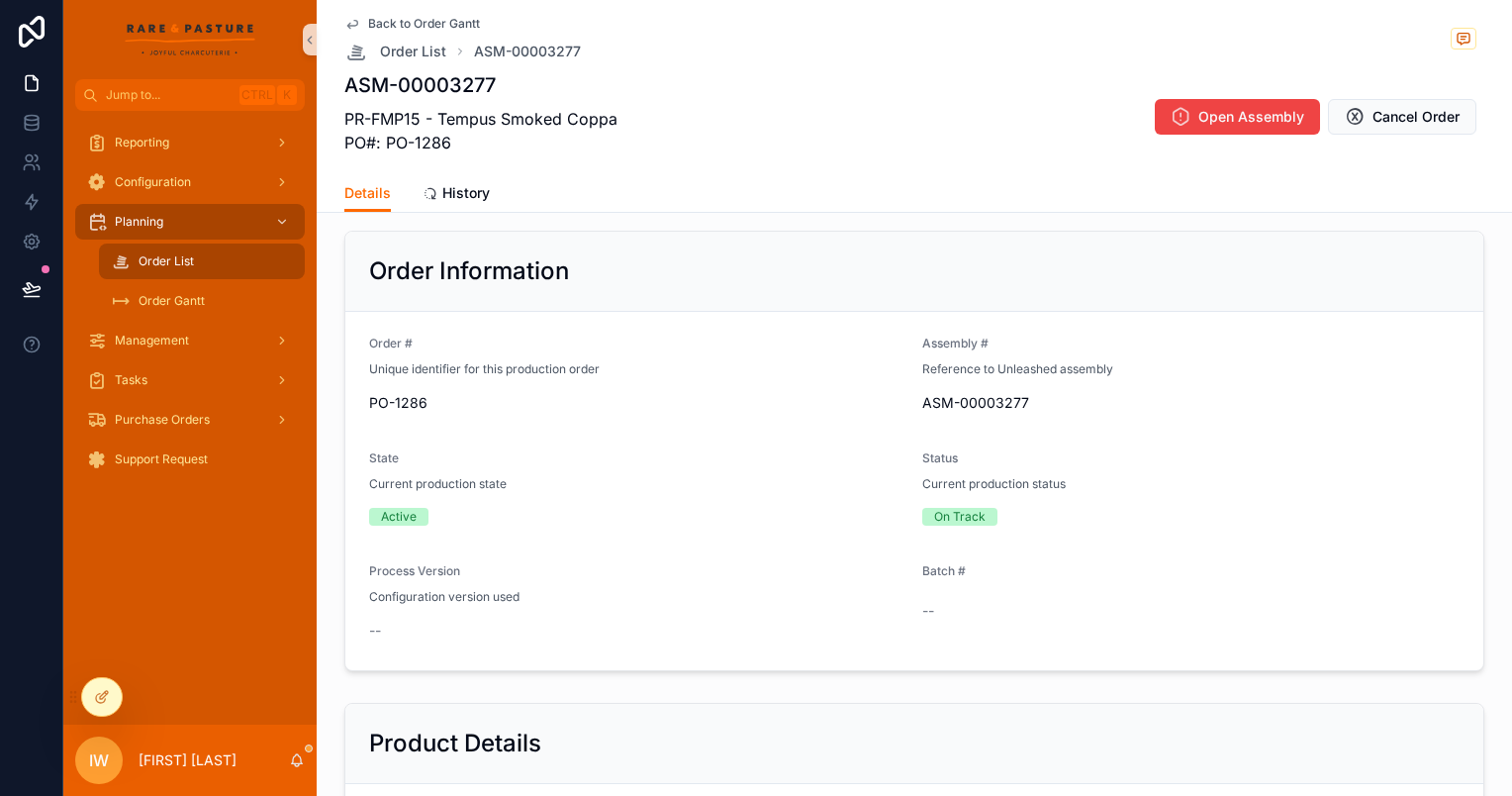 click on "Order # Unique identifier for this production order PO-1286 Assembly # Reference to Unleashed assembly ASM-00003277 State Current production state Active Status Current production status On Track Process Version Configuration version used -- Batch # --" at bounding box center (914, 491) 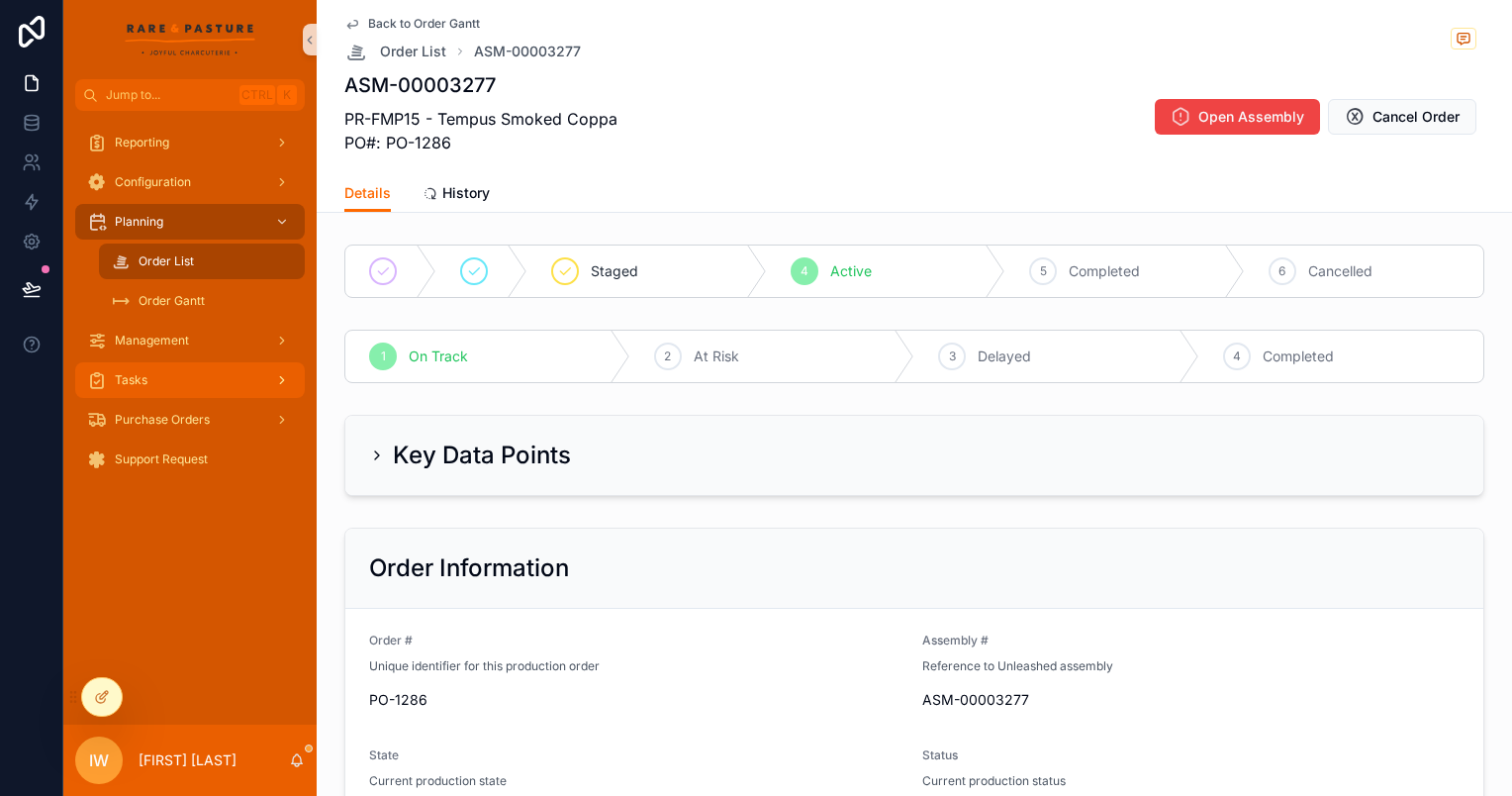 click on "Tasks" at bounding box center (190, 380) 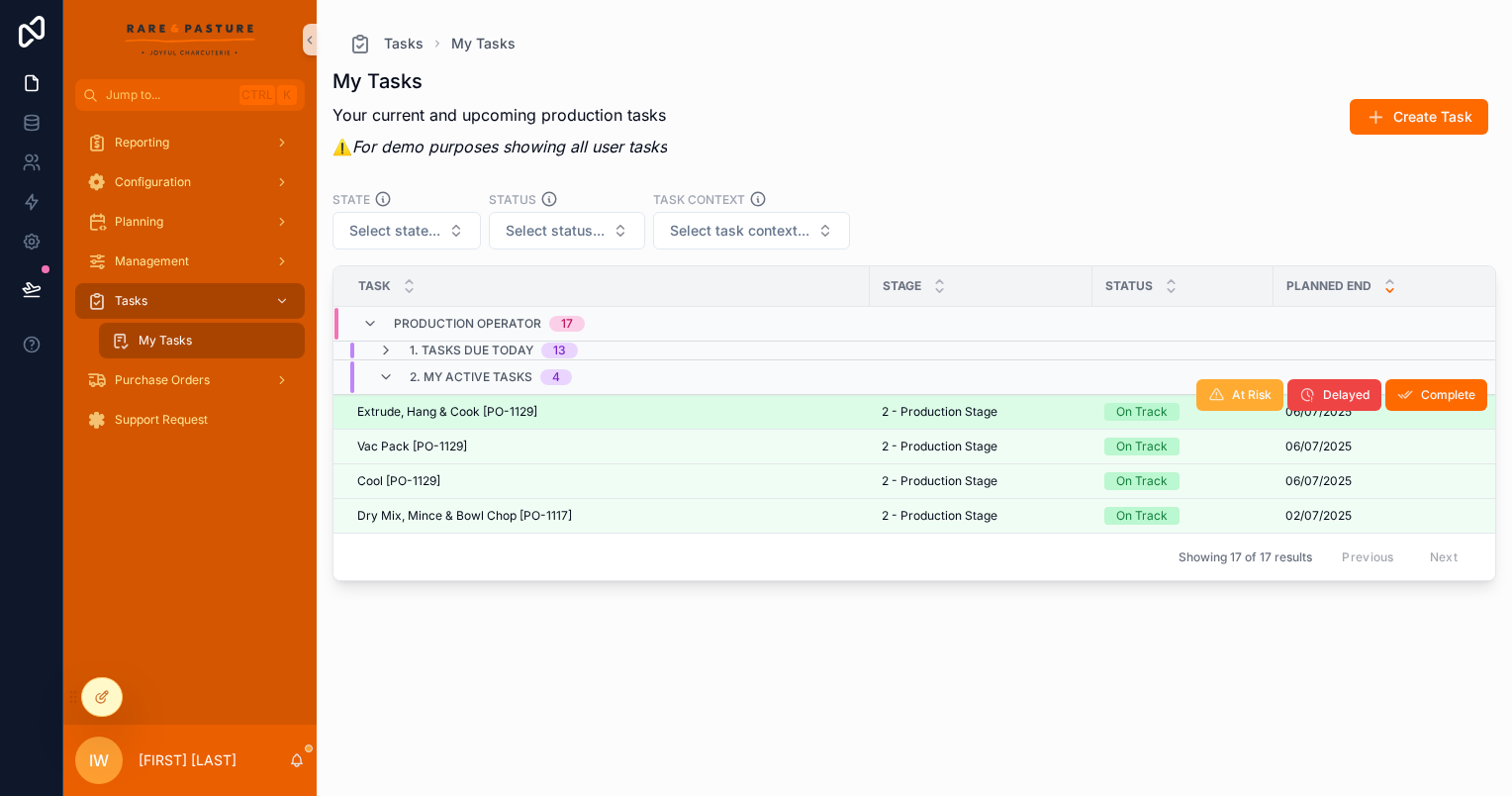 click on "Extrude, Hang & Cook [PO-1129]" at bounding box center (447, 412) 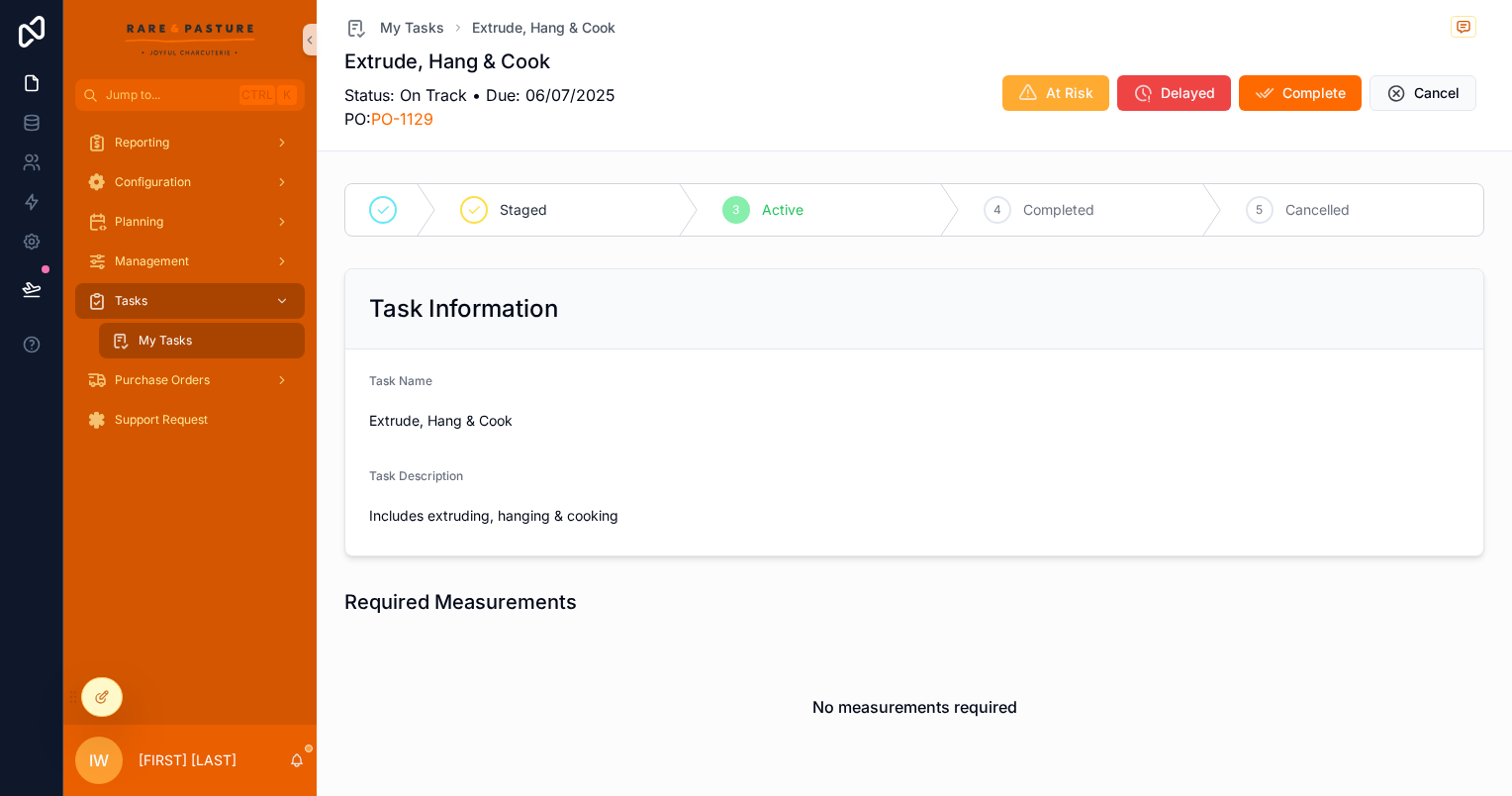 click on "Status: On Track • Due: 06/07/2025 PO: PO-1129" at bounding box center [480, 107] 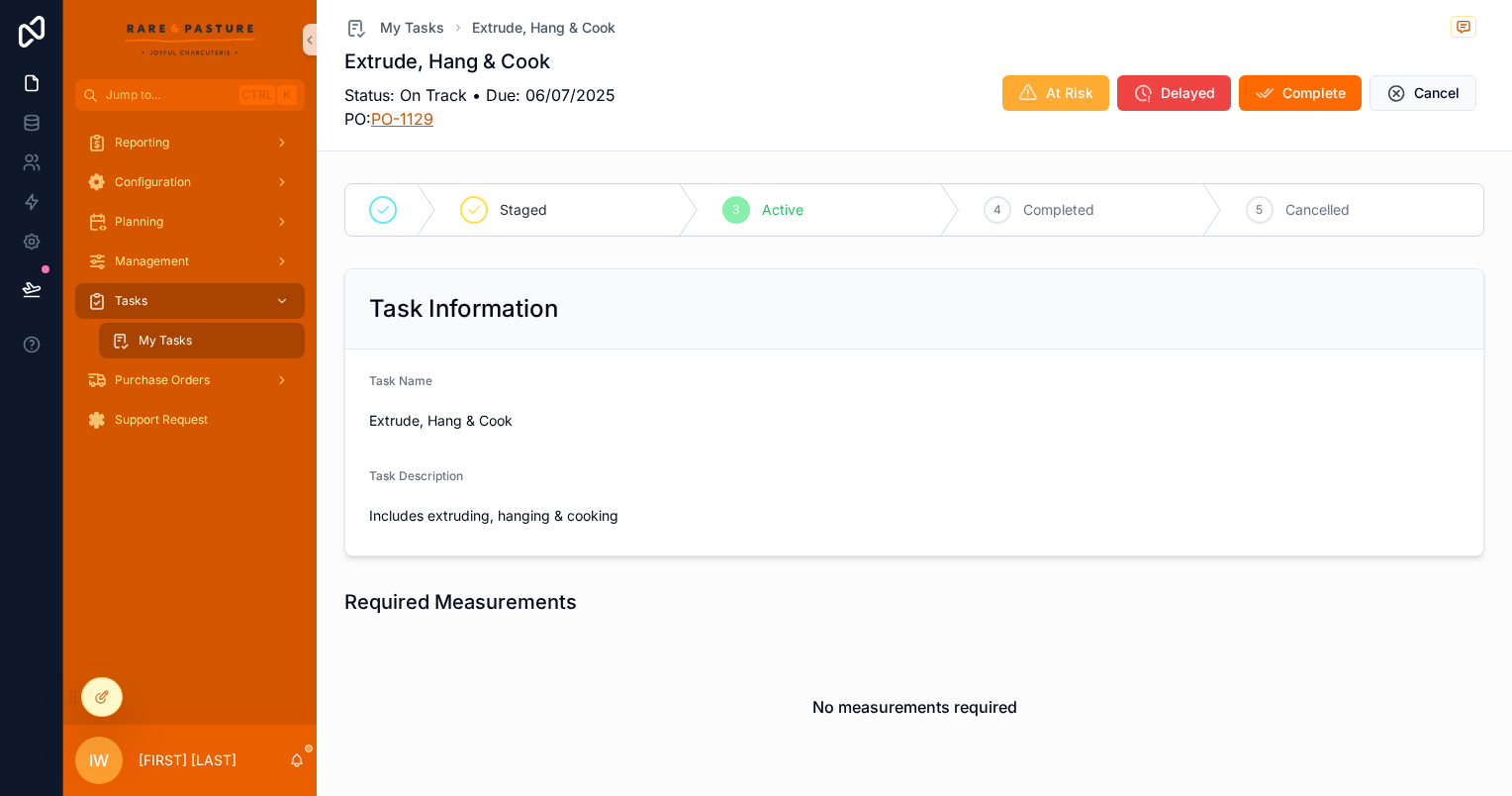 click on "PO-1129" at bounding box center (402, 119) 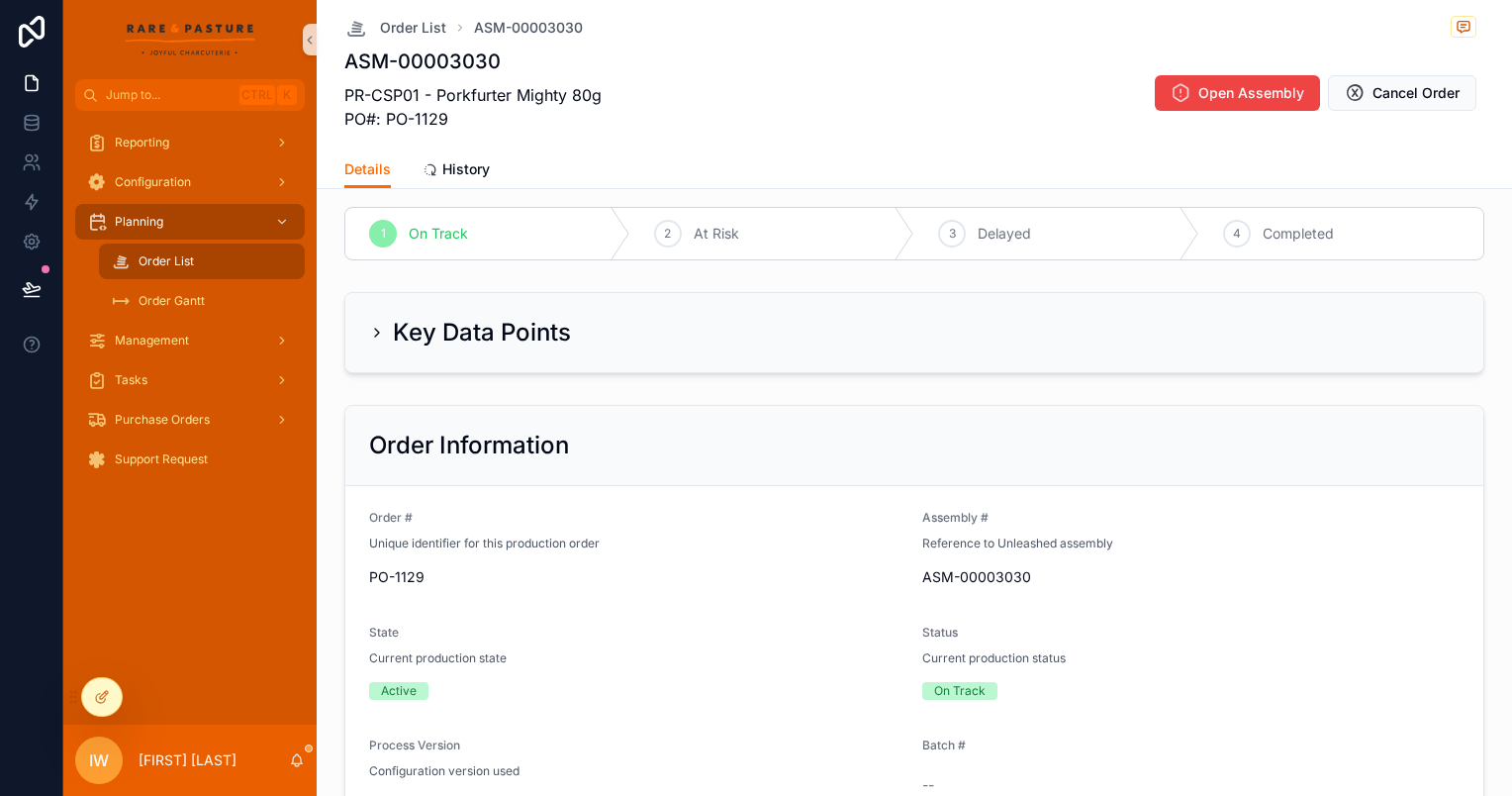 click on "1 On Track" at bounding box center [488, 234] 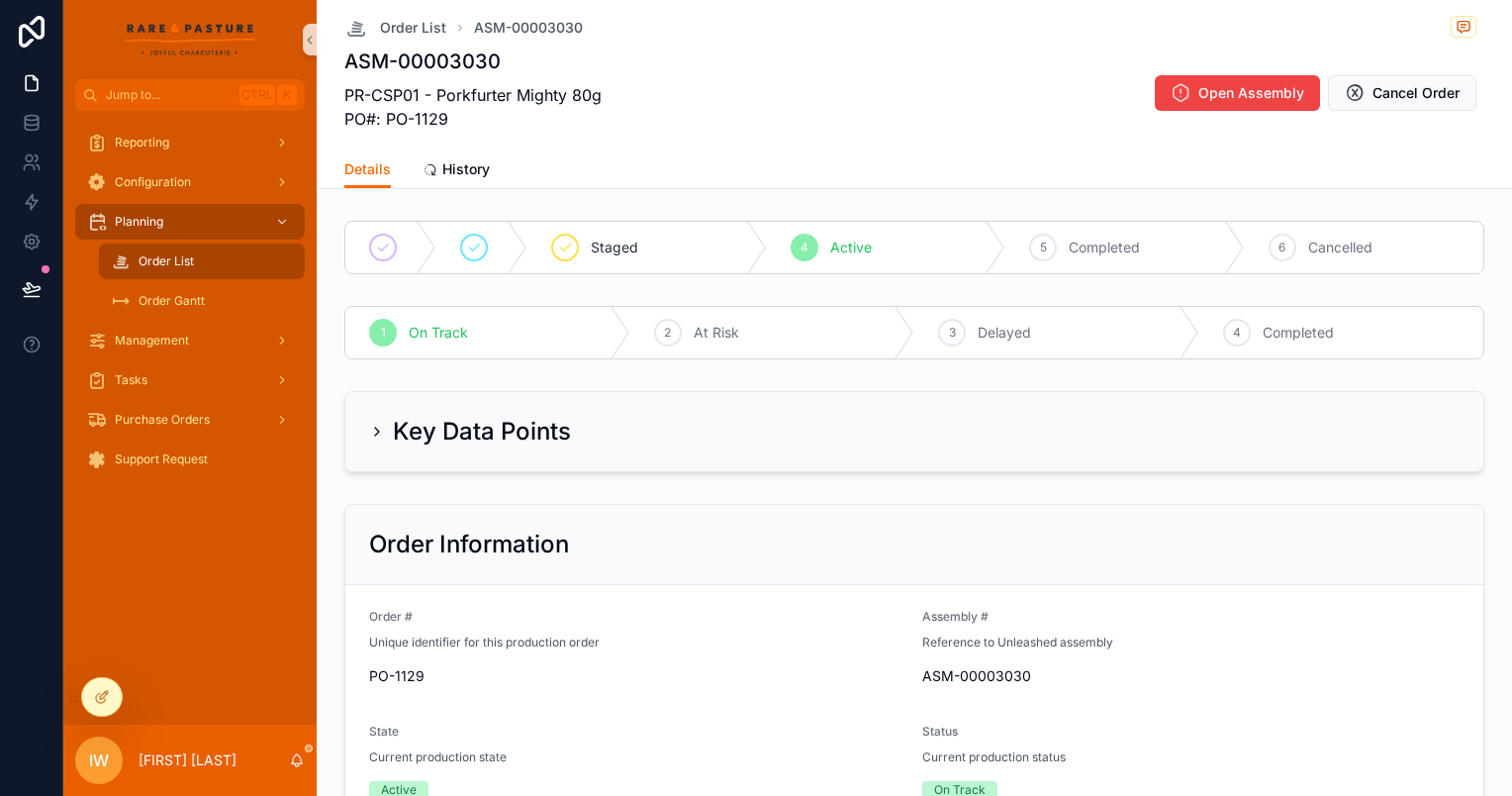 click on "Active" at bounding box center [851, 248] 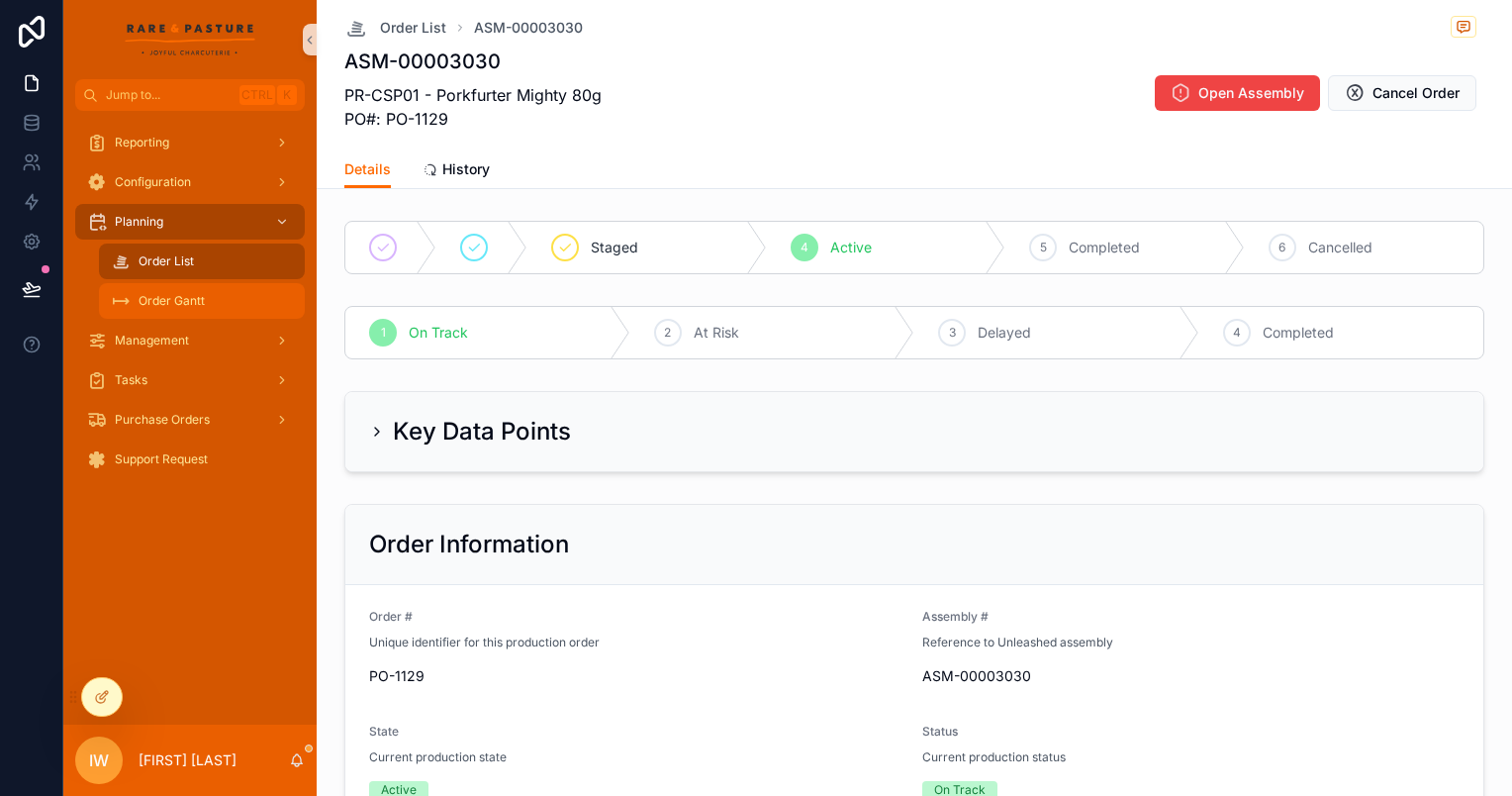 click on "Order Gantt" at bounding box center (171, 301) 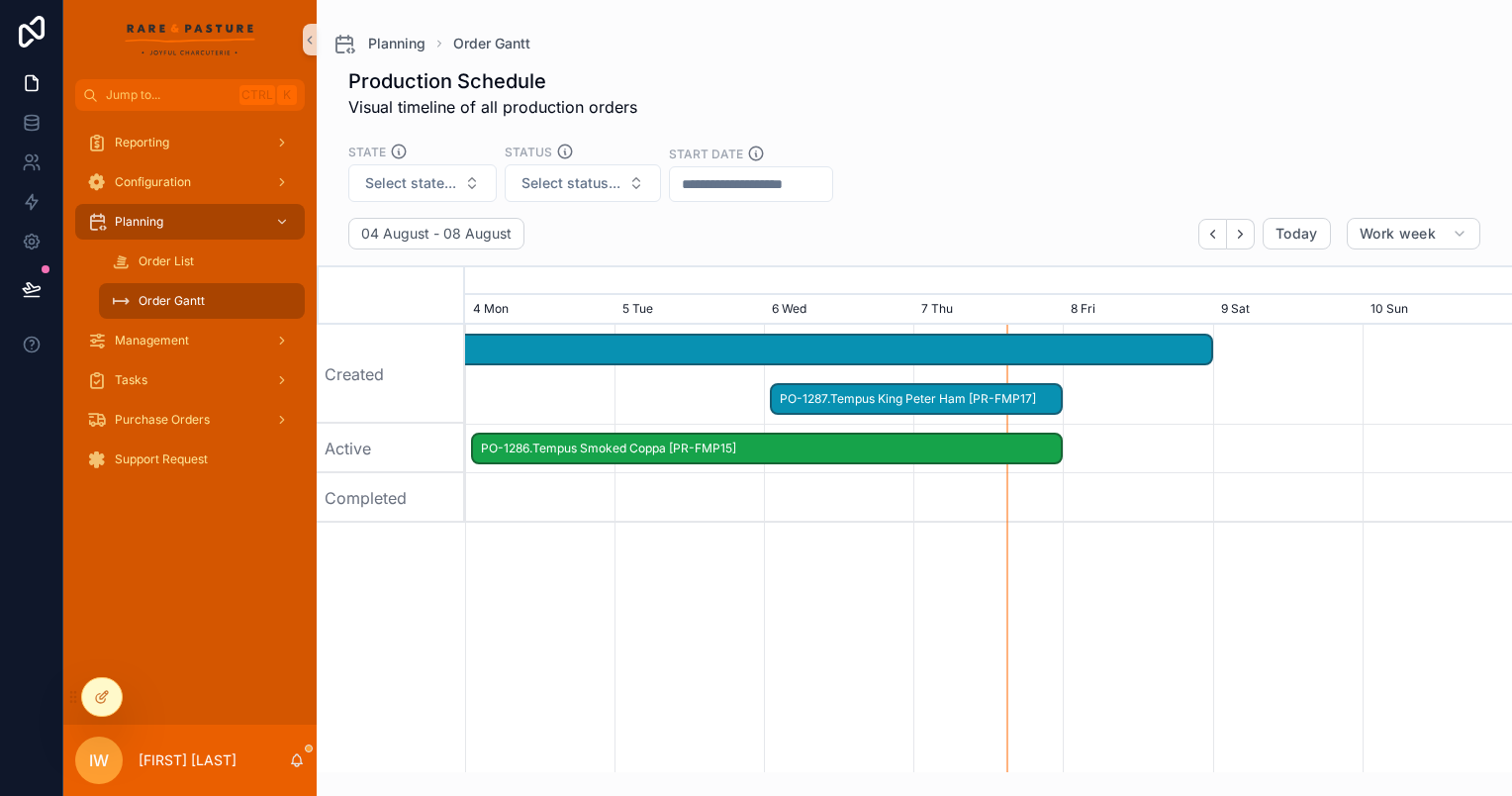 click on "PO-1286.Tempus Smoked Coppa [PR-FMP15]" at bounding box center (767, 448) 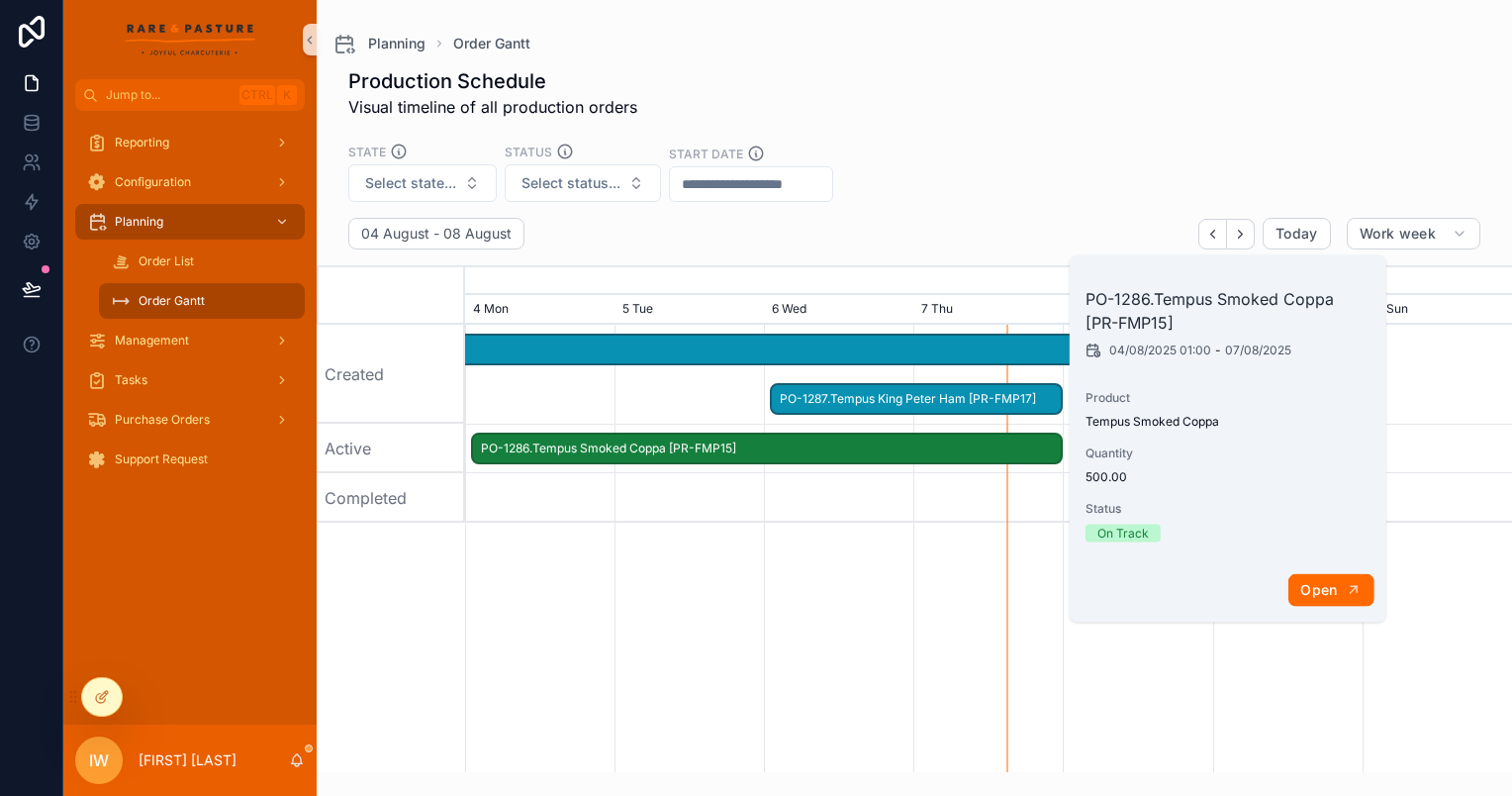 click on "Open" at bounding box center [1330, 590] 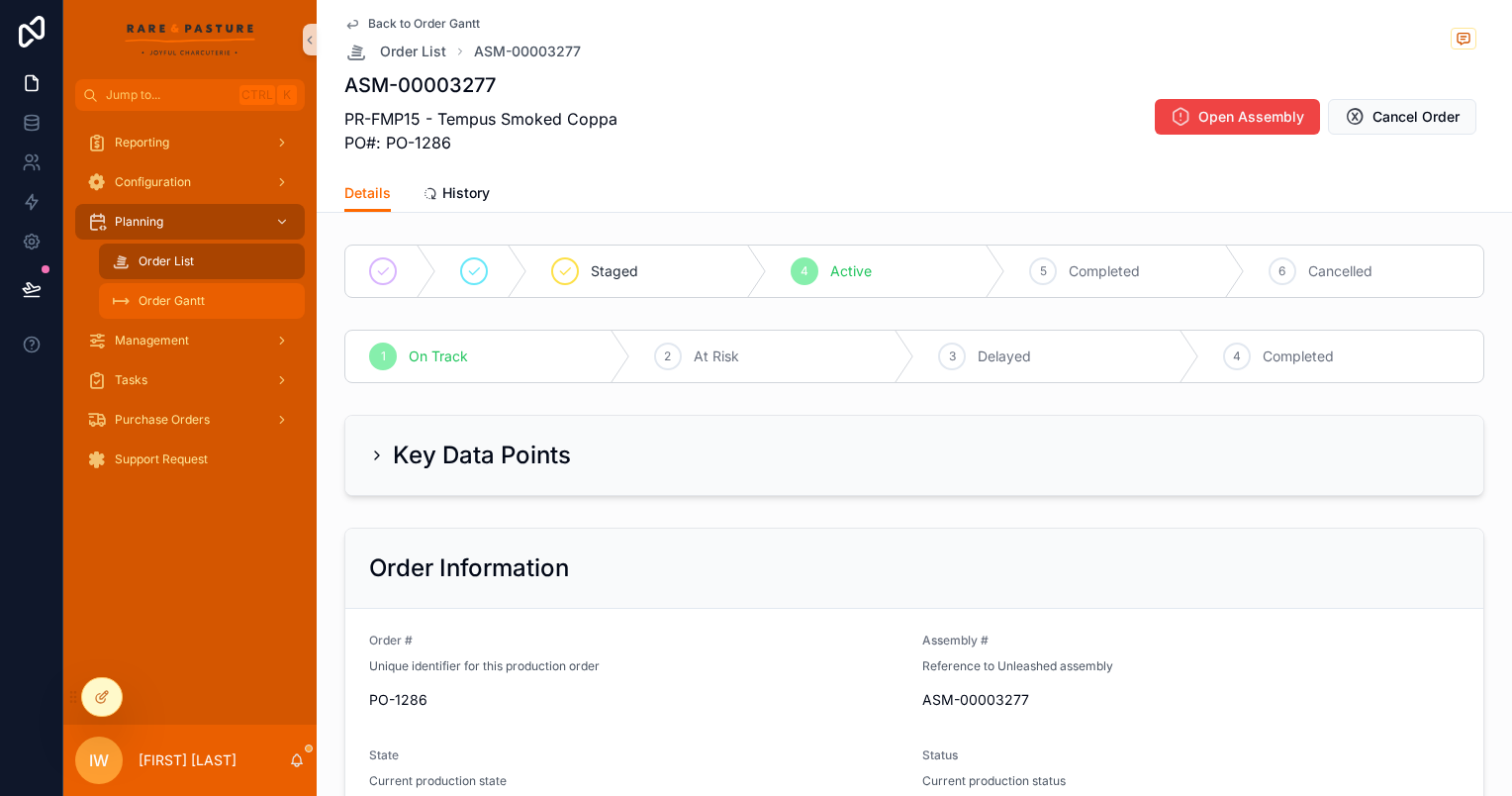 click on "Order Gantt" at bounding box center [171, 301] 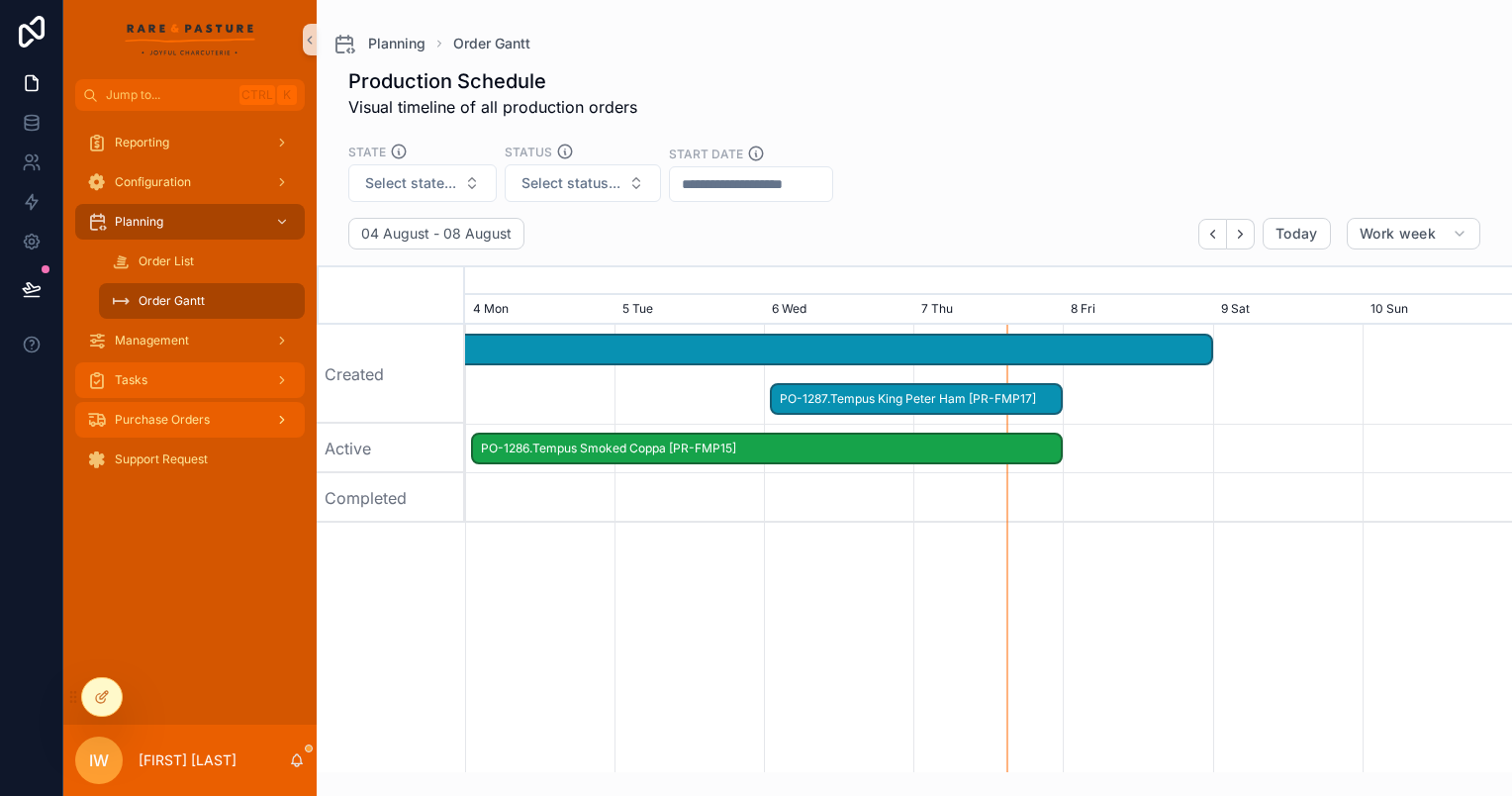 click on "Tasks" at bounding box center (190, 380) 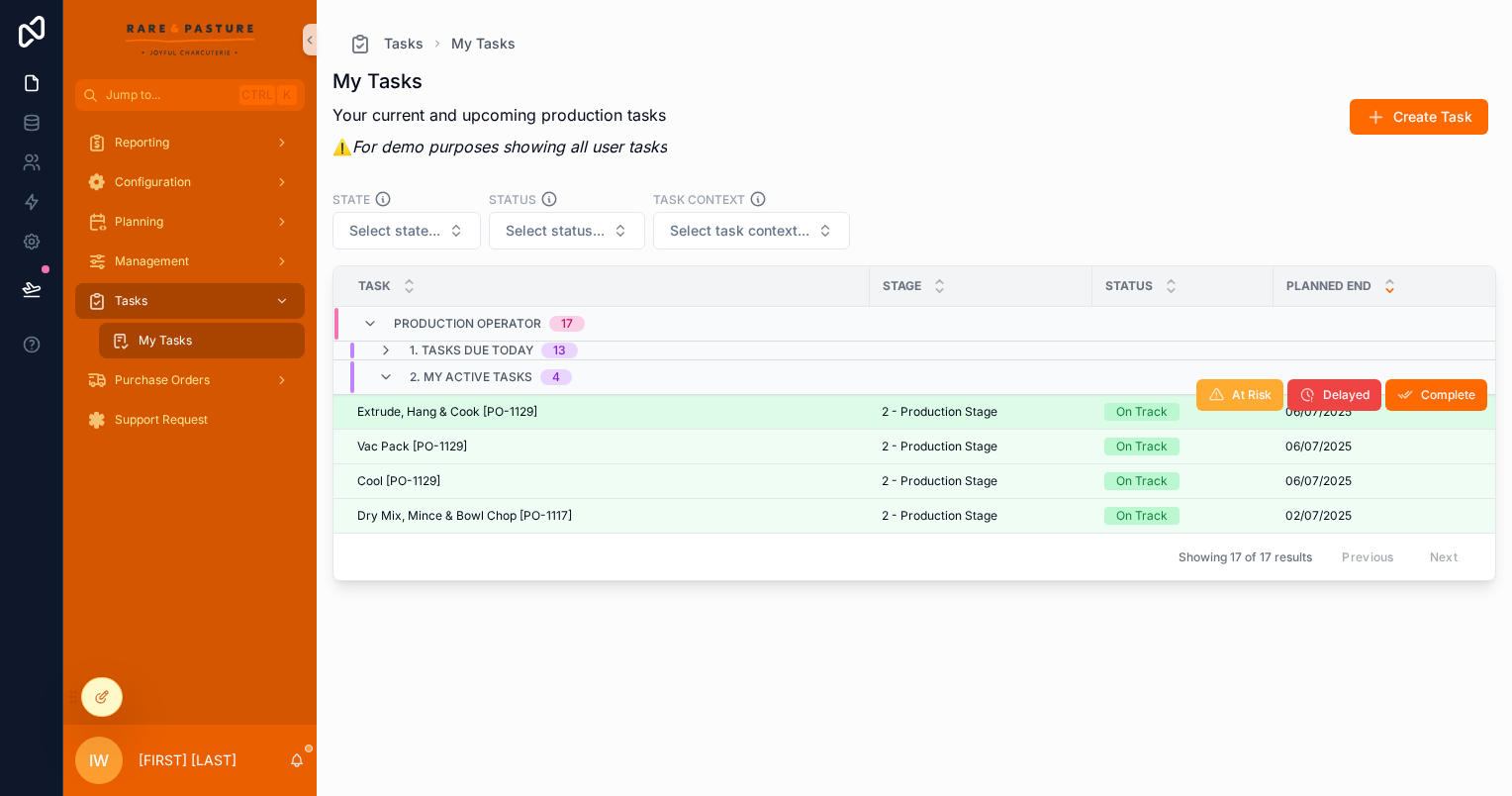 click on "Extrude, Hang & Cook [PO-1129] Extrude, Hang & Cook [PO-1129]" at bounding box center (608, 412) 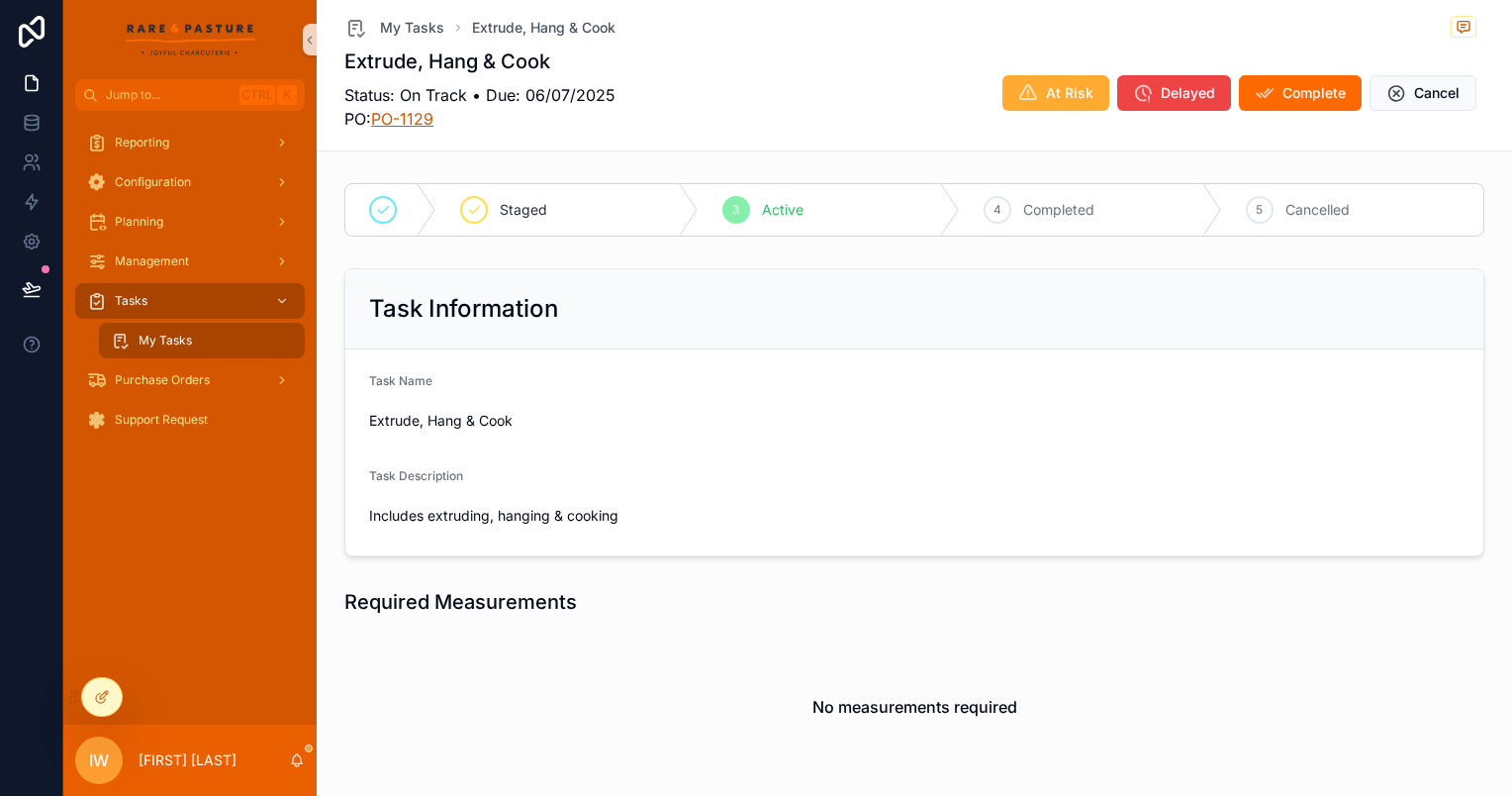 click on "PO-1129" at bounding box center [402, 119] 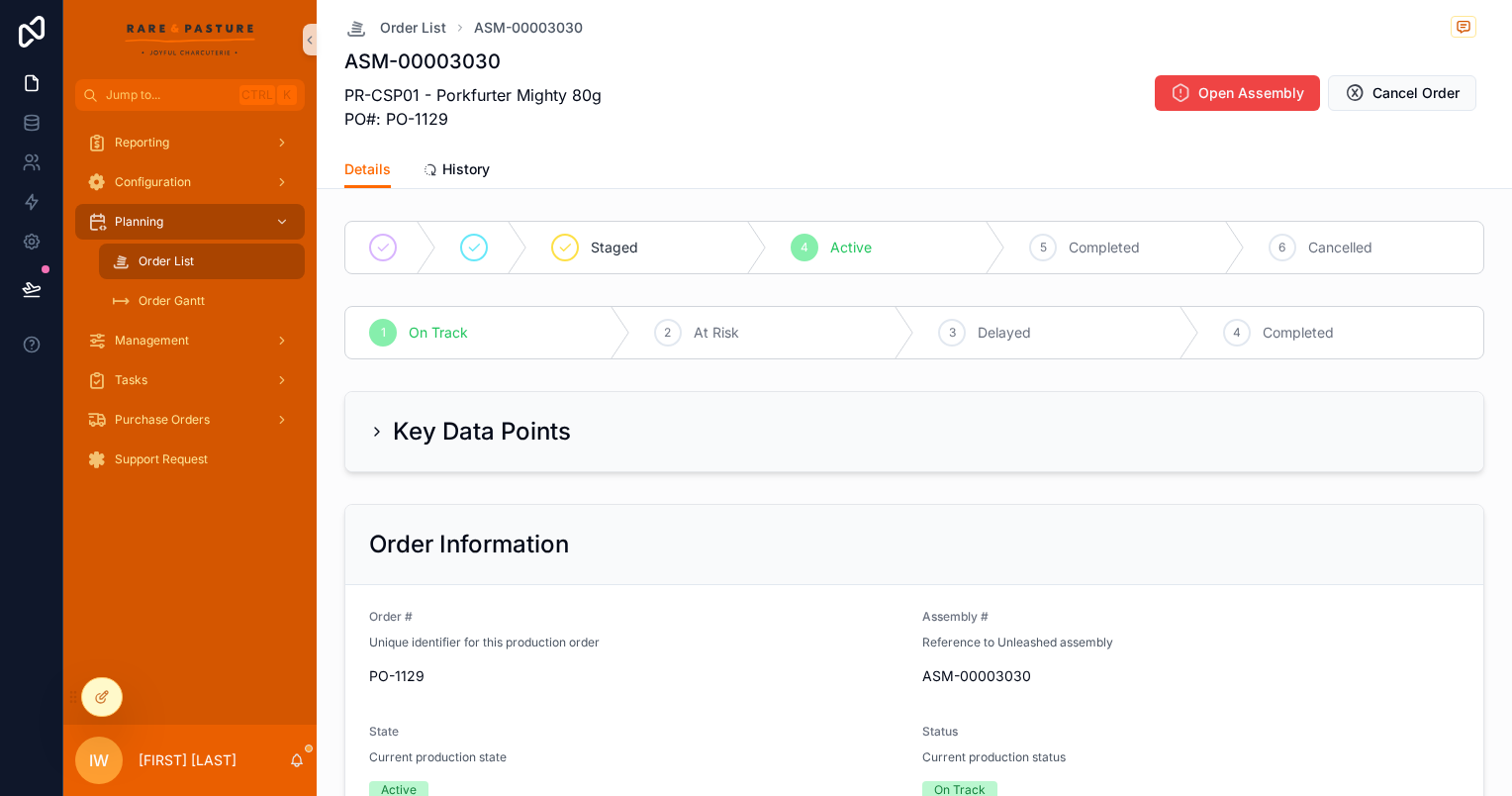 scroll, scrollTop: 0, scrollLeft: 985, axis: horizontal 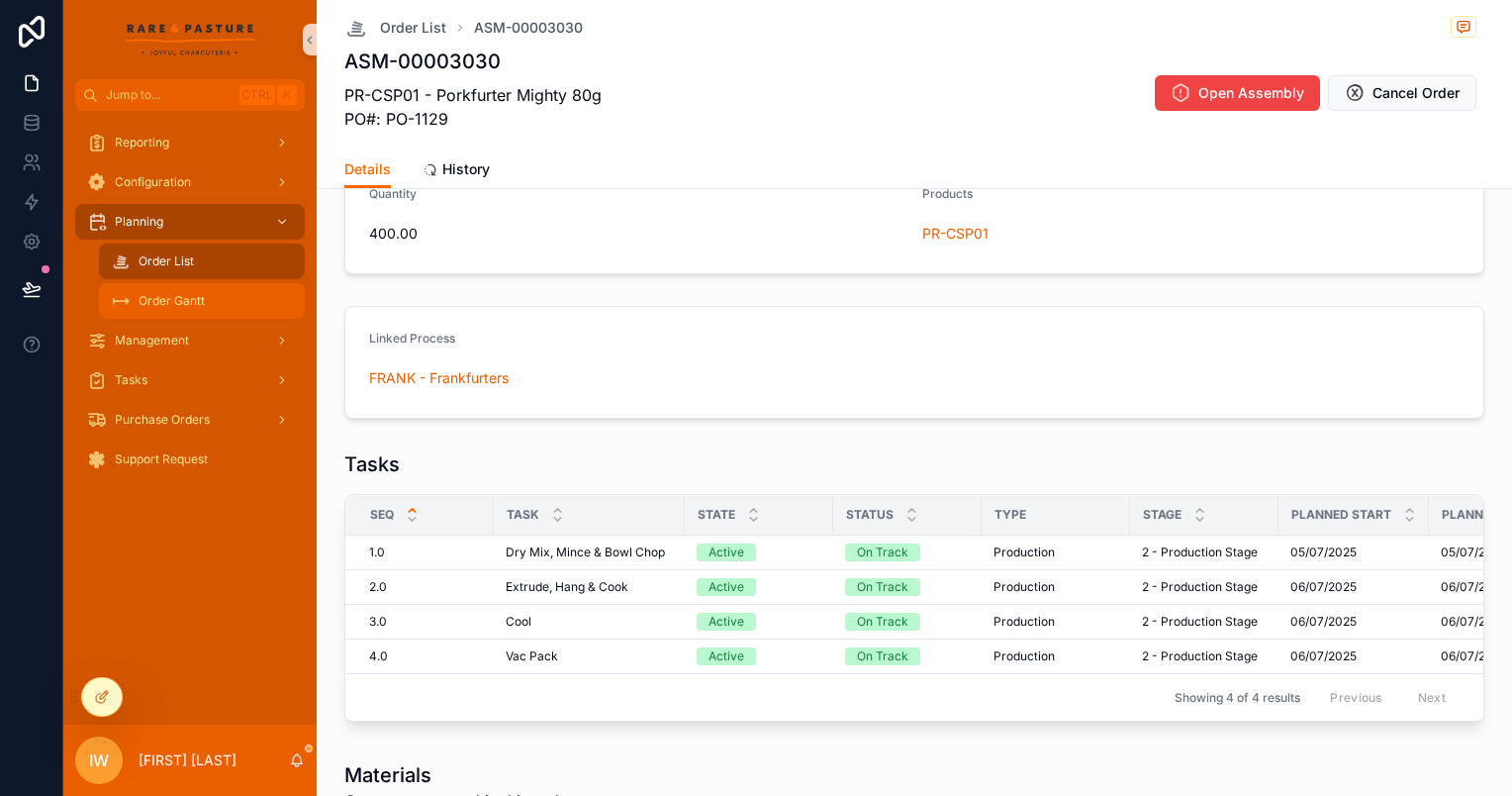 click on "Order Gantt" at bounding box center [171, 301] 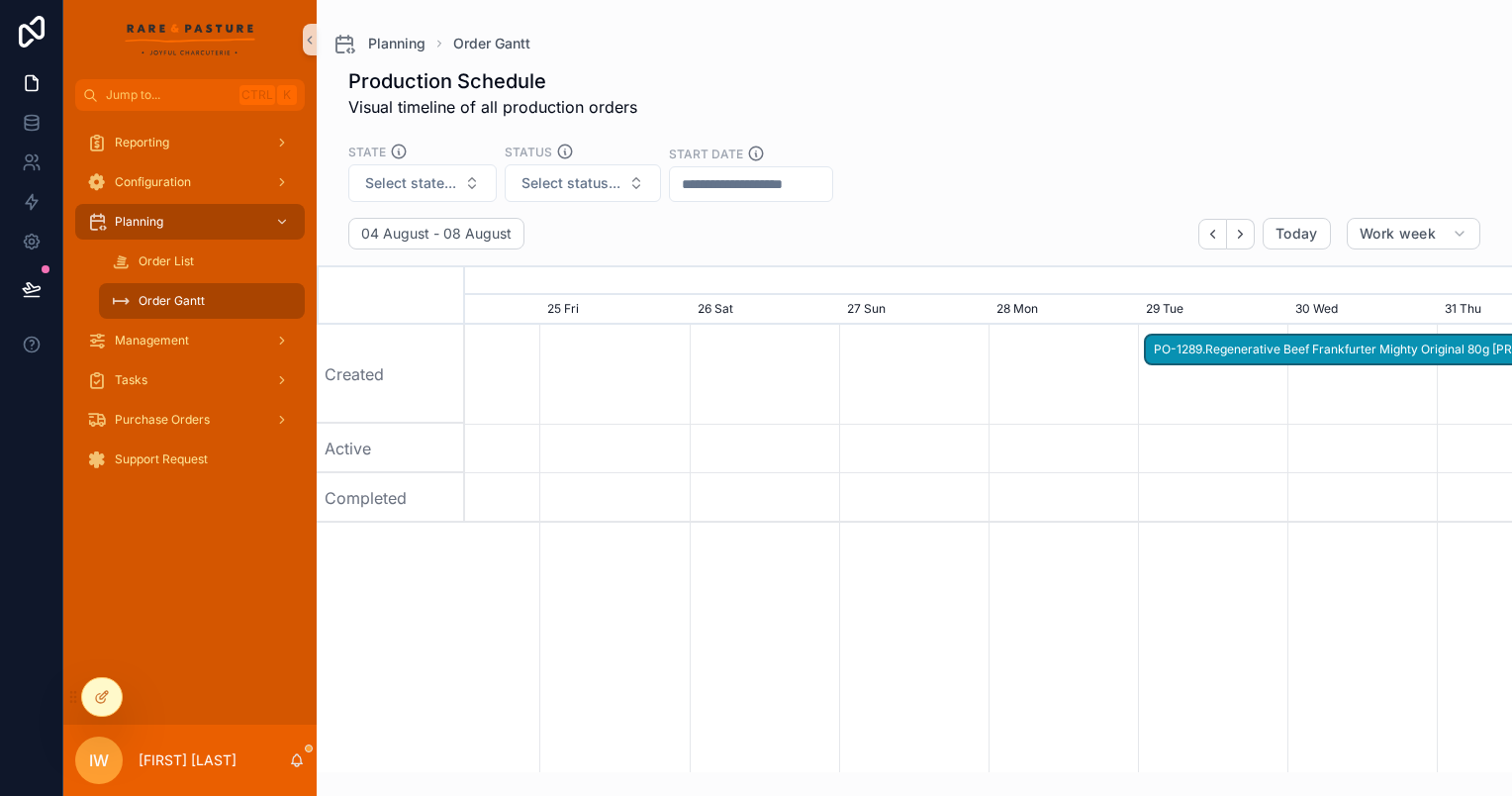 scroll, scrollTop: 0, scrollLeft: 0, axis: both 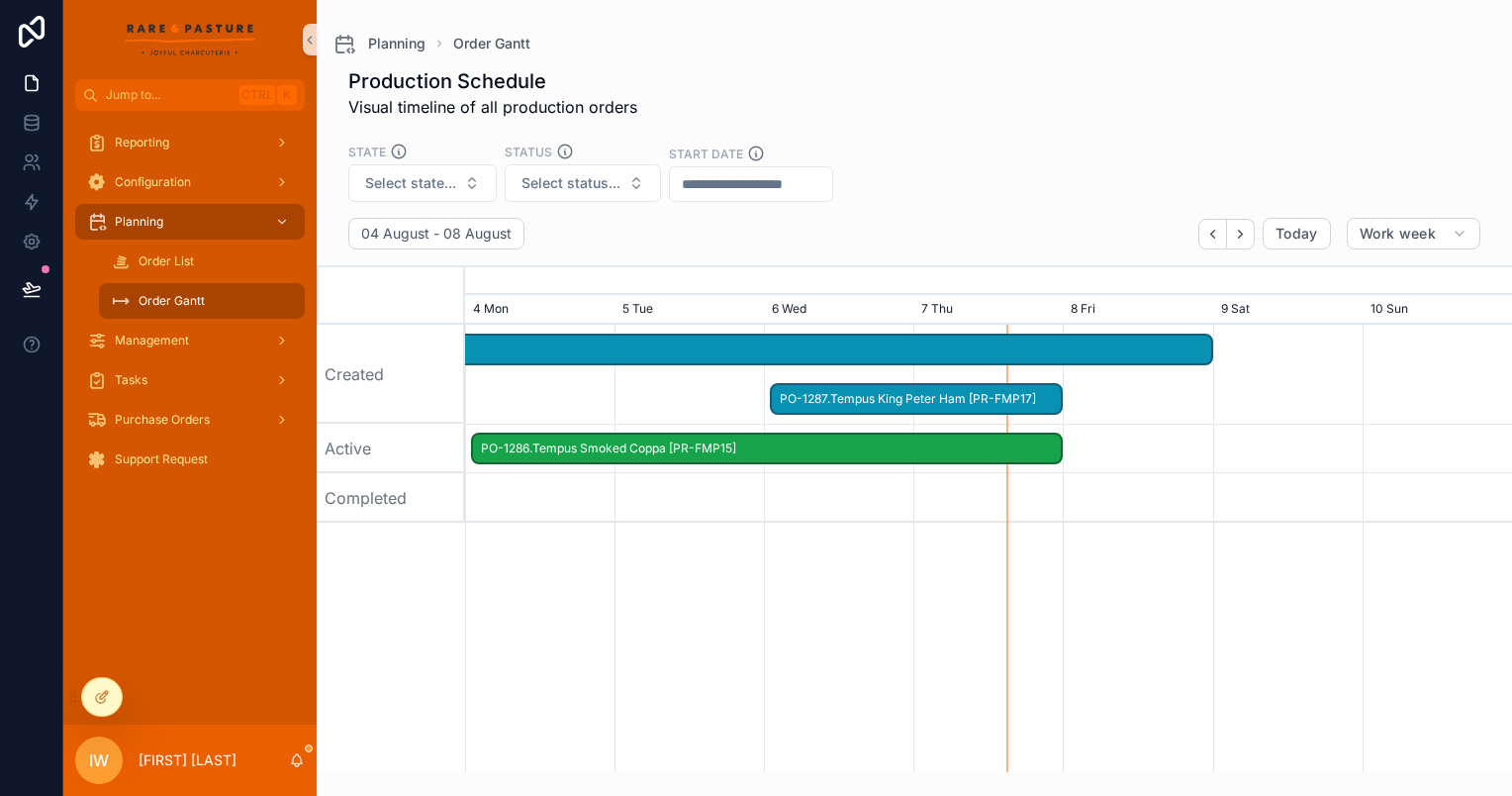 click on "PO-1286.Tempus Smoked Coppa [PR-FMP15]" at bounding box center (767, 448) 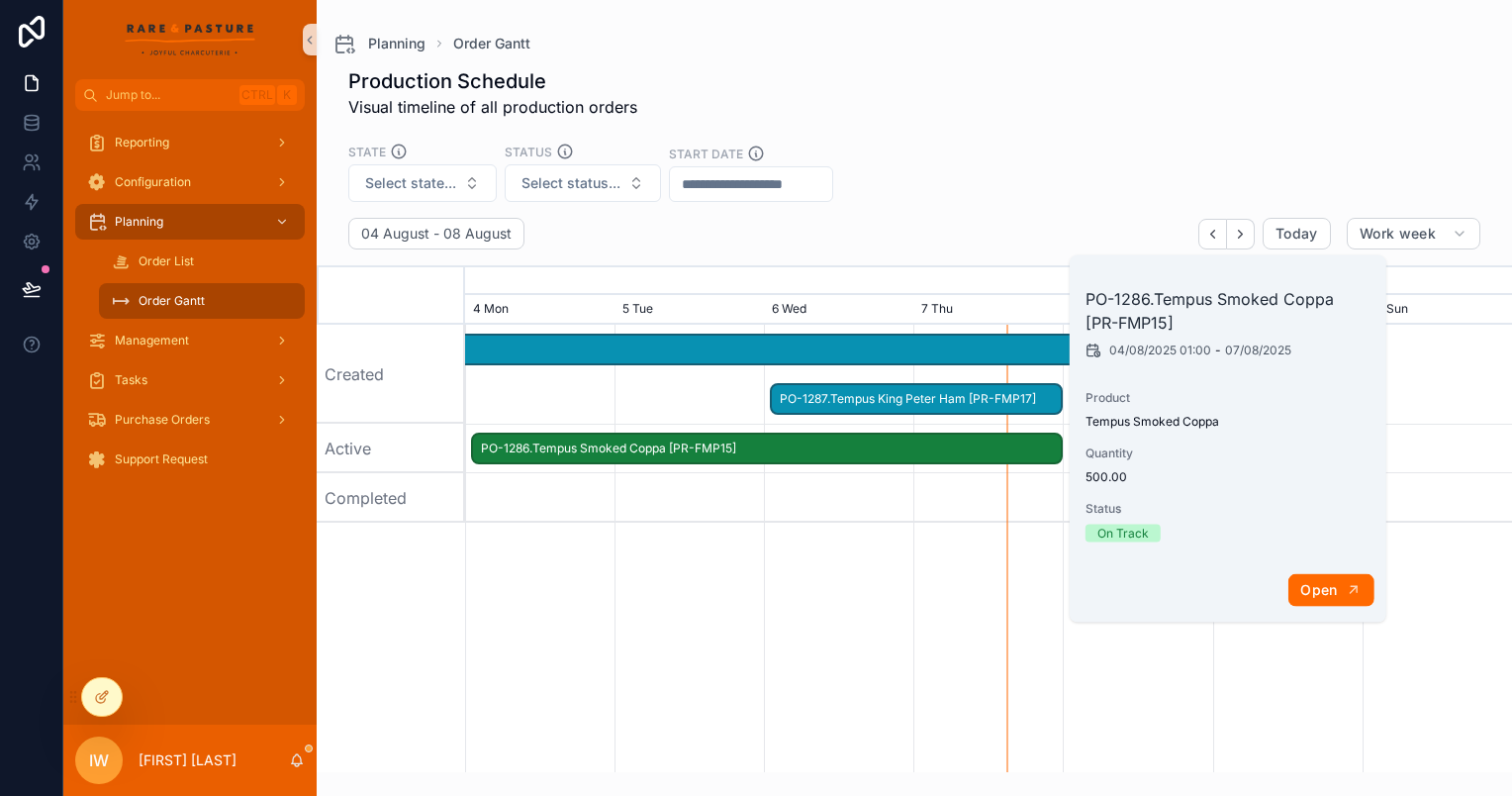 click on "Open" at bounding box center (1318, 590) 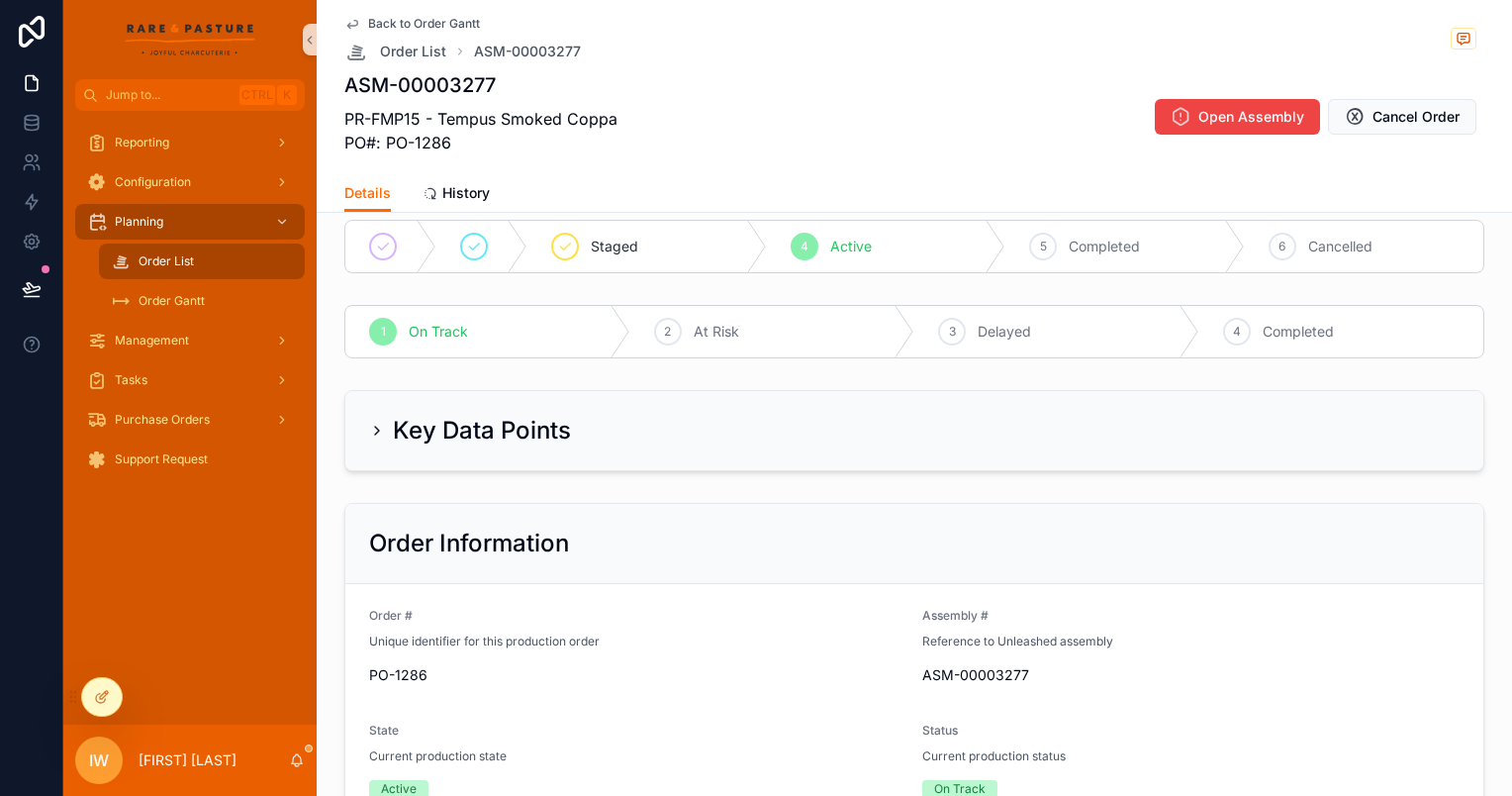 scroll, scrollTop: 0, scrollLeft: 0, axis: both 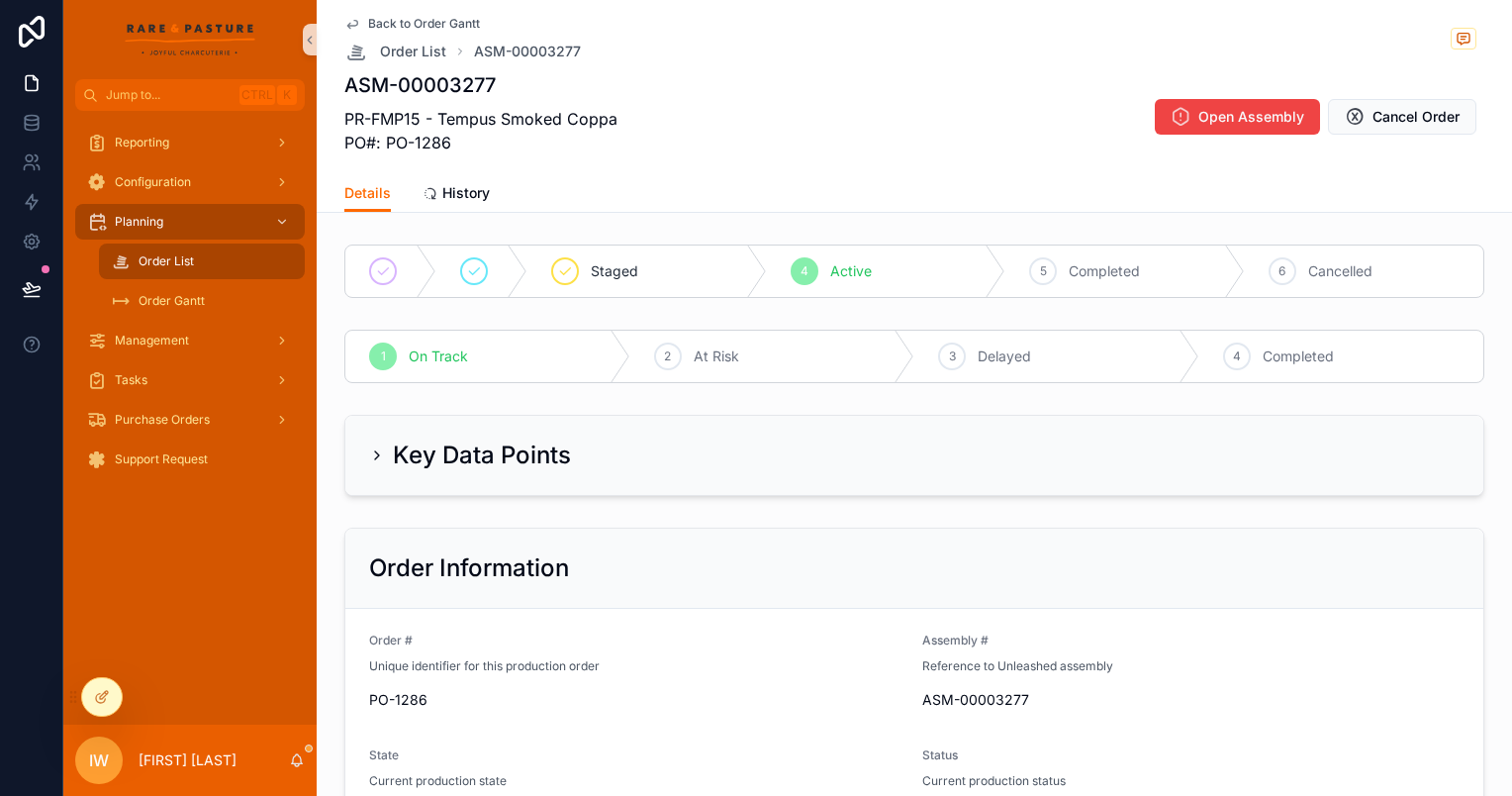 click on "Order List" at bounding box center (202, 261) 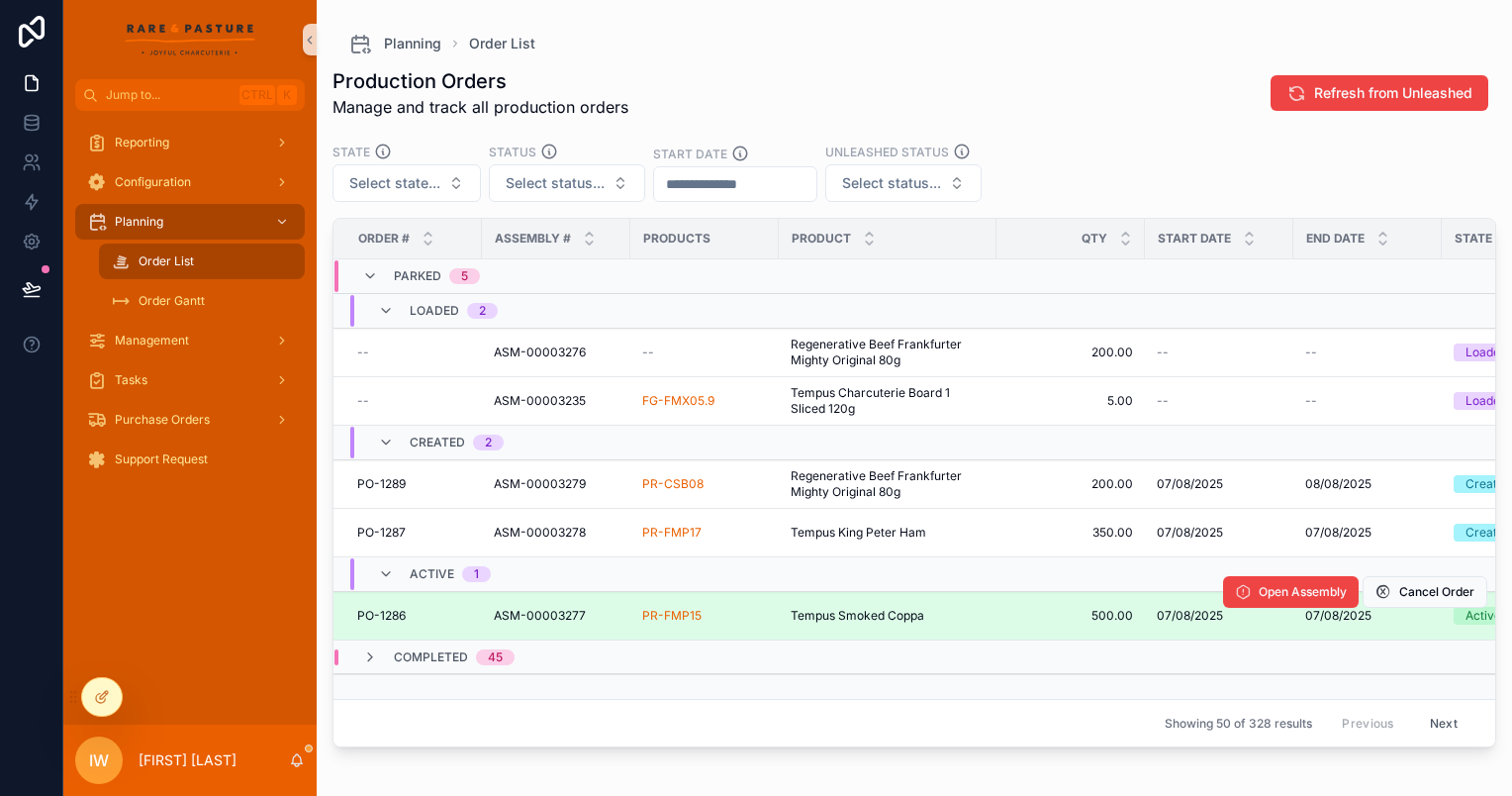 click on "PR-FMP15" at bounding box center [705, 616] 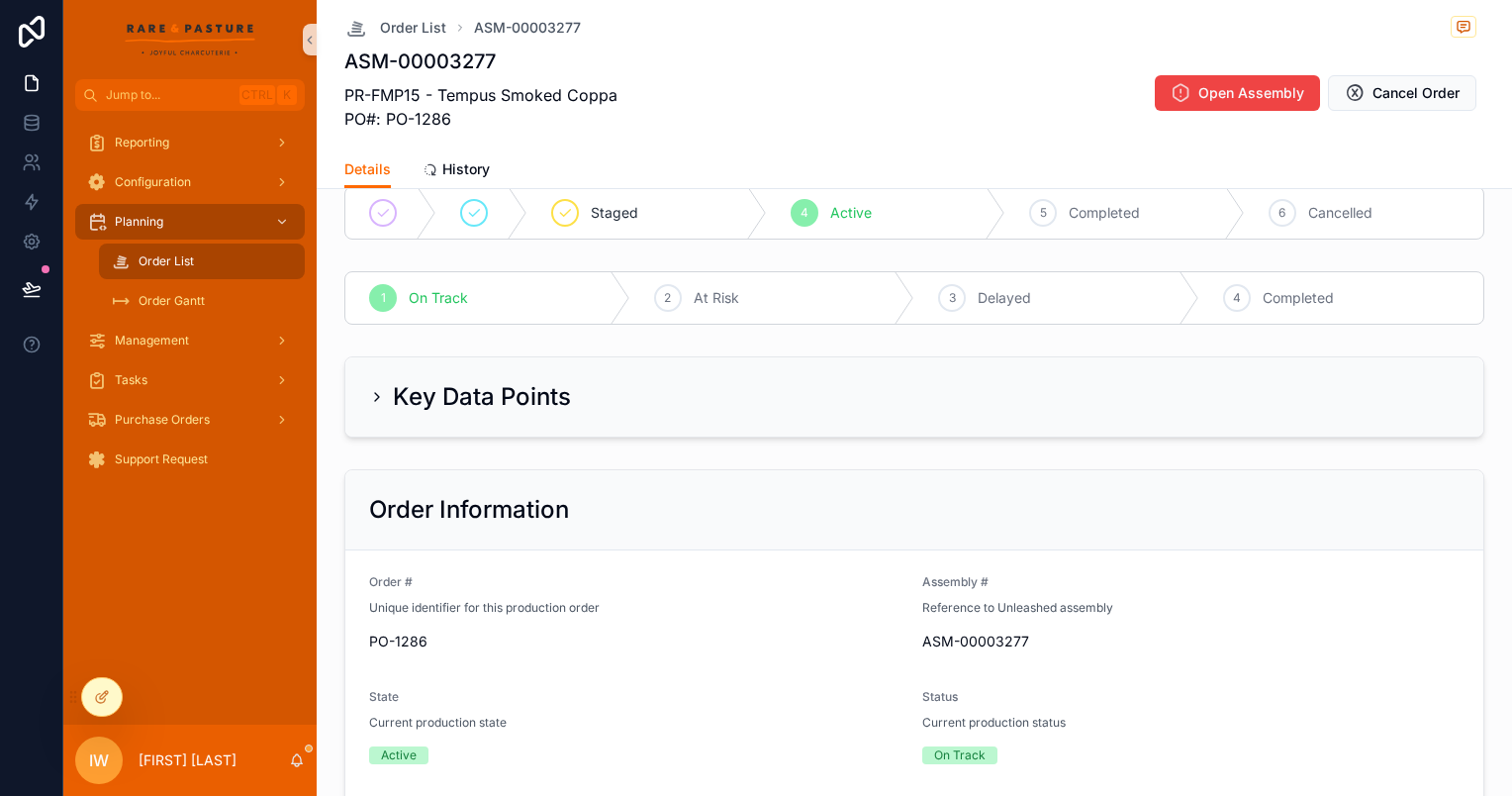 scroll, scrollTop: 0, scrollLeft: 0, axis: both 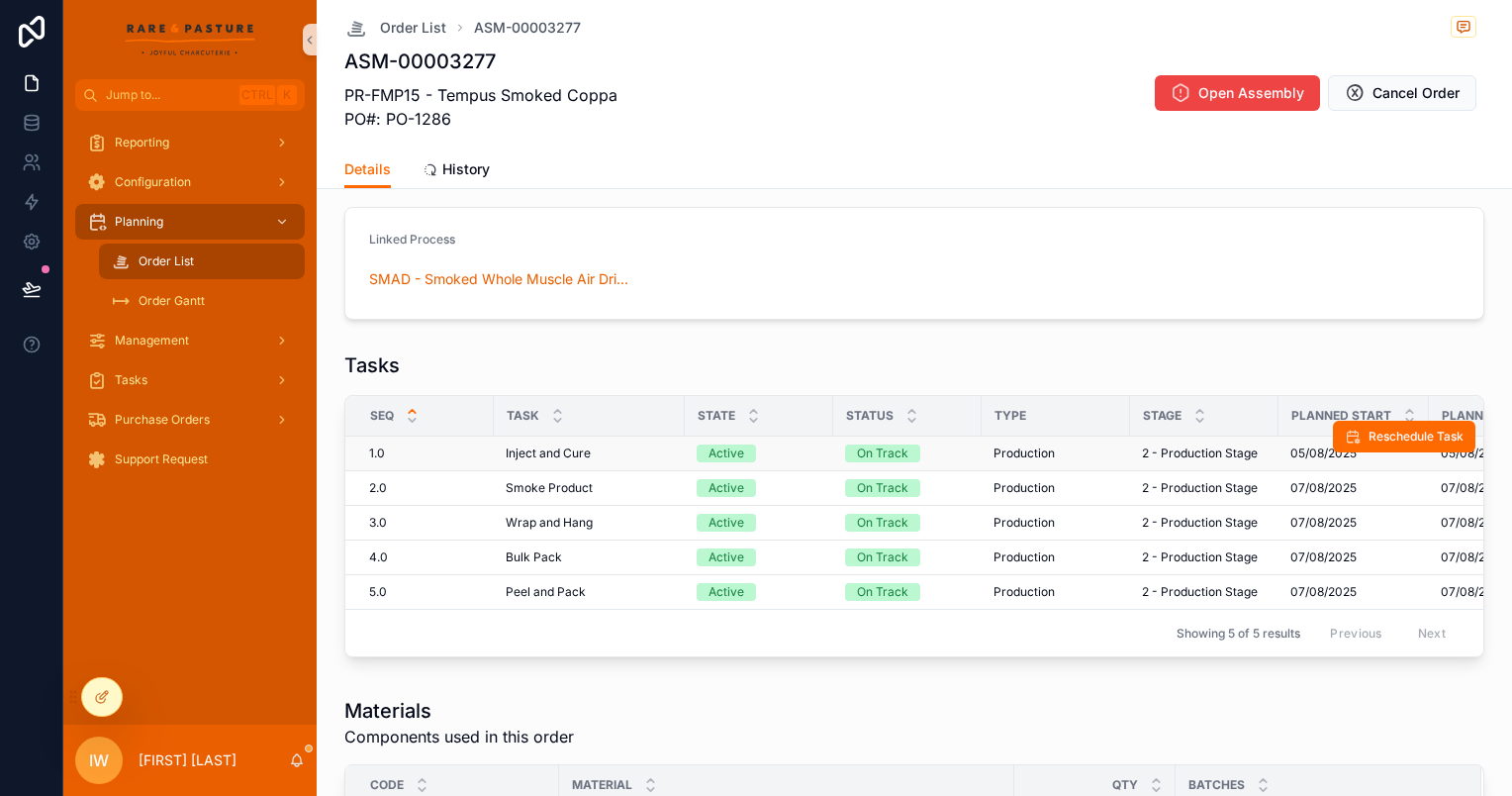 click on "Inject and Cure Inject and Cure" at bounding box center (589, 453) 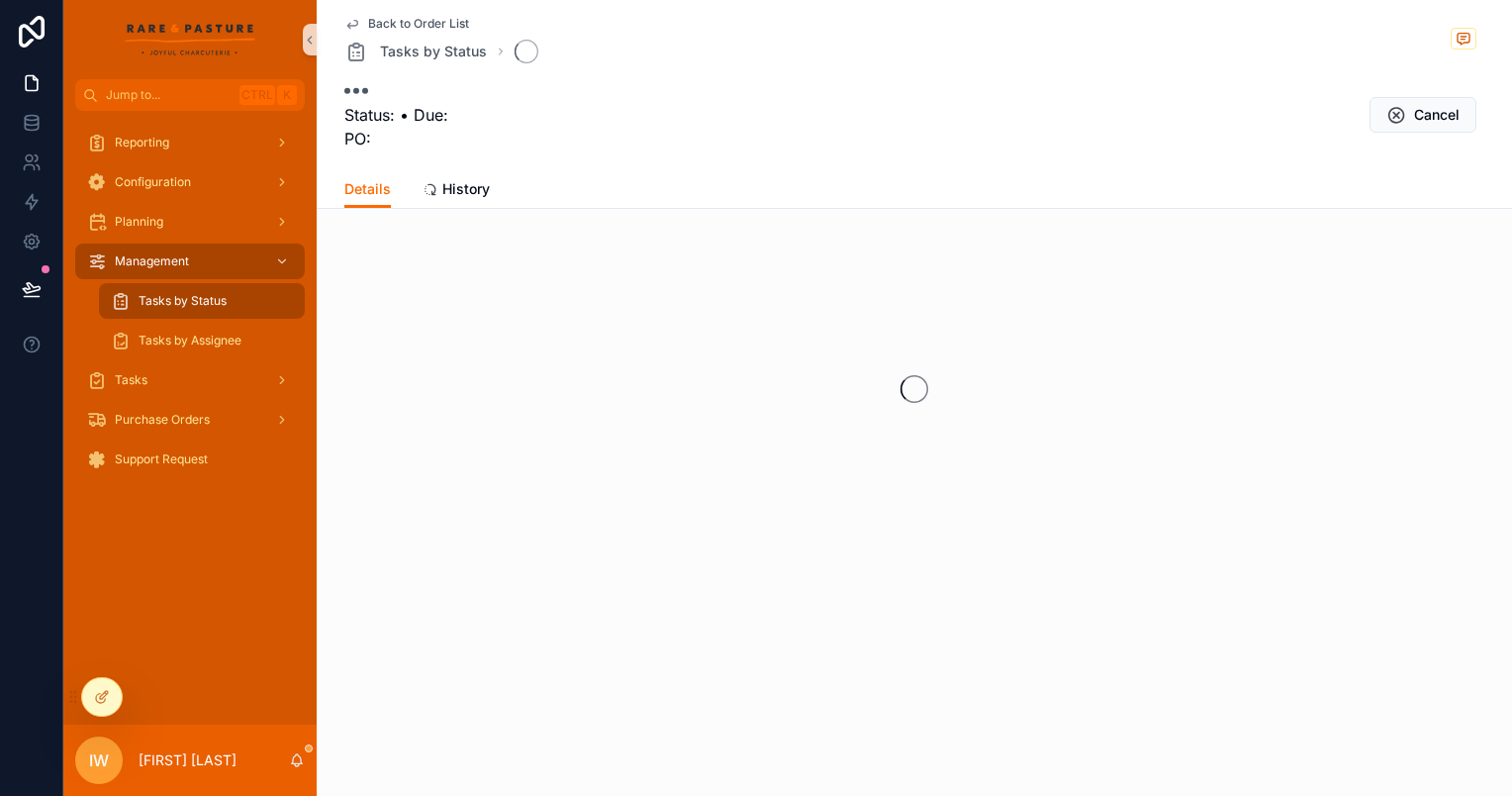 scroll, scrollTop: 0, scrollLeft: 0, axis: both 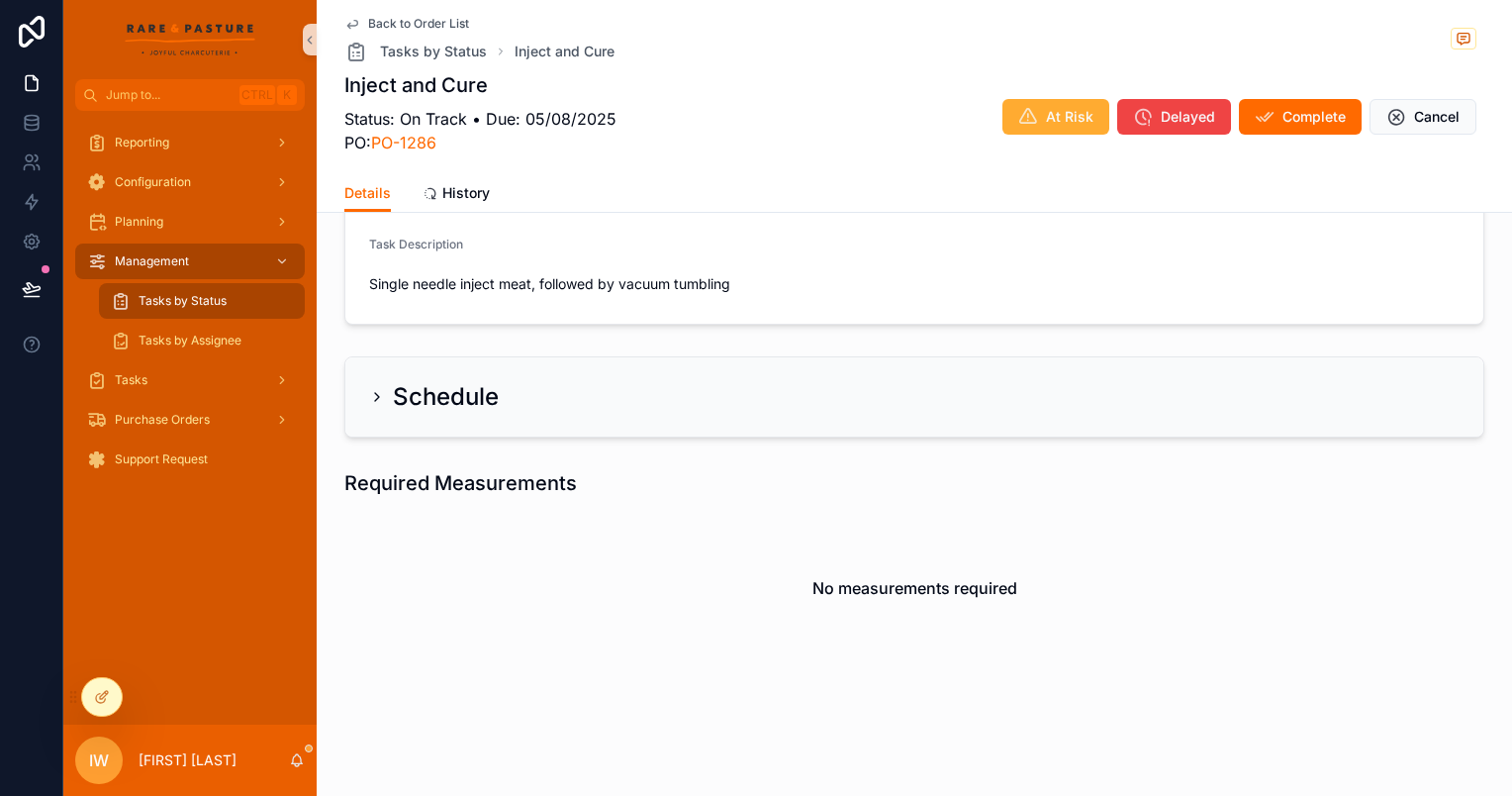 click on "Schedule" at bounding box center [914, 397] 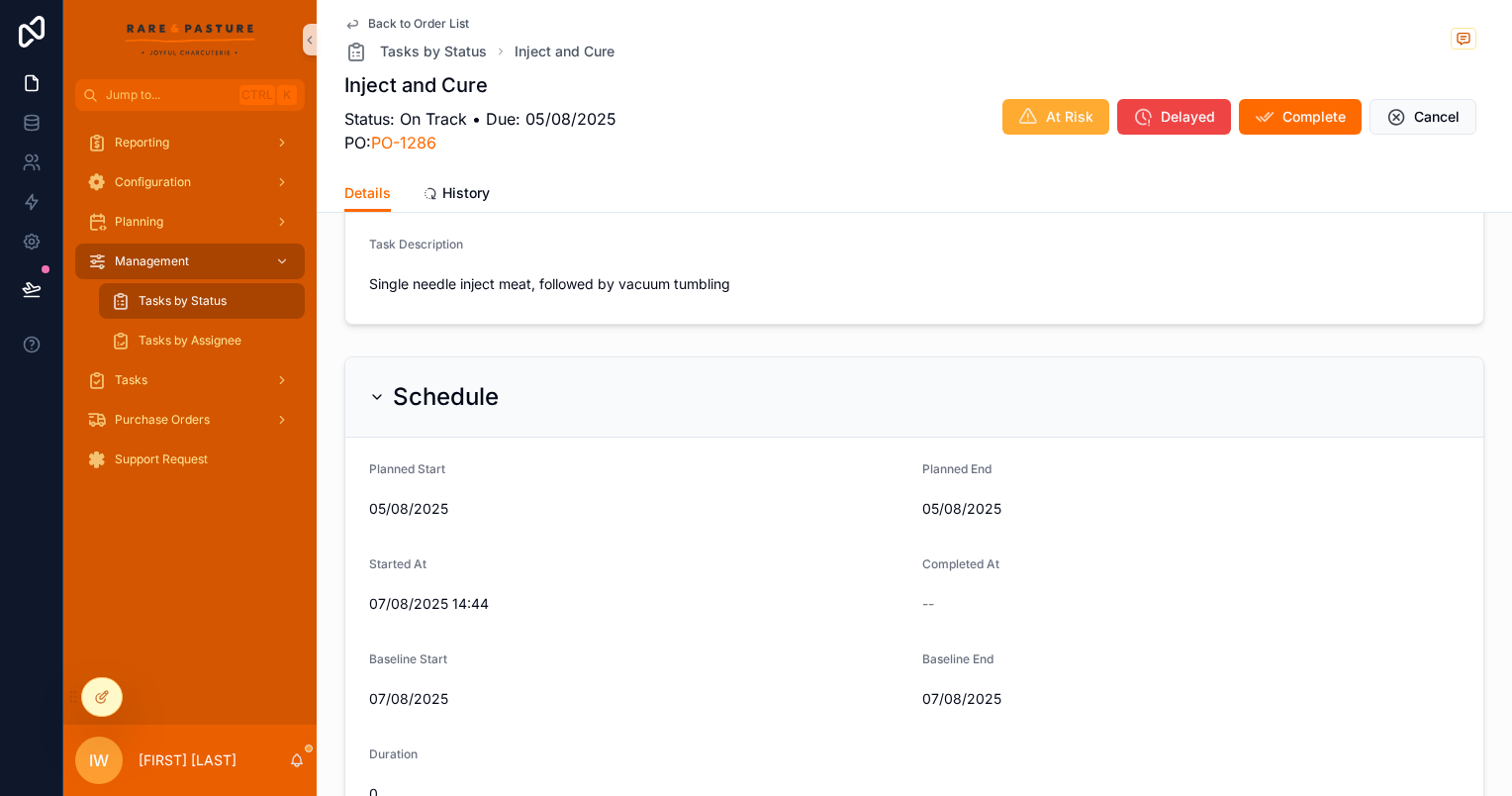click on "Schedule" at bounding box center [914, 397] 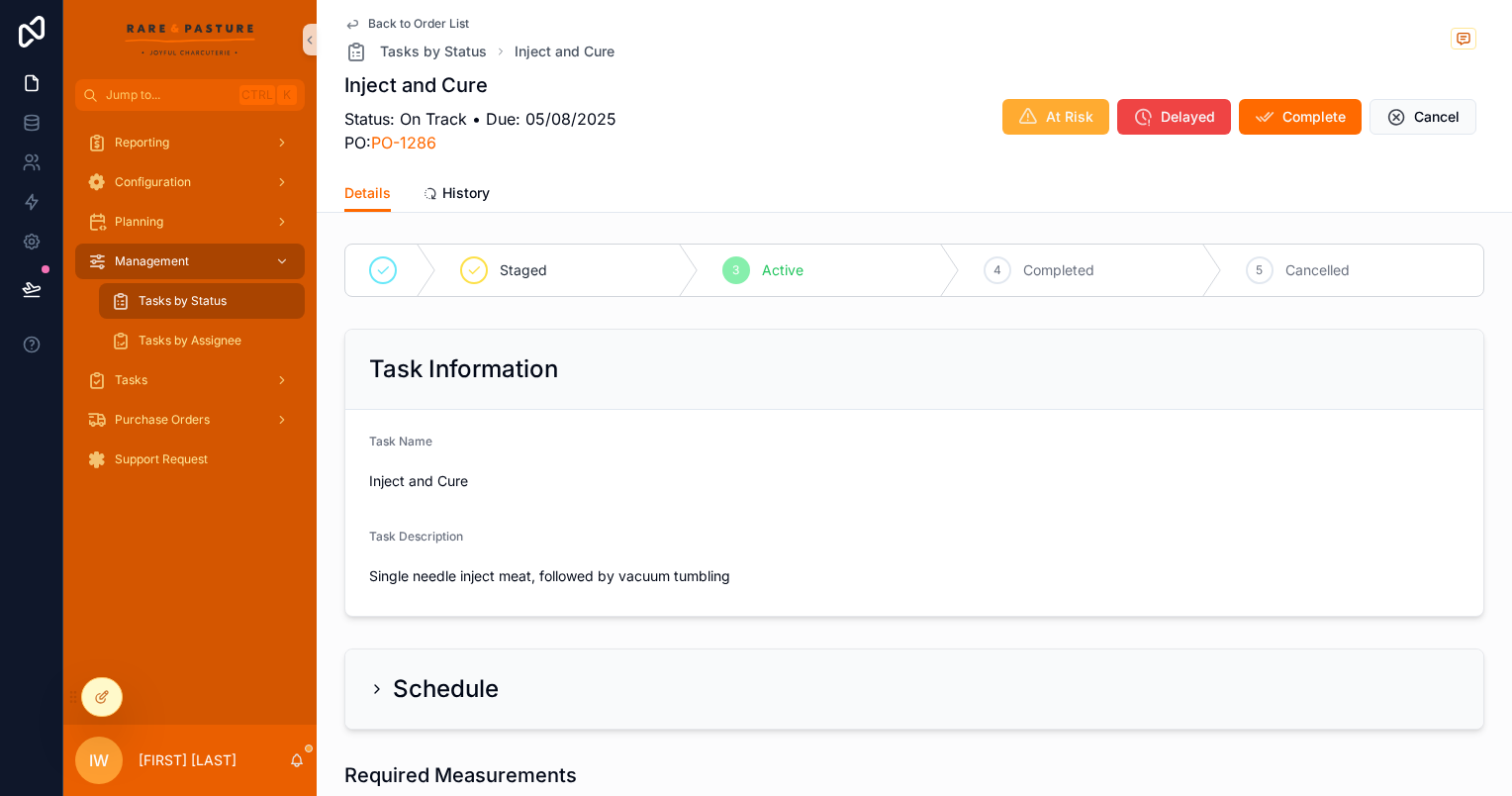 scroll, scrollTop: 0, scrollLeft: 0, axis: both 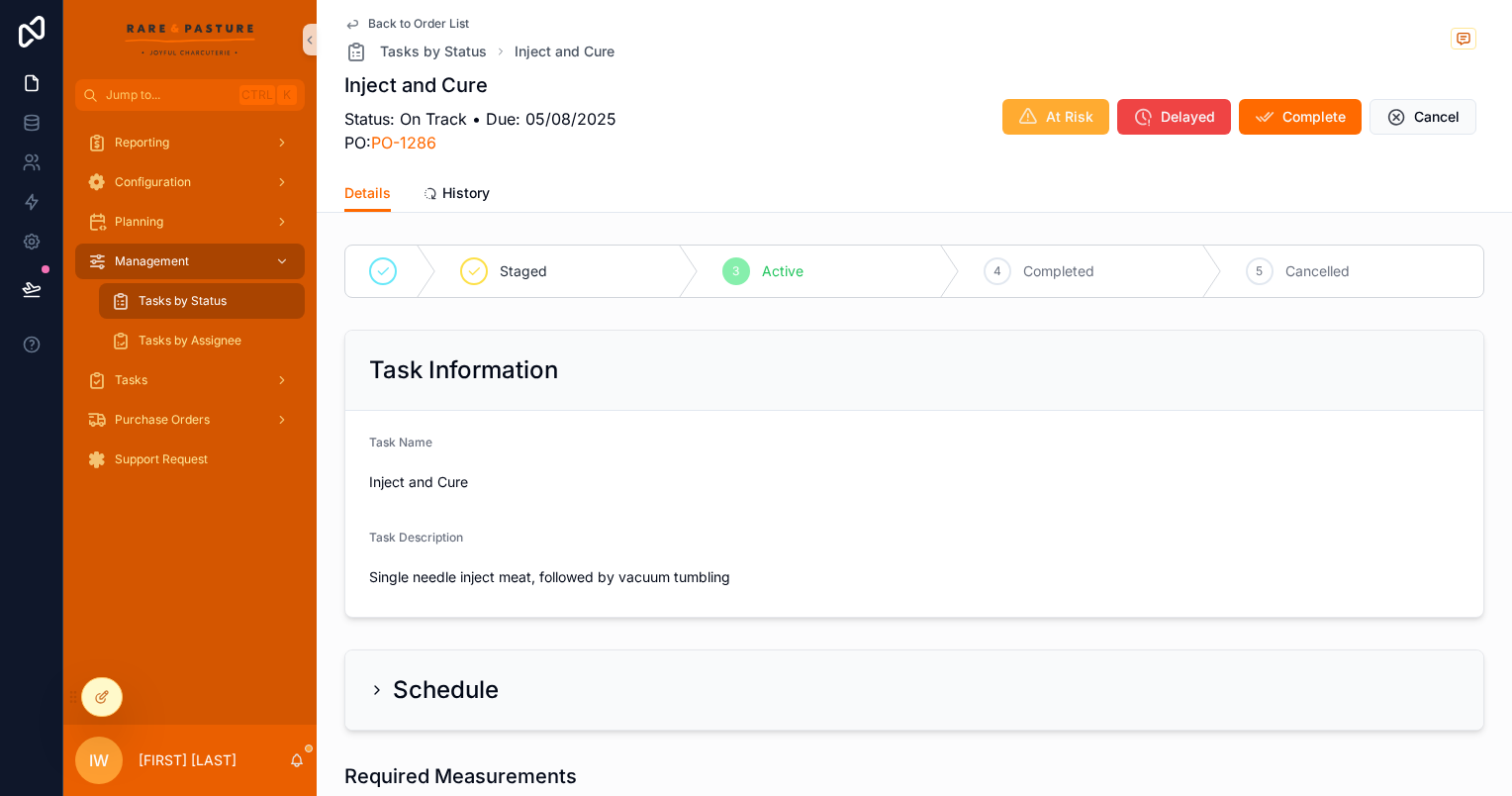 click on "Task Name Inject and Cure Task Description Single needle inject meat, followed by vacuum tumbling" at bounding box center [914, 473] 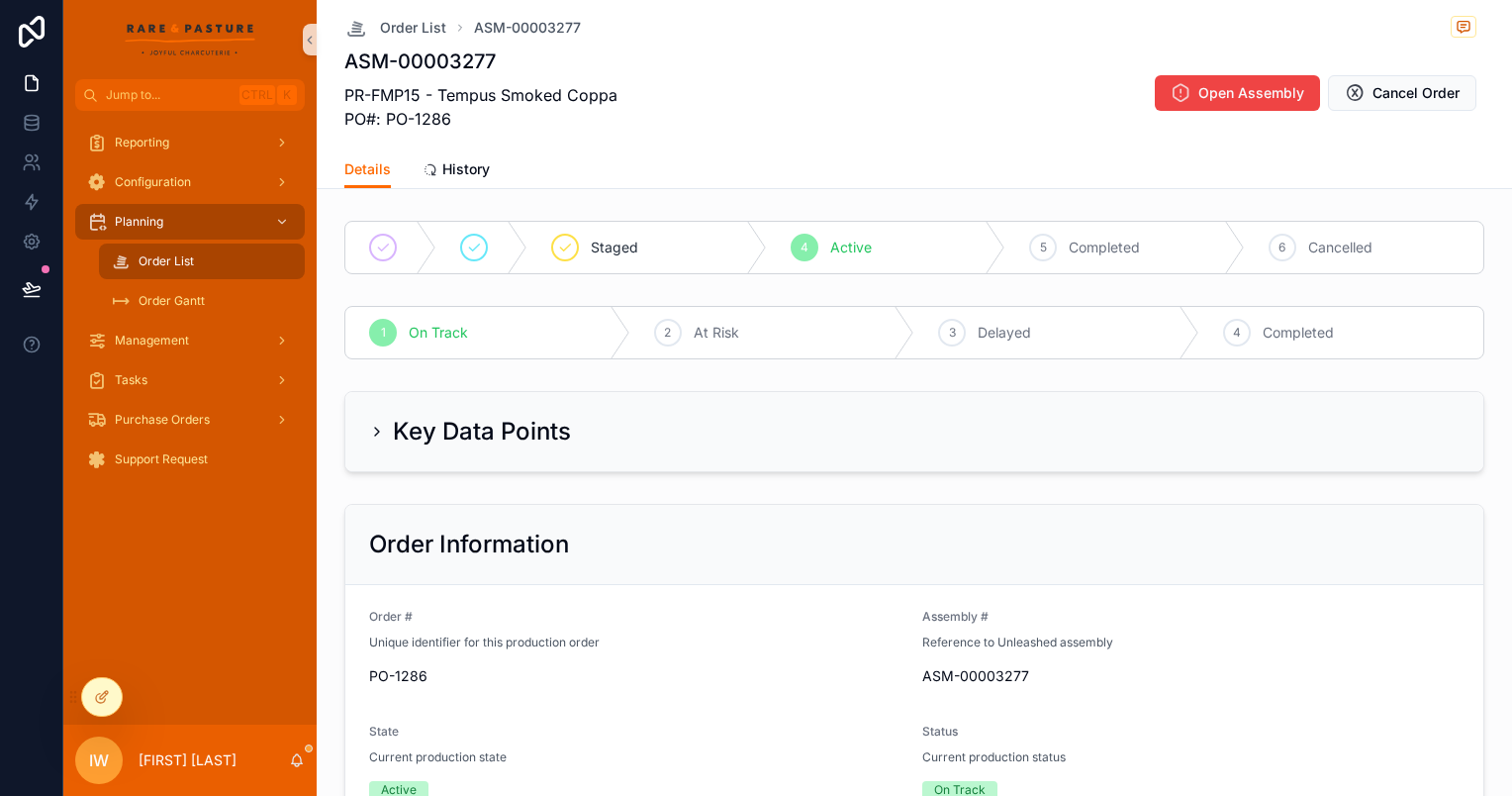 scroll, scrollTop: 0, scrollLeft: 985, axis: horizontal 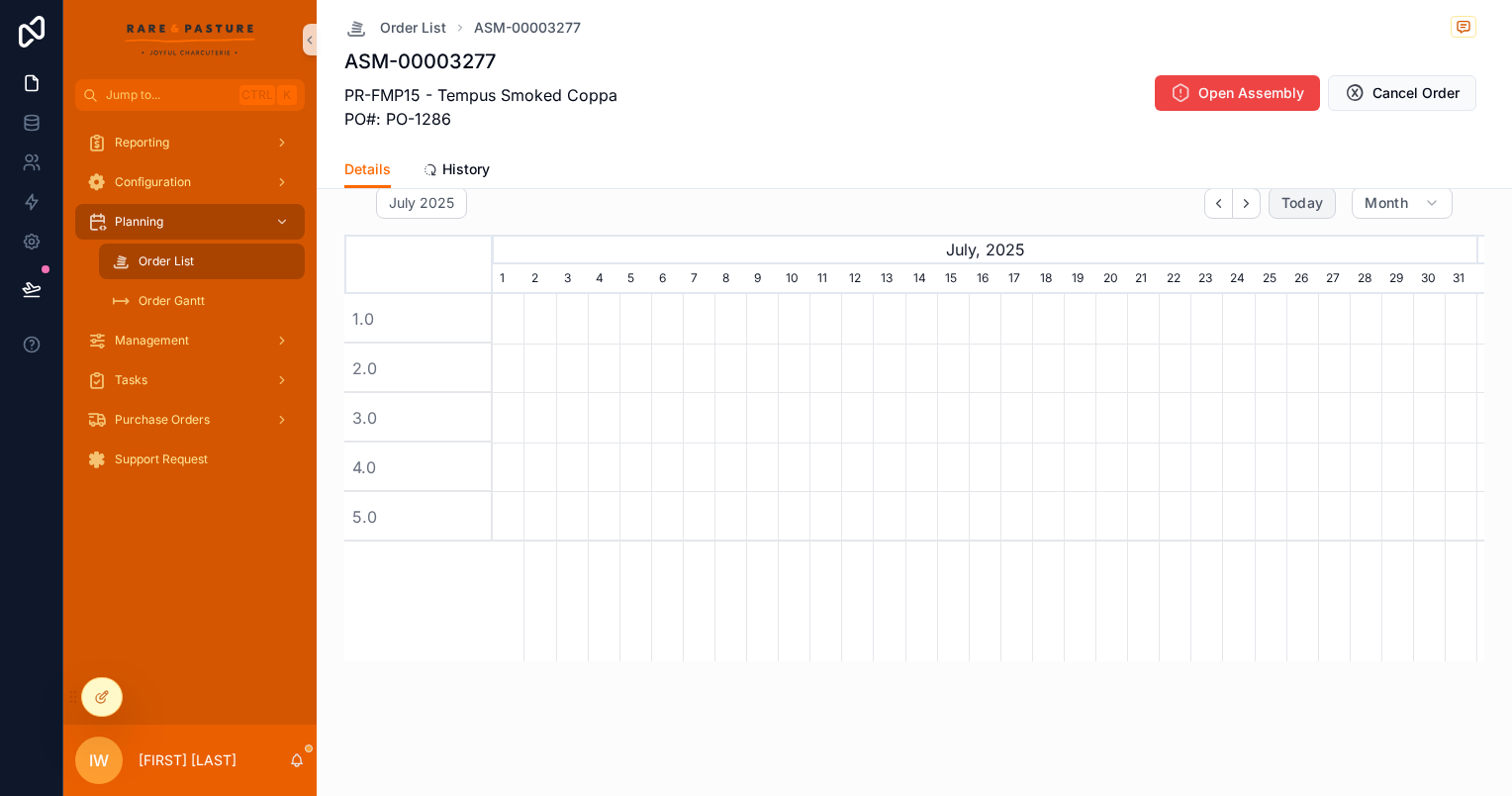 click on "Today" at bounding box center [1302, 203] 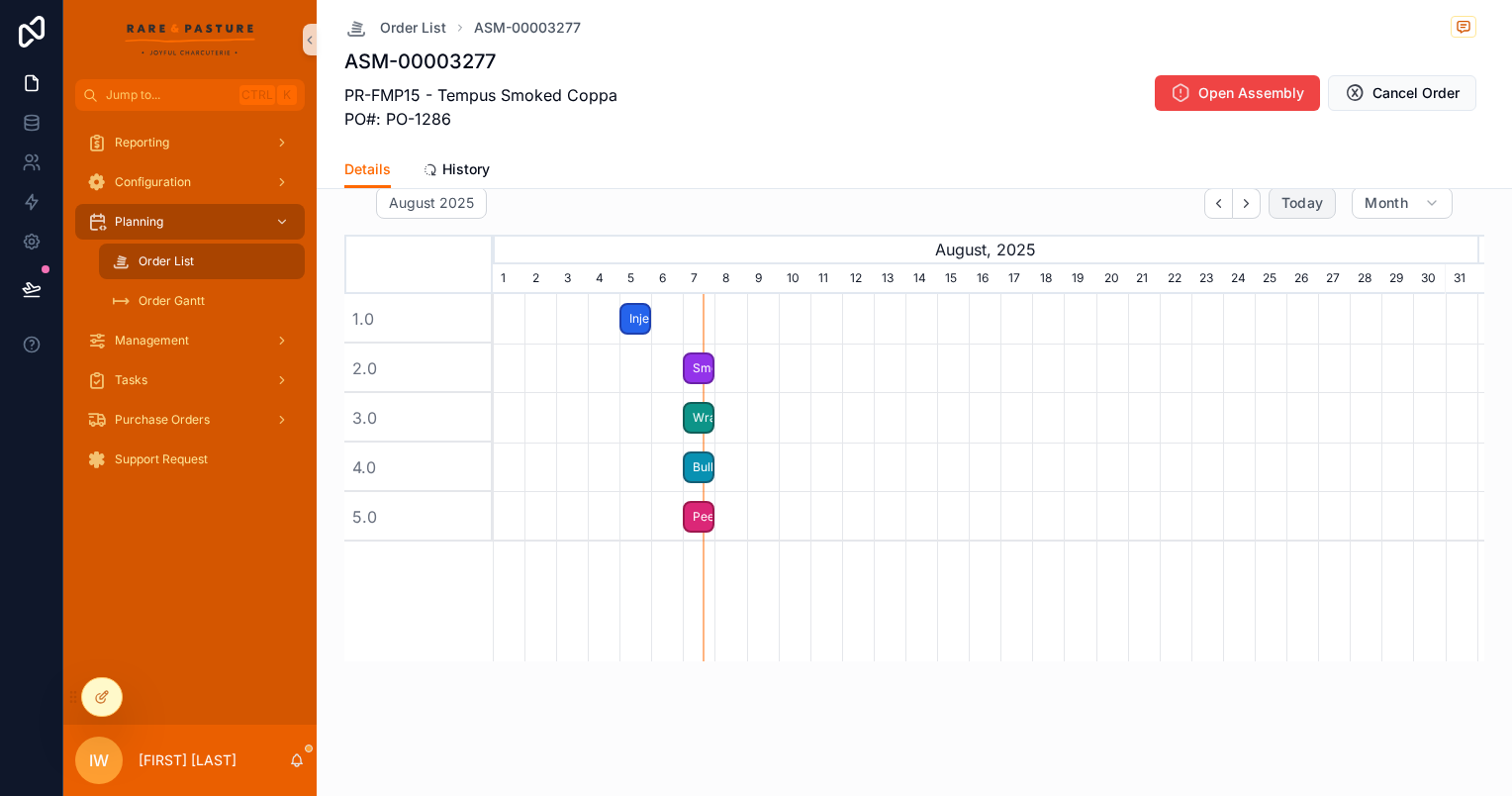 type 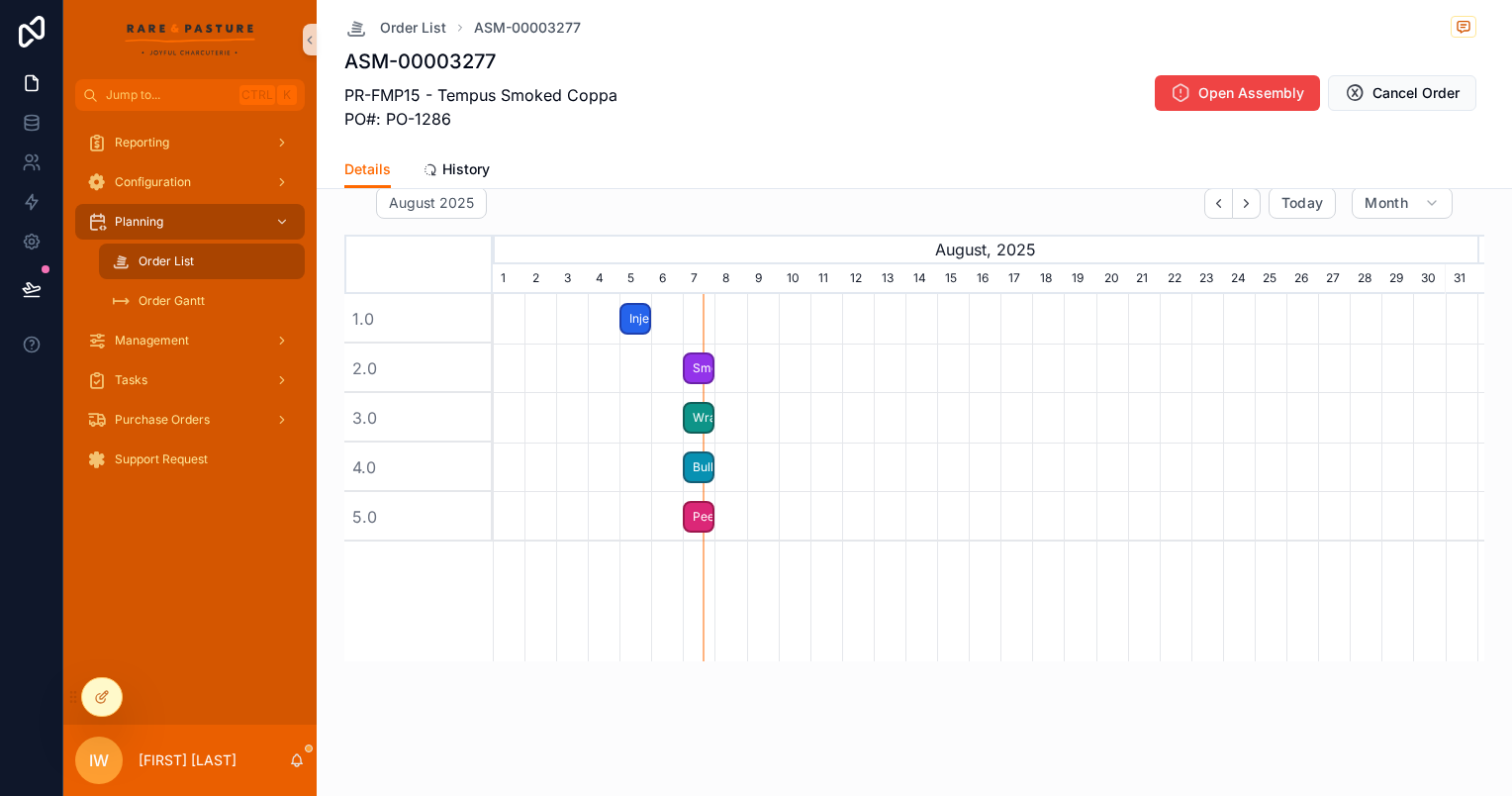 click at bounding box center [985, 368] 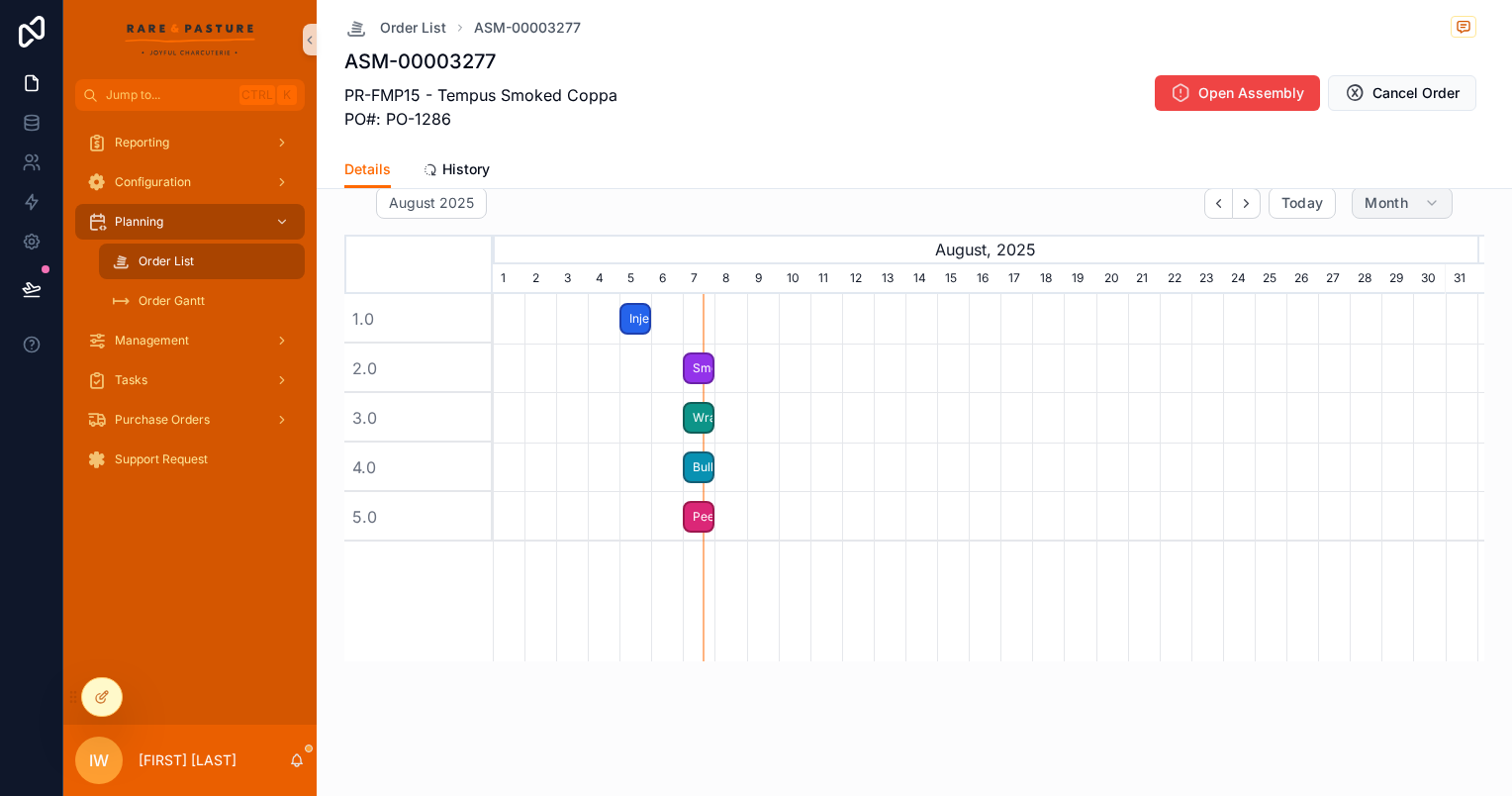 click on "Month" at bounding box center [1402, 203] 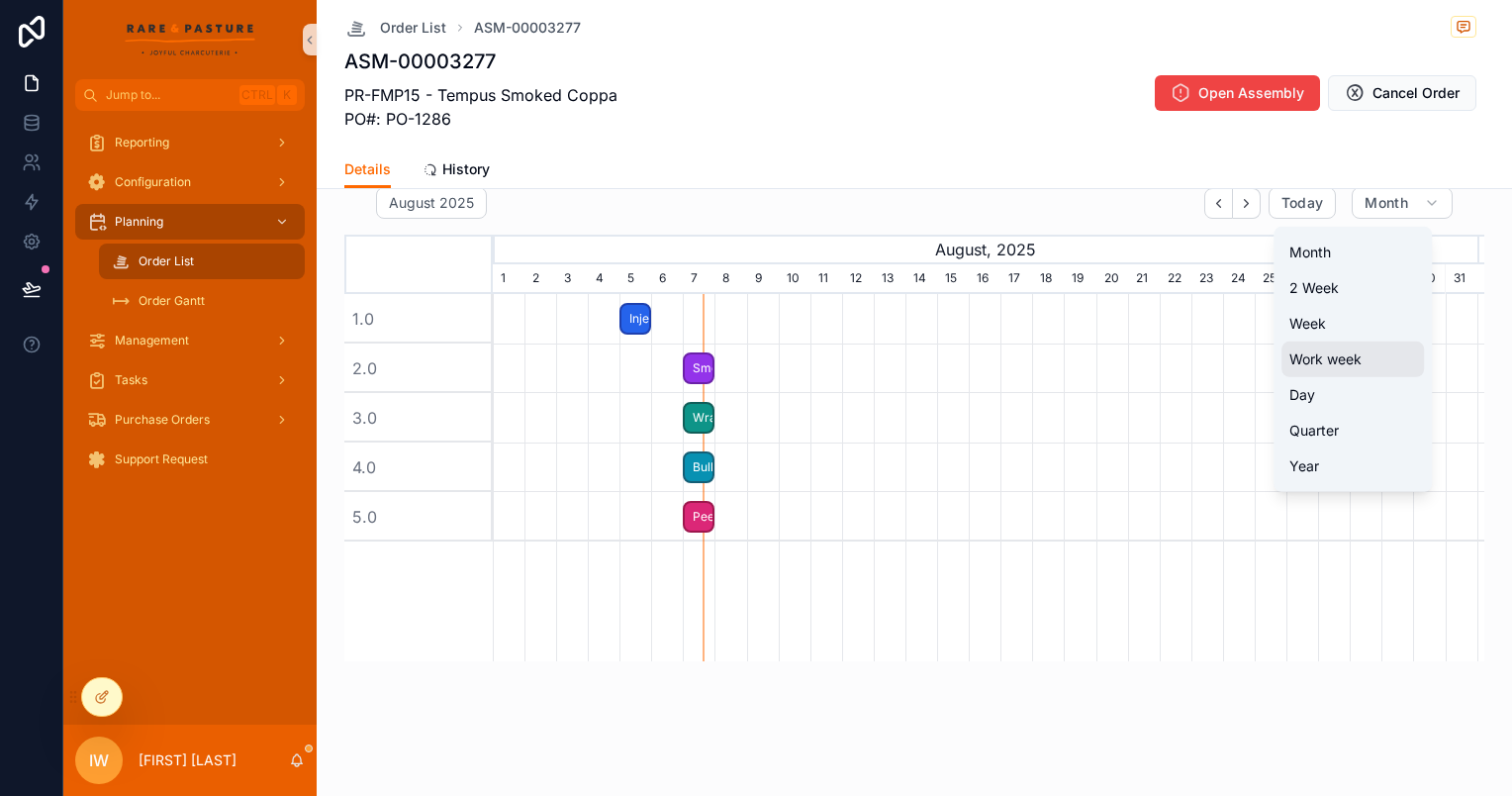 click on "Work week" at bounding box center [1353, 359] 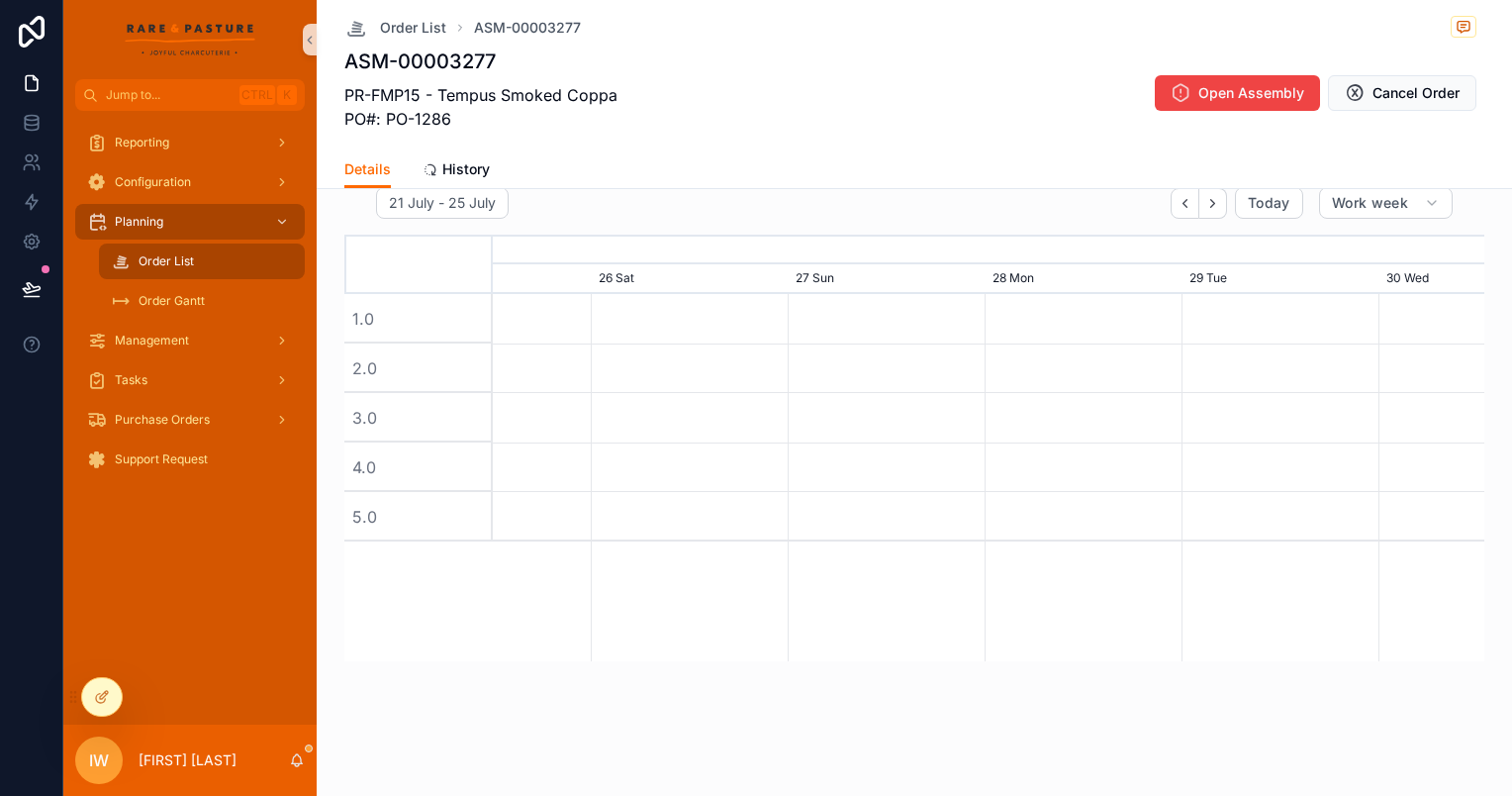 scroll, scrollTop: 0, scrollLeft: 1476, axis: horizontal 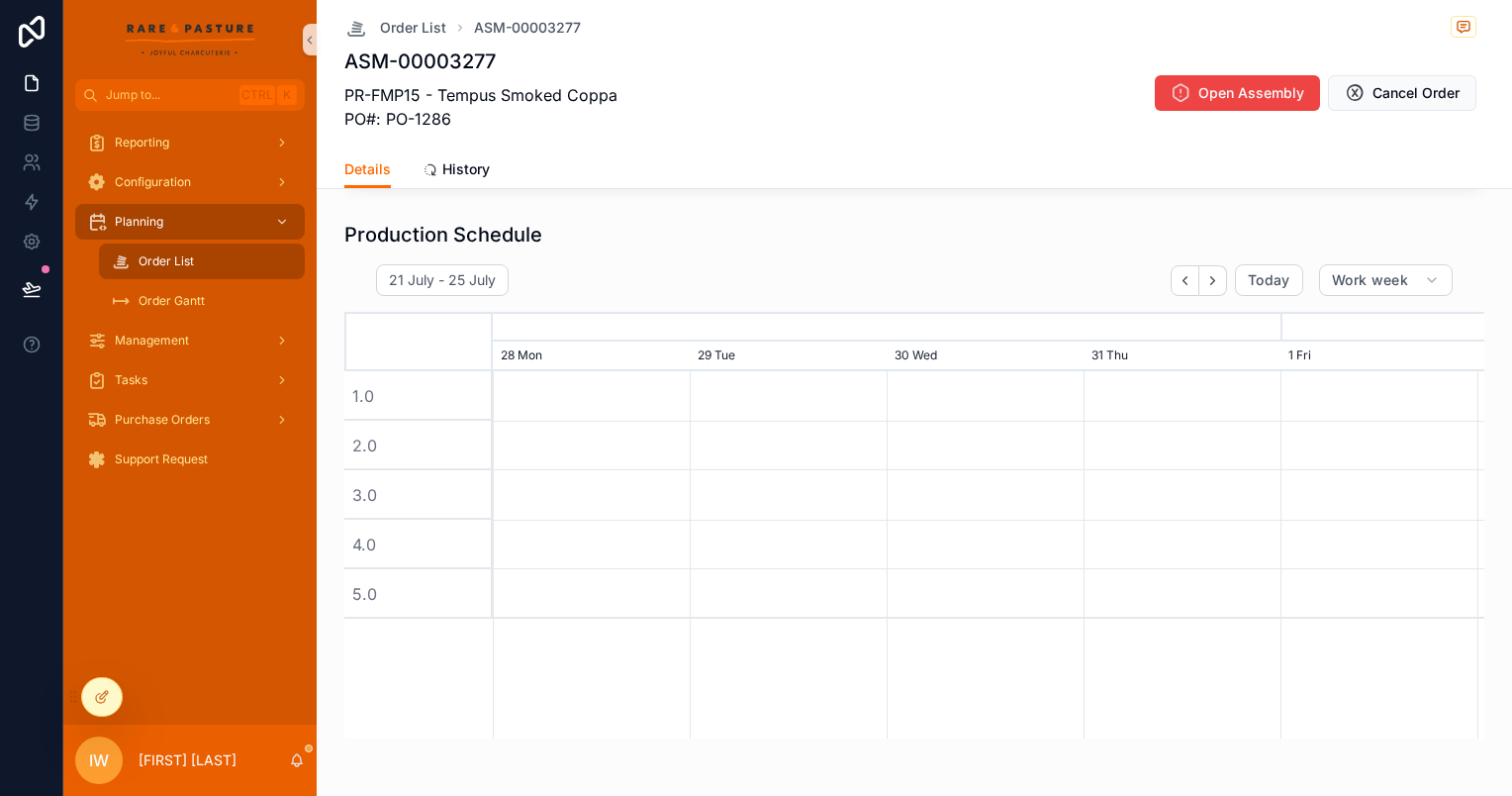 click at bounding box center [985, 446] 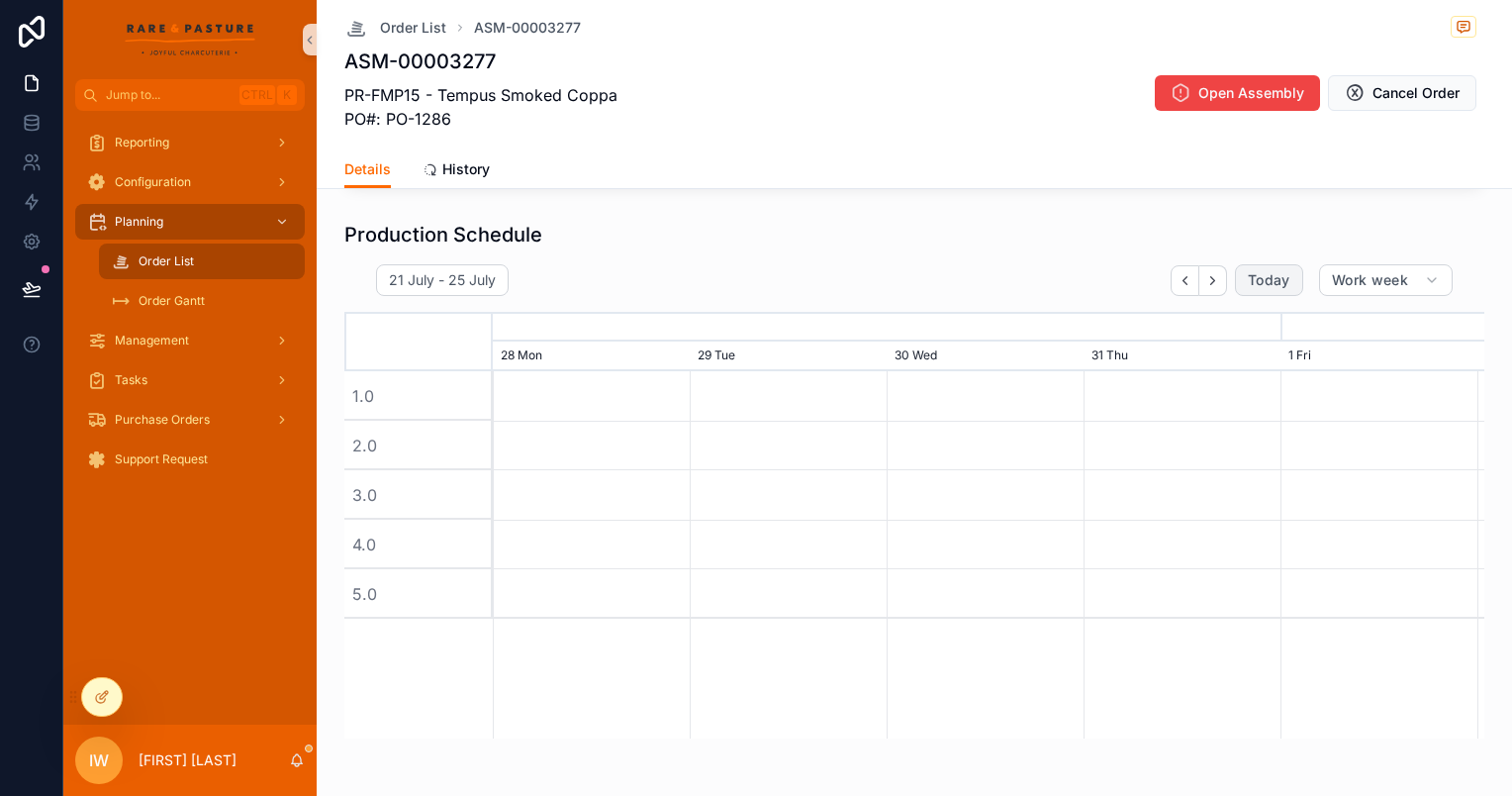 click on "Today" at bounding box center [1269, 280] 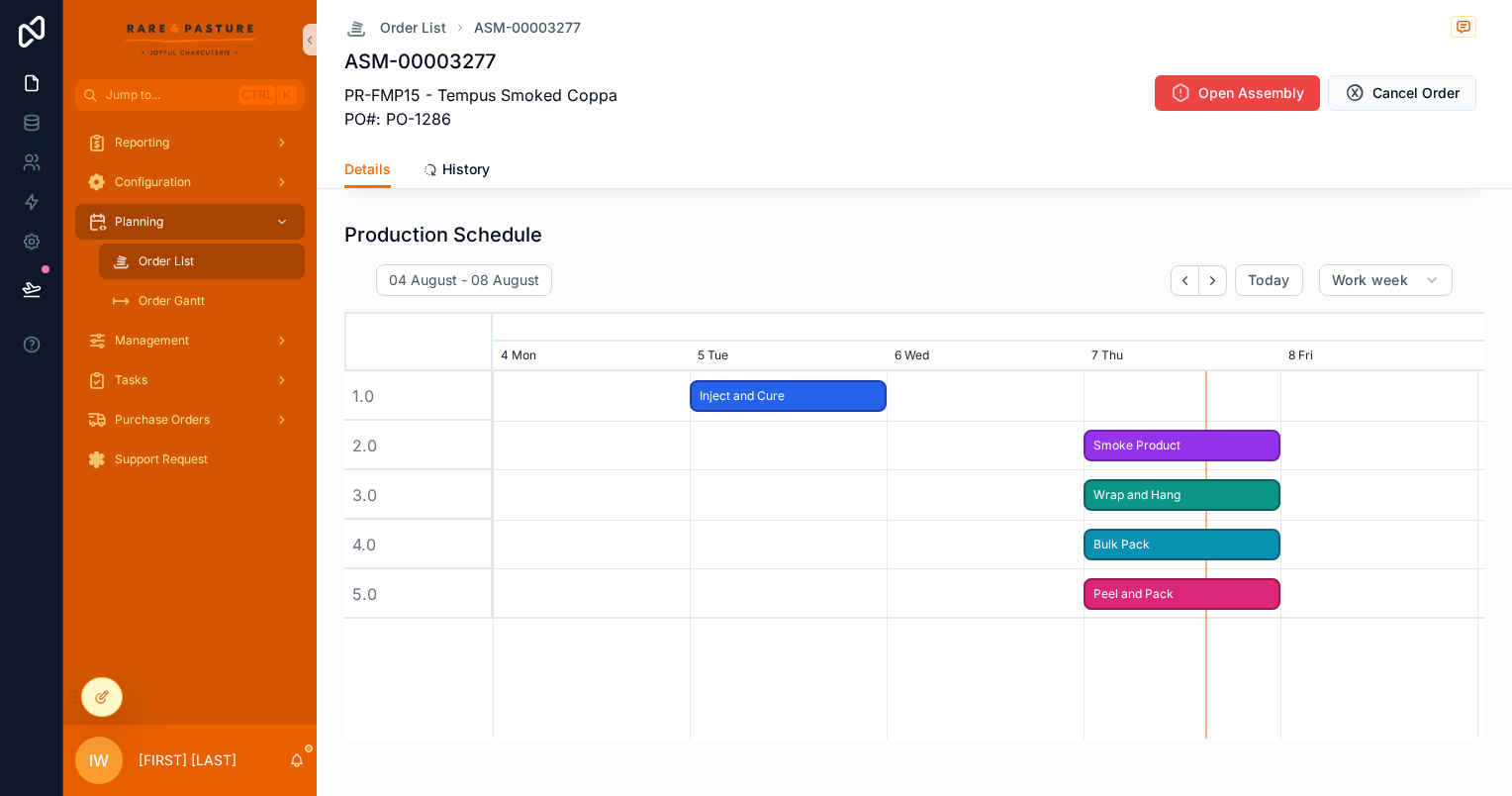click on "Production Schedule" at bounding box center (914, 235) 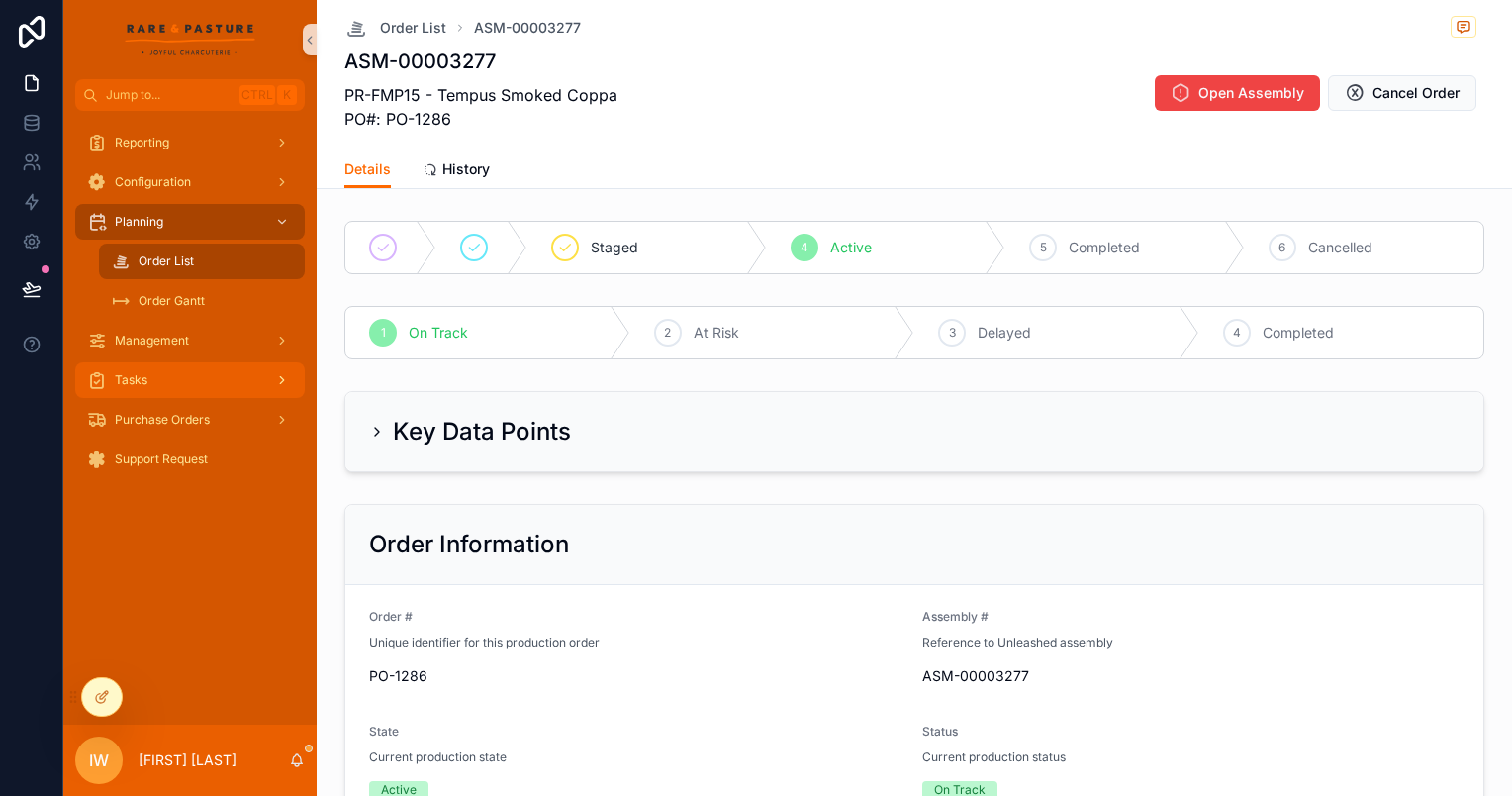 click on "Tasks" at bounding box center (190, 380) 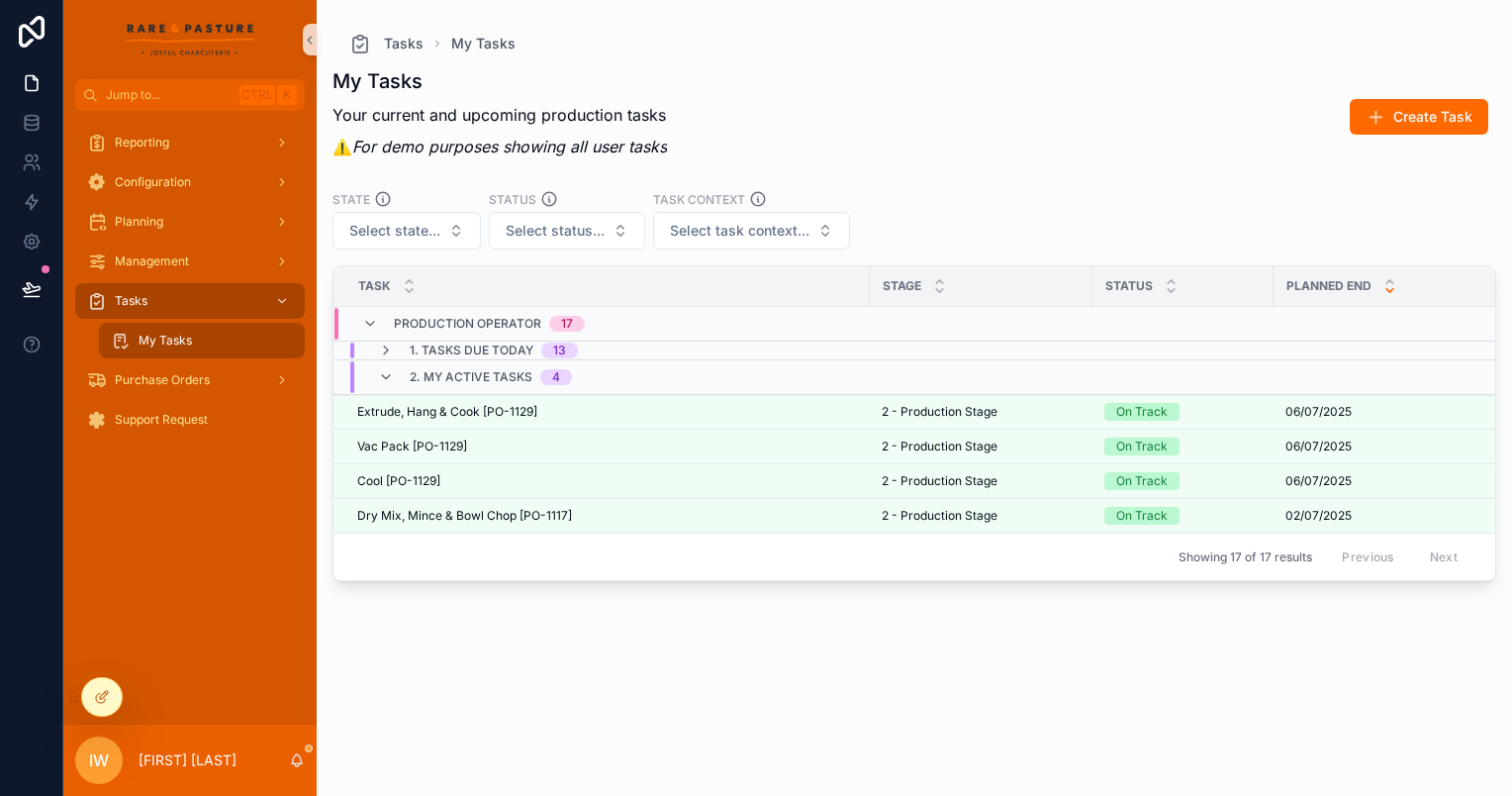 click on "My Tasks Your current and upcoming production tasks ⚠️ For demo purposes showing all user tasks Create Task" at bounding box center [914, 121] 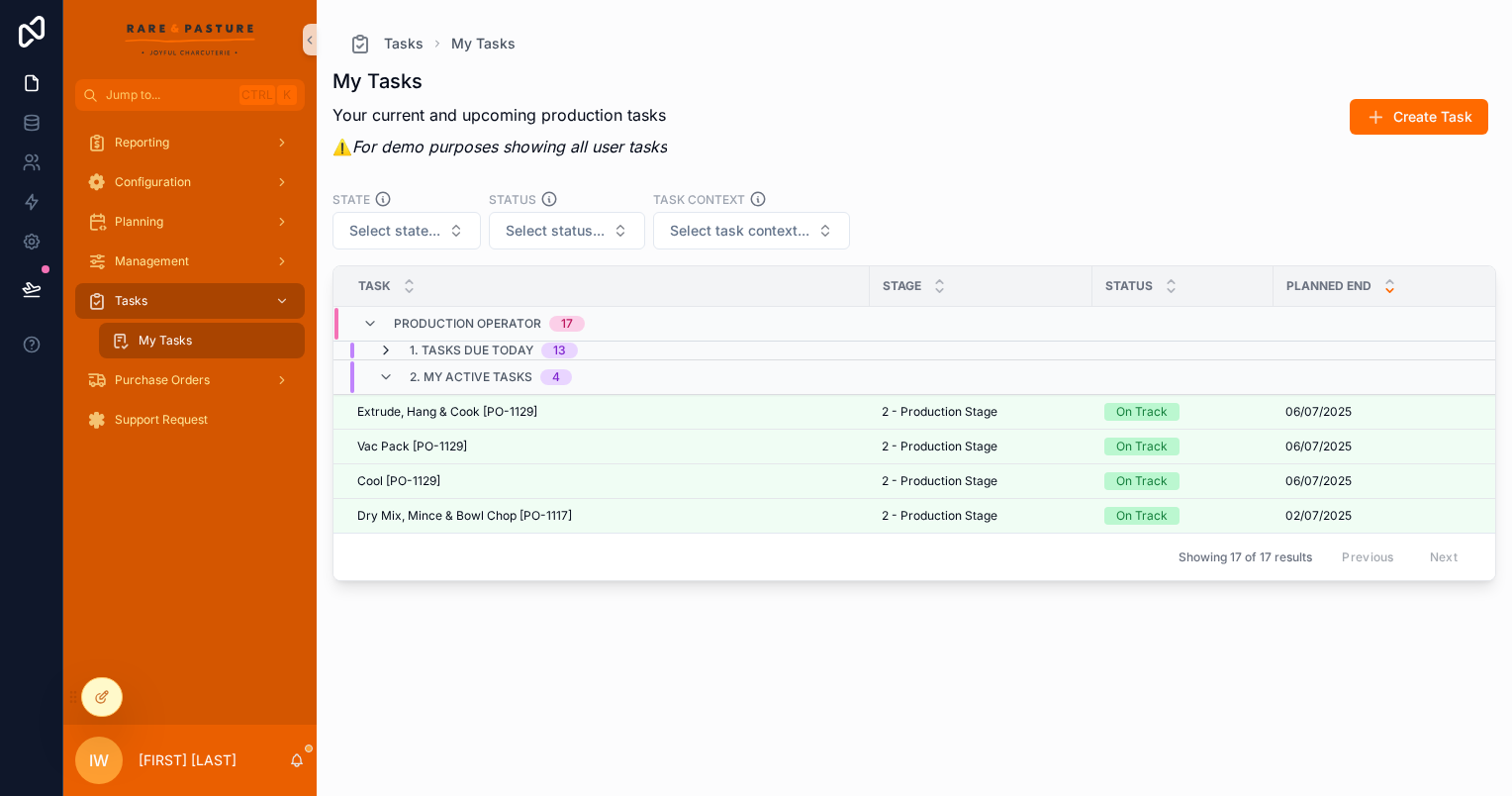 click at bounding box center (386, 350) 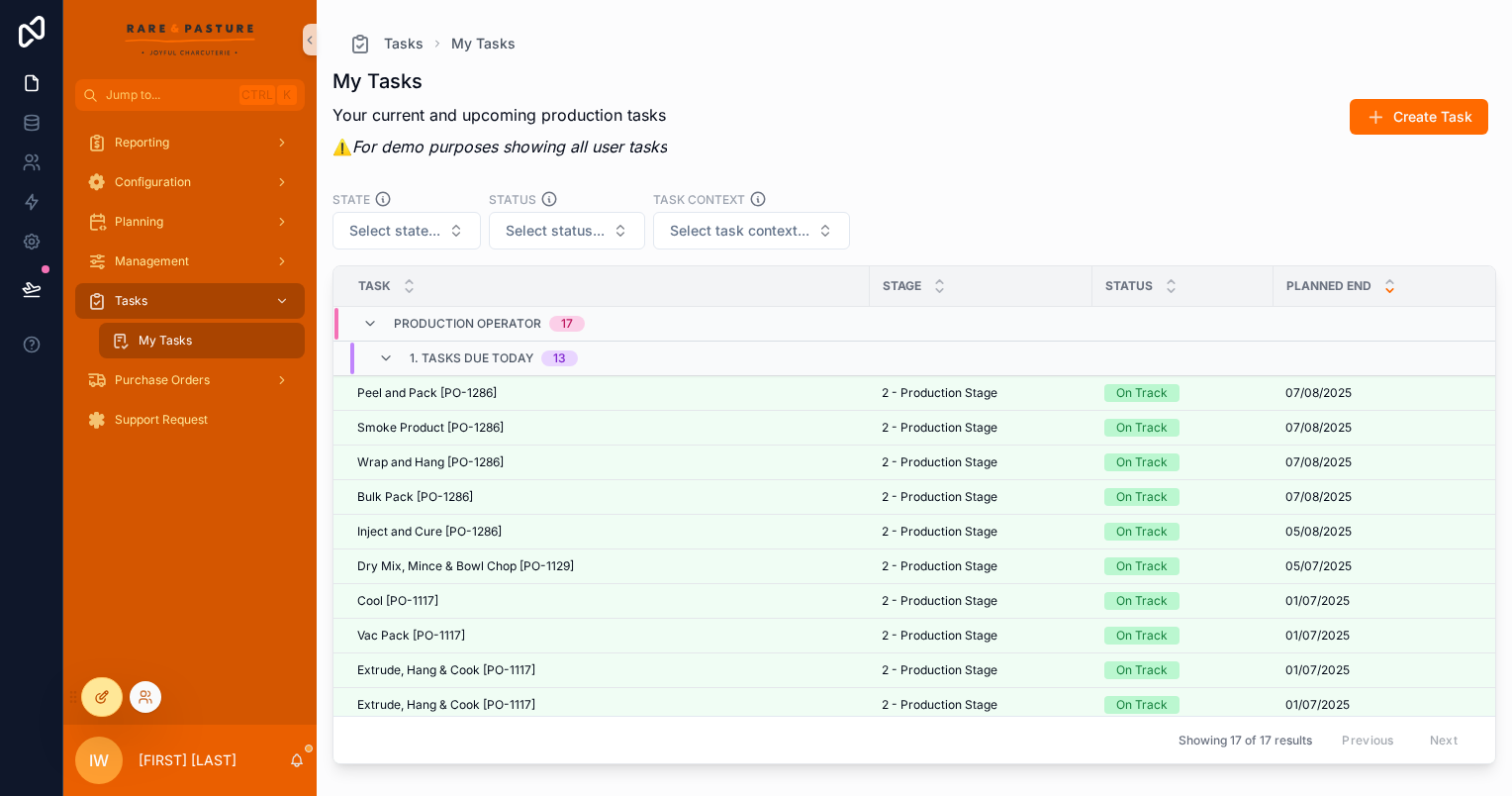 click 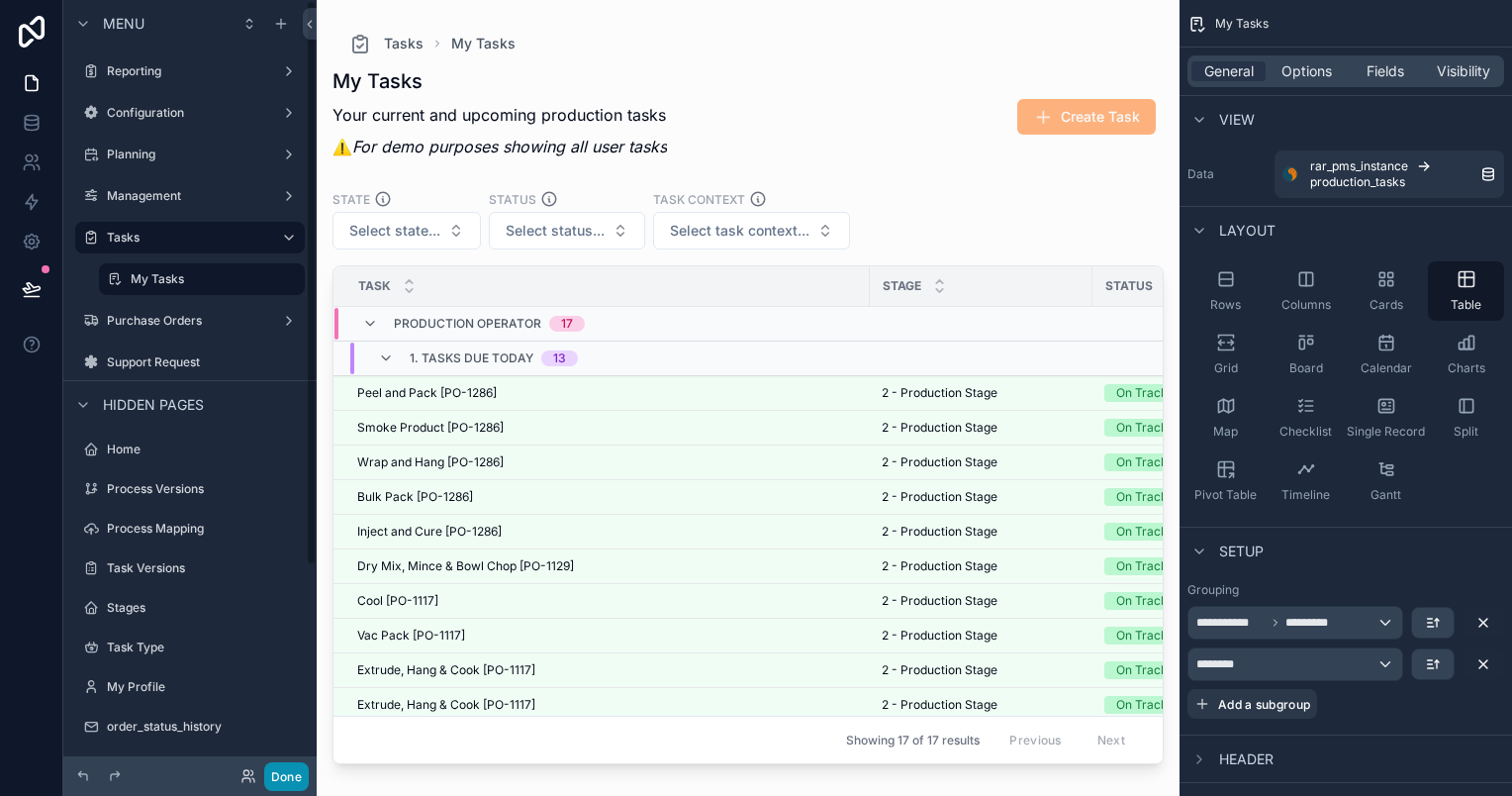 click on "Done" at bounding box center (286, 776) 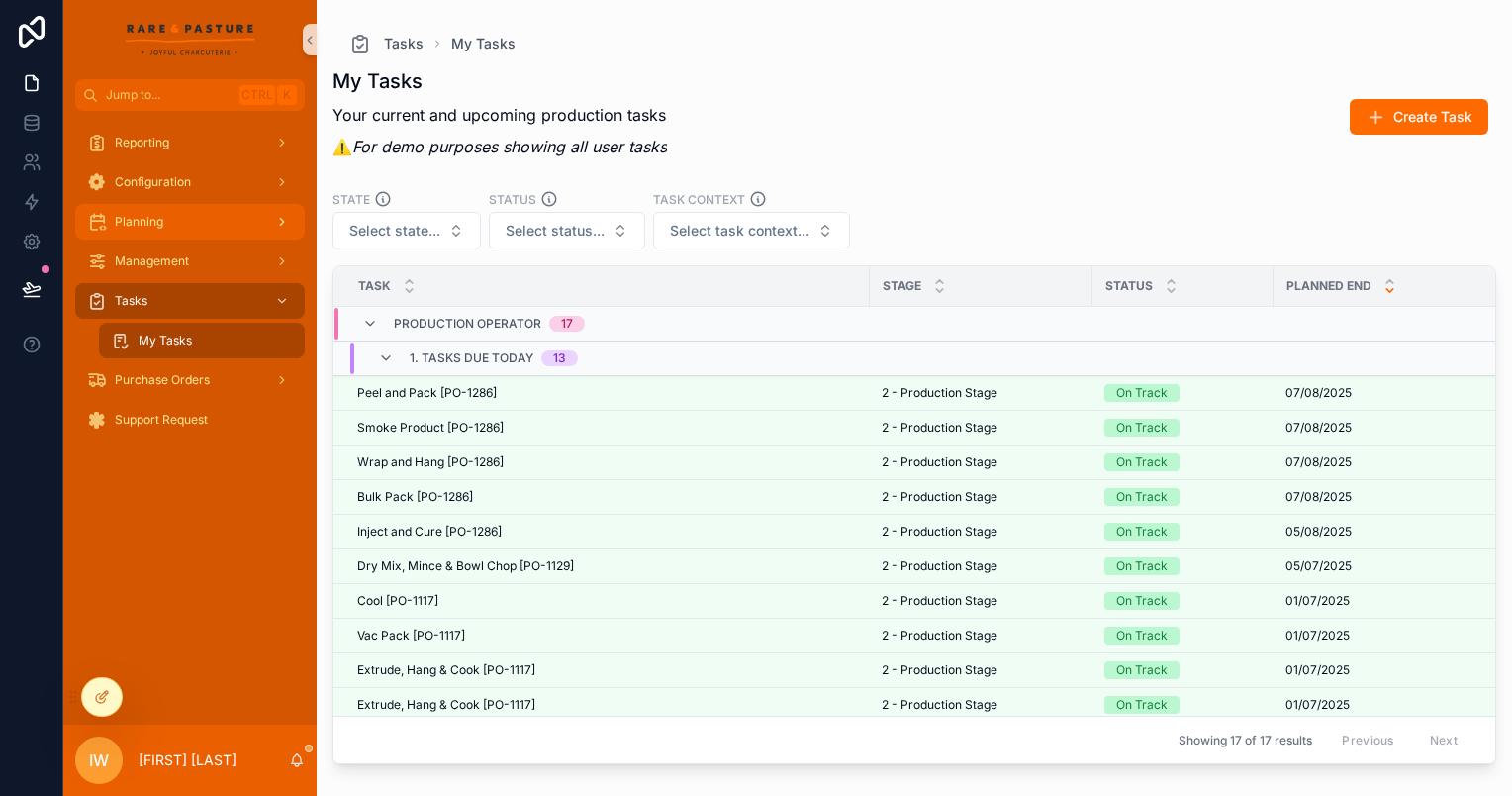 click on "Planning" at bounding box center [190, 222] 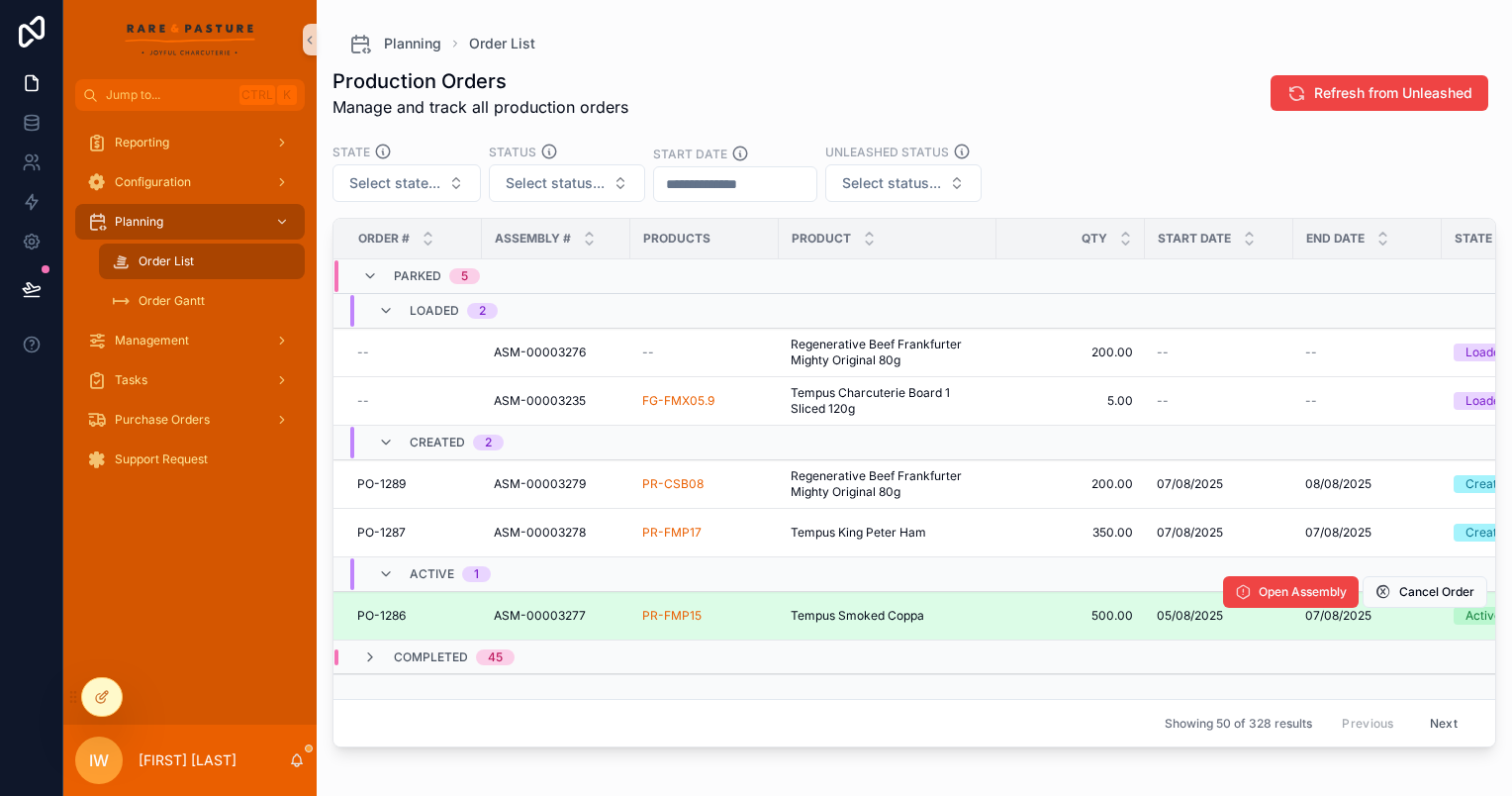 click on "PR-FMP15" at bounding box center [705, 616] 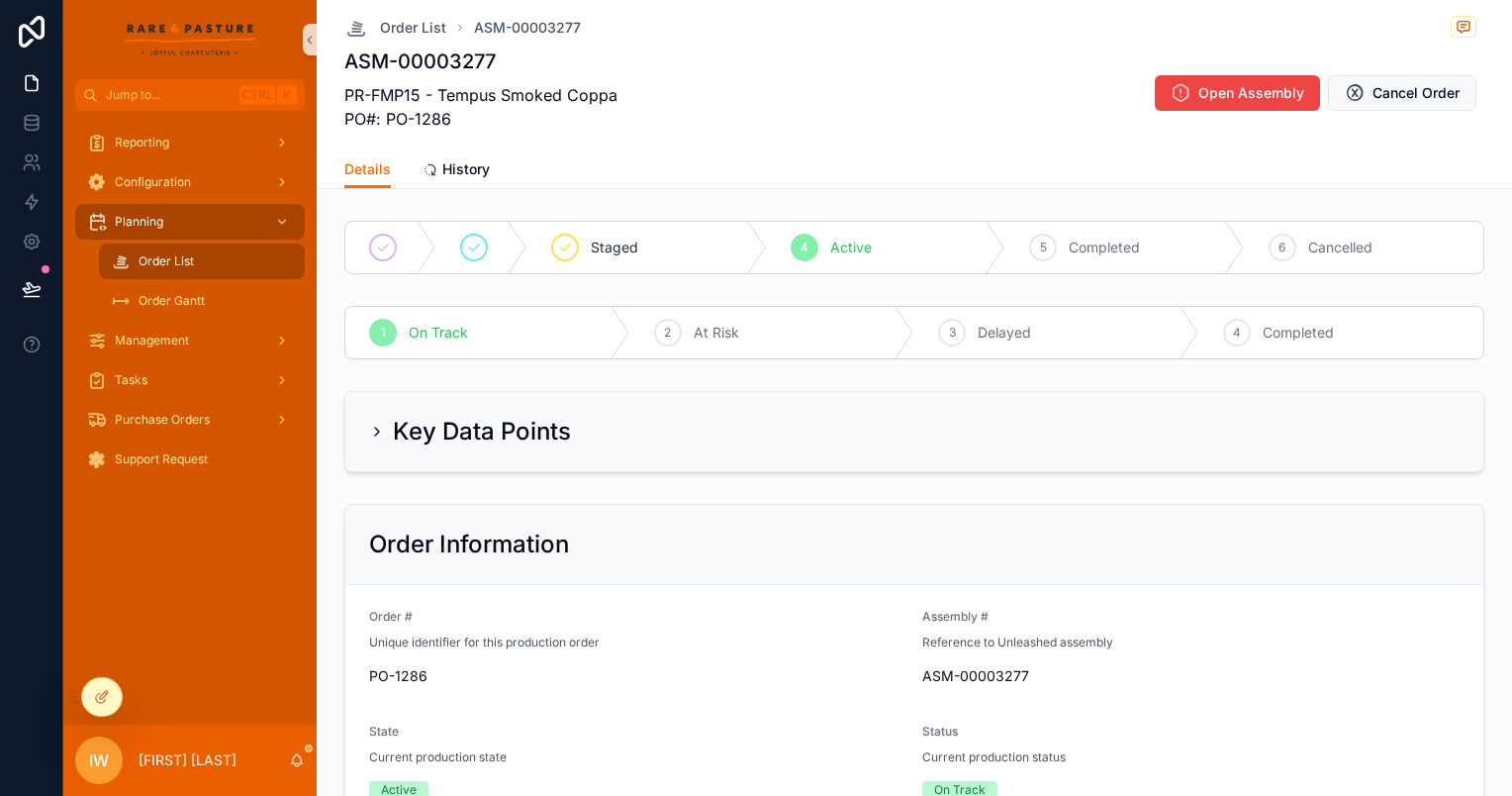 scroll, scrollTop: 0, scrollLeft: 985, axis: horizontal 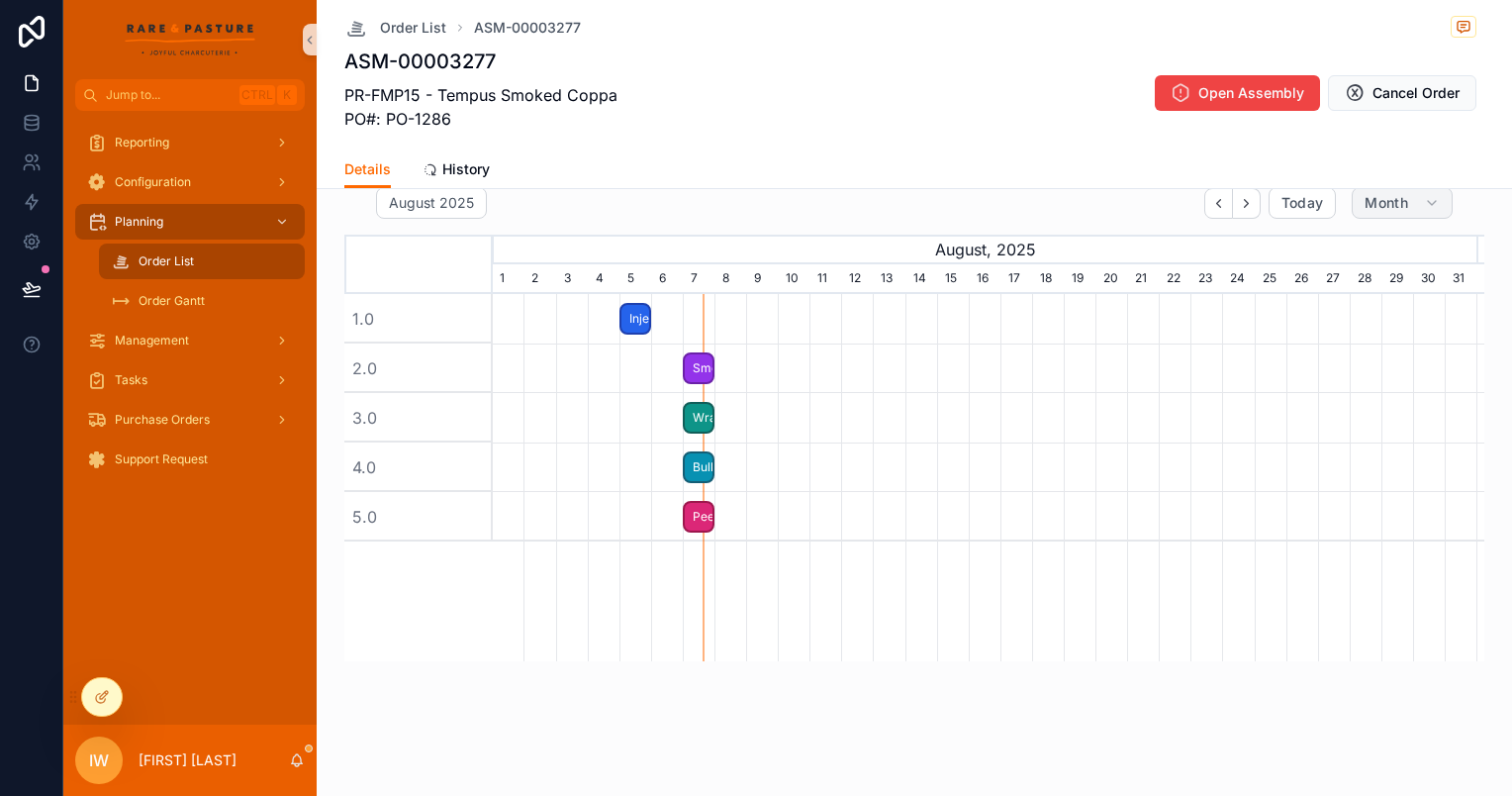 click on "Month" at bounding box center (1386, 203) 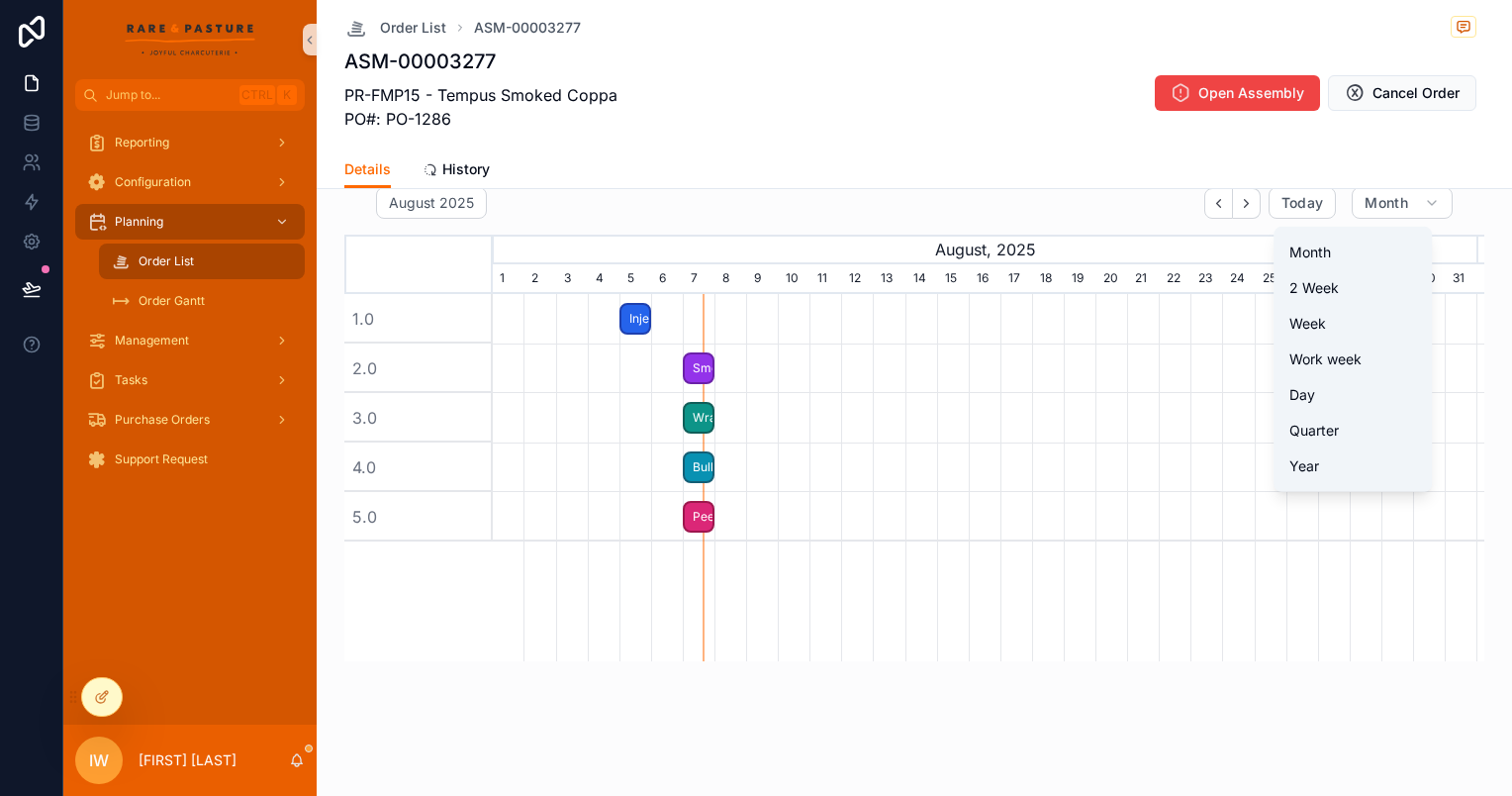 click on "Work week" at bounding box center [1325, 359] 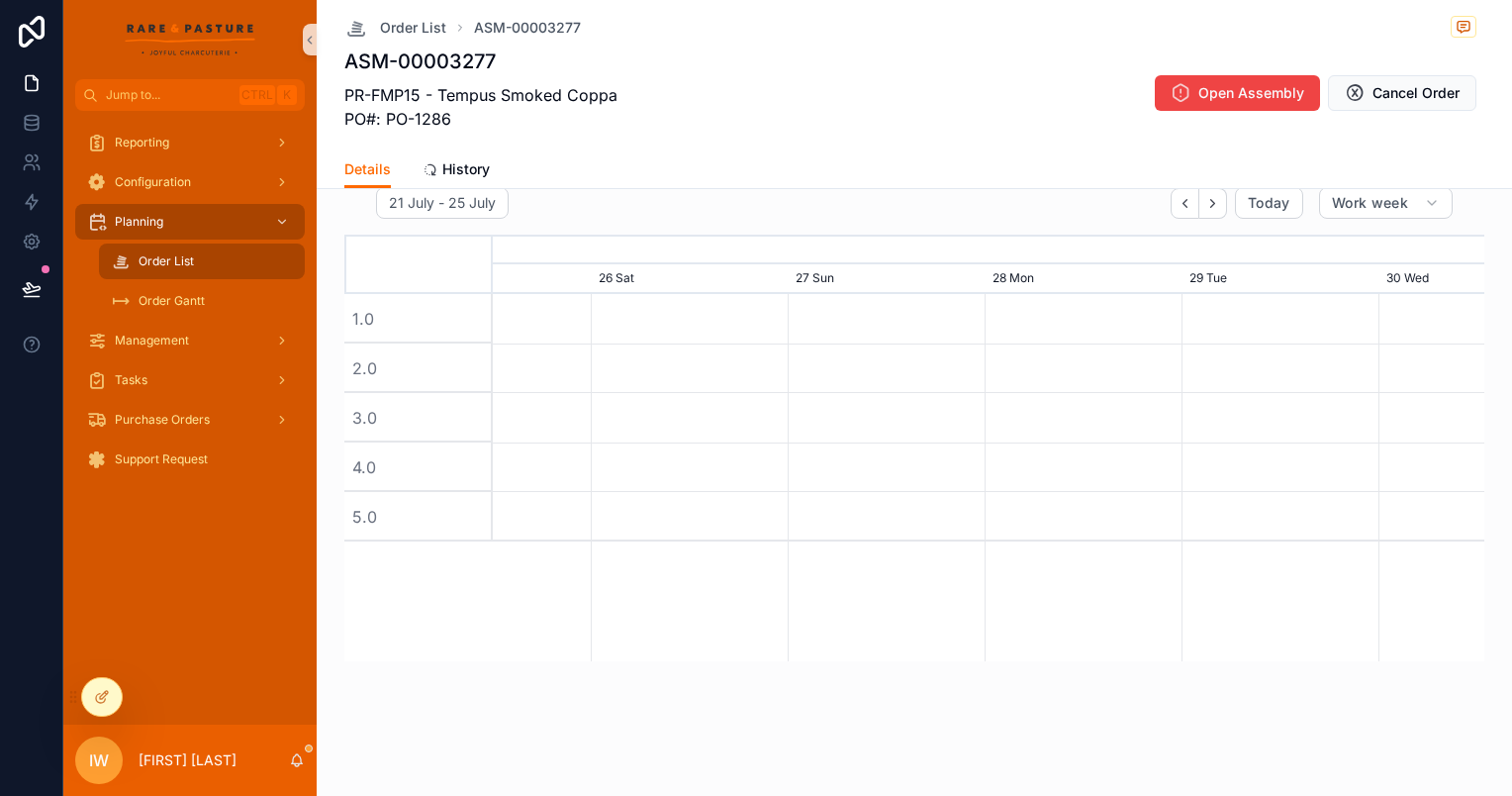 scroll, scrollTop: 0, scrollLeft: 1476, axis: horizontal 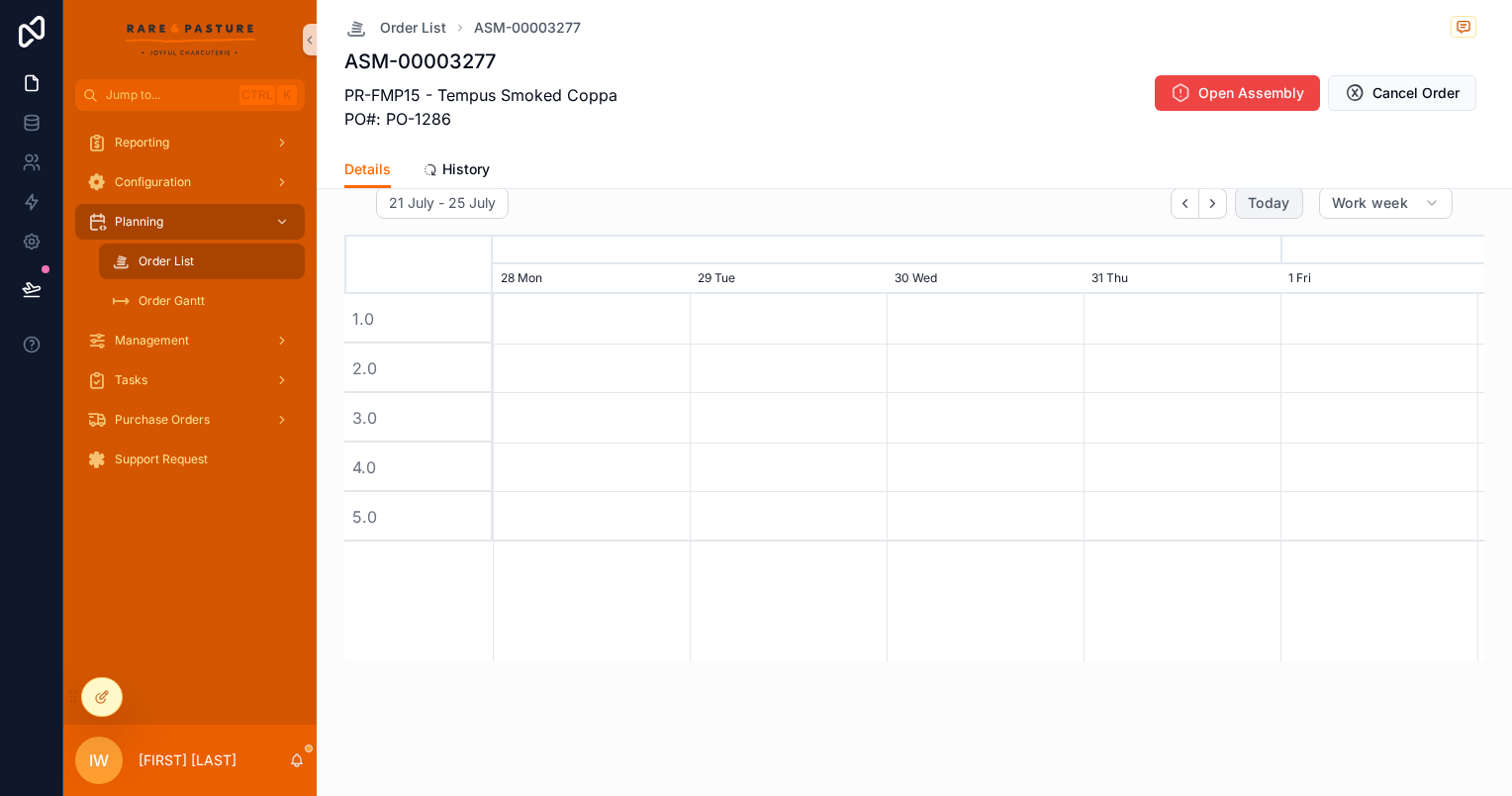 click on "Today" at bounding box center (1269, 203) 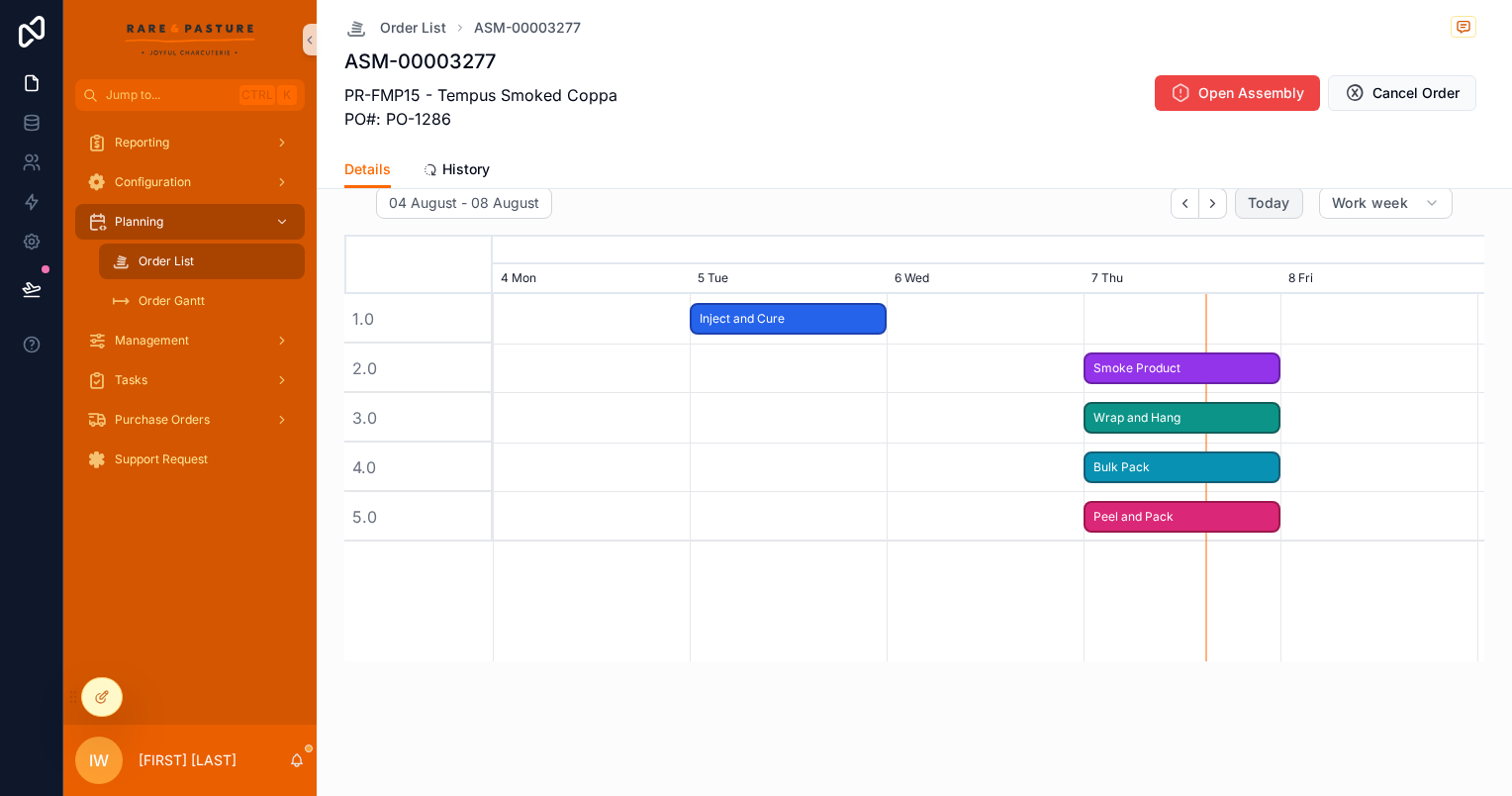 click on "Smoke Product" at bounding box center [1181, 368] 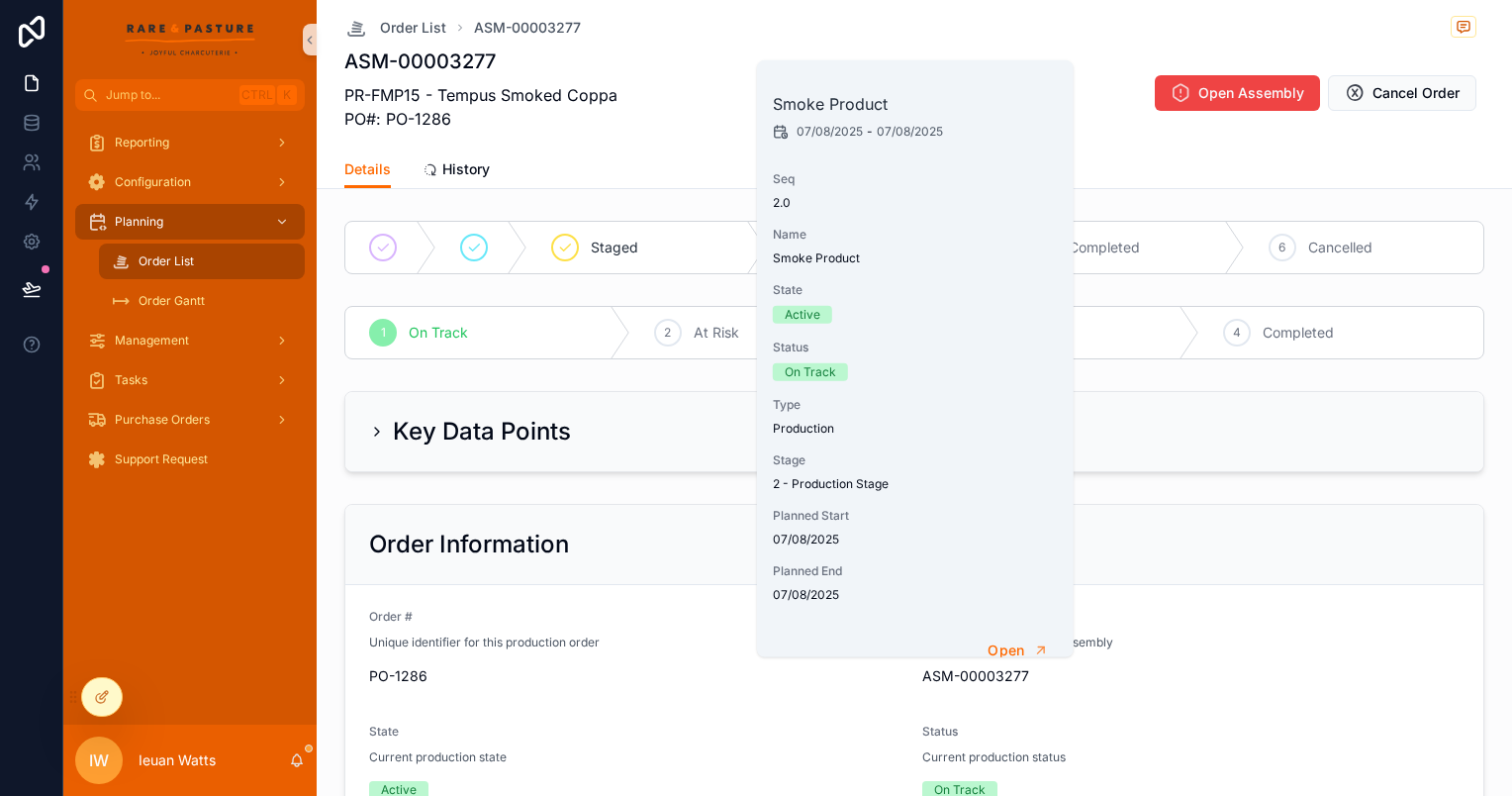 scroll, scrollTop: 0, scrollLeft: 0, axis: both 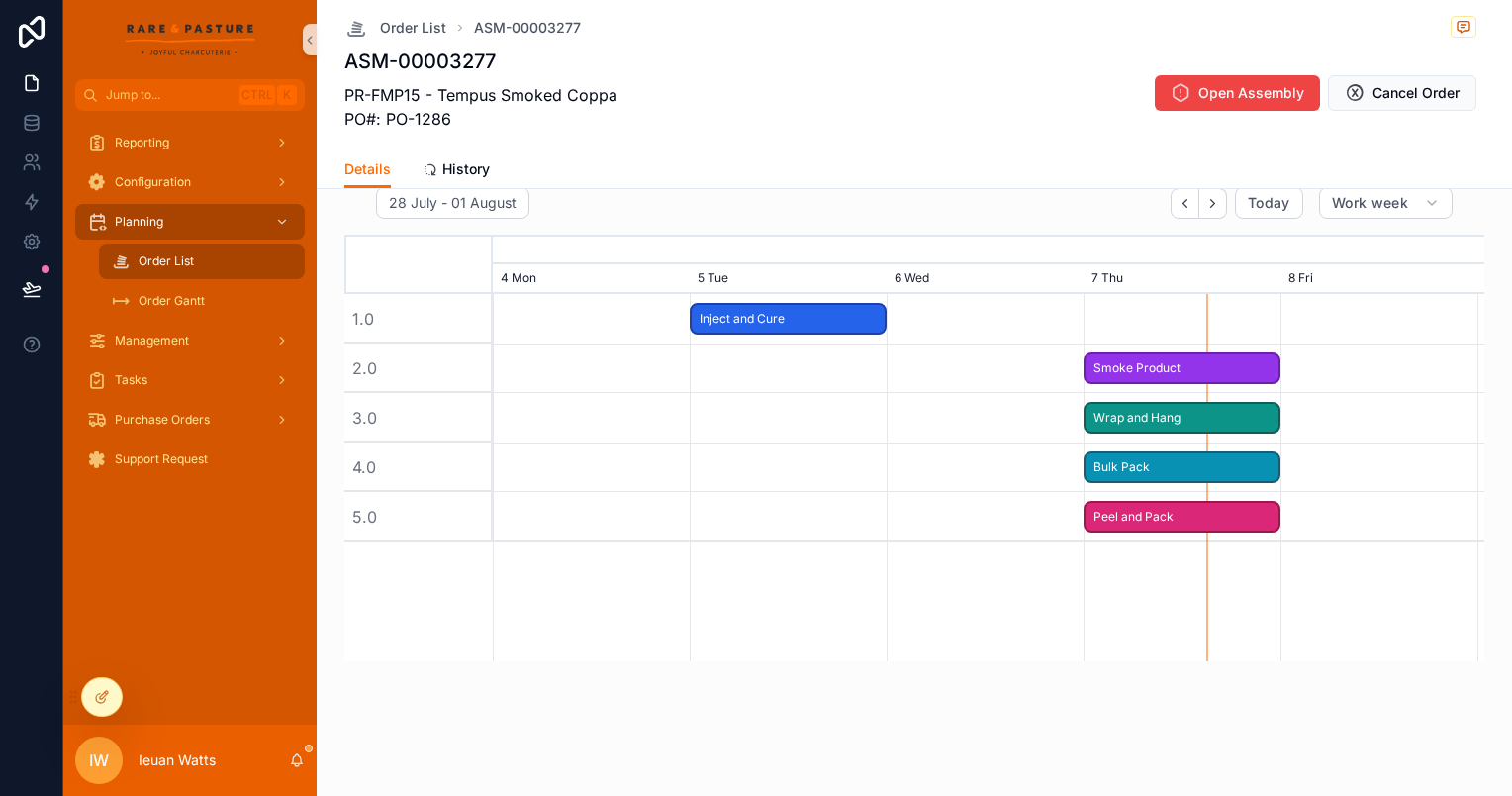 click on "ASM-00003277 PR-FMP15 - Tempus Smoked Coppa PO#: PO-1286 Open Assembly Cancel Order" at bounding box center (914, 93) 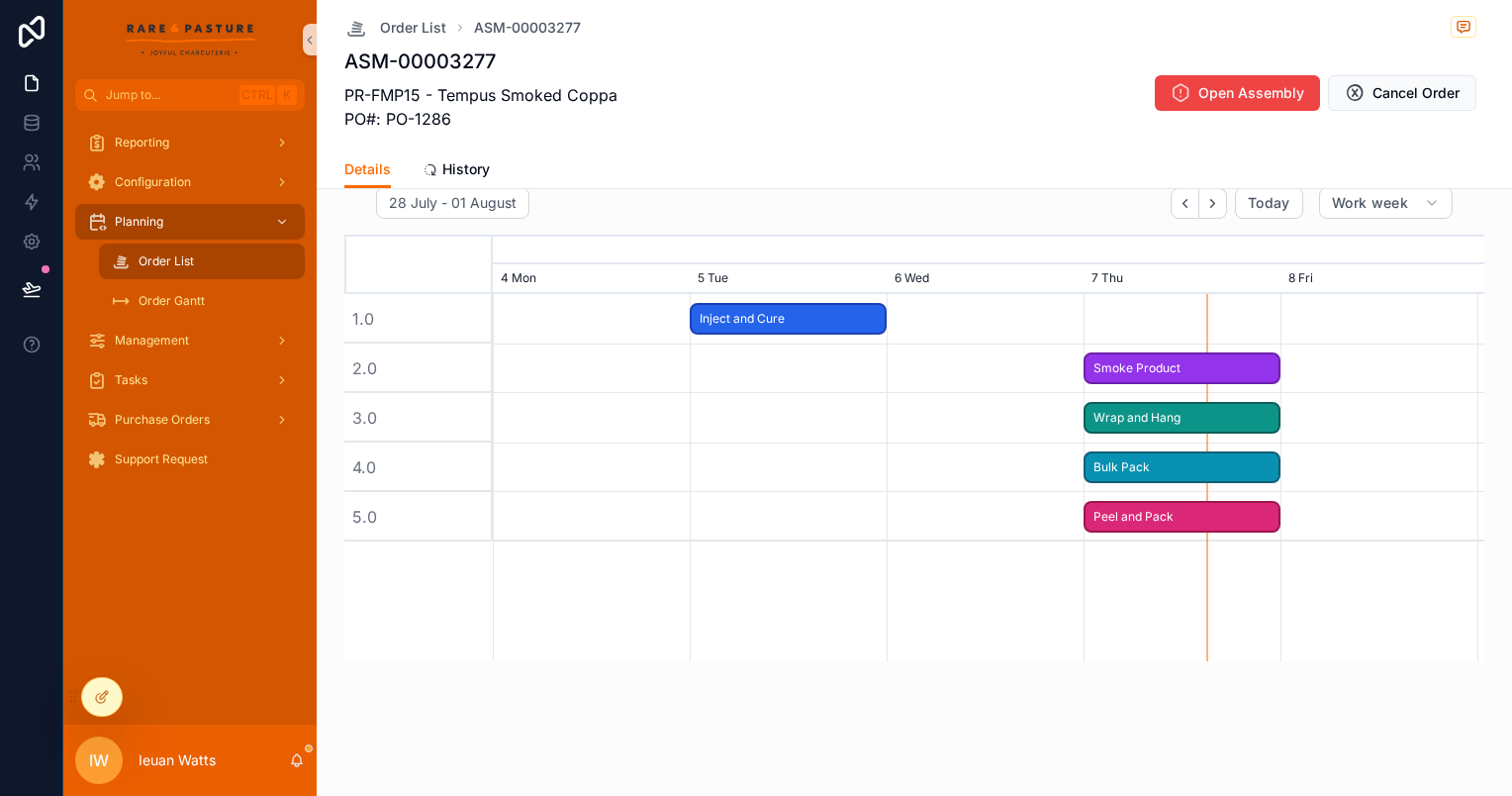 click on "Inject and Cure" at bounding box center (788, 319) 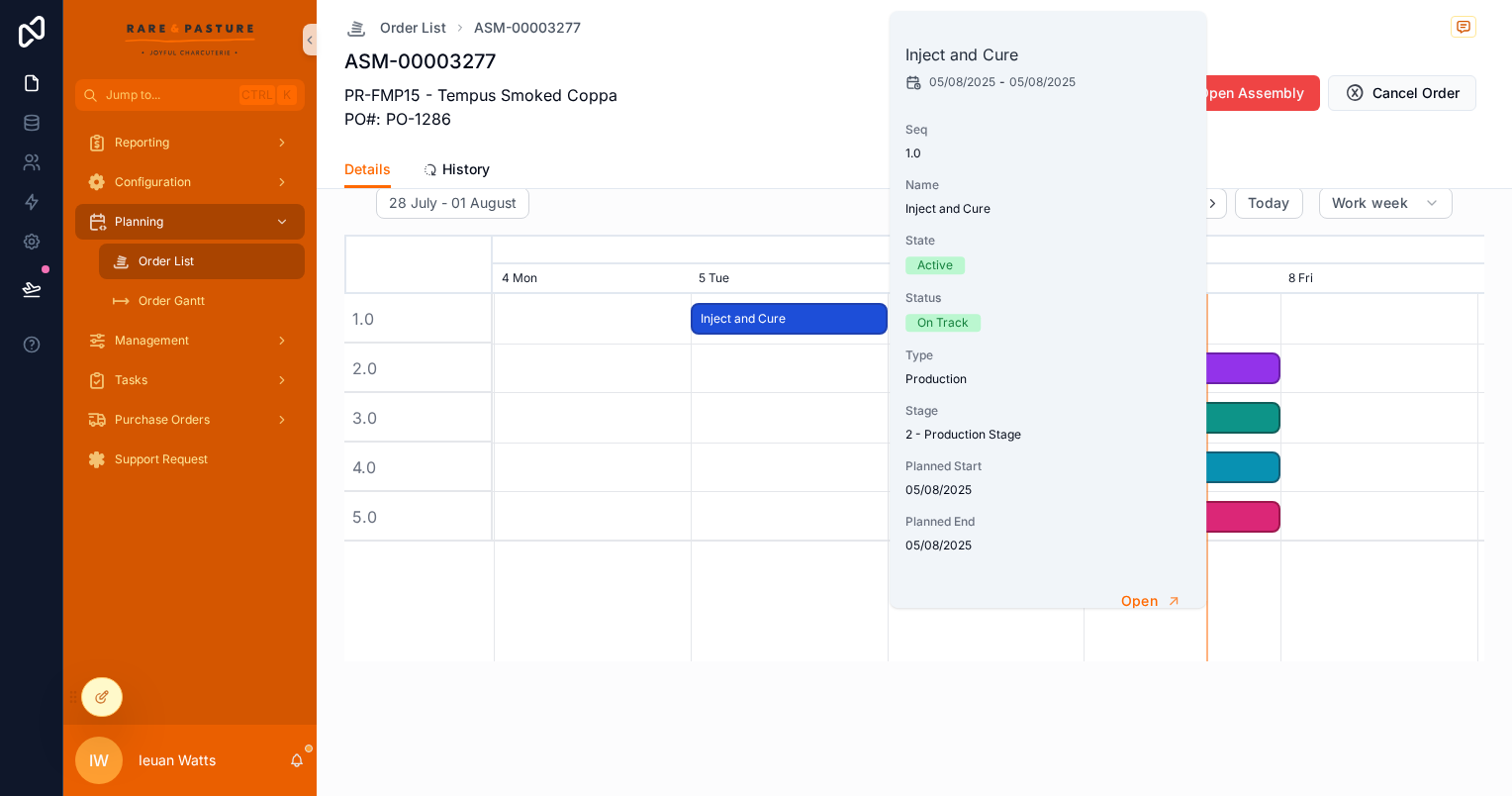 click on "Details History" at bounding box center (914, 169) 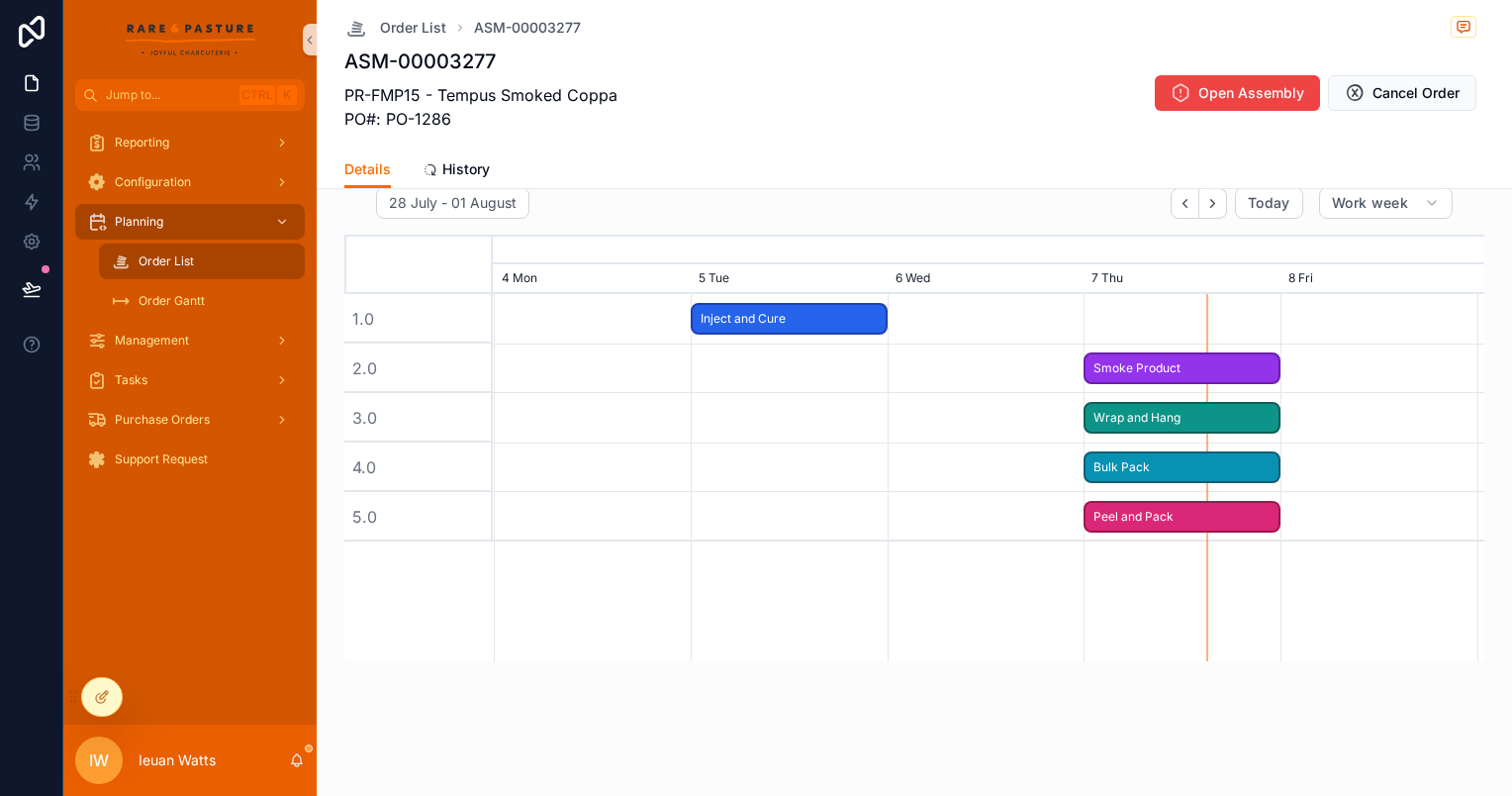 click on "Inject and Cure" at bounding box center (789, 319) 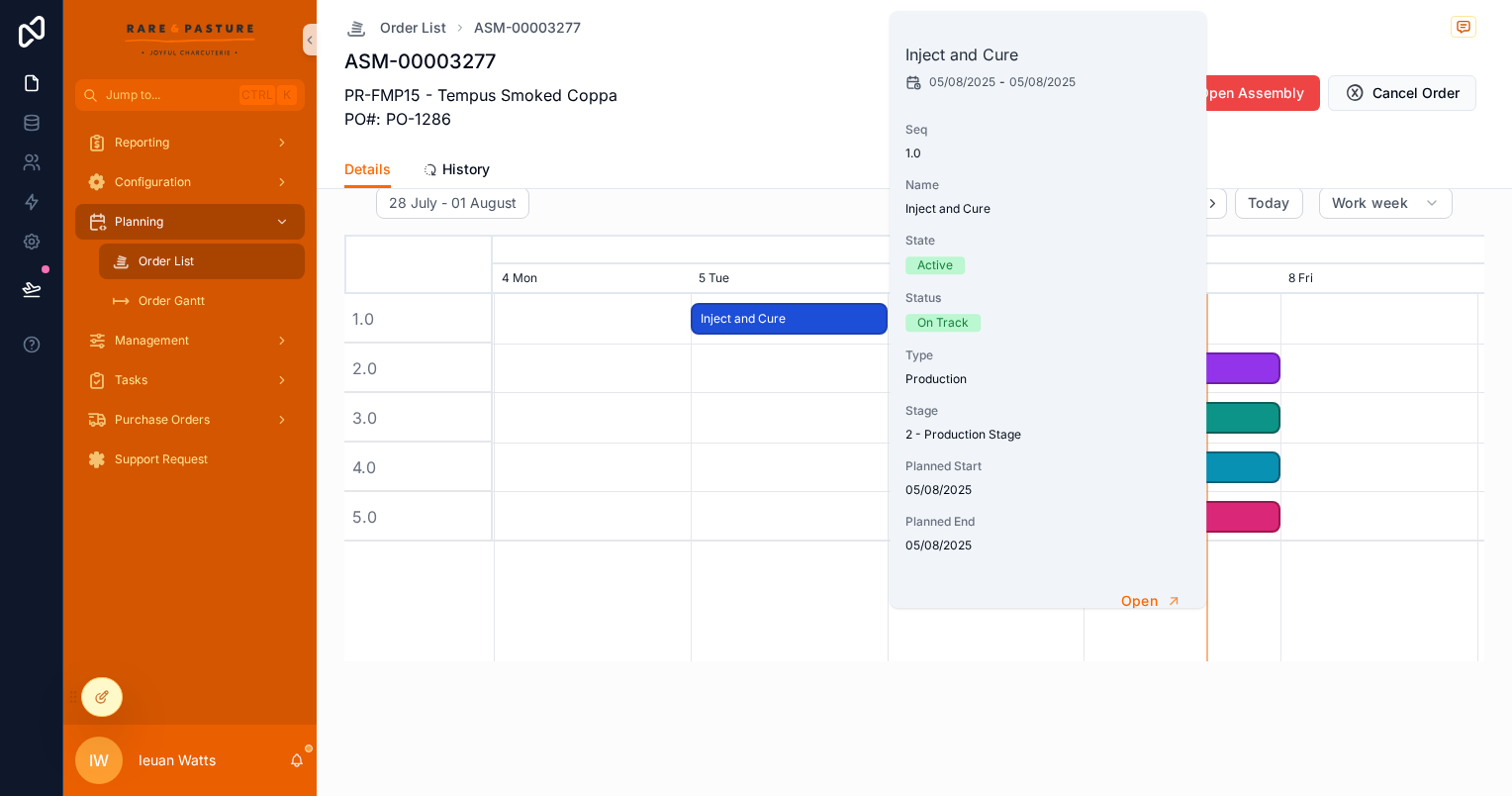 scroll, scrollTop: 0, scrollLeft: 0, axis: both 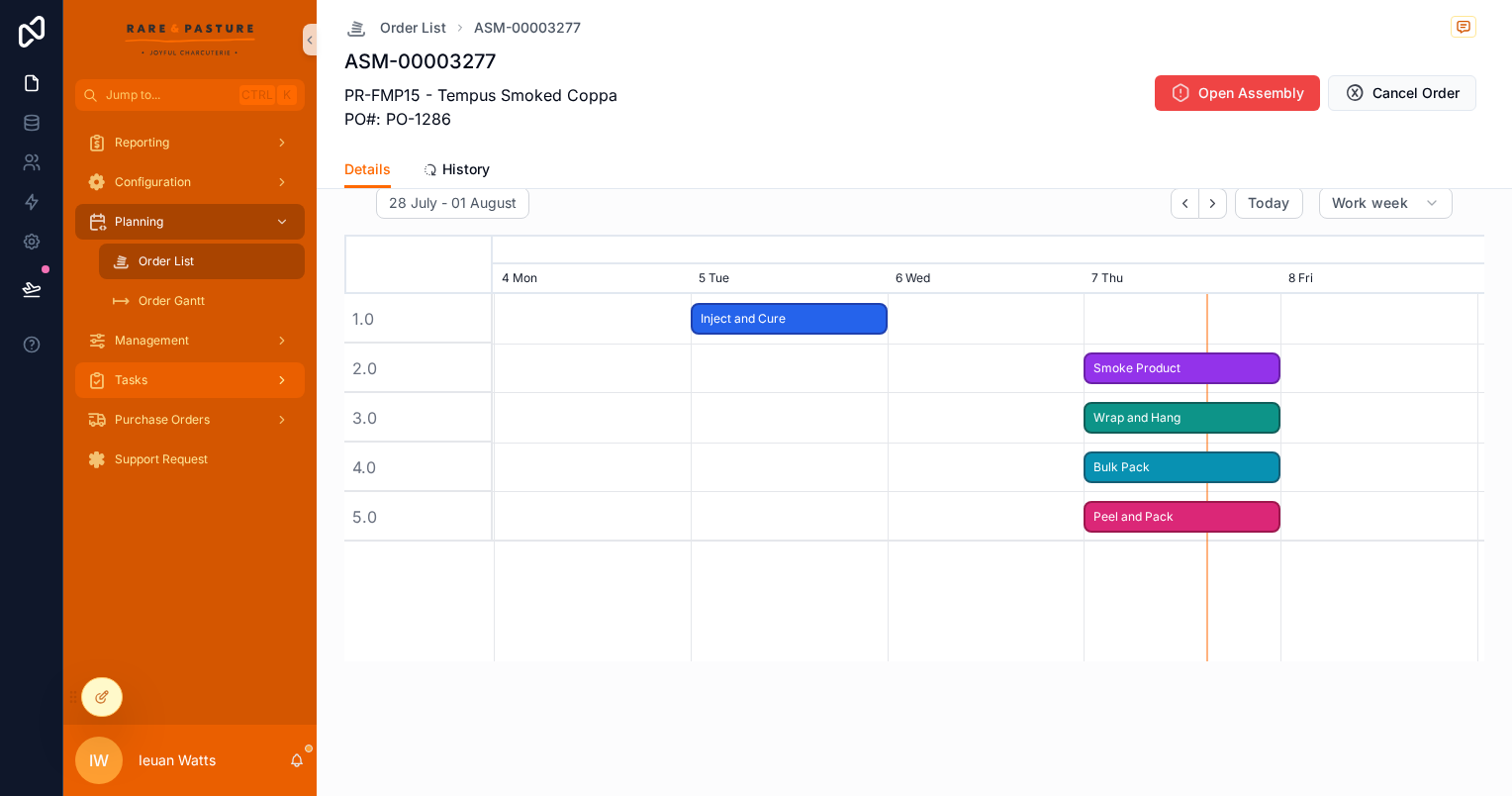 click on "Tasks" at bounding box center [190, 380] 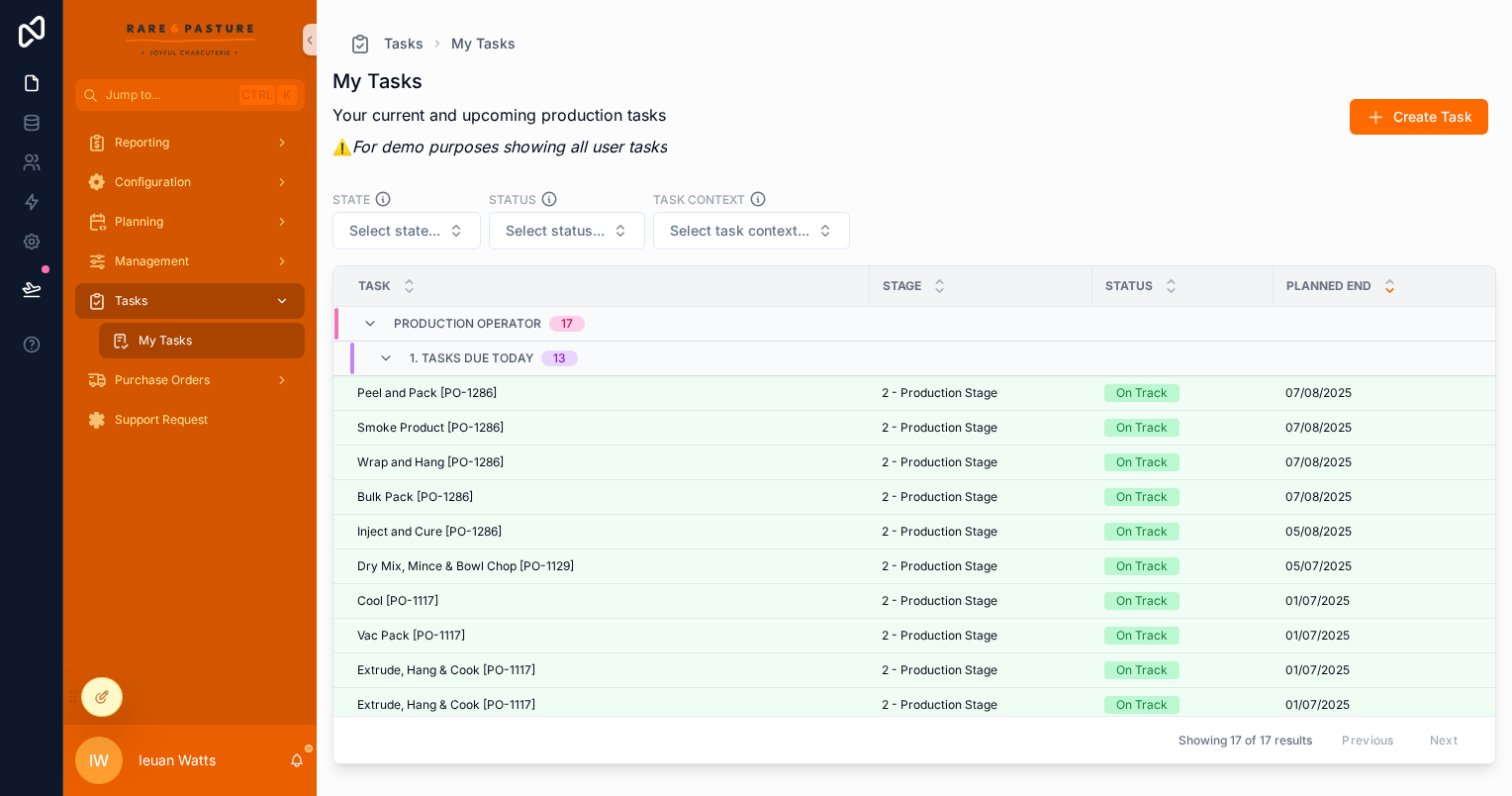scroll, scrollTop: 0, scrollLeft: 0, axis: both 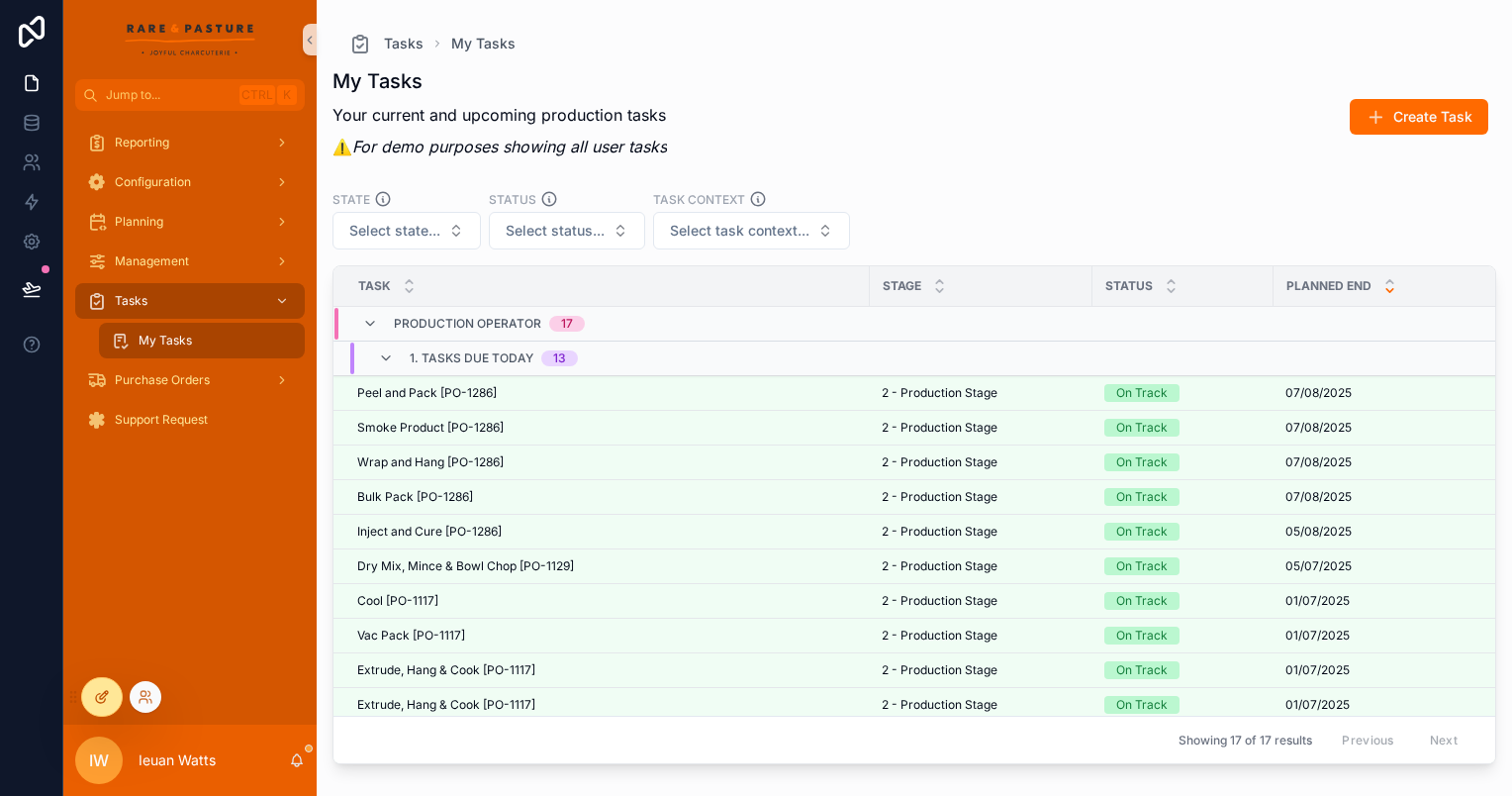 click 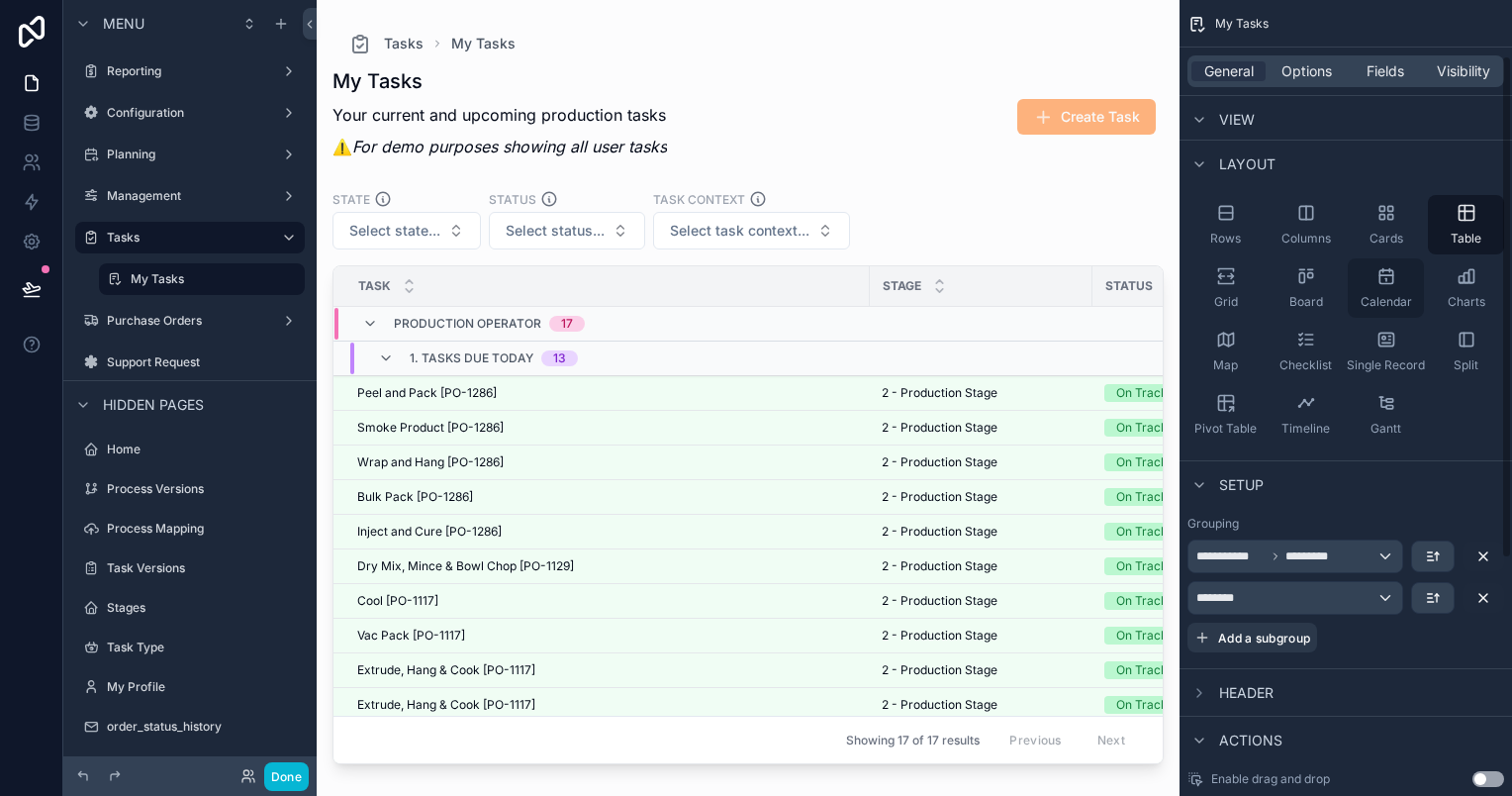 scroll, scrollTop: 99, scrollLeft: 0, axis: vertical 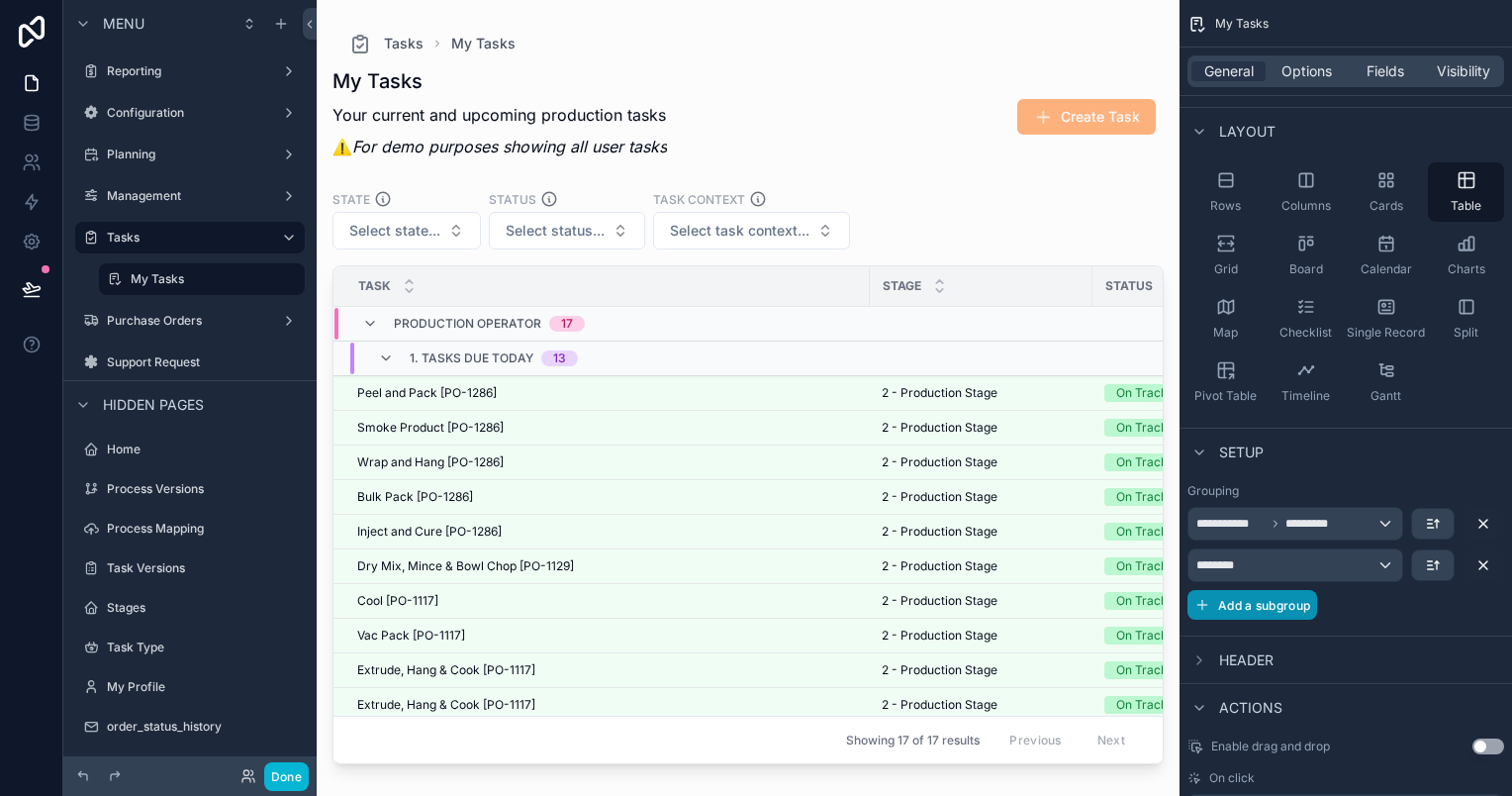 click on "Add a subgroup" at bounding box center (1264, 605) 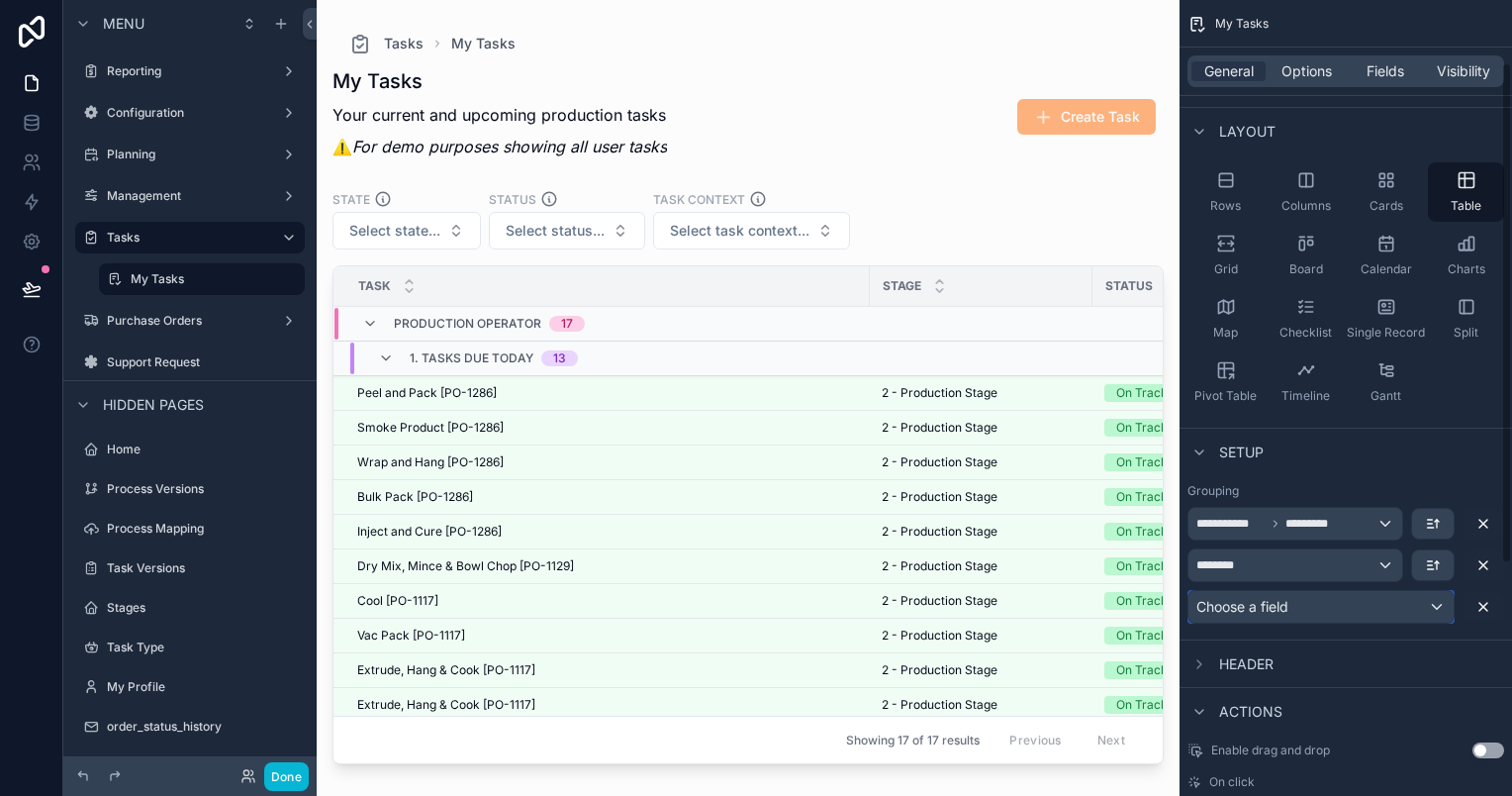 click on "Choose a field" at bounding box center (1242, 606) 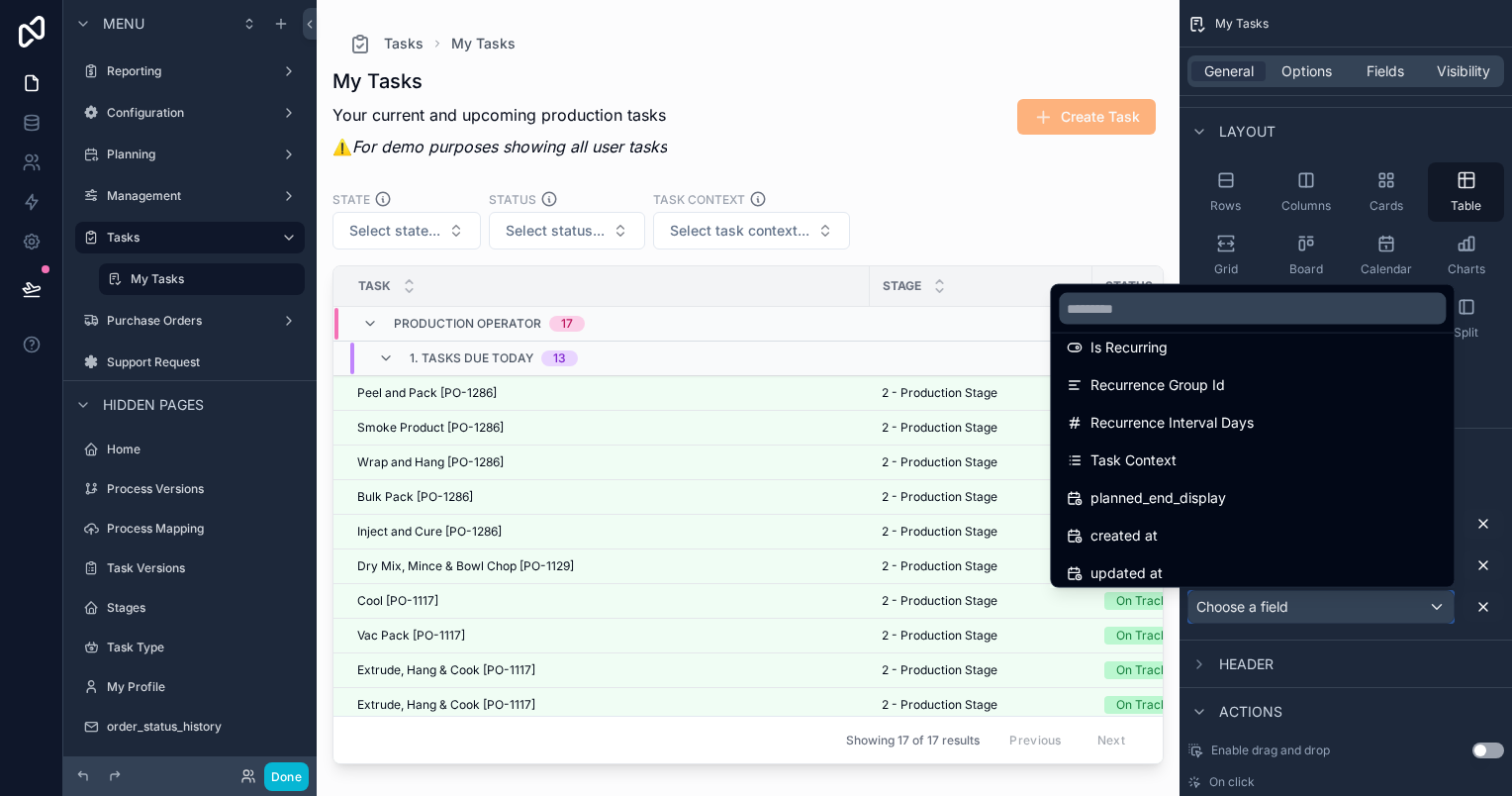 scroll, scrollTop: 1485, scrollLeft: 0, axis: vertical 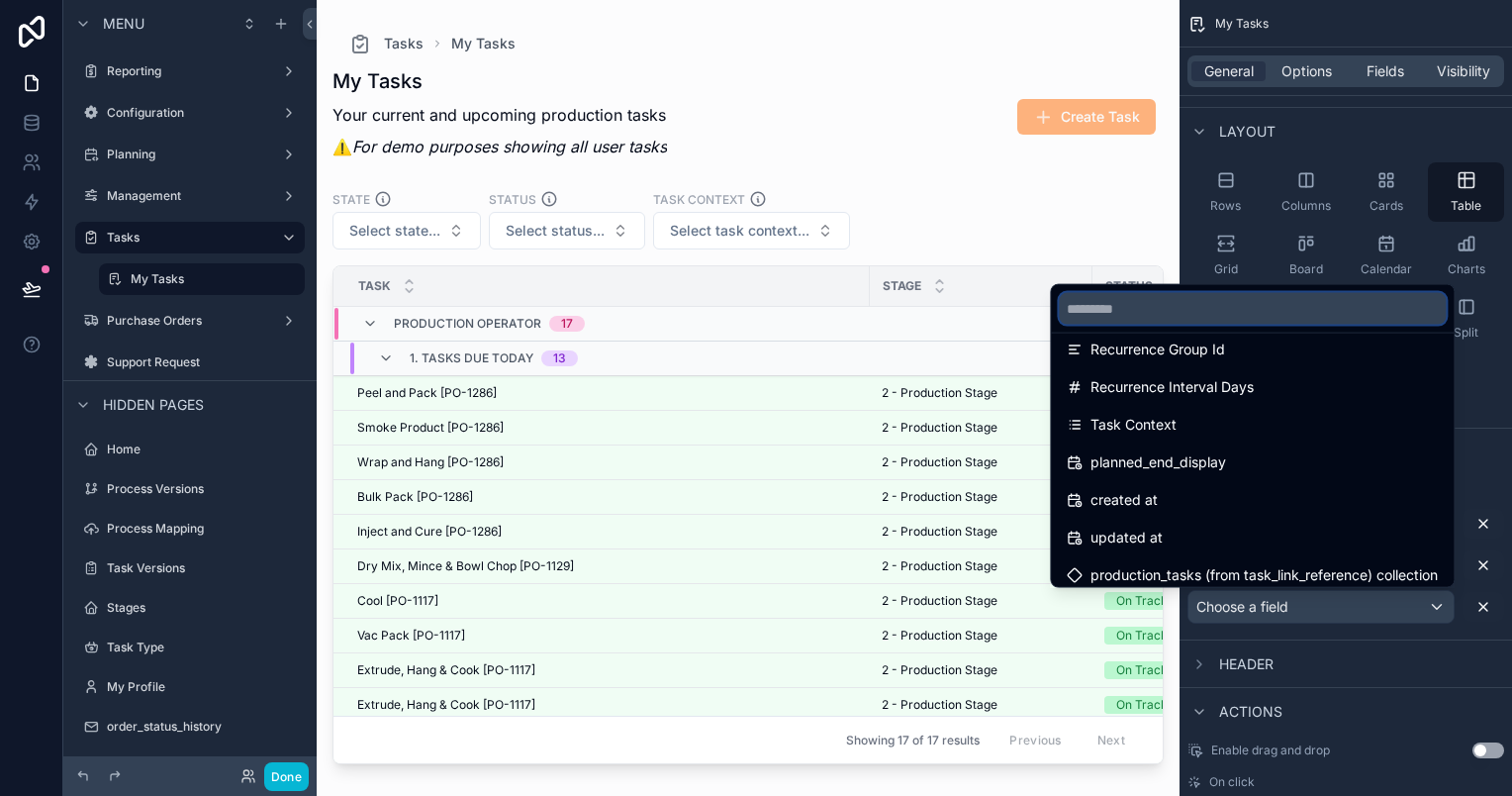 click at bounding box center [1252, 309] 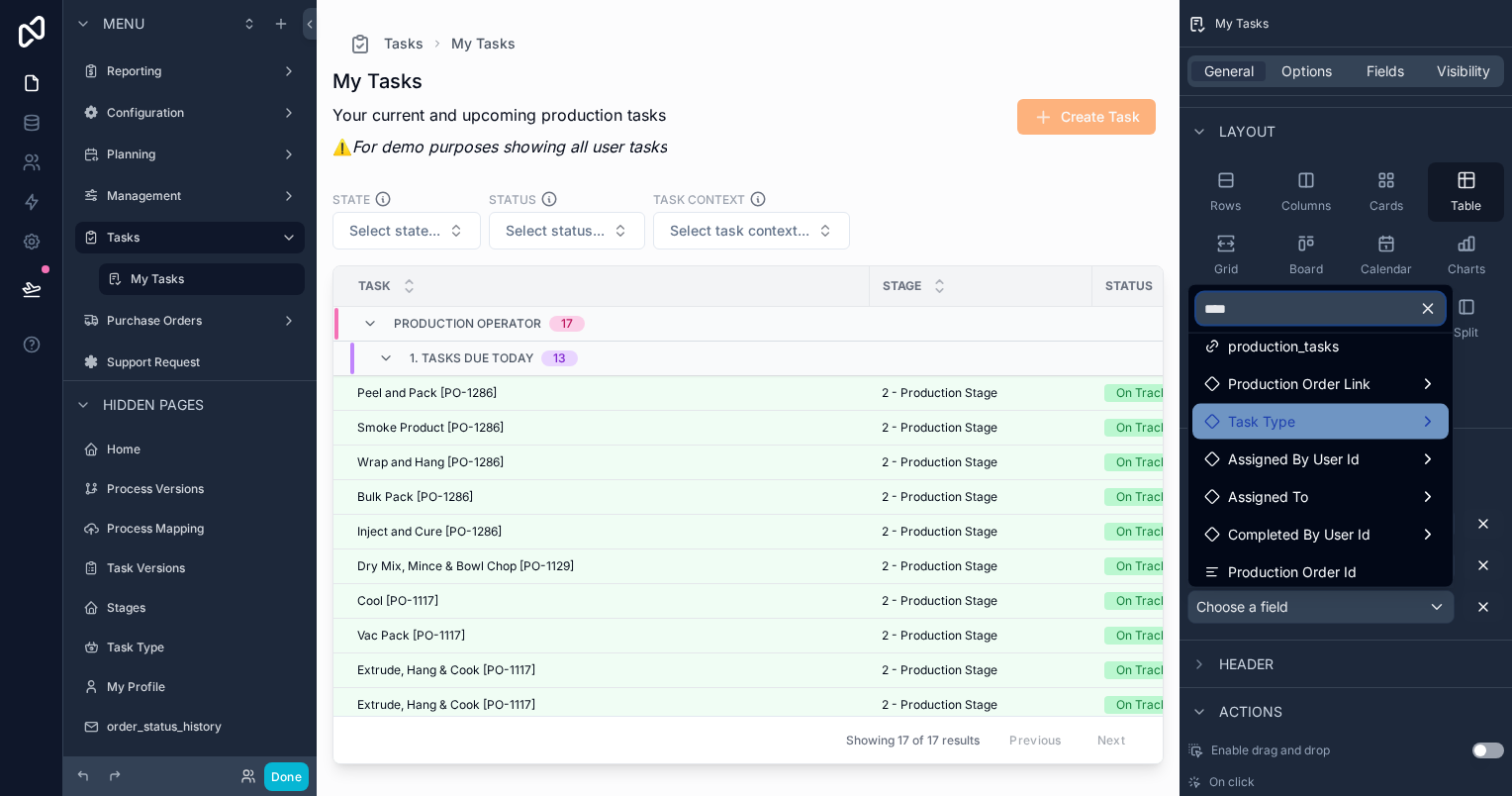 scroll, scrollTop: 28, scrollLeft: 0, axis: vertical 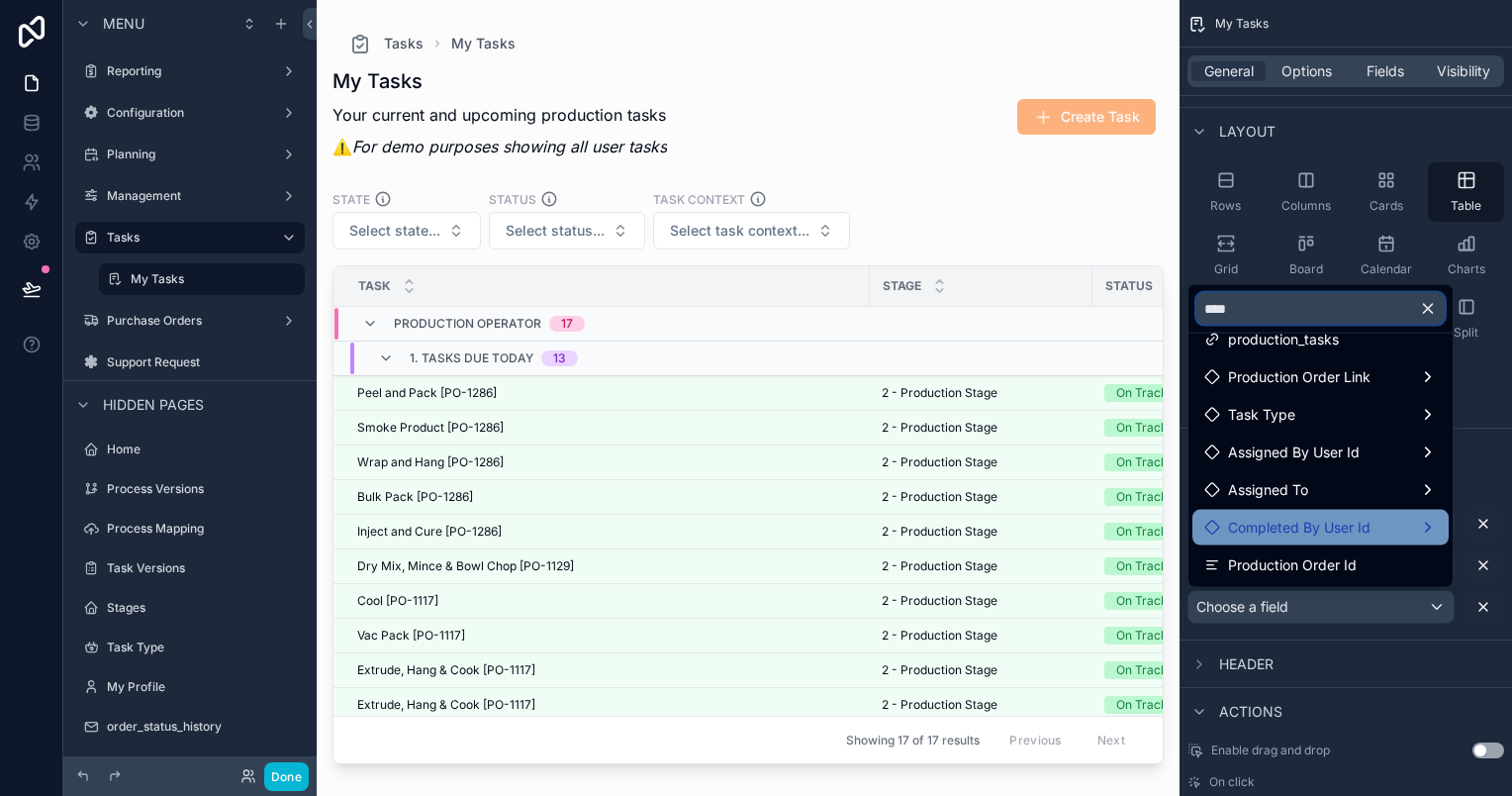 type on "****" 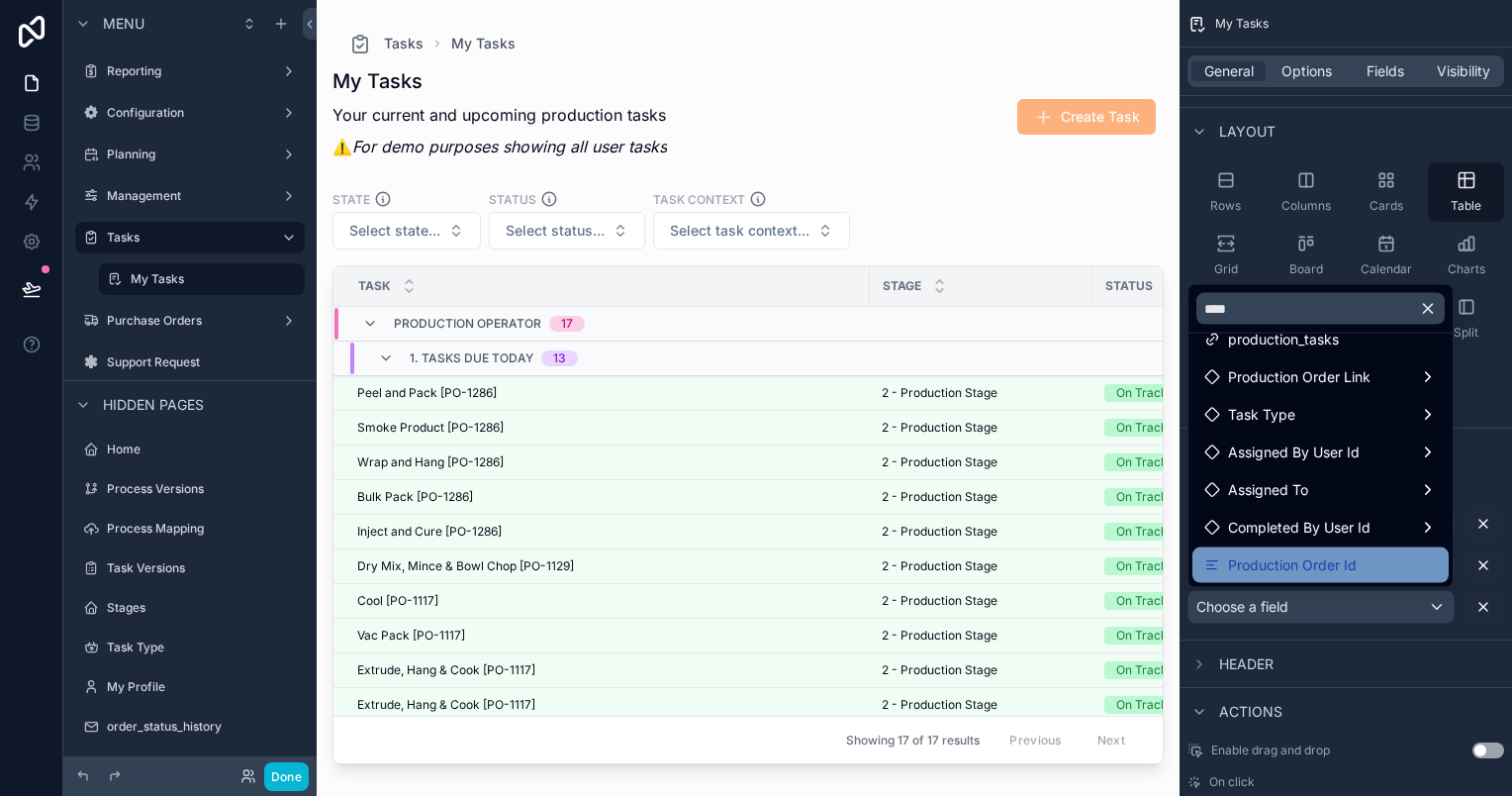 click on "Production Order Id" at bounding box center [1292, 565] 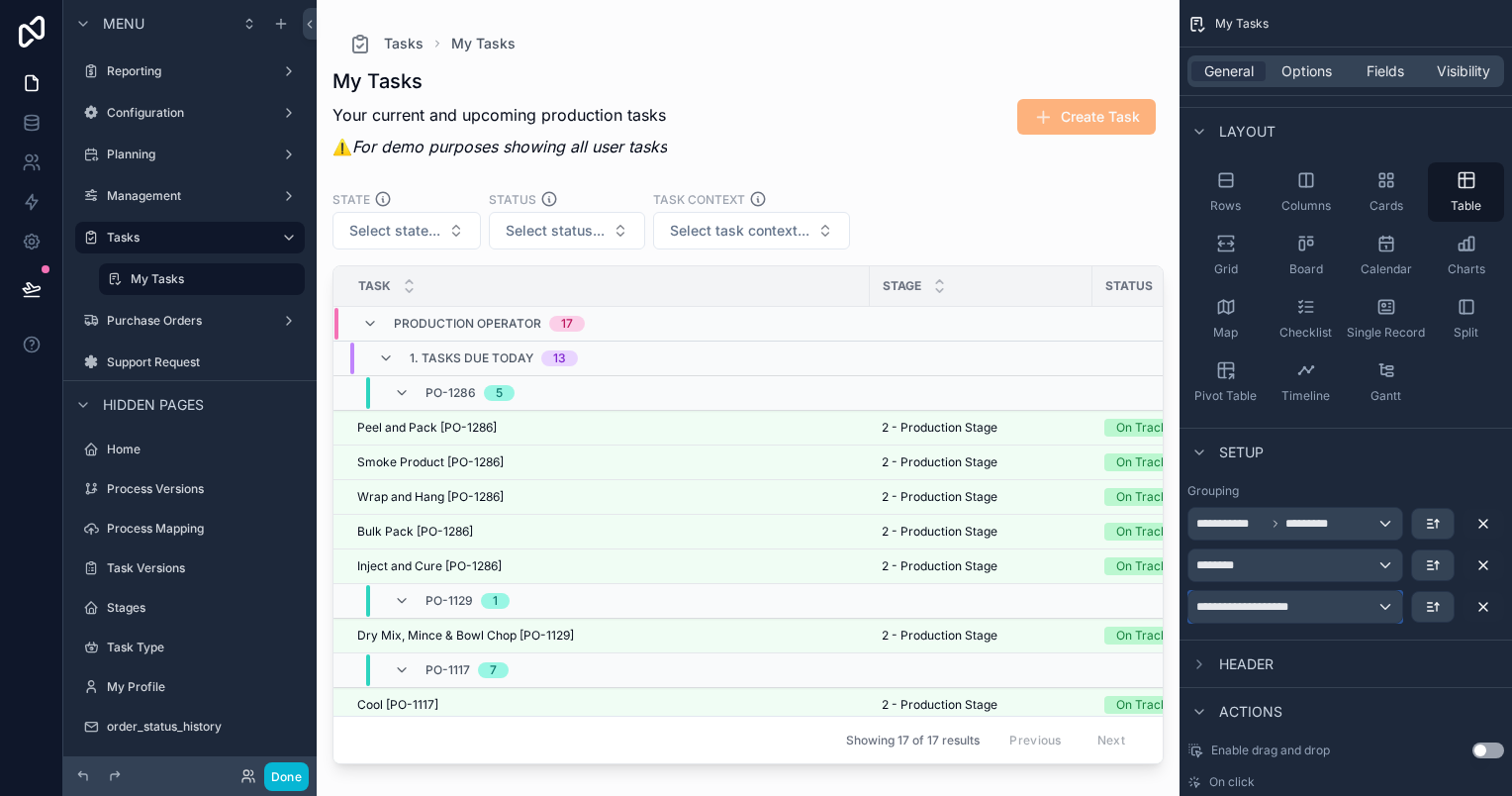 click on "**********" at bounding box center [1295, 607] 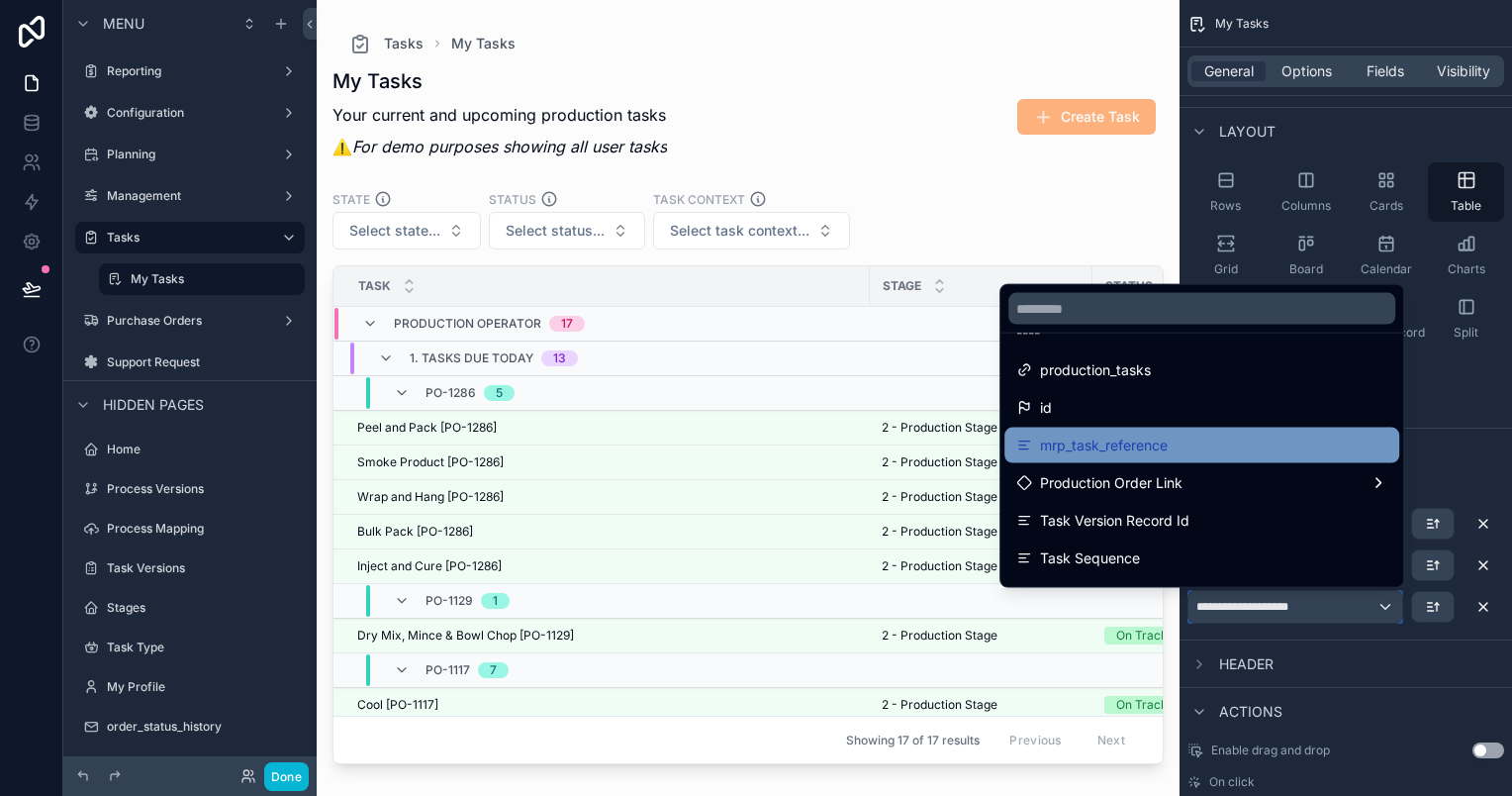 scroll, scrollTop: 0, scrollLeft: 0, axis: both 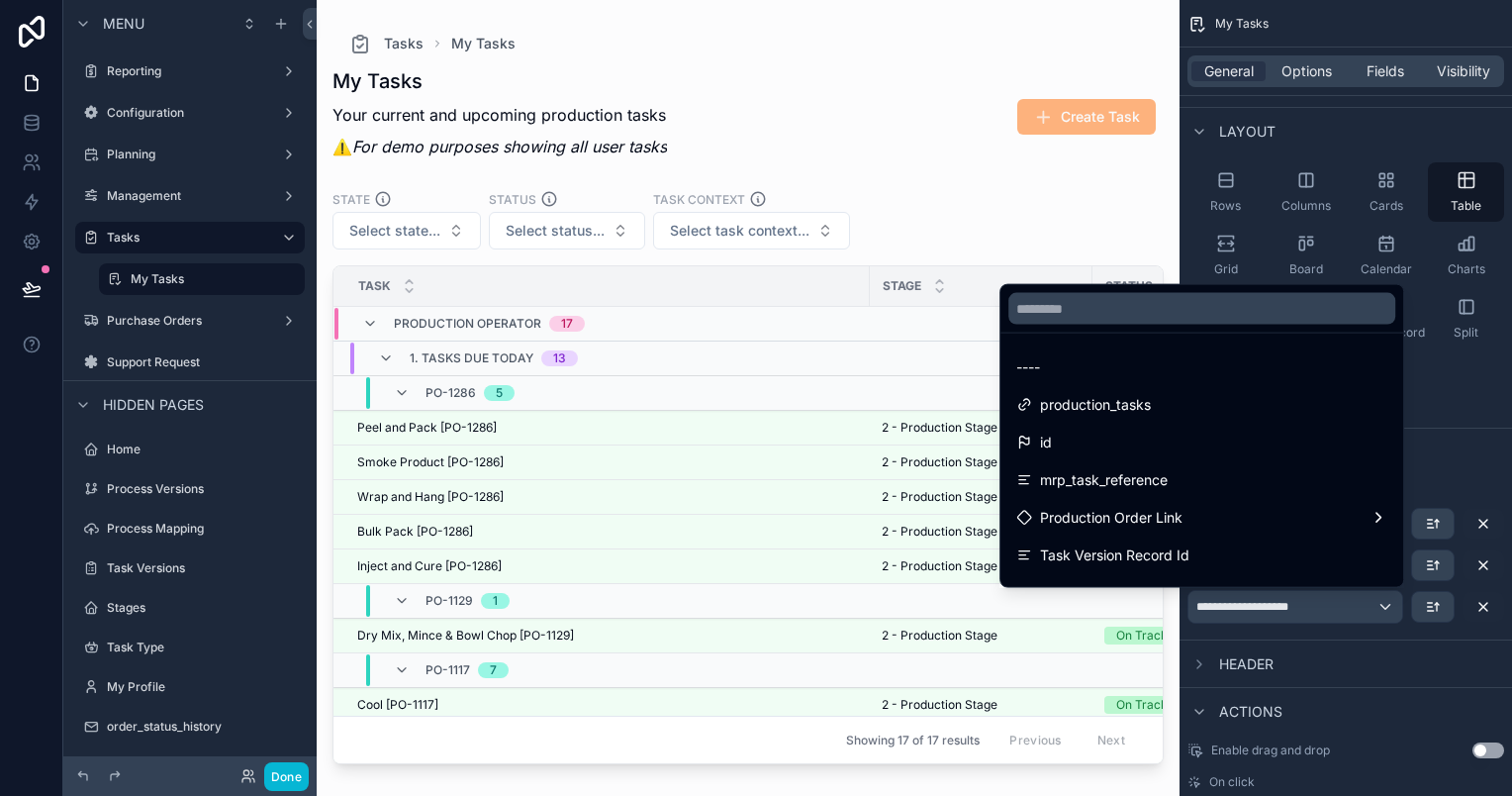 click on "---- production_tasks id mrp_task_reference Production Order Link Task Version Record Id Task Sequence Task Reference Task Name Task Description Task Type State Assigned By User Id Assigned At Assigned To Planned Start Started At Planned End Completed At Completed By User Id Notes Stage Duration Make Create Execution Id Task Link Reference Version Baseline Start Baseline End production_tasks My Tasks Data Points Not Complete Noloco Id Production Order Id Status Dummy system_Confirm Action Pending Action Is Occurrence Complete Is Recurring Recurrence Group Id Recurrence Interval Days Task Context planned_end_display created at updated at production_tasks (from task_link_reference) collection resource_assignments collection task_data_points collection task_status_histories collection noloco users (from tasks assigned to) uuid" at bounding box center (1201, 460) 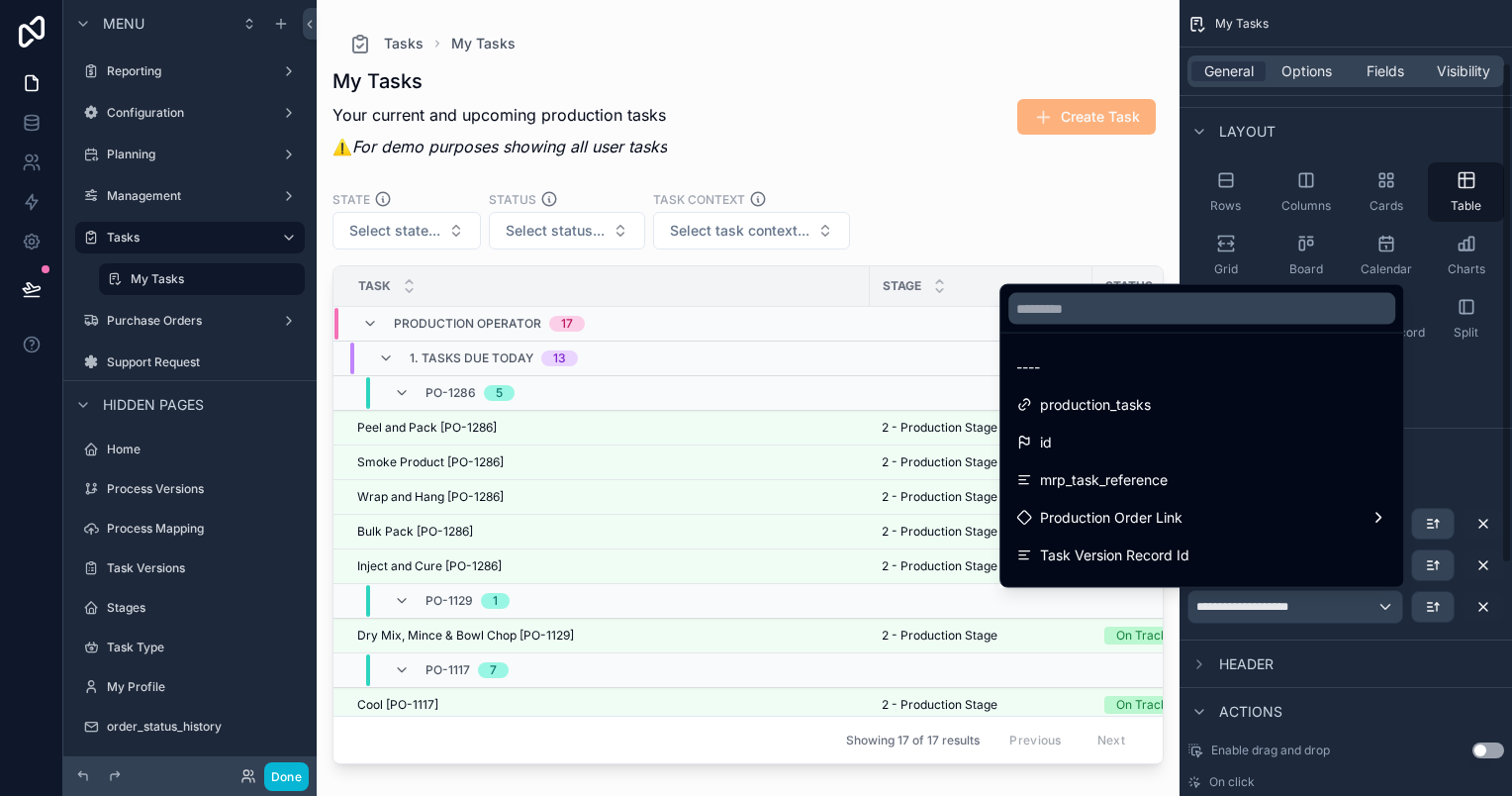 click at bounding box center (756, 398) 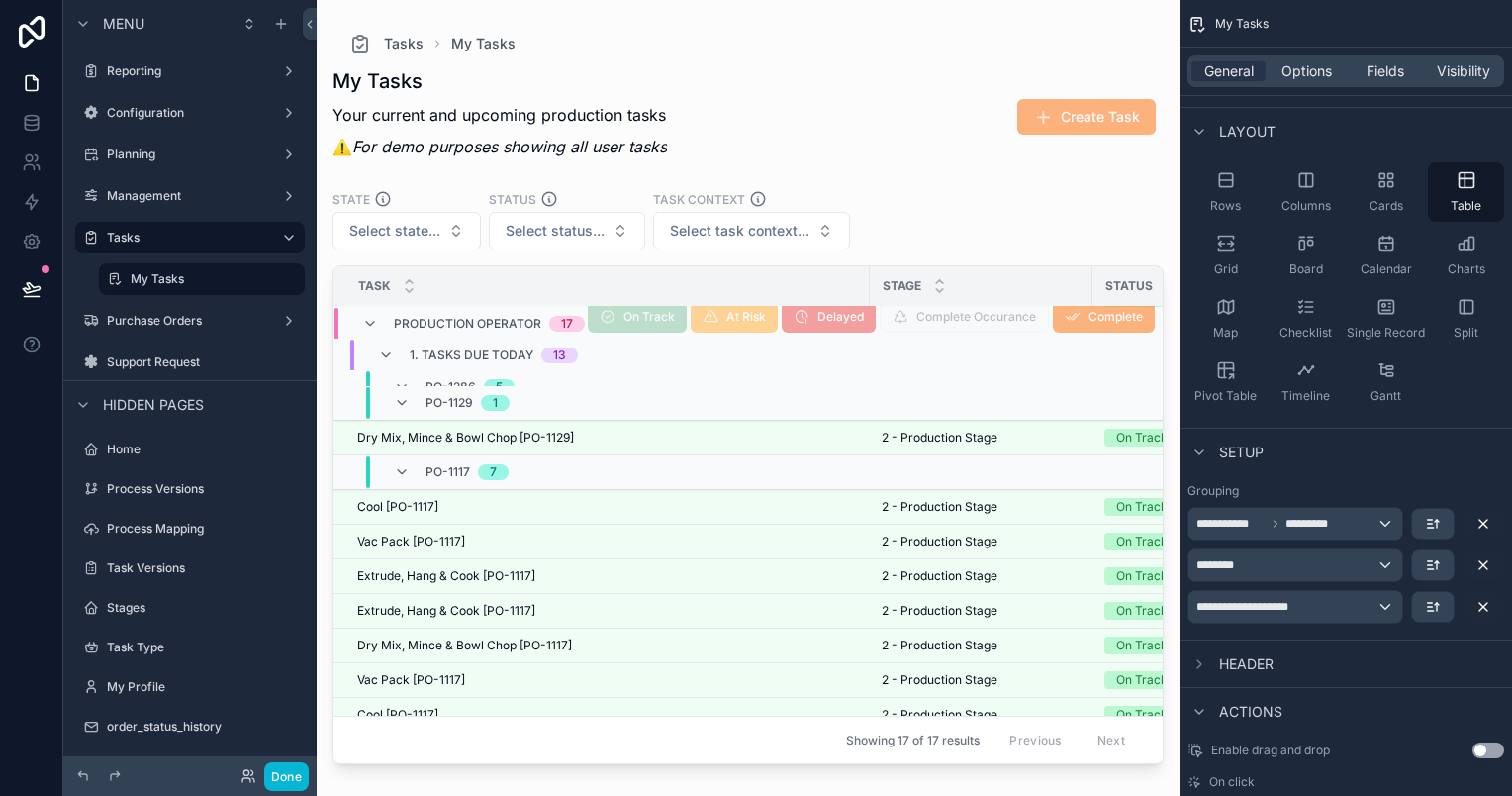 scroll, scrollTop: 0, scrollLeft: 0, axis: both 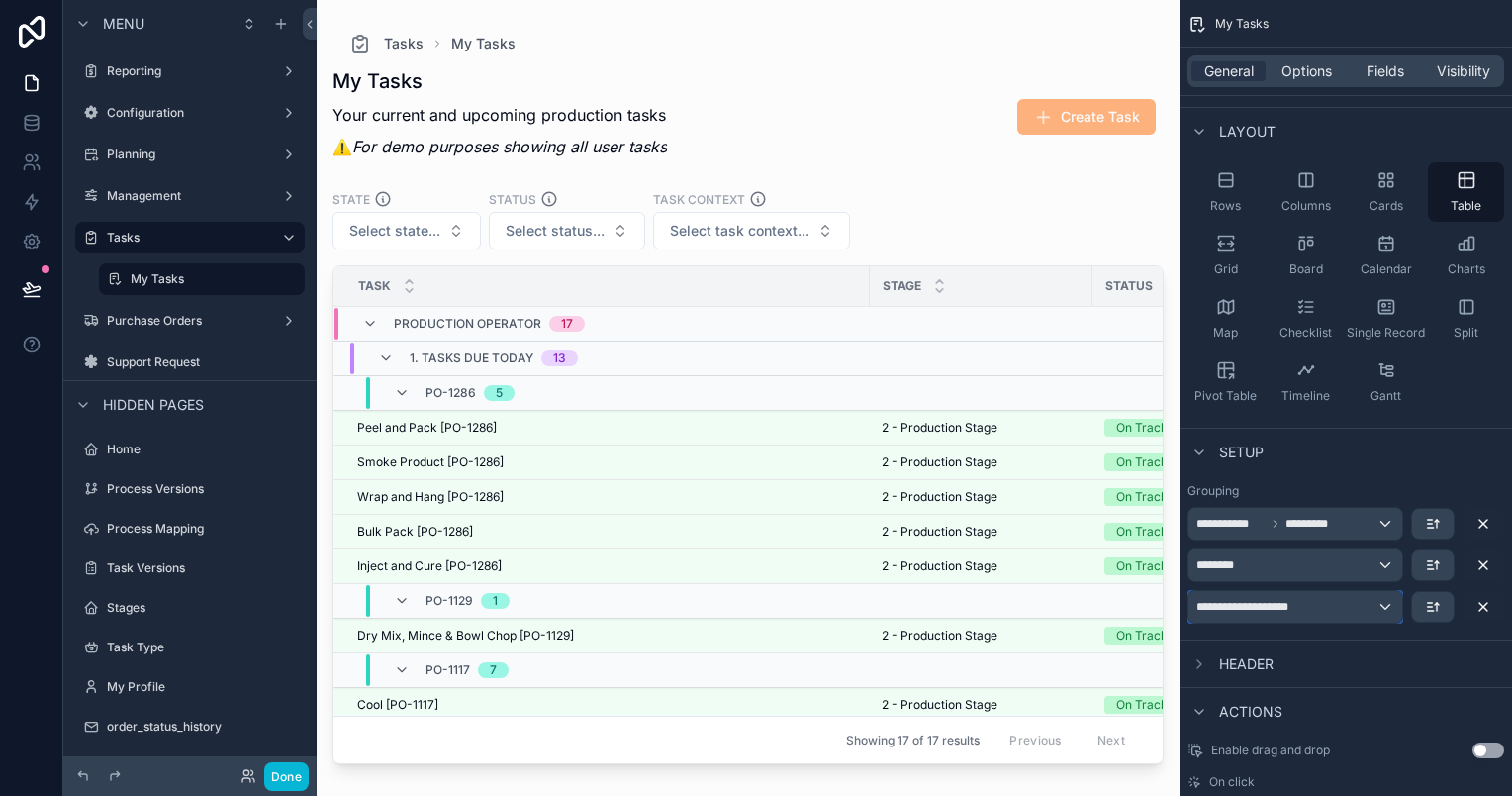 click on "**********" at bounding box center [1295, 607] 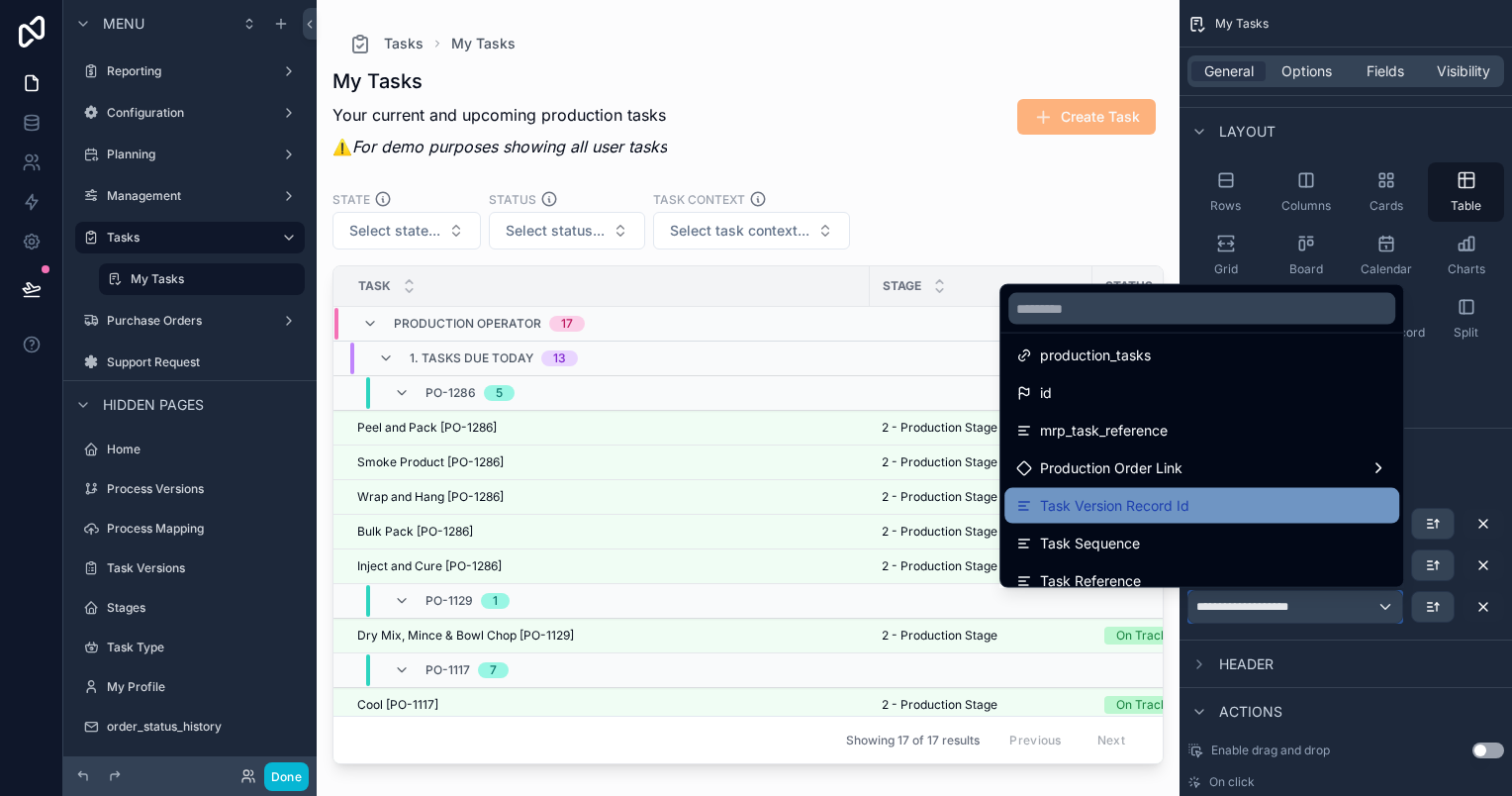 scroll, scrollTop: 99, scrollLeft: 0, axis: vertical 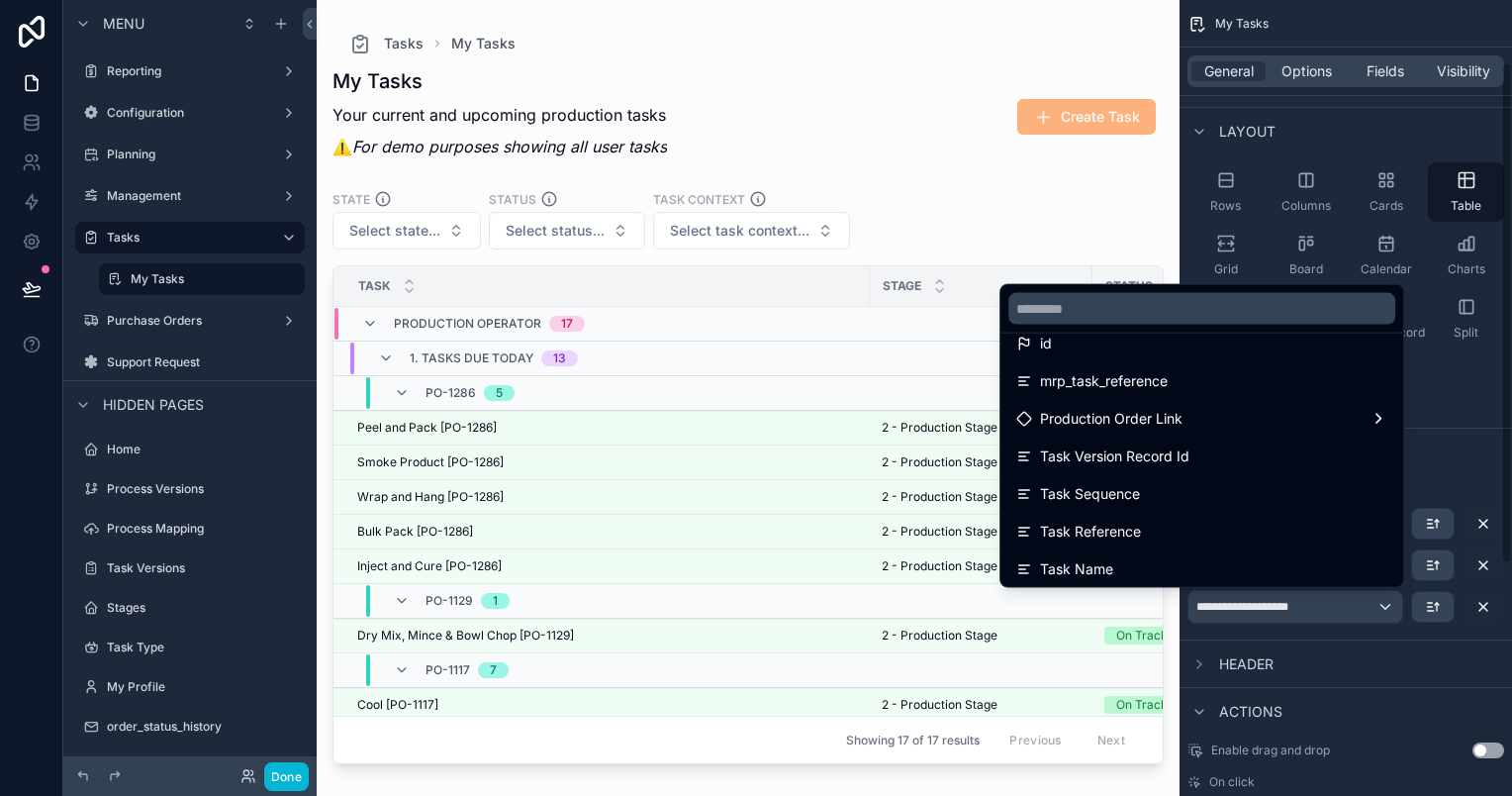 click at bounding box center (756, 398) 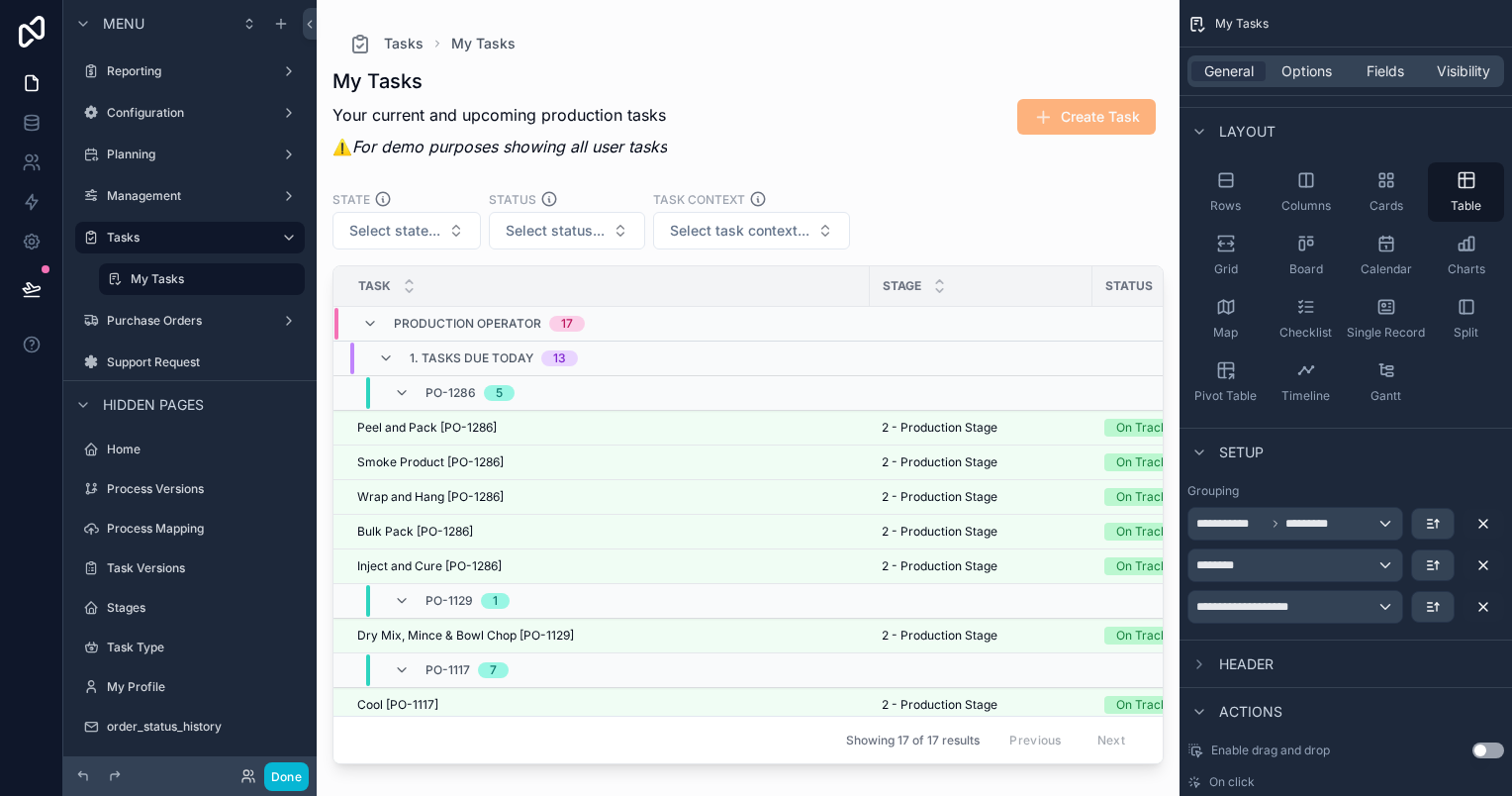 drag, startPoint x: 1330, startPoint y: 606, endPoint x: 1306, endPoint y: 638, distance: 40 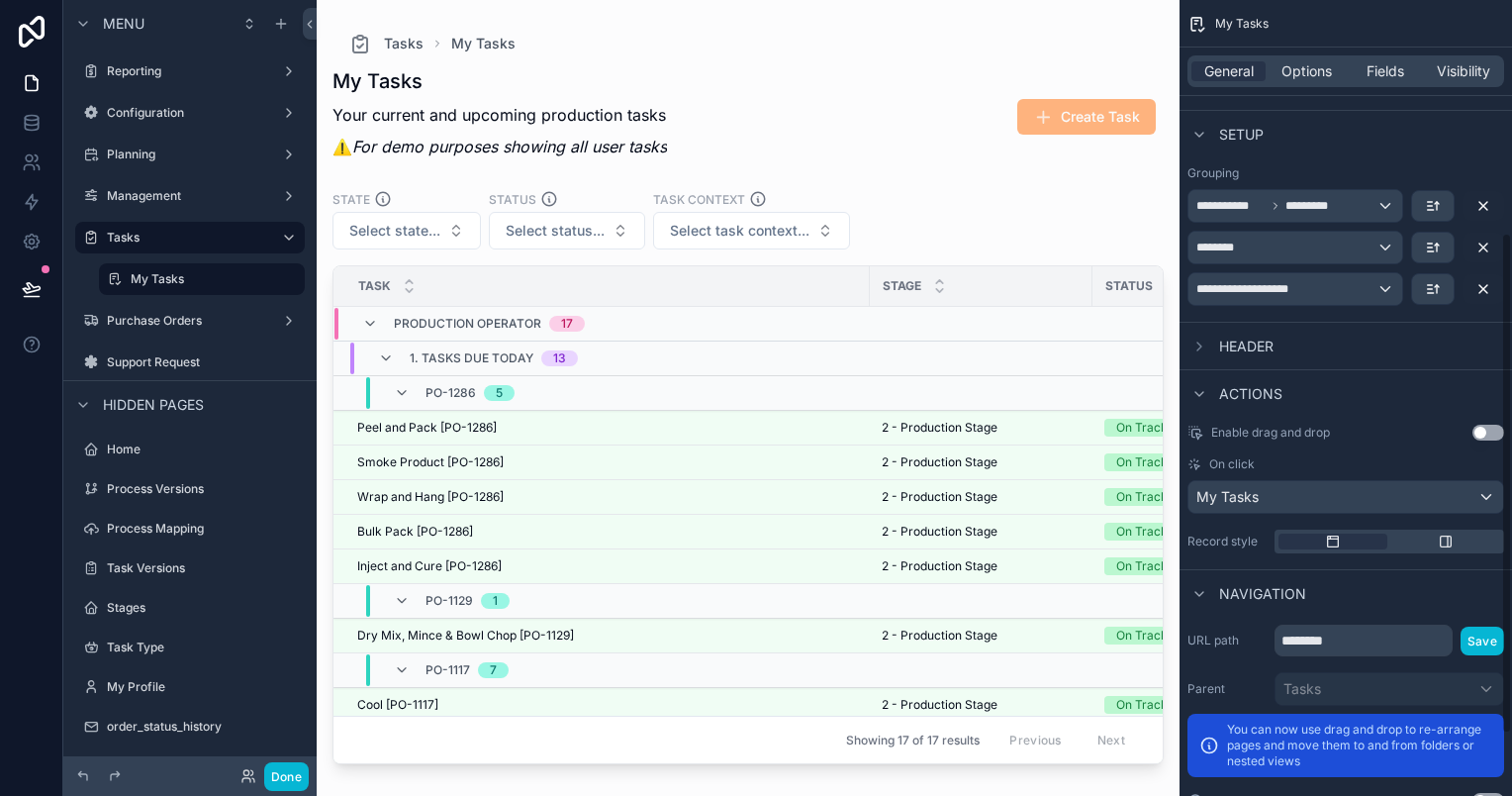 scroll, scrollTop: 467, scrollLeft: 0, axis: vertical 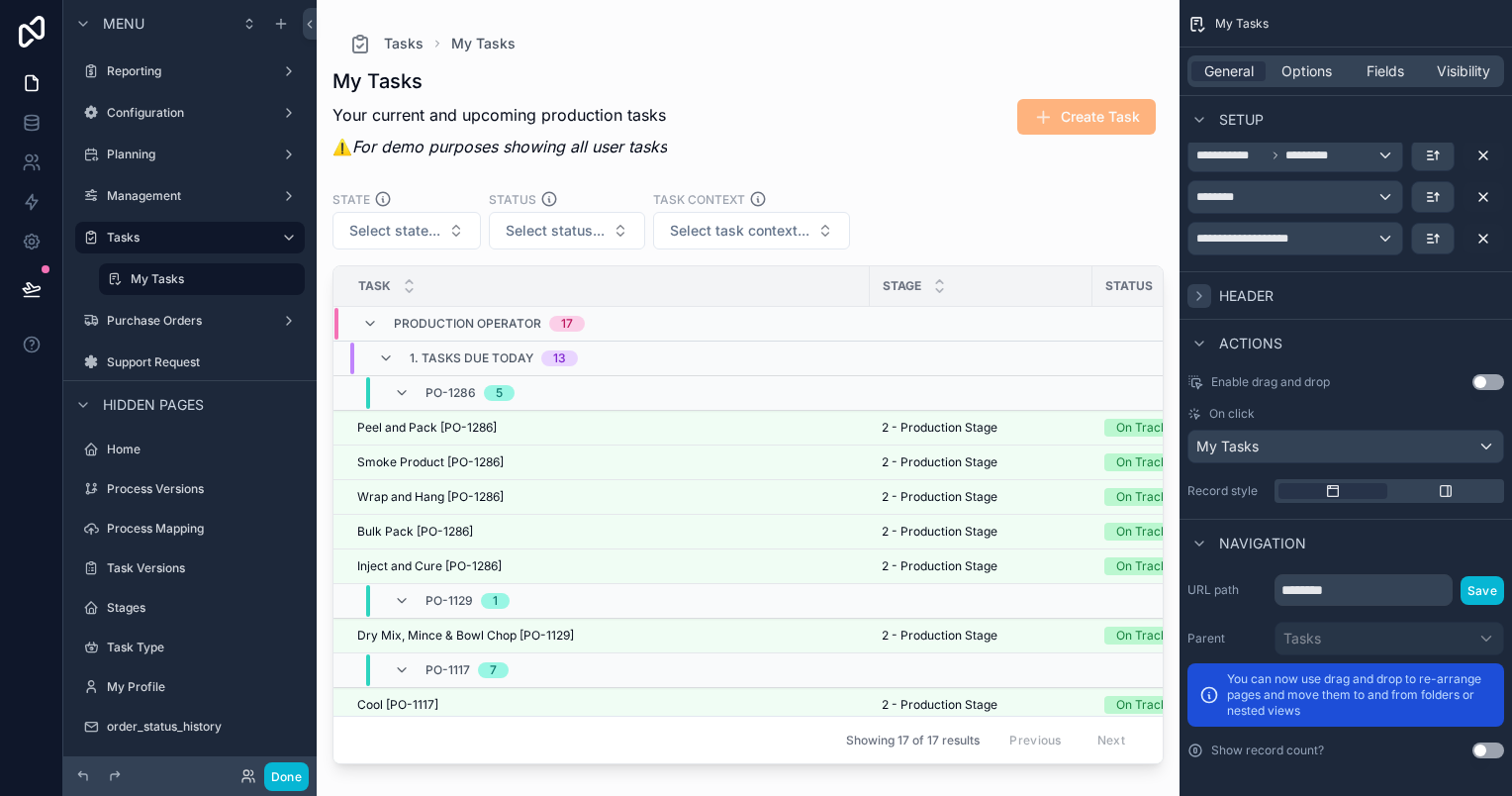 click 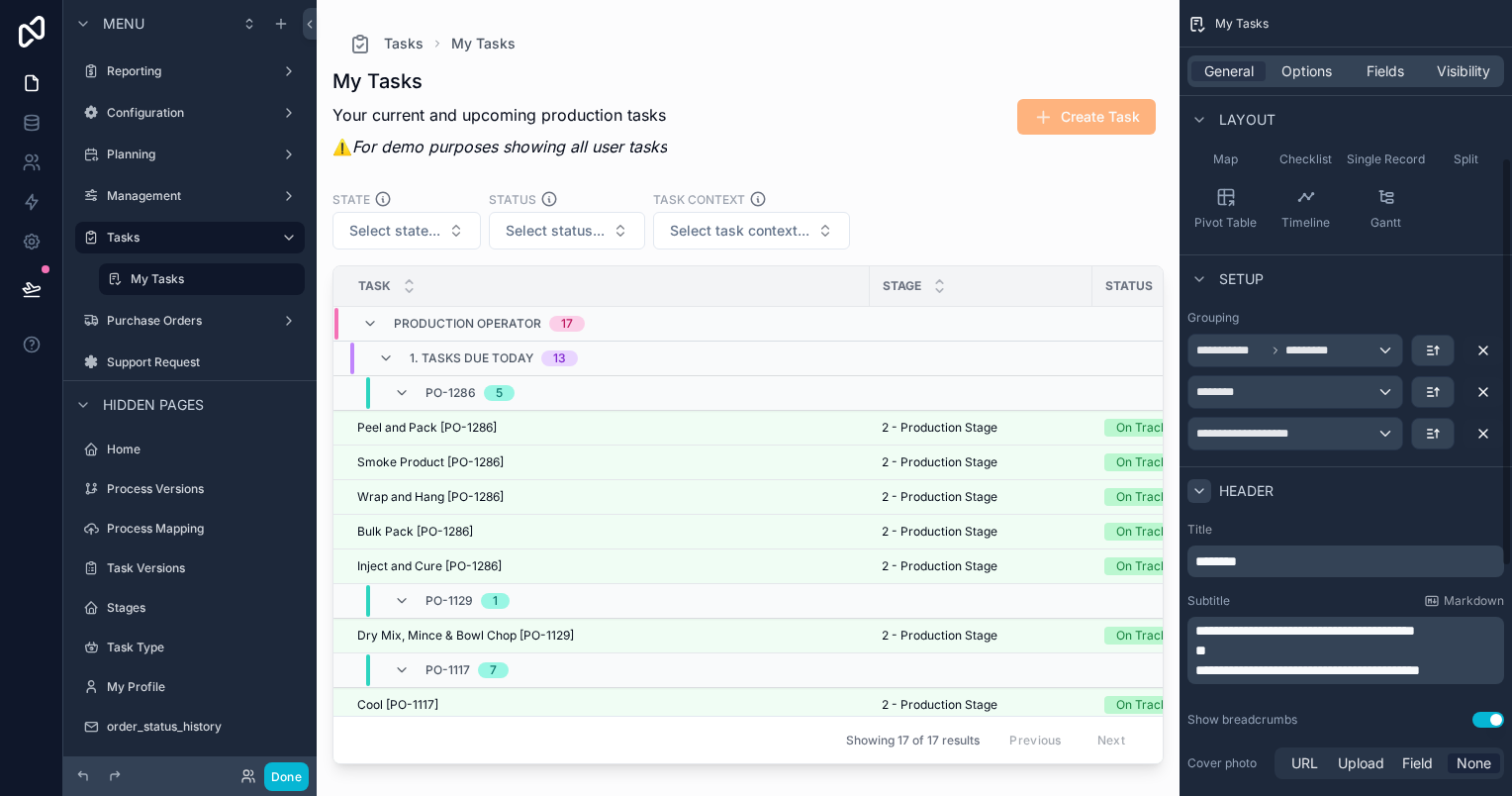 scroll, scrollTop: 265, scrollLeft: 0, axis: vertical 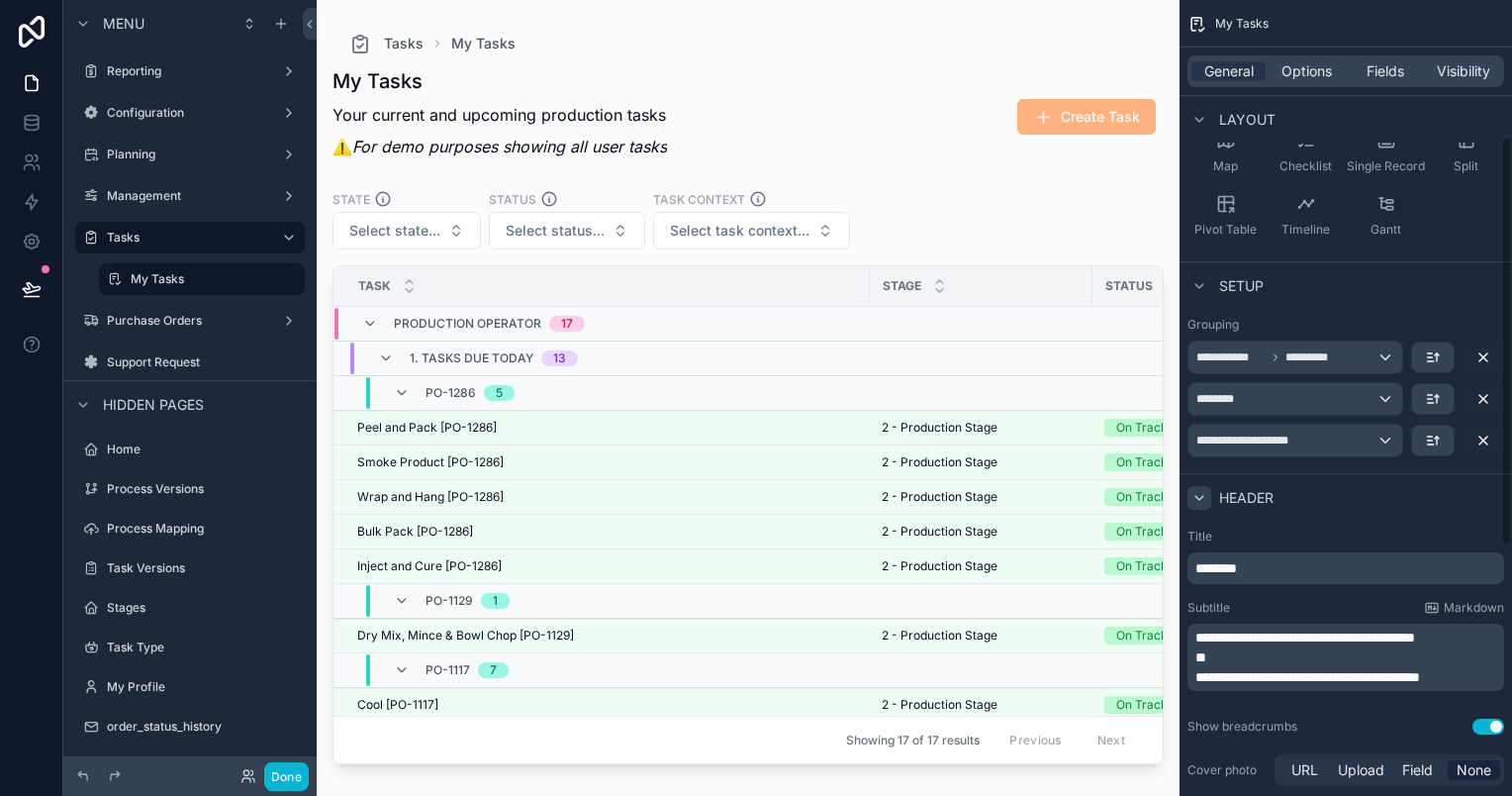 click 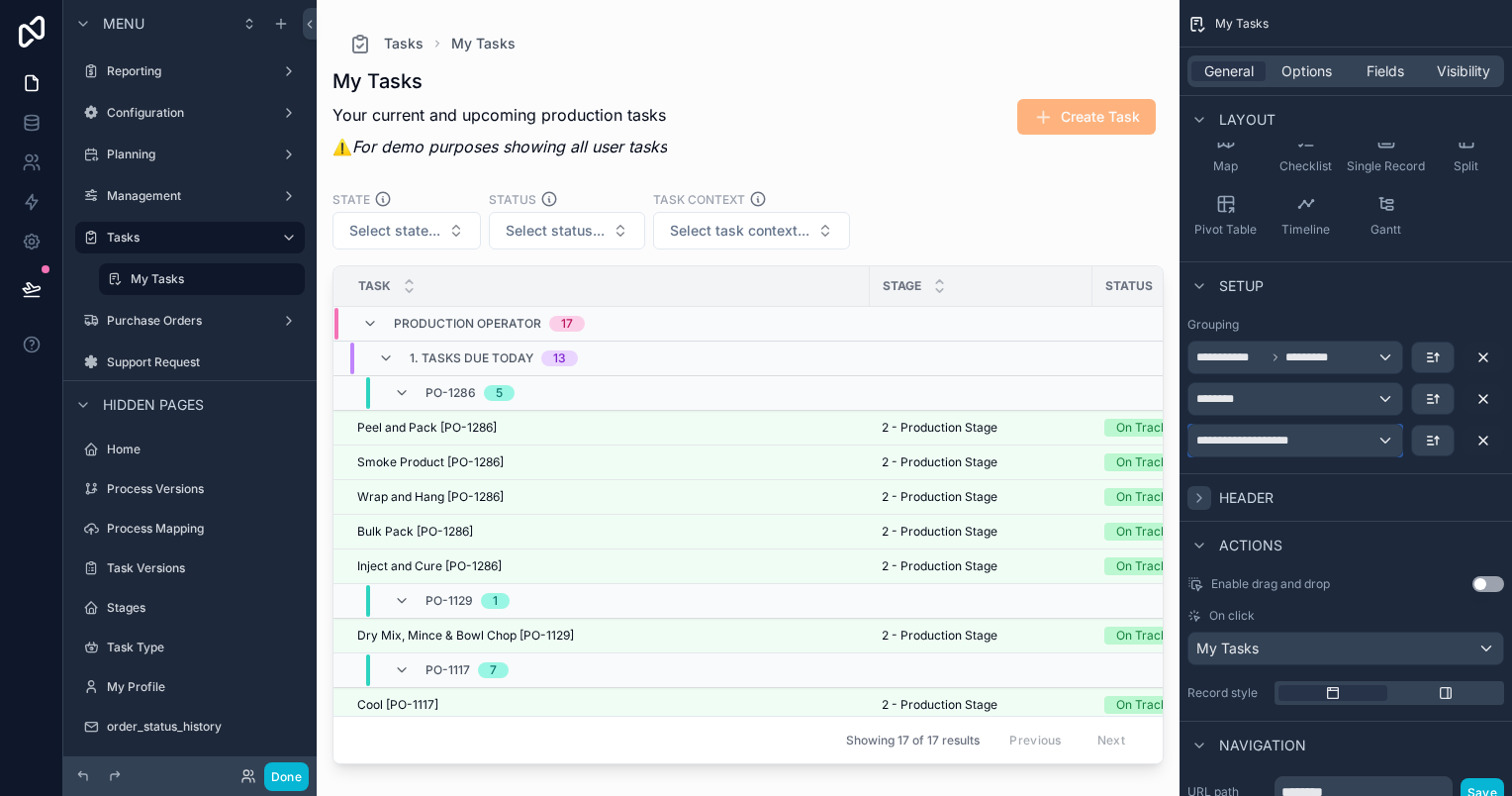 click on "**********" at bounding box center (1295, 441) 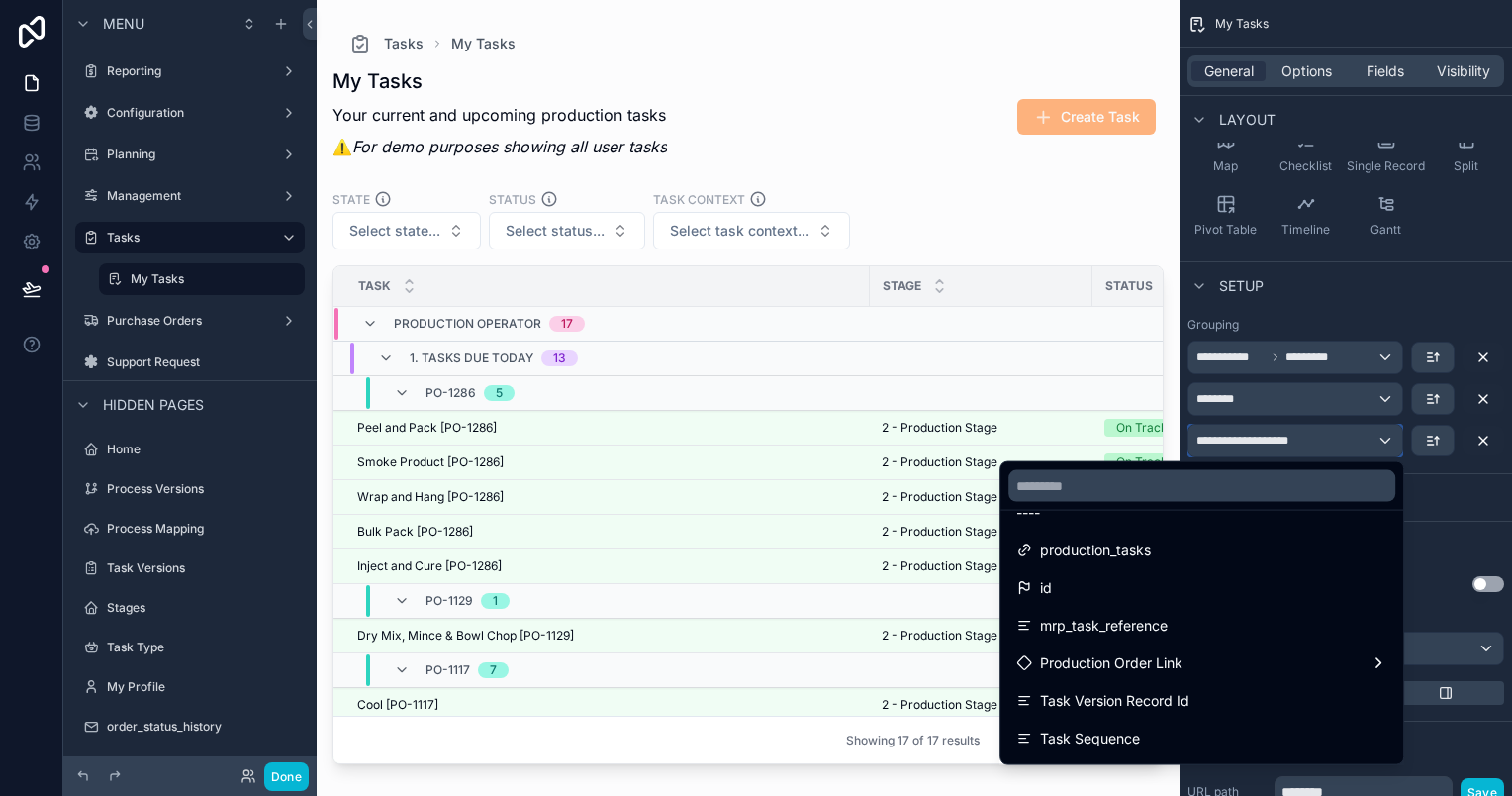scroll, scrollTop: 0, scrollLeft: 0, axis: both 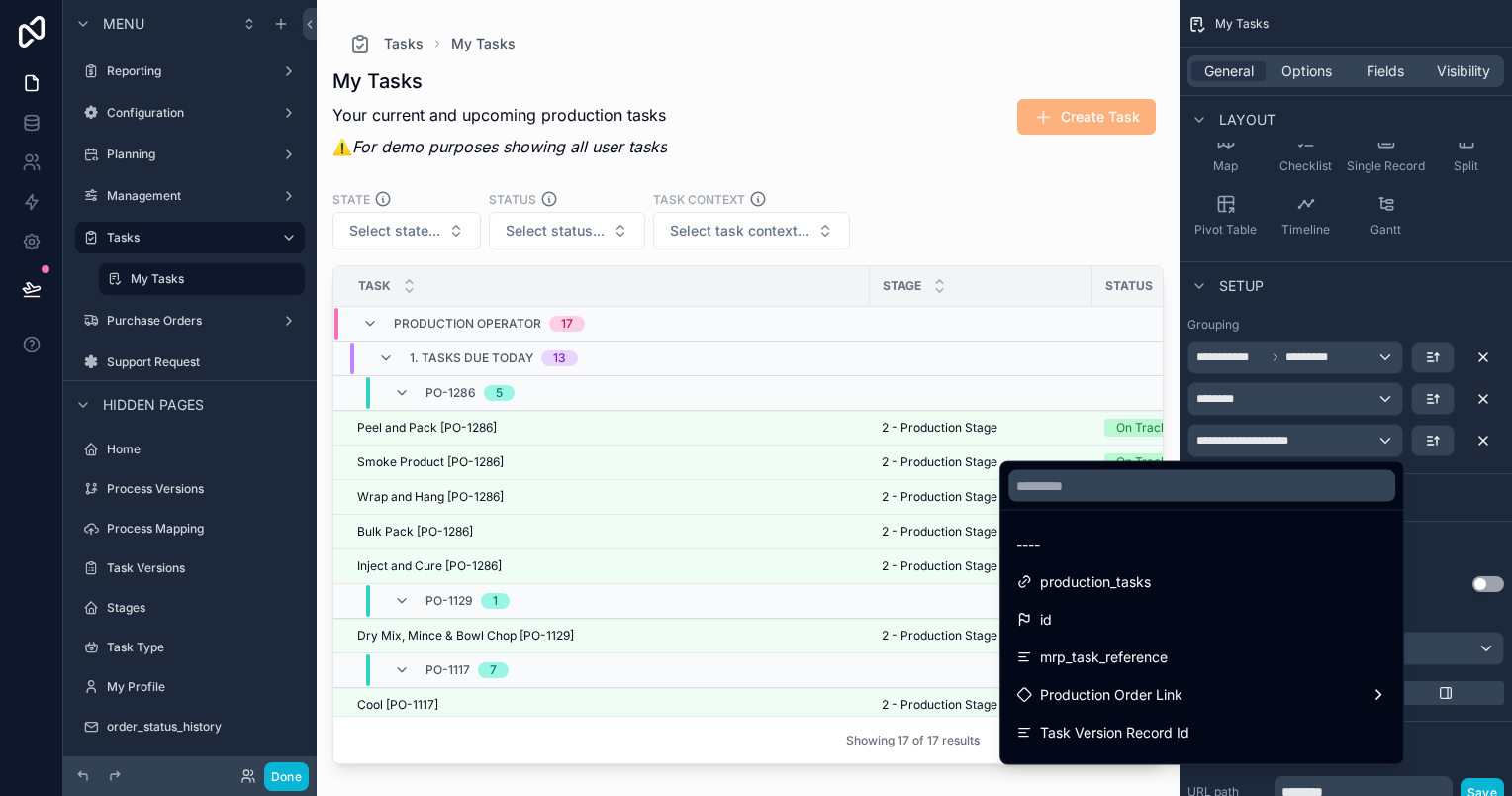 click at bounding box center (756, 398) 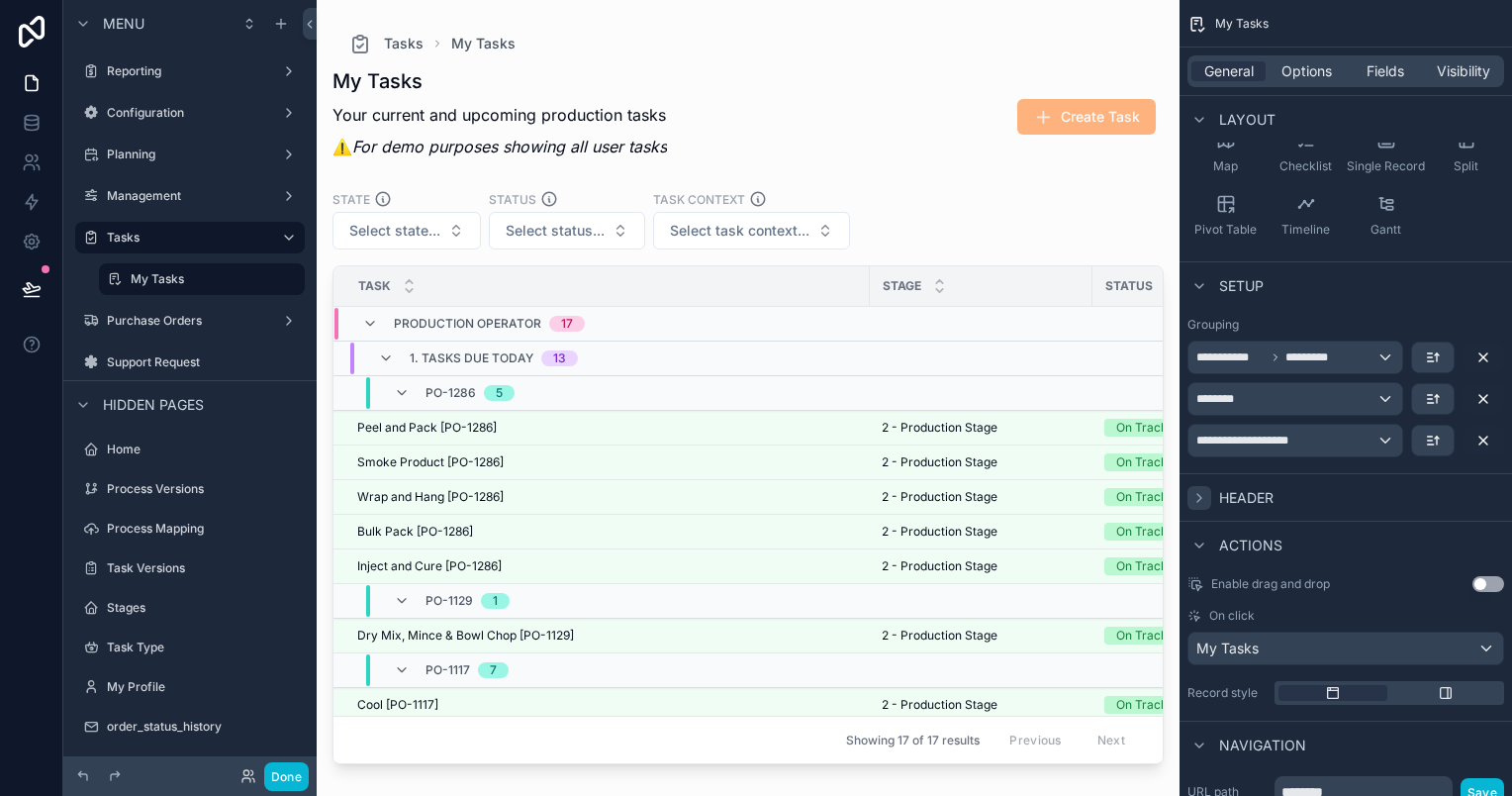 click on "PO-1286 5" at bounding box center [454, 393] 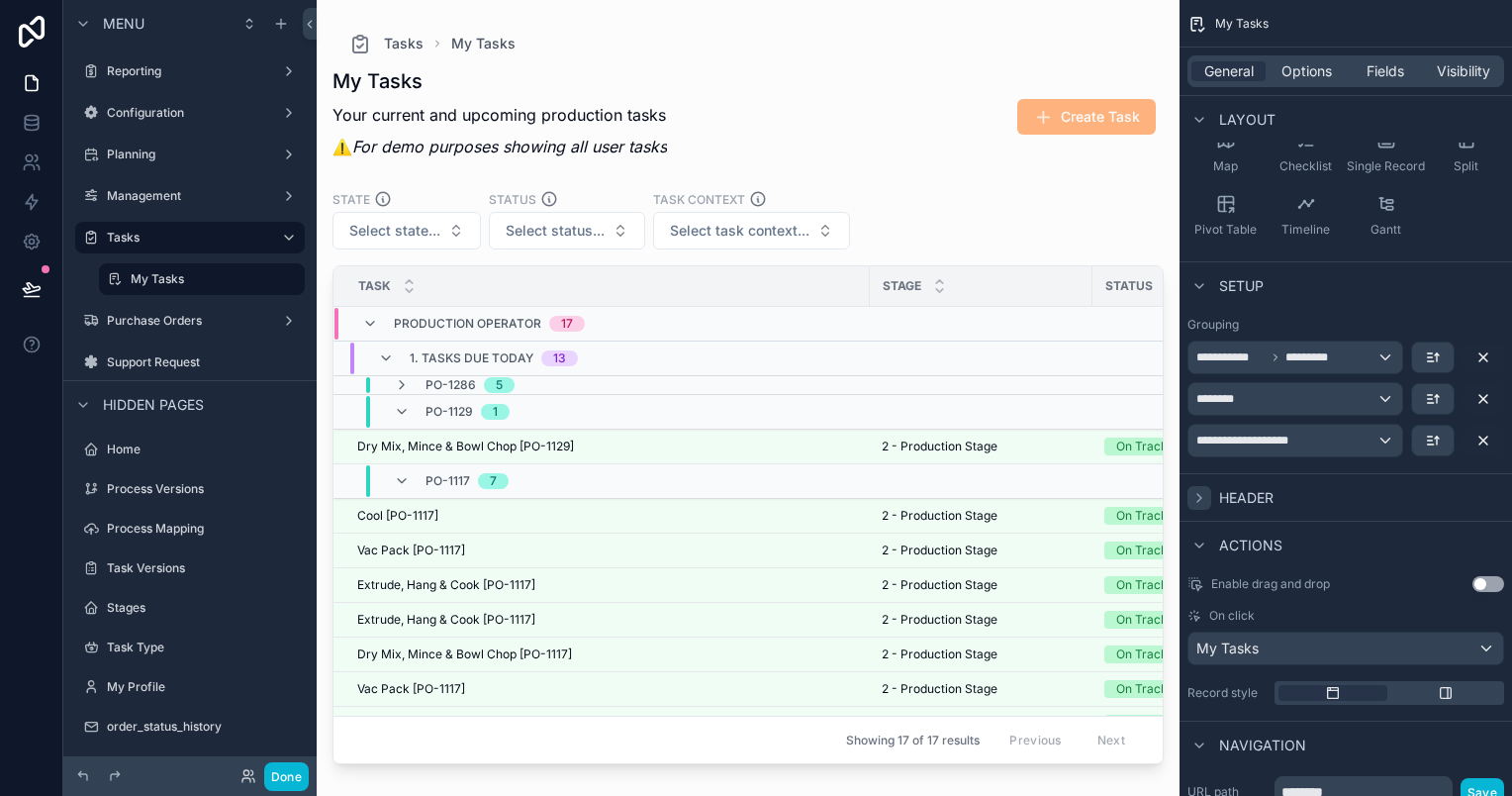 click on "PO-1129 1" at bounding box center [803, 412] 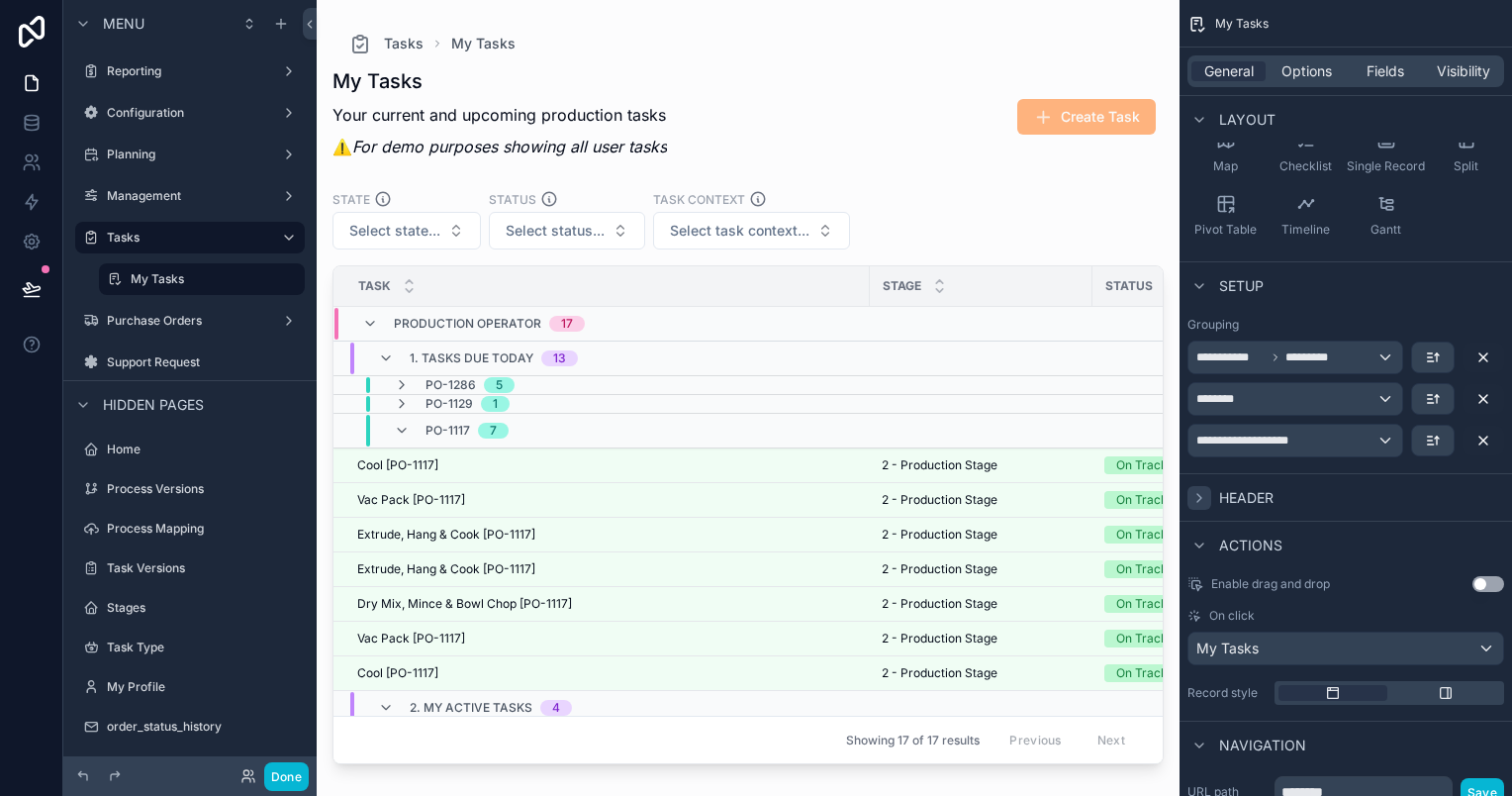 click on "PO-1286 5" at bounding box center [803, 385] 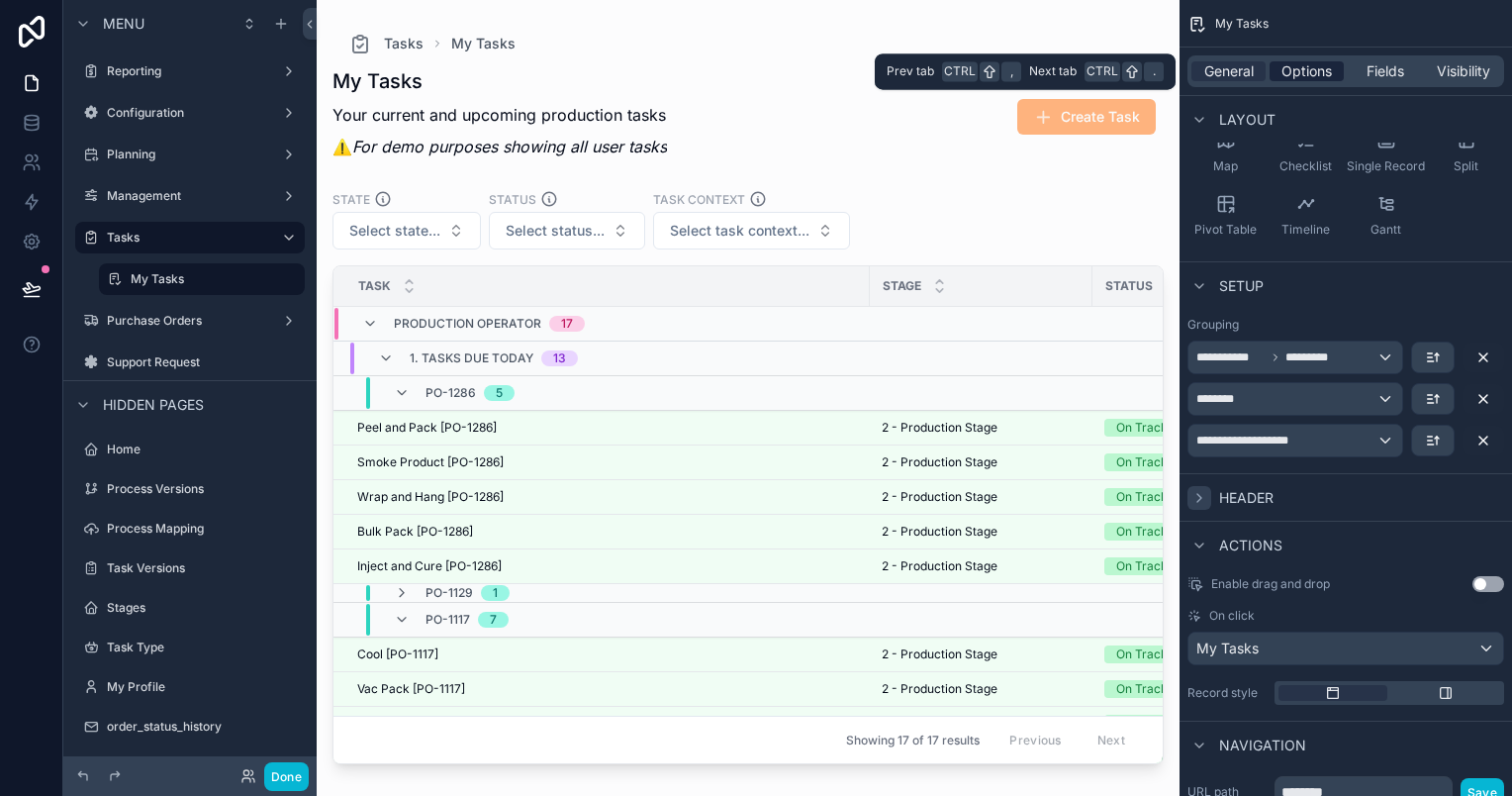 click on "Options" at bounding box center [1306, 71] 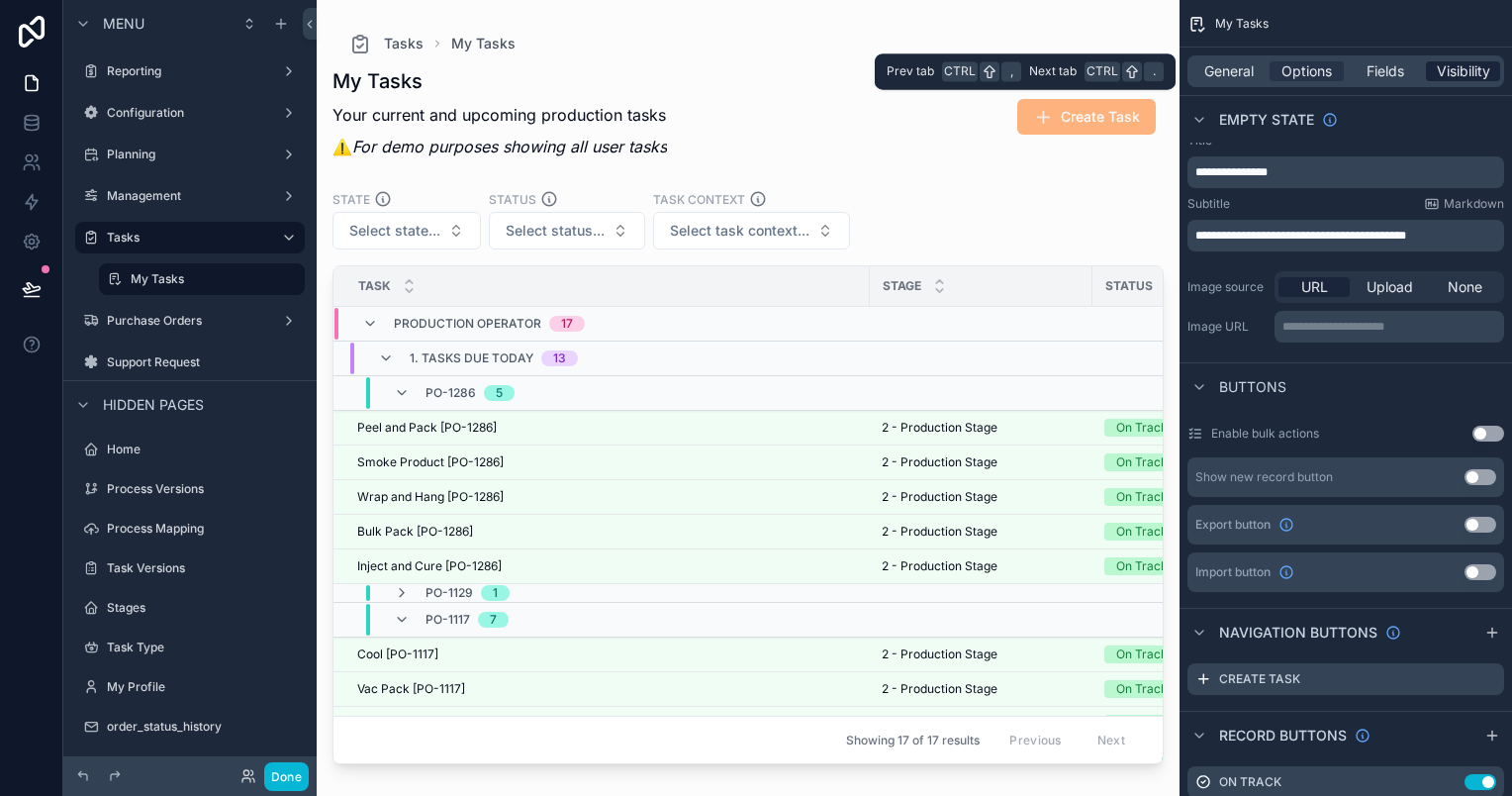 click on "Visibility" at bounding box center [1464, 71] 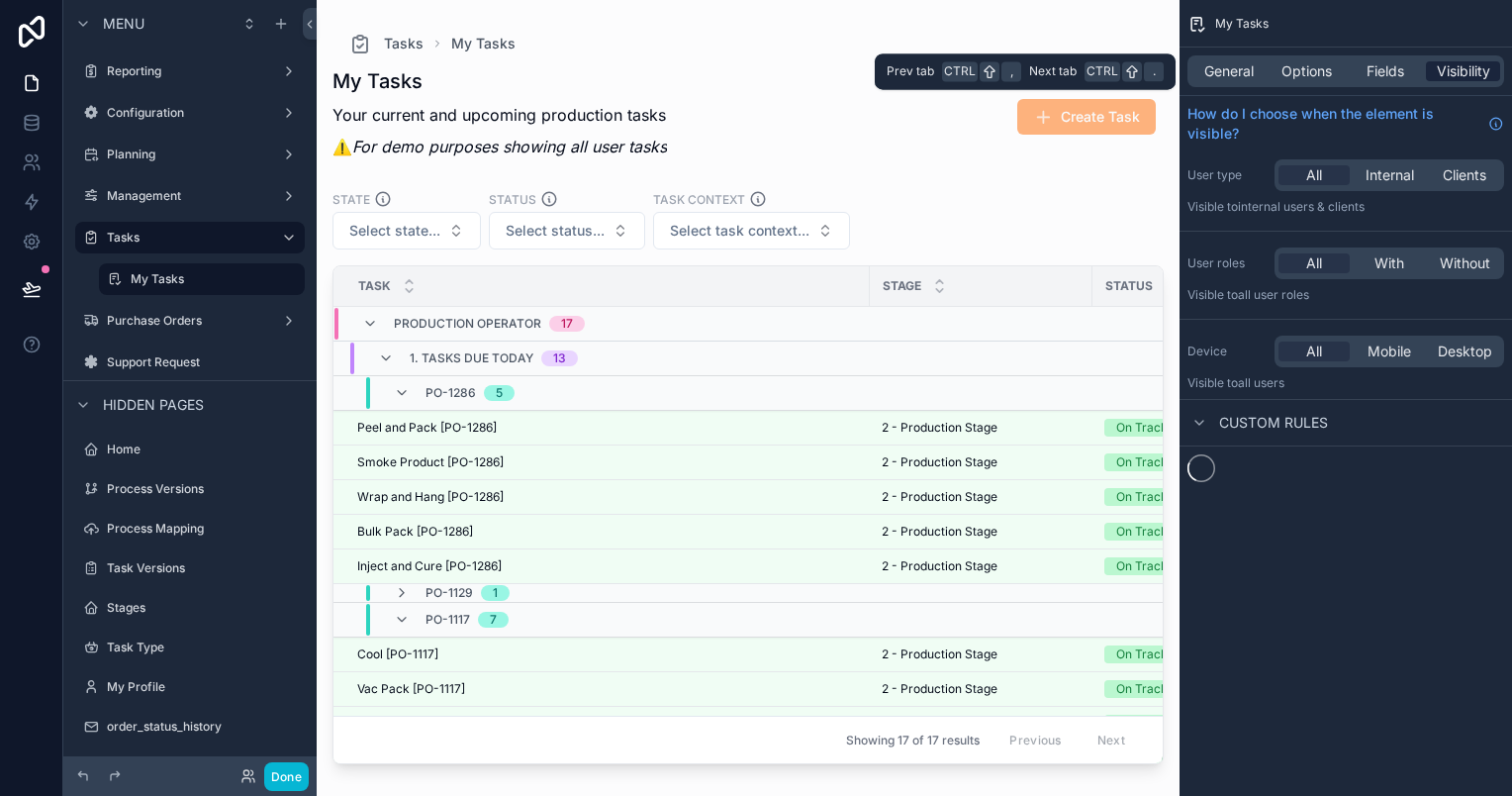 scroll, scrollTop: 0, scrollLeft: 0, axis: both 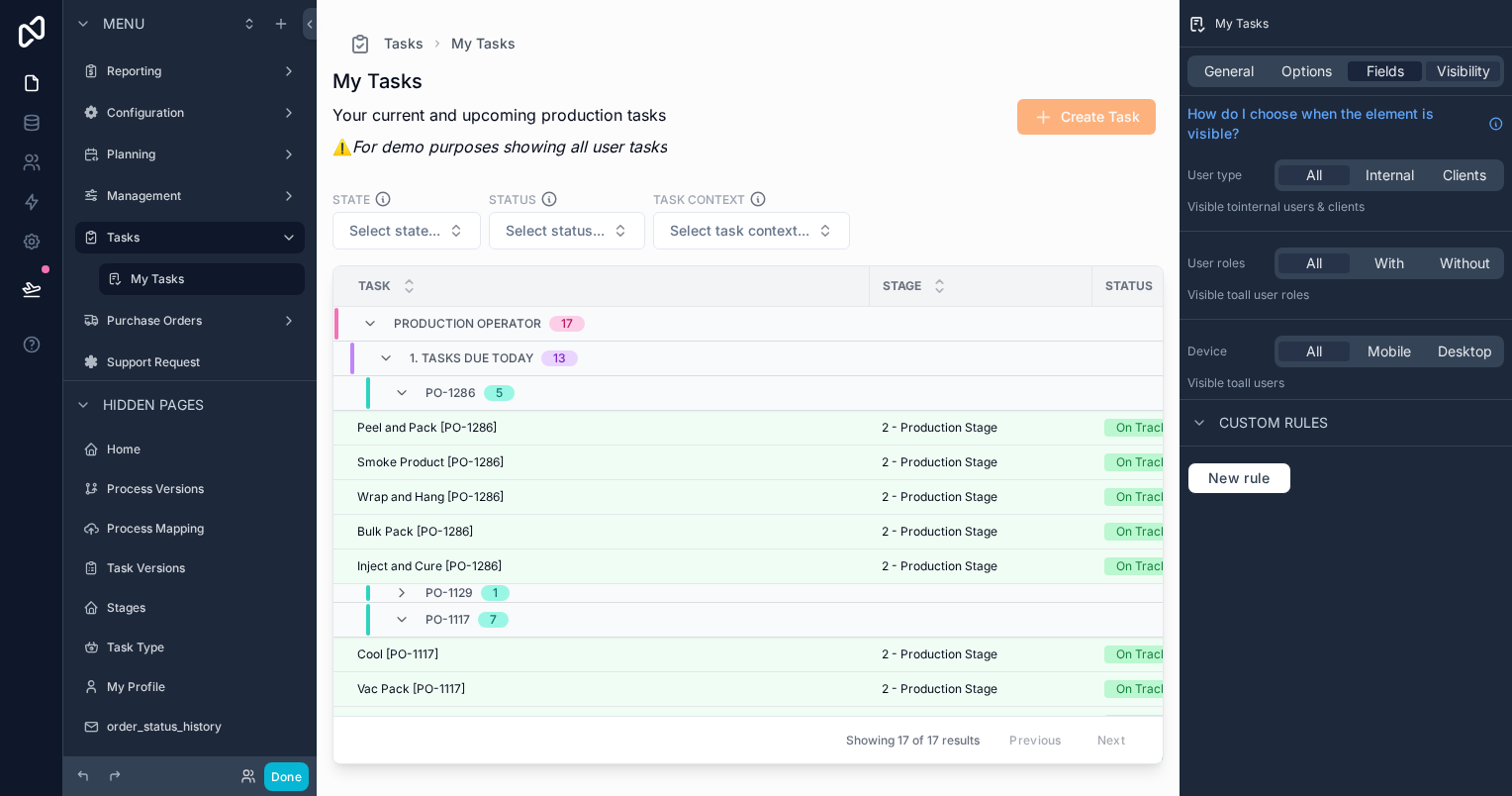 click on "Fields" at bounding box center [1385, 71] 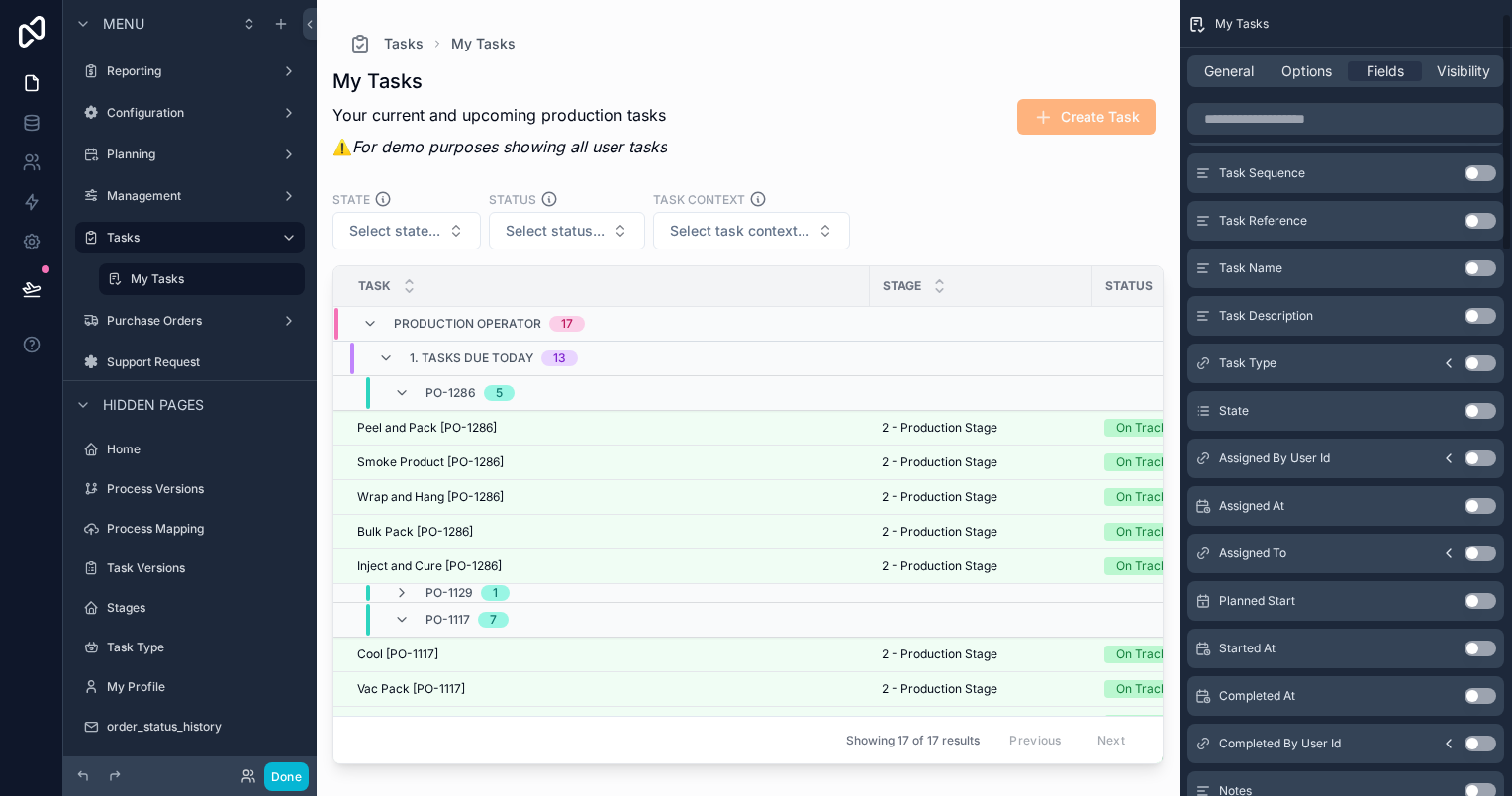 scroll, scrollTop: 0, scrollLeft: 0, axis: both 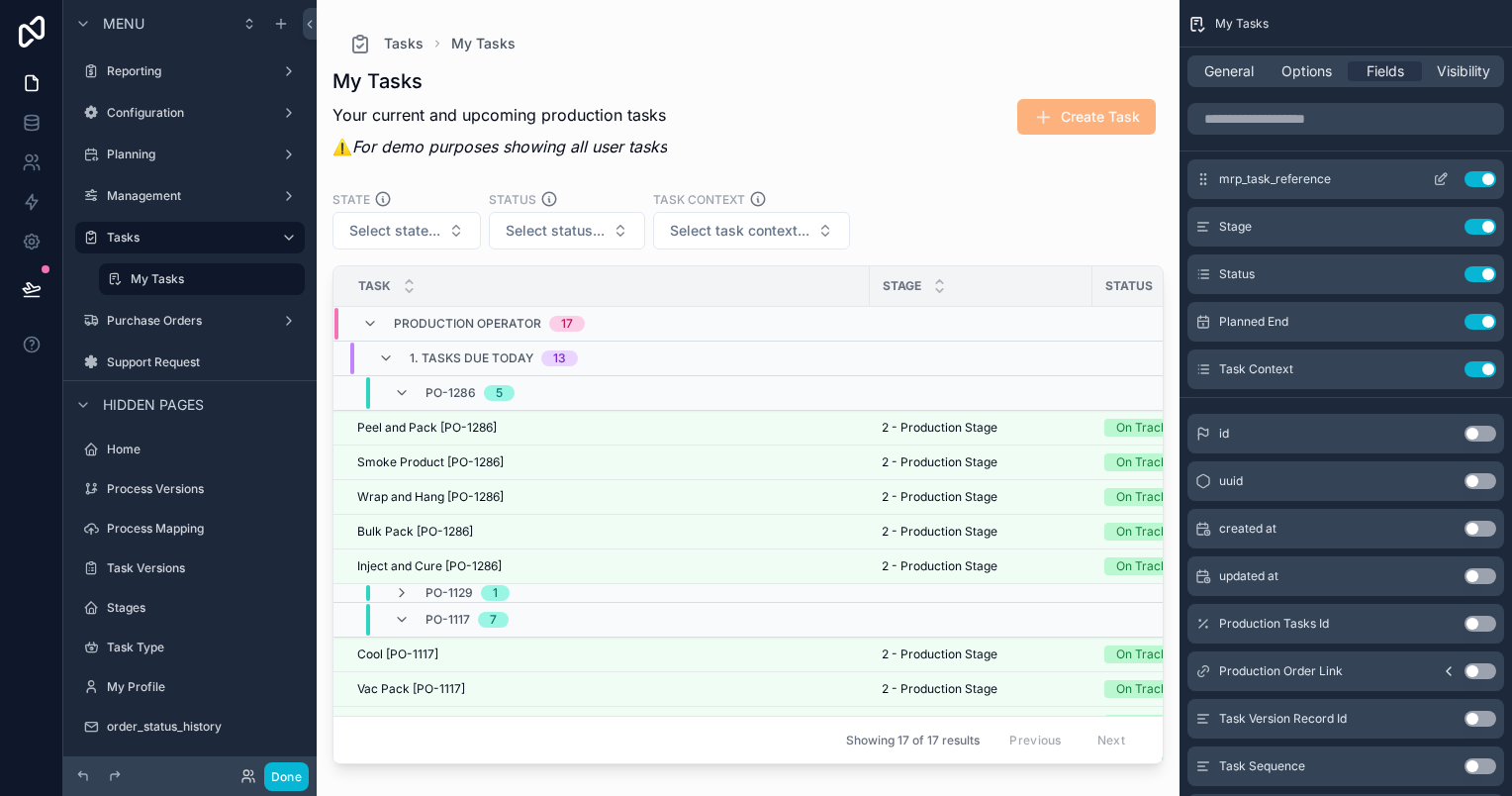 click 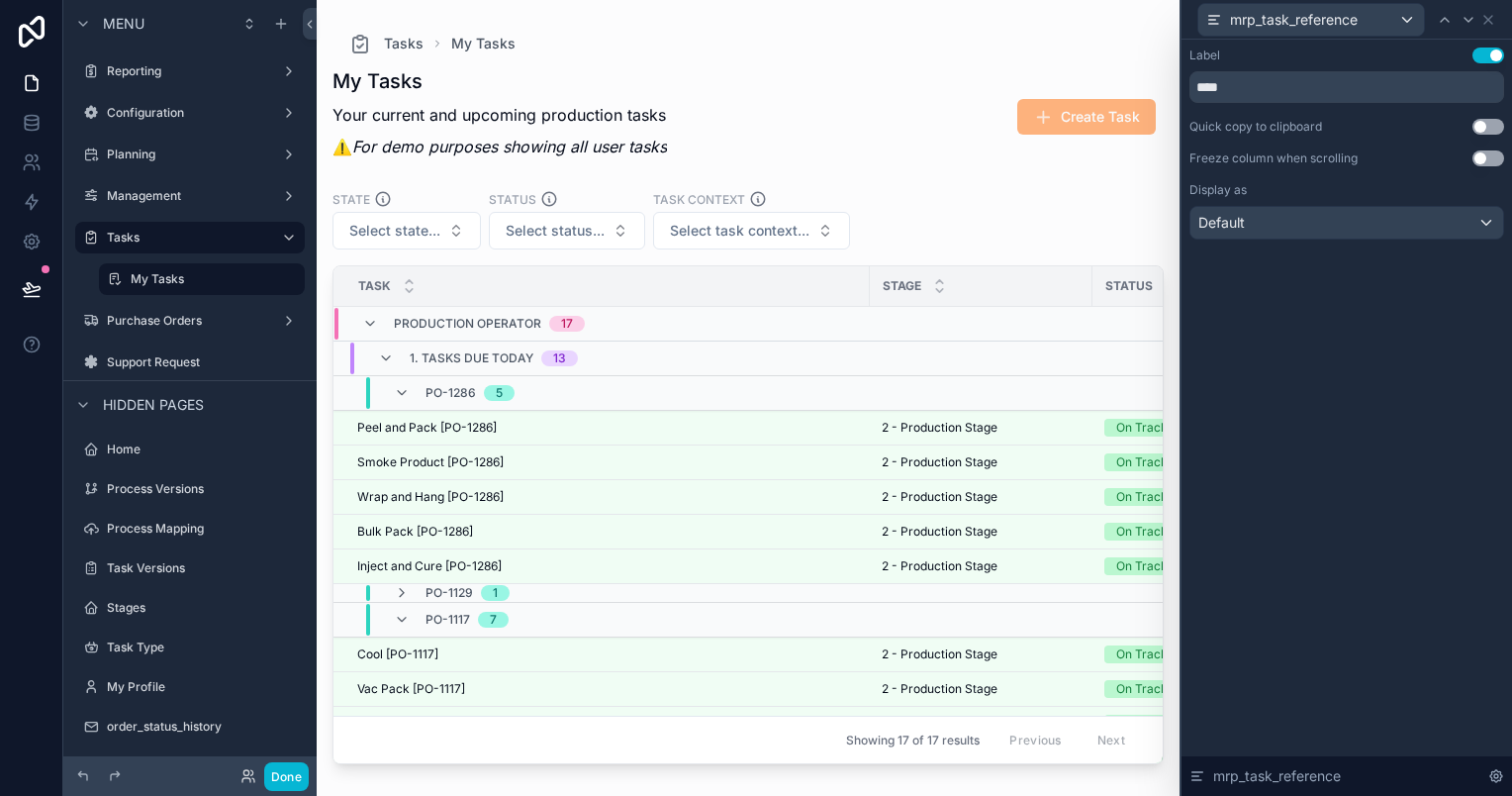 click on "Use setting" at bounding box center [1488, 55] 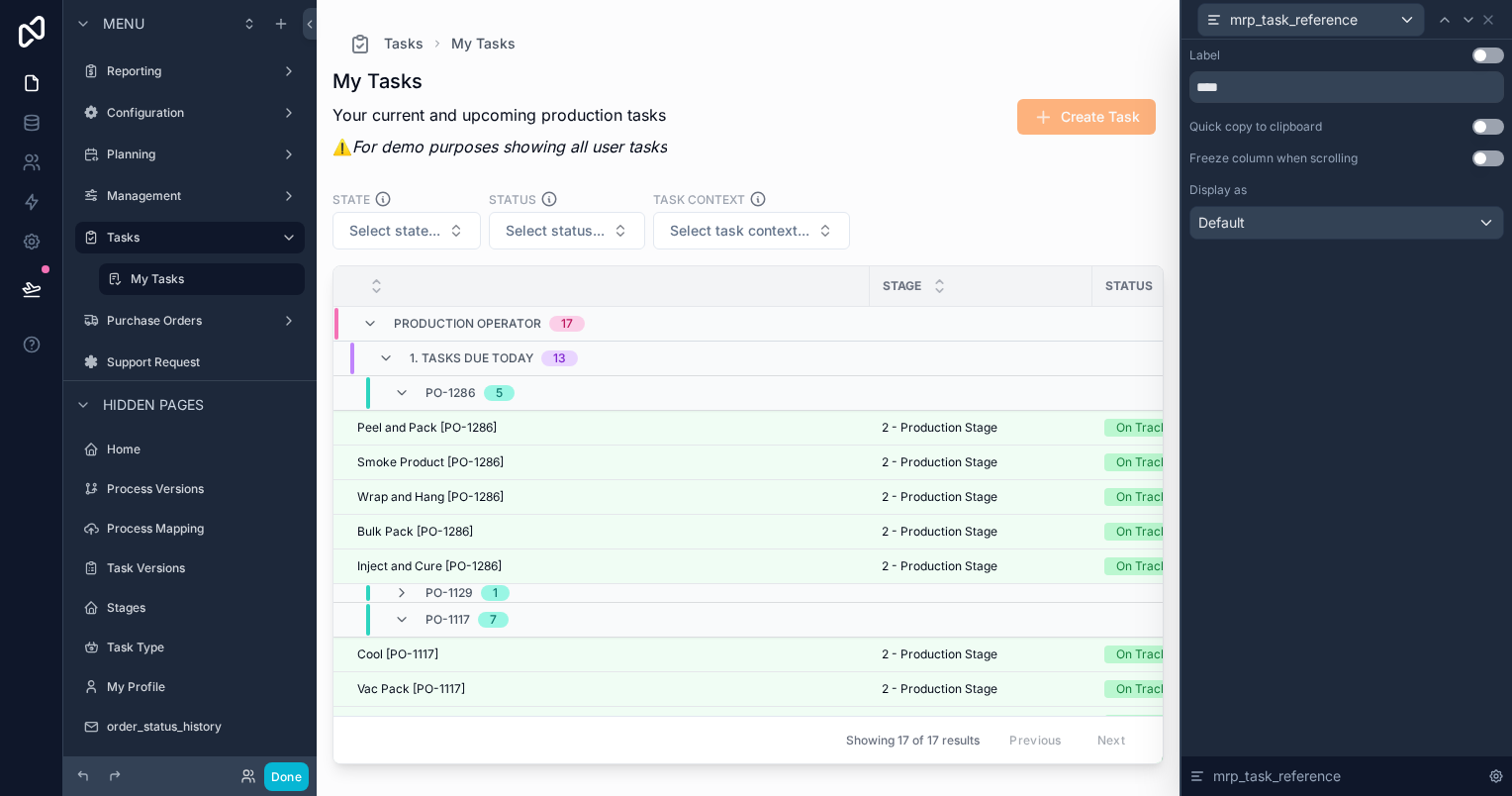 click on "Use setting" at bounding box center [1488, 55] 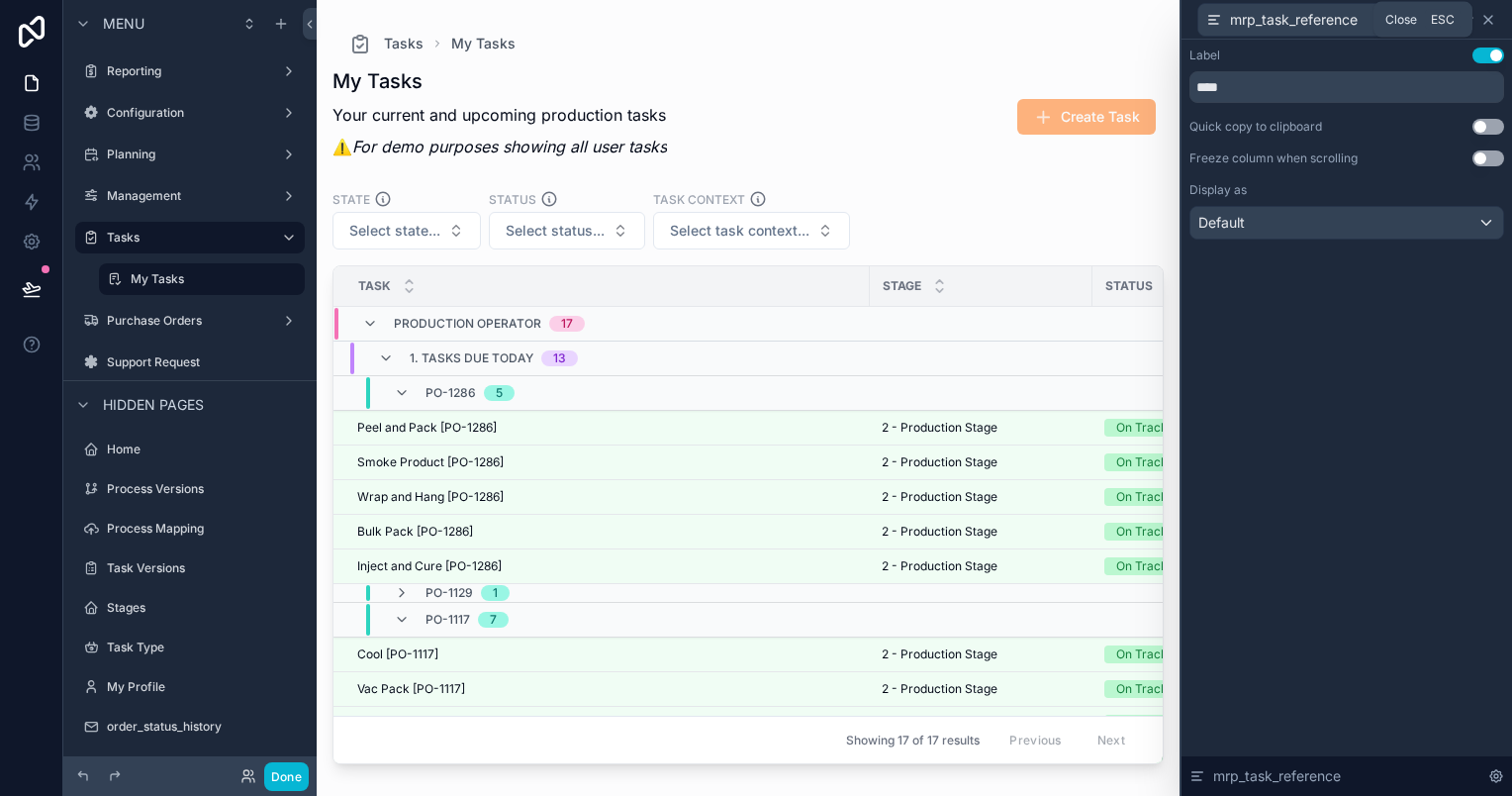 click 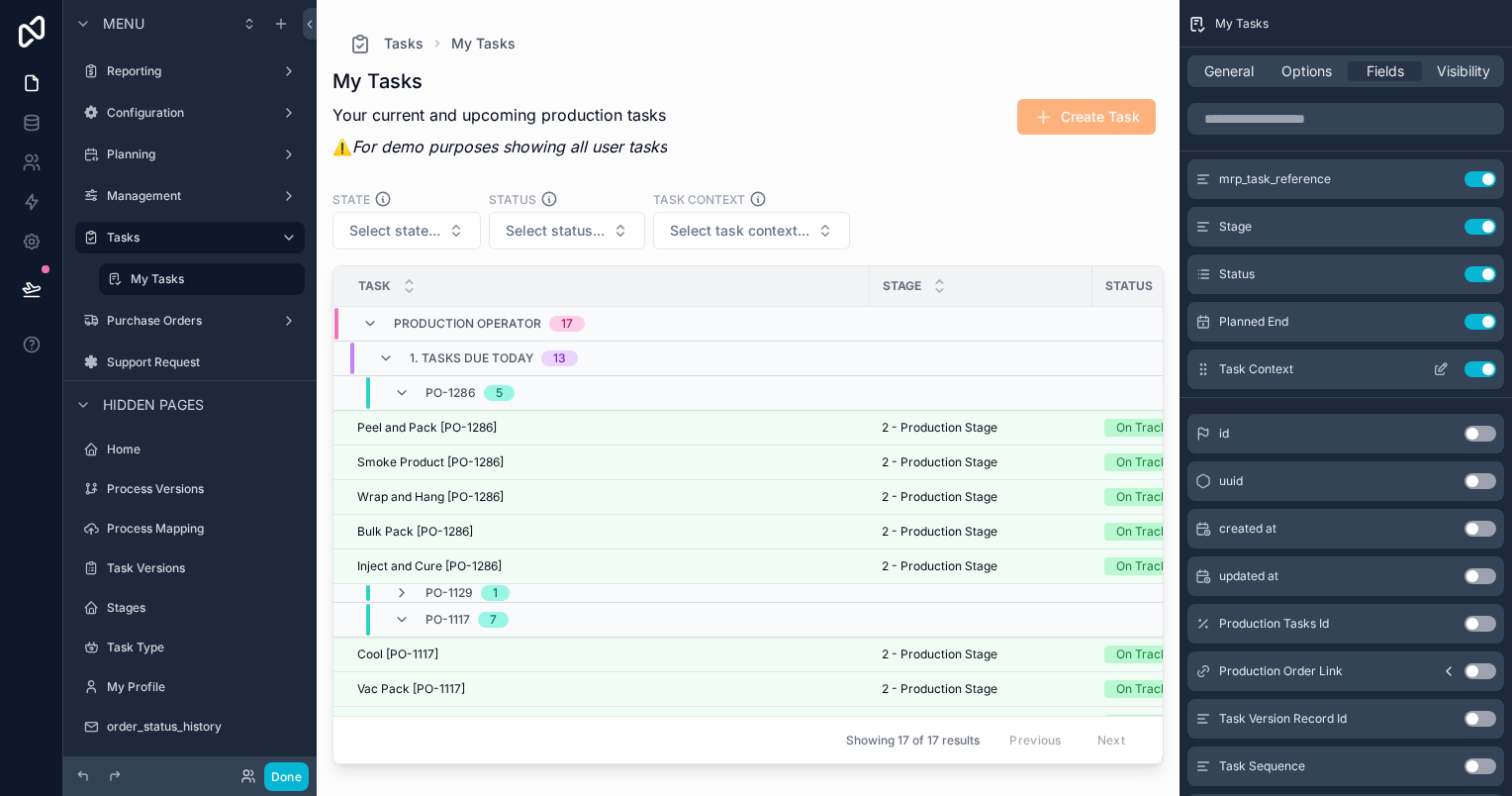 click 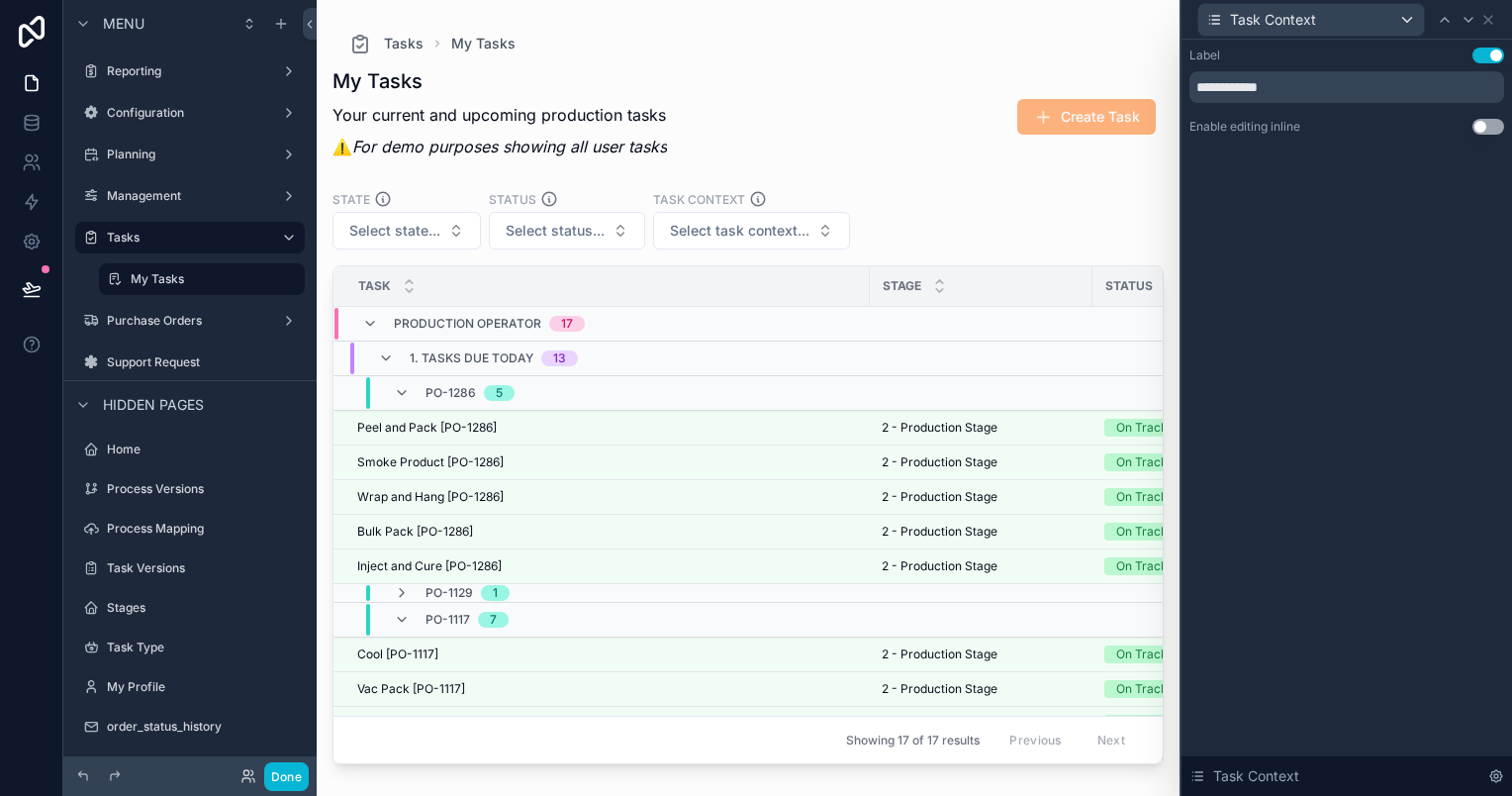 click on "**********" at bounding box center (1347, 111) 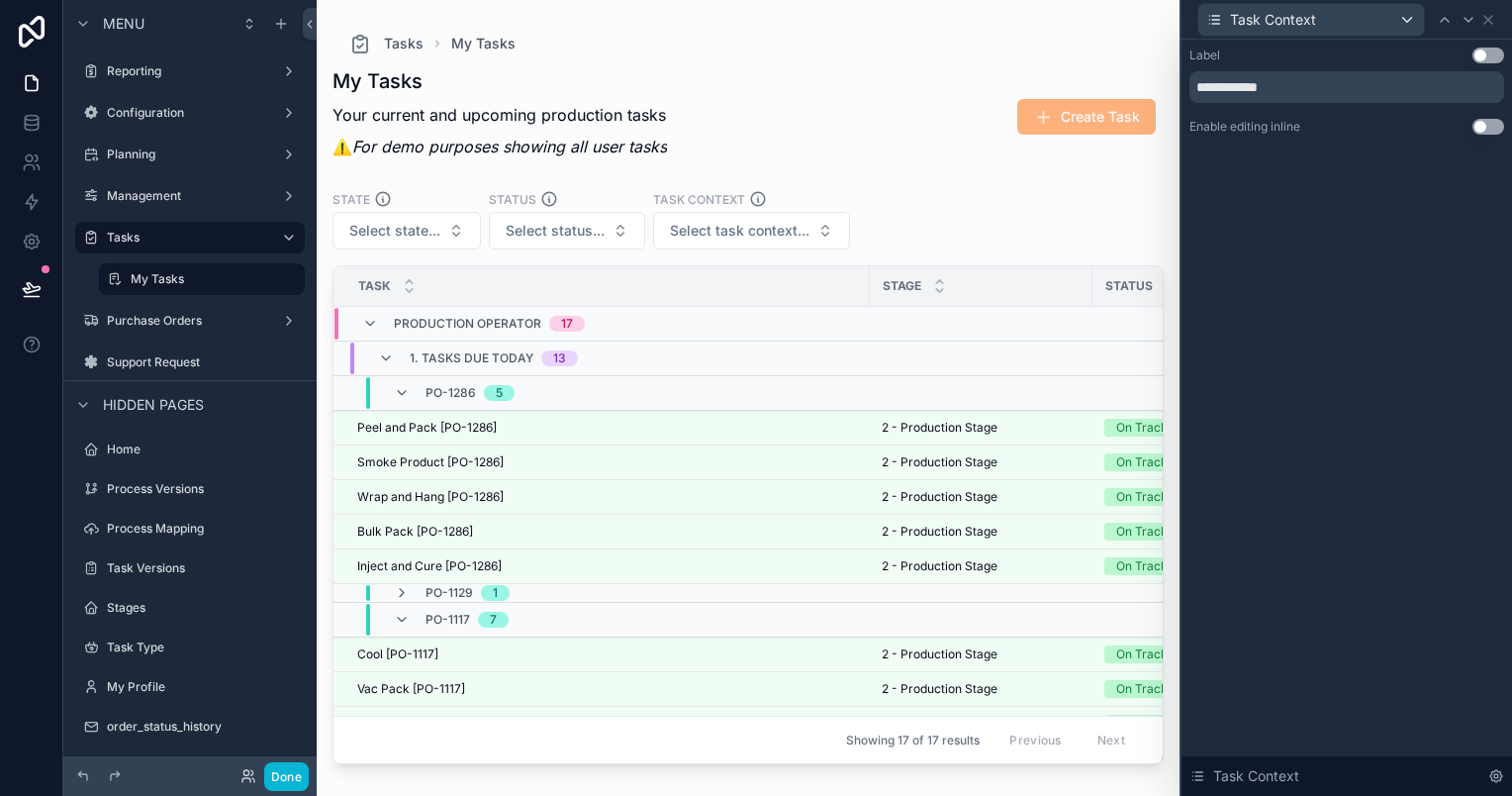 click on "Use setting" at bounding box center (1488, 55) 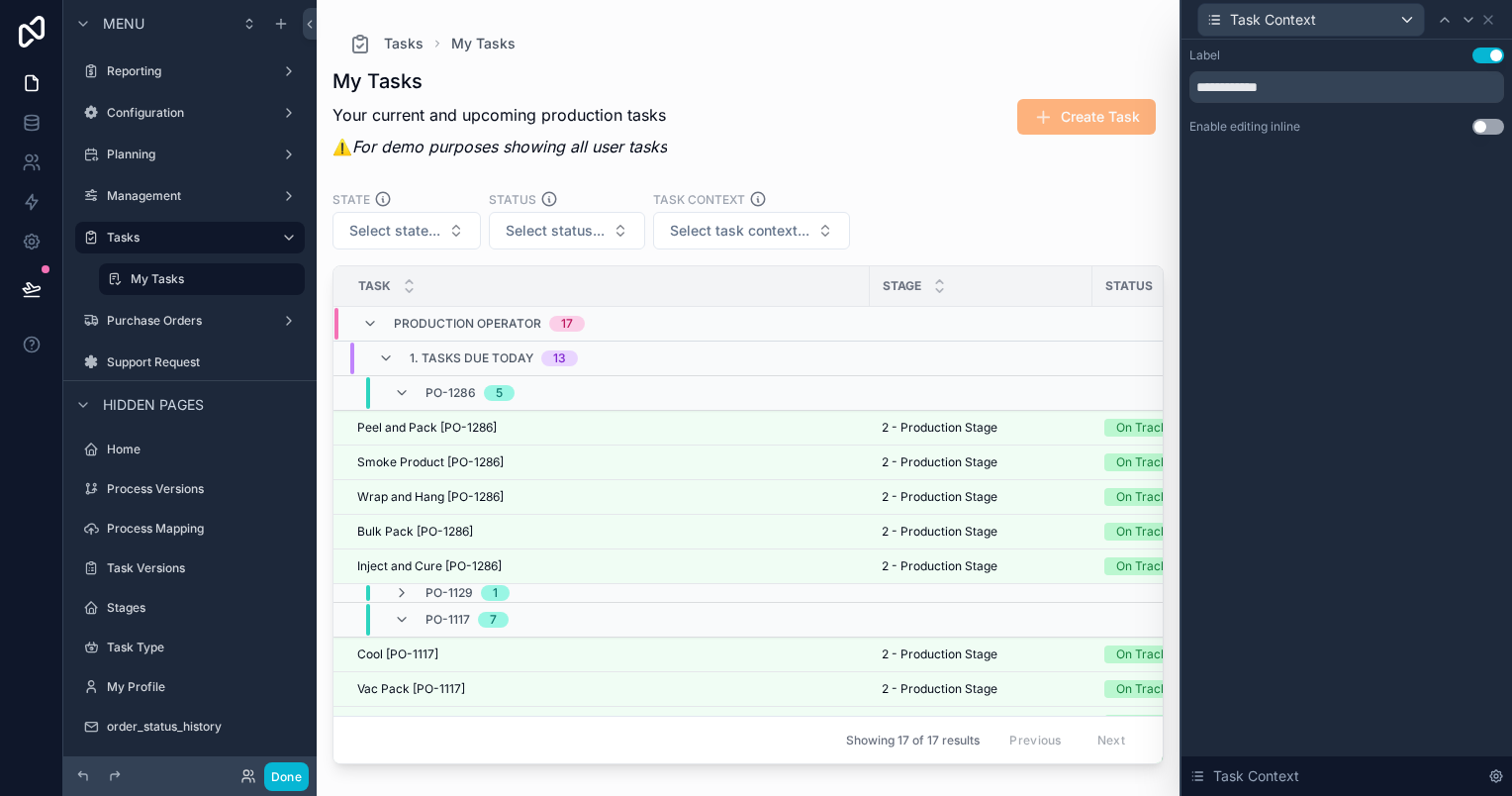 click on "Use setting" at bounding box center [1488, 55] 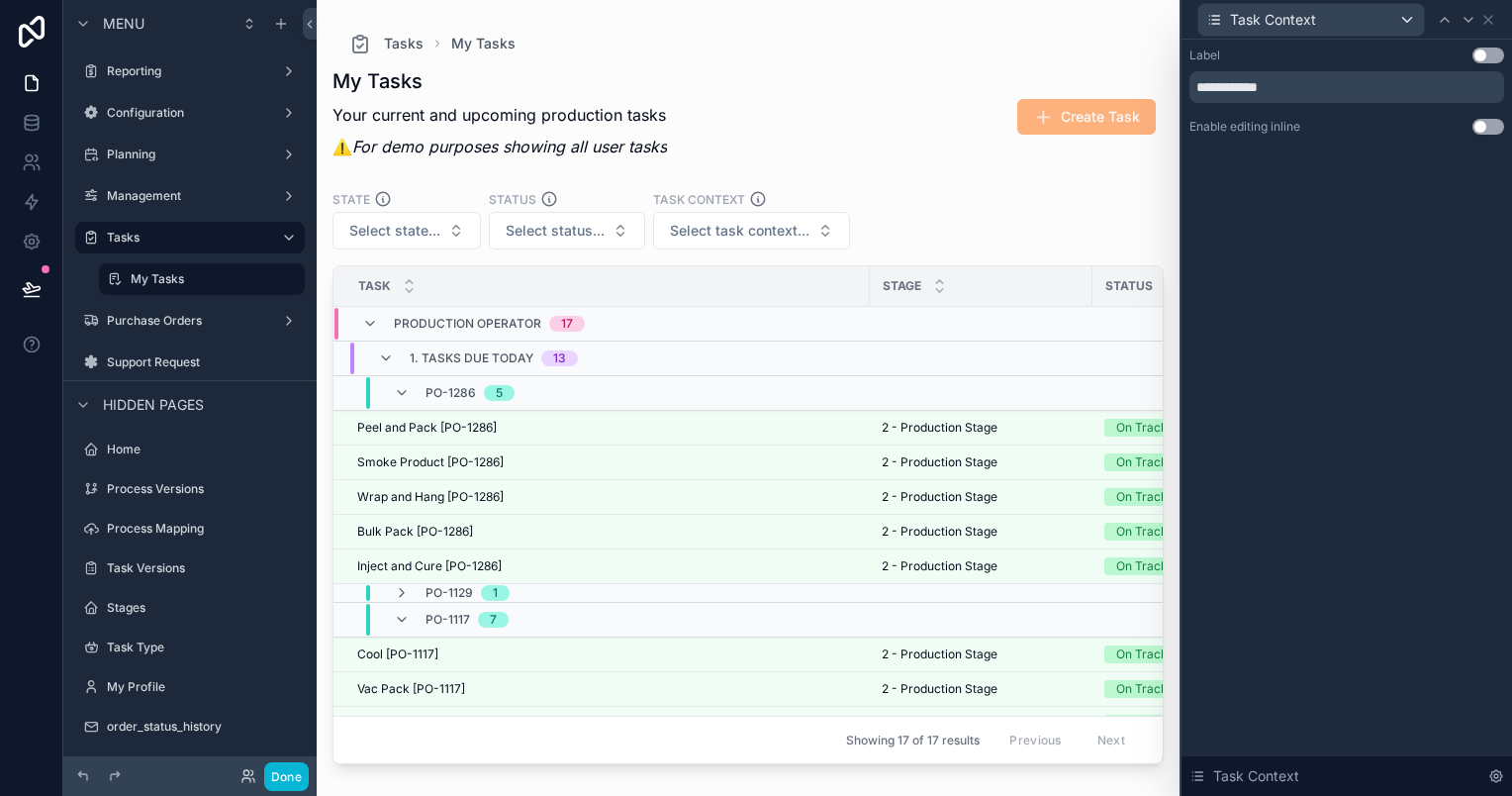 click on "Use setting" at bounding box center (1488, 55) 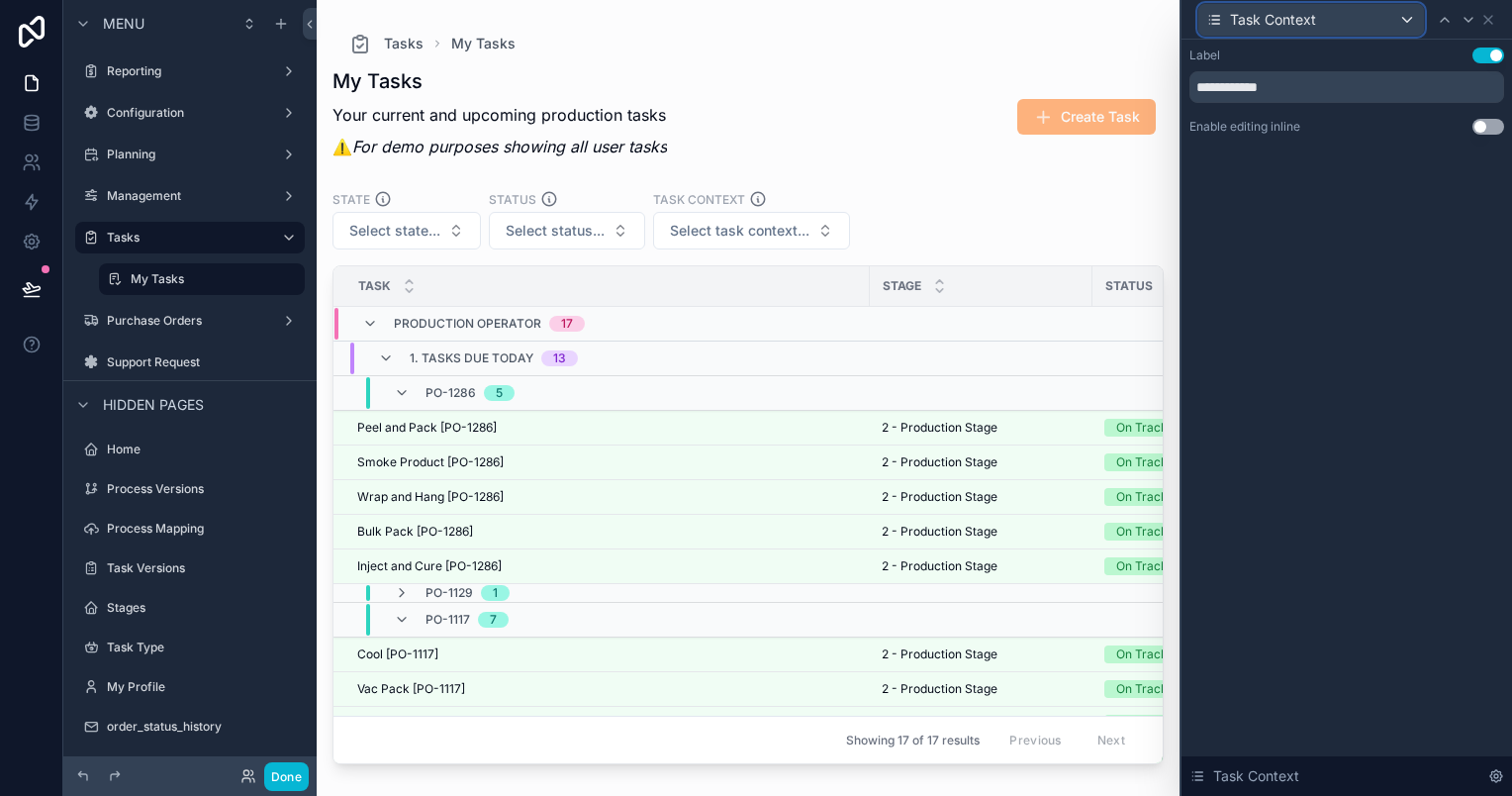 click on "Task Context" at bounding box center (1311, 20) 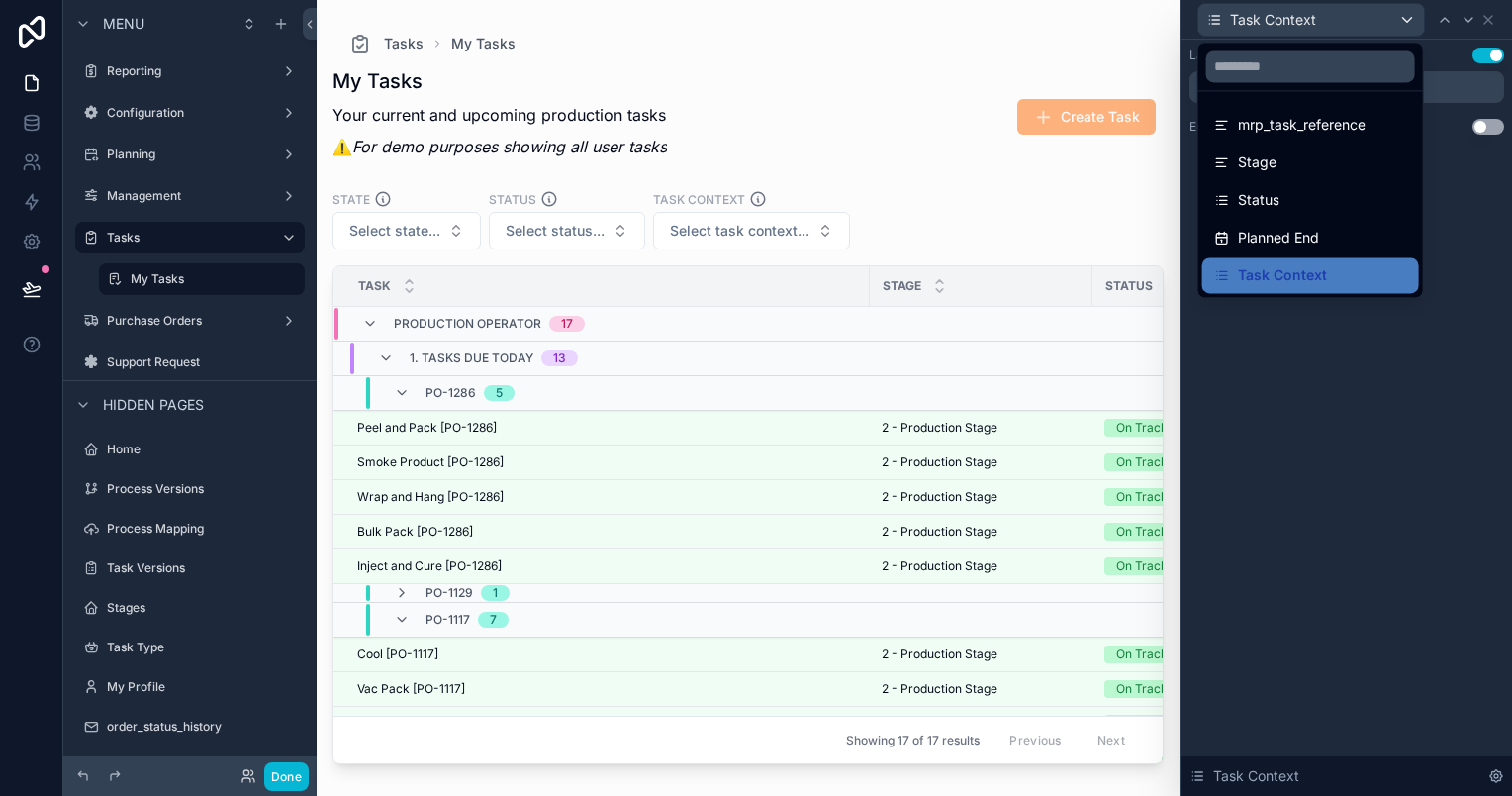 click at bounding box center (1347, 398) 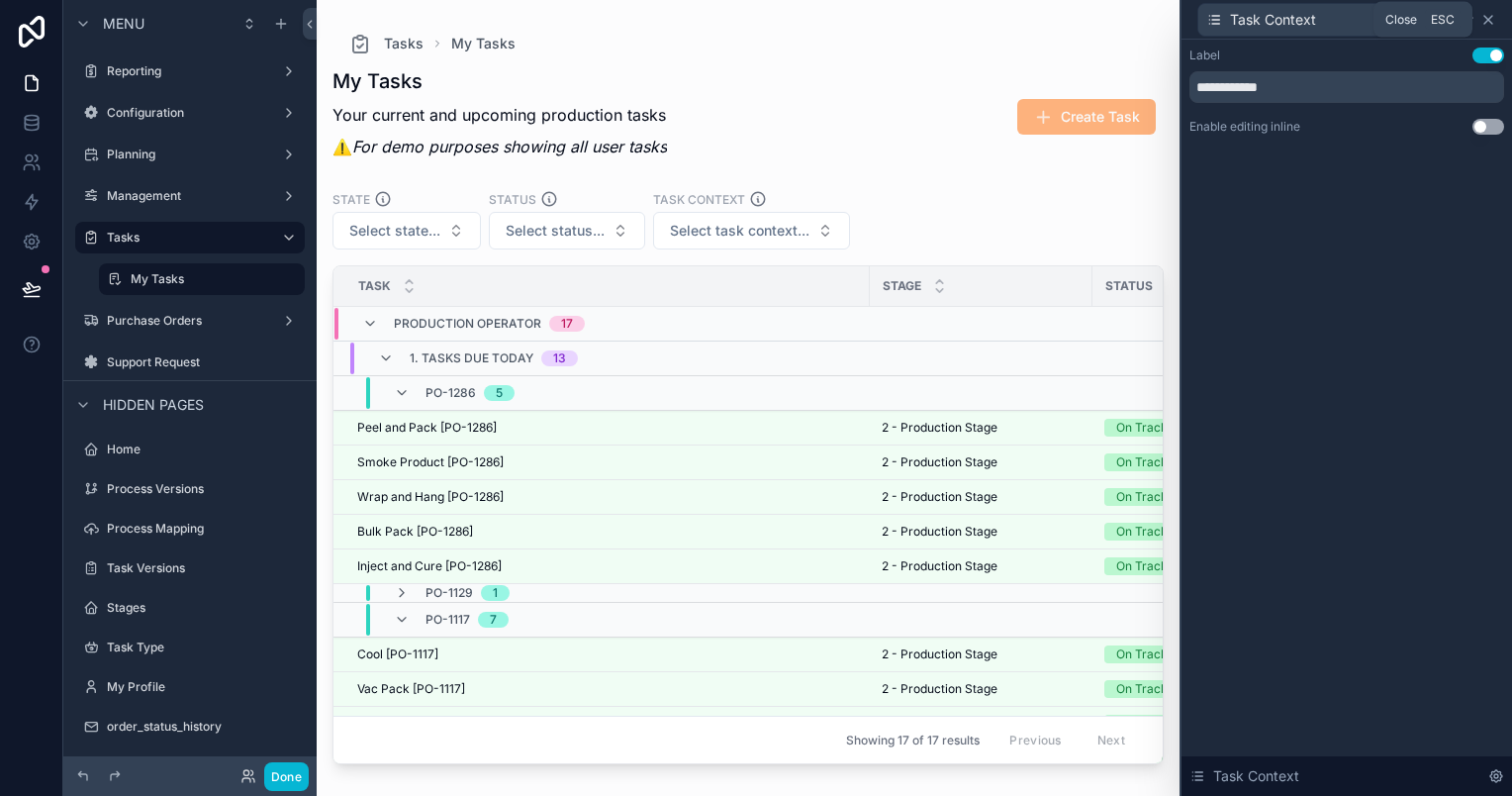 click 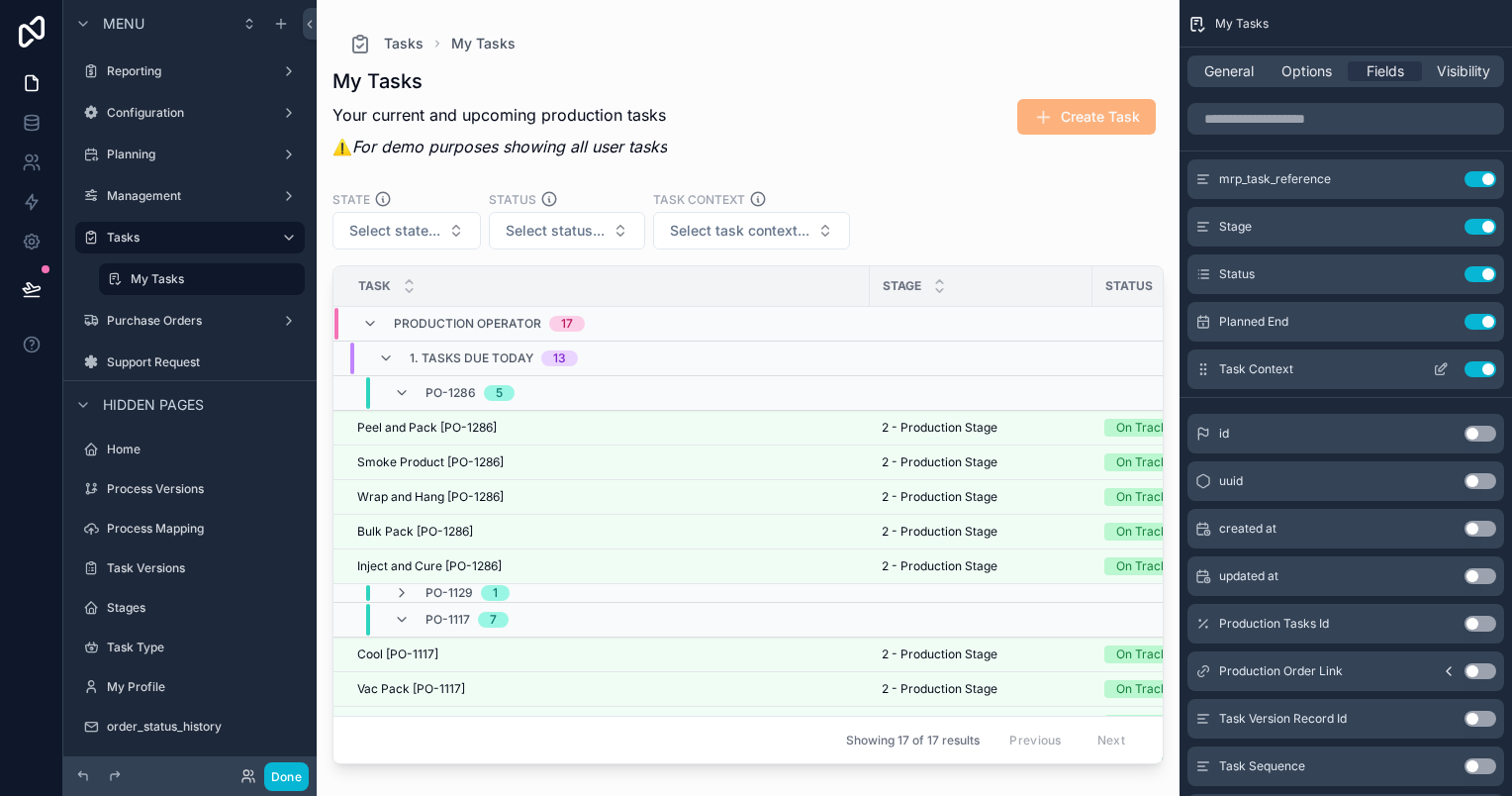 click on "Task Context" at bounding box center [1256, 369] 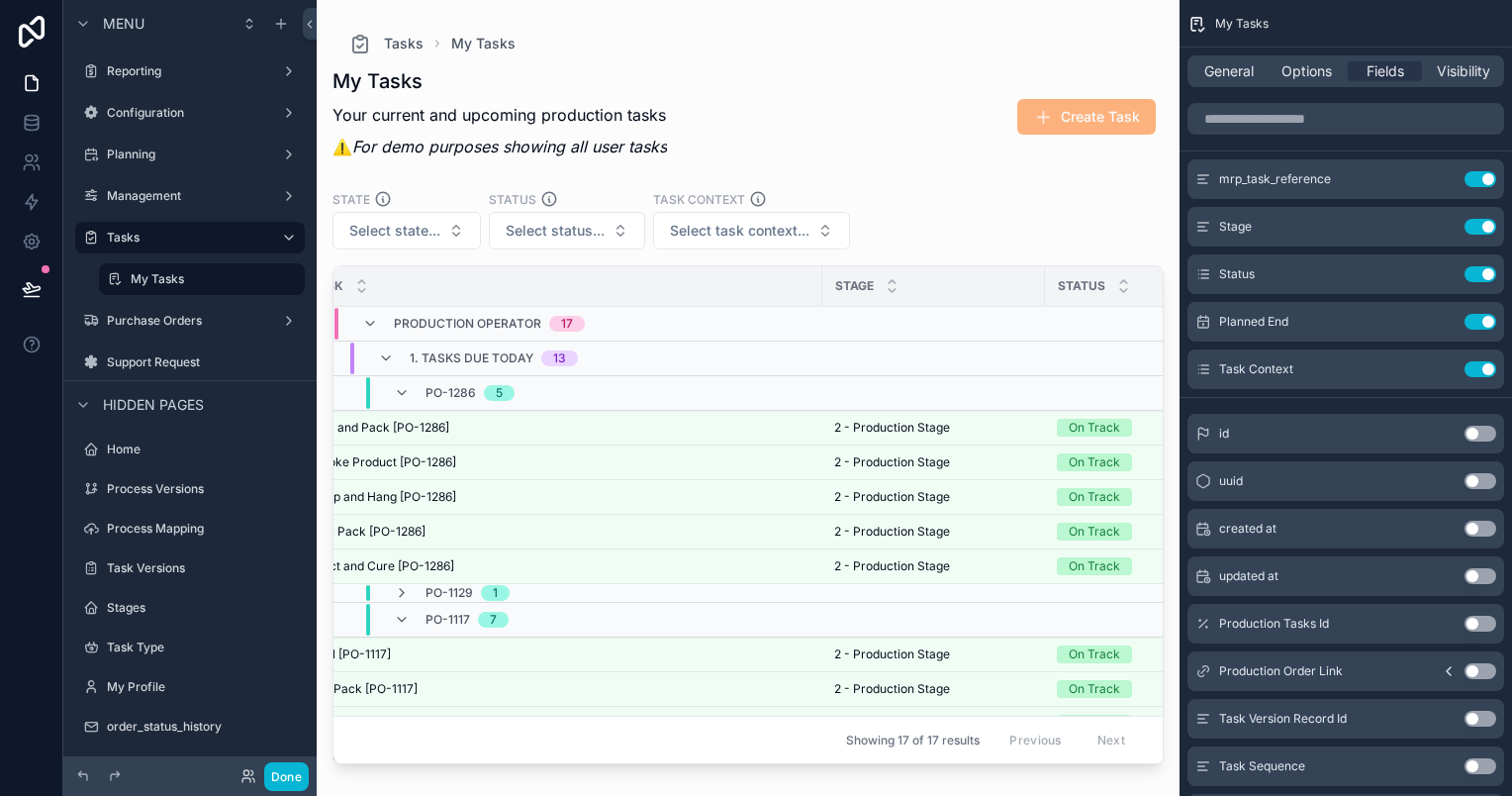 scroll, scrollTop: 0, scrollLeft: 0, axis: both 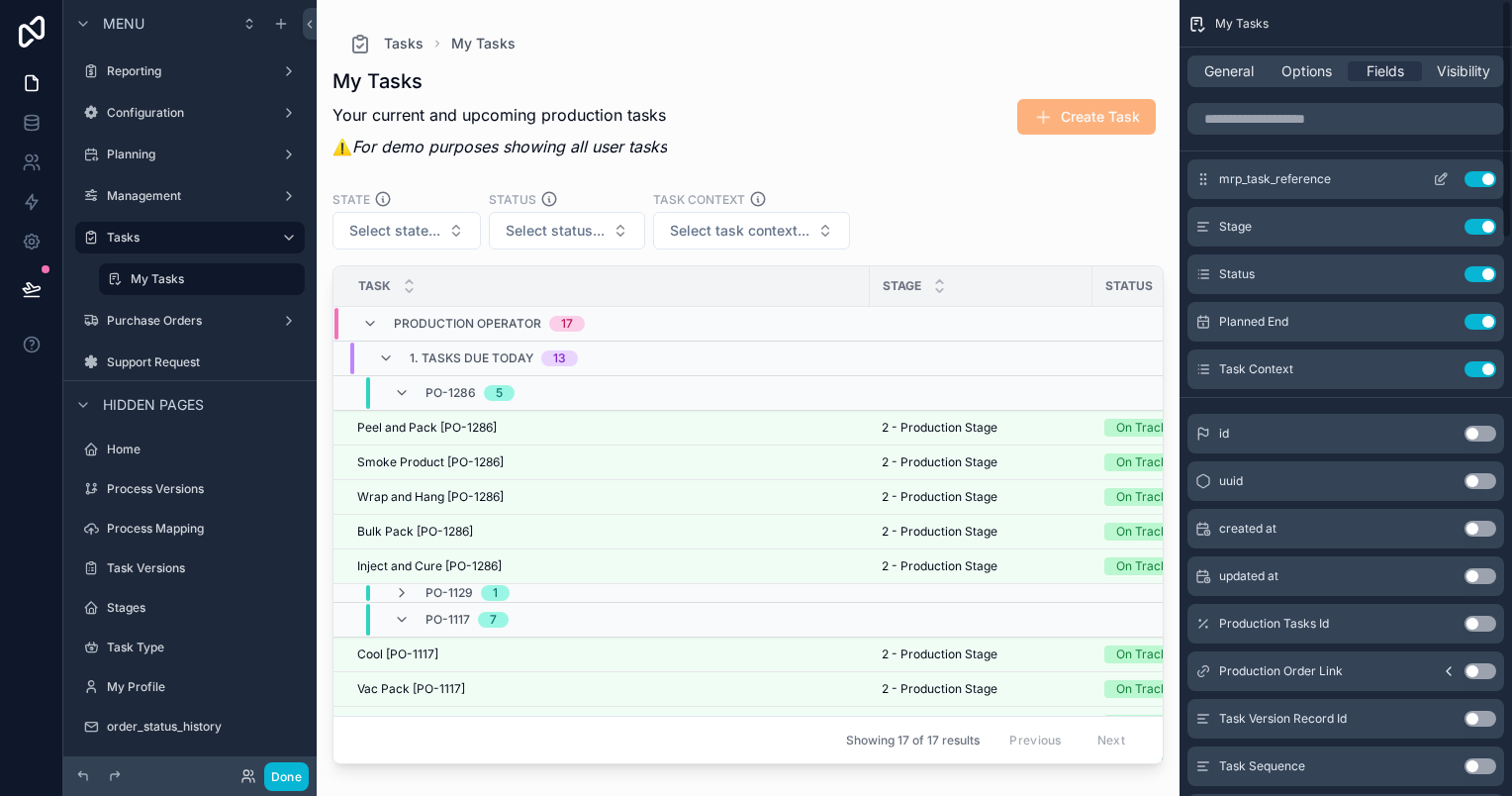 click on "Use setting" at bounding box center (1480, 179) 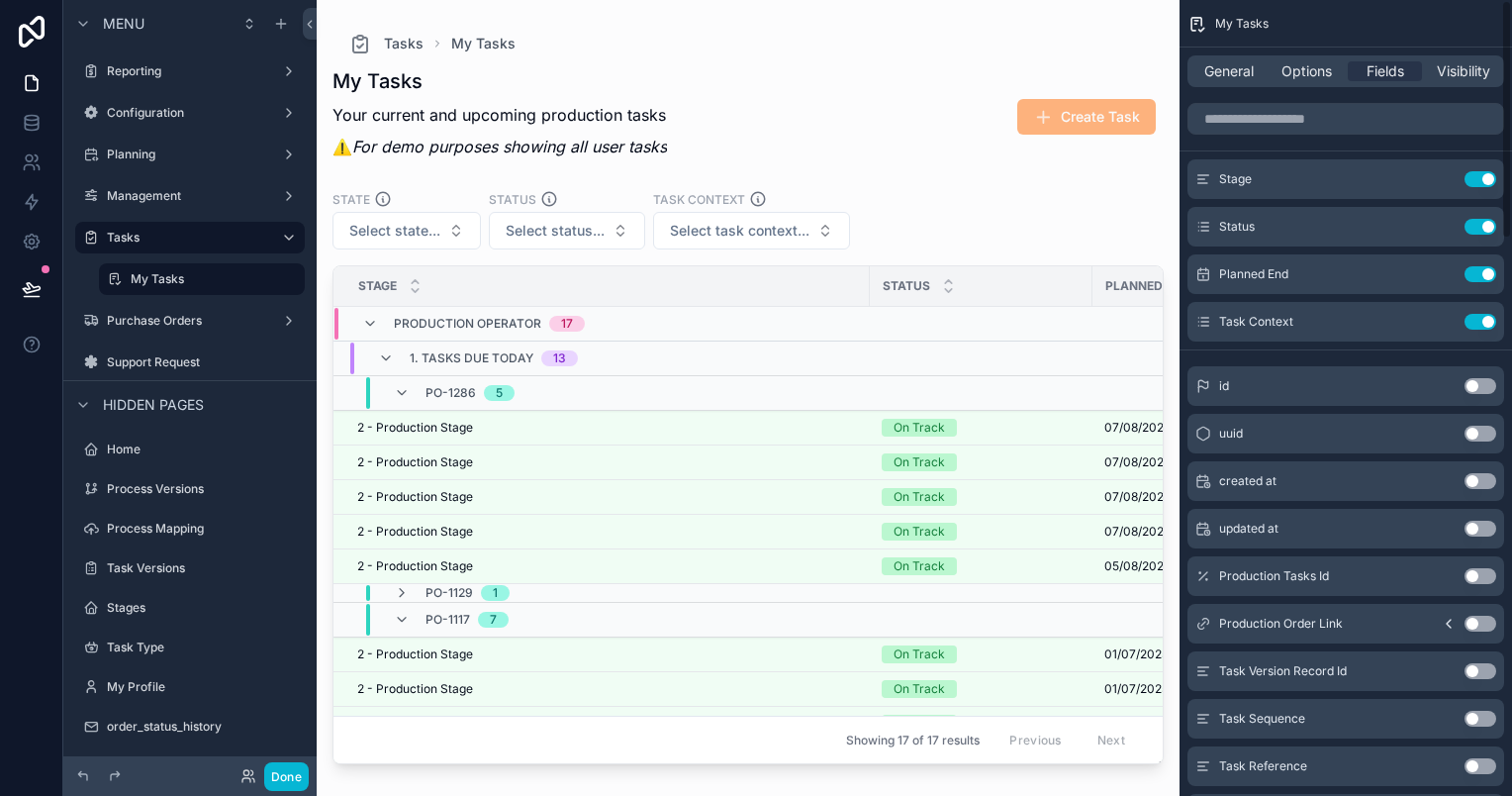 click on "Use setting" at bounding box center [1480, 179] 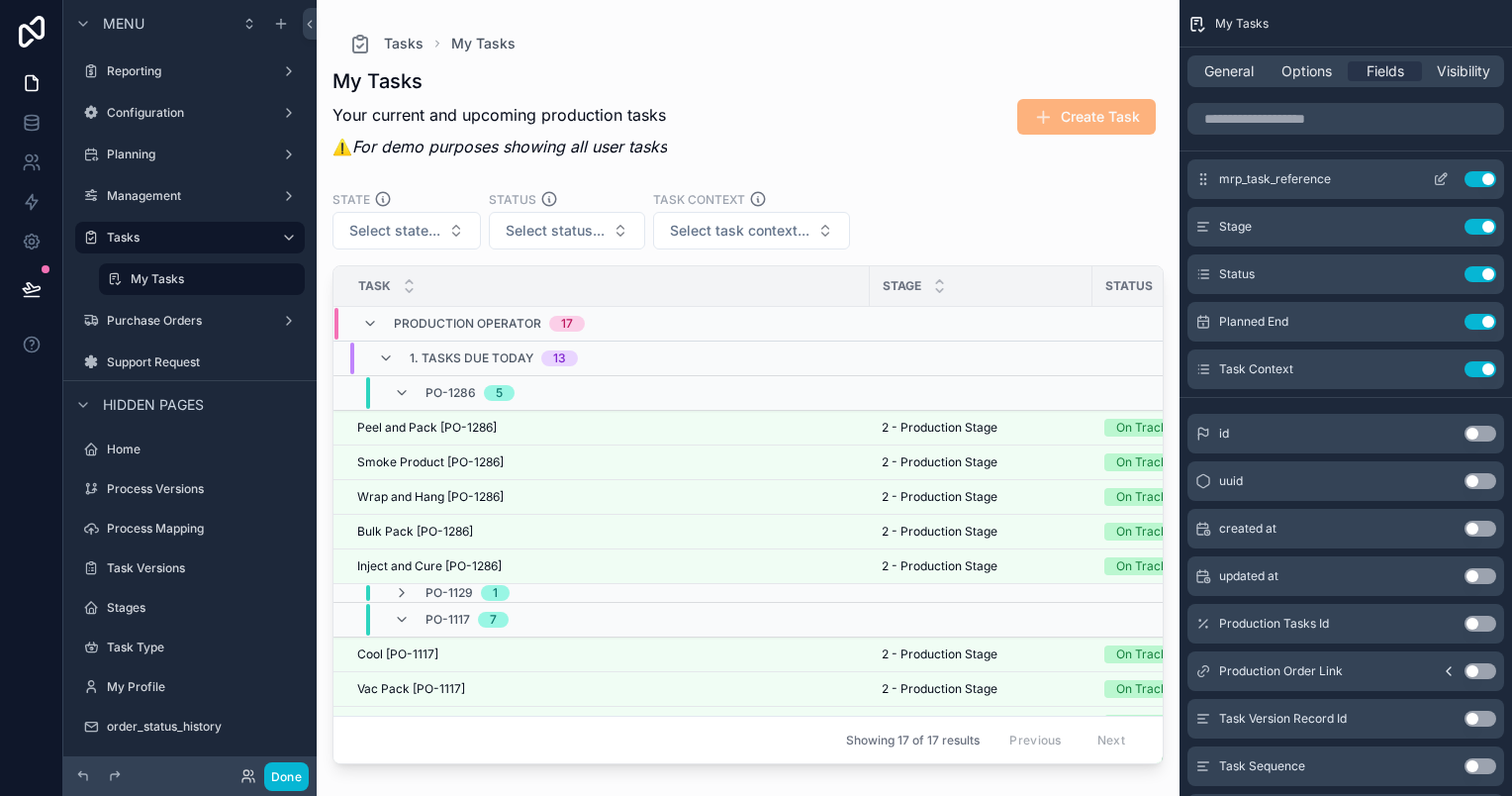 click 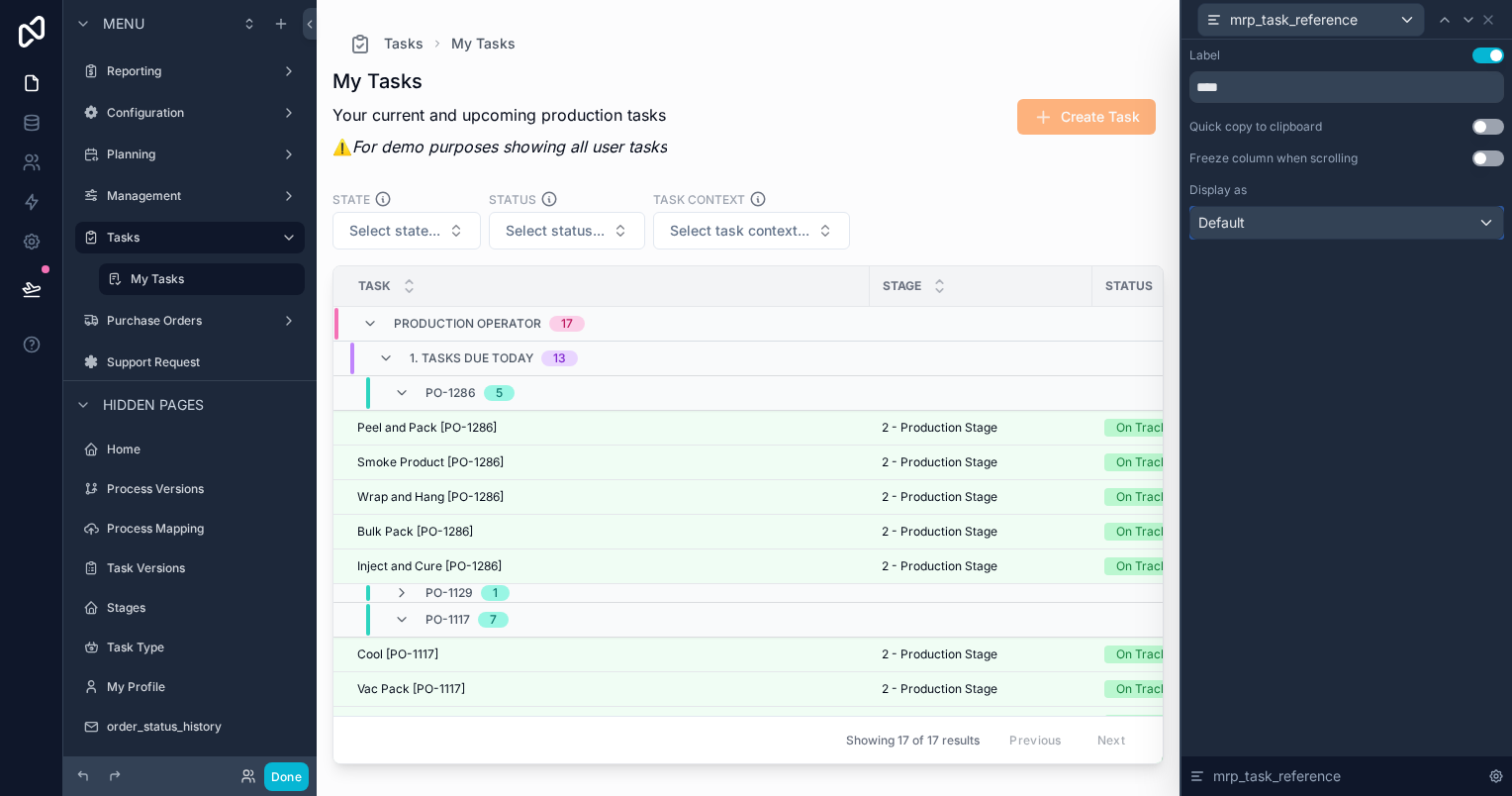 click on "Default" at bounding box center [1347, 223] 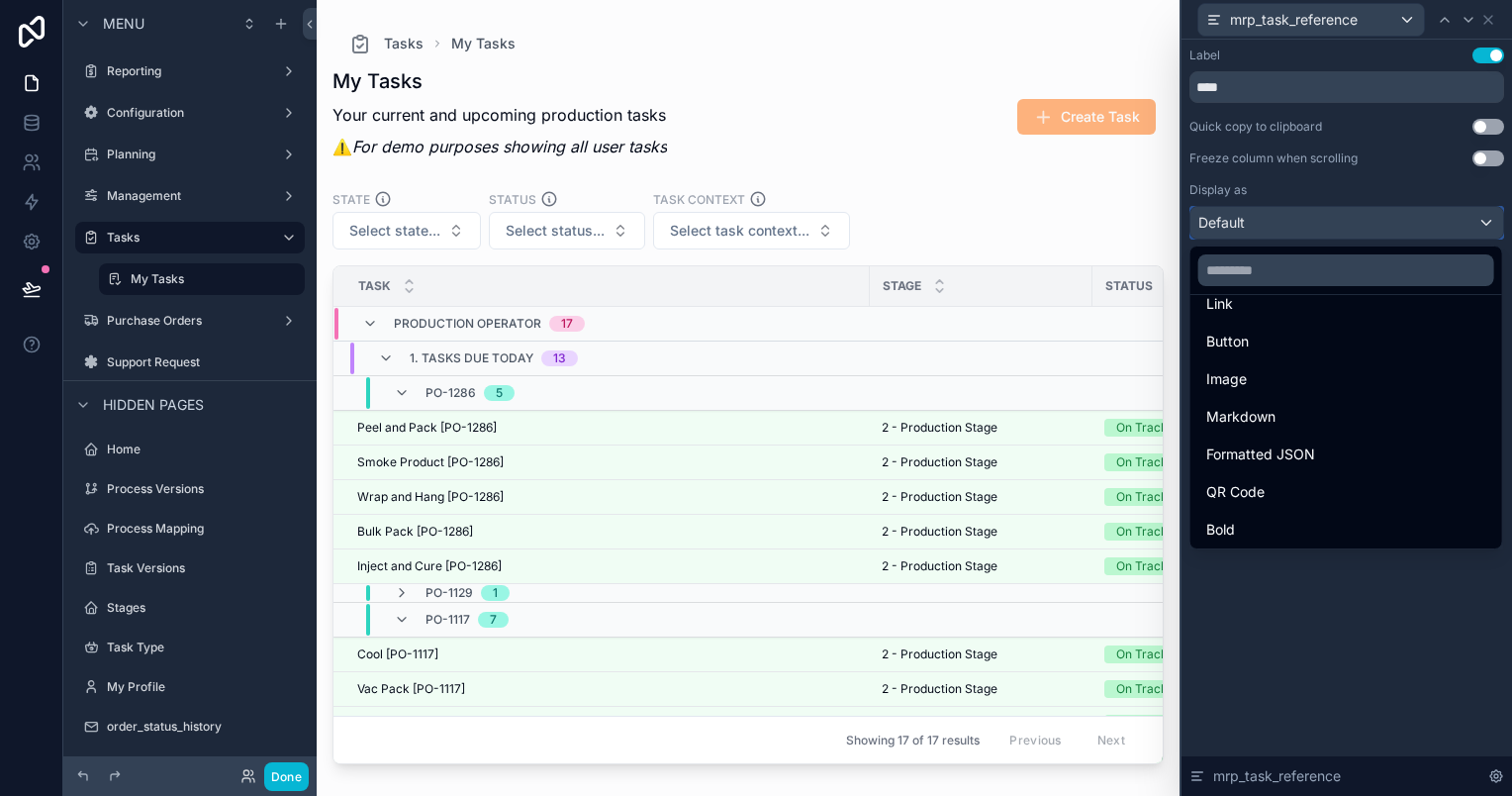 scroll, scrollTop: 0, scrollLeft: 0, axis: both 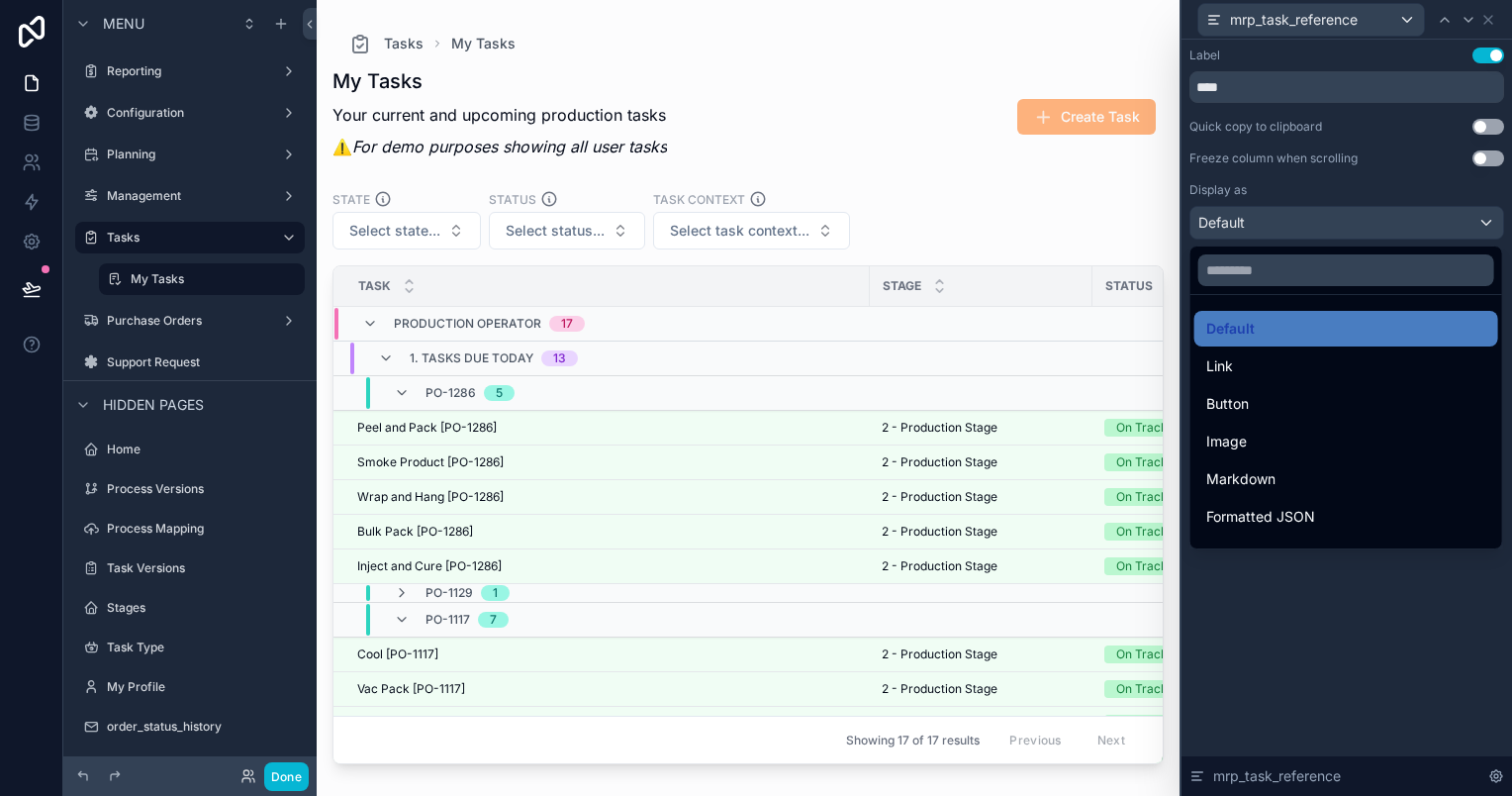click at bounding box center (1347, 398) 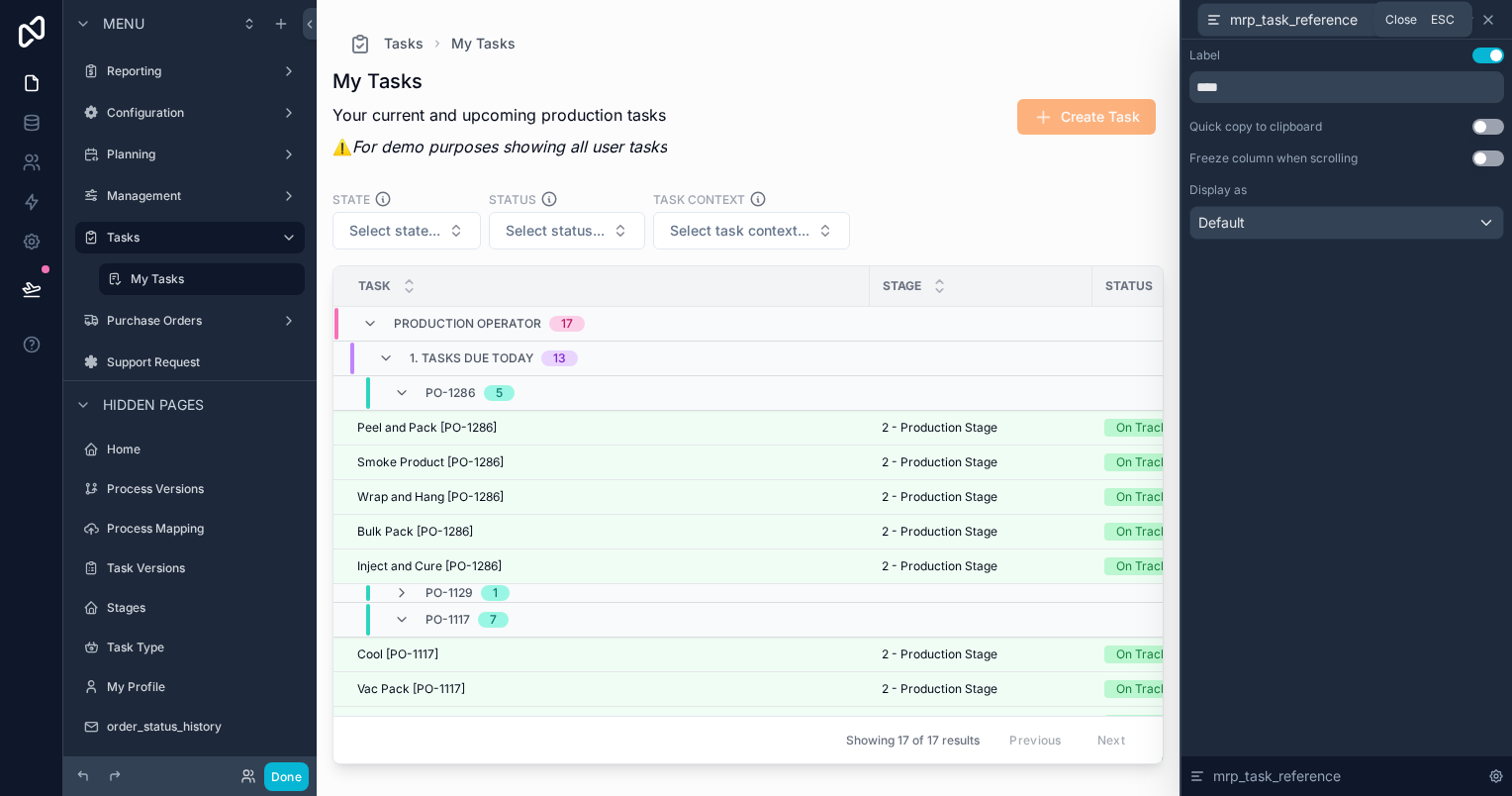 click 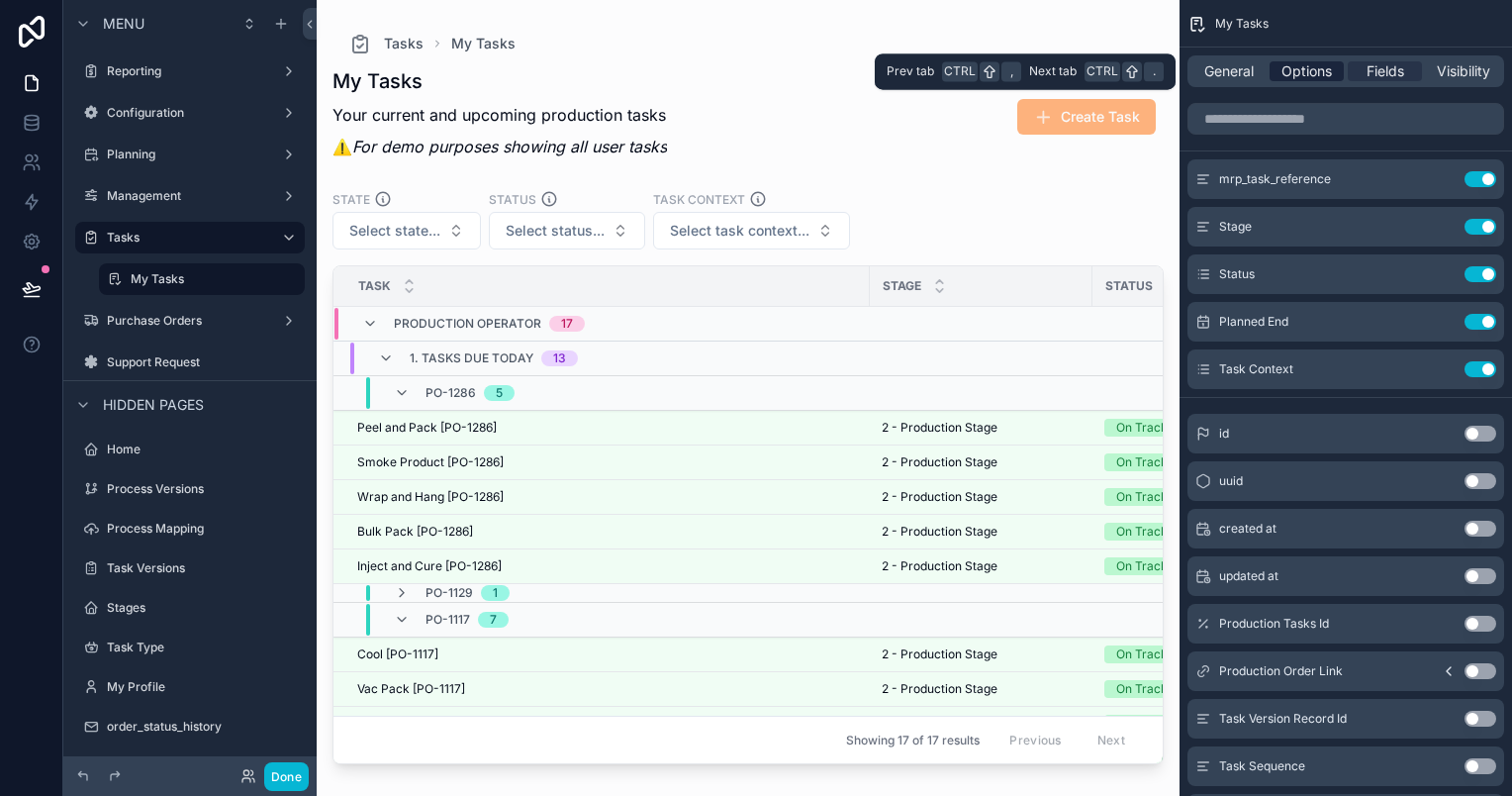click on "Options" at bounding box center [1306, 71] 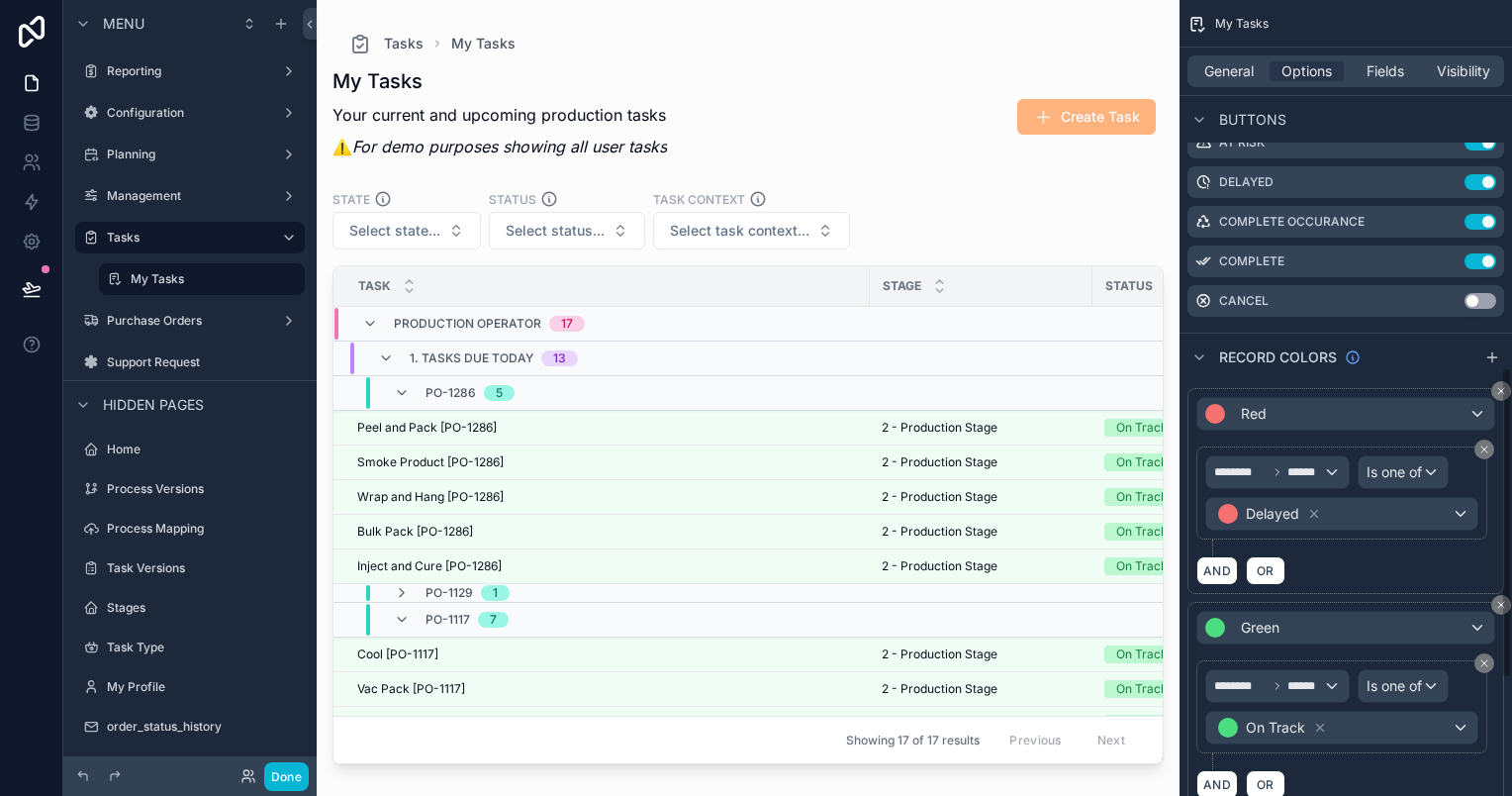 scroll, scrollTop: 746, scrollLeft: 0, axis: vertical 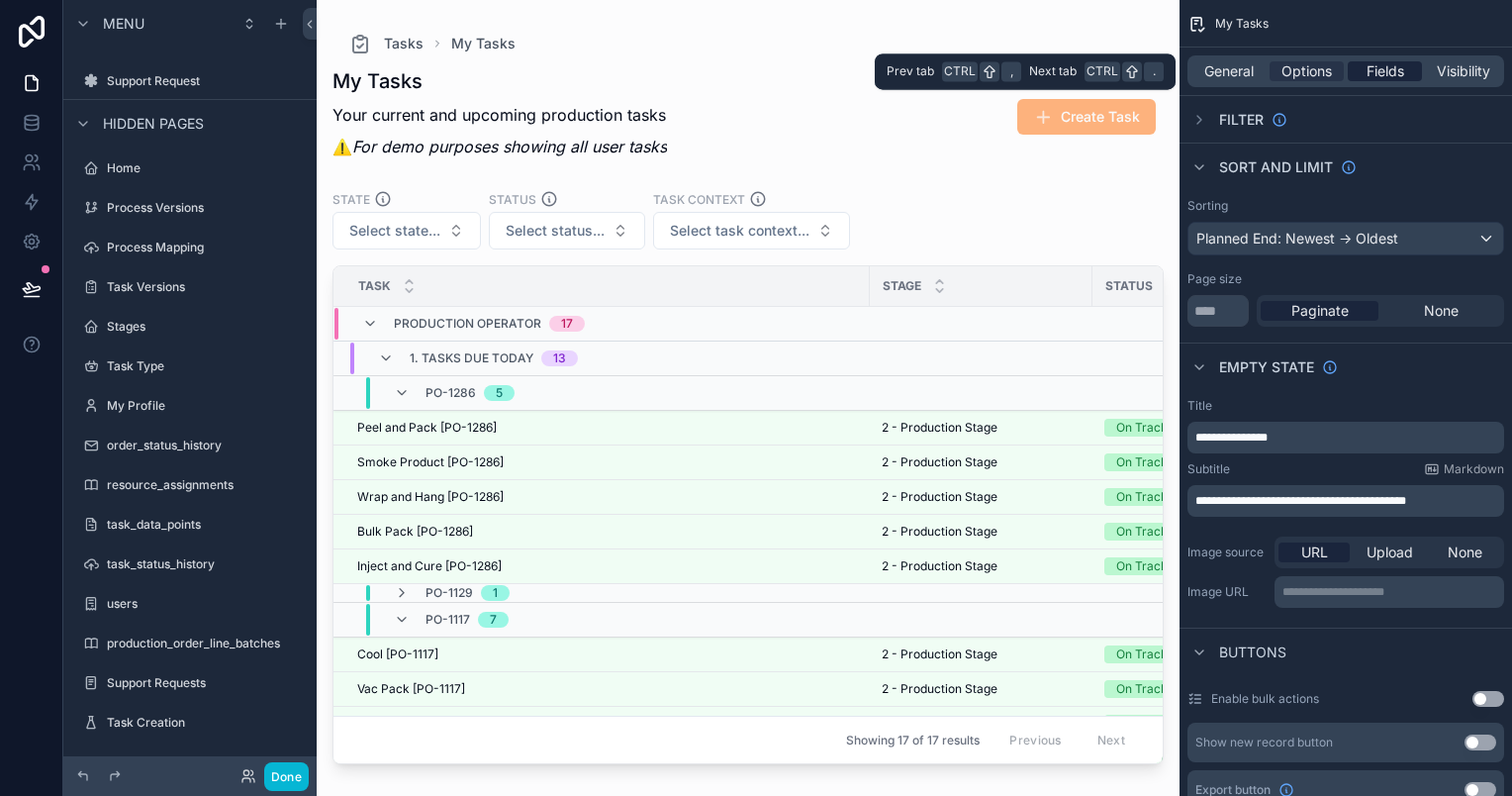 click on "Fields" at bounding box center [1385, 71] 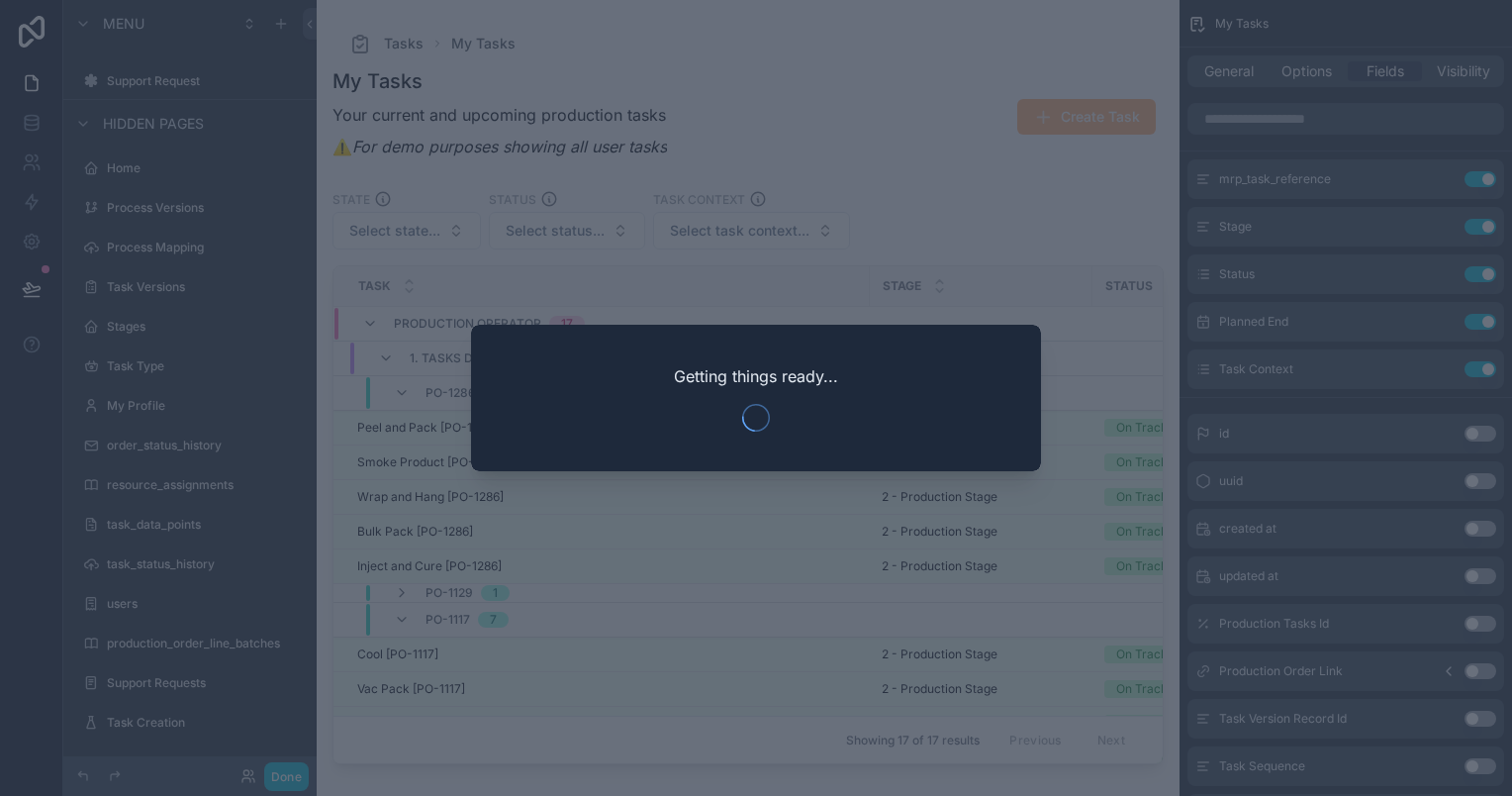 click at bounding box center (756, 398) 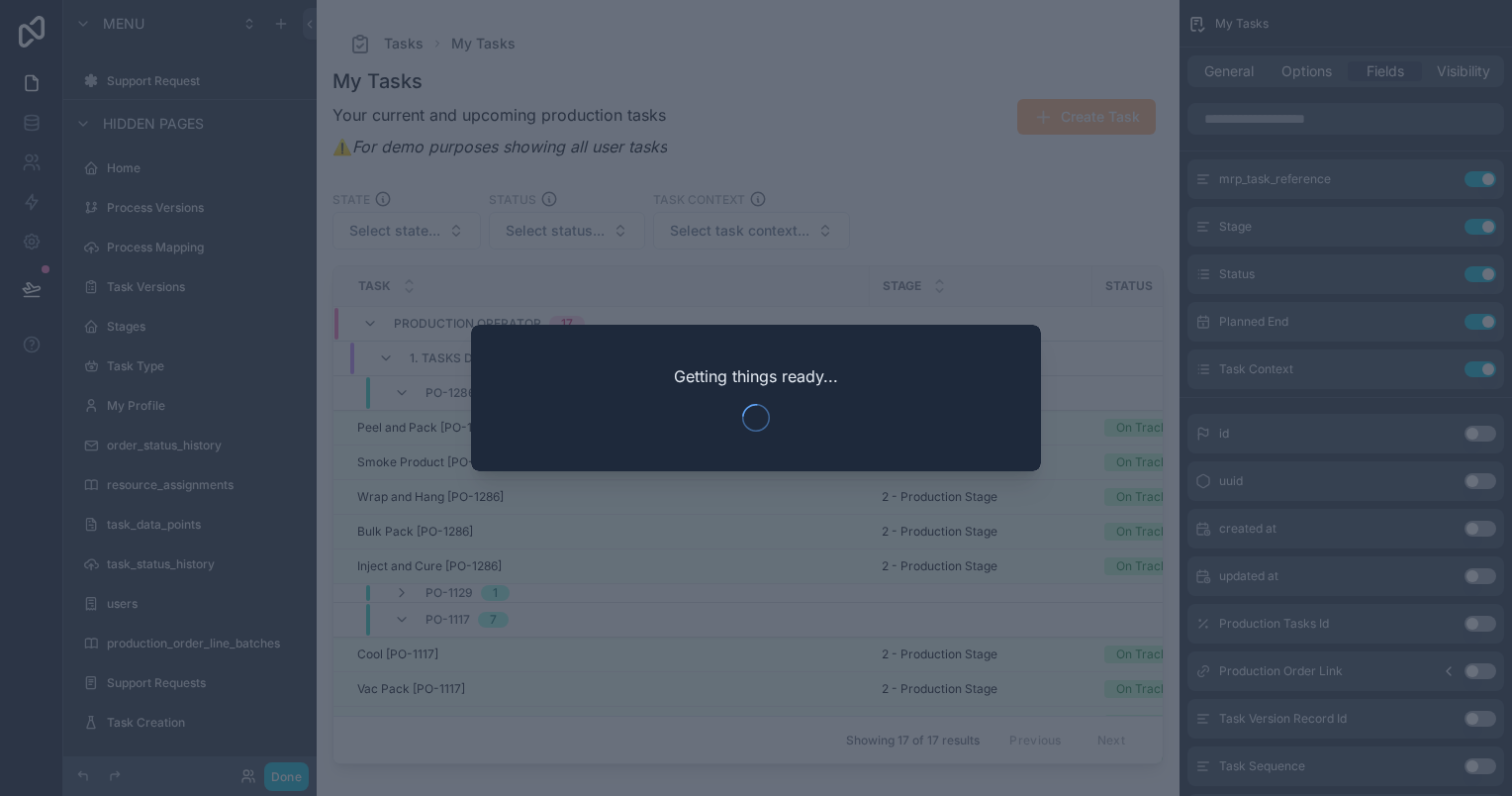 click on "Getting things ready..." at bounding box center [756, 398] 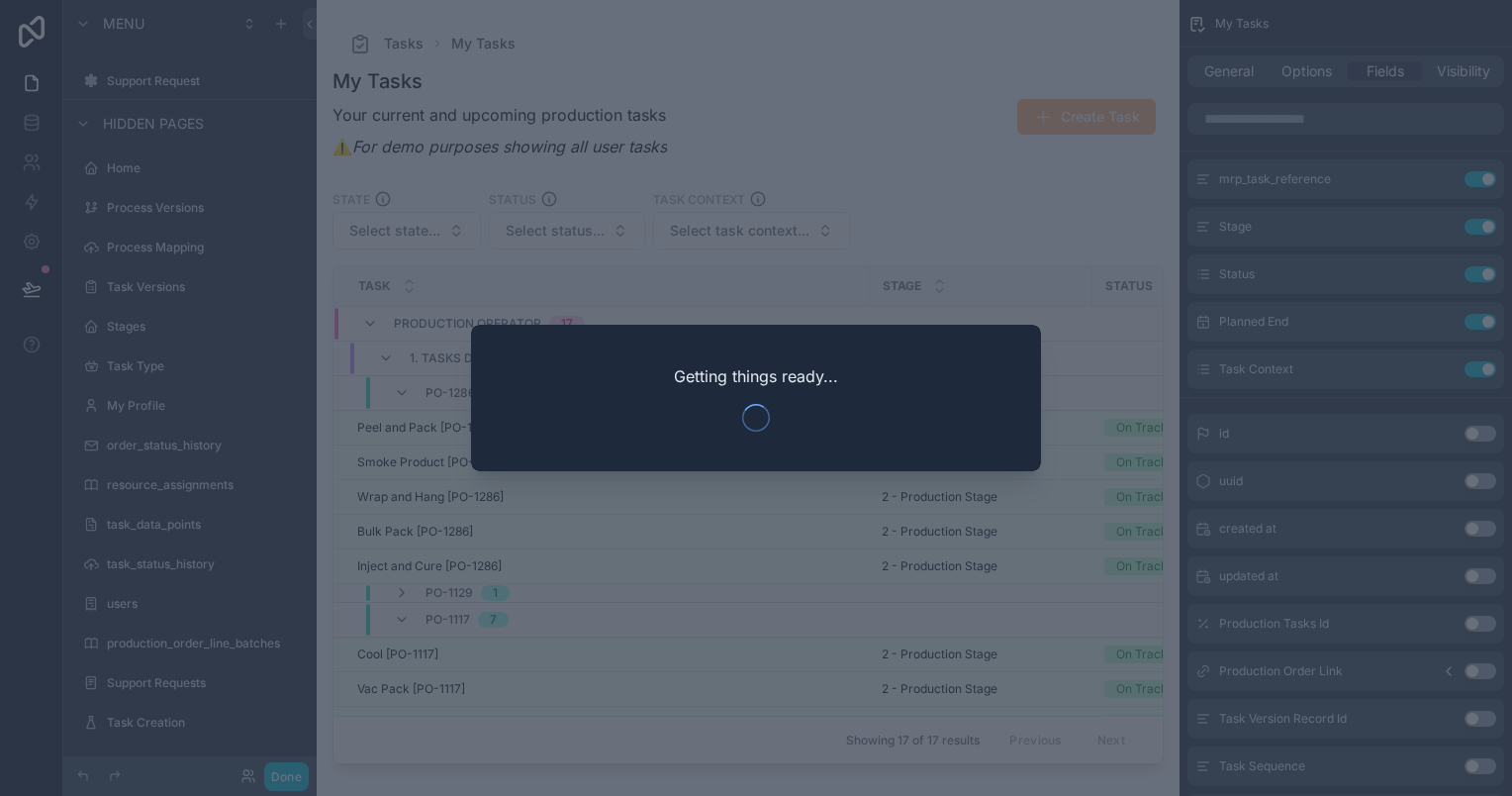click at bounding box center (756, 398) 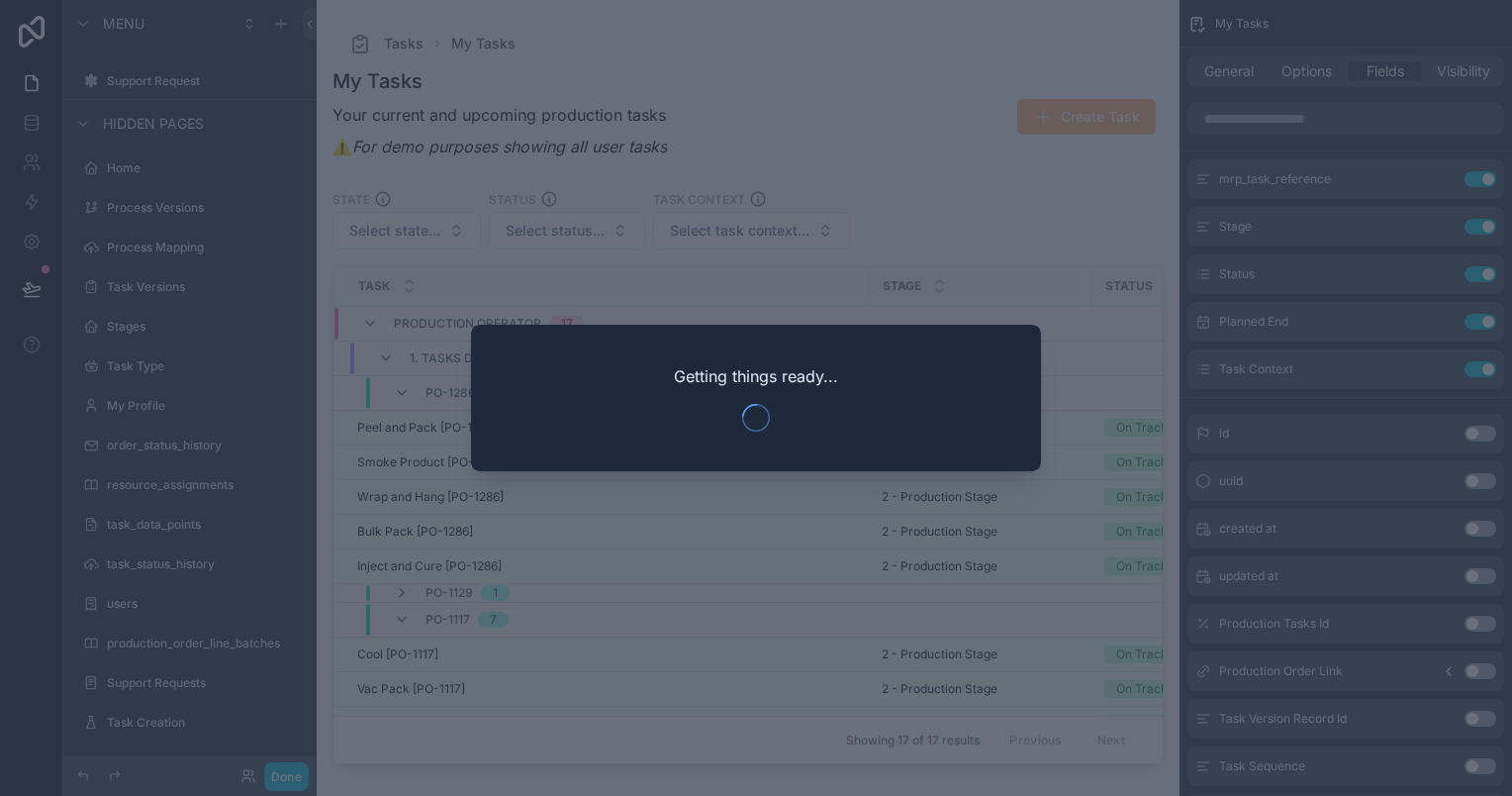 click at bounding box center [756, 398] 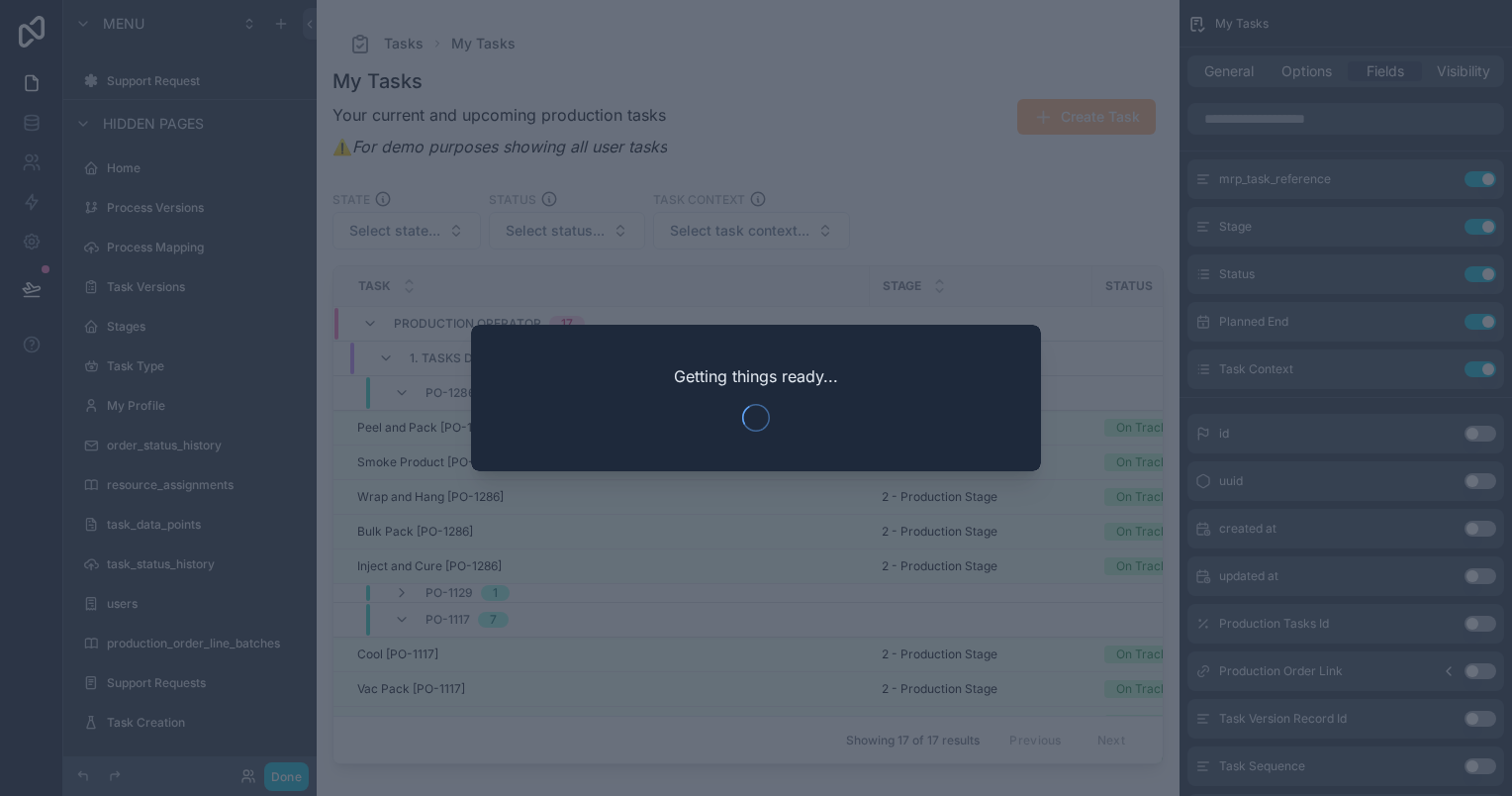click at bounding box center [756, 398] 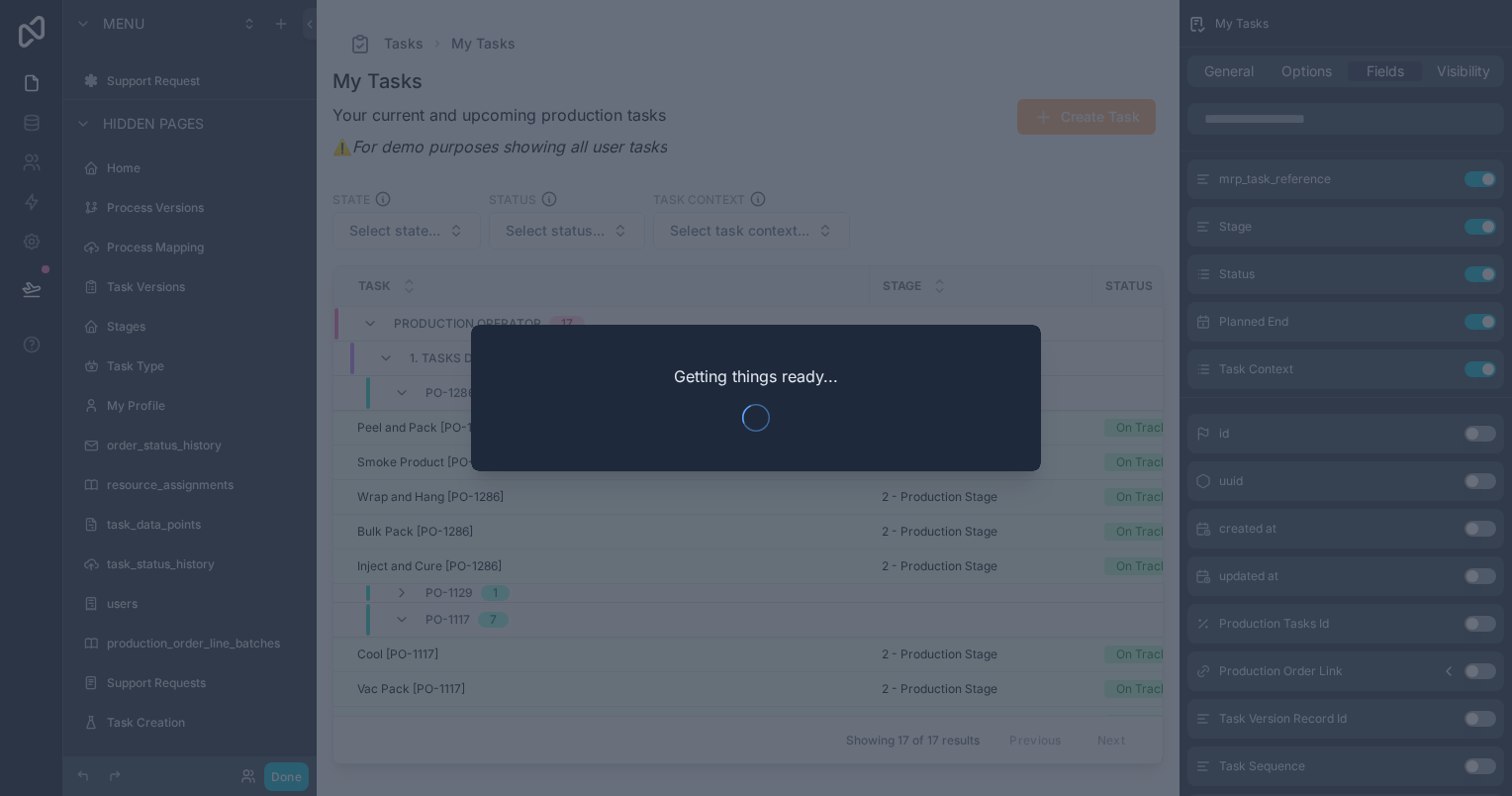 click at bounding box center (756, 398) 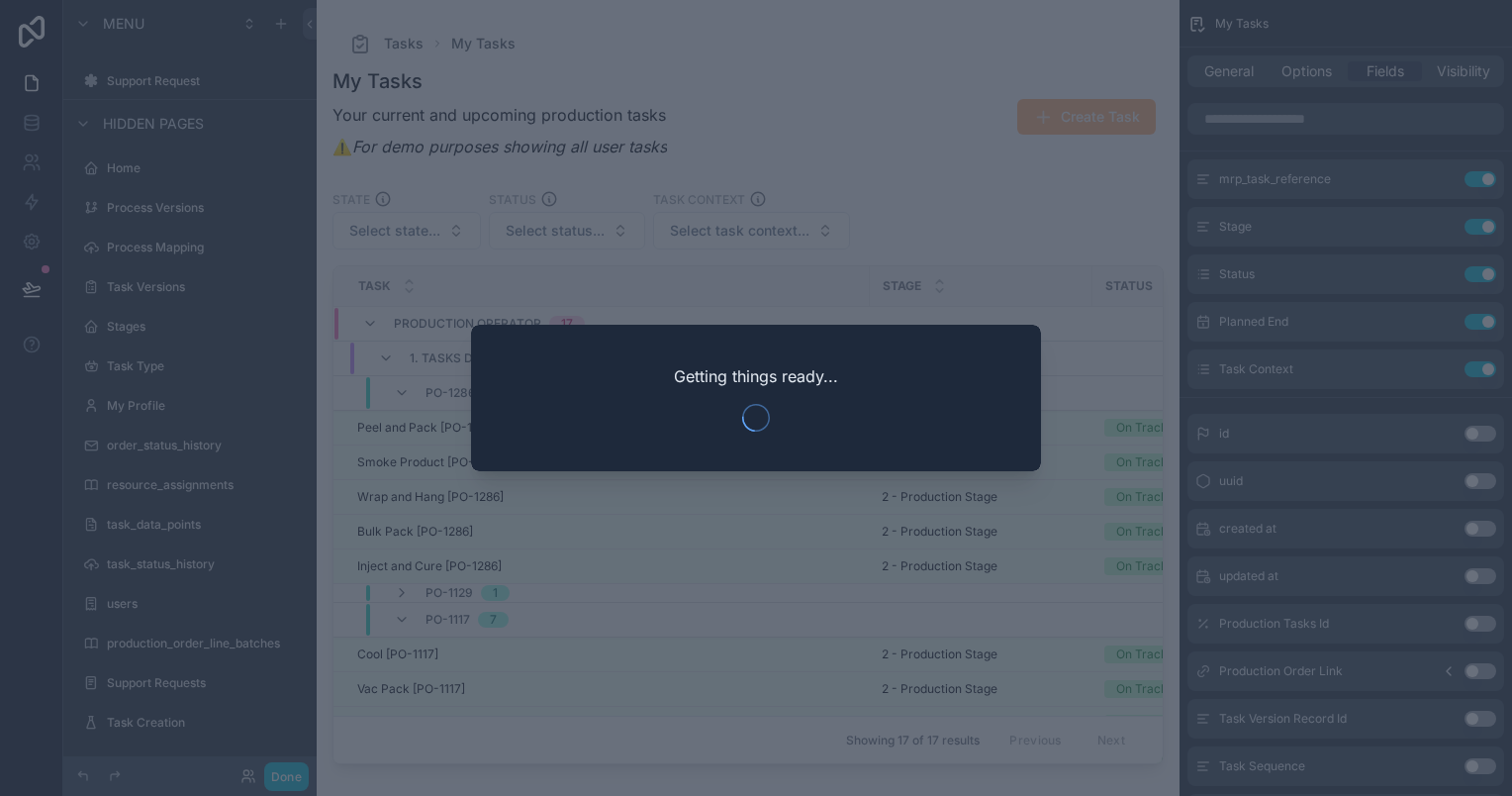 click at bounding box center (756, 398) 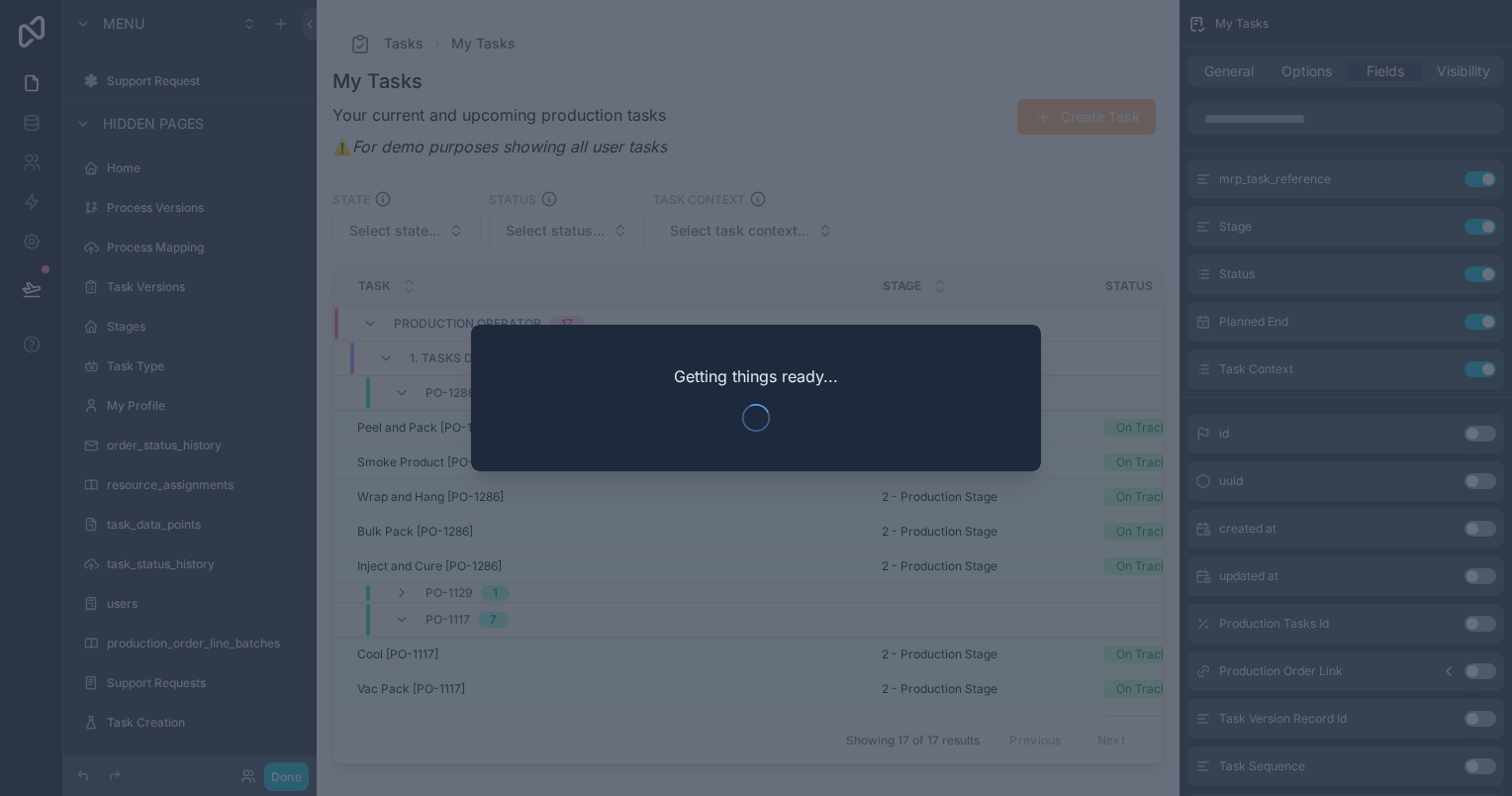click at bounding box center (756, 398) 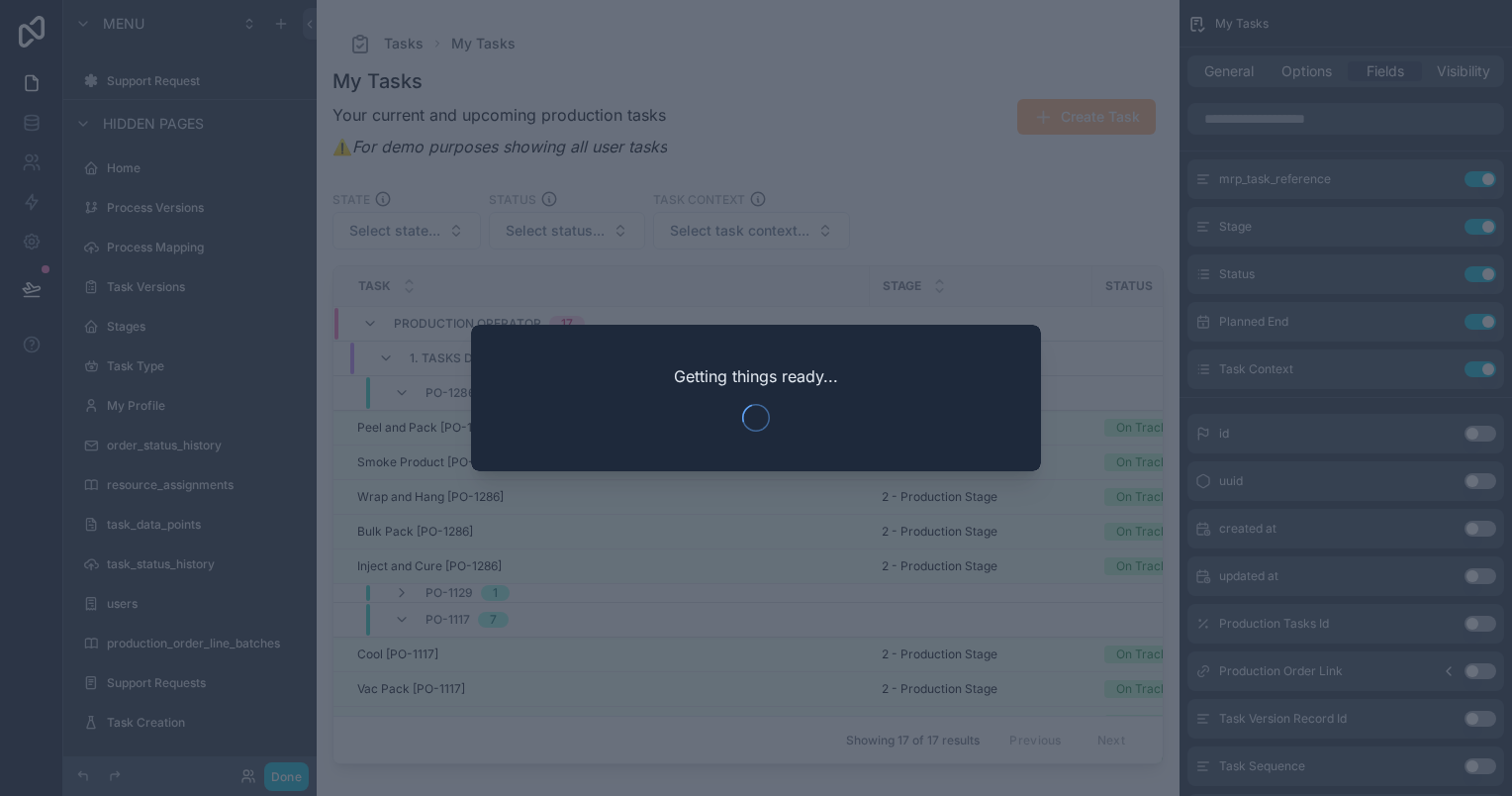 click at bounding box center (756, 398) 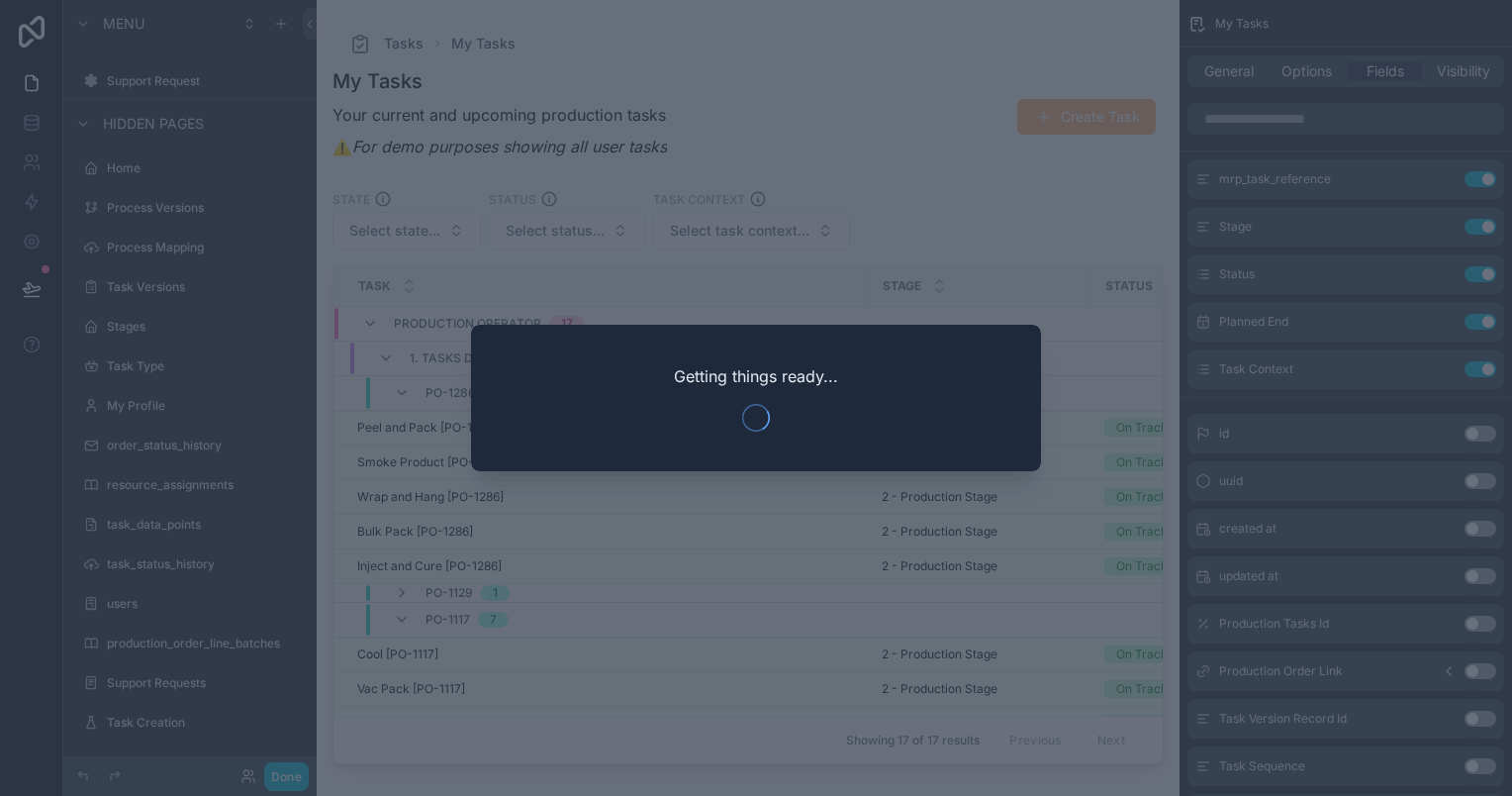 click at bounding box center [756, 398] 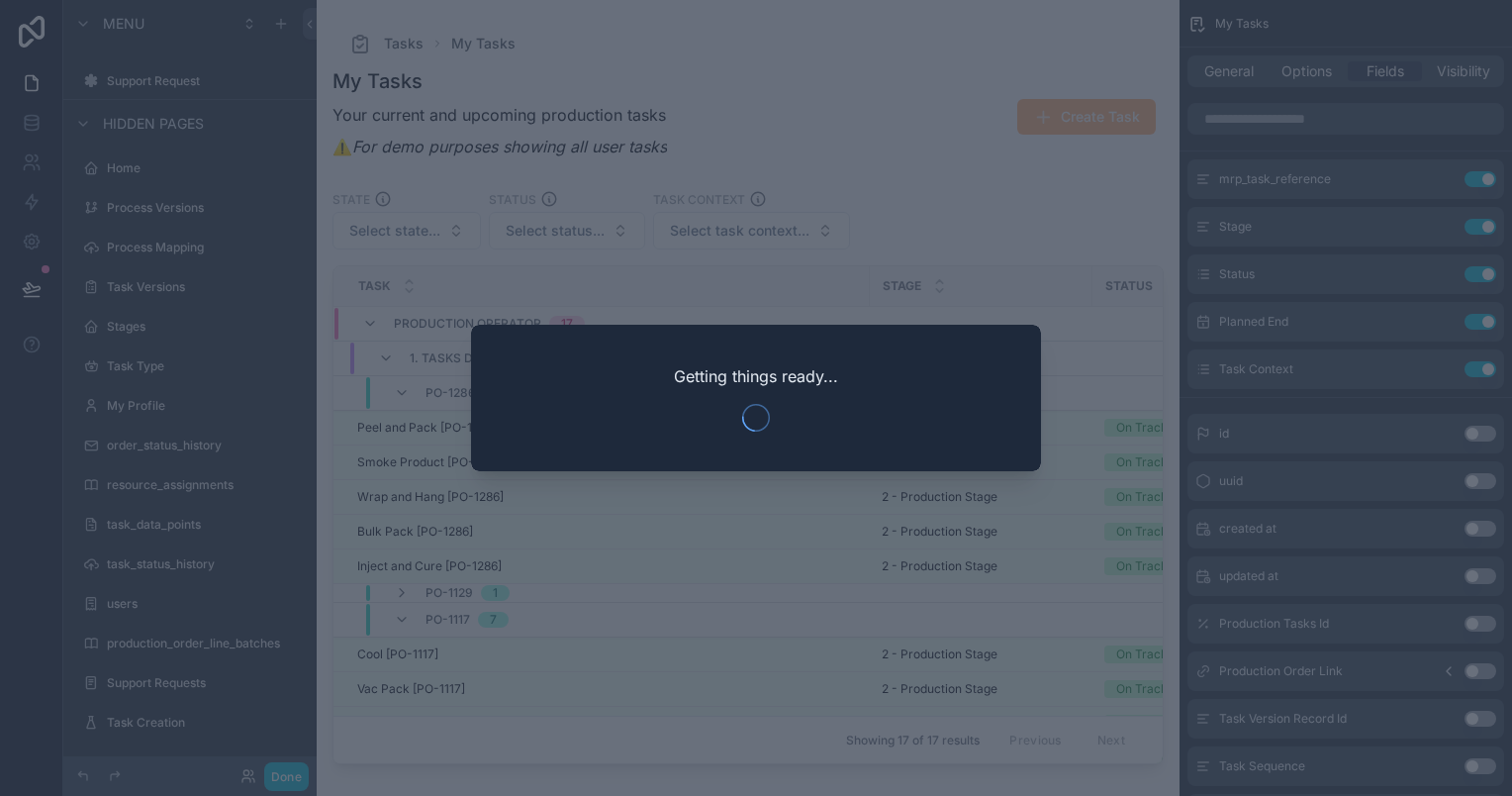 click at bounding box center [756, 398] 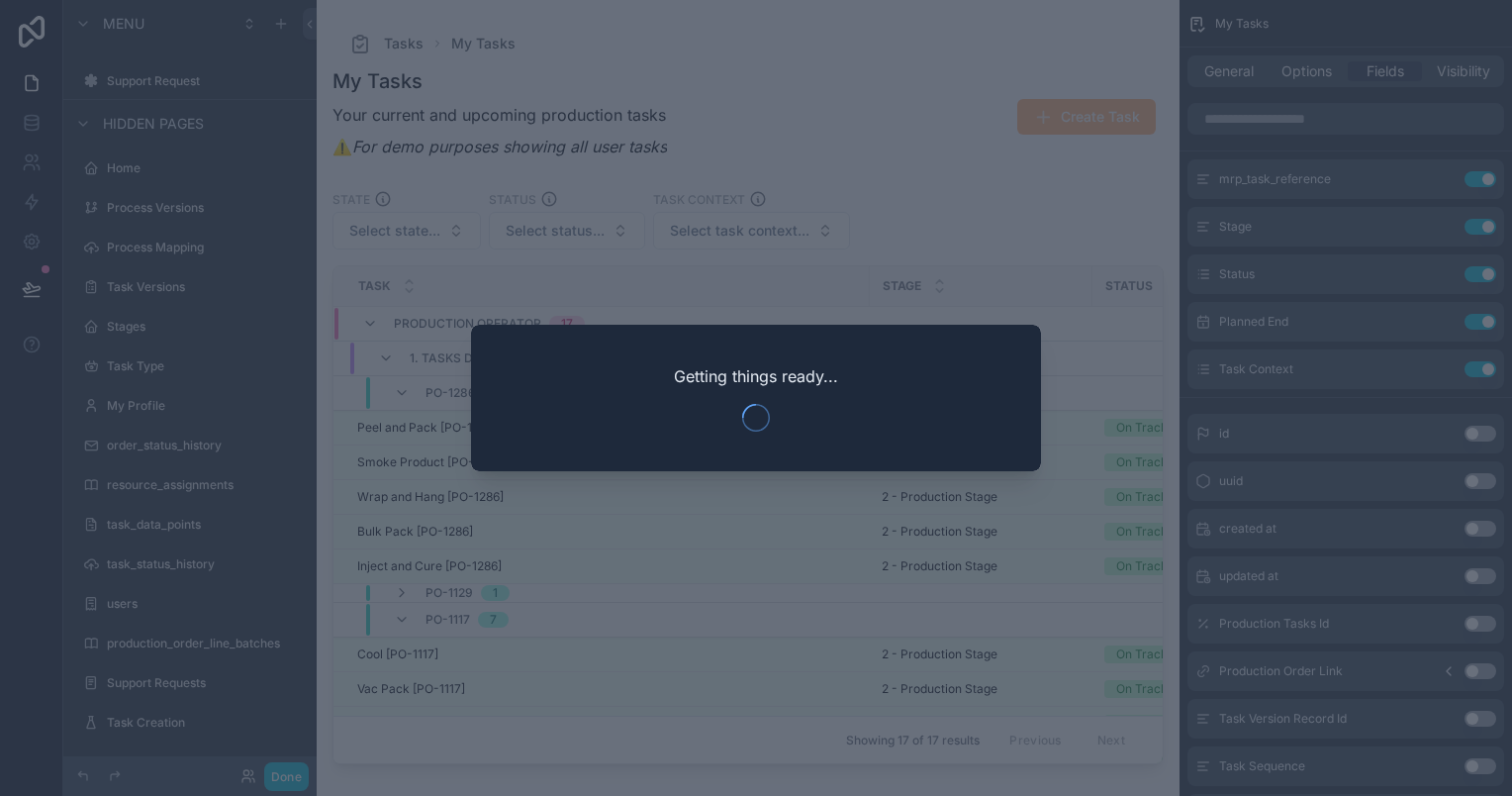 click at bounding box center (756, 398) 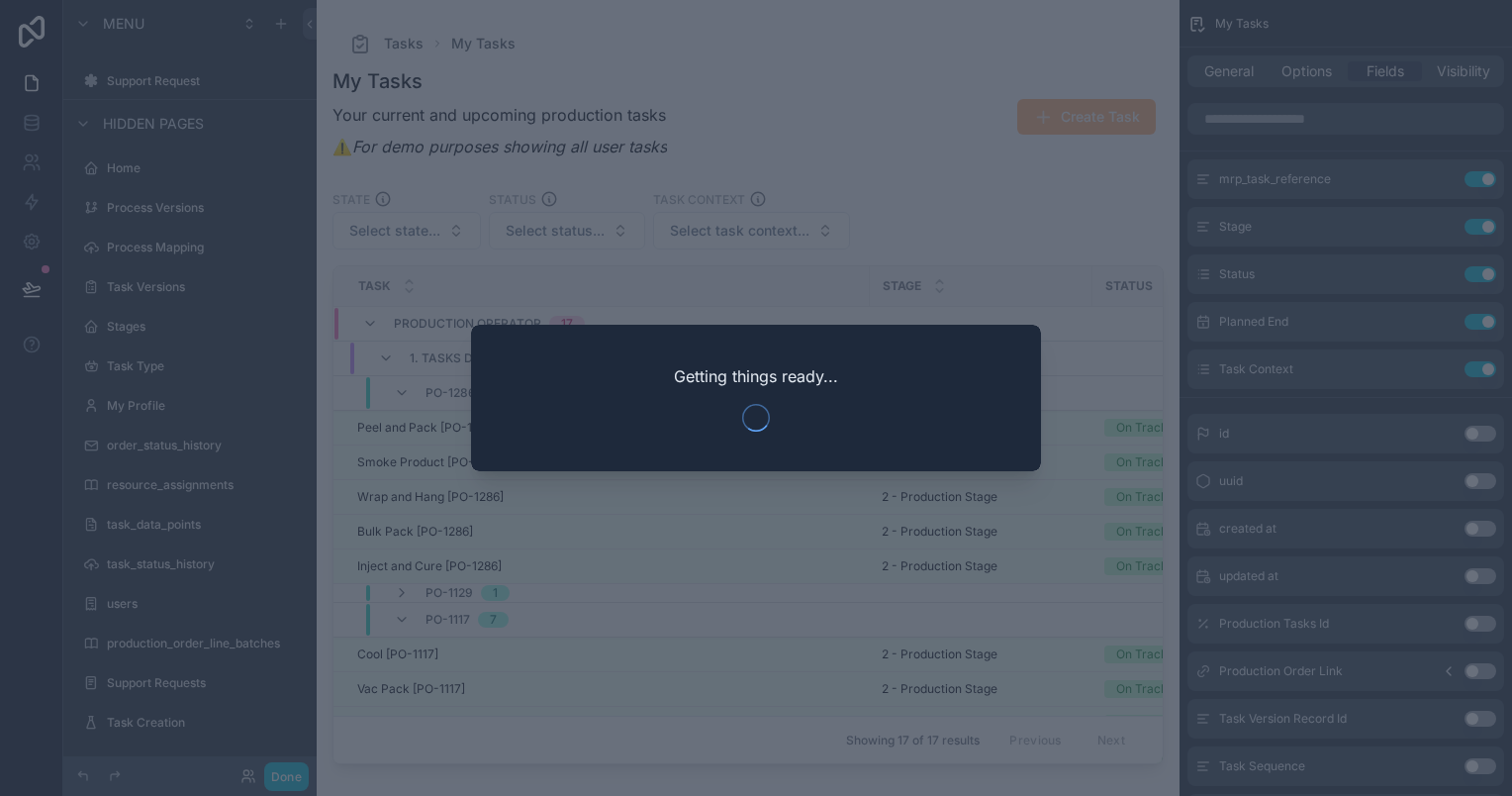 click on "Getting things ready..." at bounding box center [756, 376] 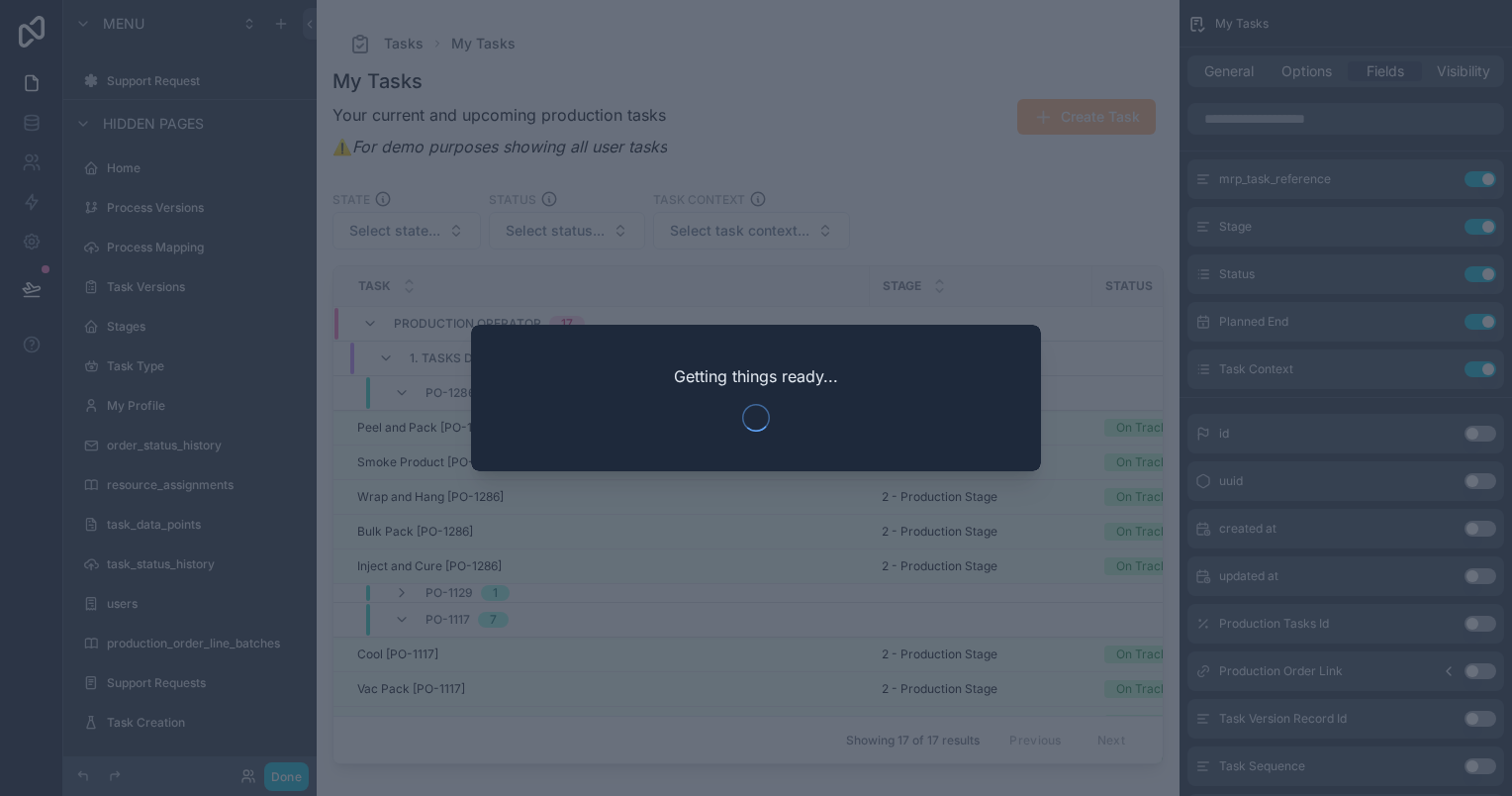 click at bounding box center [756, 398] 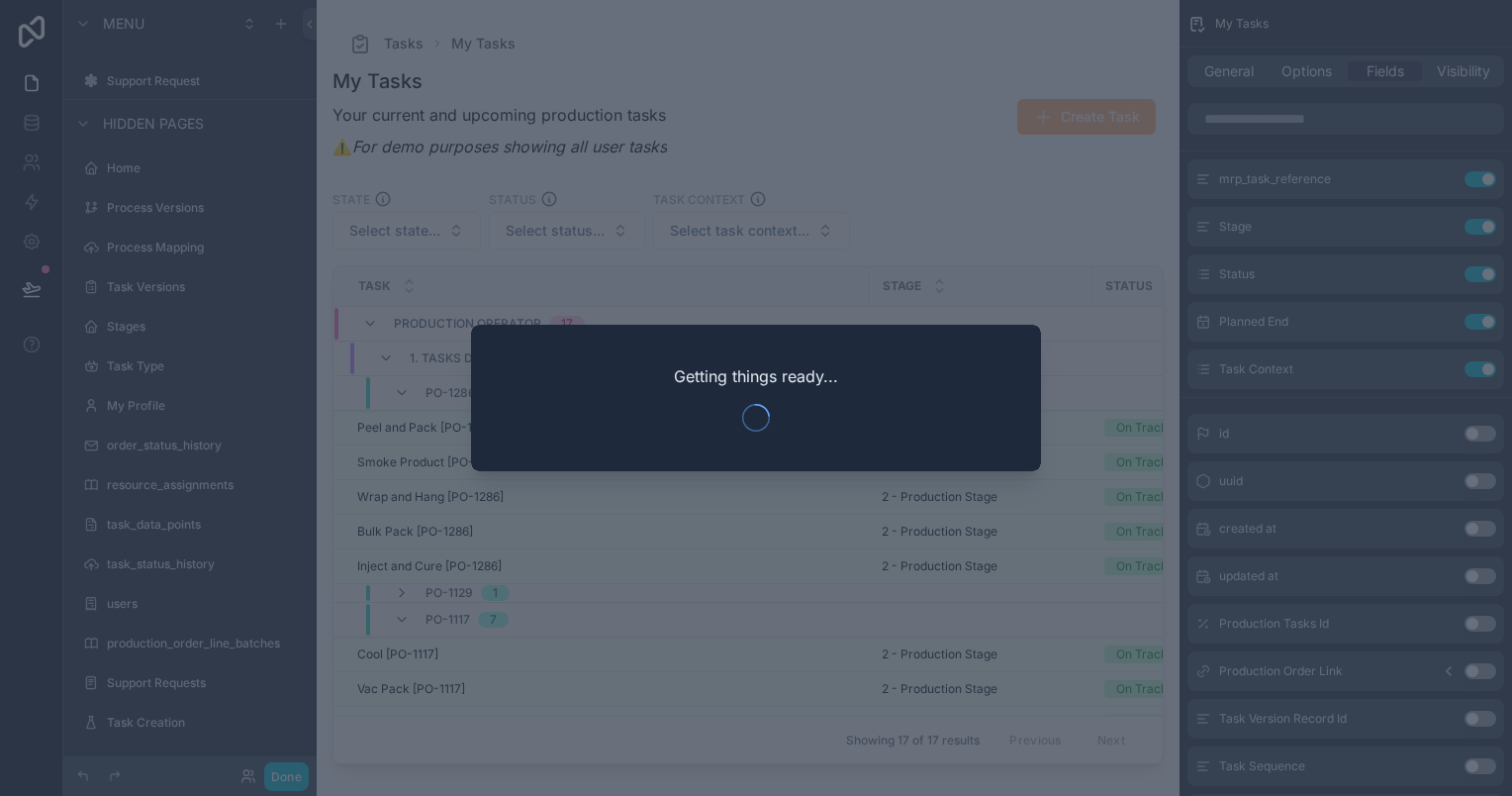 click at bounding box center (756, 398) 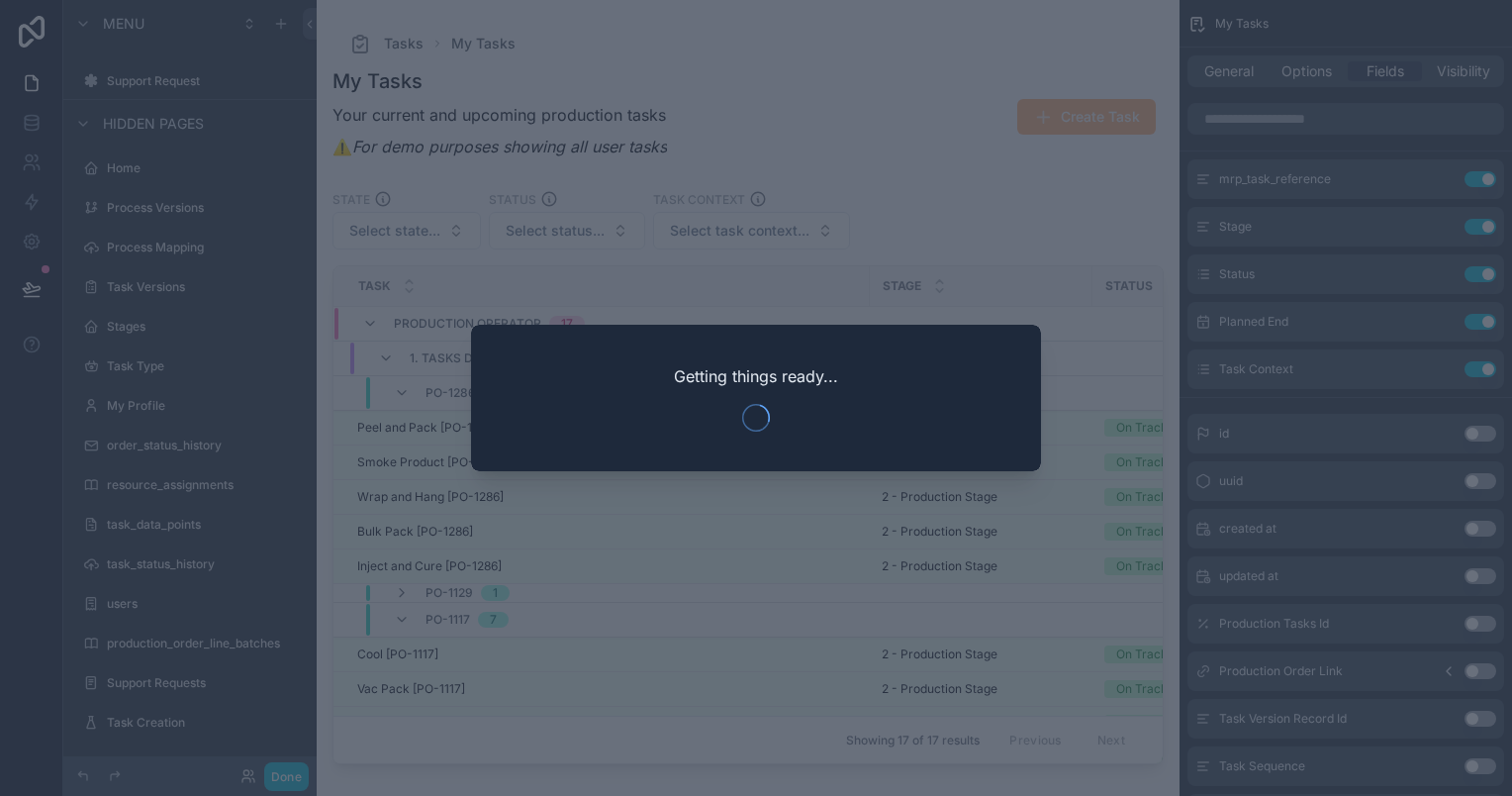 click at bounding box center [756, 398] 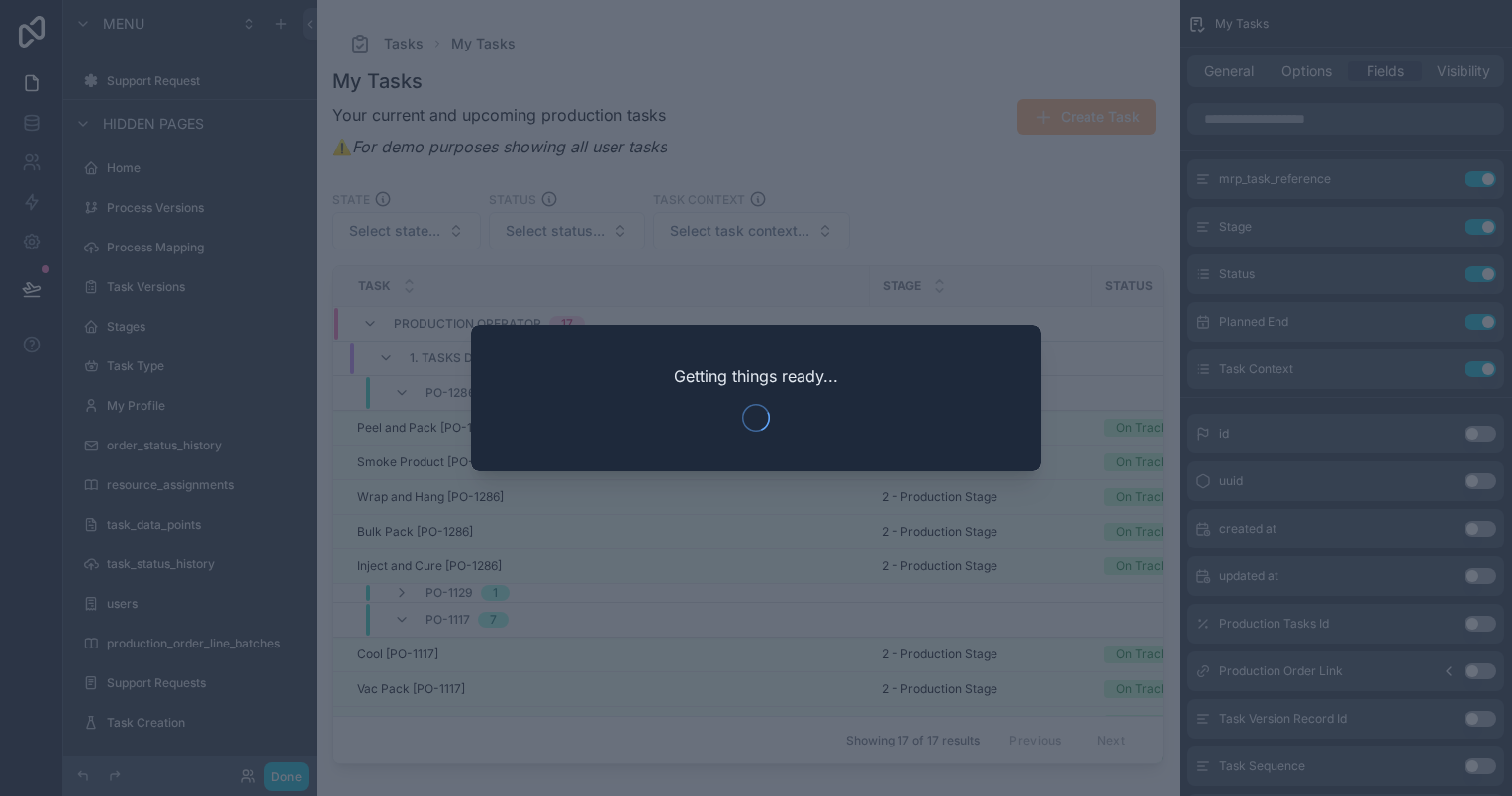 click at bounding box center [756, 398] 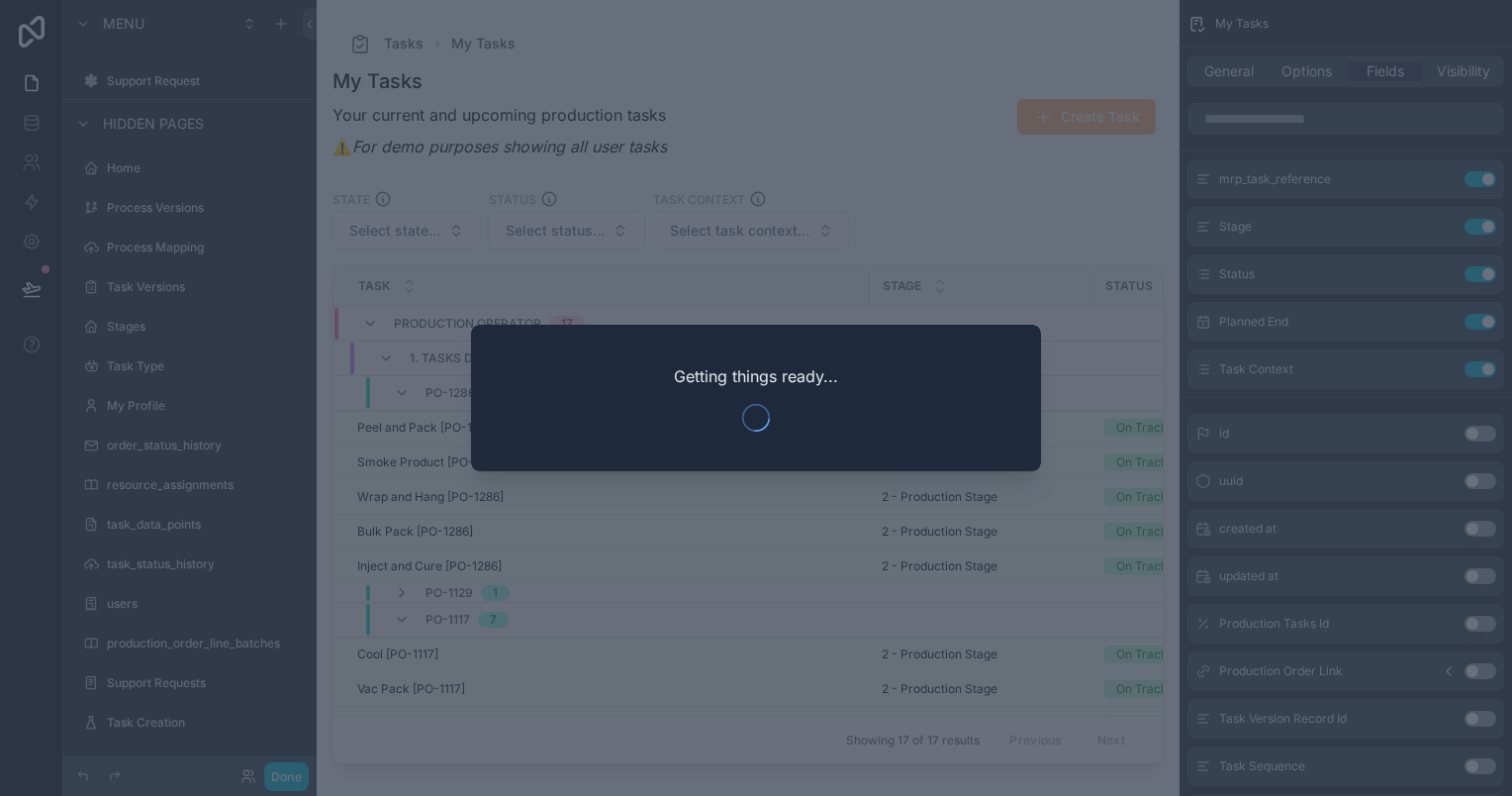 click at bounding box center [756, 398] 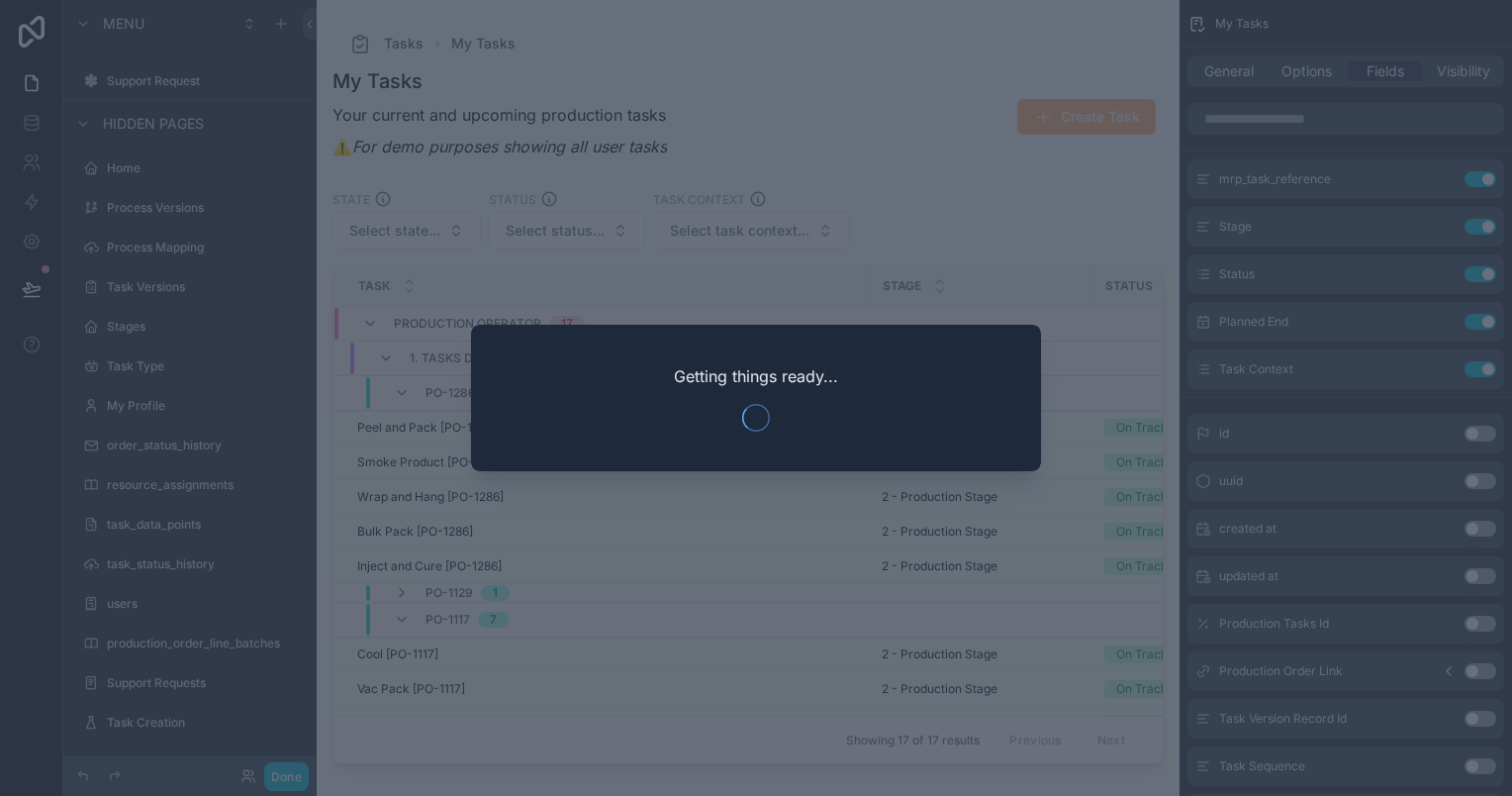 click at bounding box center (756, 398) 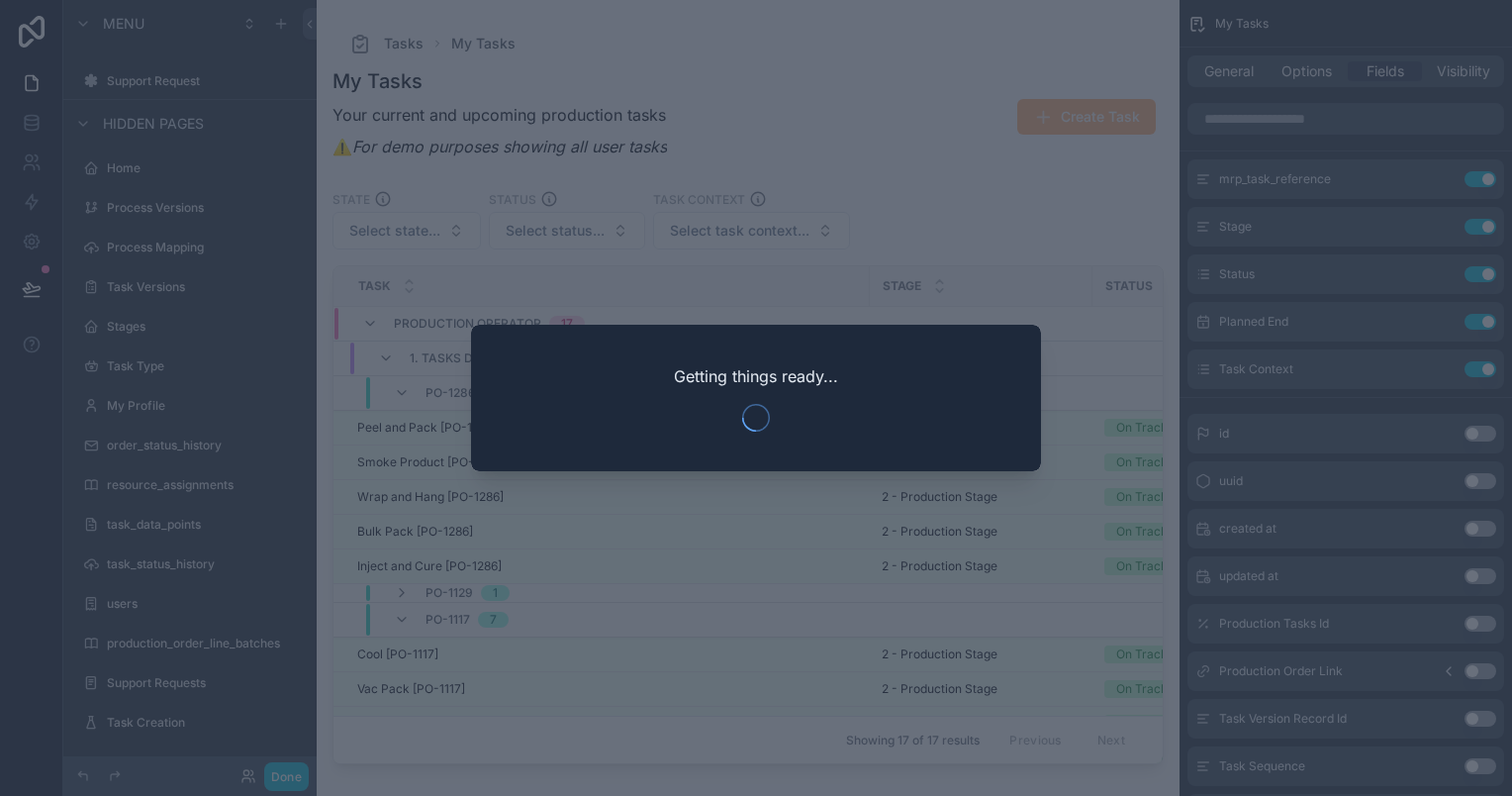 click at bounding box center [756, 398] 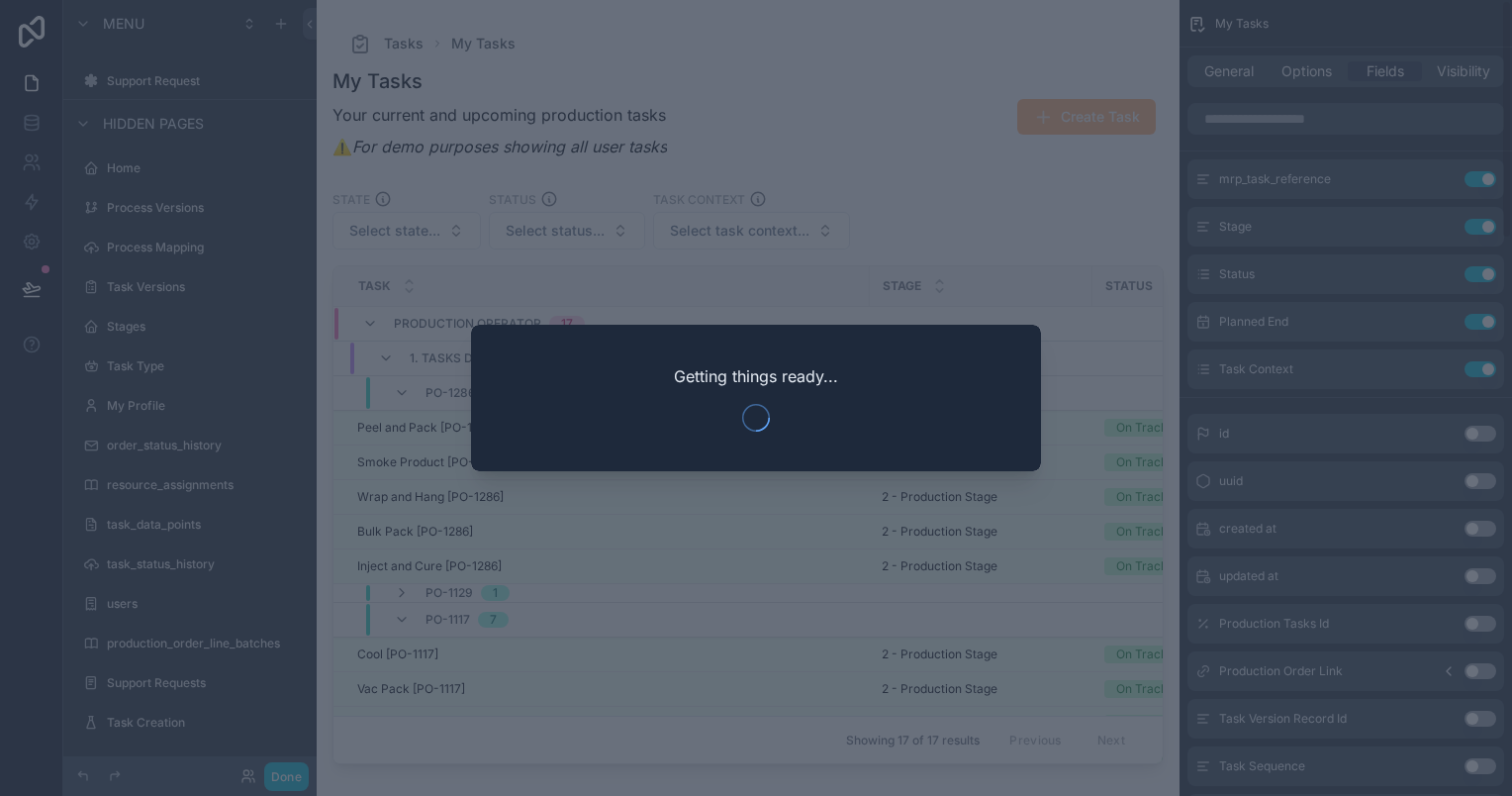 click at bounding box center [756, 398] 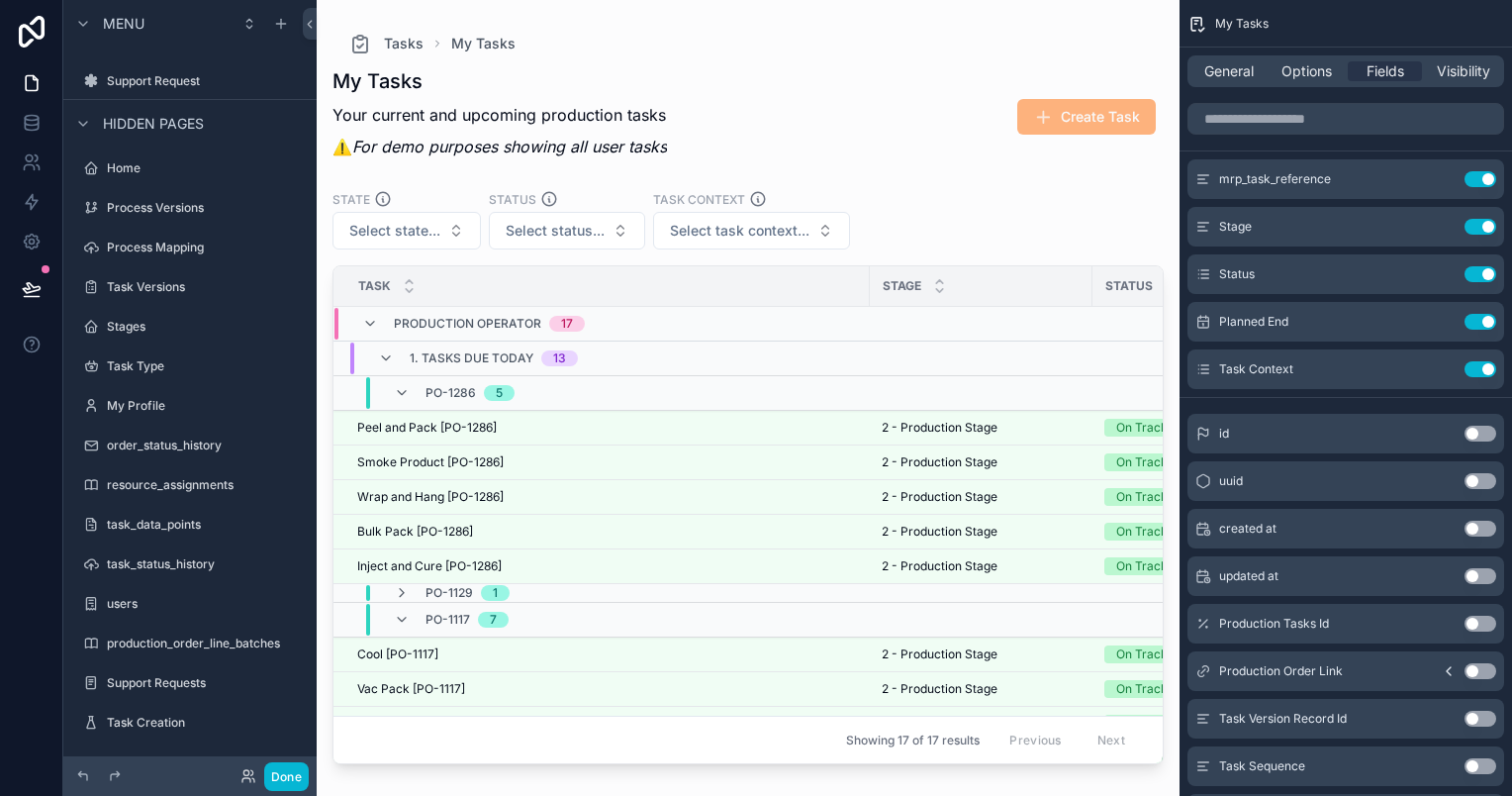 drag, startPoint x: 1235, startPoint y: 189, endPoint x: 1266, endPoint y: 150, distance: 49.819675 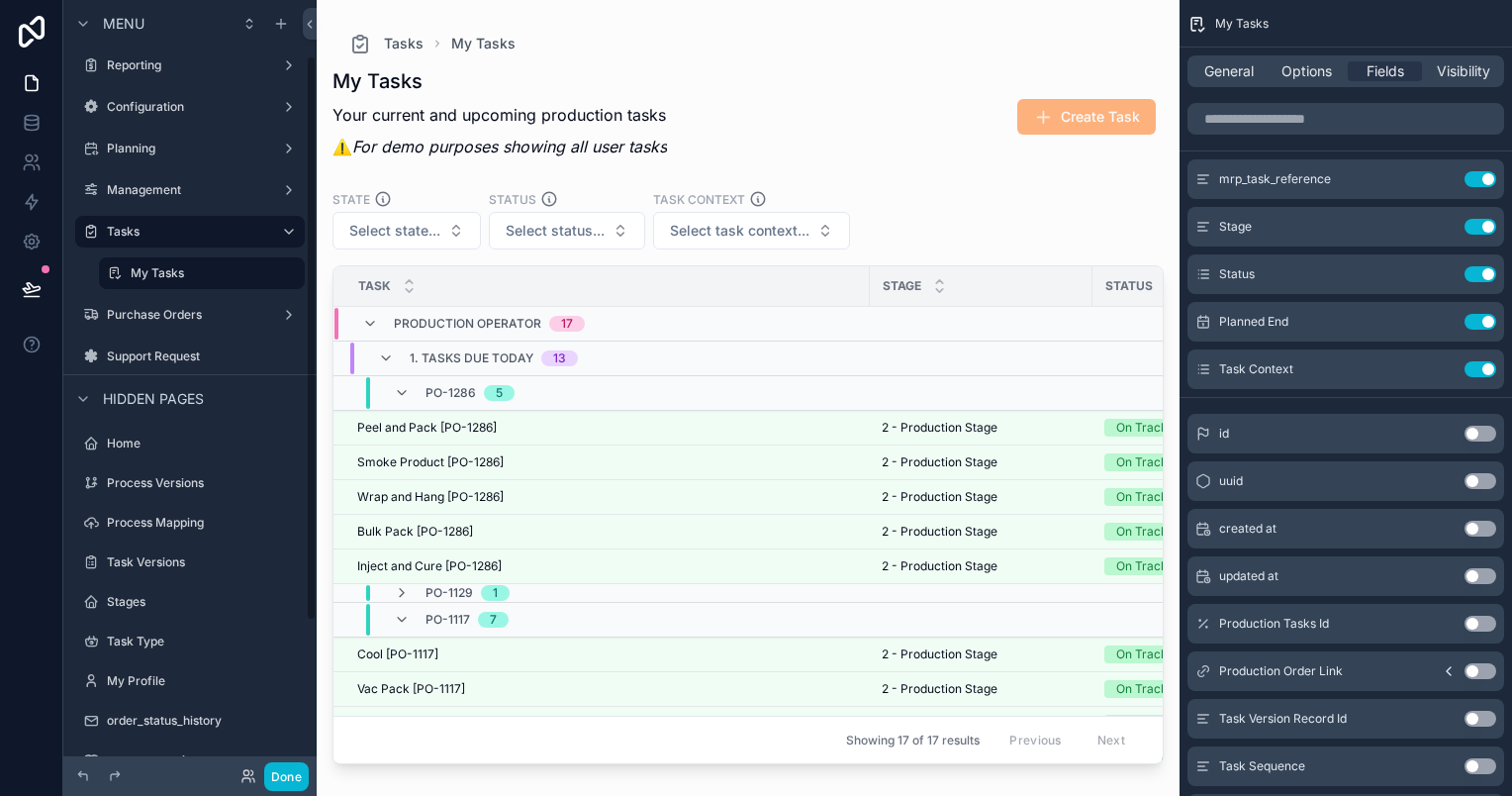 scroll, scrollTop: 0, scrollLeft: 0, axis: both 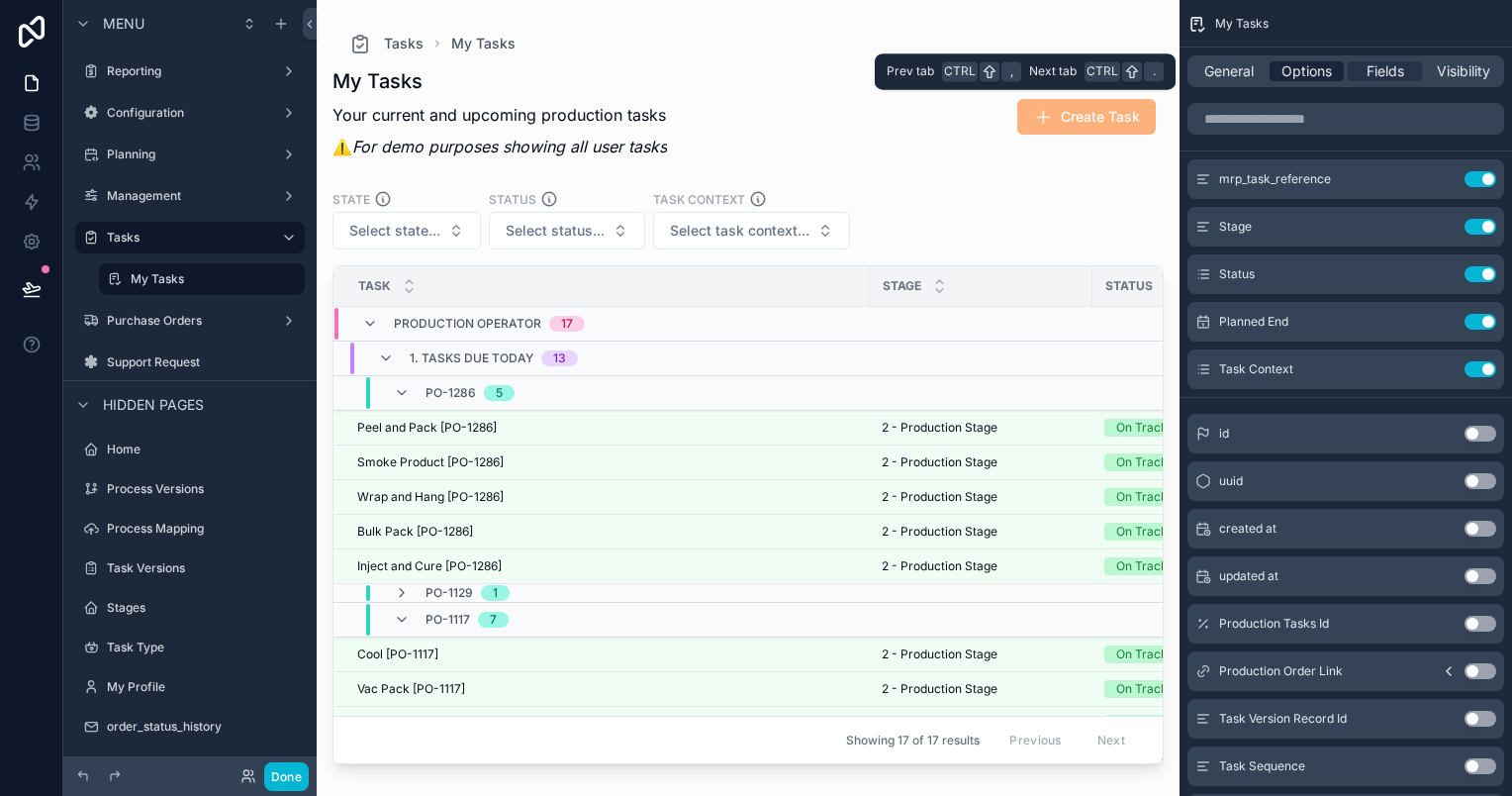 click on "Options" at bounding box center [1306, 71] 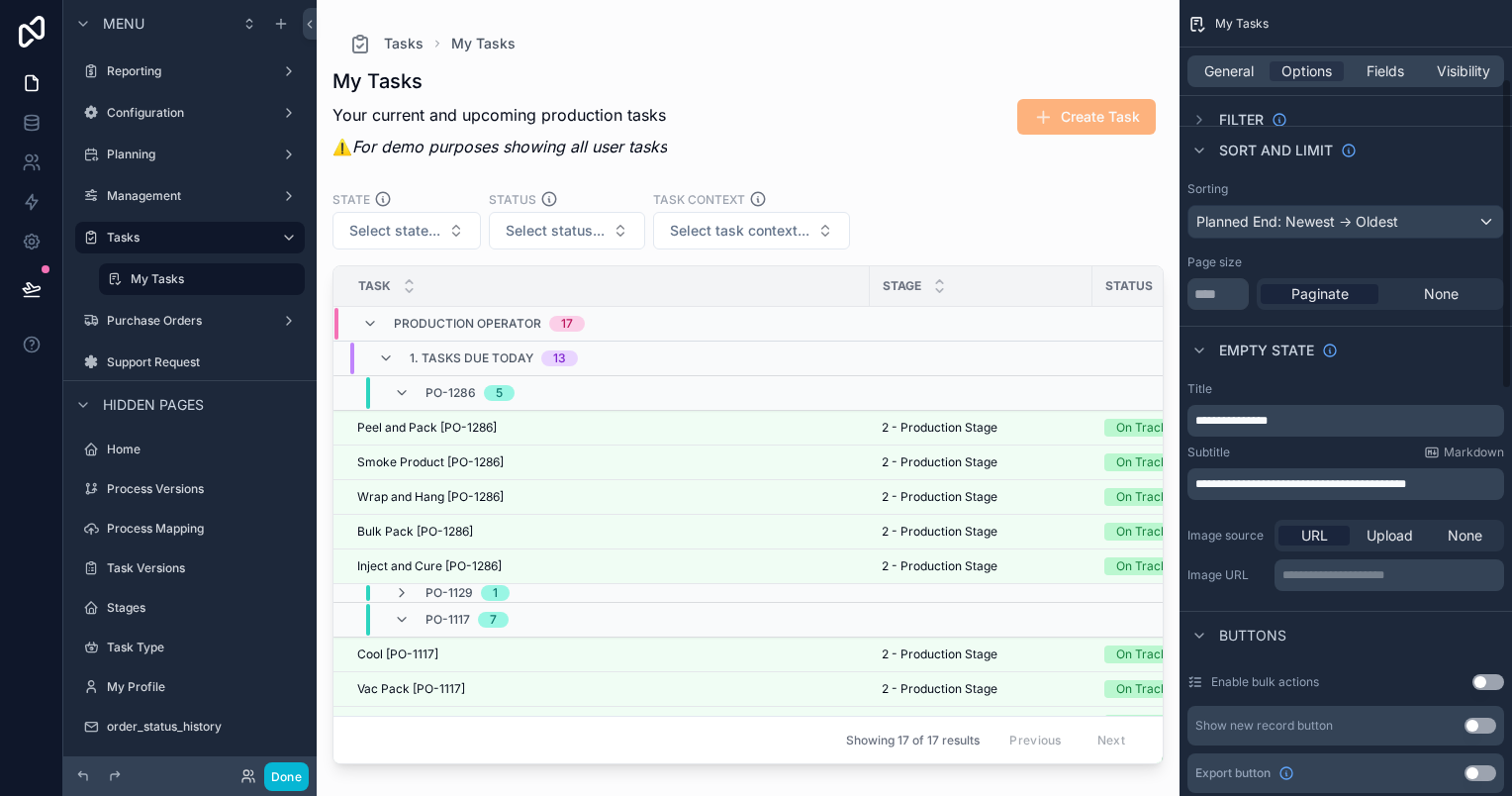 scroll, scrollTop: 0, scrollLeft: 0, axis: both 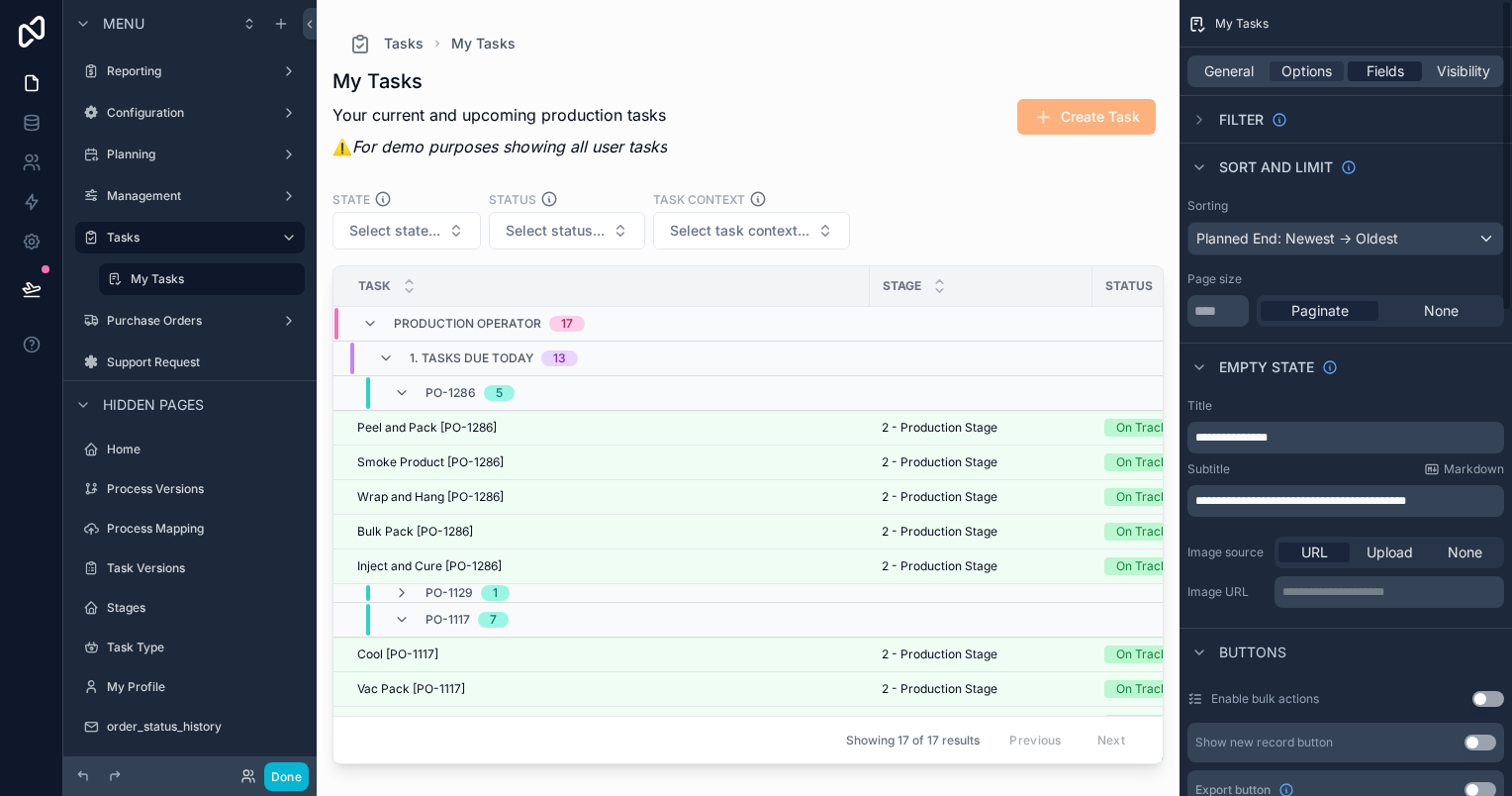 click on "Fields" at bounding box center (1385, 71) 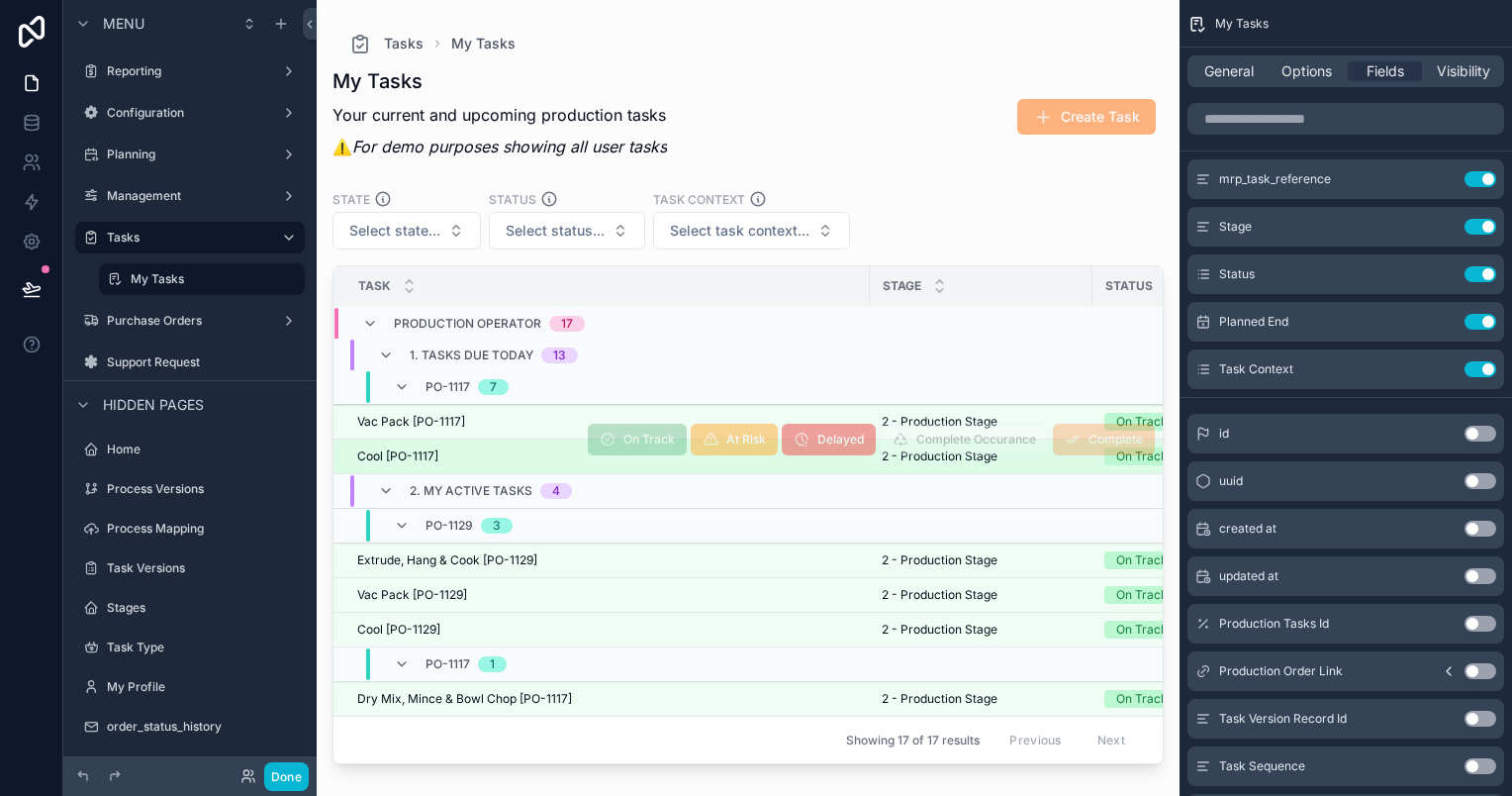 scroll, scrollTop: 497, scrollLeft: 0, axis: vertical 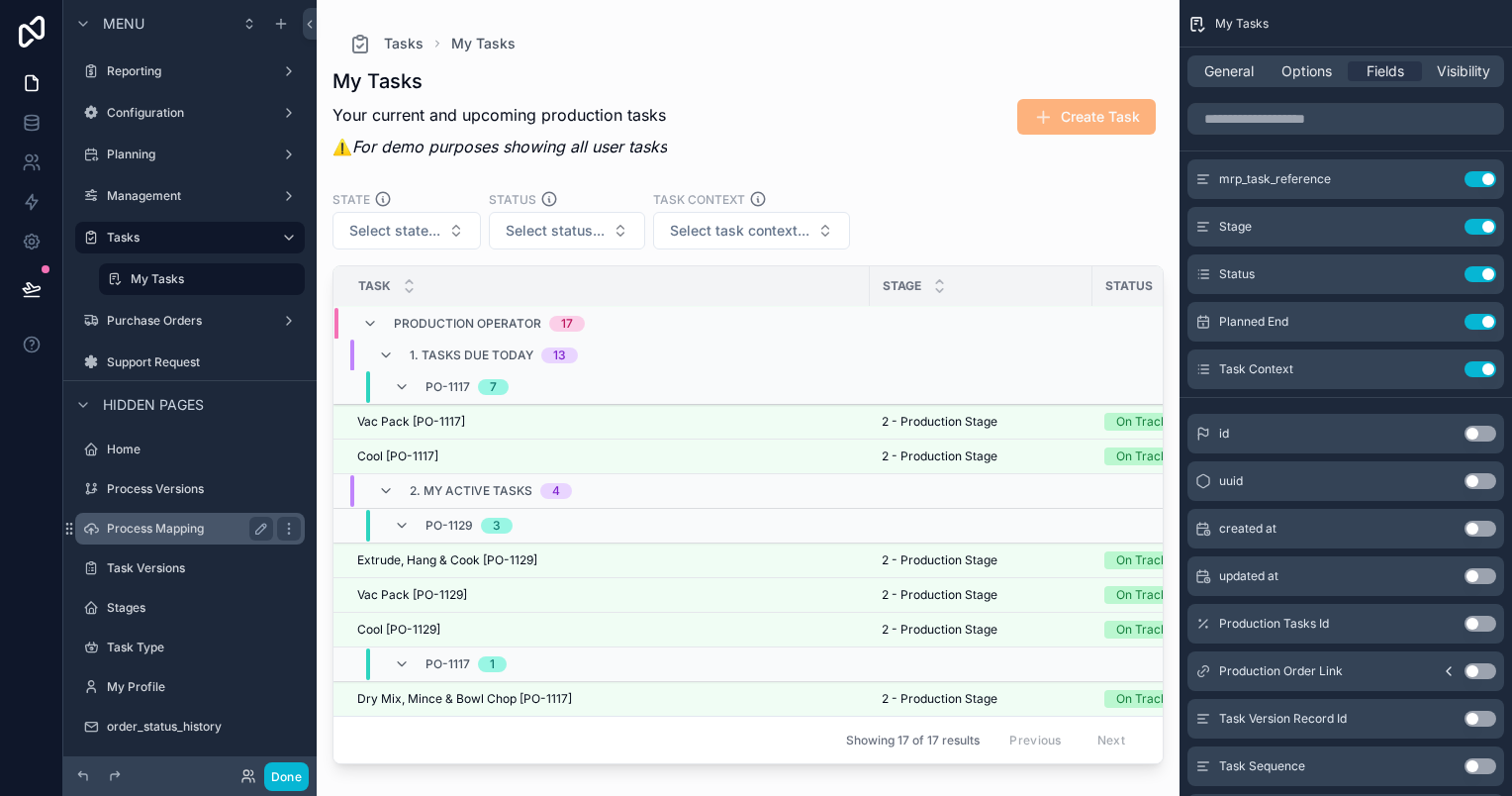 click on "Process Mapping" at bounding box center [186, 529] 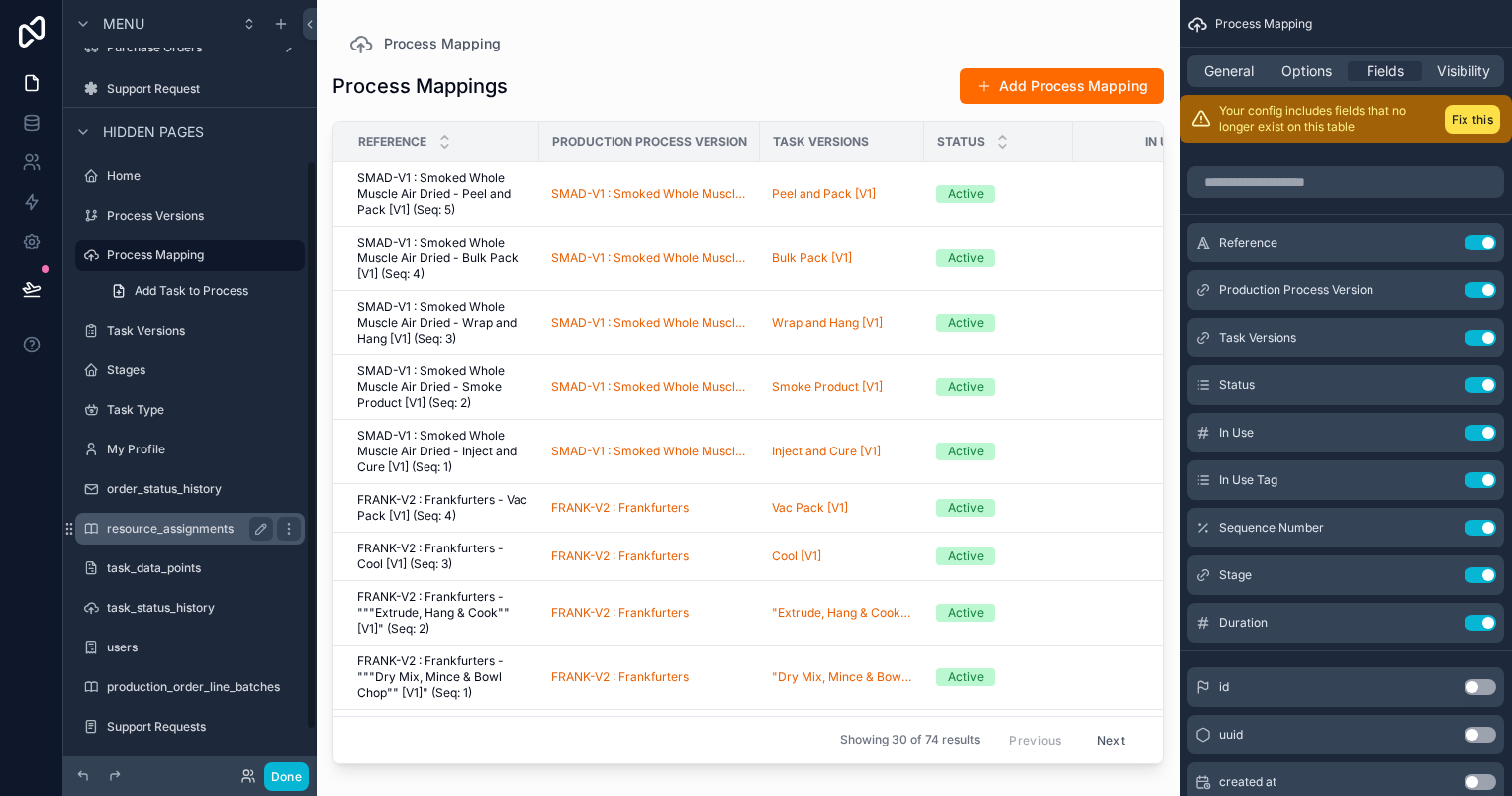 scroll, scrollTop: 275, scrollLeft: 0, axis: vertical 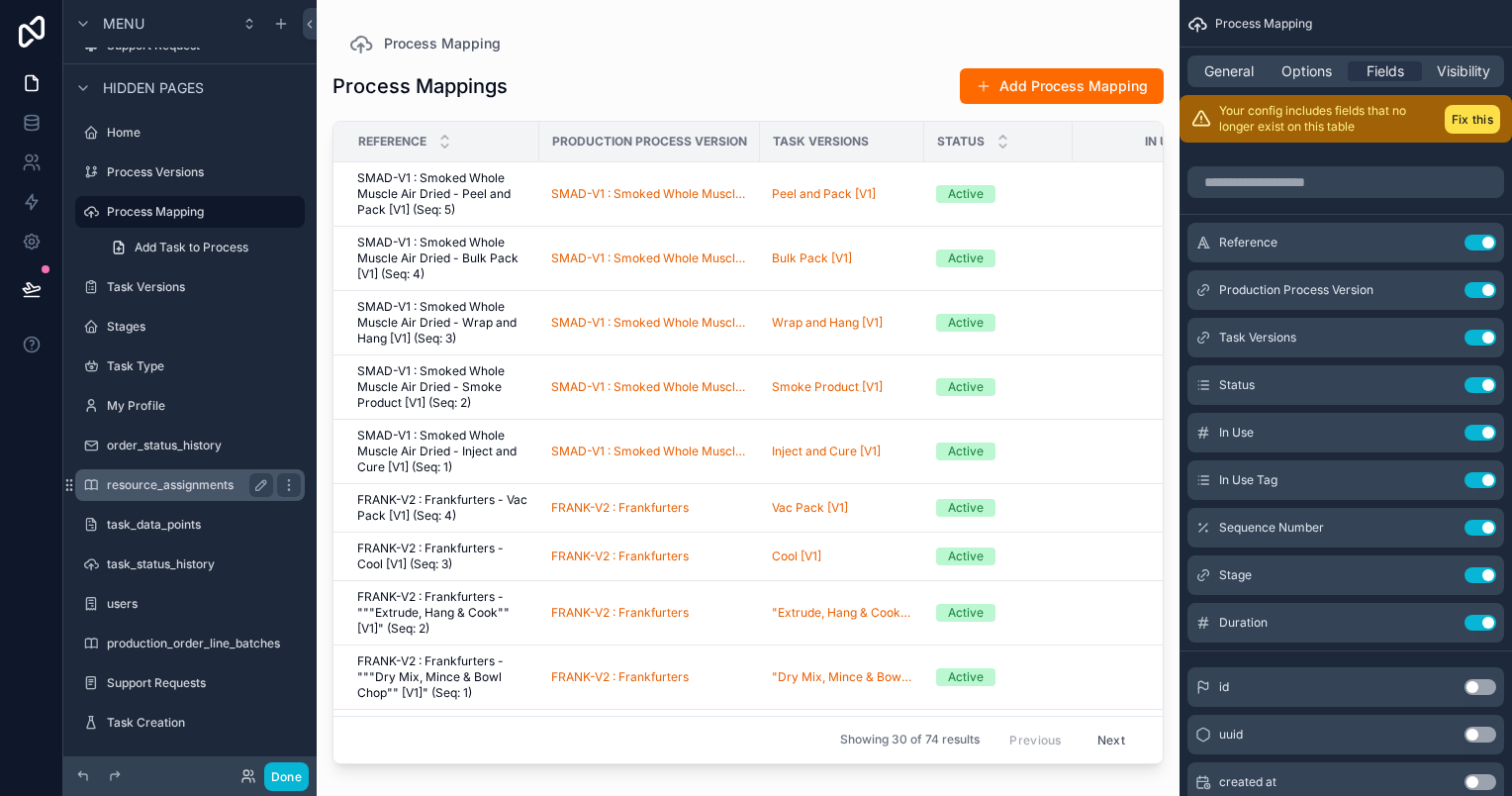 click on "resource_assignments" at bounding box center (186, 485) 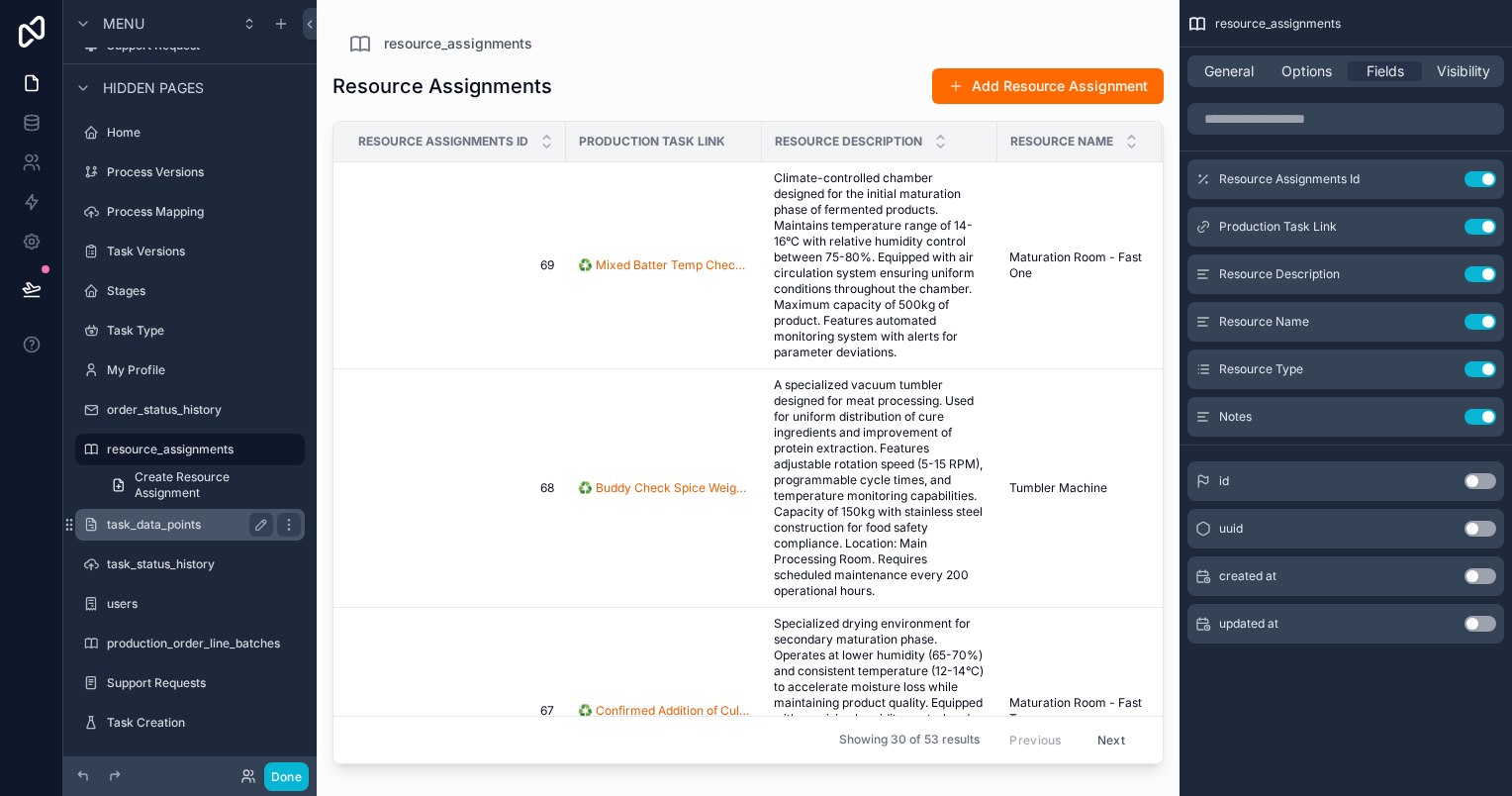 click on "task_data_points" at bounding box center [186, 525] 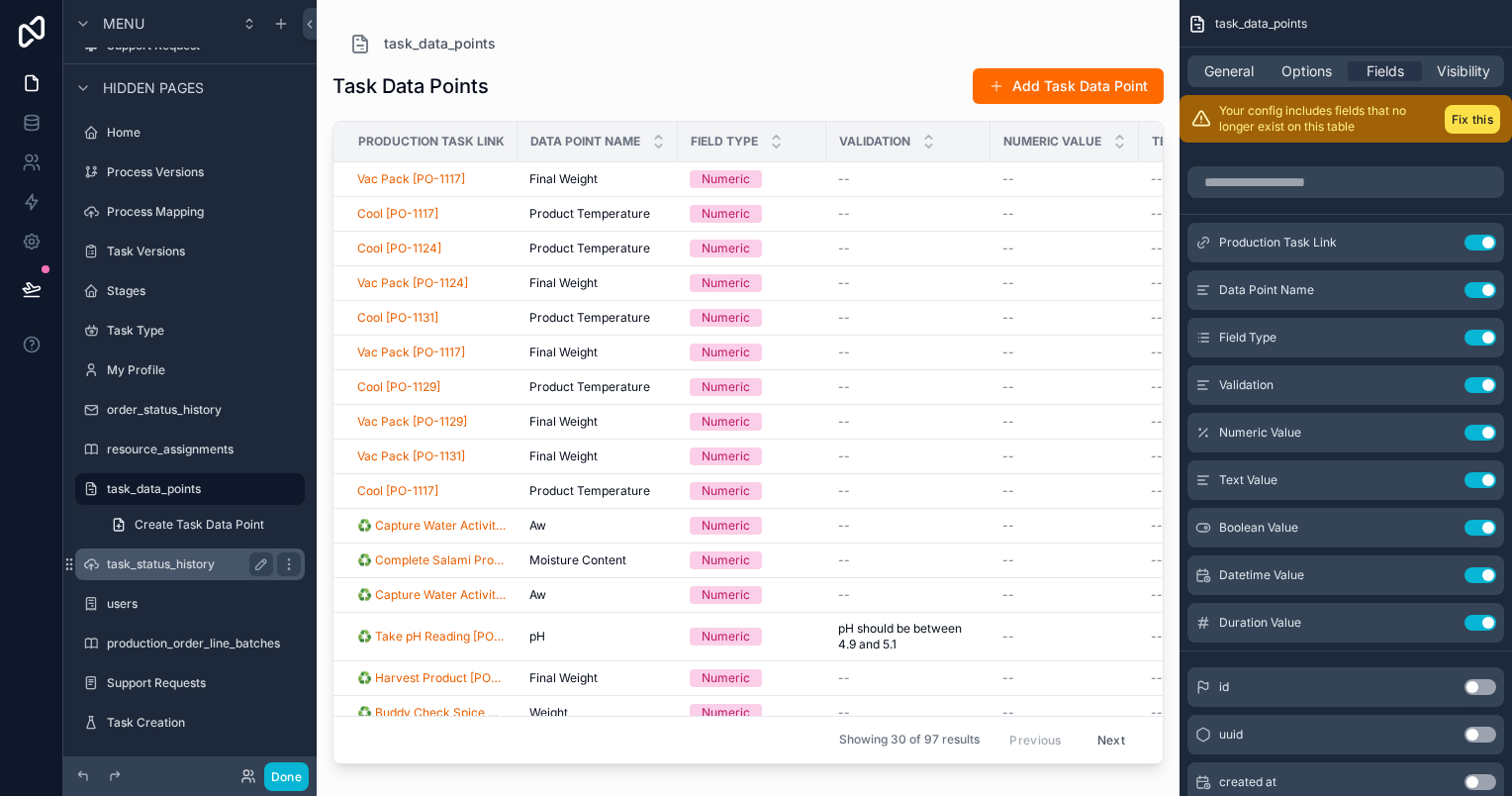 click on "task_status_history" at bounding box center [186, 564] 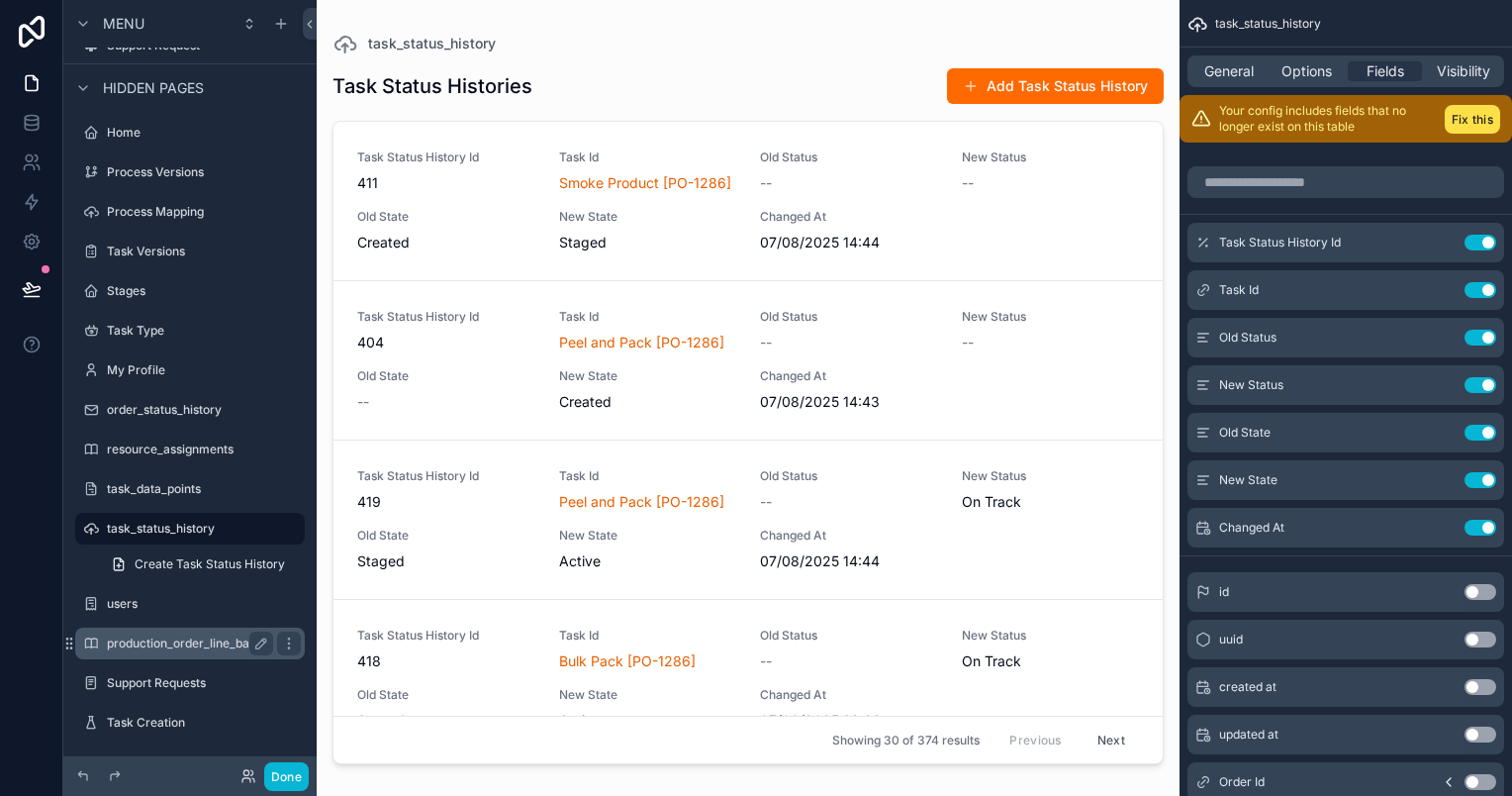 click on "production_order_line_batches" at bounding box center (193, 644) 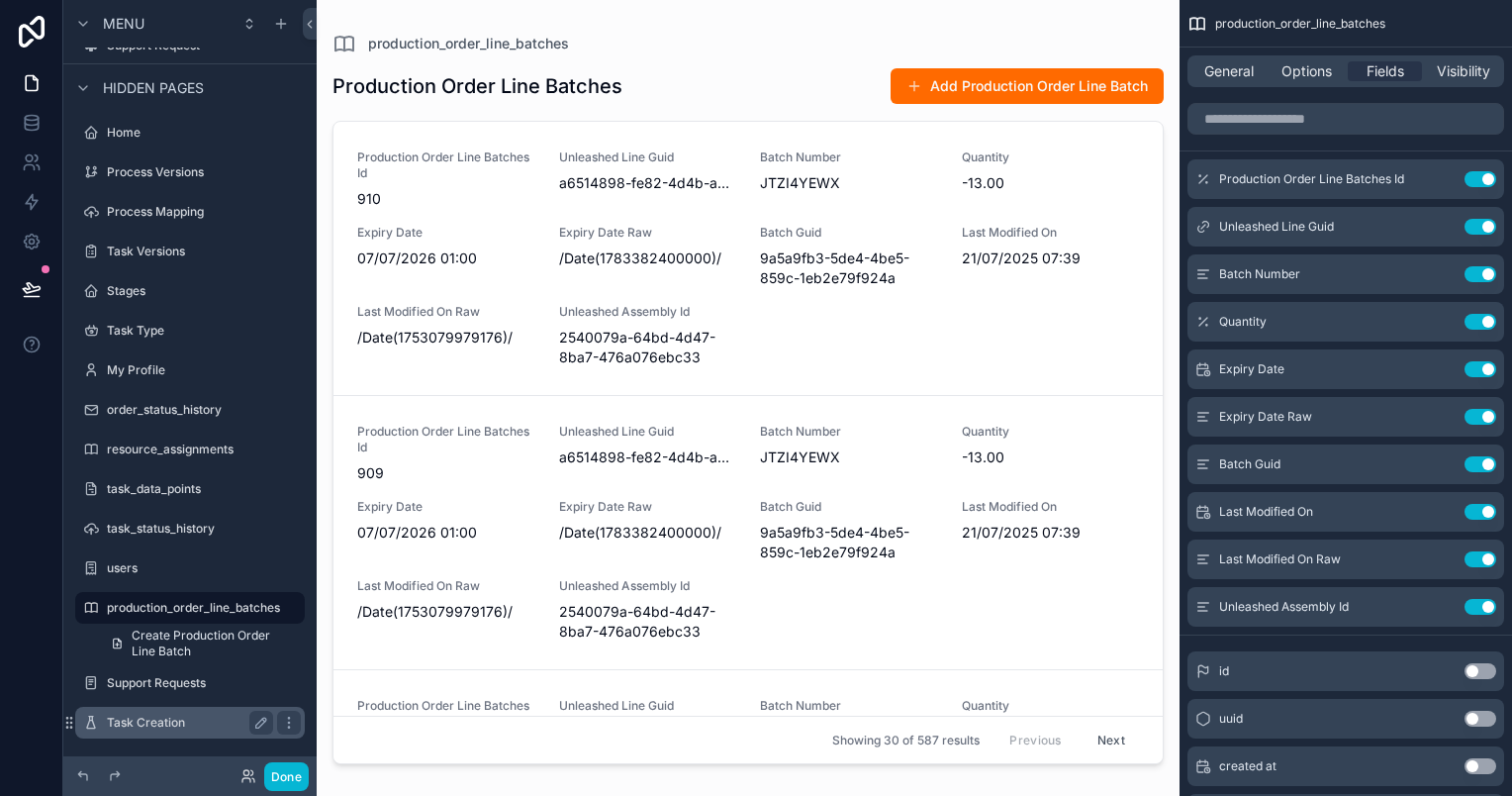 click on "Task Creation" at bounding box center [186, 723] 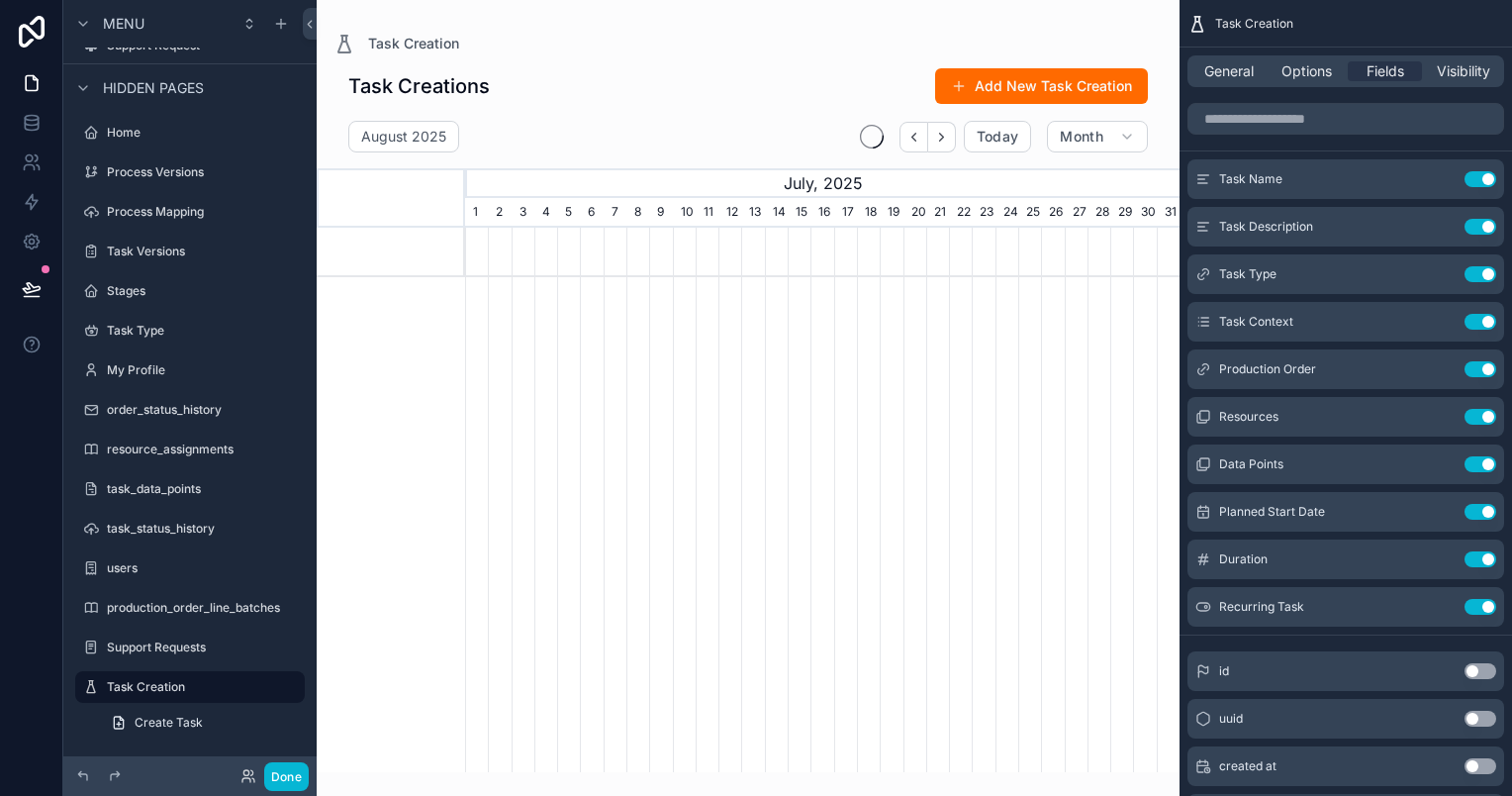 scroll, scrollTop: 0, scrollLeft: 714, axis: horizontal 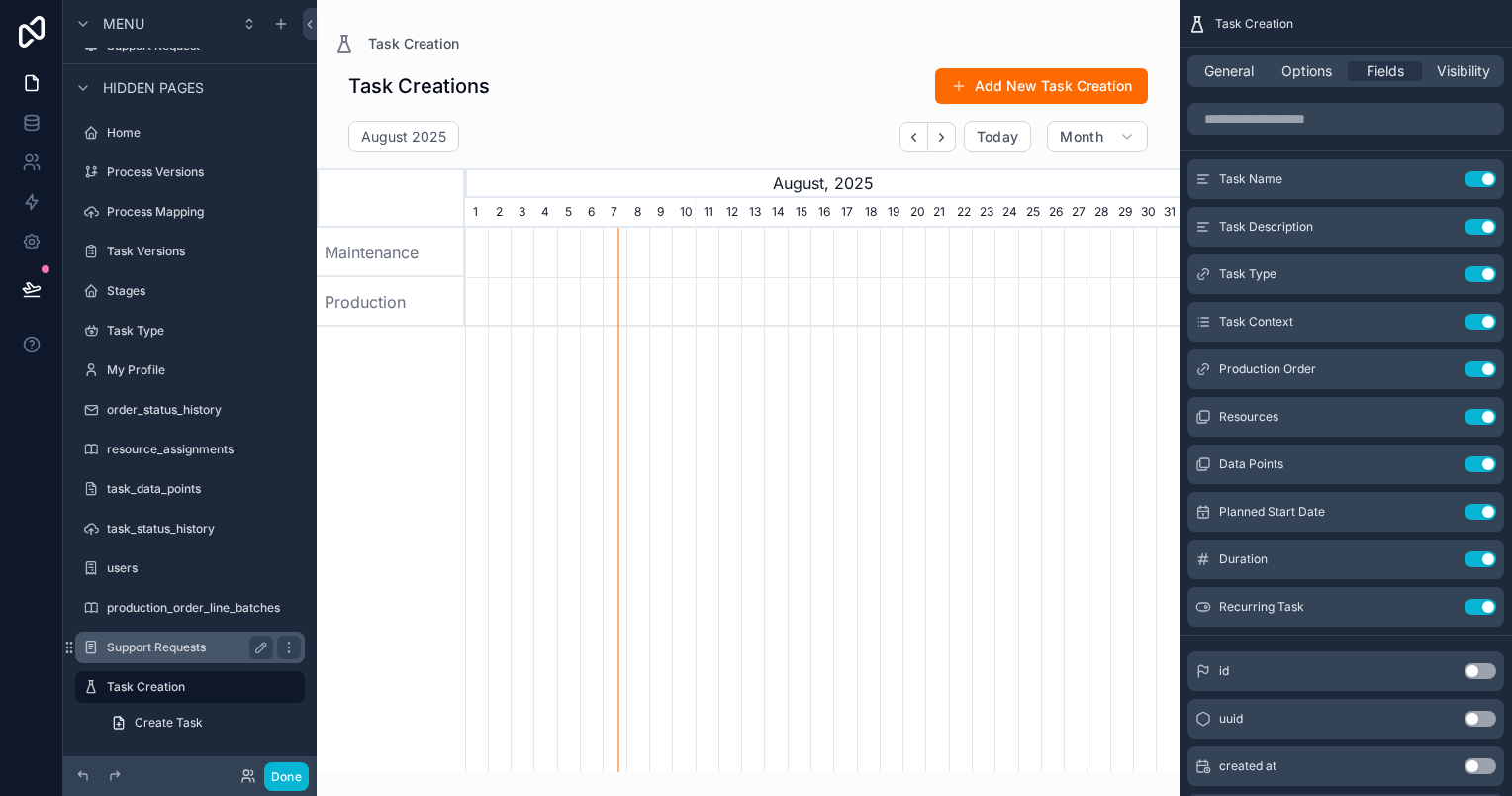 click on "Support Requests" at bounding box center [186, 647] 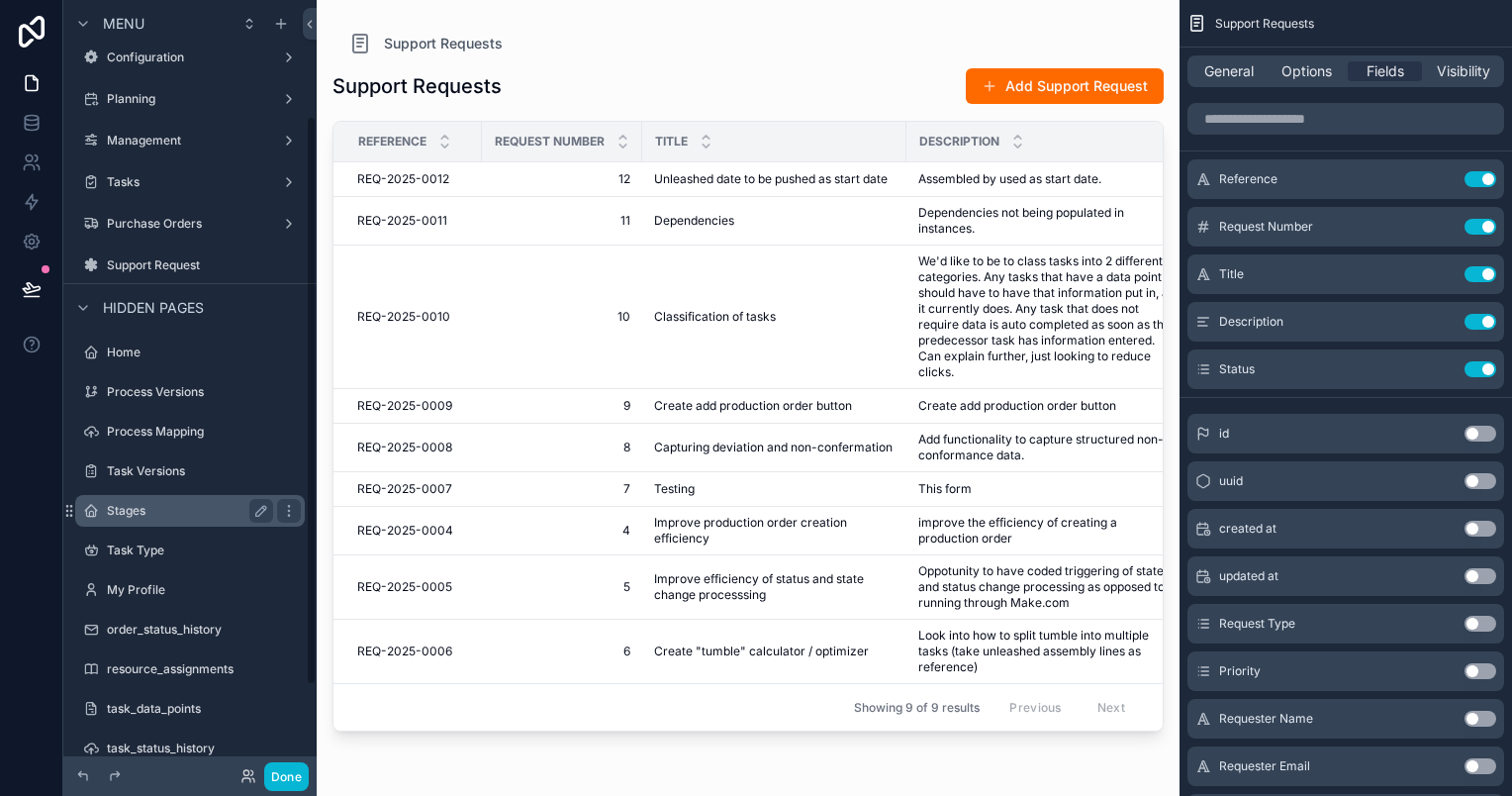 scroll, scrollTop: 0, scrollLeft: 0, axis: both 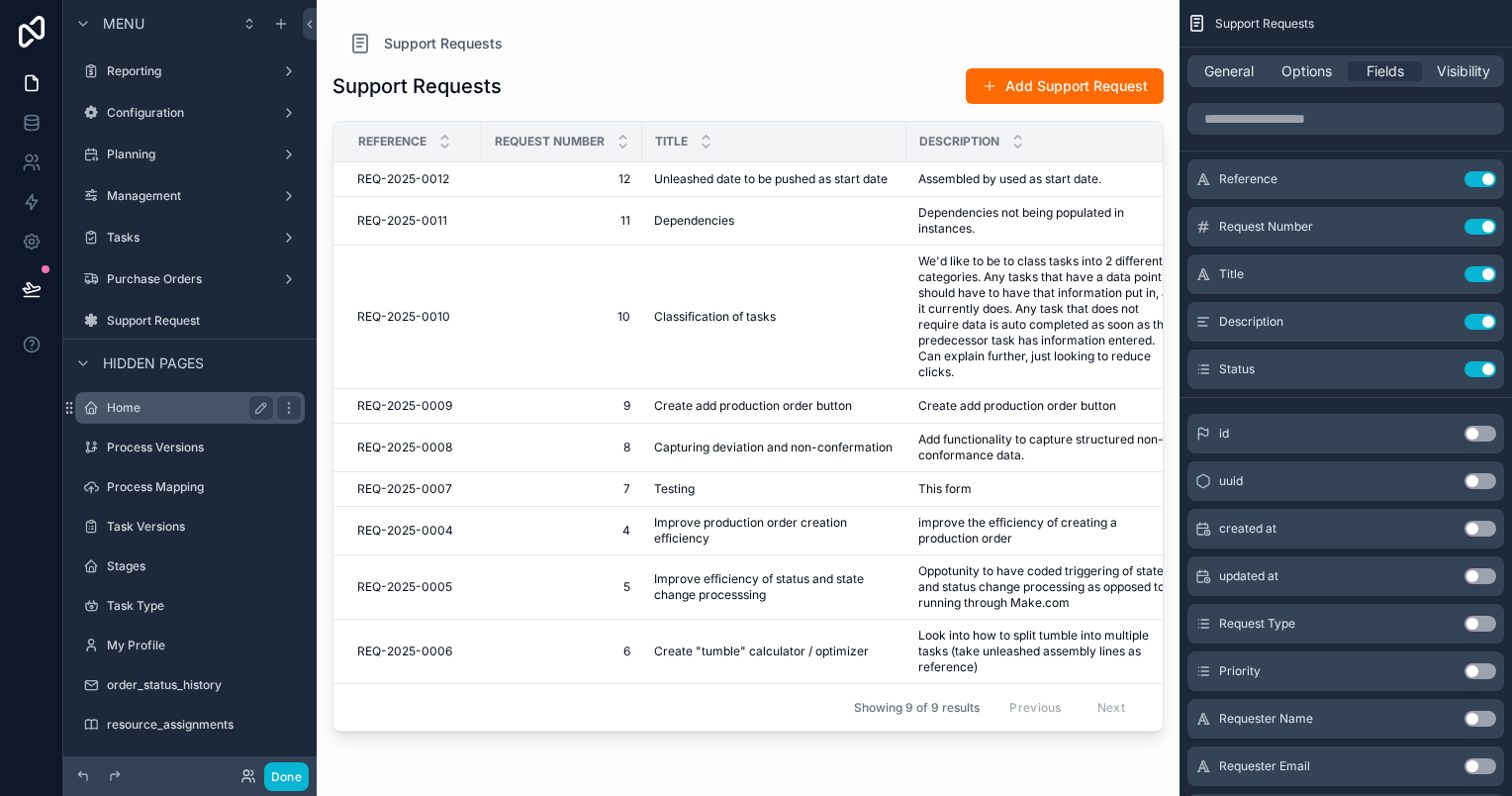 click on "Home" at bounding box center (186, 408) 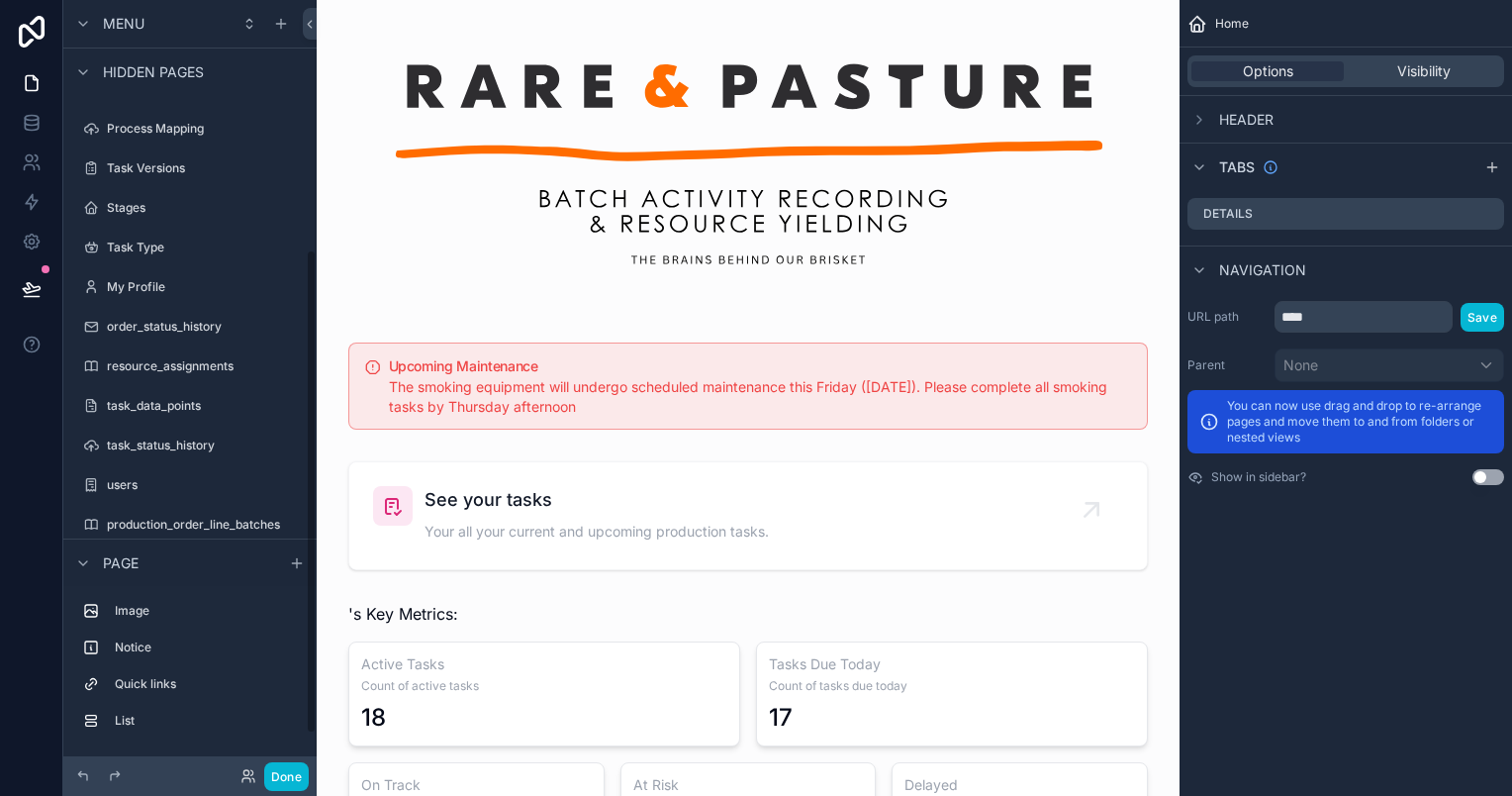 scroll, scrollTop: 457, scrollLeft: 0, axis: vertical 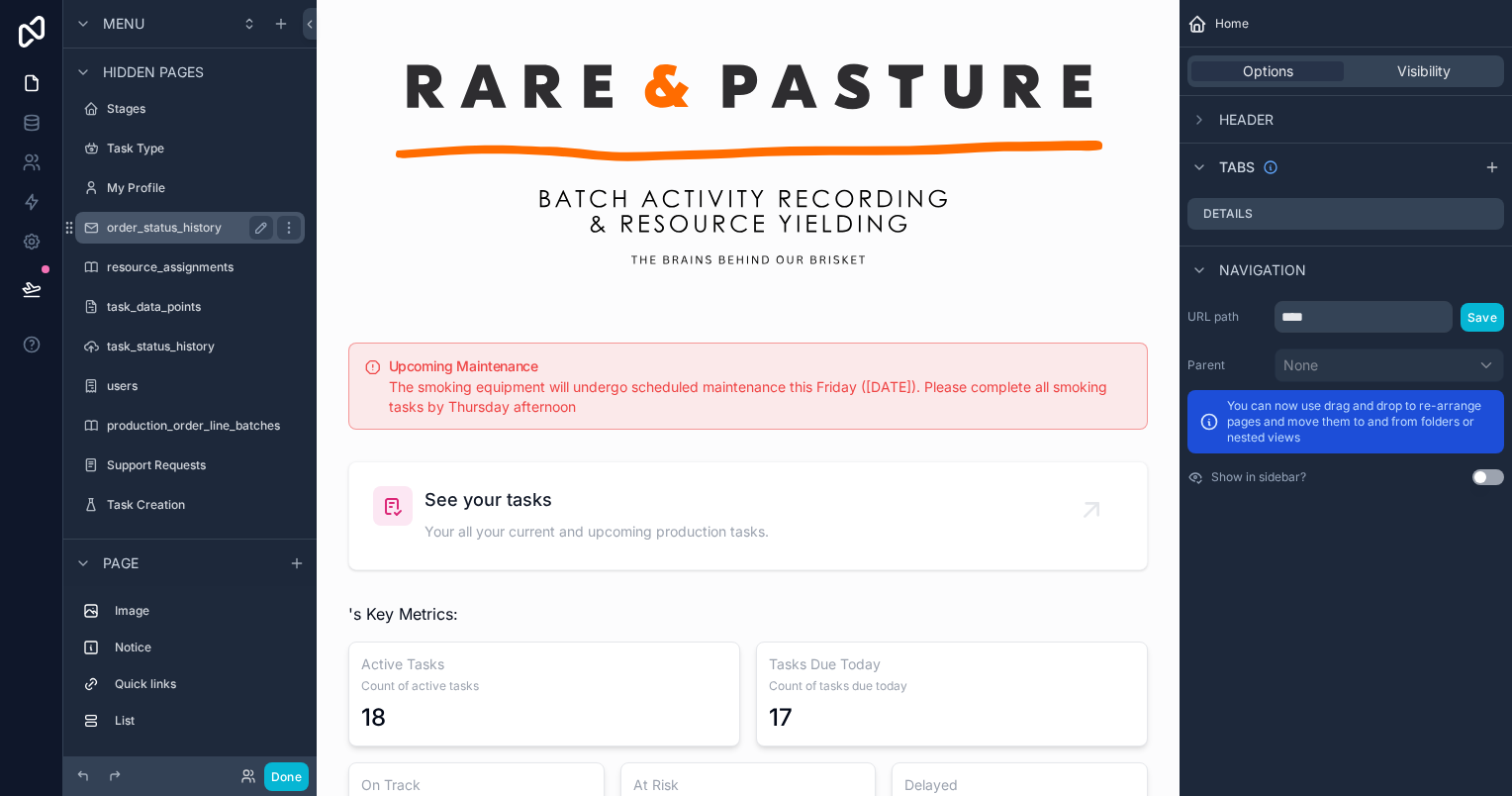 click on "order_status_history" at bounding box center [186, 228] 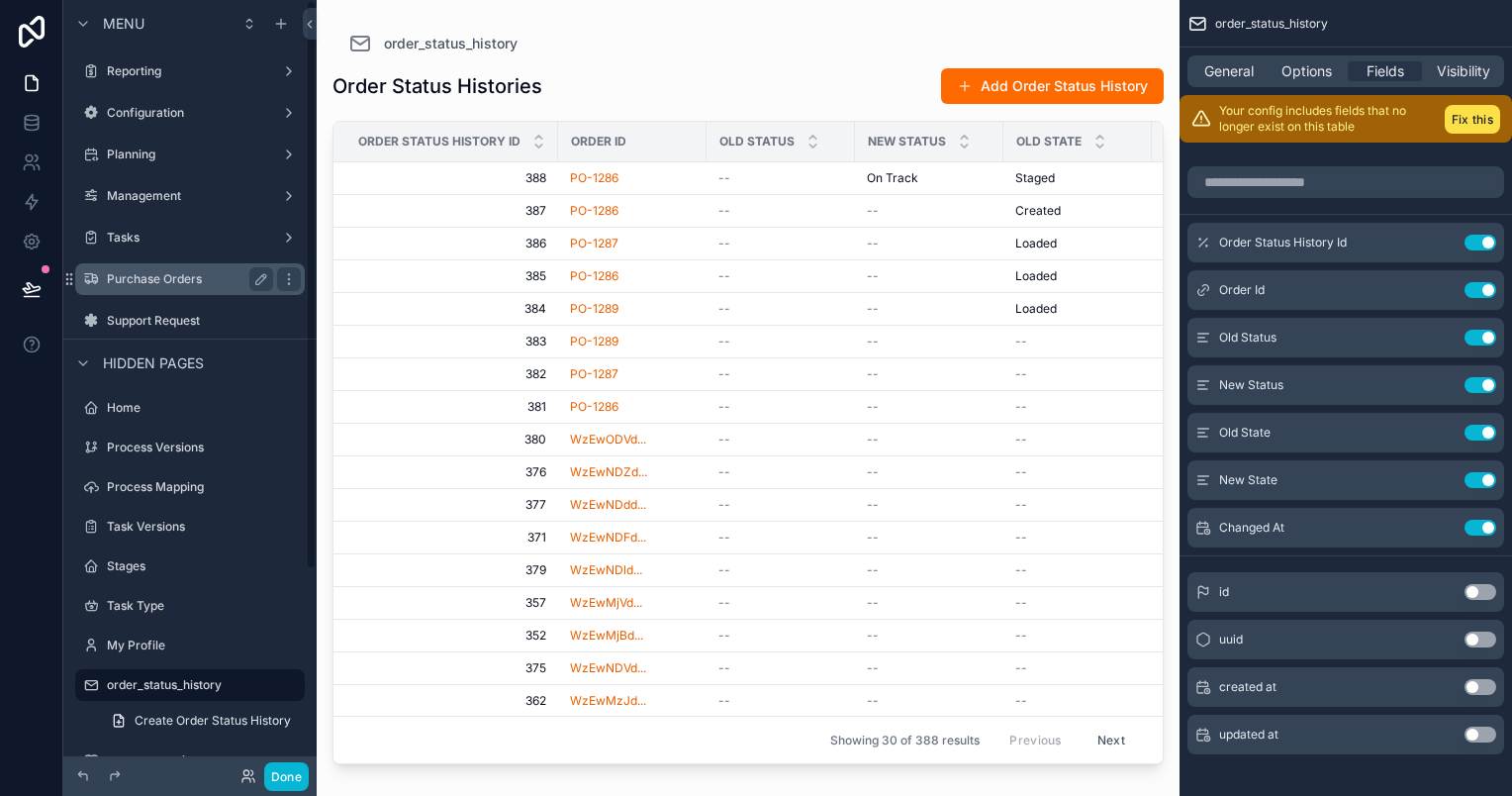 scroll, scrollTop: 0, scrollLeft: 0, axis: both 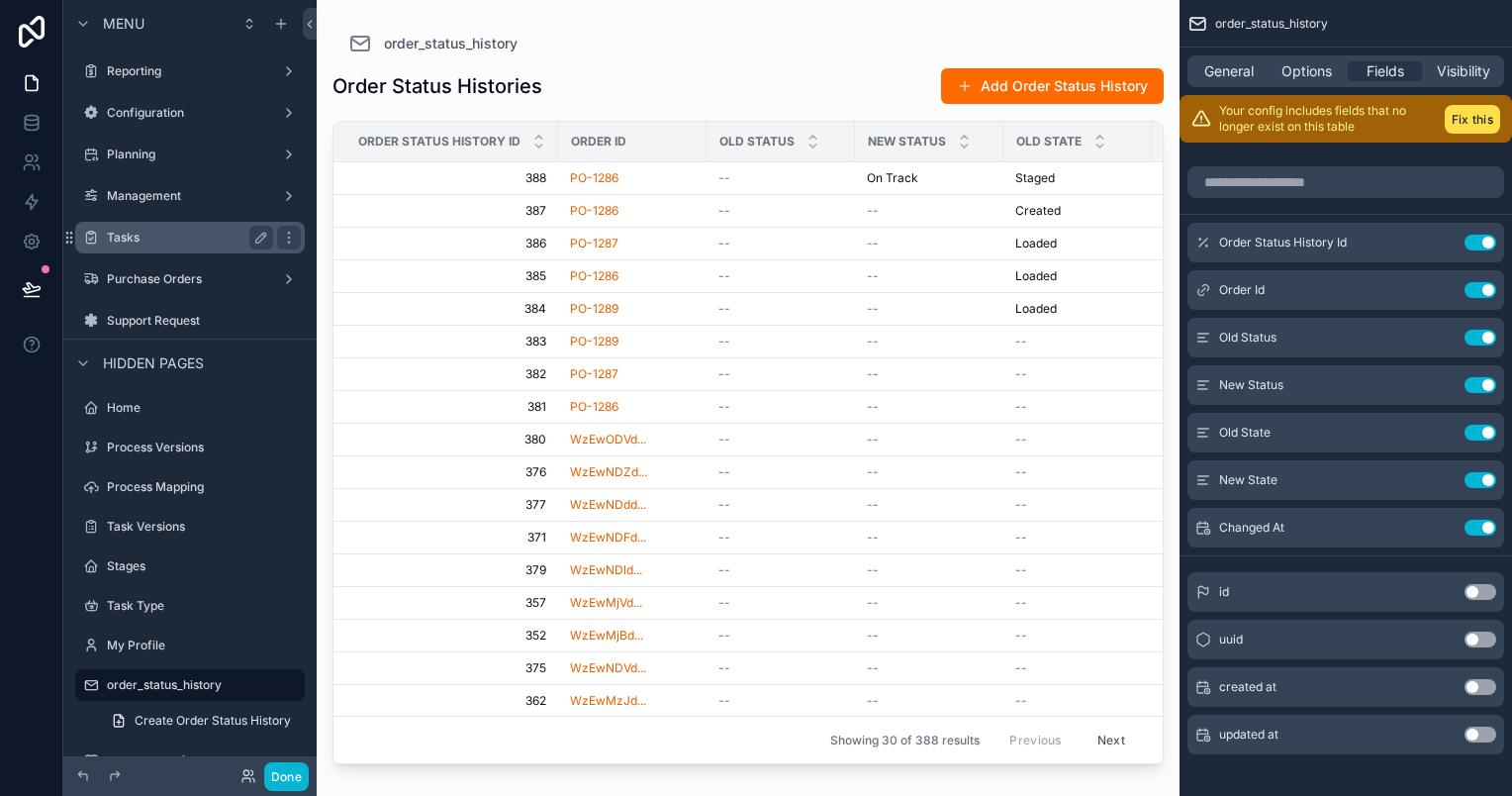 click on "Tasks" at bounding box center [186, 238] 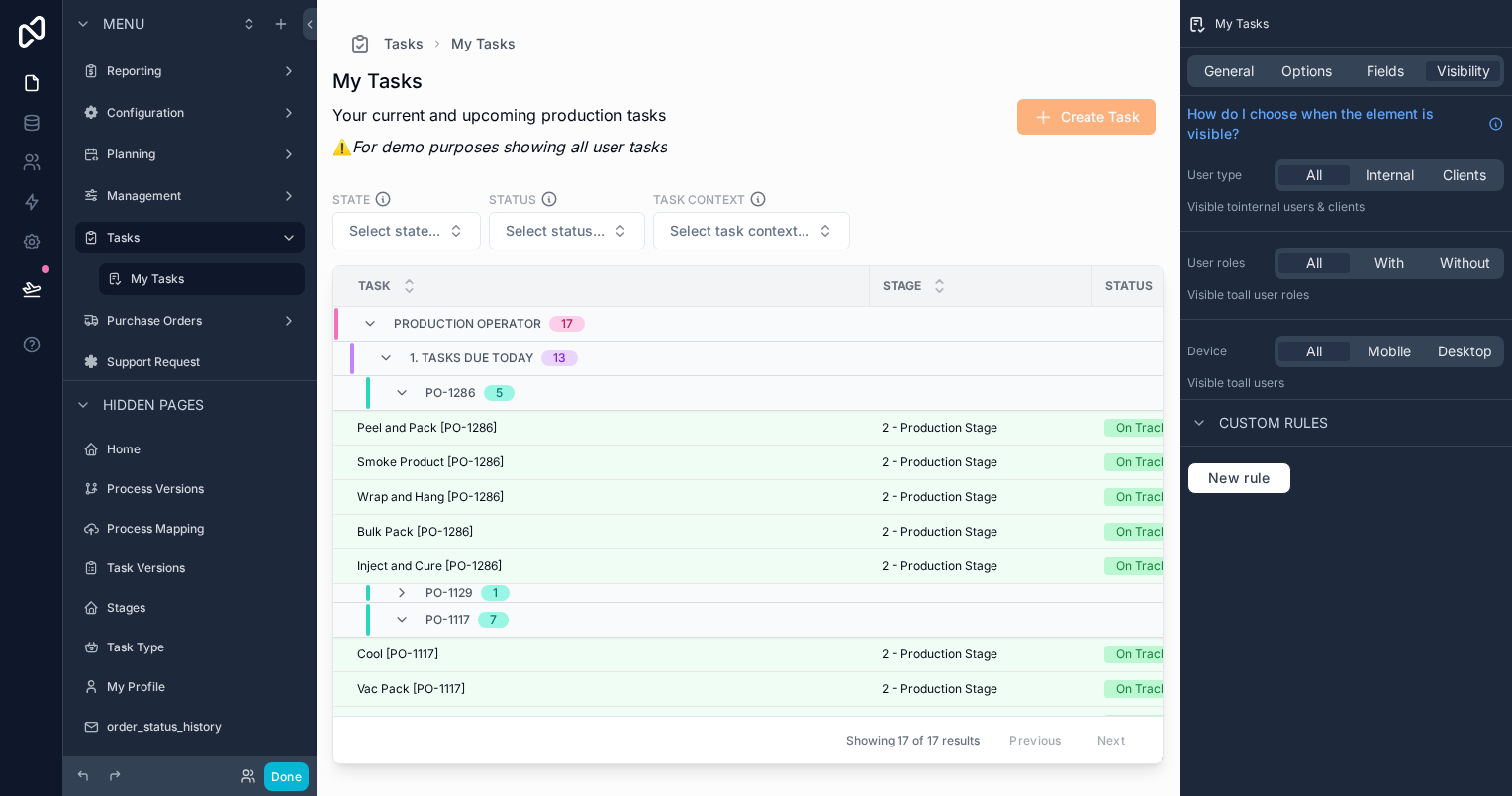 click on "My Tasks Your current and upcoming production tasks ⚠️ For demo purposes showing all user tasks Create Task" at bounding box center [748, 117] 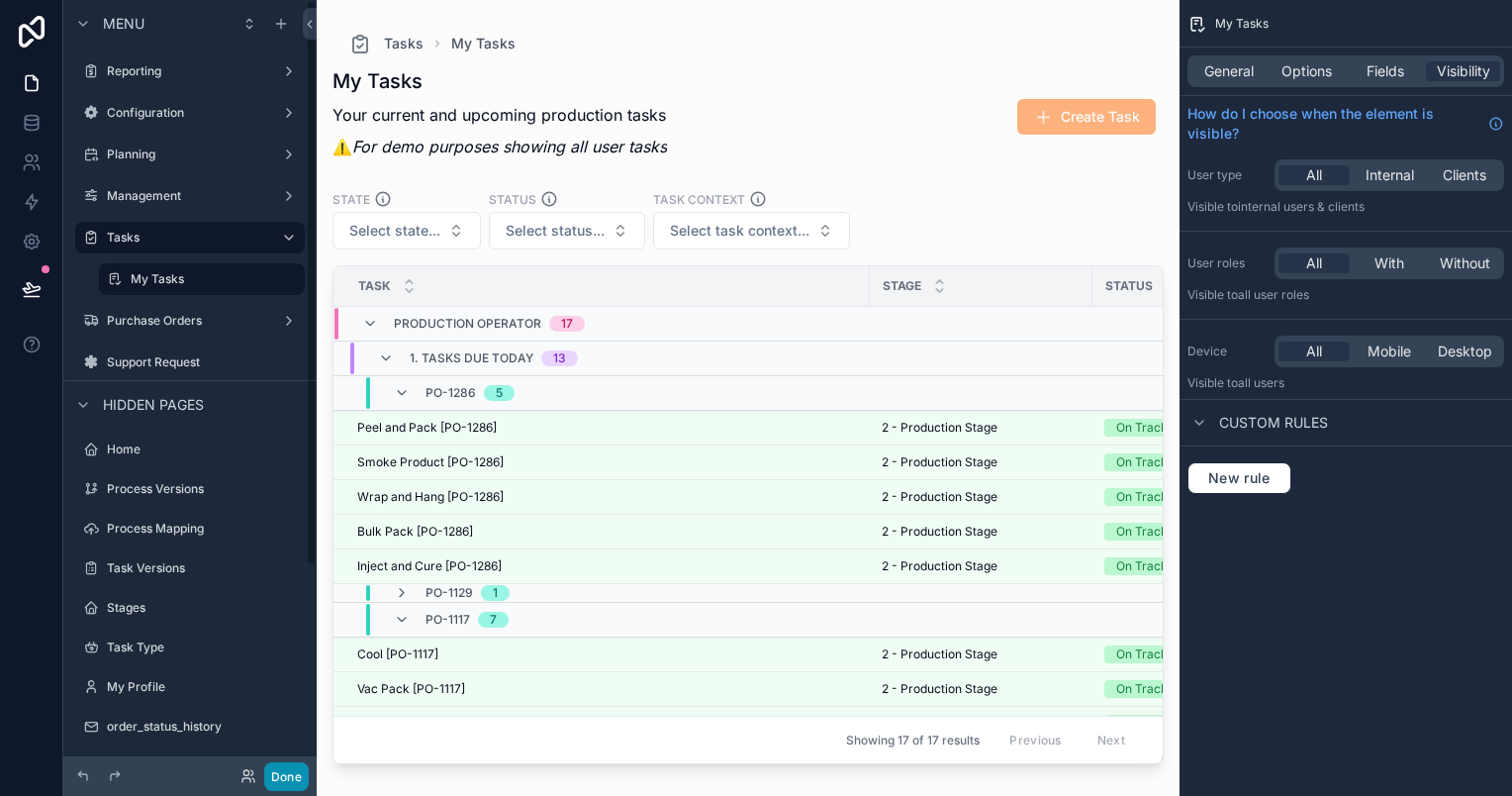 click on "Done" at bounding box center (286, 776) 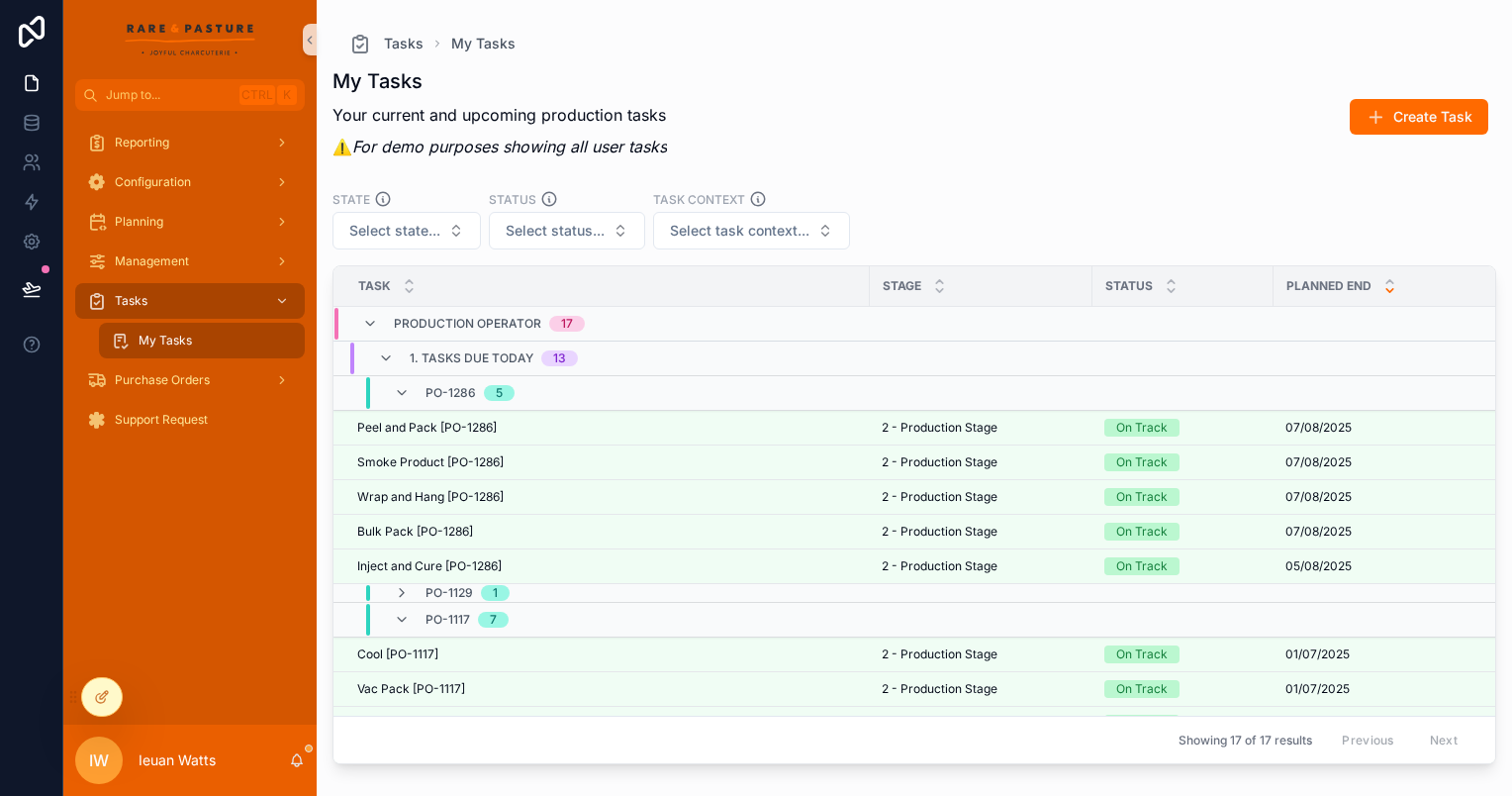 click on "My Tasks Your current and upcoming production tasks ⚠️ For demo purposes showing all user tasks Create Task" at bounding box center (914, 117) 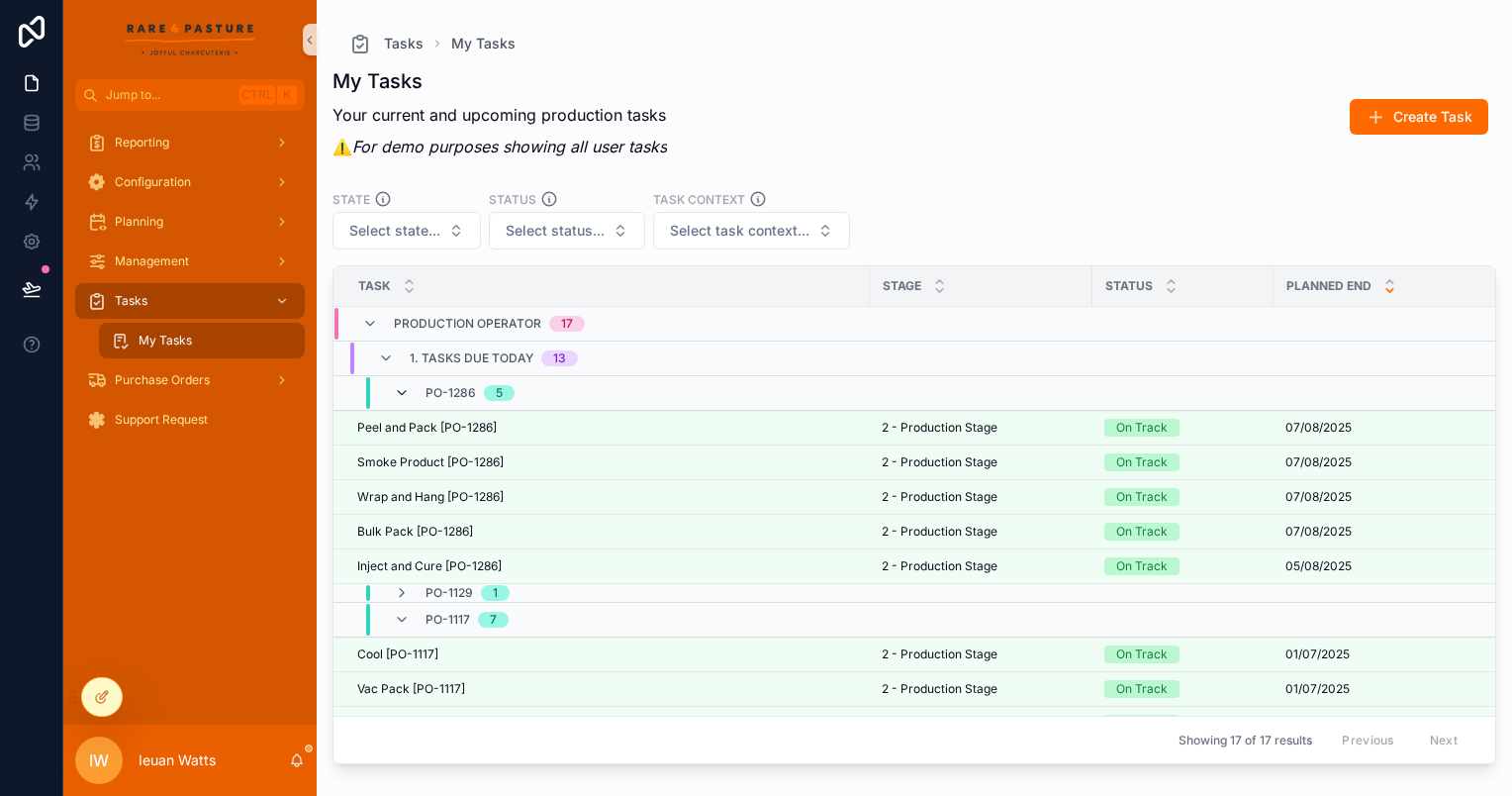 click at bounding box center (402, 393) 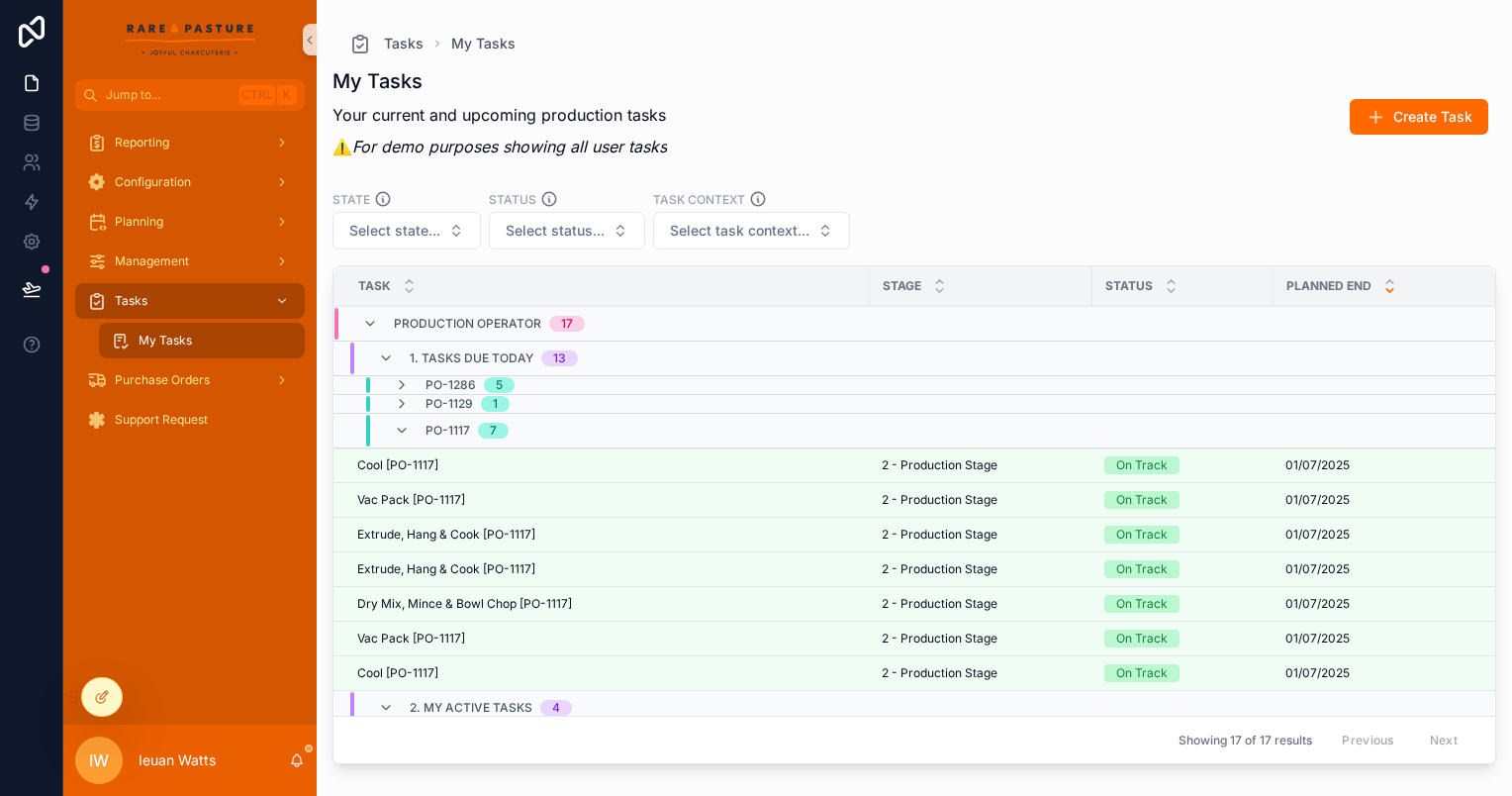 click on "PO-1117 7" at bounding box center (451, 431) 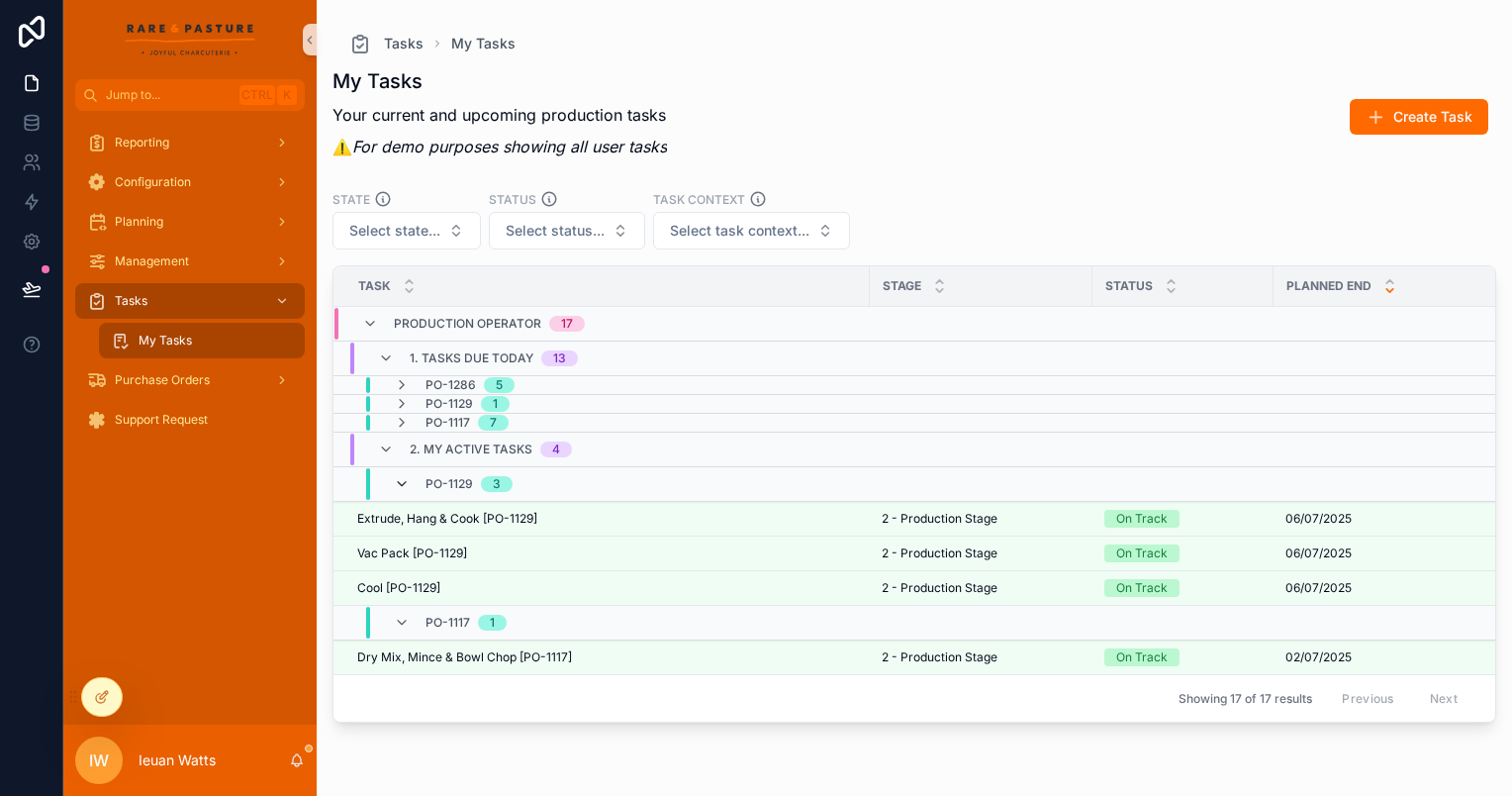 click at bounding box center (402, 484) 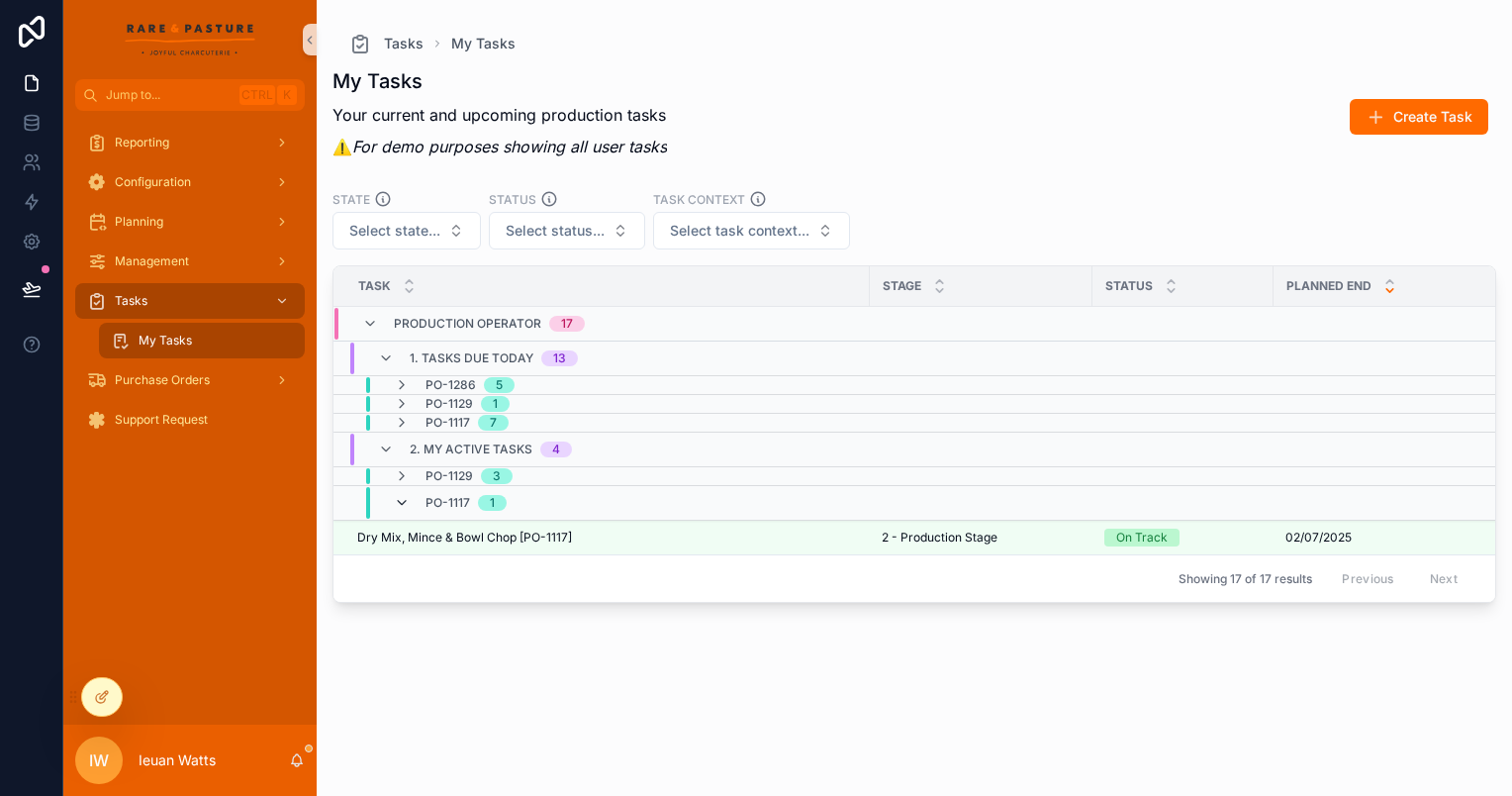 click at bounding box center [402, 503] 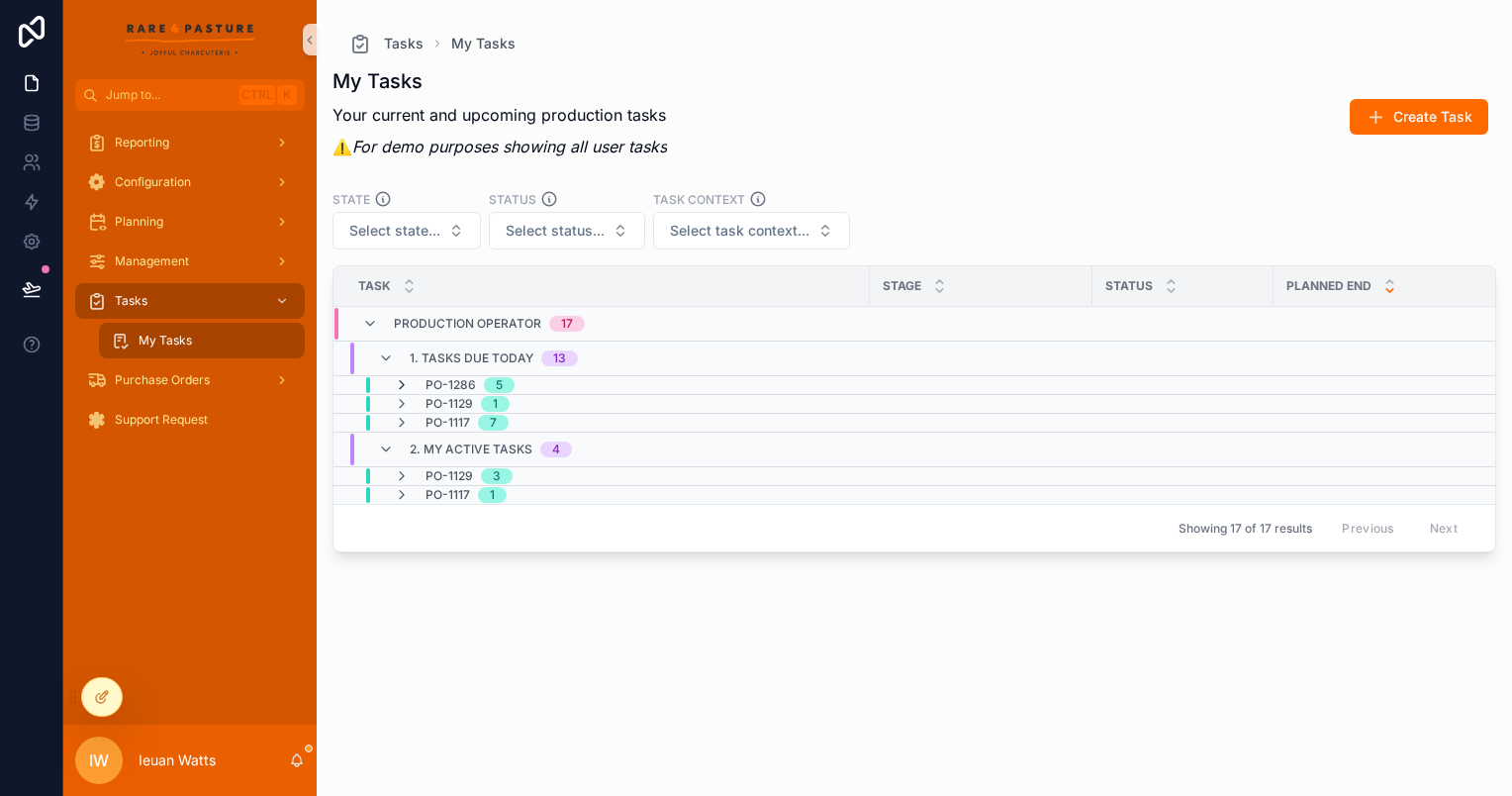 click at bounding box center (402, 385) 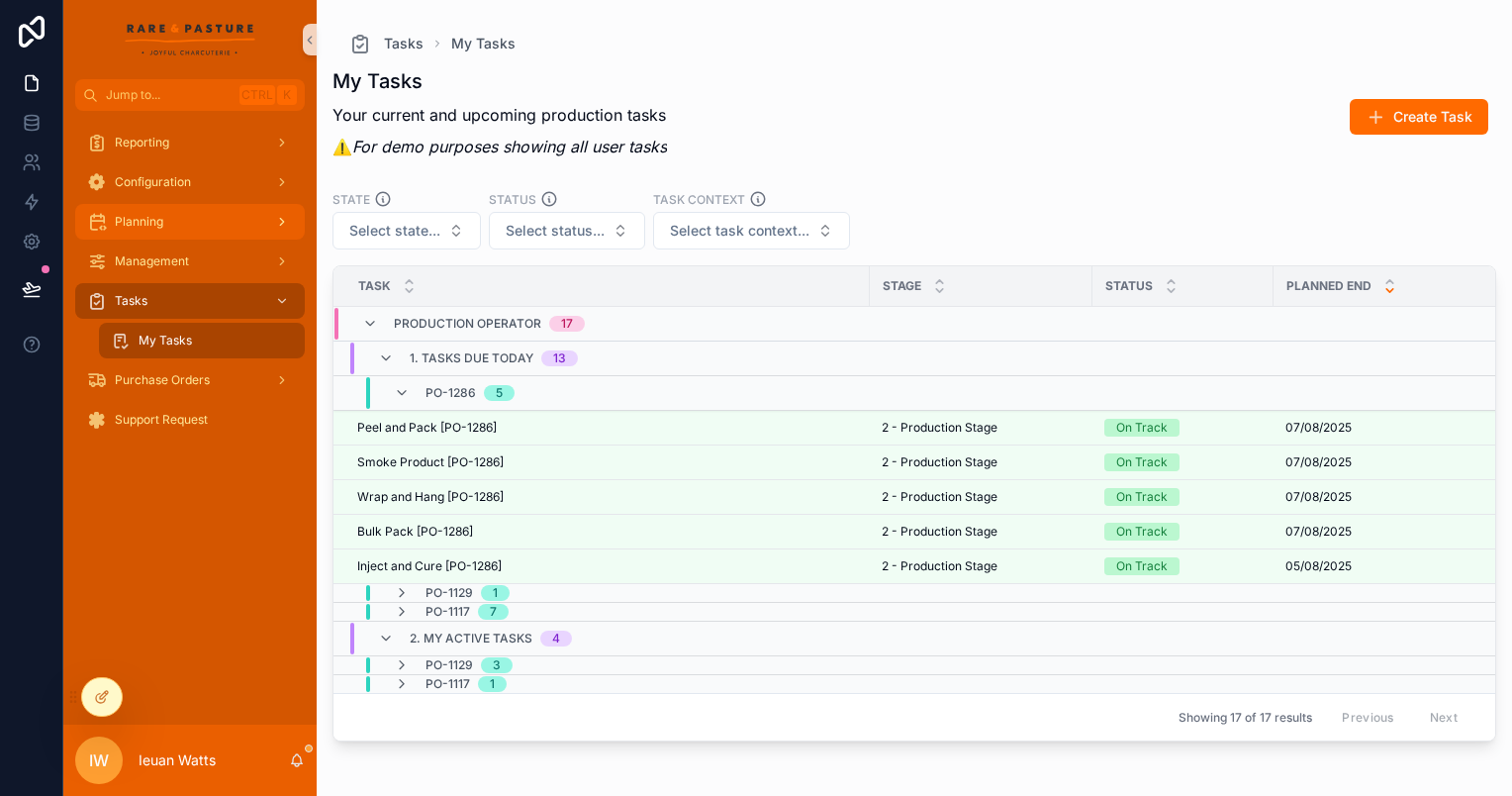 click on "Planning" at bounding box center (139, 222) 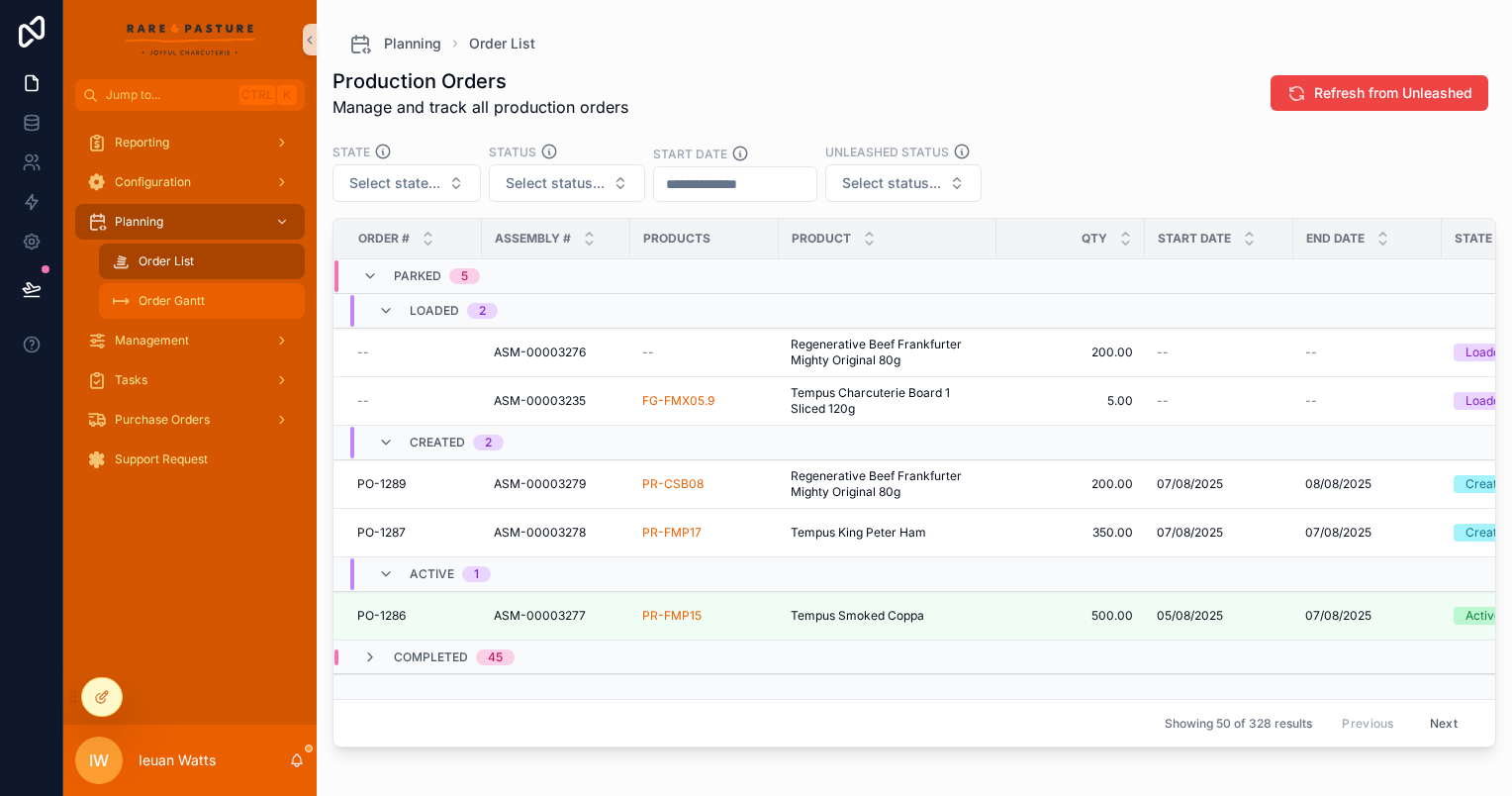 click on "Order Gantt" at bounding box center [171, 301] 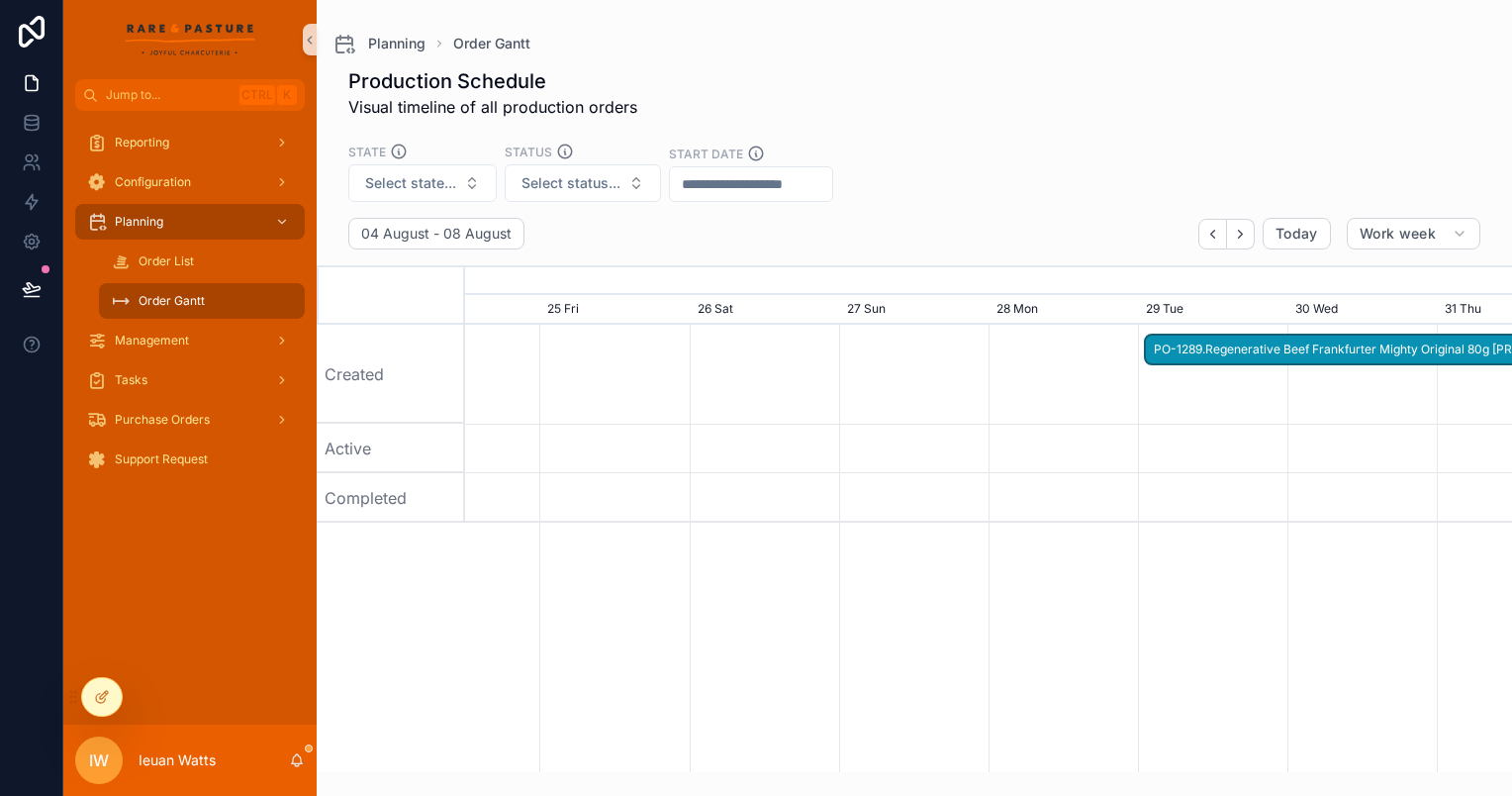 scroll, scrollTop: 0, scrollLeft: 1570, axis: horizontal 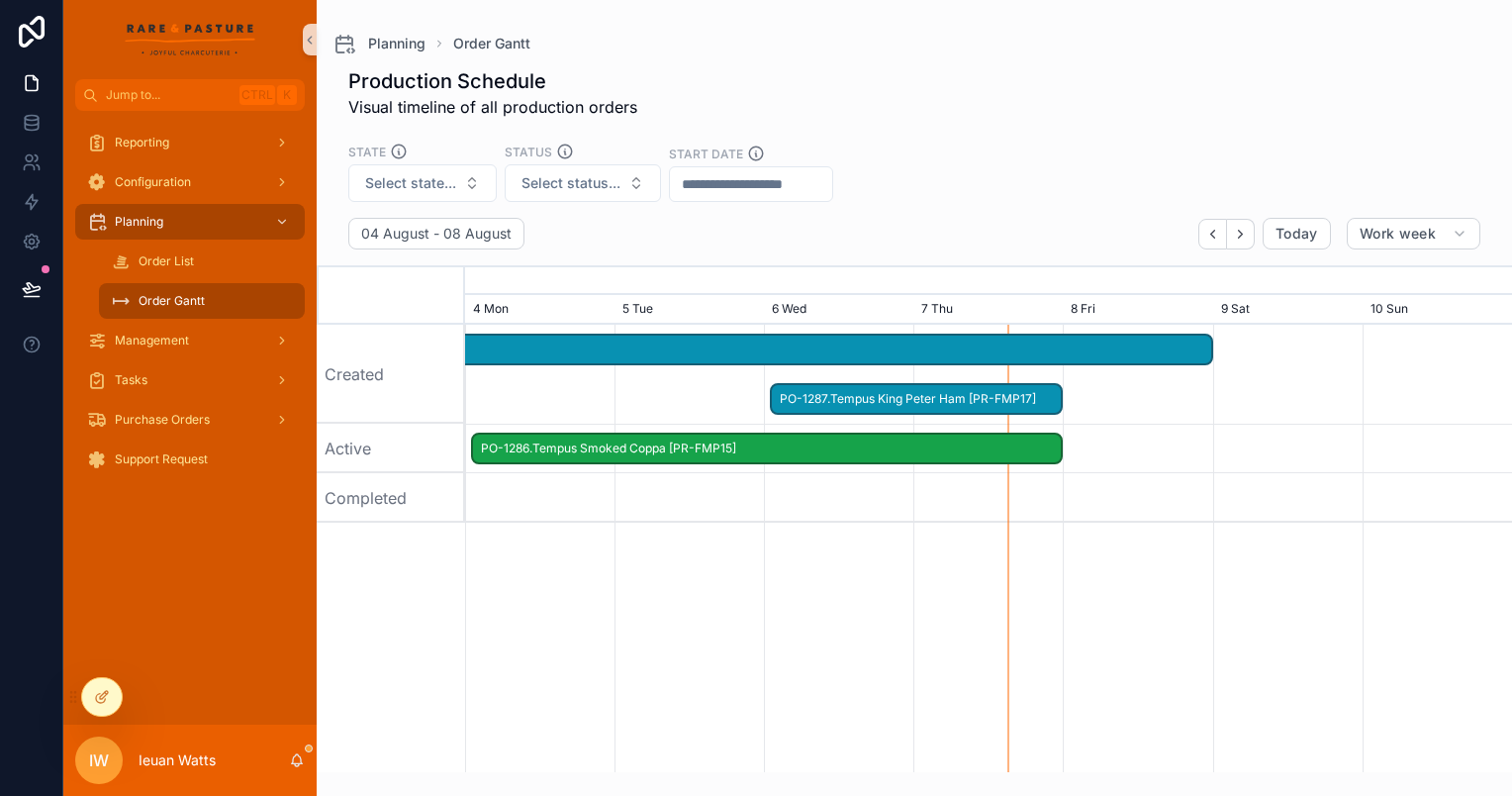 click on "PO-1286.Tempus Smoked Coppa [PR-FMP15]" at bounding box center (767, 448) 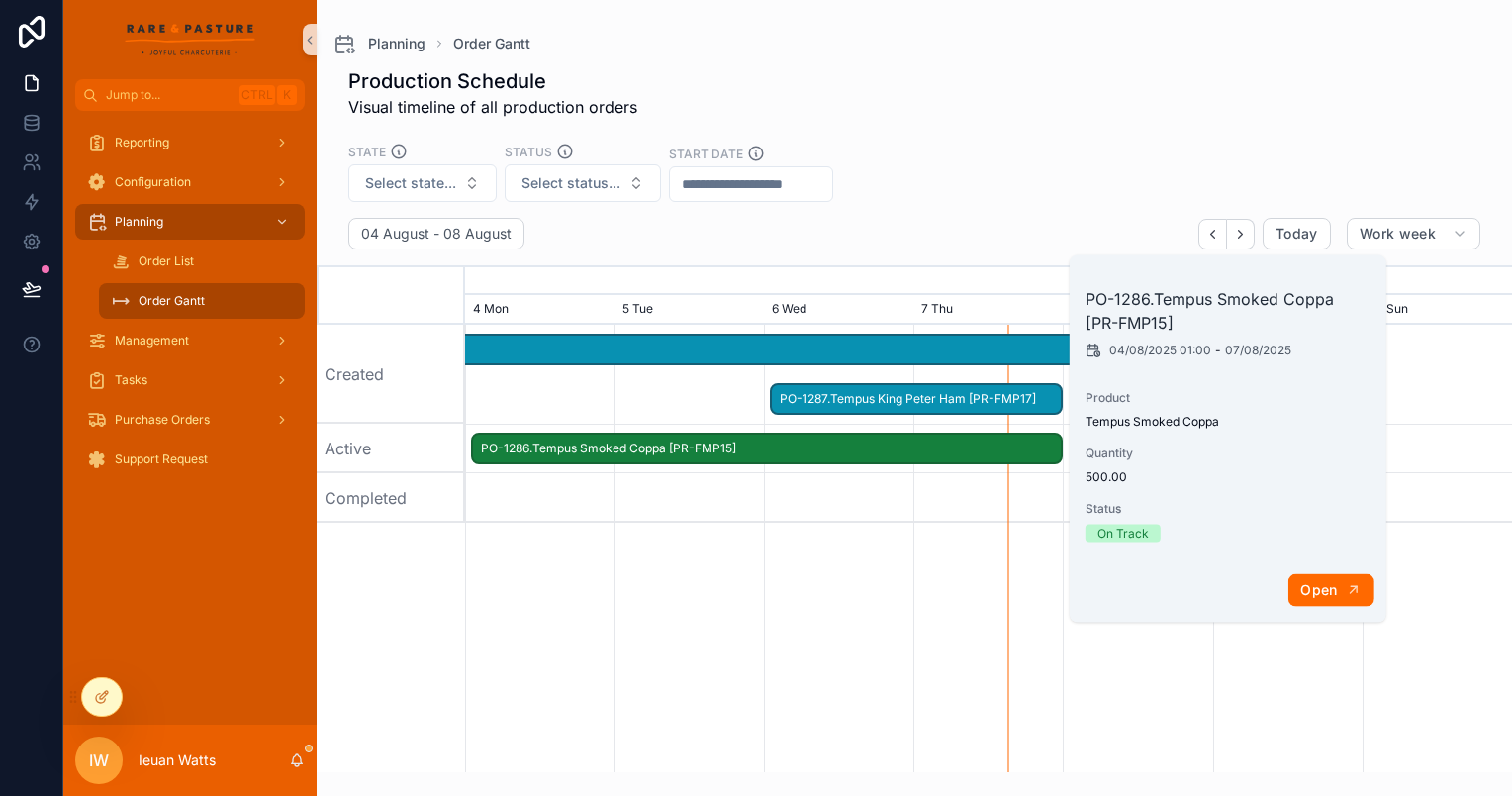 click on "Open" at bounding box center (1318, 590) 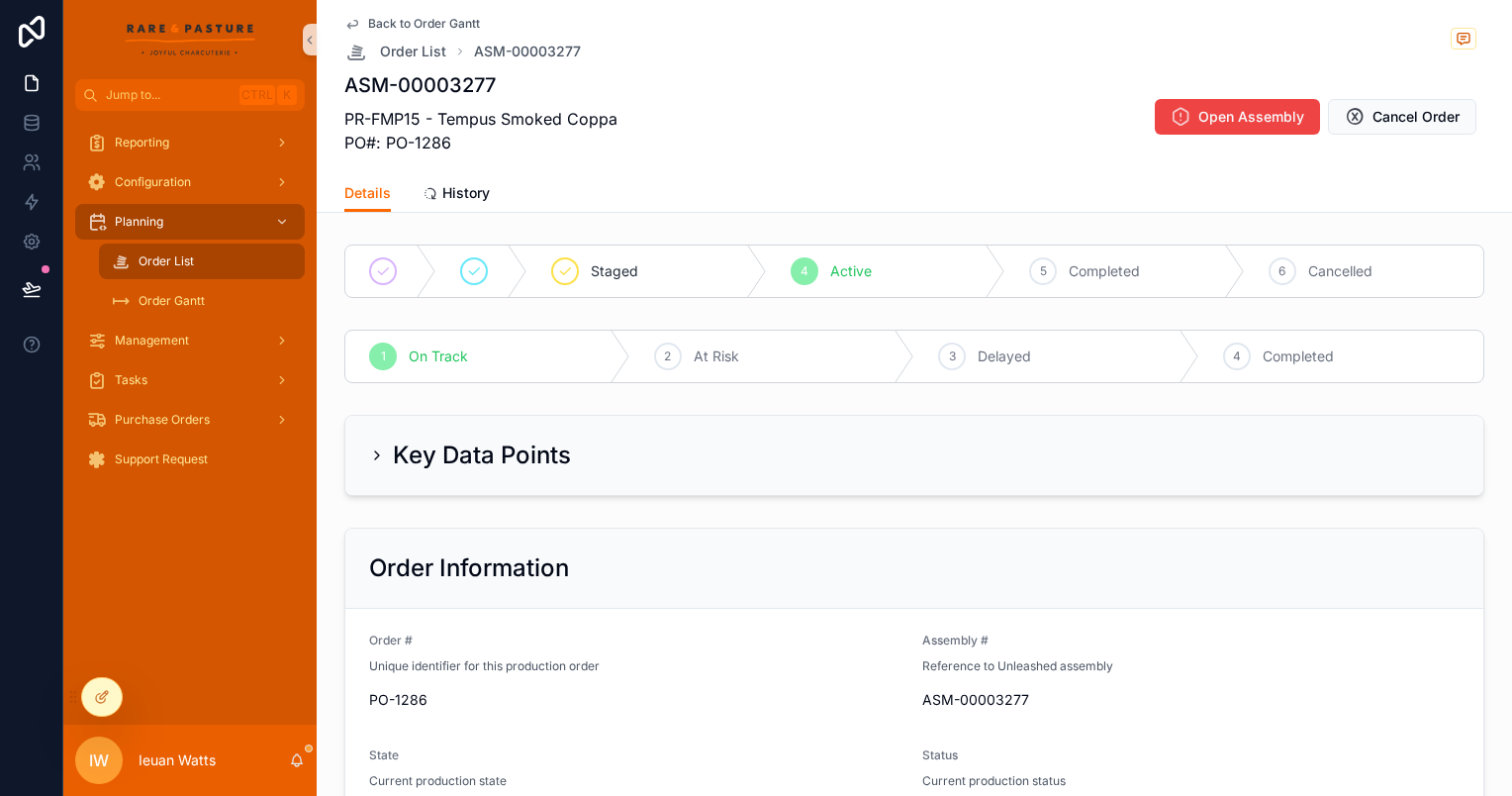 scroll, scrollTop: 0, scrollLeft: 985, axis: horizontal 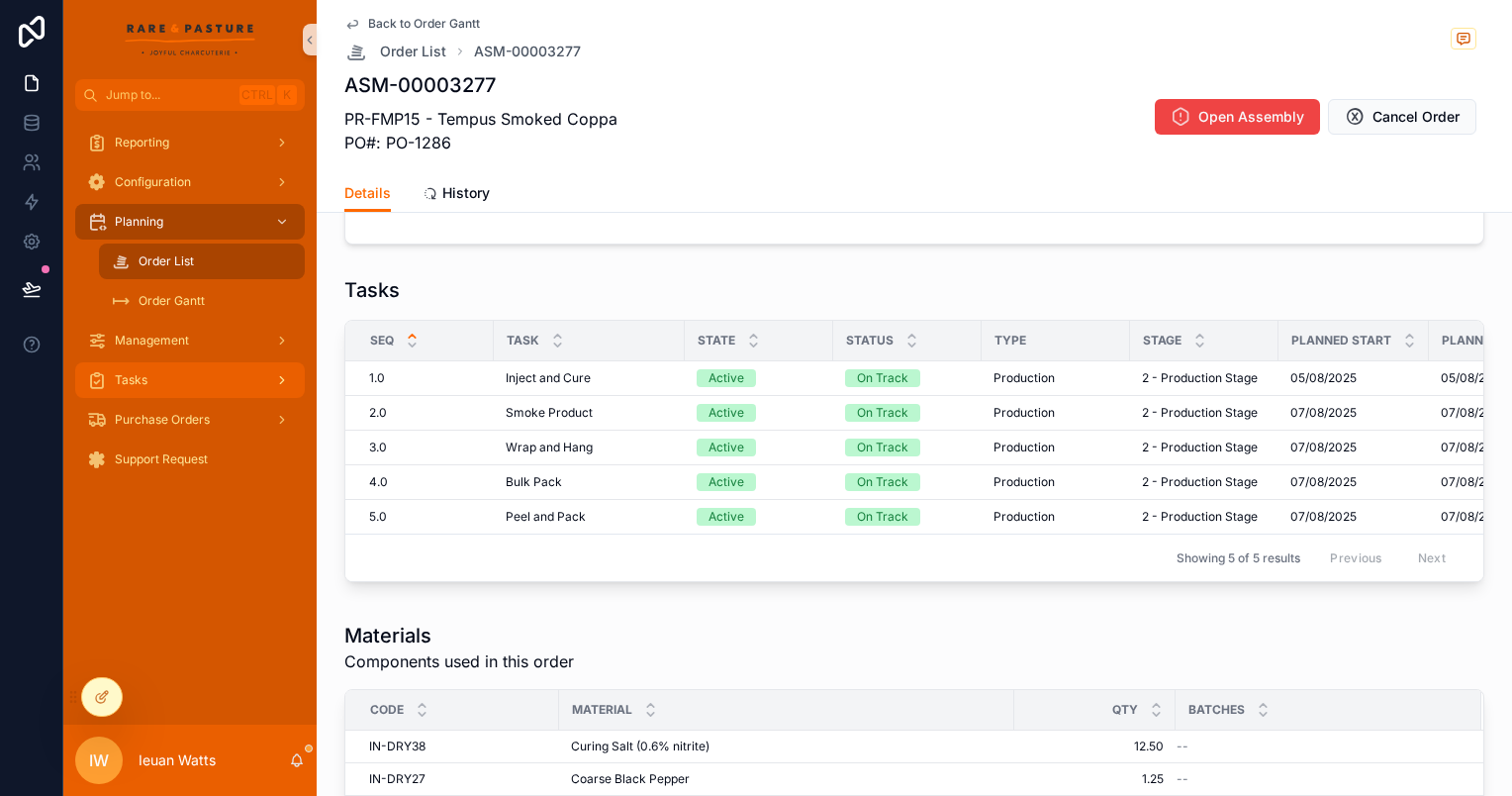 click on "Tasks" at bounding box center [190, 380] 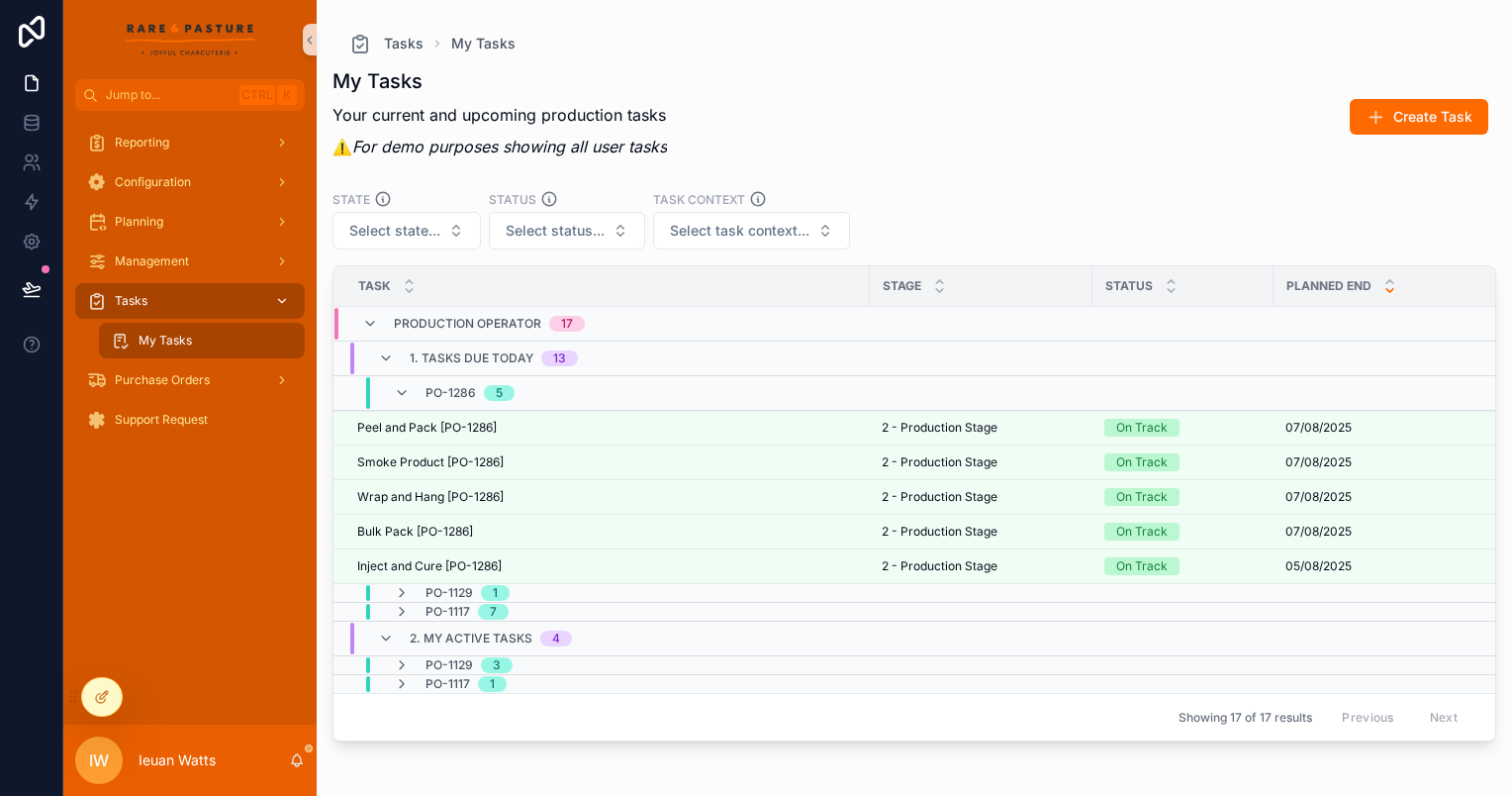 scroll, scrollTop: 0, scrollLeft: 0, axis: both 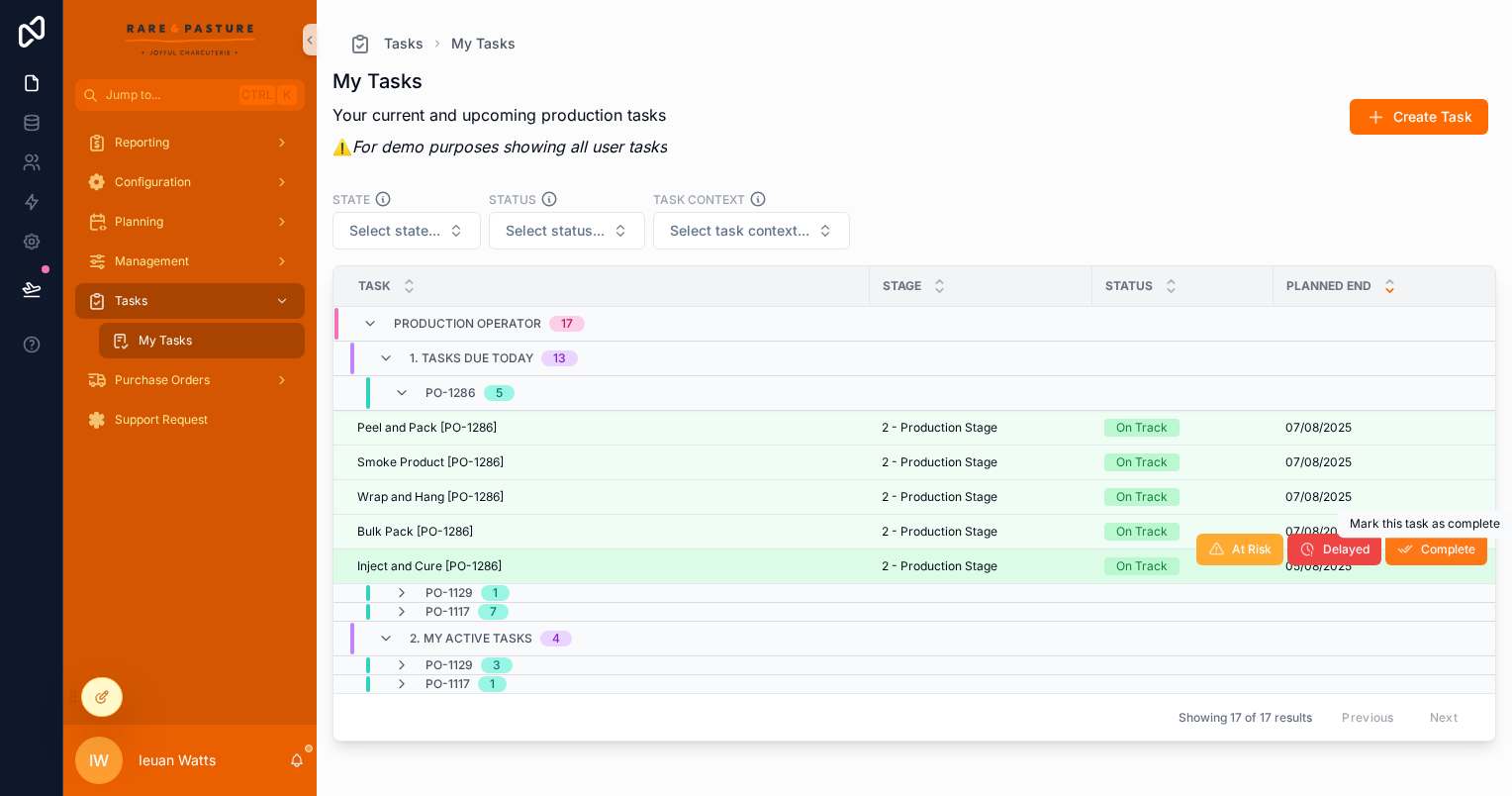 click on "Complete" at bounding box center (1436, 549) 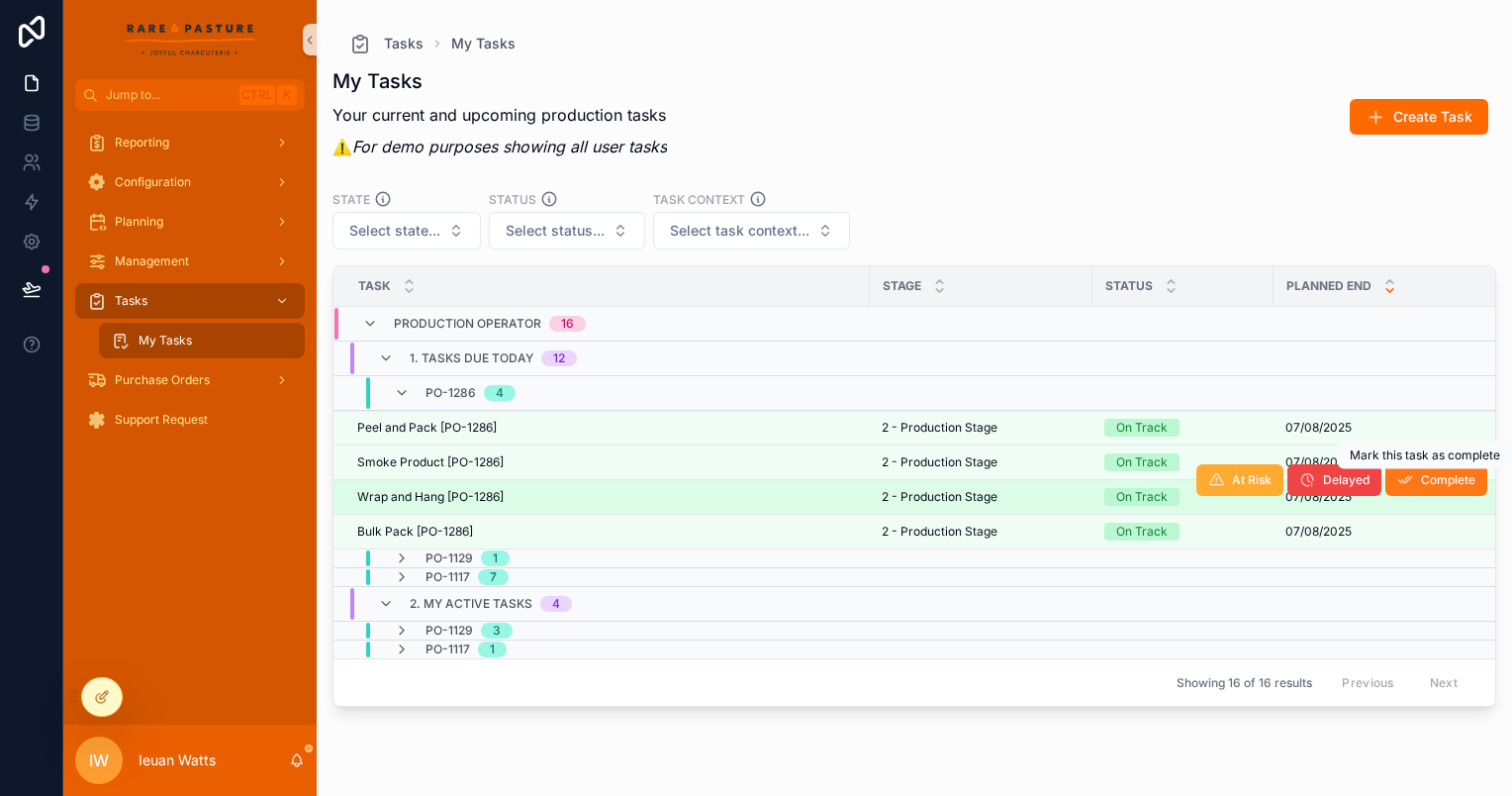 click on "Complete" at bounding box center [1448, 480] 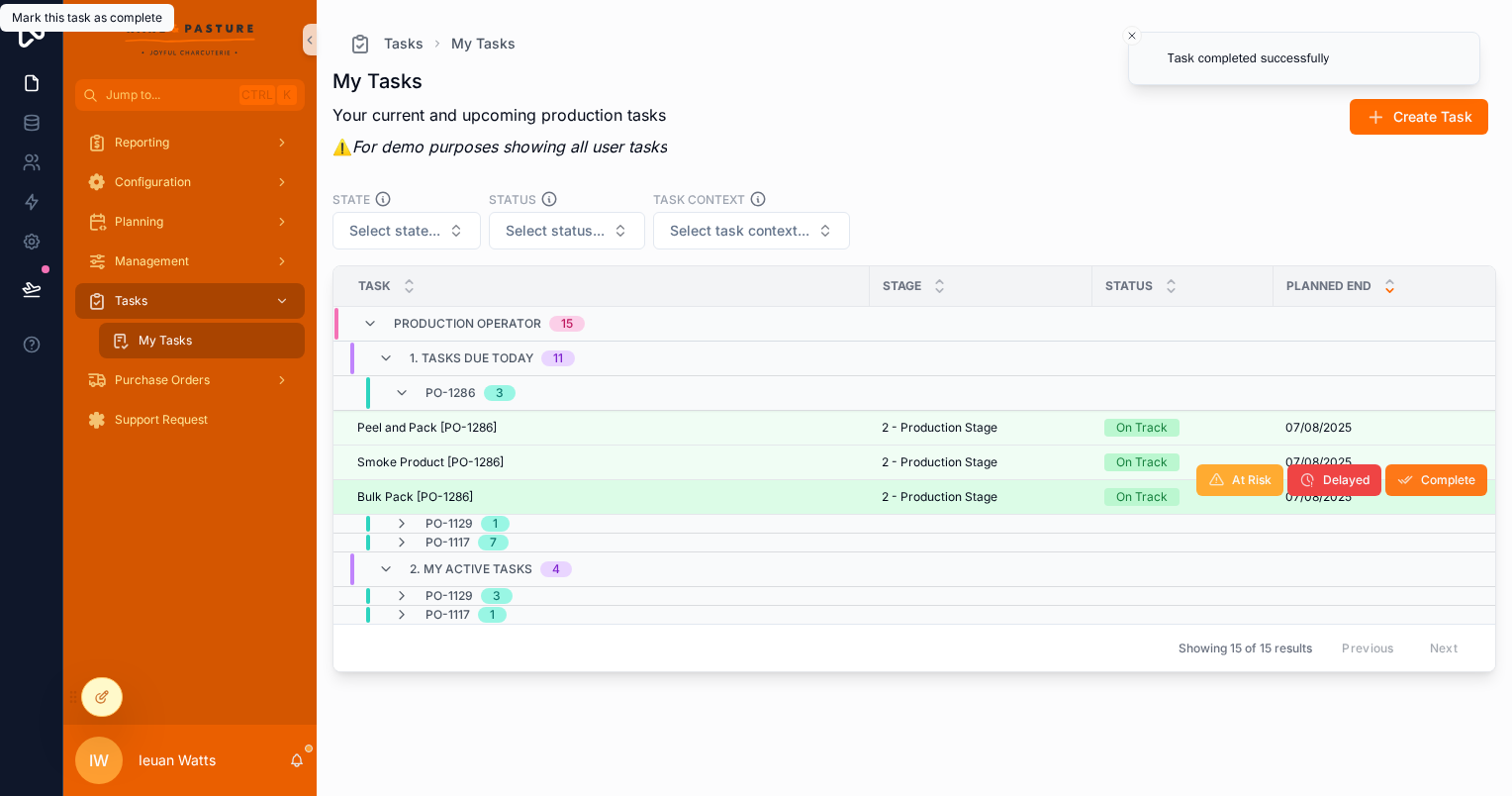 click on "Production Operator 15 1. Tasks Due Today 11 PO-1286 3 Peel and Pack [PO-1286] Peel and Pack [PO-1286] 2 - Production Stage 2 - Production Stage On Track 07/08/2025 07/08/2025 Production At Risk Delayed Complete Smoke Product [PO-1286] Smoke Product [PO-1286] 2 - Production Stage 2 - Production Stage On Track 07/08/2025 07/08/2025 Production At Risk Delayed Complete Bulk Pack [PO-1286] Bulk Pack [PO-1286] 2 - Production Stage 2 - Production Stage On Track 07/08/2025 07/08/2025 Production At Risk Delayed Complete PO-1129 1 PO-1117 7 2. My Active Tasks 4 PO-1129 3 PO-1117 1" at bounding box center [1012, 465] 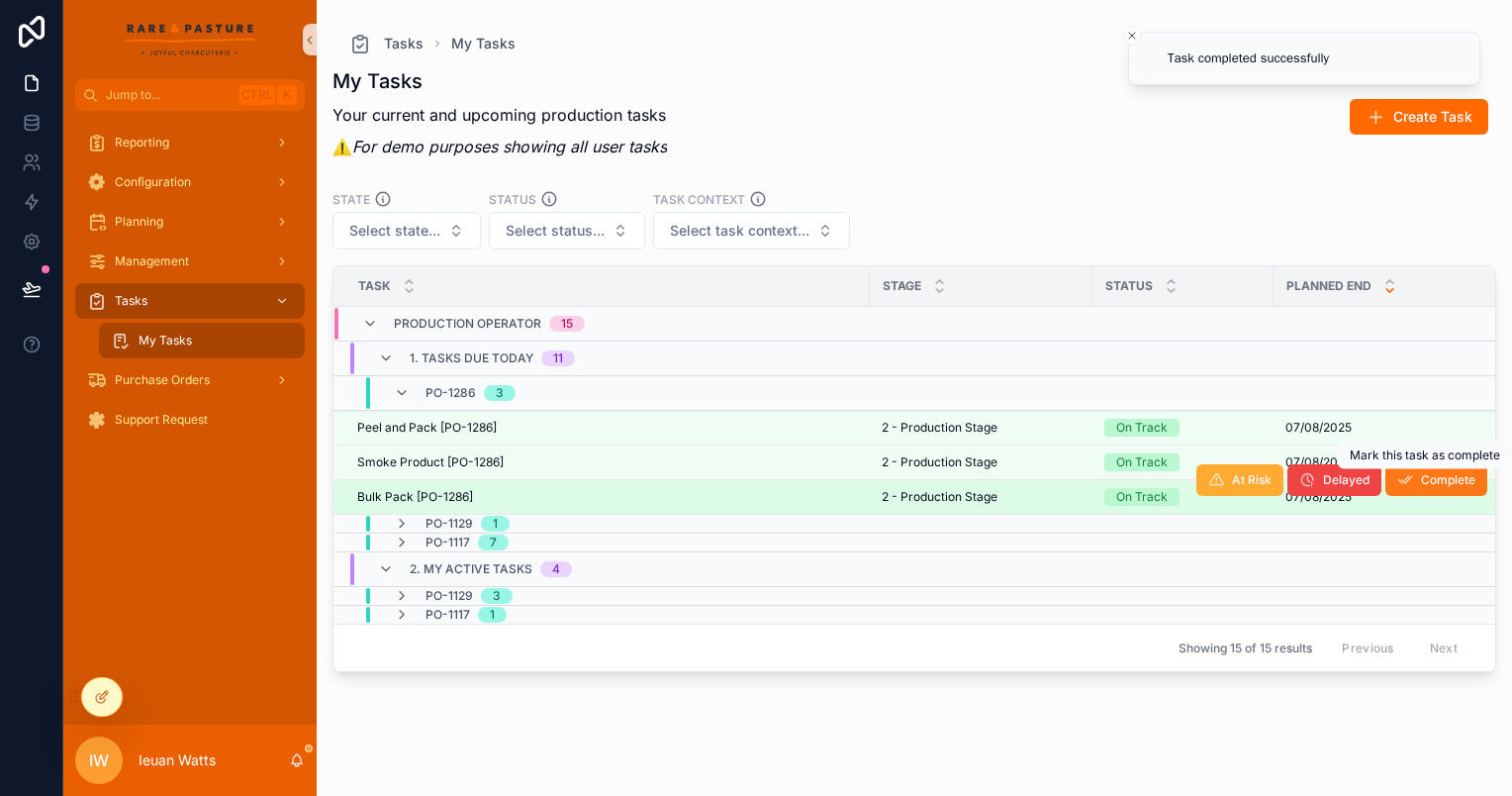 click on "Complete" at bounding box center [1448, 480] 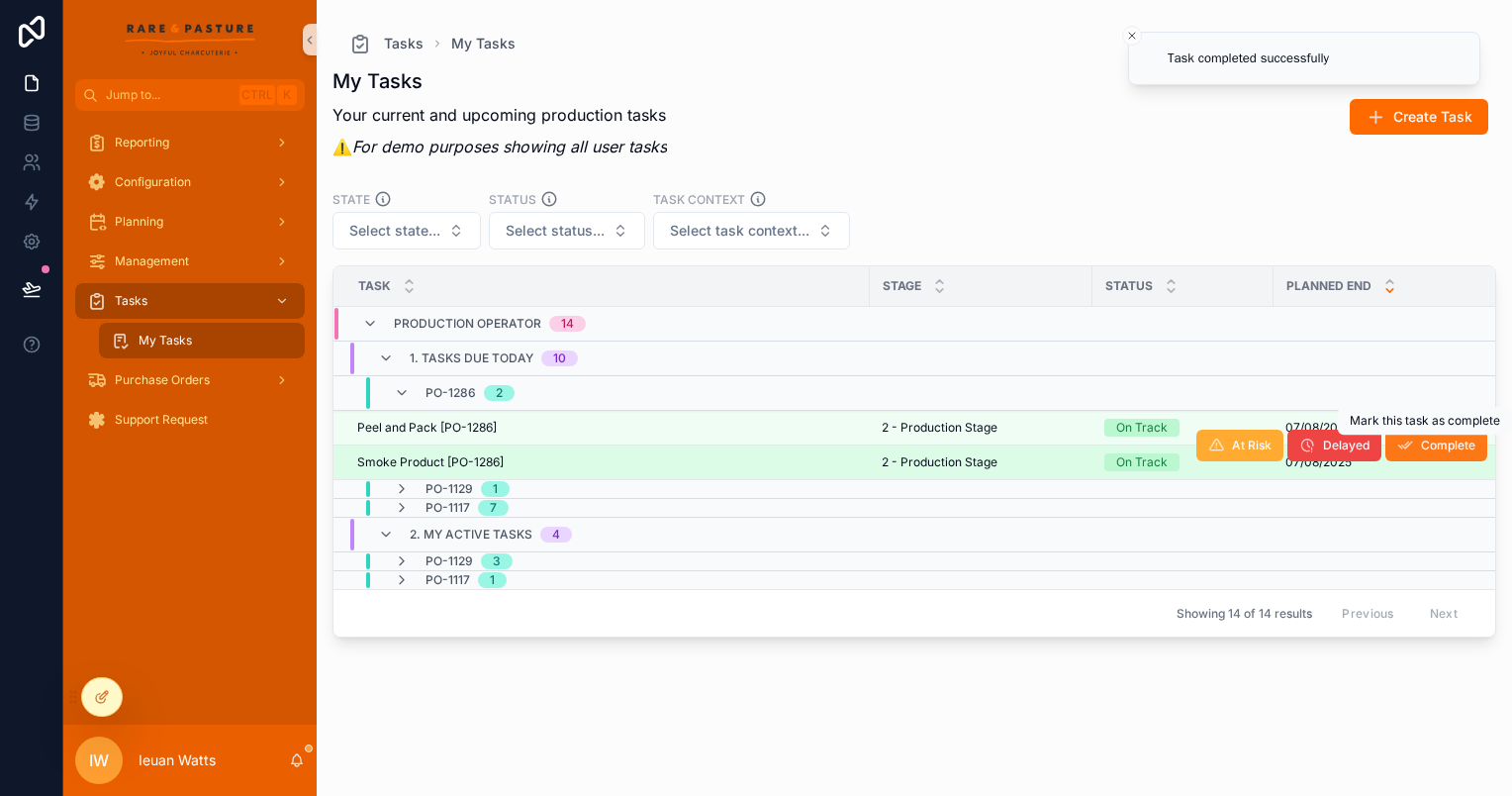 click on "Complete" at bounding box center (1436, 446) 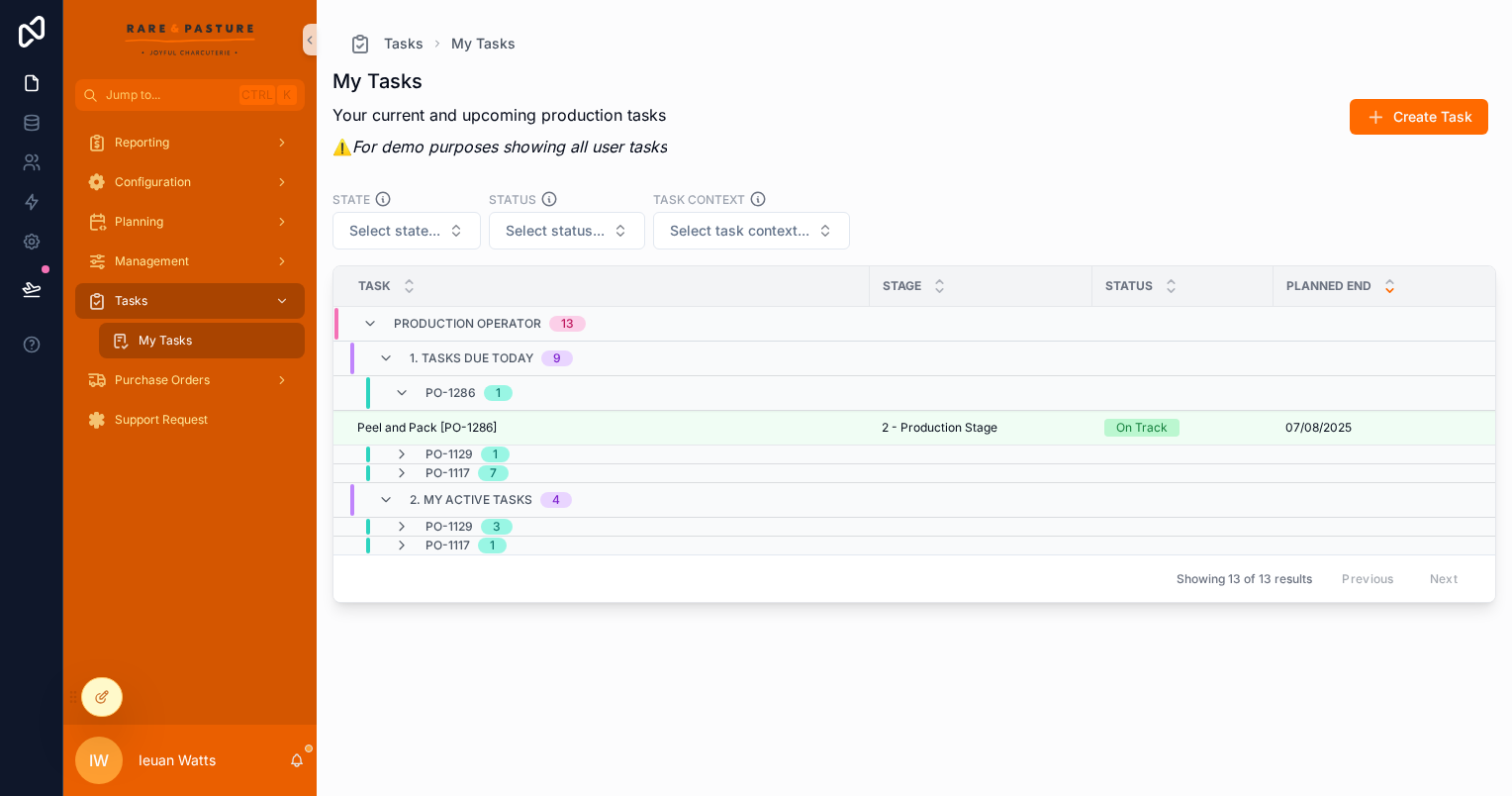 click on "State Select state... Status Select status... Task Context Select task context..." at bounding box center (914, 224) 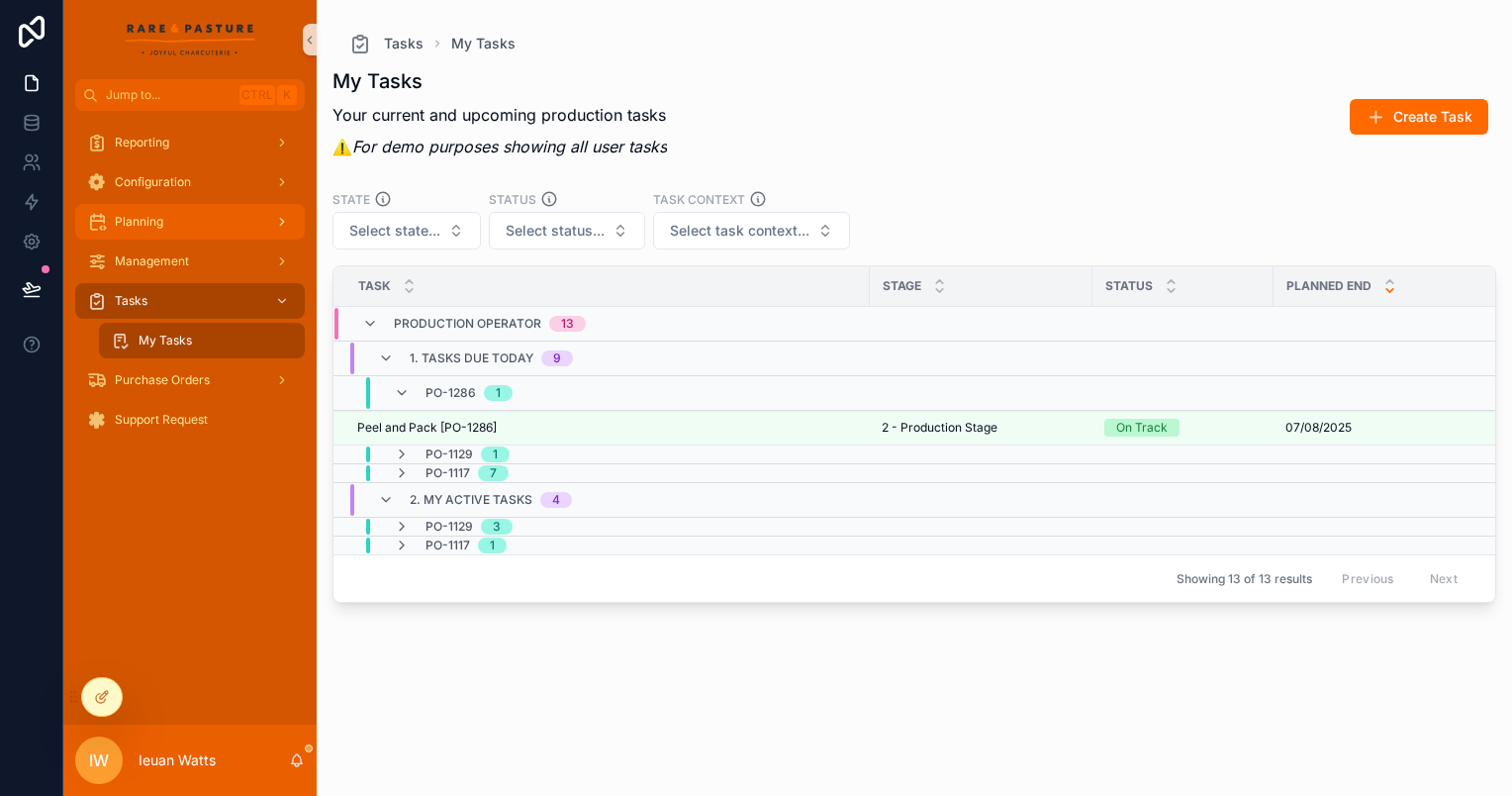 click on "Planning" at bounding box center (190, 222) 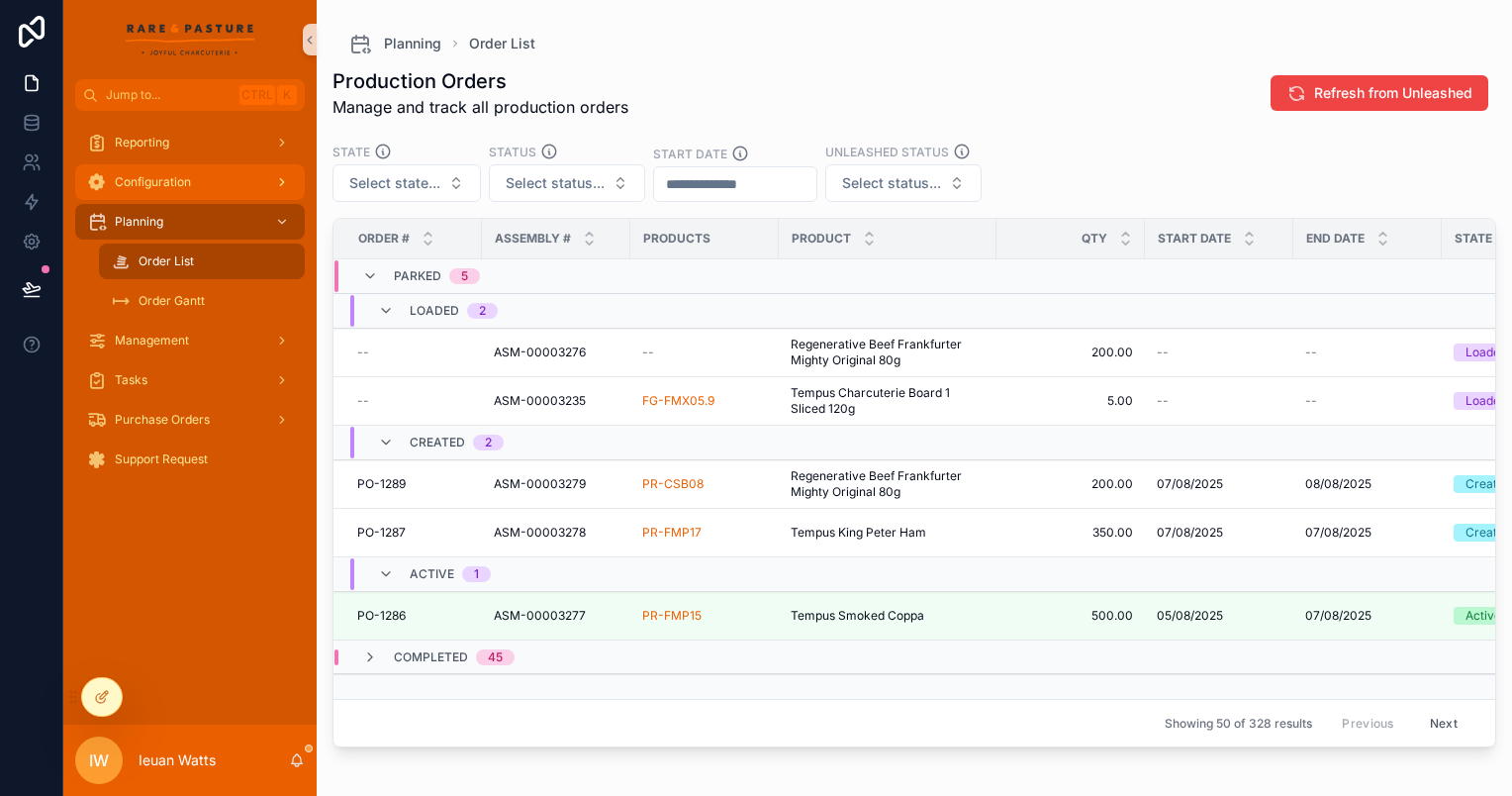 click on "Configuration" at bounding box center [190, 182] 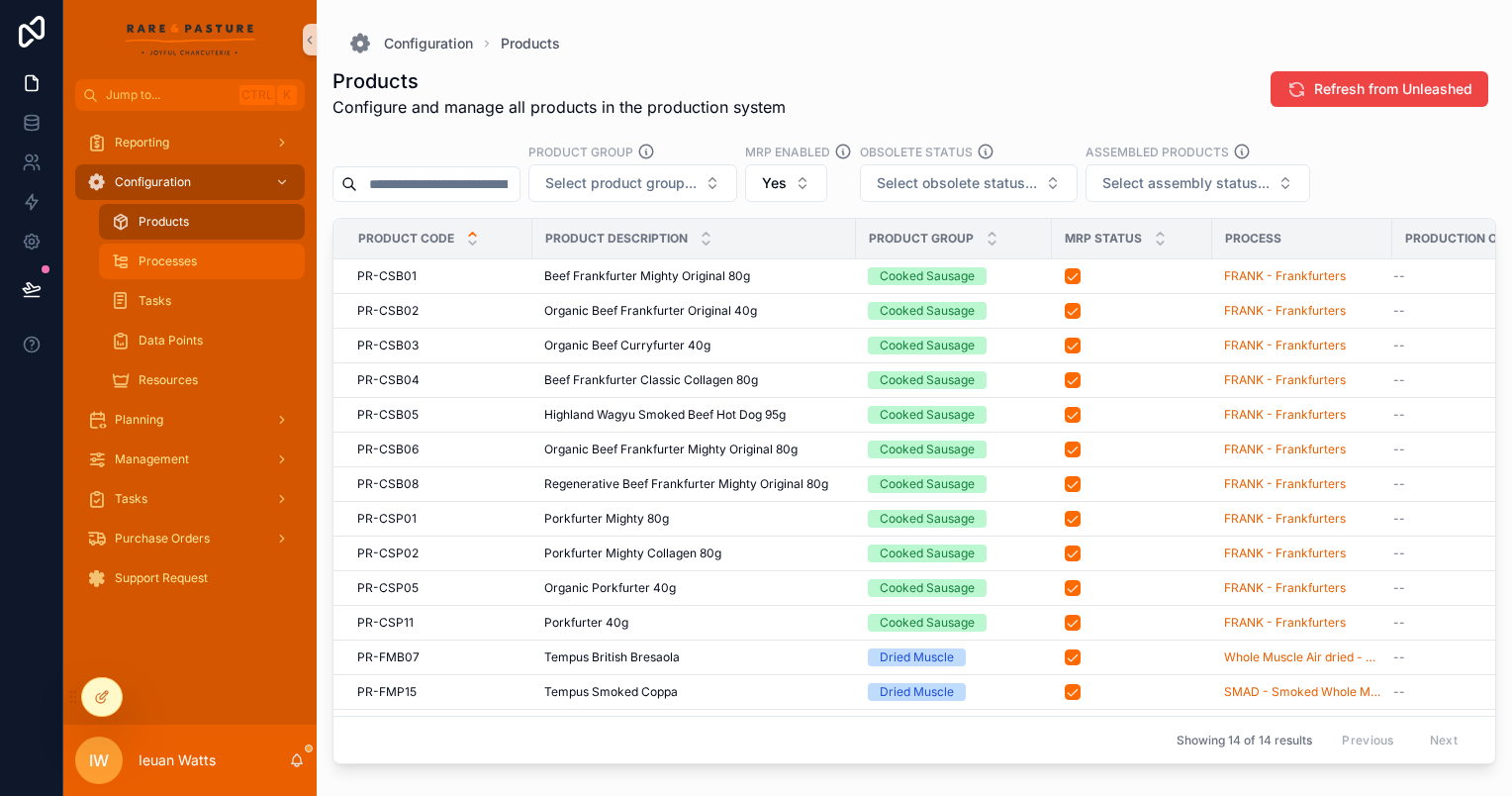 click on "Processes" at bounding box center (202, 261) 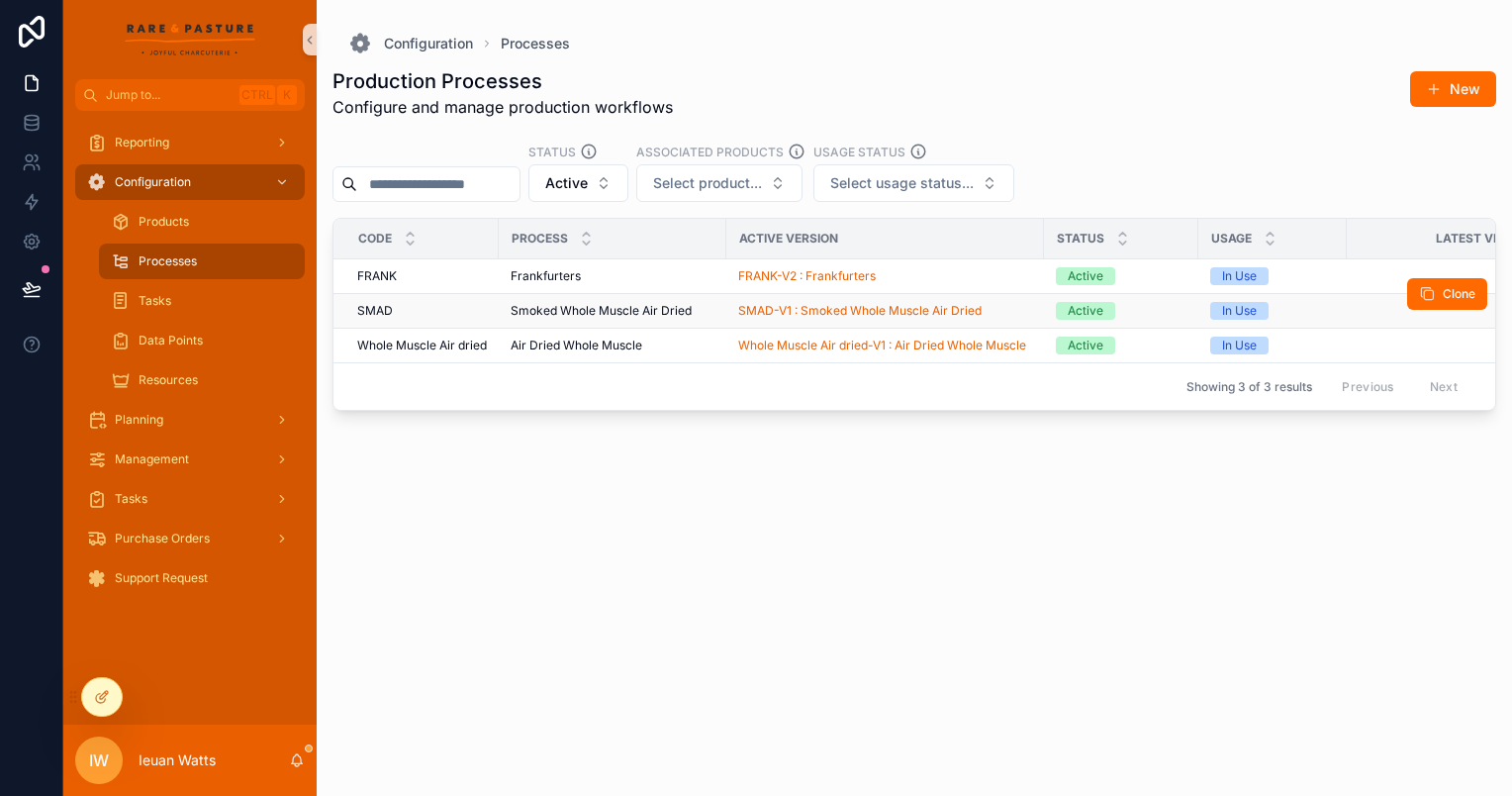 click on "Smoked Whole Muscle Air Dried Smoked Whole Muscle Air Dried" at bounding box center [613, 311] 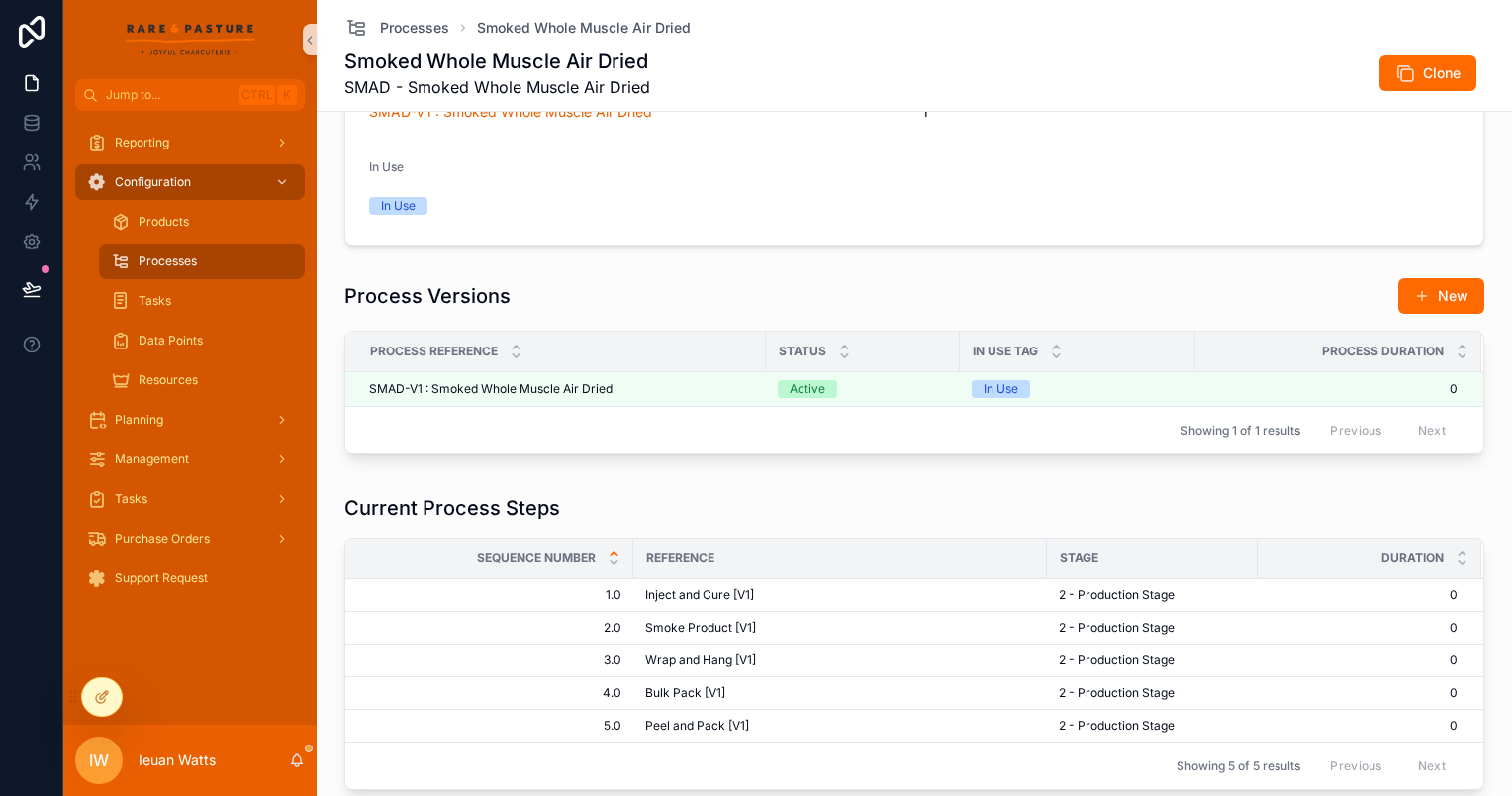 scroll, scrollTop: 594, scrollLeft: 0, axis: vertical 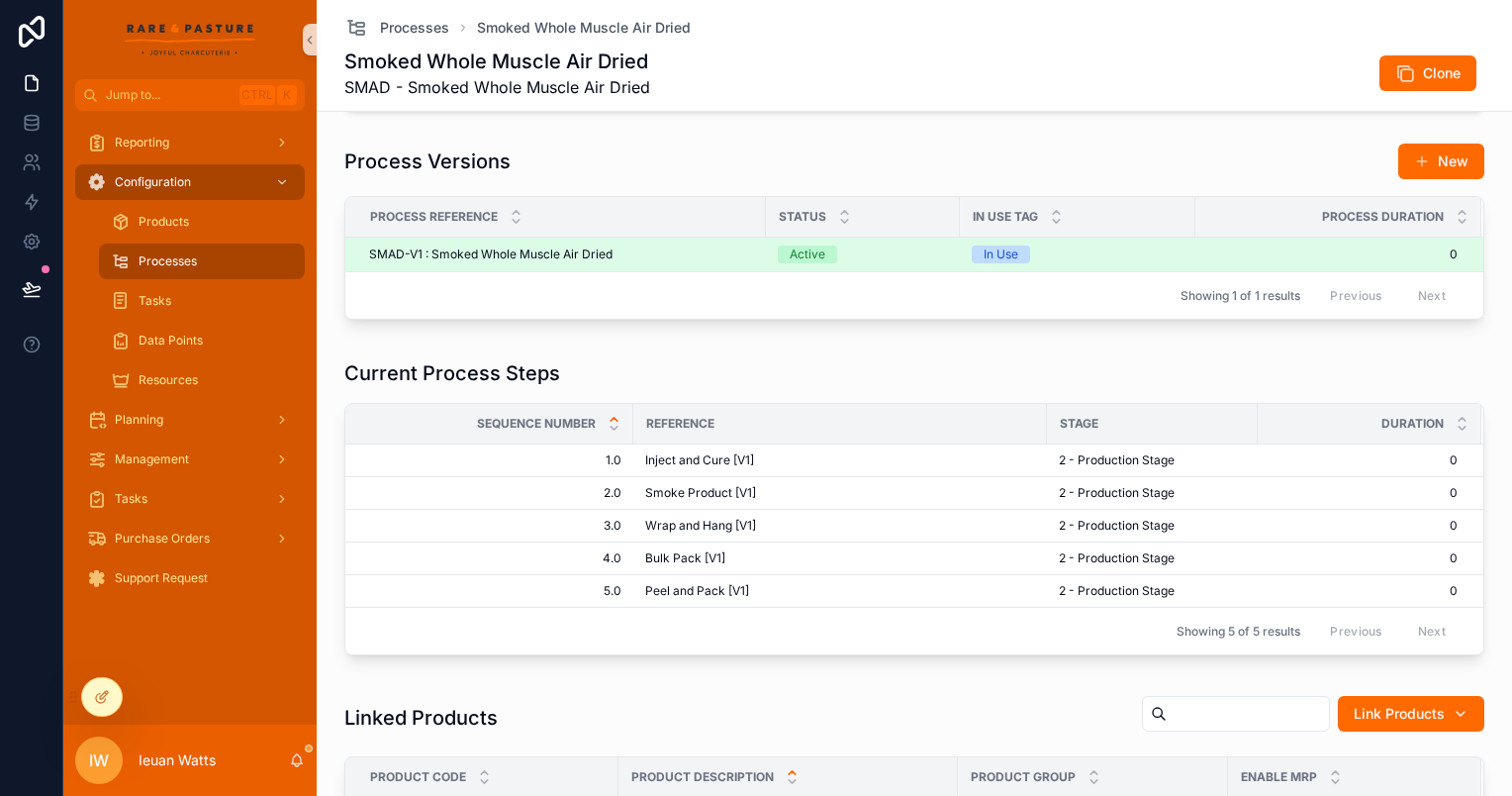 click on "Active" at bounding box center [863, 254] 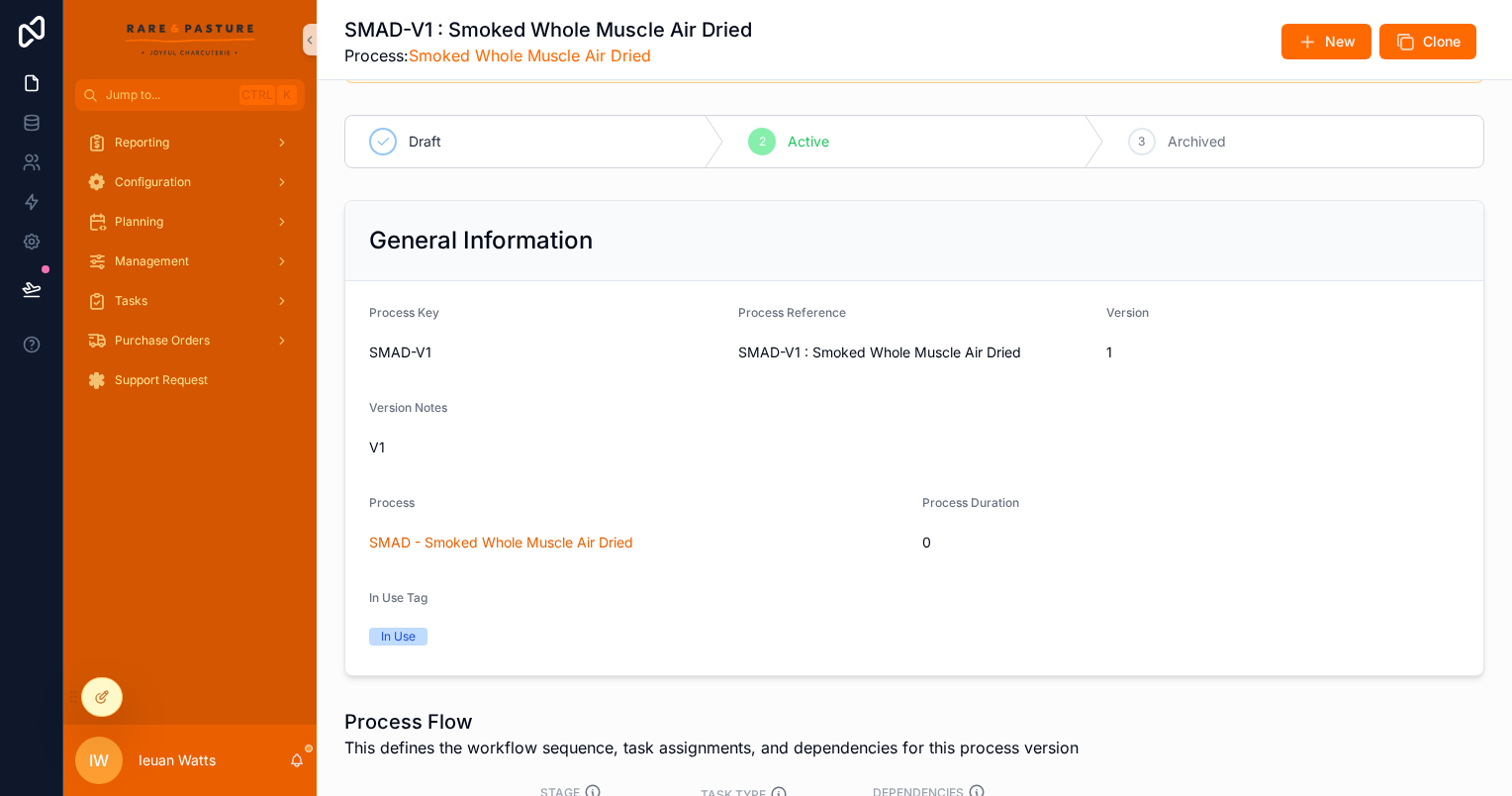 scroll, scrollTop: 297, scrollLeft: 0, axis: vertical 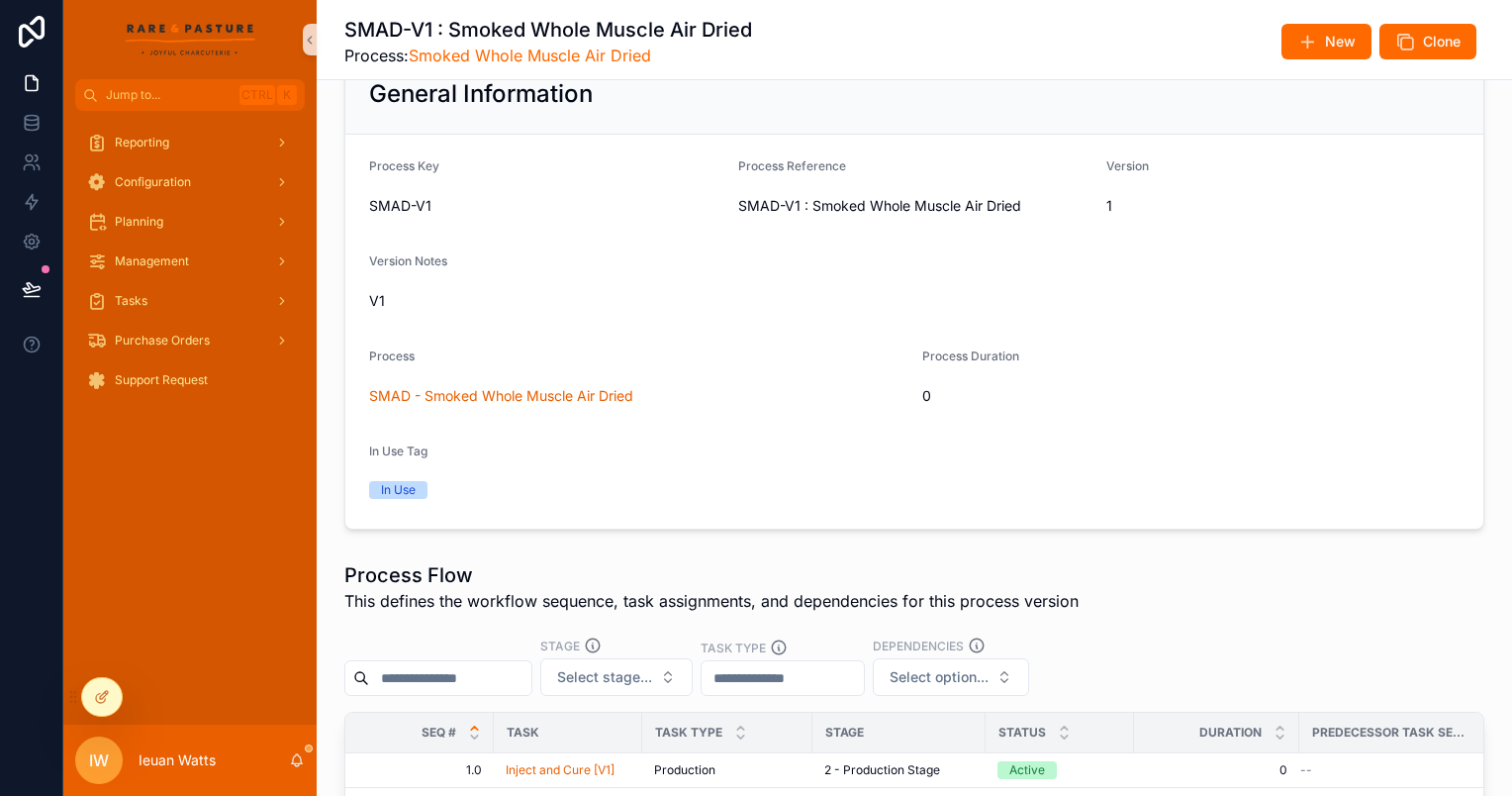 click on "V1" at bounding box center [914, 301] 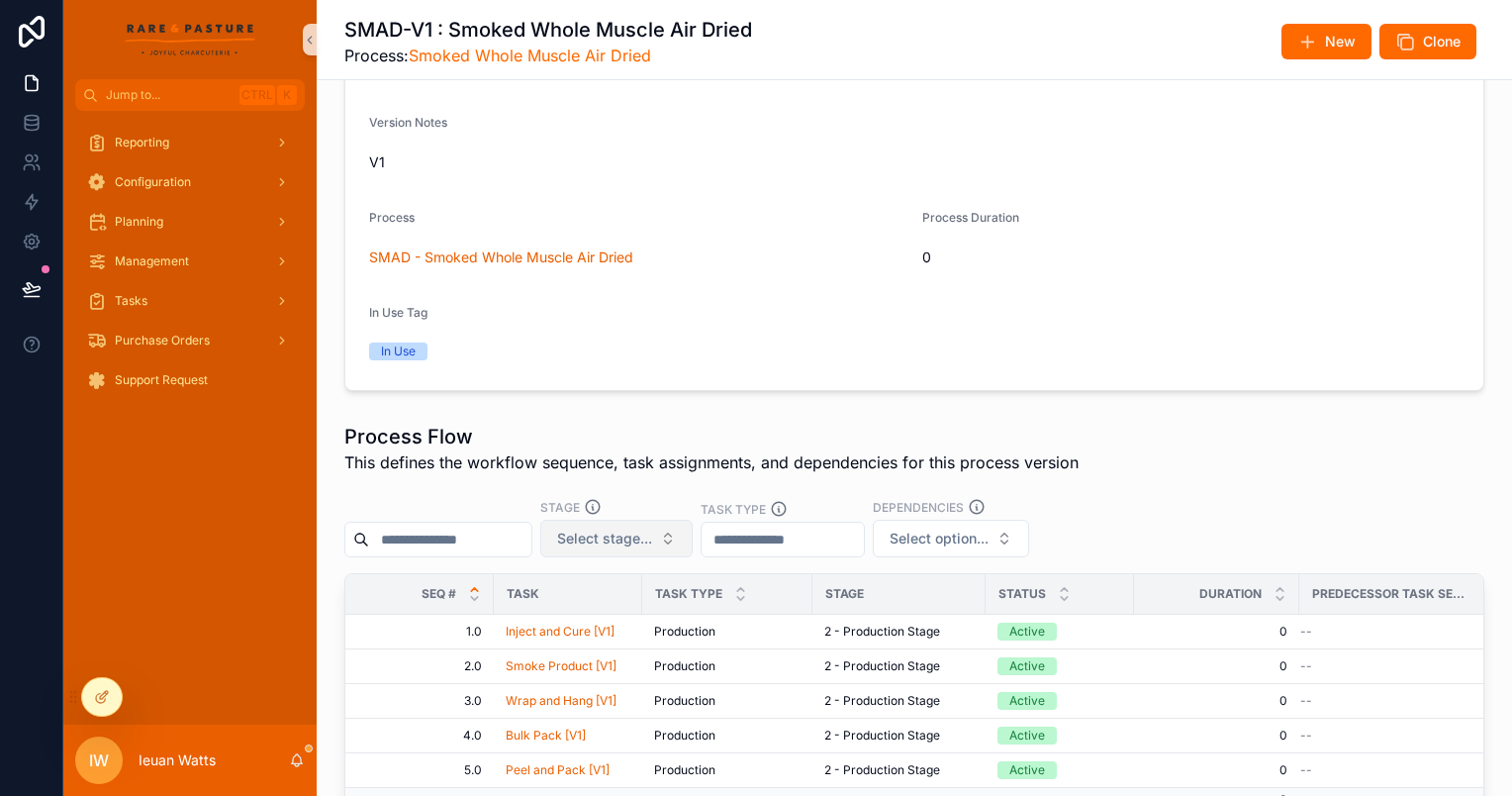 scroll, scrollTop: 594, scrollLeft: 0, axis: vertical 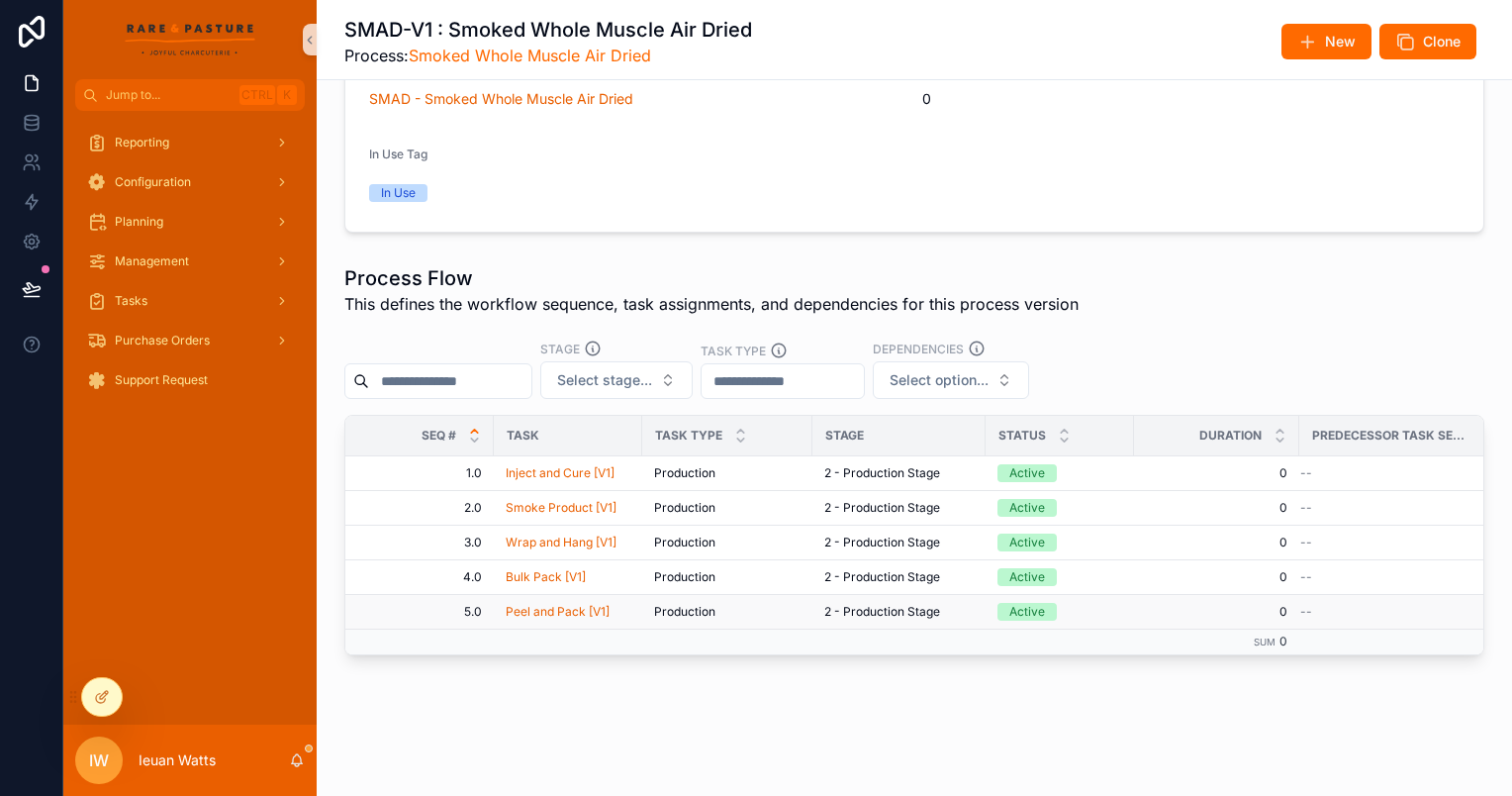 click on "Production Production" at bounding box center (727, 611) 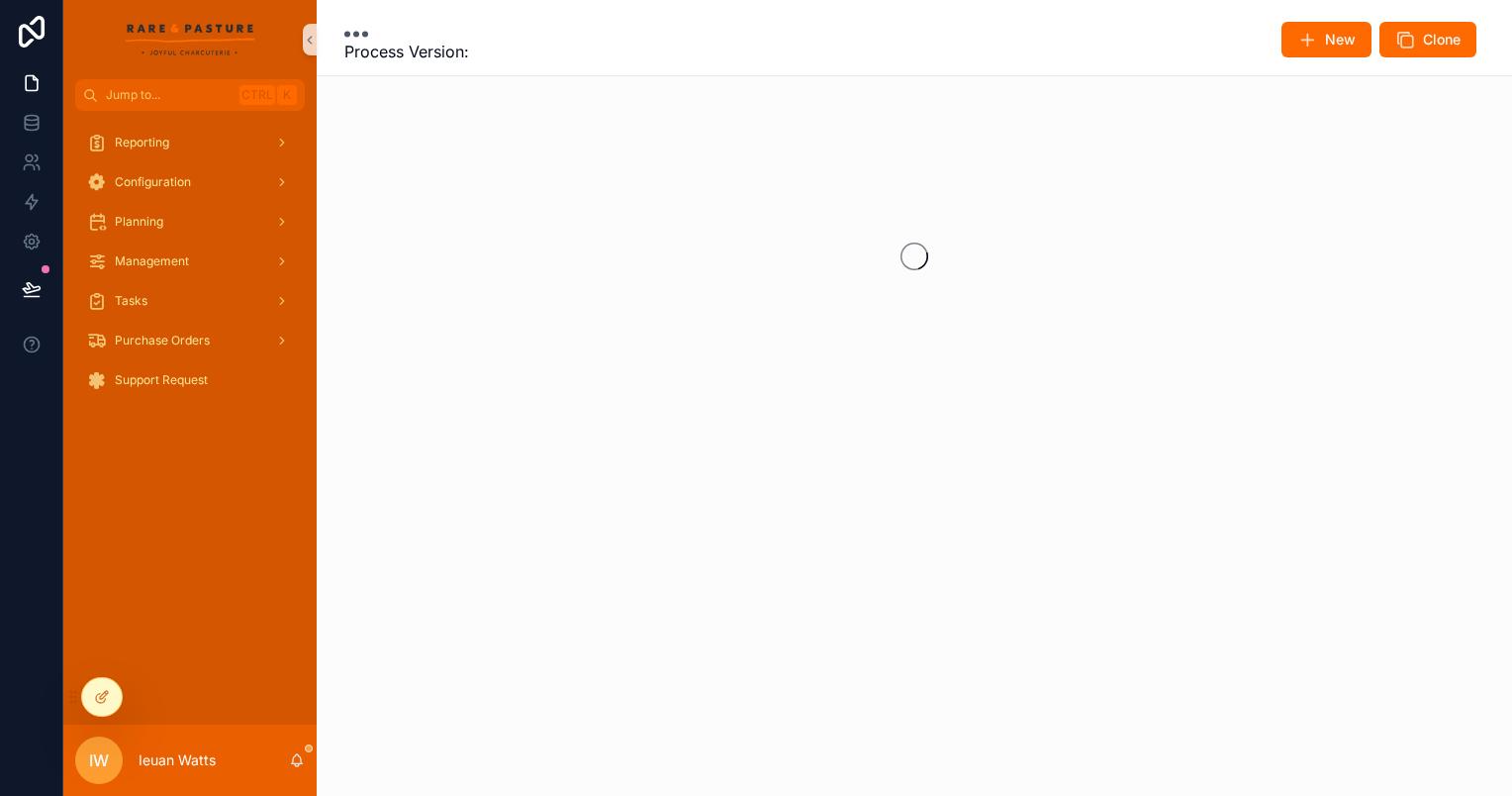 scroll, scrollTop: 0, scrollLeft: 0, axis: both 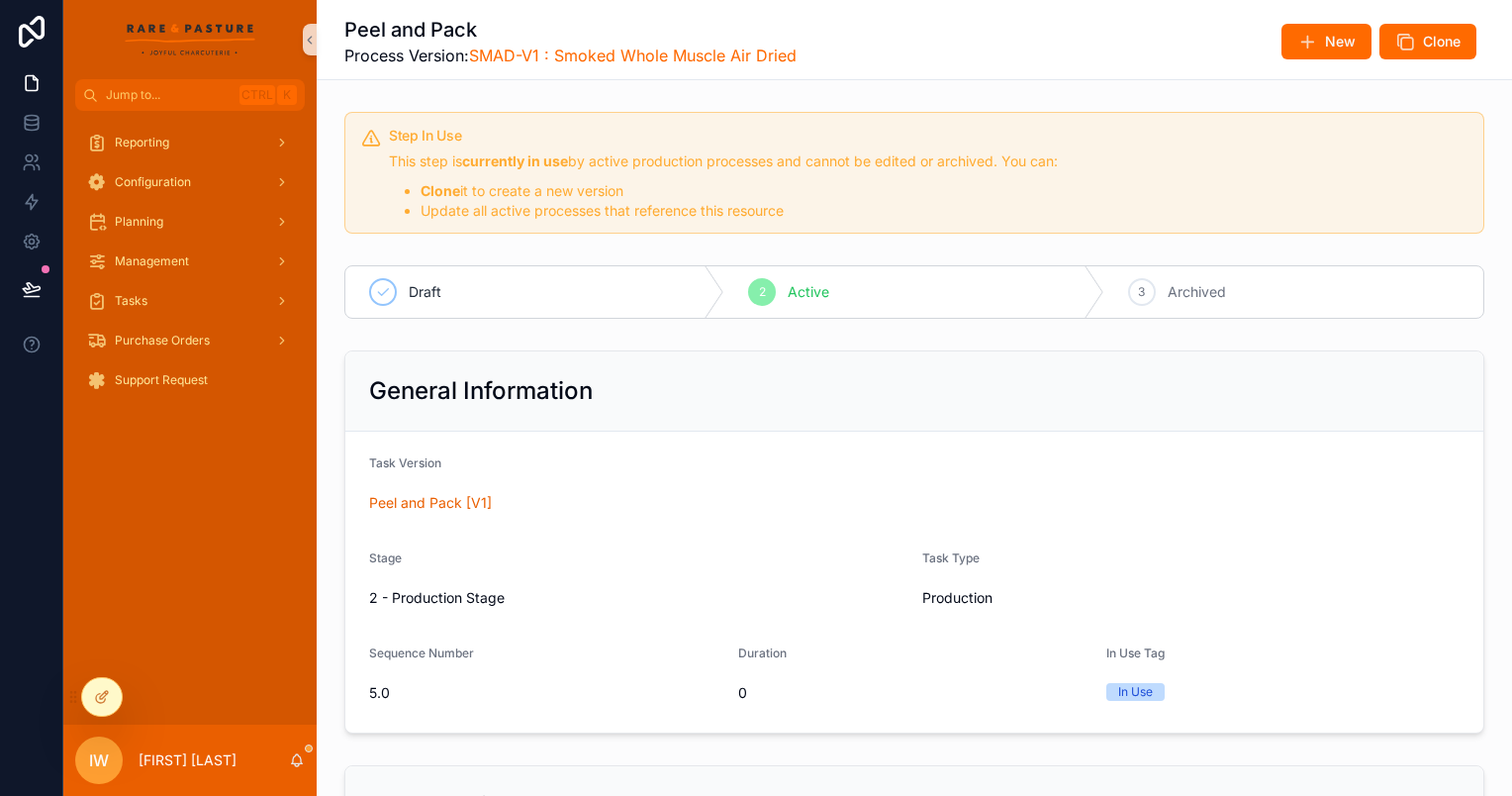 click on "Step In Use This step is  currently in use  by active production processes and cannot be edited or archived. You can: Clone  it to create a new version Update all active processes that reference this resource" at bounding box center [914, 172] 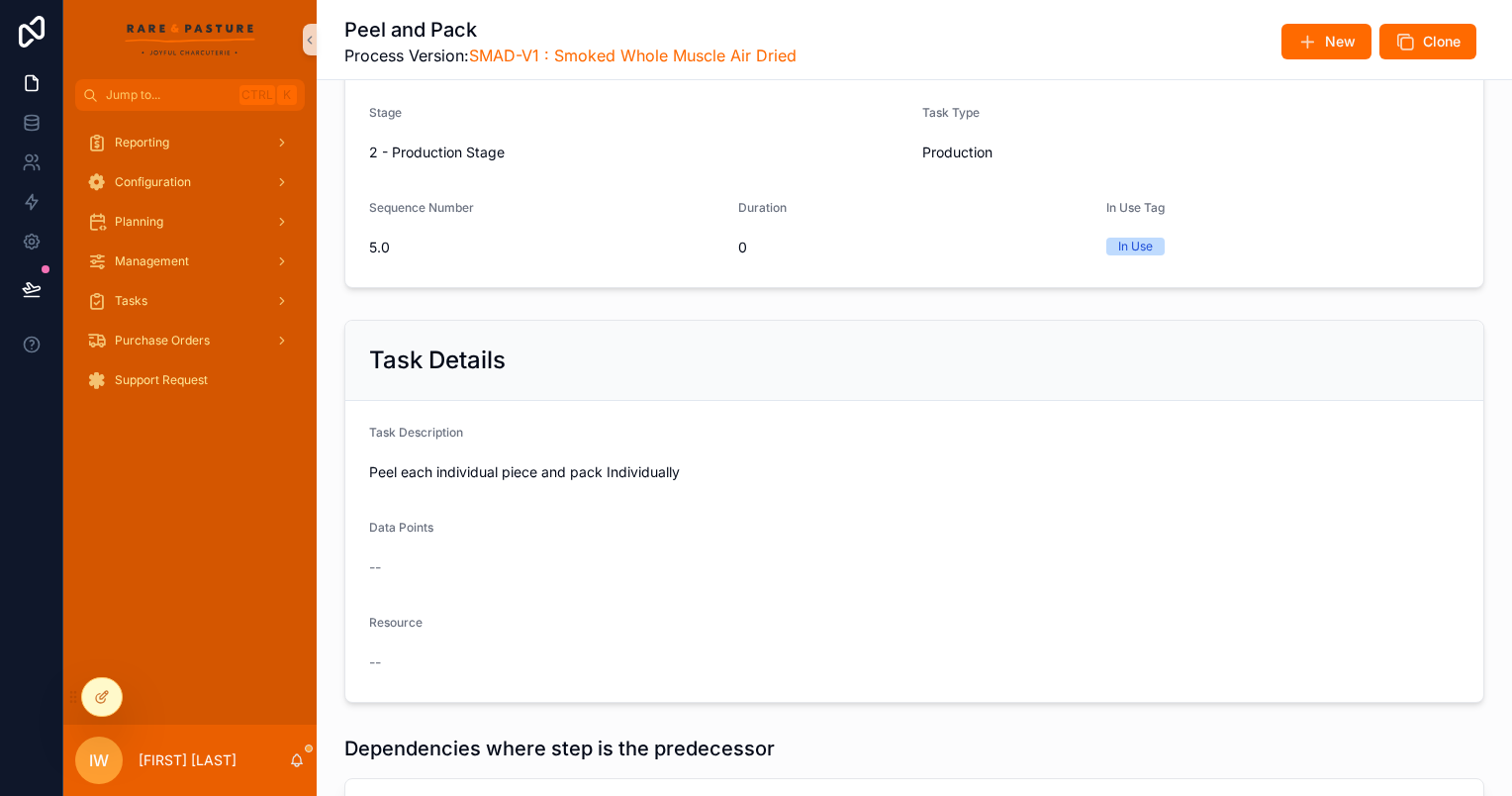 scroll, scrollTop: 0, scrollLeft: 0, axis: both 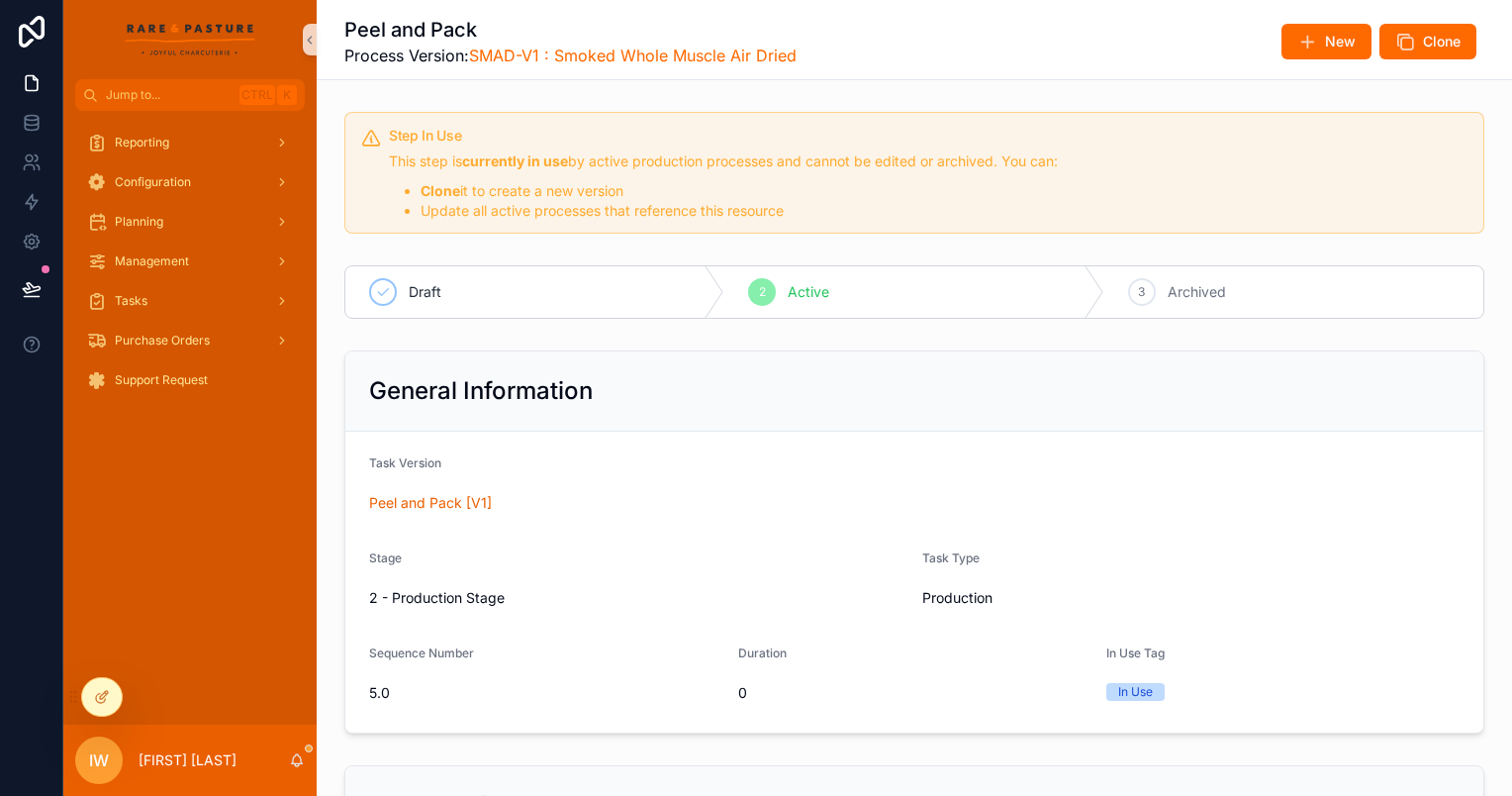 click on "Task Version Peel and Pack [V1] Stage 2 - Production Stage Task Type Production Sequence Number 5.0 Duration 0 In Use Tag In Use" at bounding box center [914, 582] 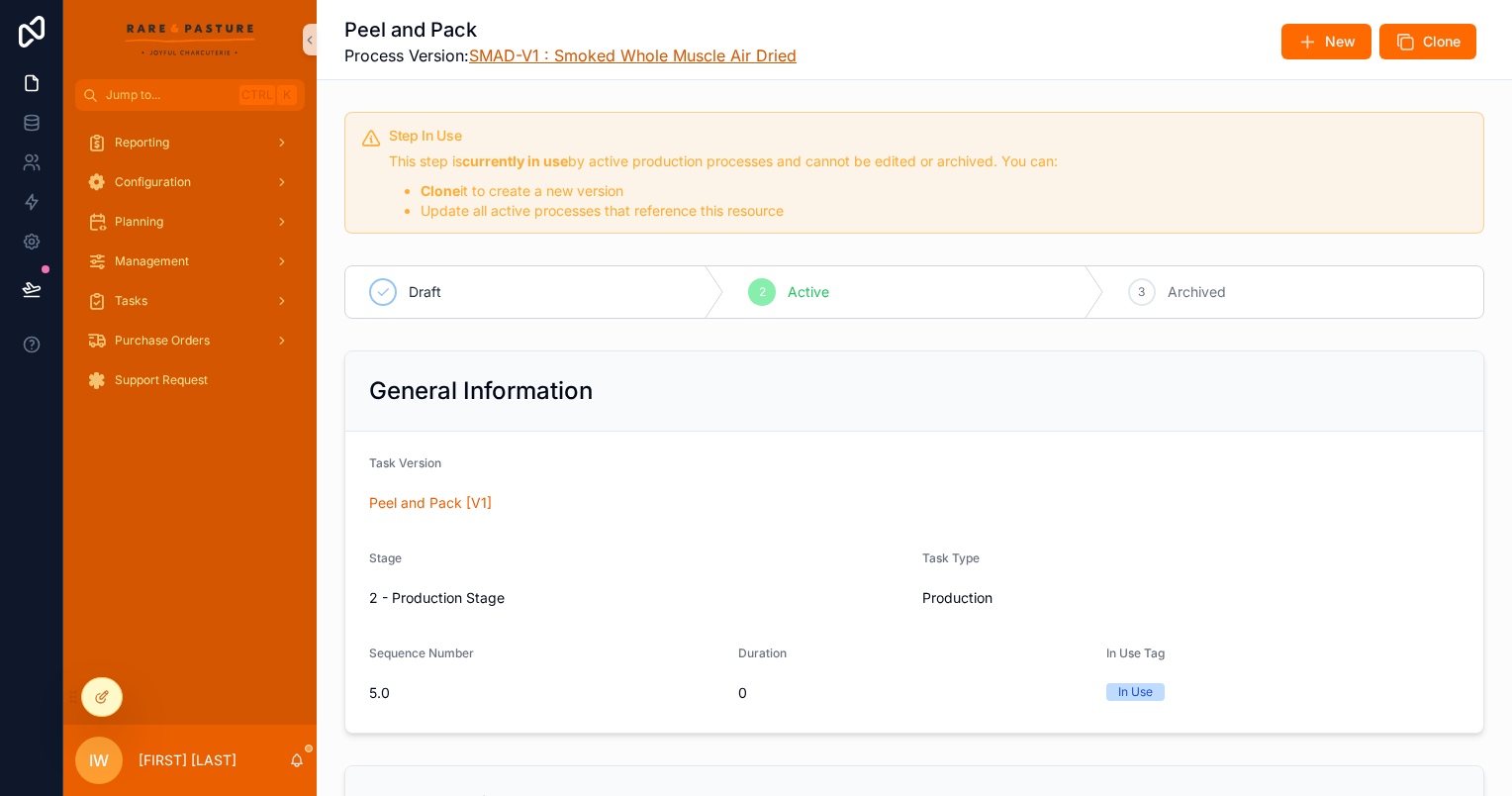 click on "SMAD-V1 : Smoked Whole Muscle Air Dried" at bounding box center (632, 55) 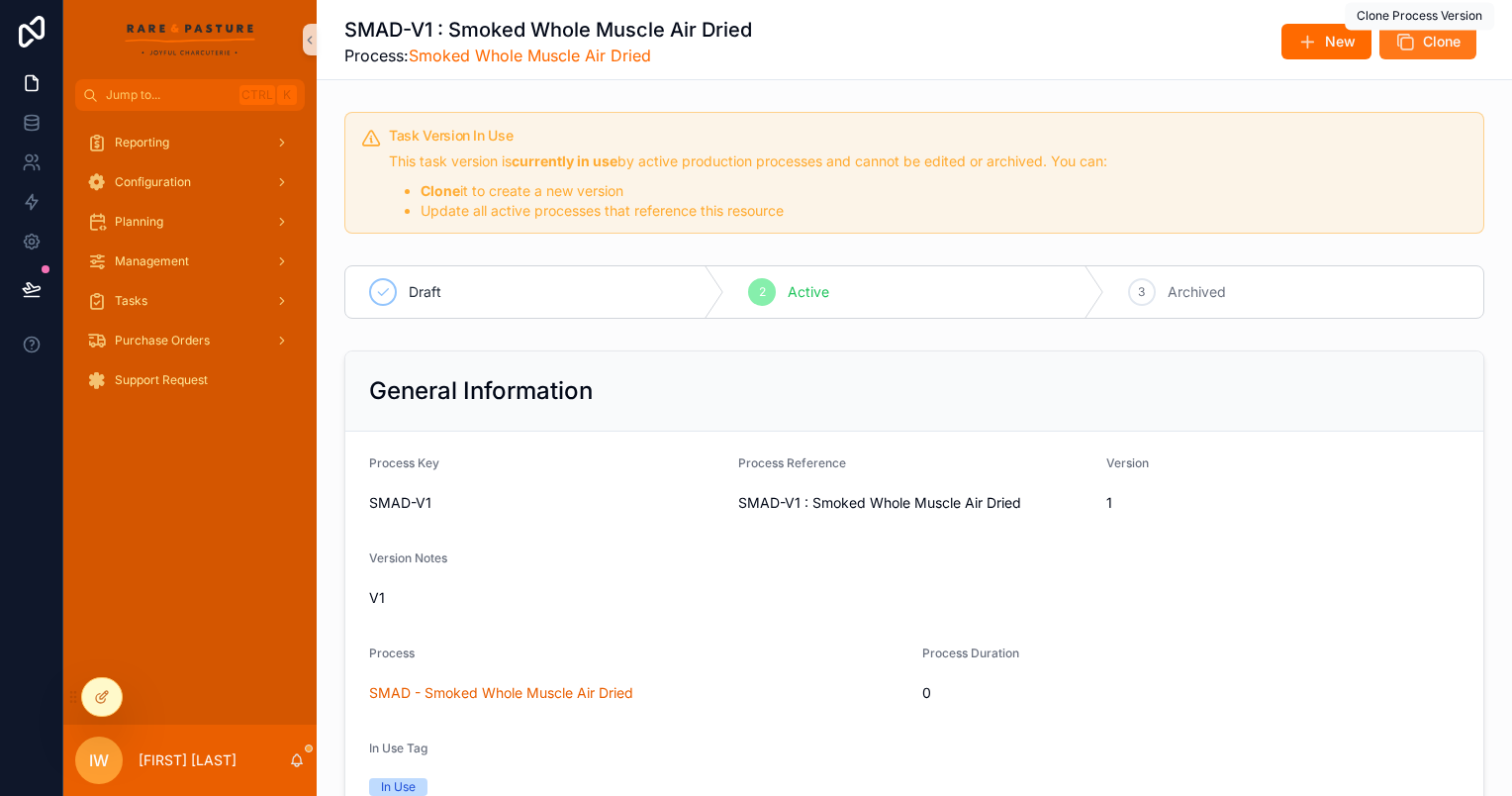 click at bounding box center (1405, 42) 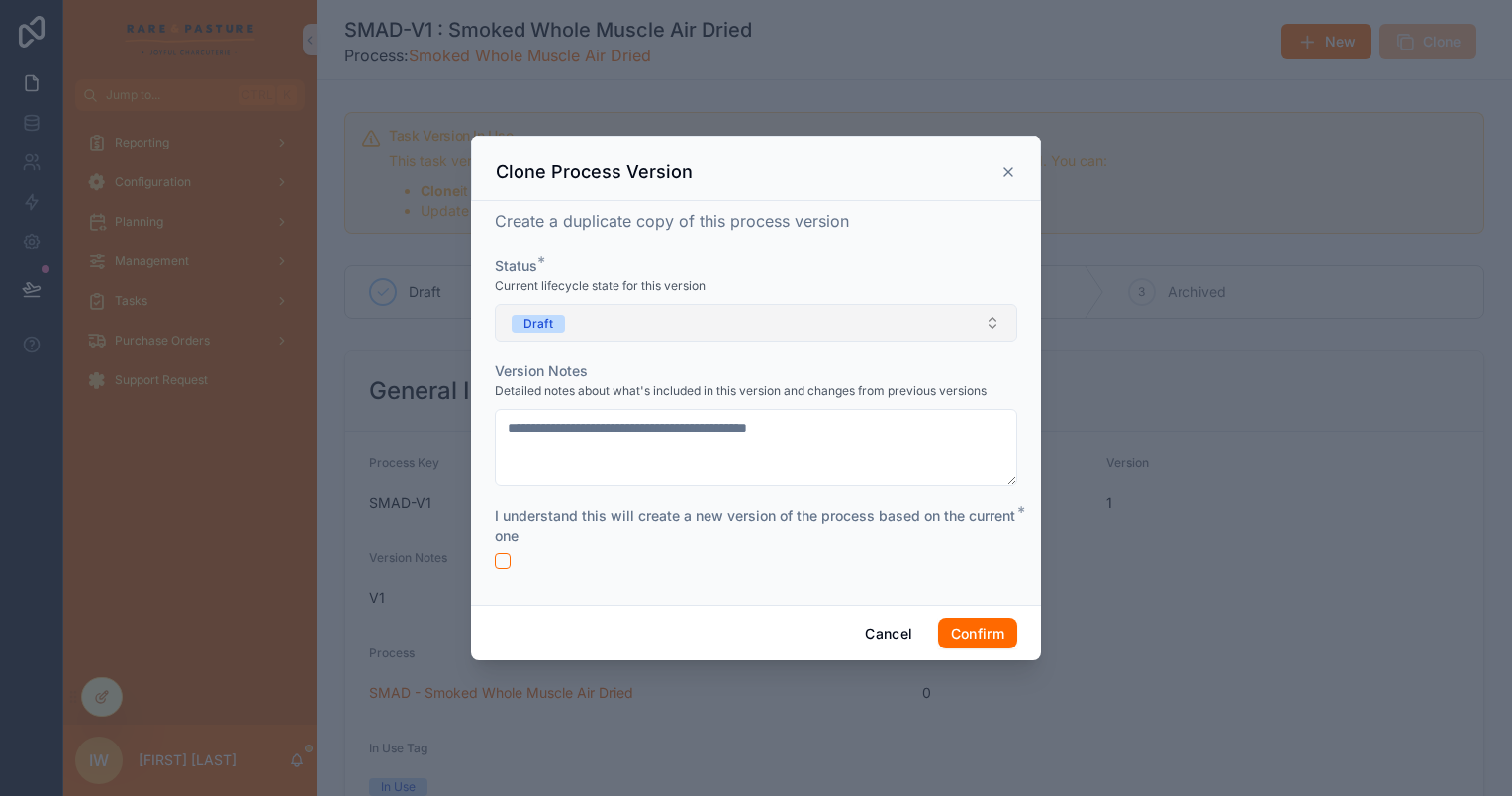 click on "Draft" at bounding box center [756, 323] 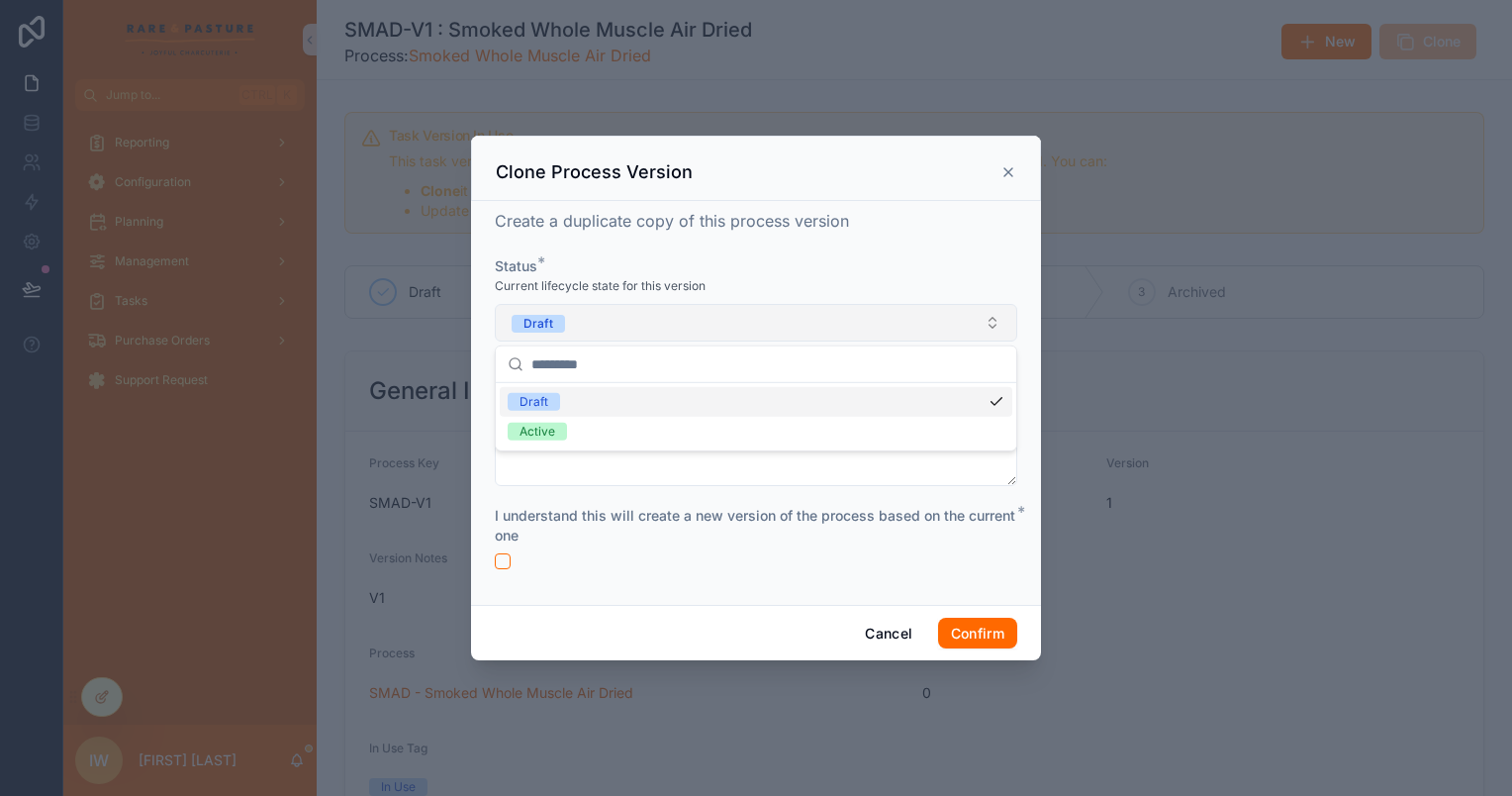 click on "Draft" at bounding box center [756, 323] 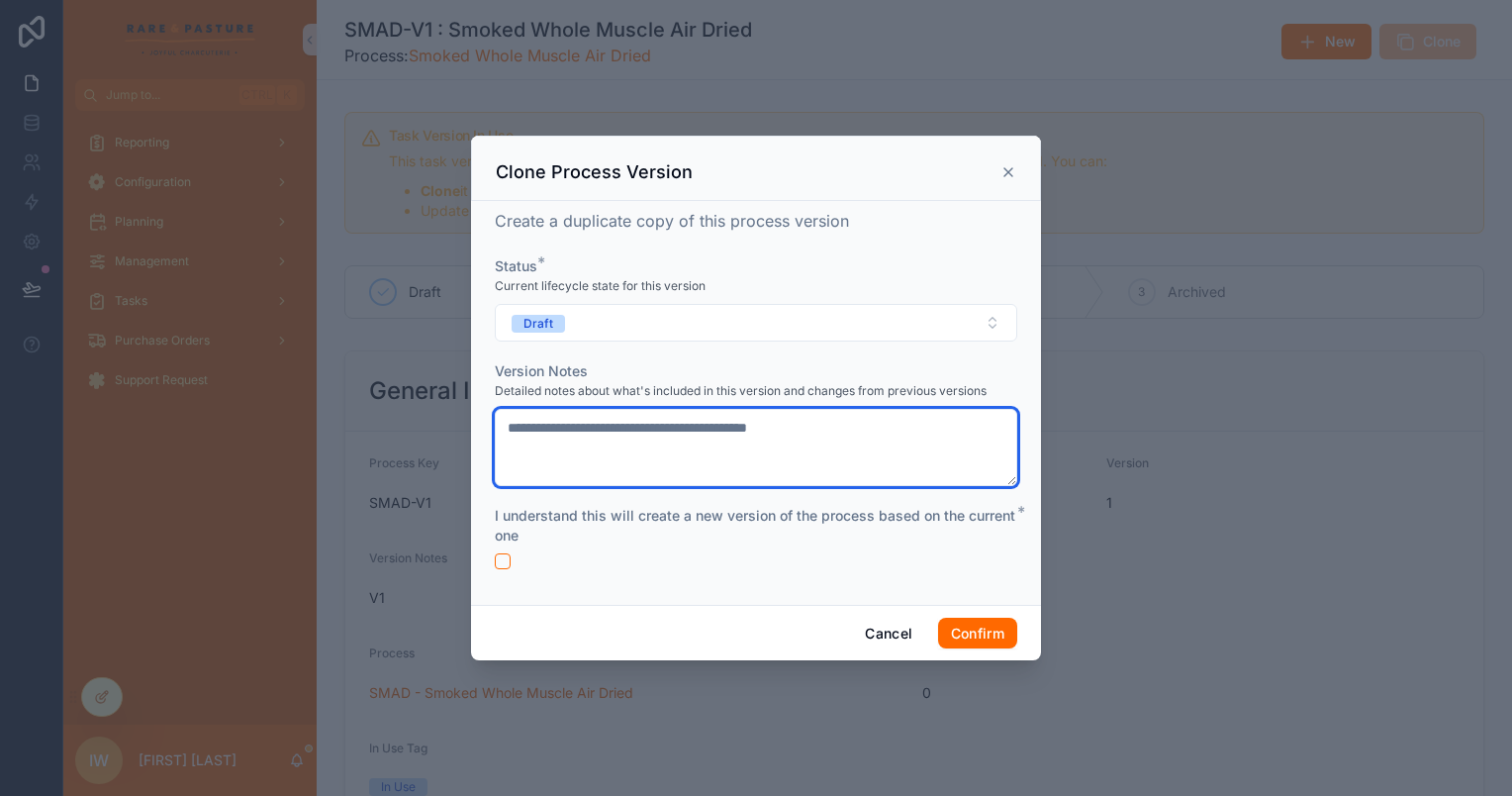 click on "**********" at bounding box center (756, 448) 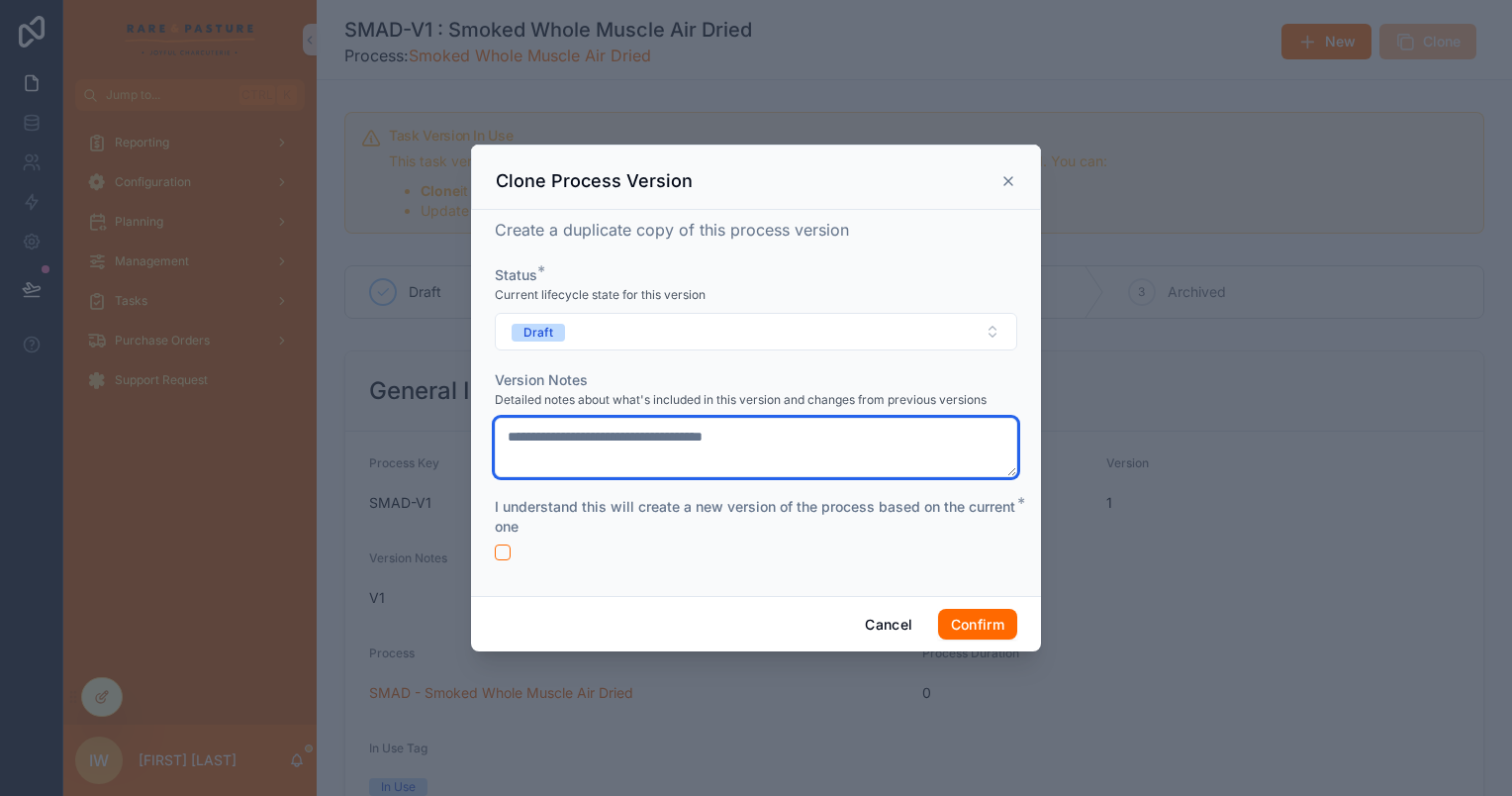 type on "**********" 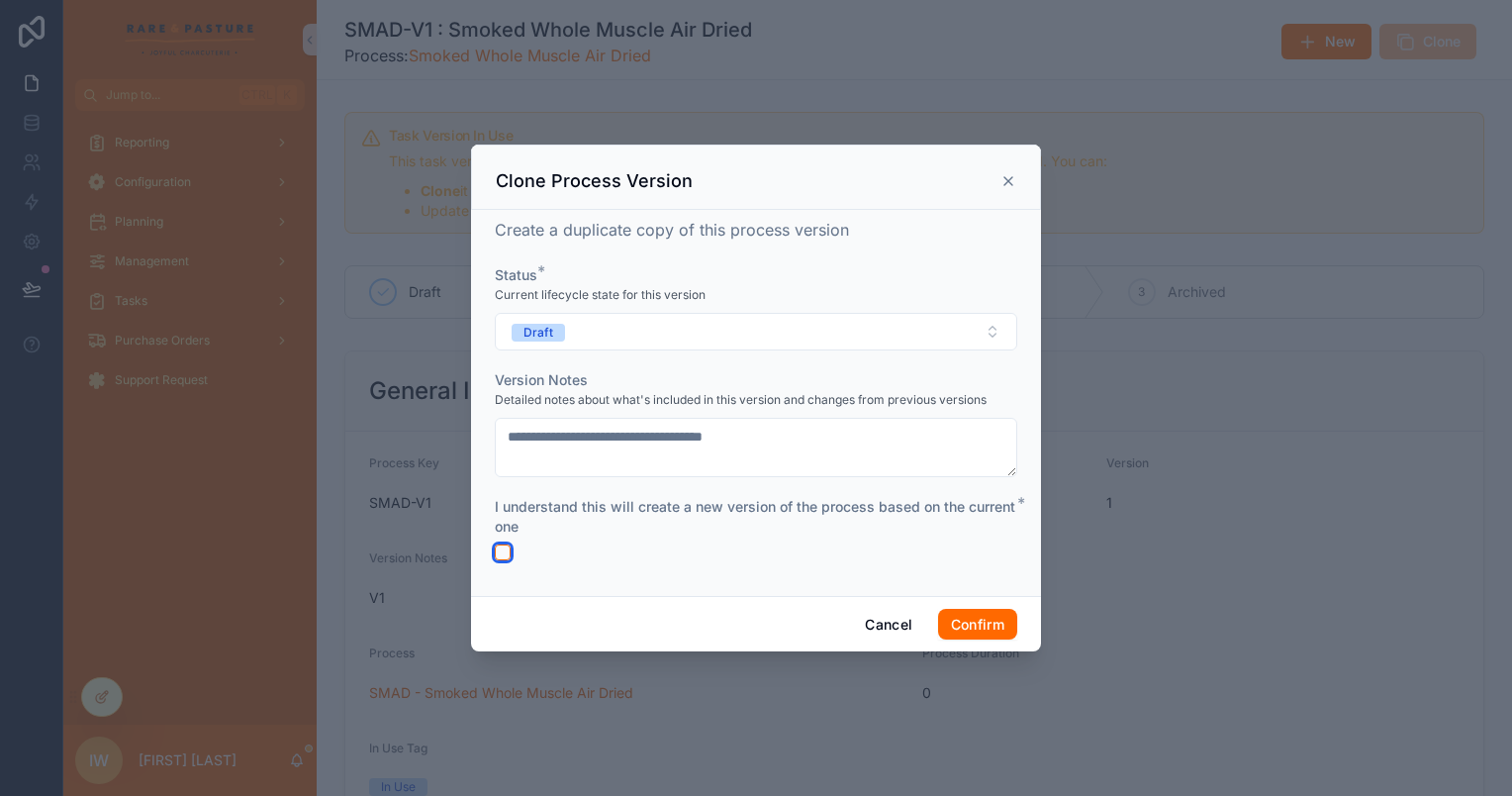 click at bounding box center (503, 552) 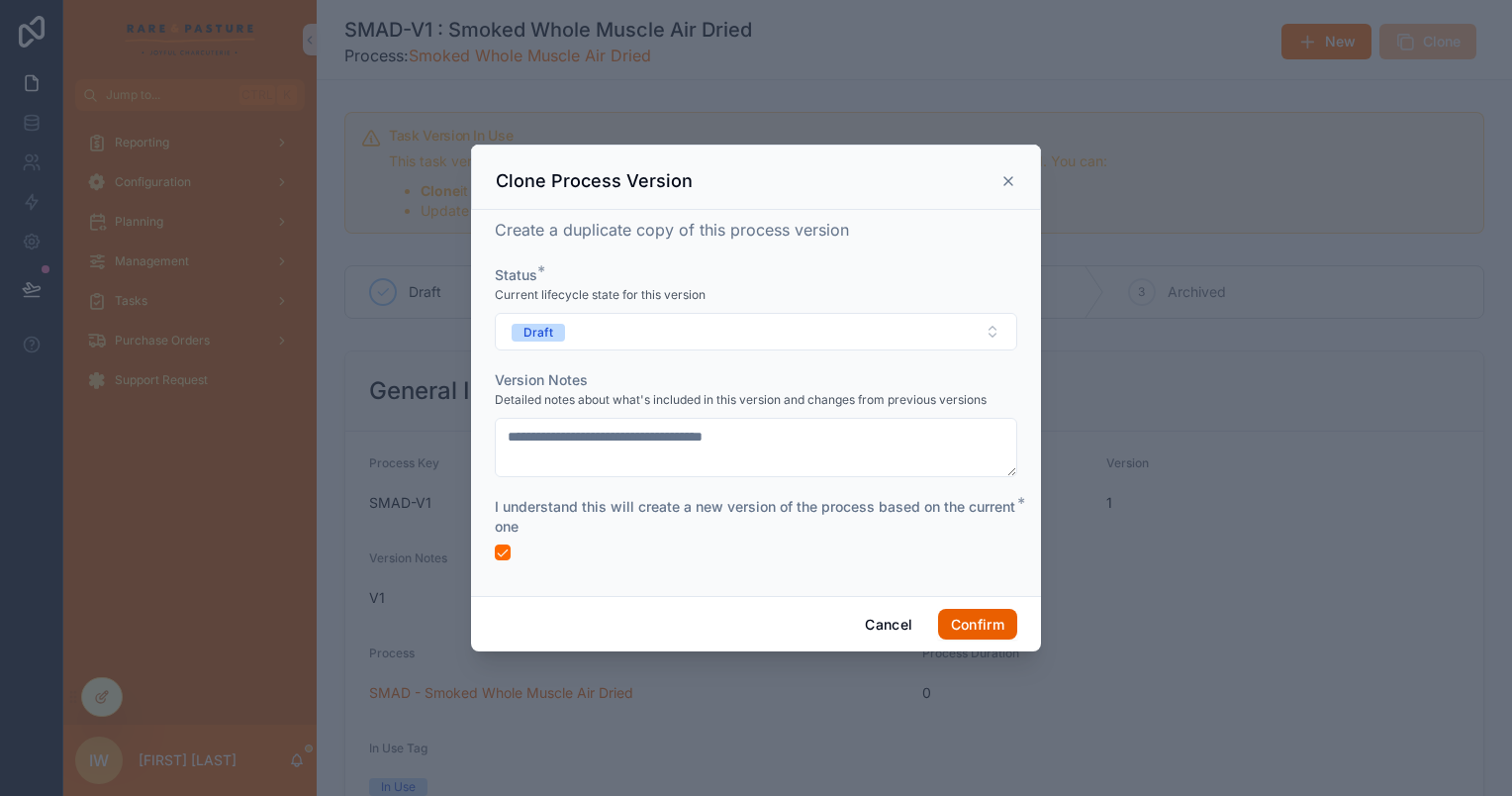 click on "Confirm" at bounding box center [978, 625] 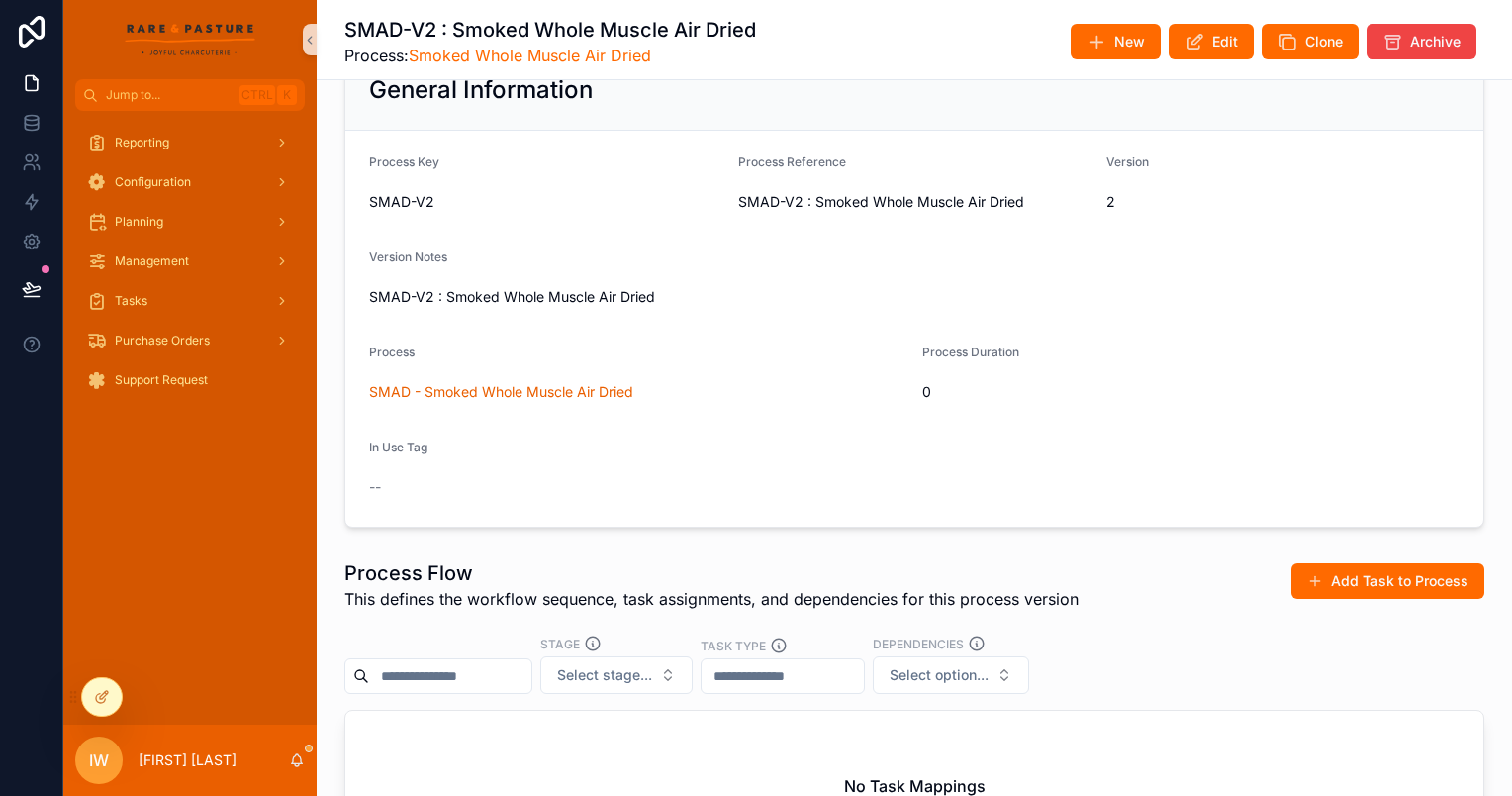 scroll, scrollTop: 198, scrollLeft: 0, axis: vertical 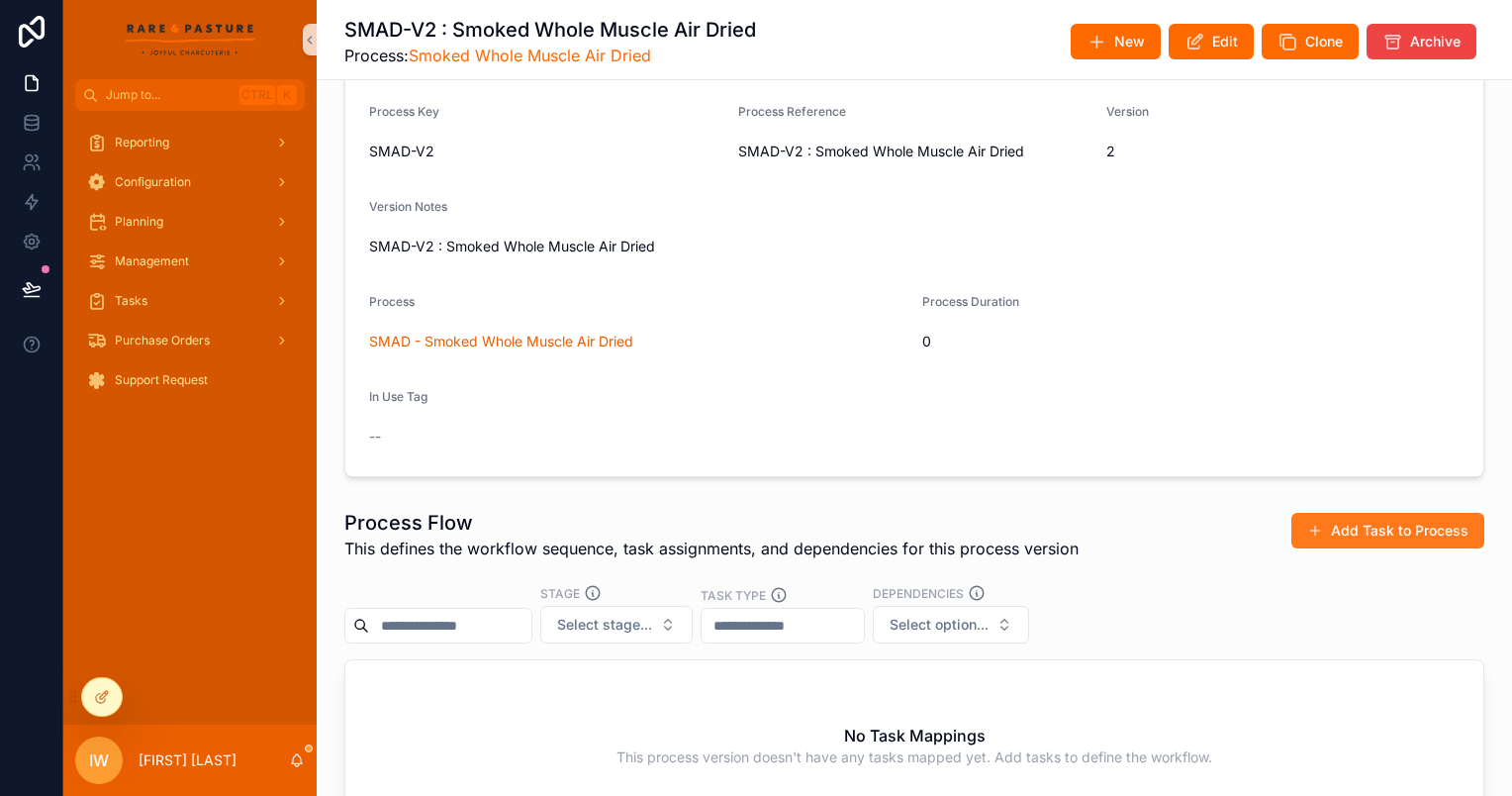 click on "Add Task to Process" at bounding box center (1387, 531) 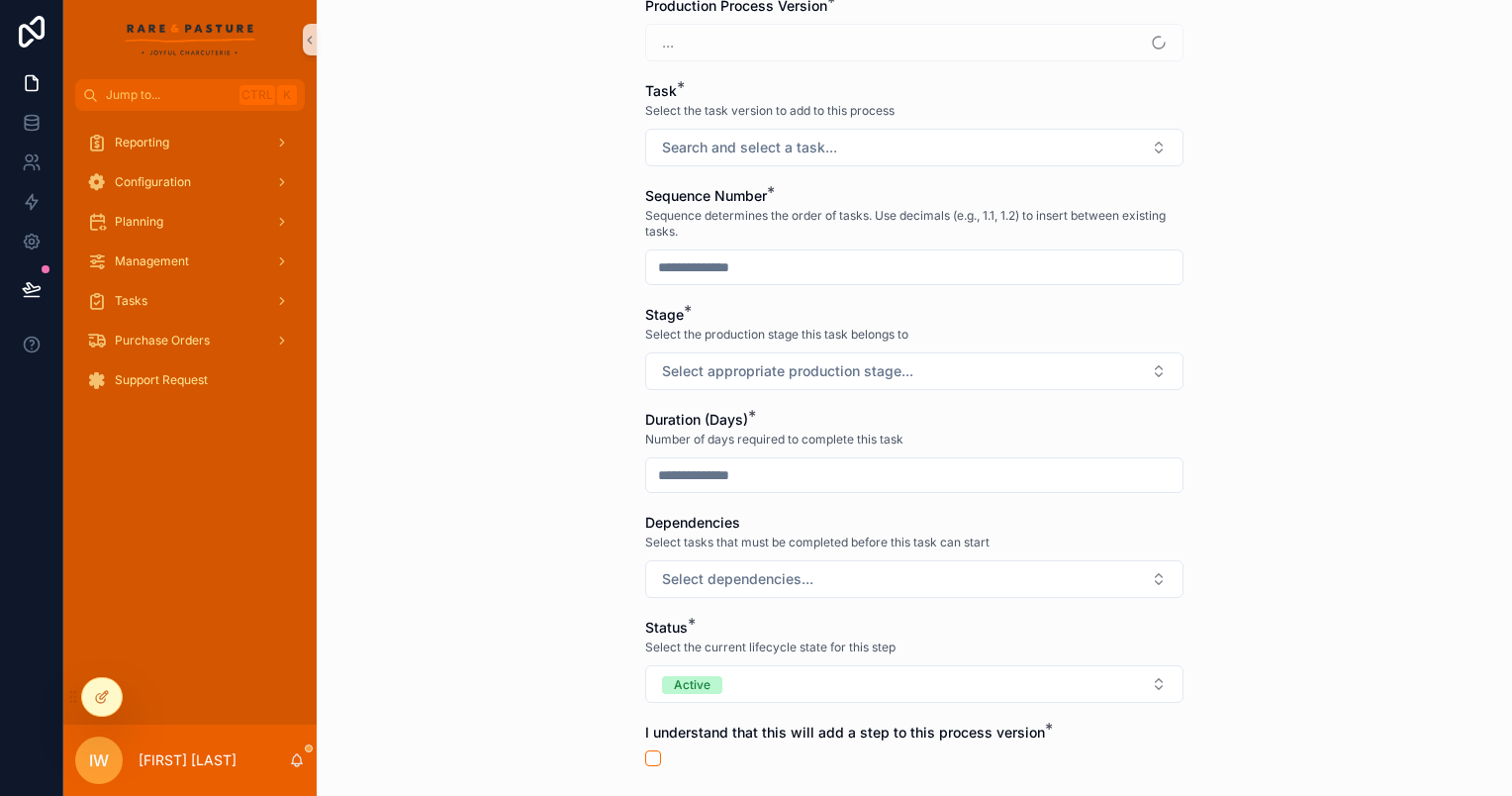 scroll, scrollTop: 0, scrollLeft: 0, axis: both 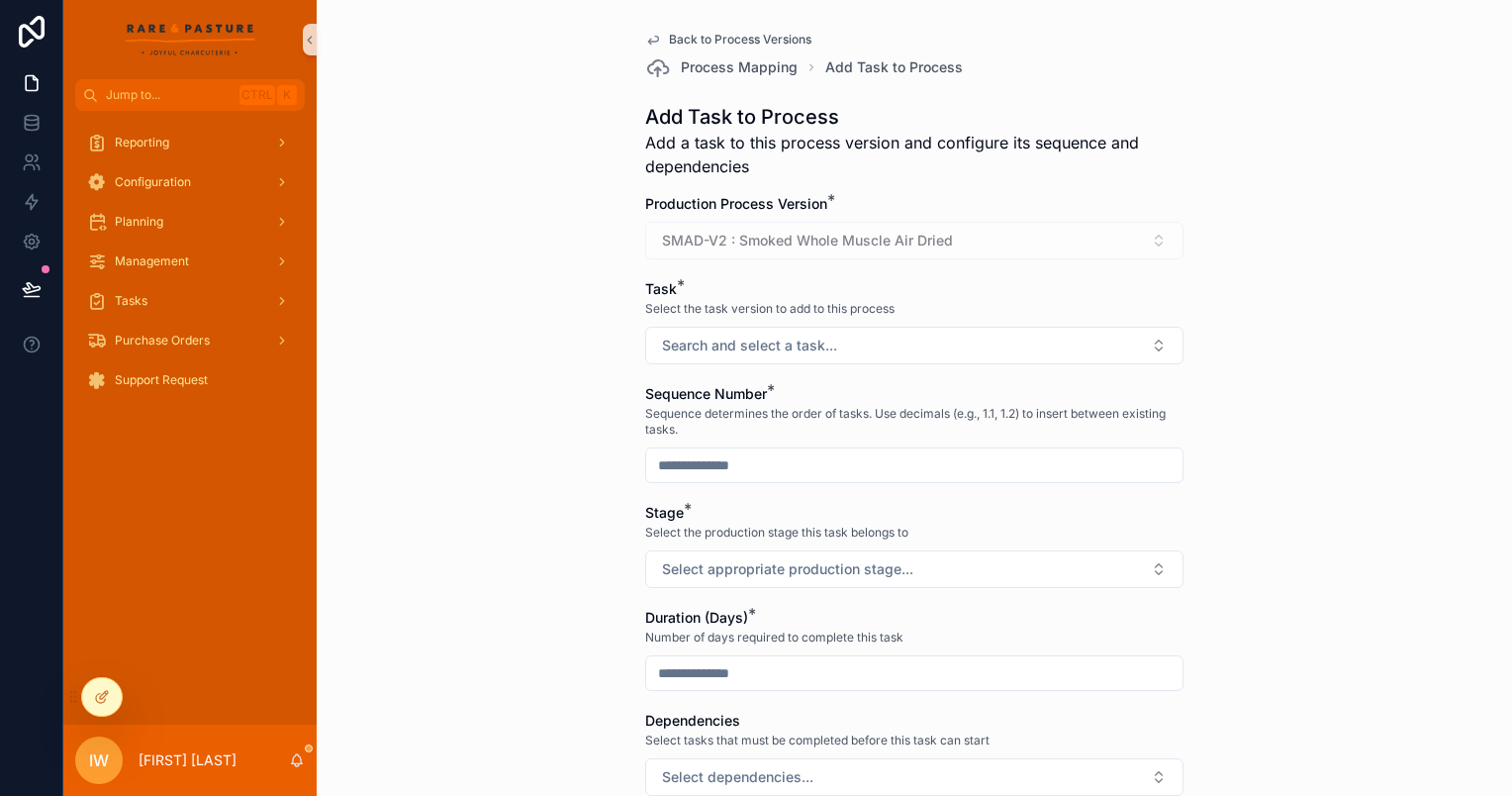 click on "SMAD-V2 : Smoked Whole Muscle Air Dried" at bounding box center [914, 241] 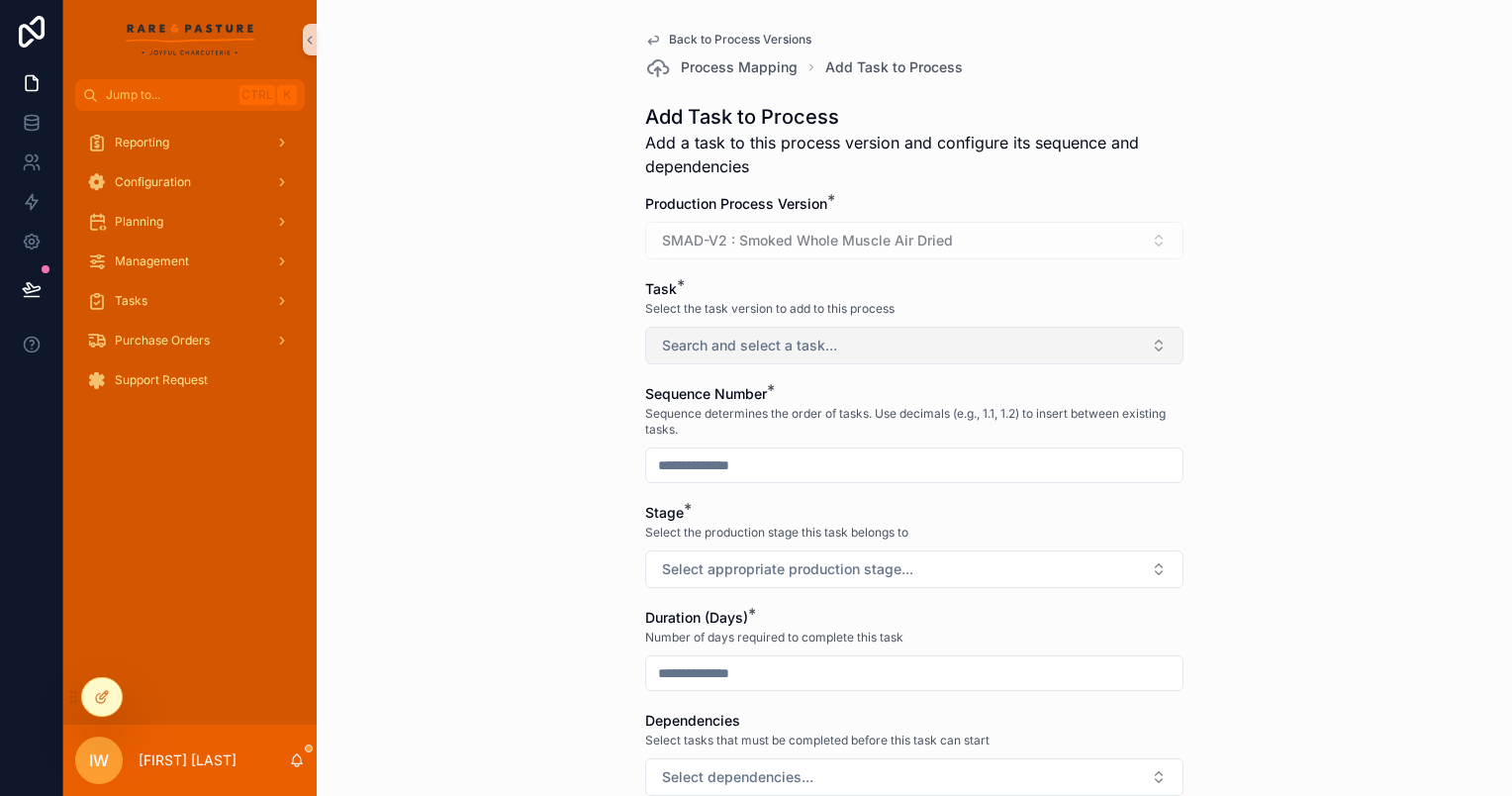 click on "Search and select a task..." at bounding box center (749, 346) 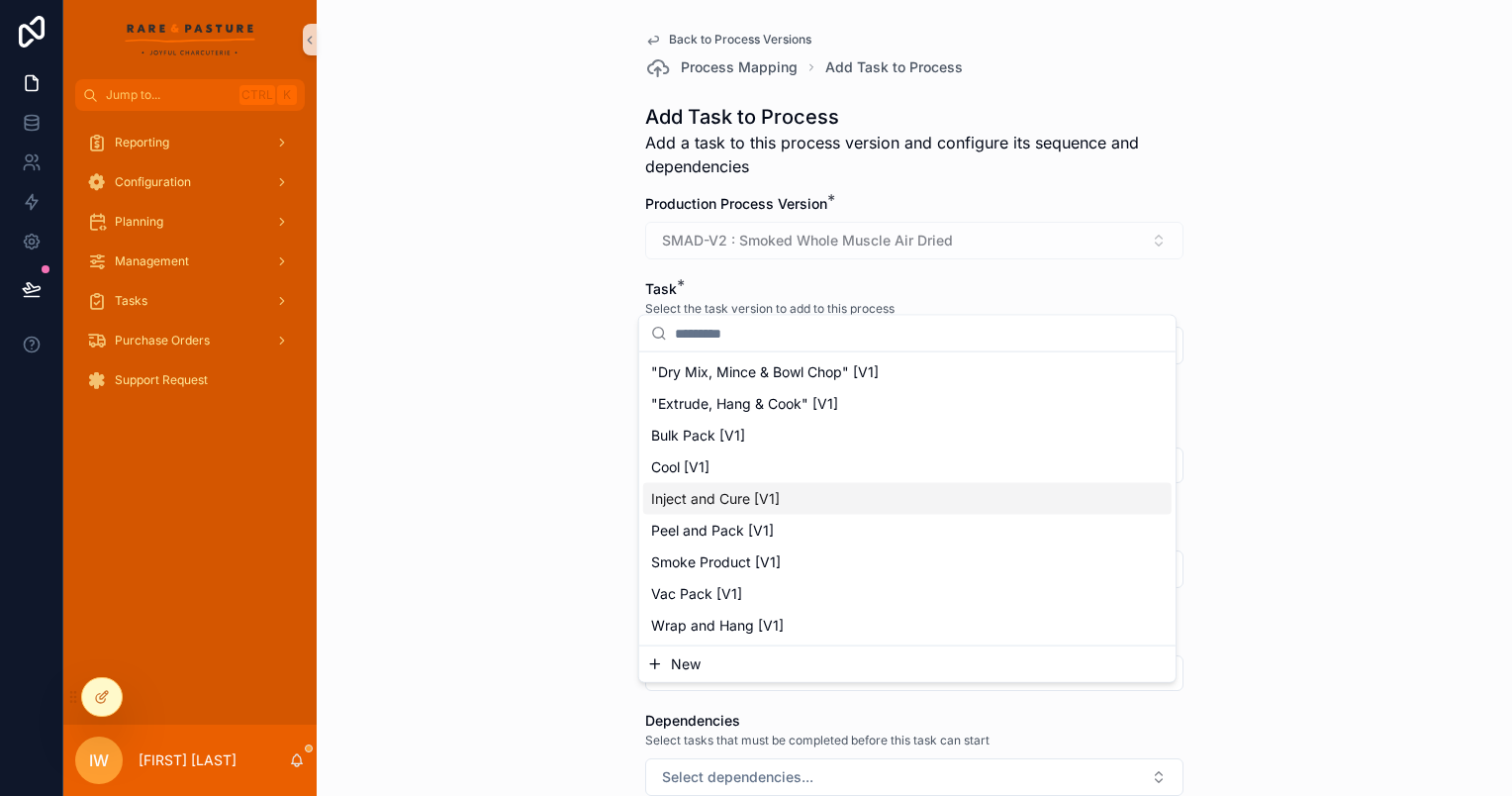 scroll, scrollTop: 99, scrollLeft: 0, axis: vertical 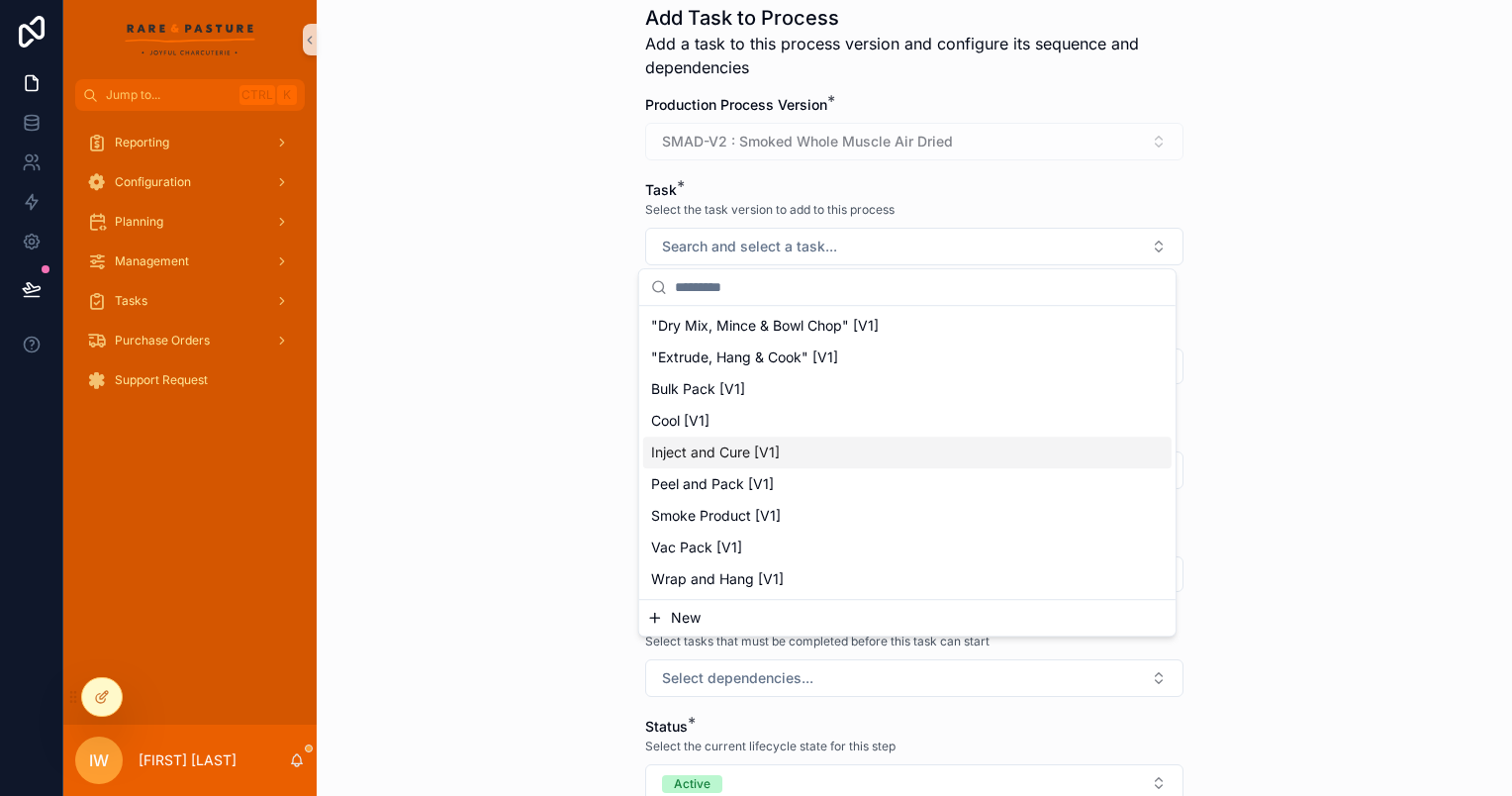 click on "Inject and Cure [V1]" at bounding box center [907, 452] 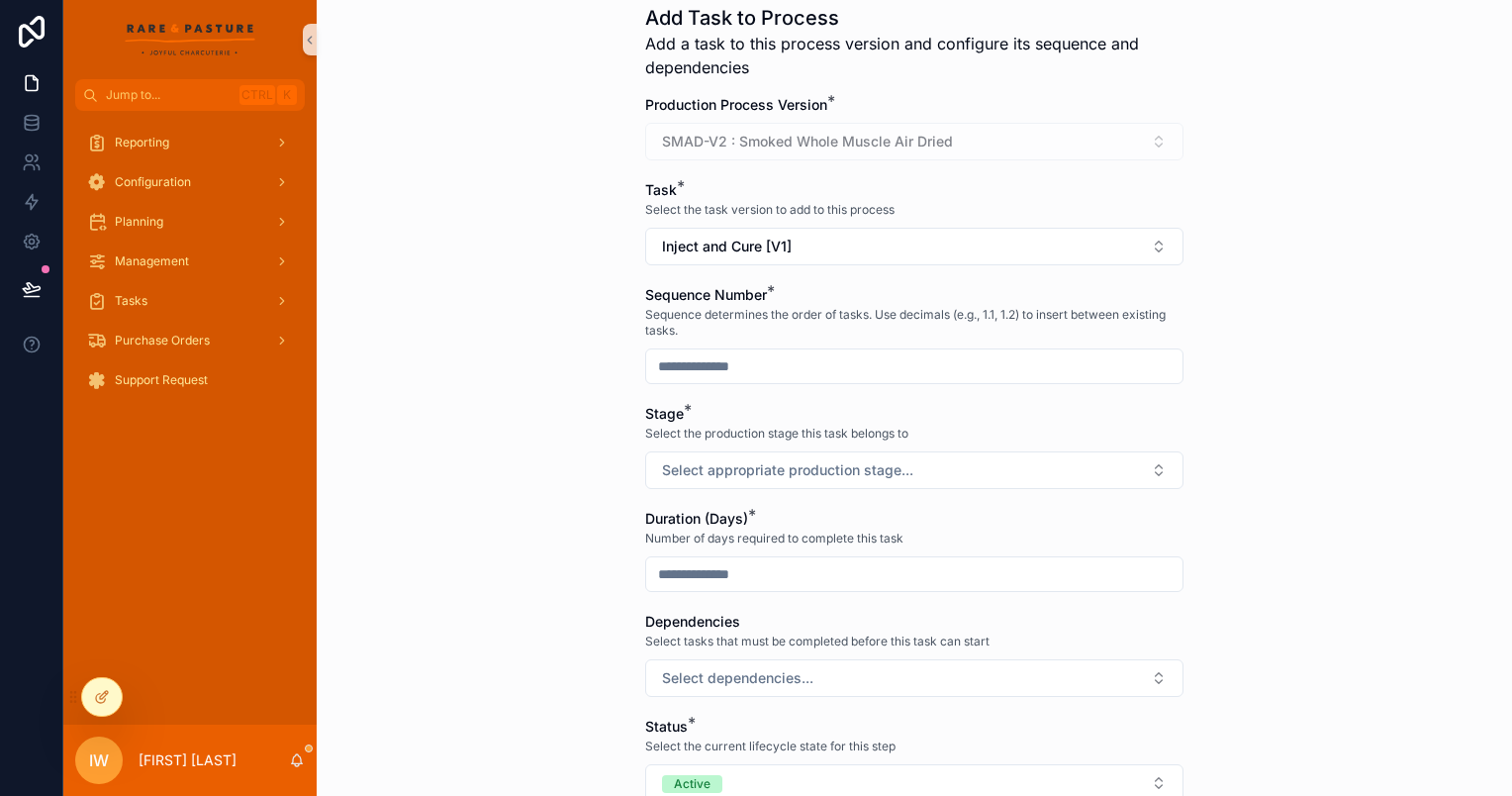 click at bounding box center (914, 366) 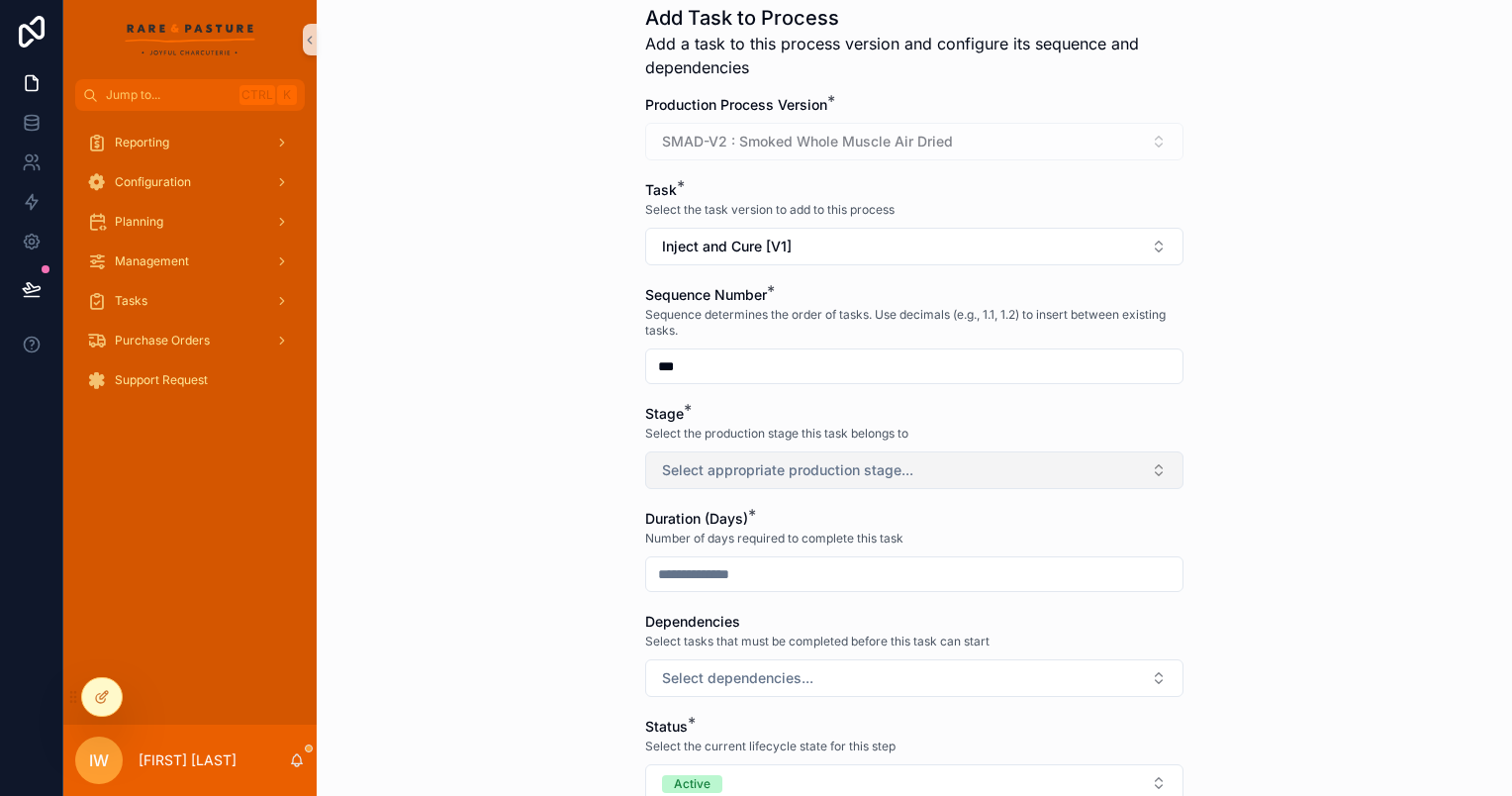 type on "***" 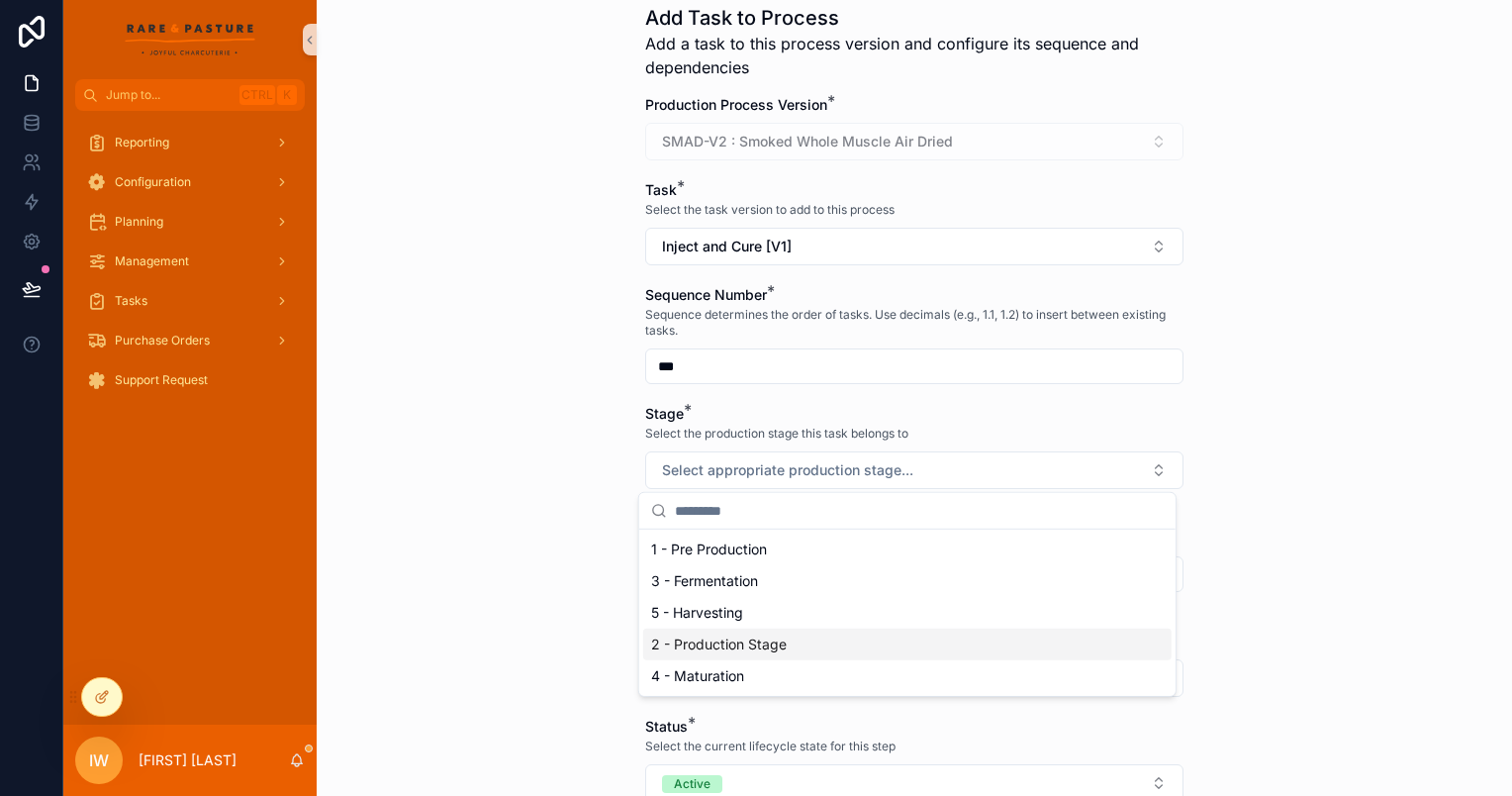 click on "2 - Production Stage" at bounding box center [907, 645] 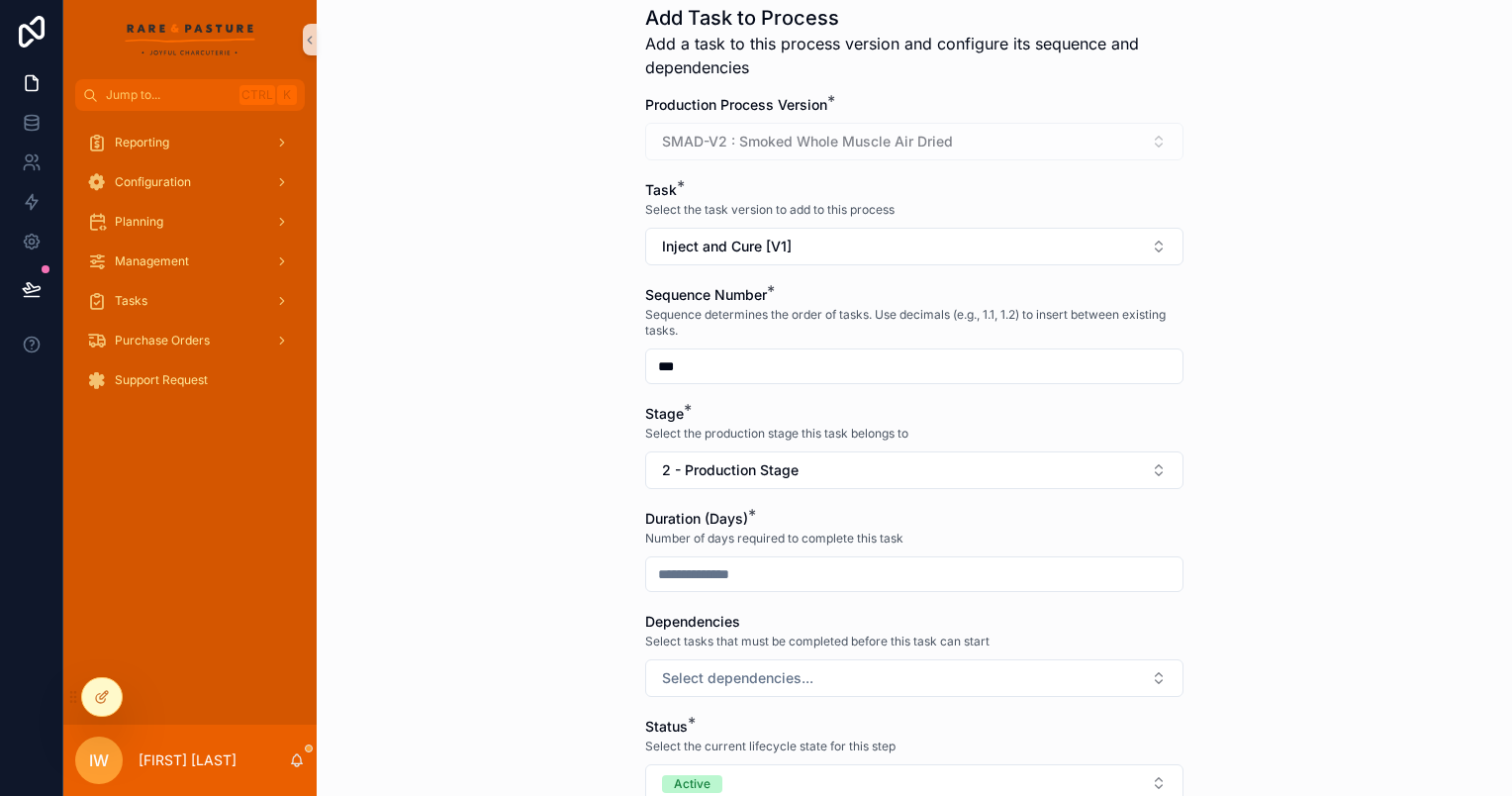 click at bounding box center [914, 574] 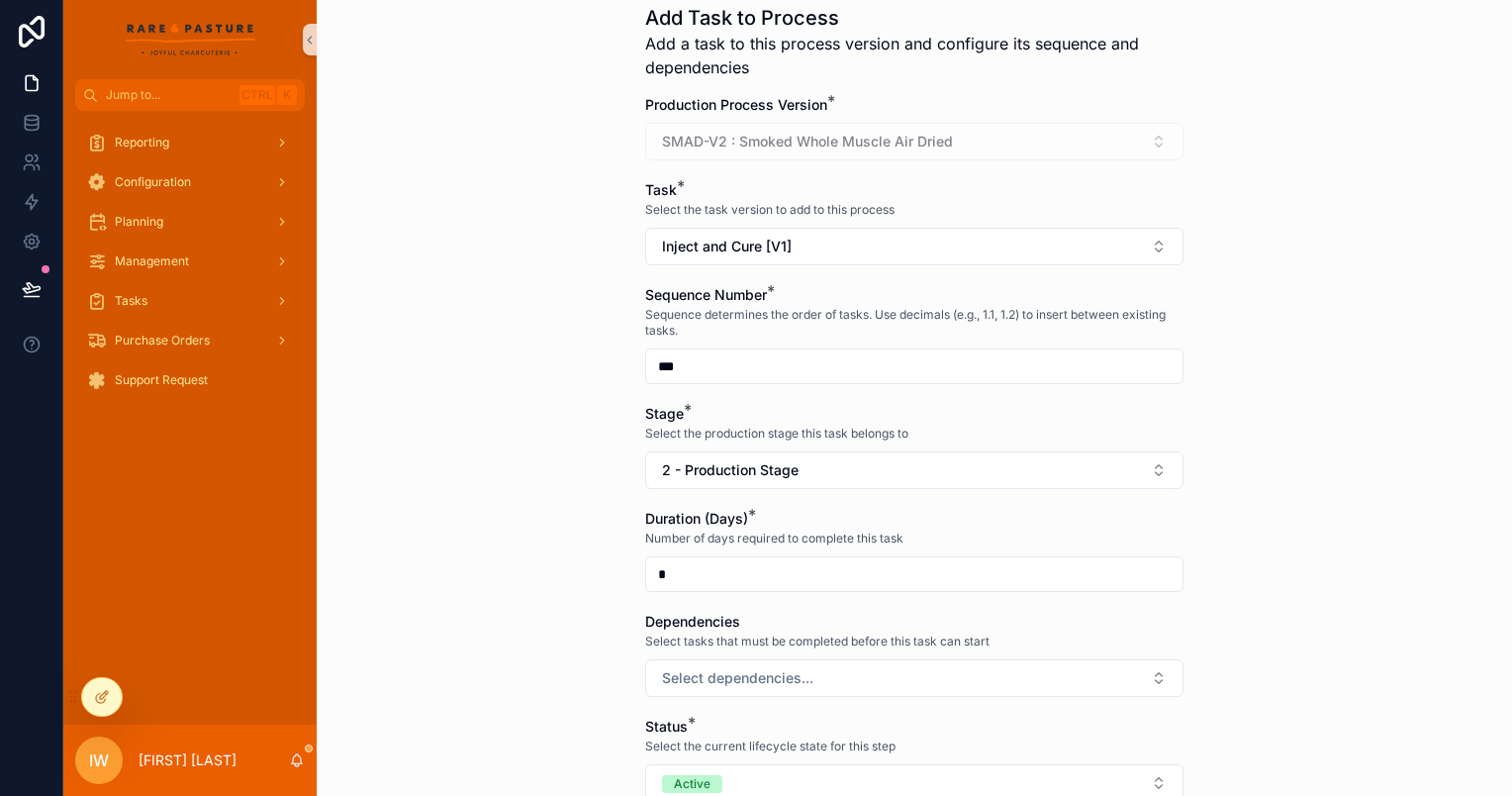 type on "*" 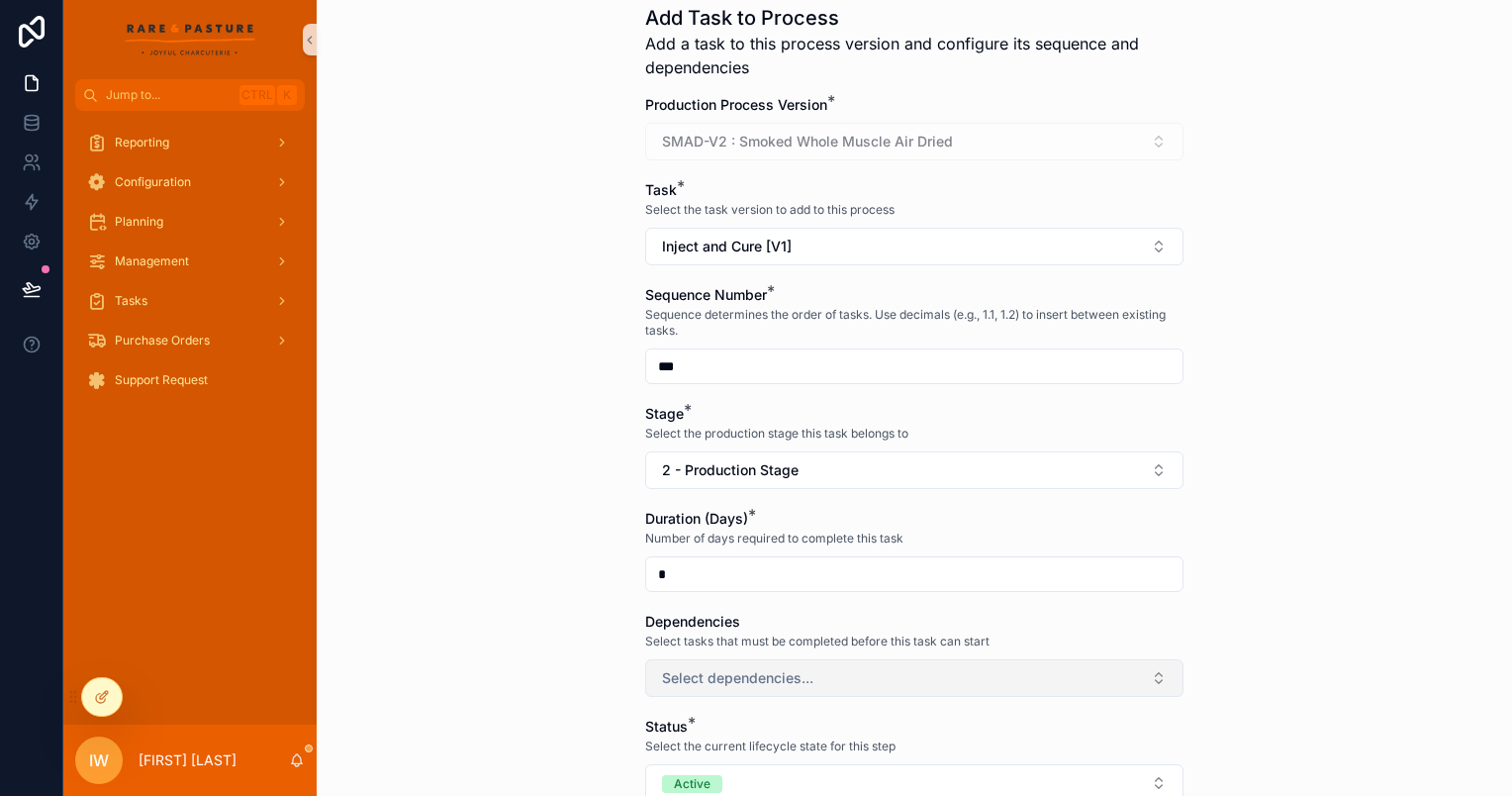 click on "Select dependencies..." at bounding box center [737, 678] 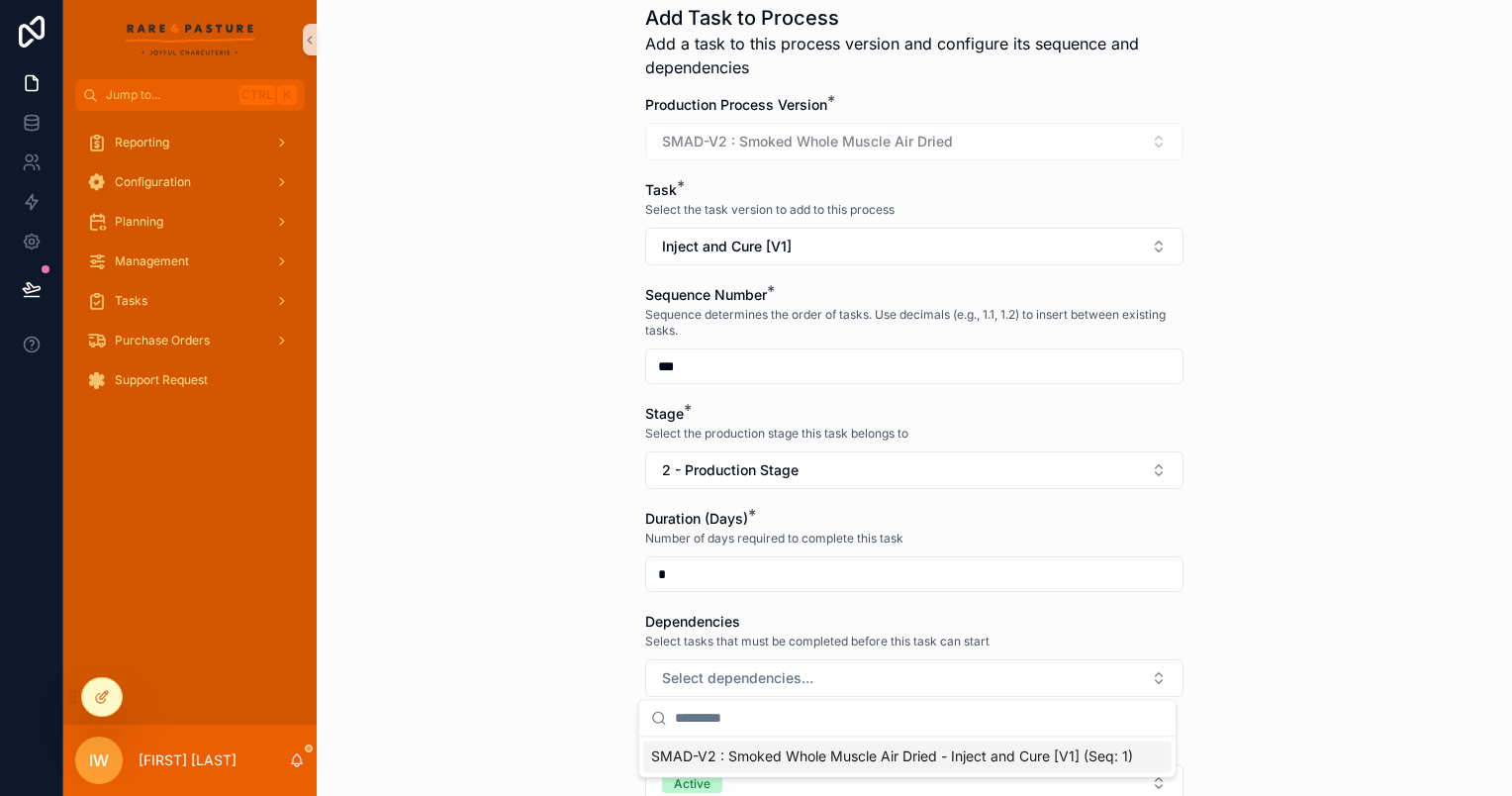 click on "Back to Process Versions Process Mapping Add Task to Process Add Task to Process Add a task to this process version and configure its sequence and dependencies Production Process Version * SMAD-V2 : Smoked Whole Muscle Air Dried Task * Select the task version to add to this process Inject and Cure [V1] Sequence Number * Sequence determines the order of tasks. Use decimals (e.g., 1.1, 1.2) to insert between existing tasks. *** Stage * Select the production stage this task belongs to 2 - Production Stage Duration (Days) * Number of days required to complete this task * Dependencies Select tasks that must be completed before this task can start Select dependencies... Status * Select the current lifecycle state for this step Active I understand that this will add a step to this process version * Add Task" at bounding box center (914, 299) 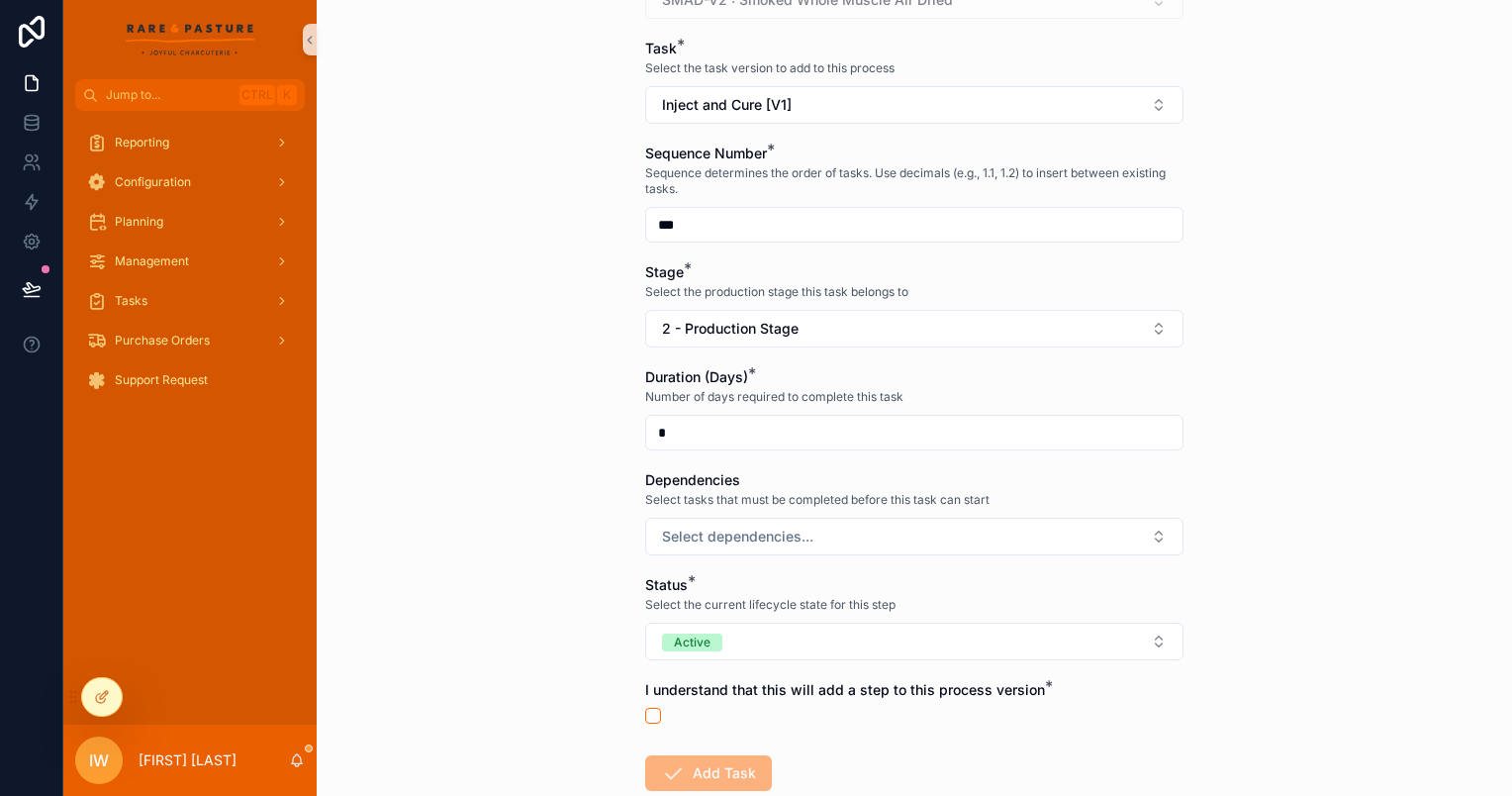 scroll, scrollTop: 360, scrollLeft: 0, axis: vertical 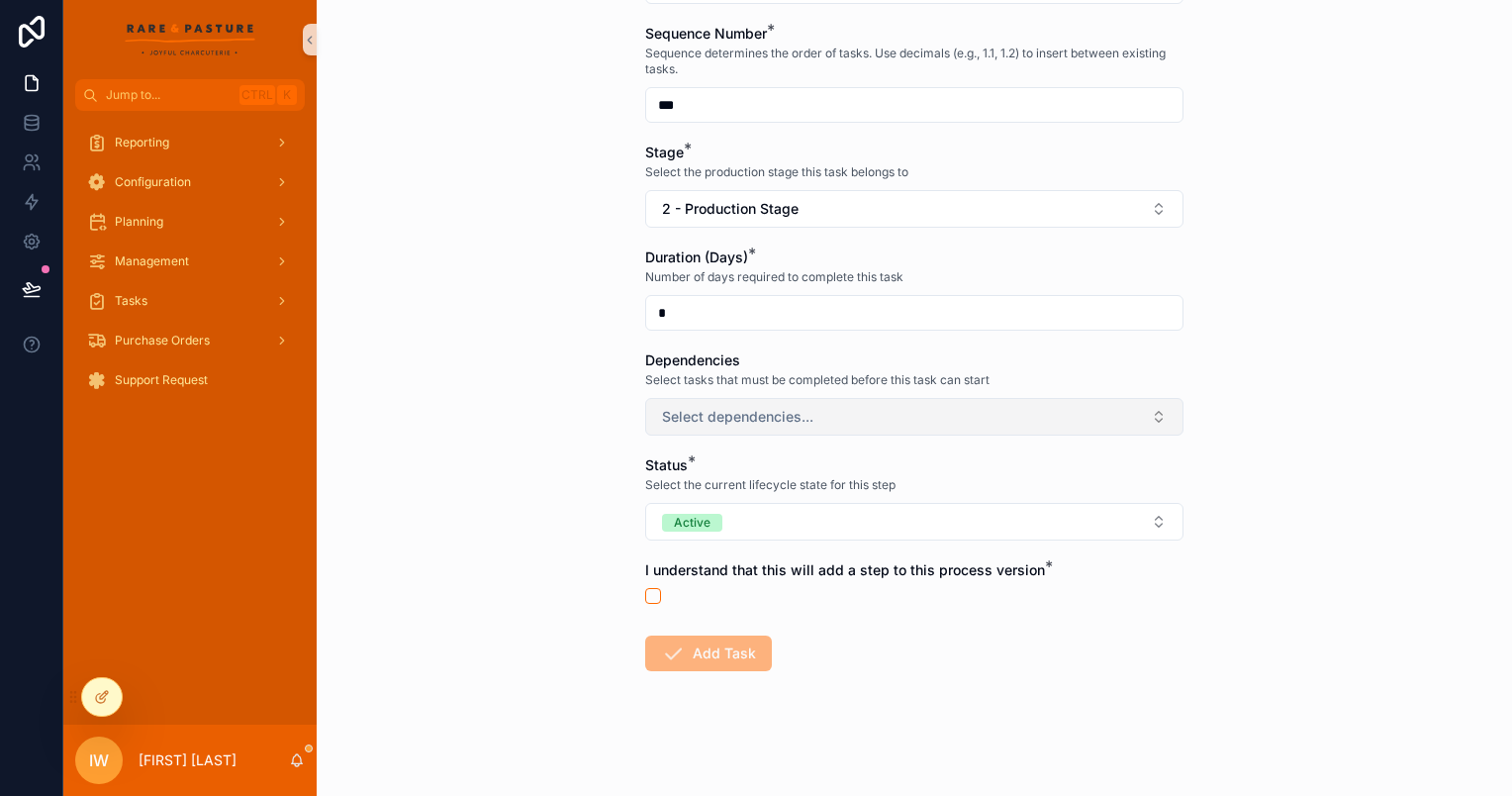 click on "Select dependencies..." at bounding box center (914, 417) 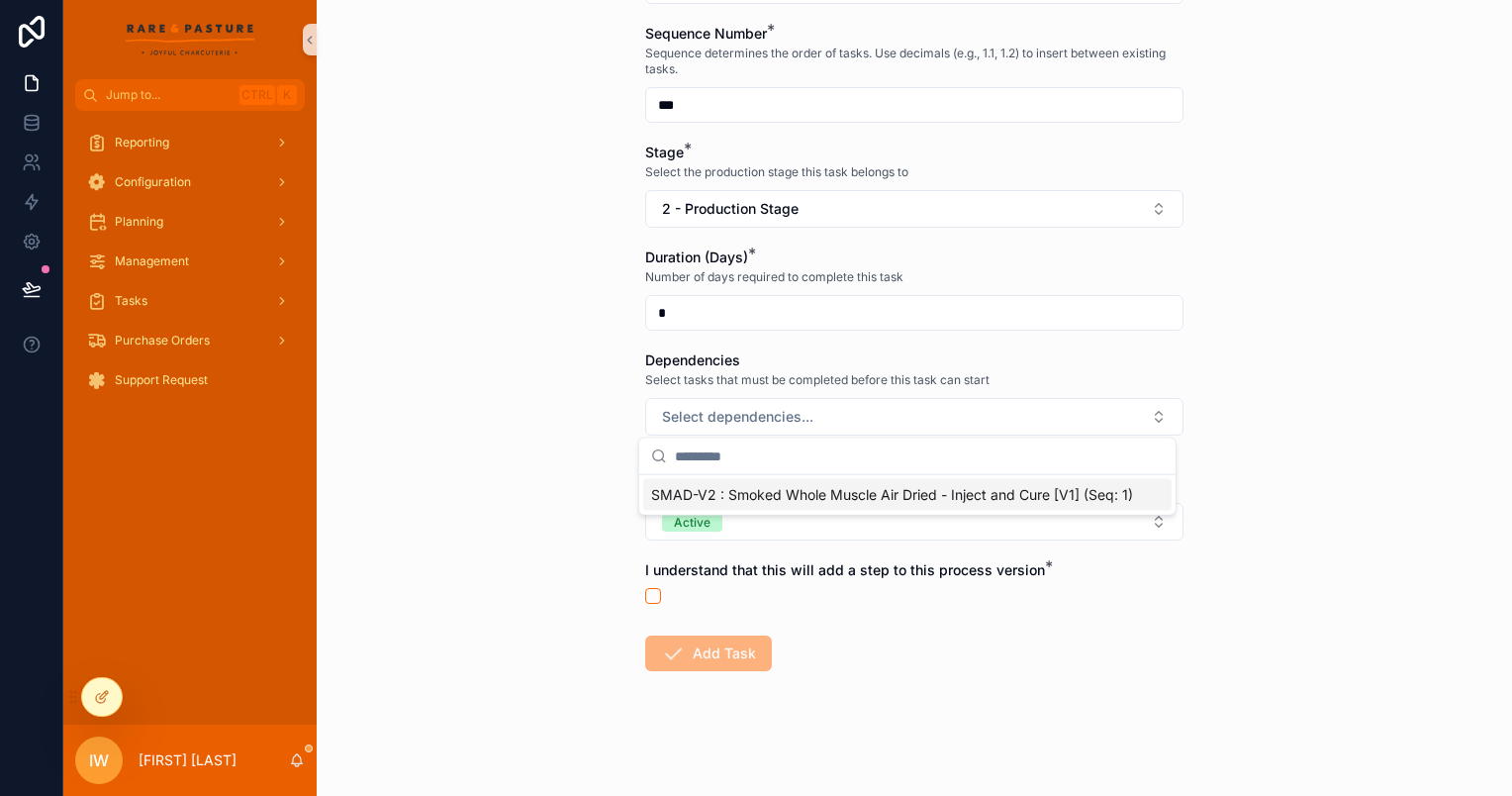click on "Back to Process Versions Process Mapping Add Task to Process Add Task to Process Add a task to this process version and configure its sequence and dependencies Production Process Version * SMAD-V2 : Smoked Whole Muscle Air Dried Task * Select the task version to add to this process Inject and Cure [V1] Sequence Number * Sequence determines the order of tasks. Use decimals (e.g., 1.1, 1.2) to insert between existing tasks. *** Stage * Select the production stage this task belongs to 2 - Production Stage Duration (Days) * Number of days required to complete this task * Dependencies Select tasks that must be completed before this task can start Select dependencies... Status * Select the current lifecycle state for this step Active I understand that this will add a step to this process version * Add Task" at bounding box center [914, 398] 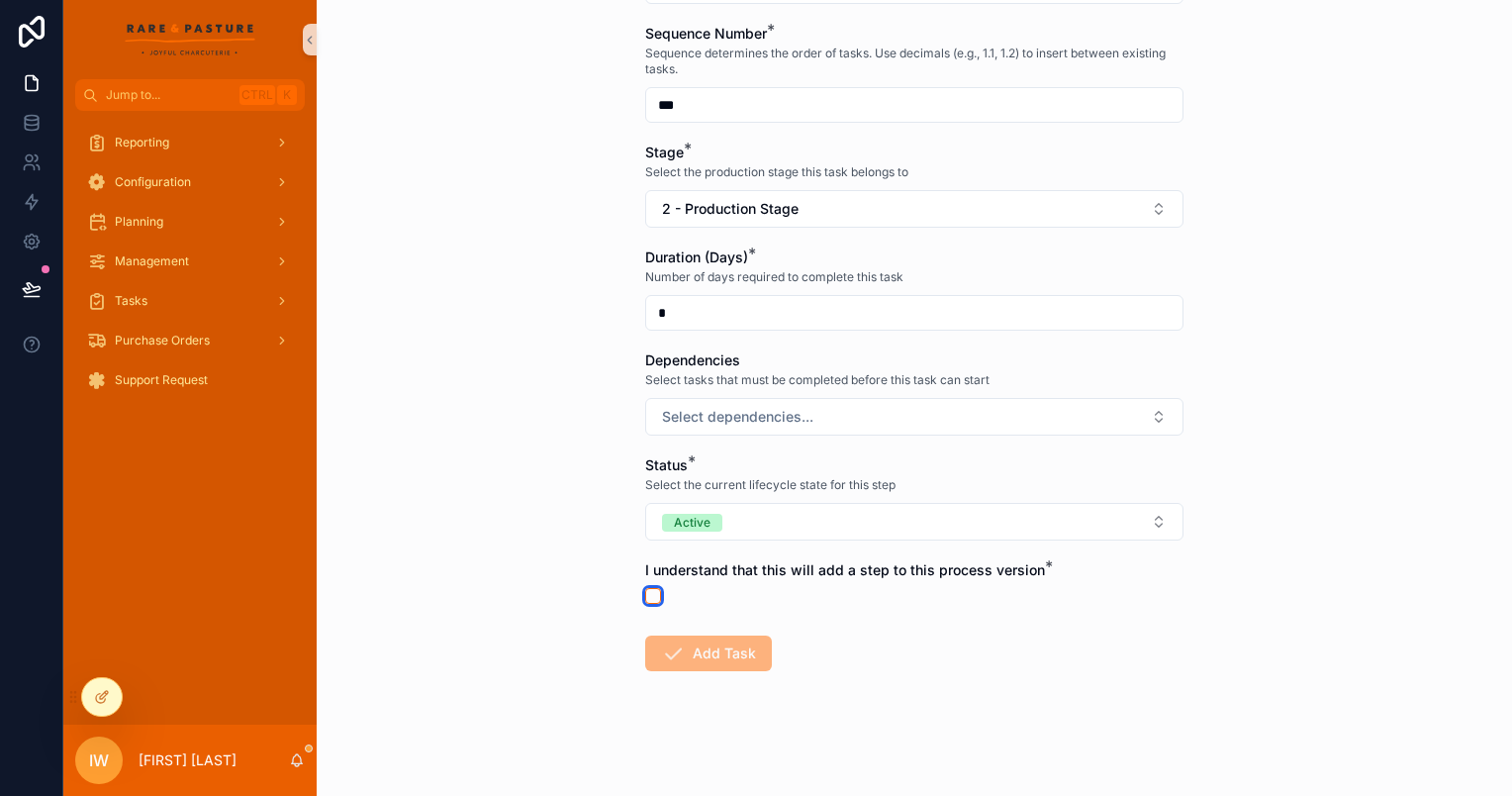 click at bounding box center [653, 596] 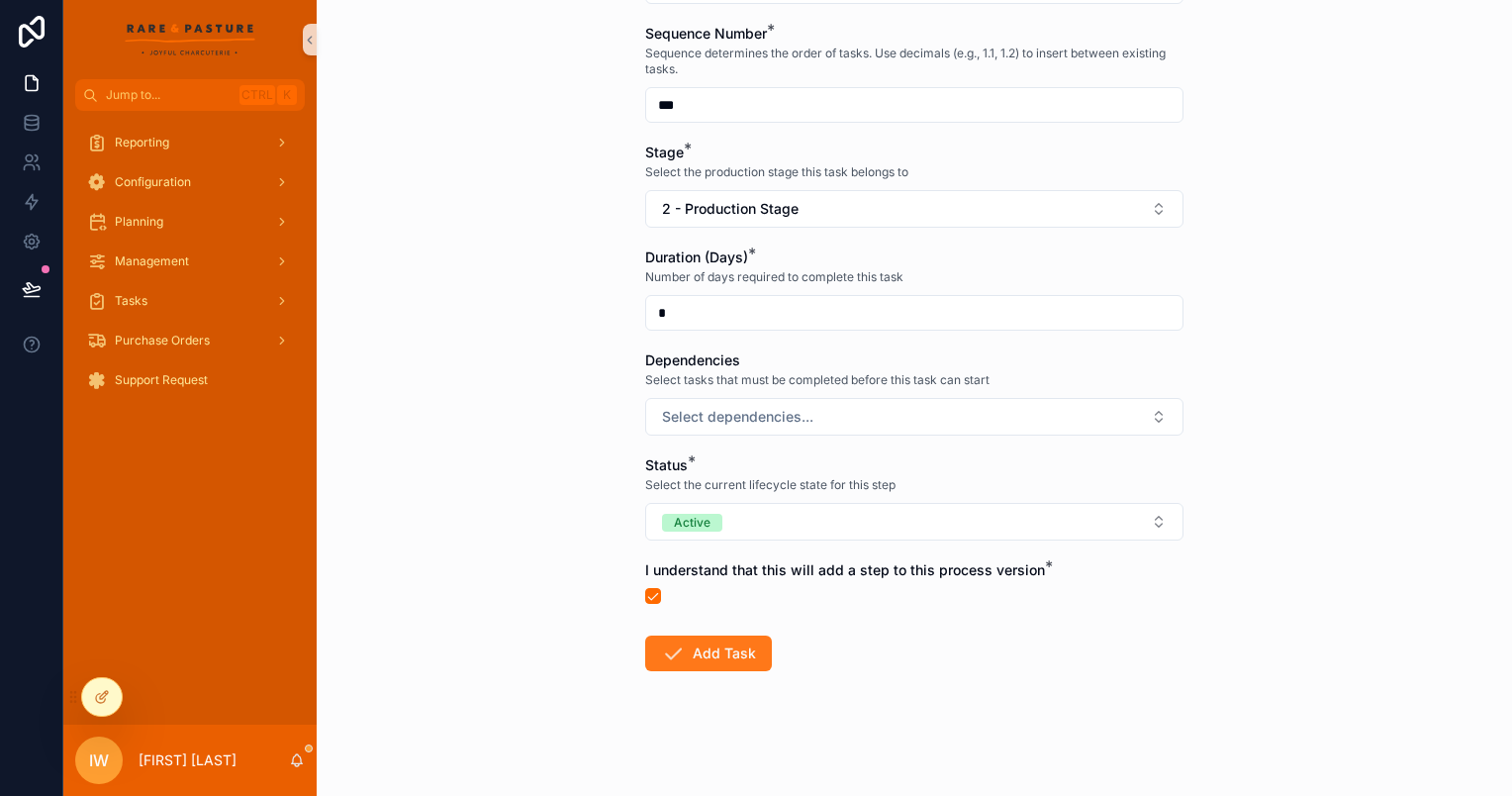 click on "Add Task" at bounding box center (709, 653) 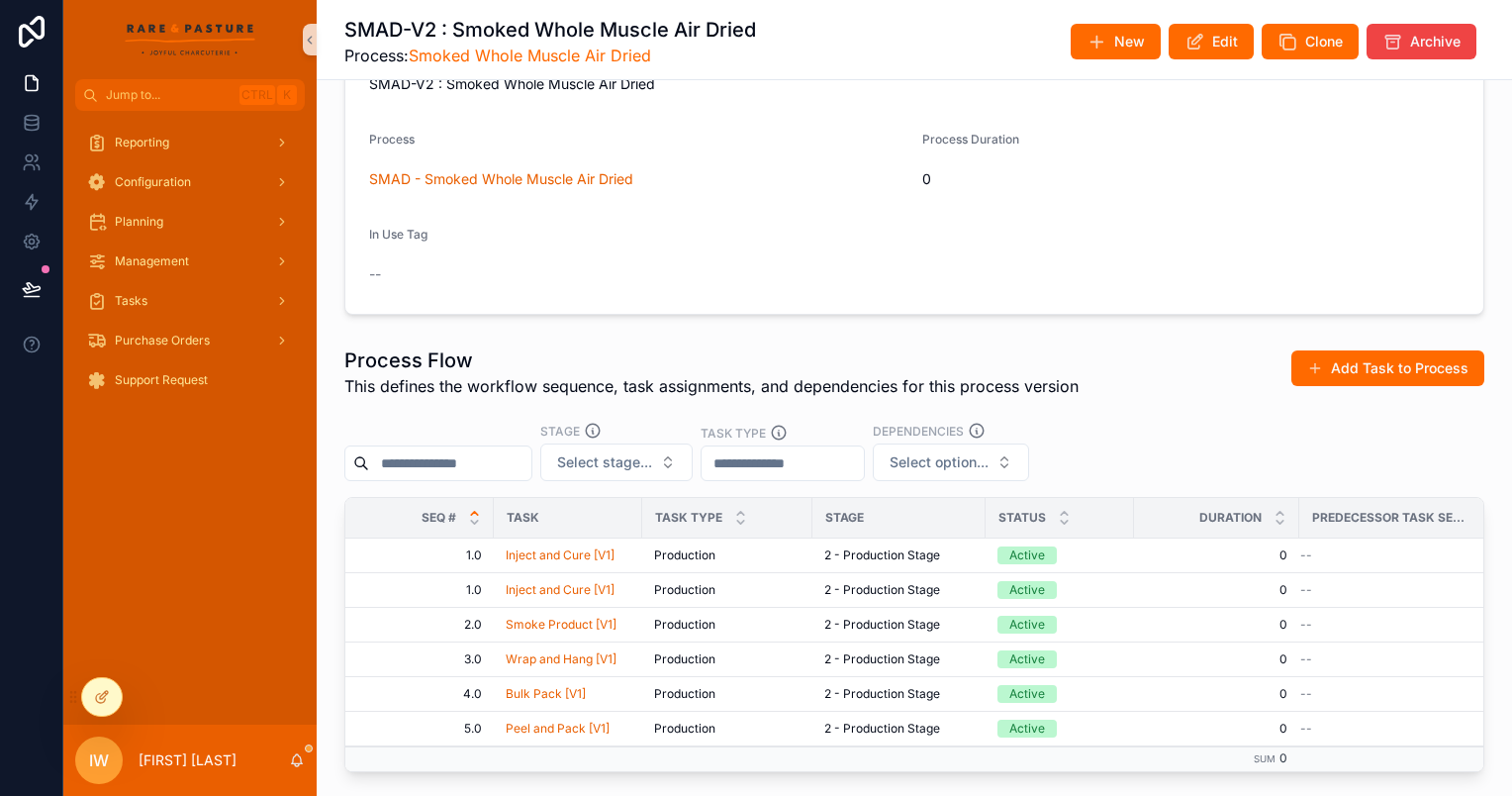 click on "General Information Process Key SMAD-V2 Process Reference SMAD-V2 : Smoked Whole Muscle Air Dried Version 2 Version Notes SMAD-V2 : Smoked Whole Muscle Air Dried Process SMAD - Smoked Whole Muscle Air Dried Process Duration 0 In Use Tag --" at bounding box center (914, 75) 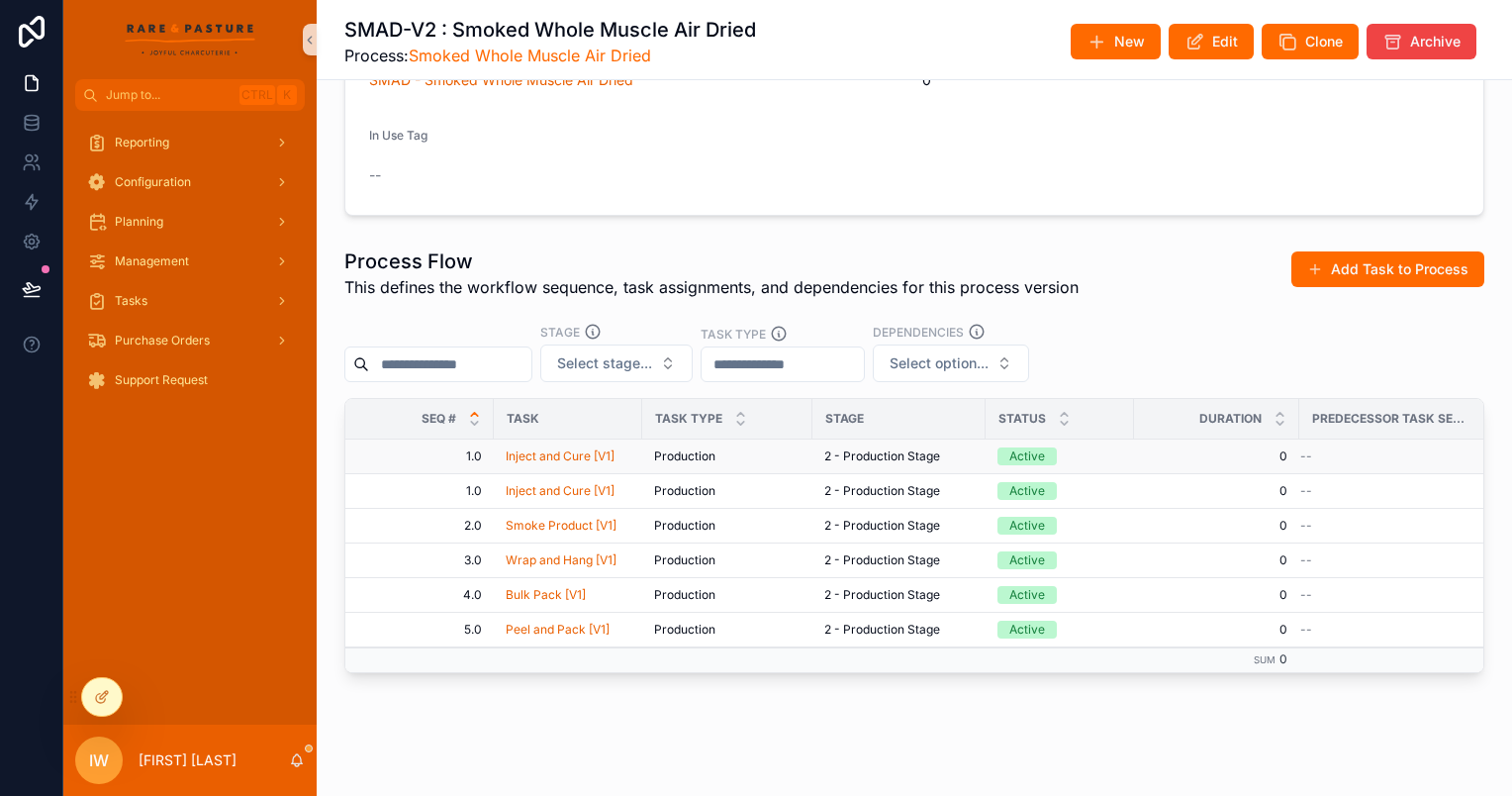 click on "Production Production" at bounding box center [727, 456] 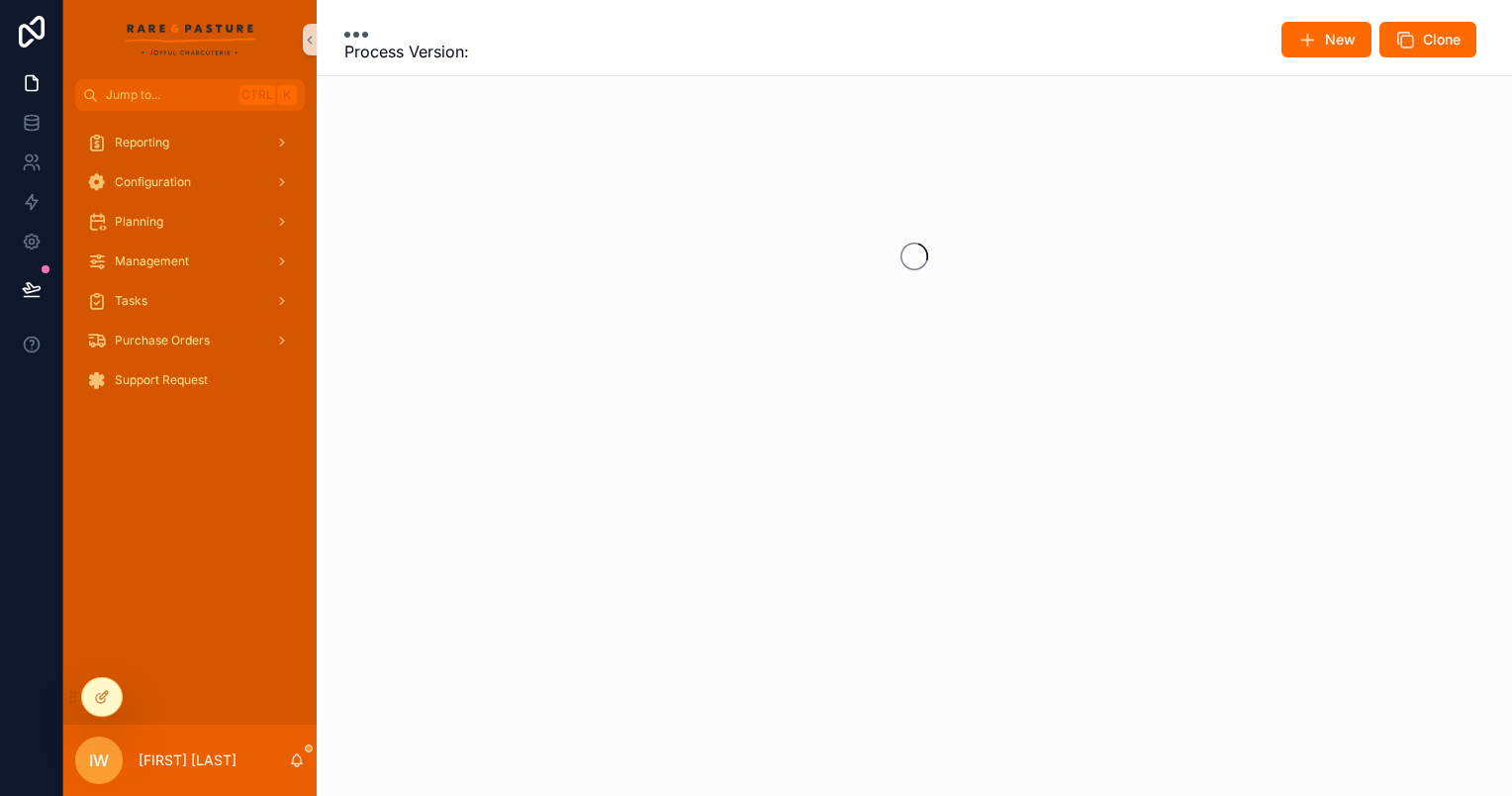 scroll, scrollTop: 0, scrollLeft: 0, axis: both 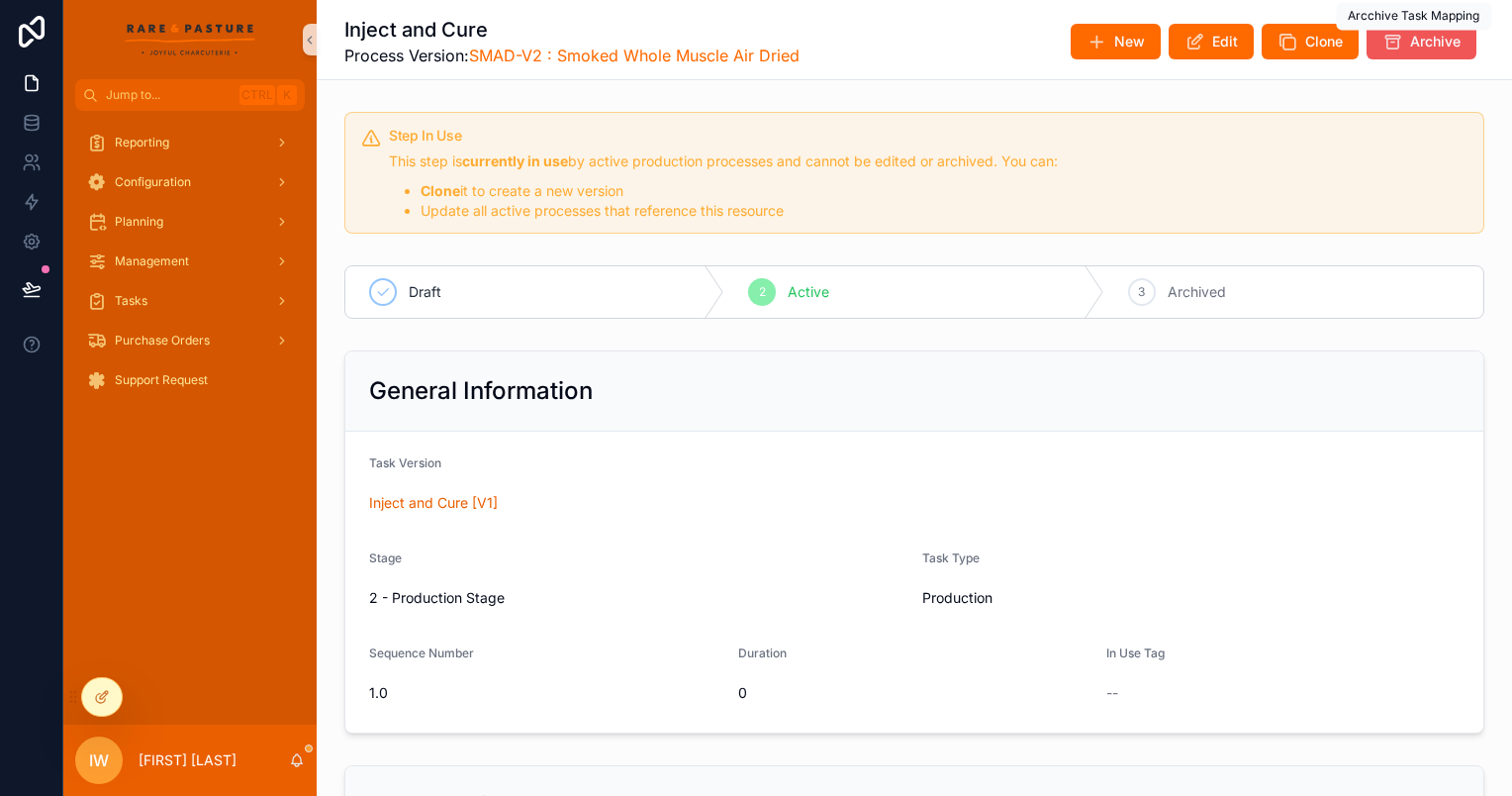 click on "Archive" at bounding box center (1435, 42) 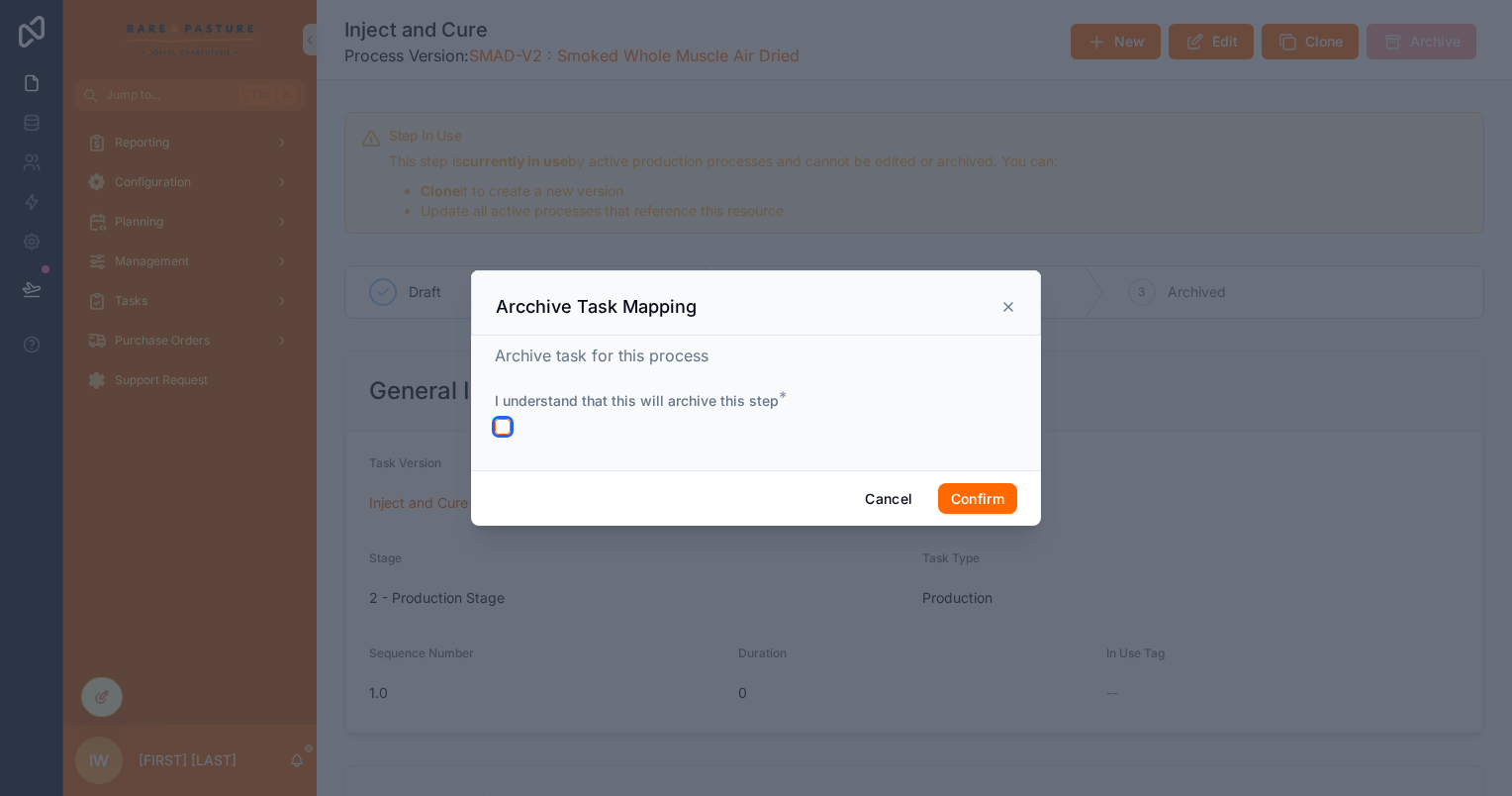 click at bounding box center [503, 427] 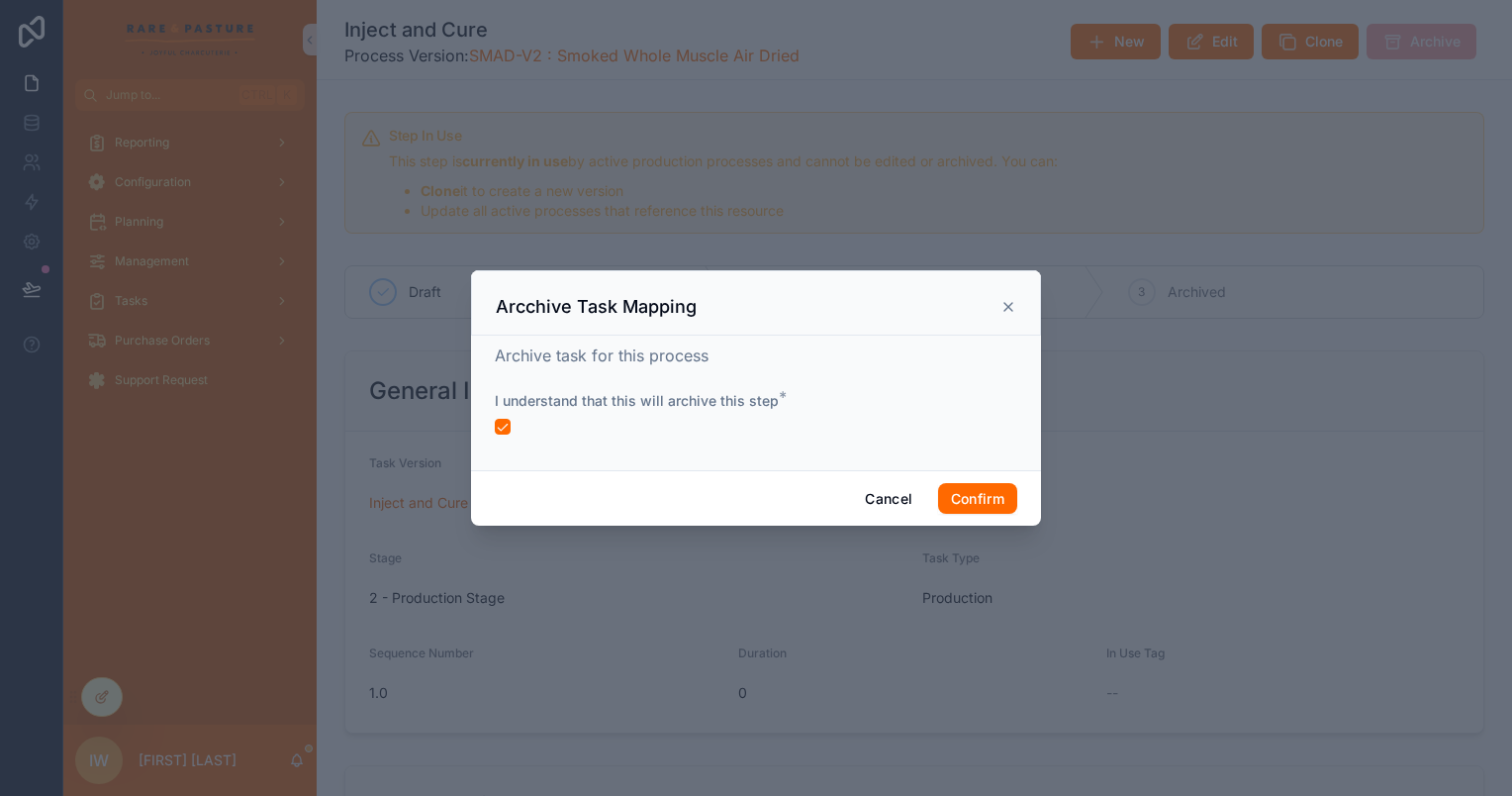 click on "Cancel Confirm" at bounding box center (756, 498) 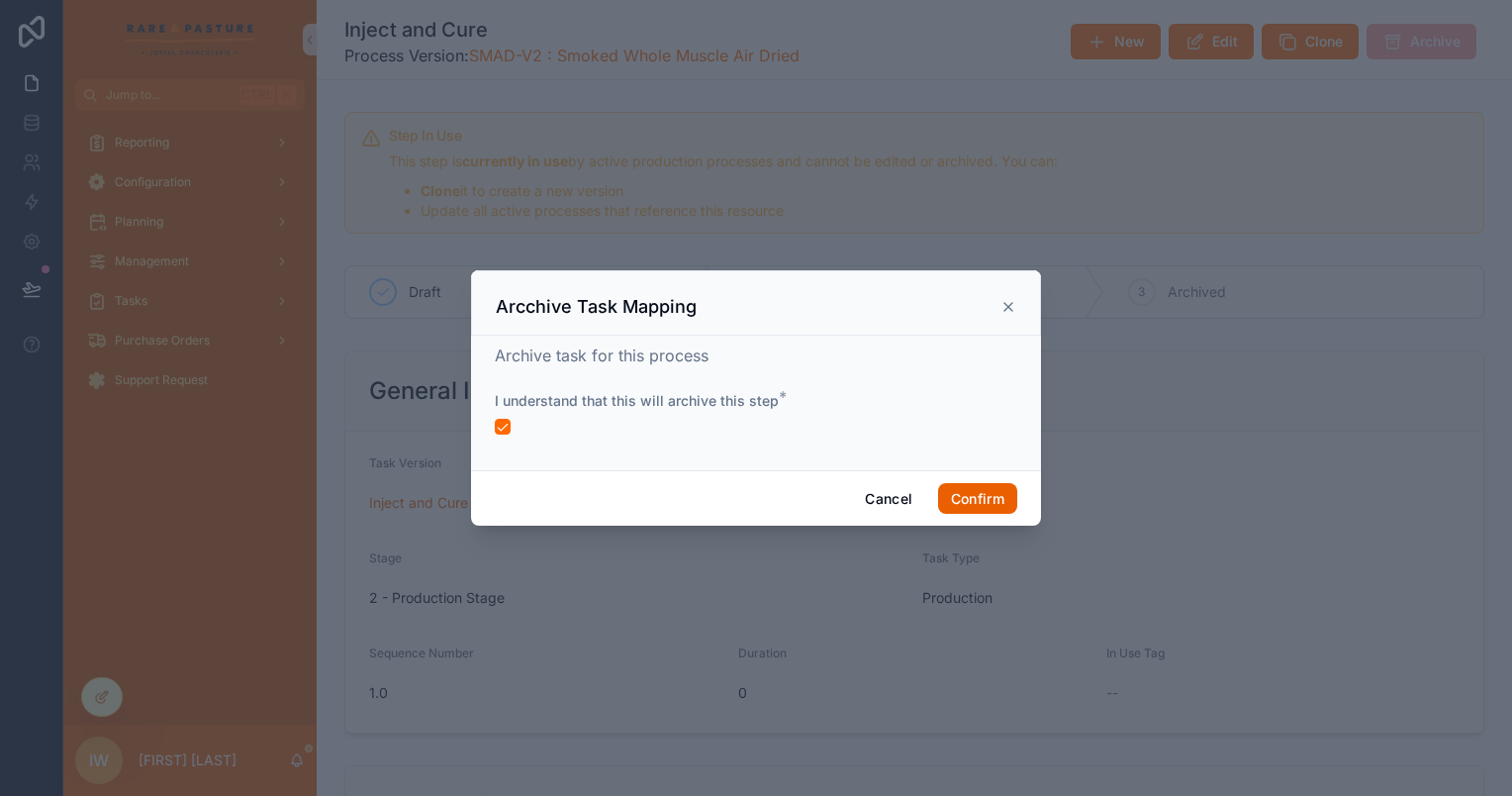 click on "Confirm" at bounding box center (978, 499) 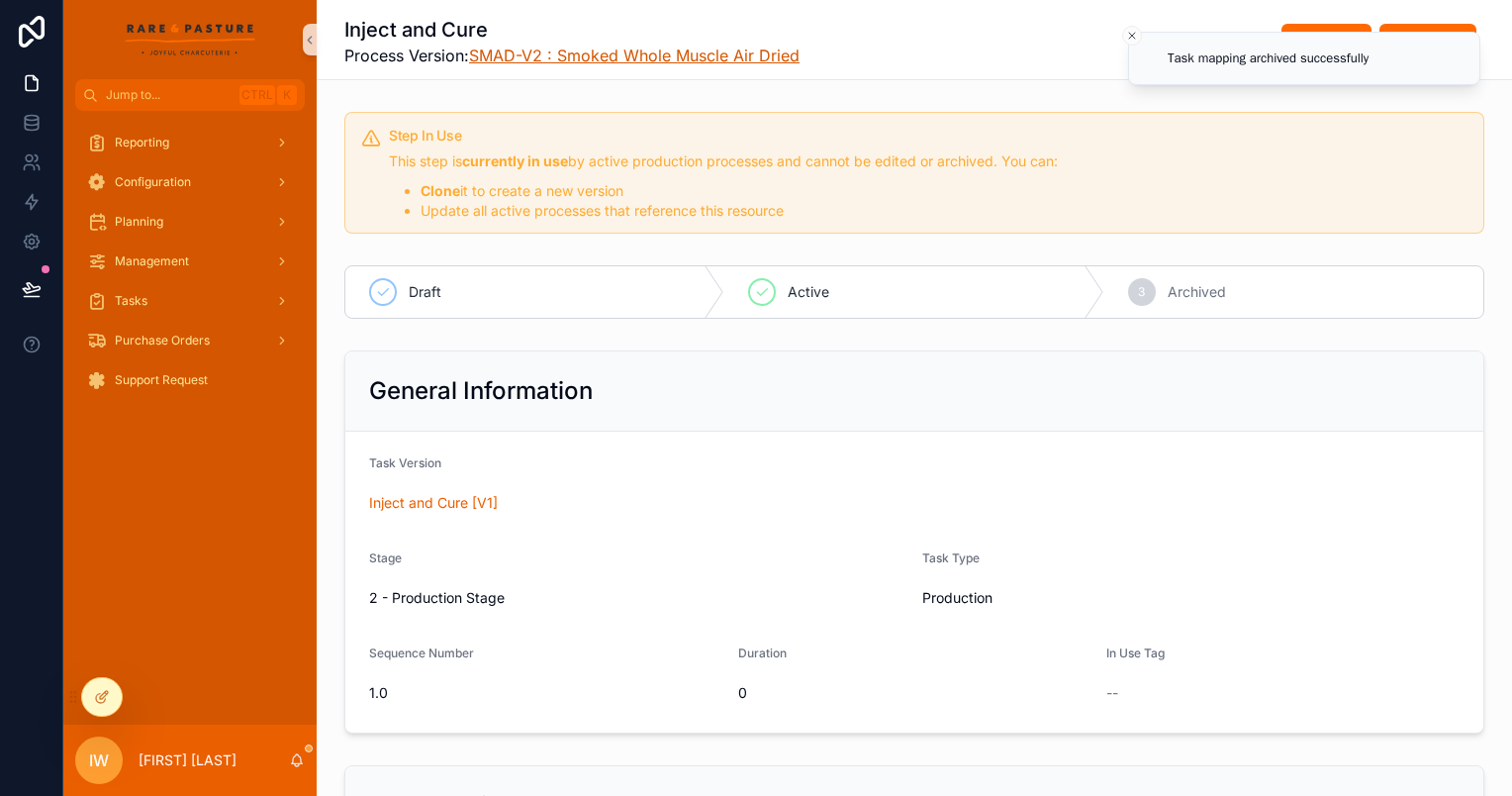 click on "SMAD-V2 : Smoked Whole Muscle Air Dried" at bounding box center [634, 55] 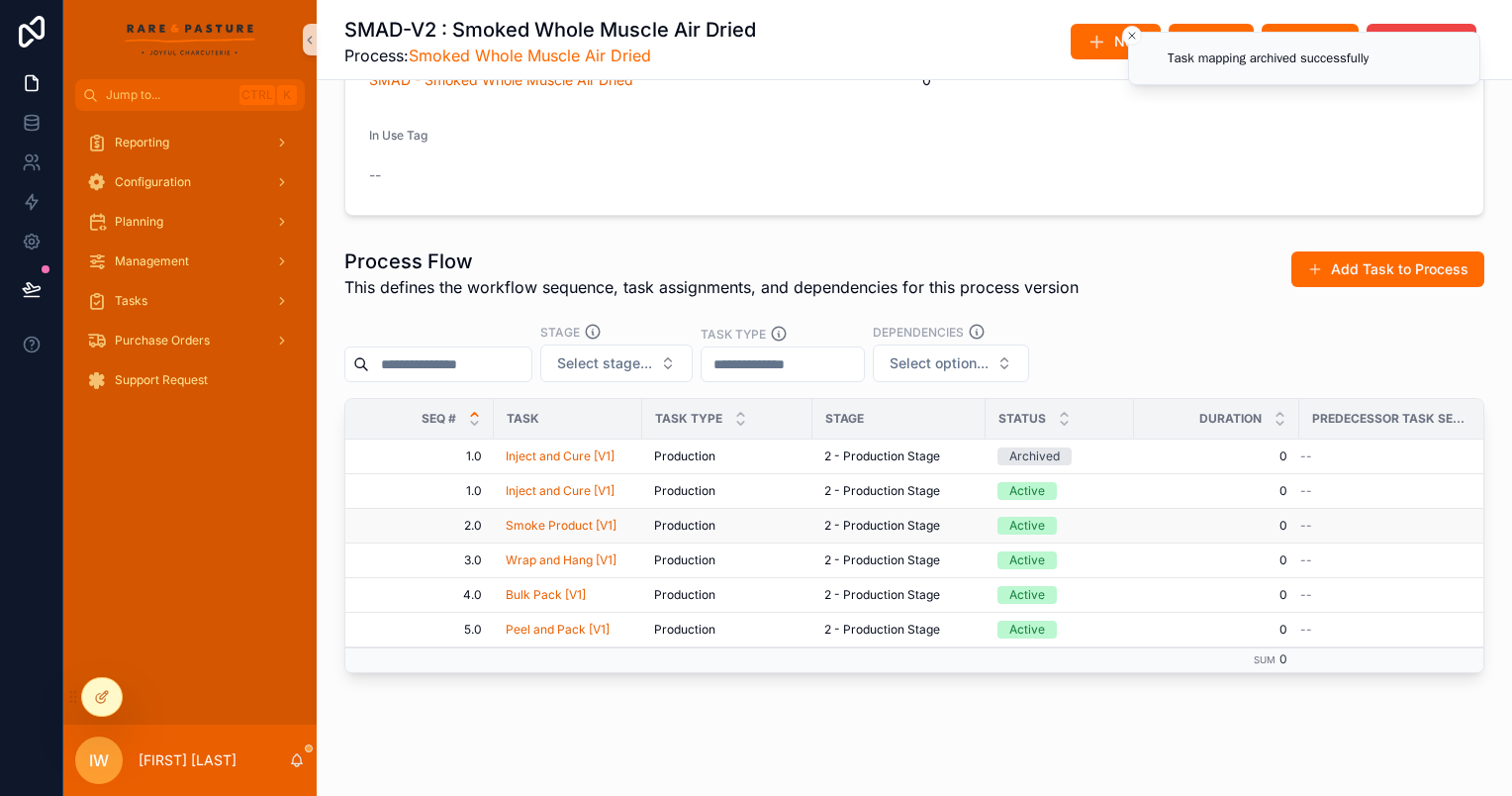 scroll, scrollTop: 491, scrollLeft: 0, axis: vertical 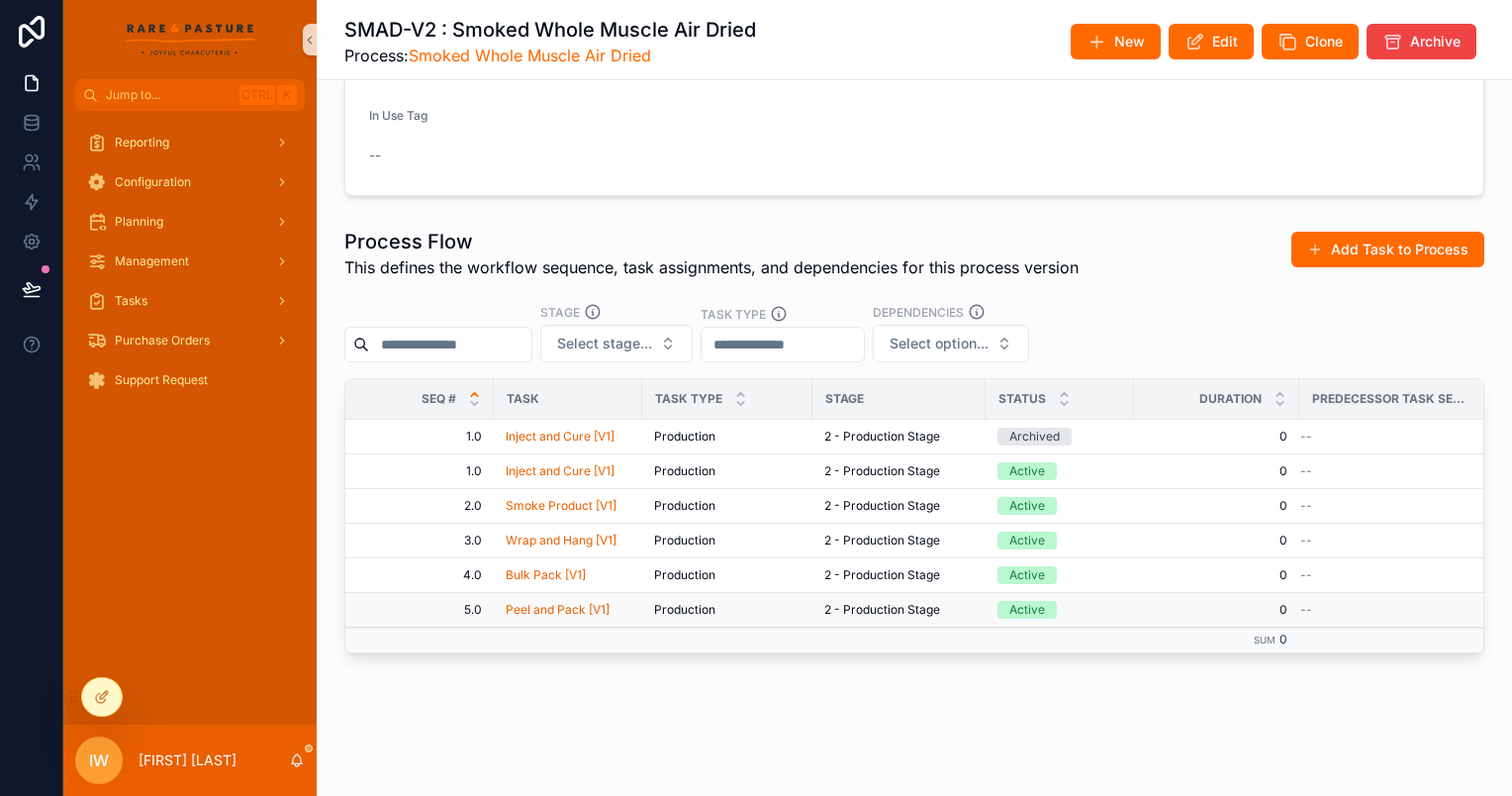 click on "Production" at bounding box center [685, 610] 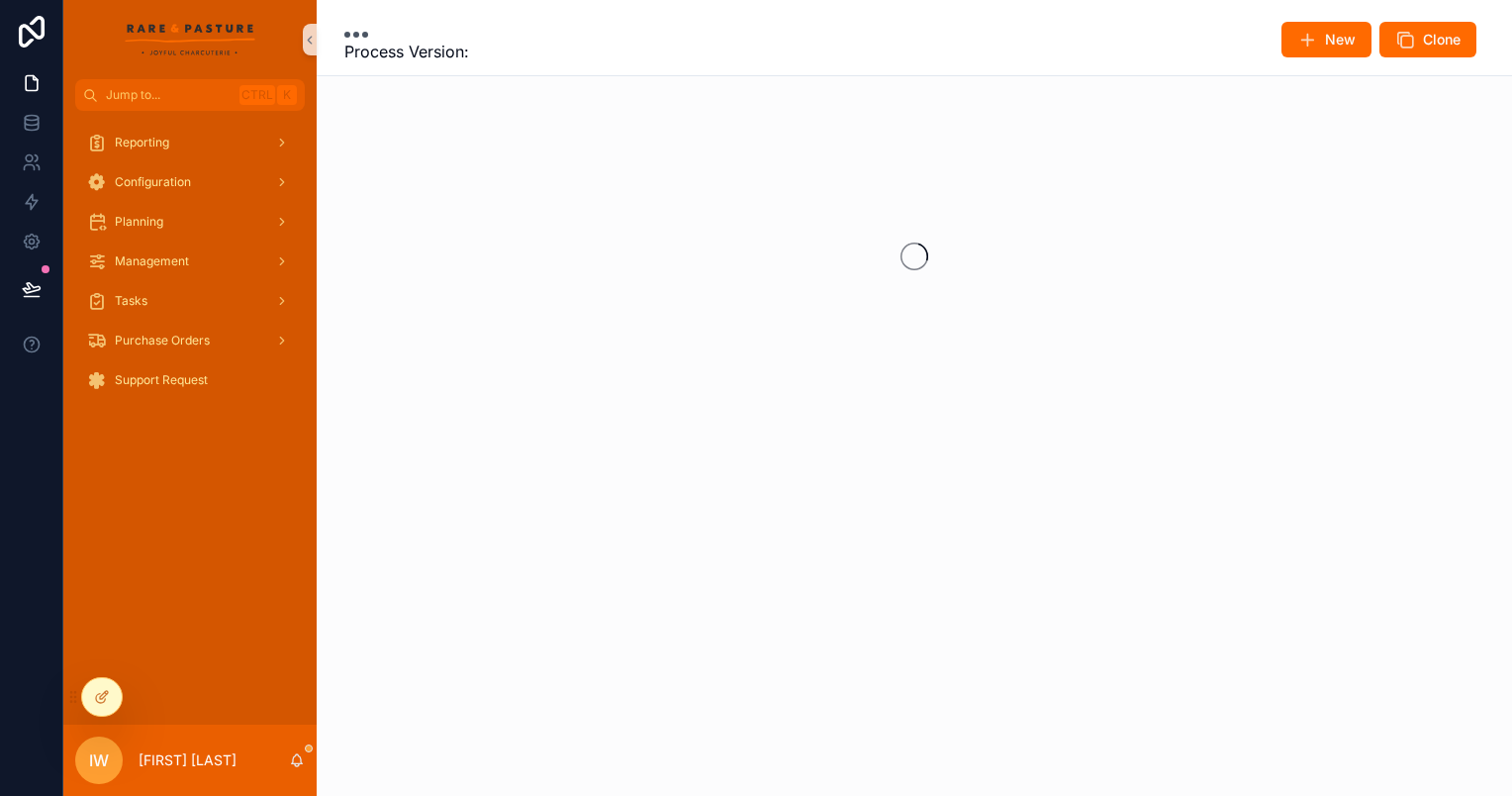 scroll, scrollTop: 0, scrollLeft: 0, axis: both 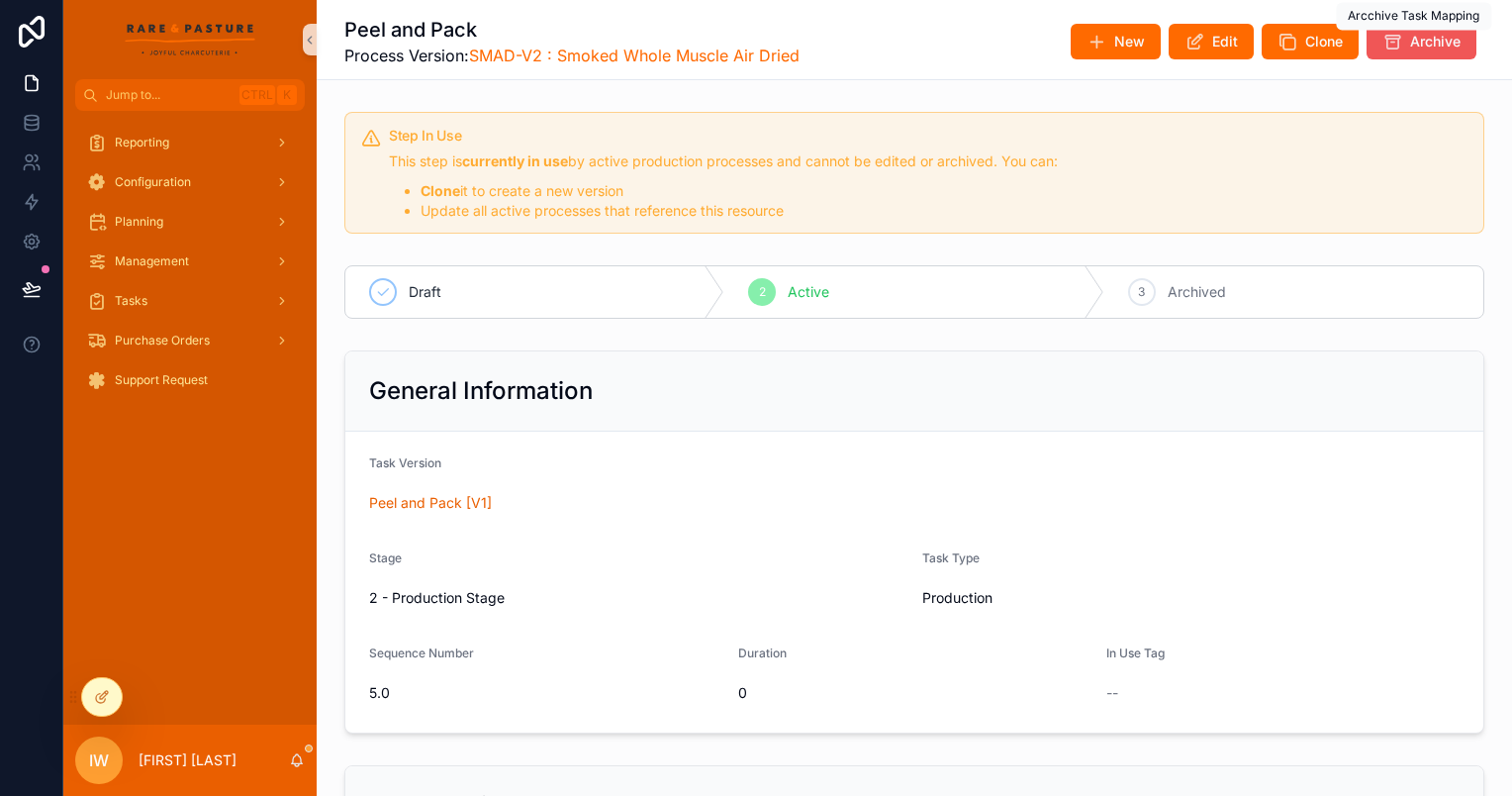 click on "Archive" at bounding box center [1435, 42] 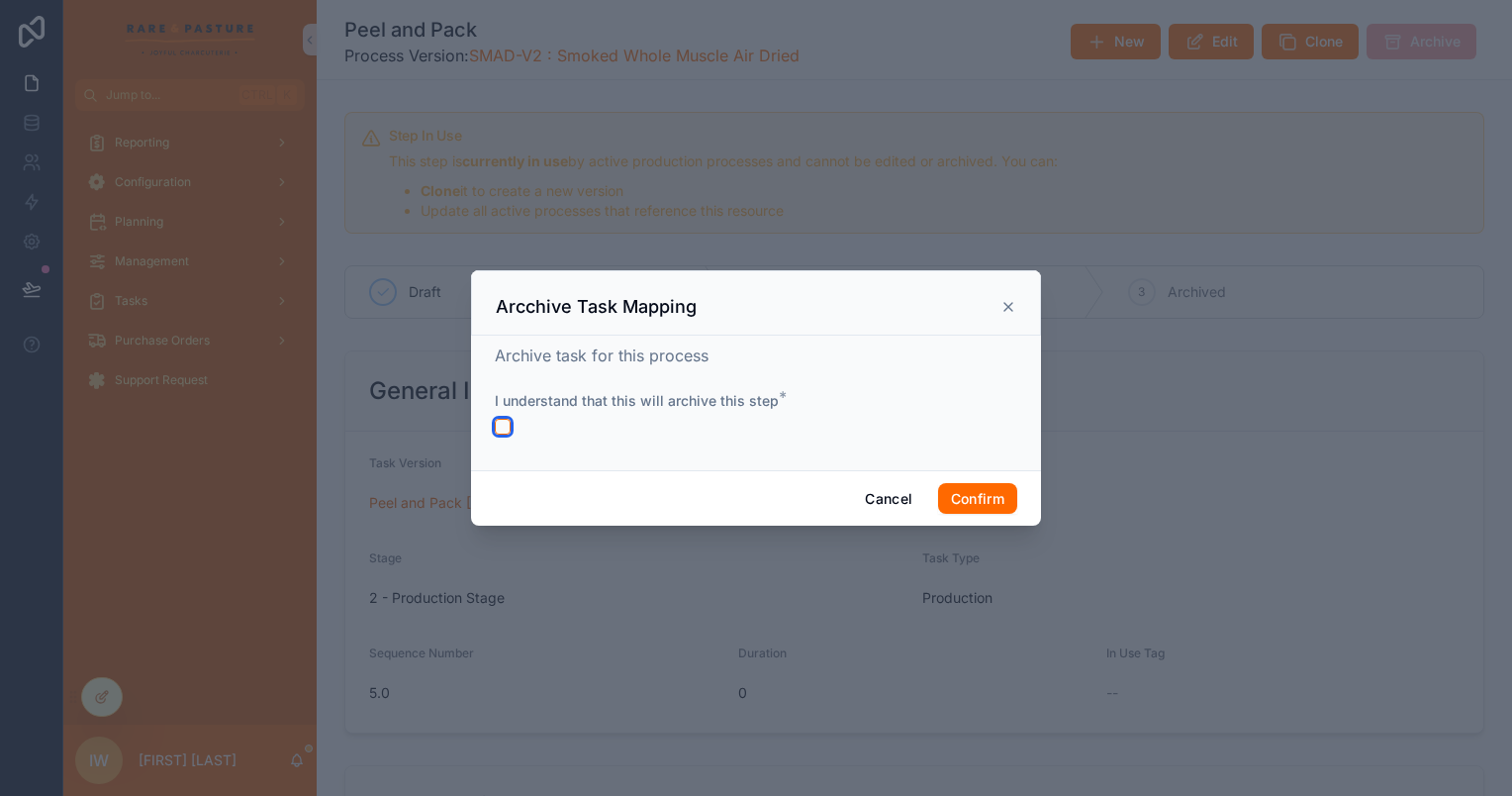 click at bounding box center [503, 427] 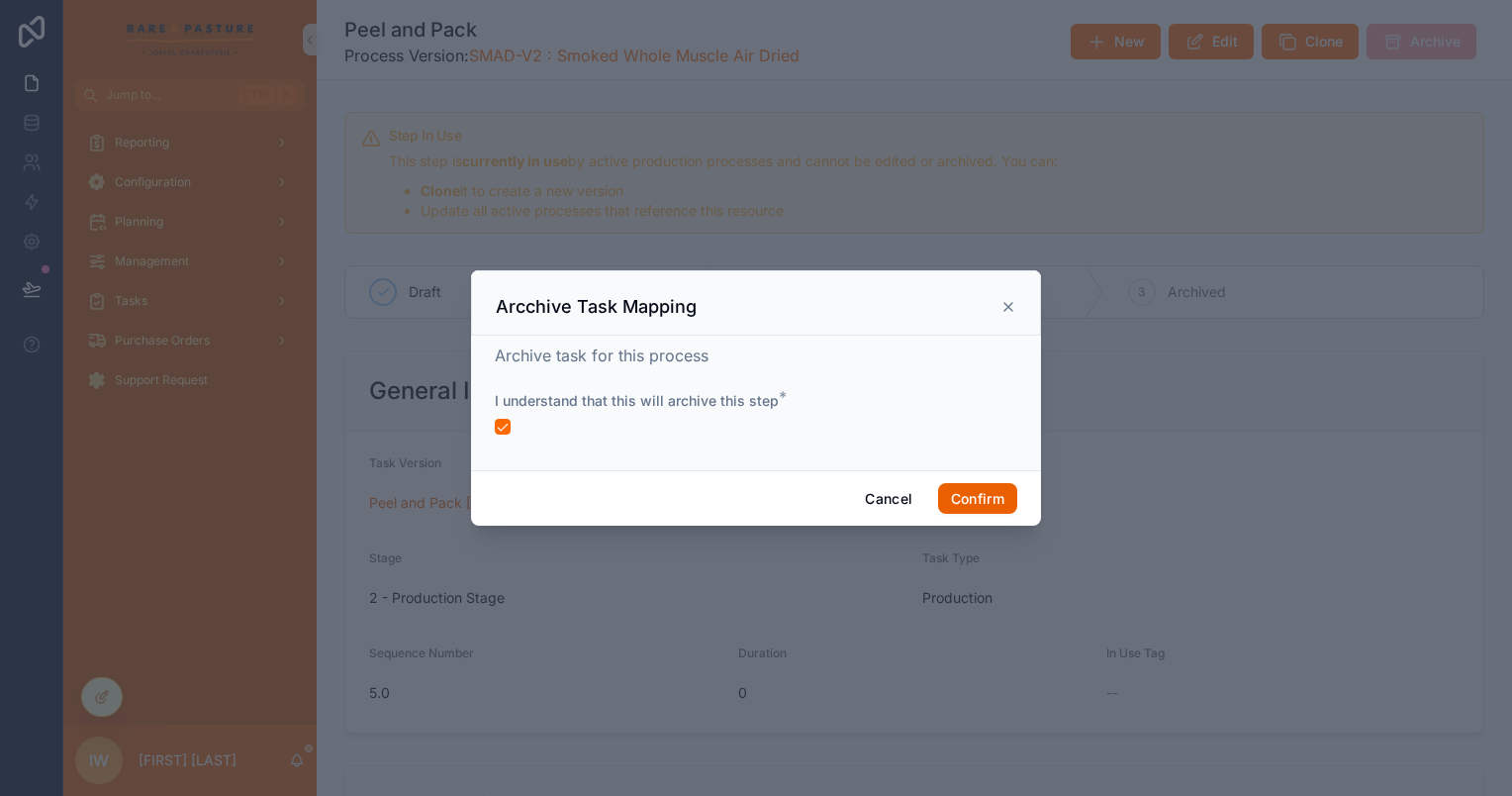 click on "Confirm" at bounding box center [978, 499] 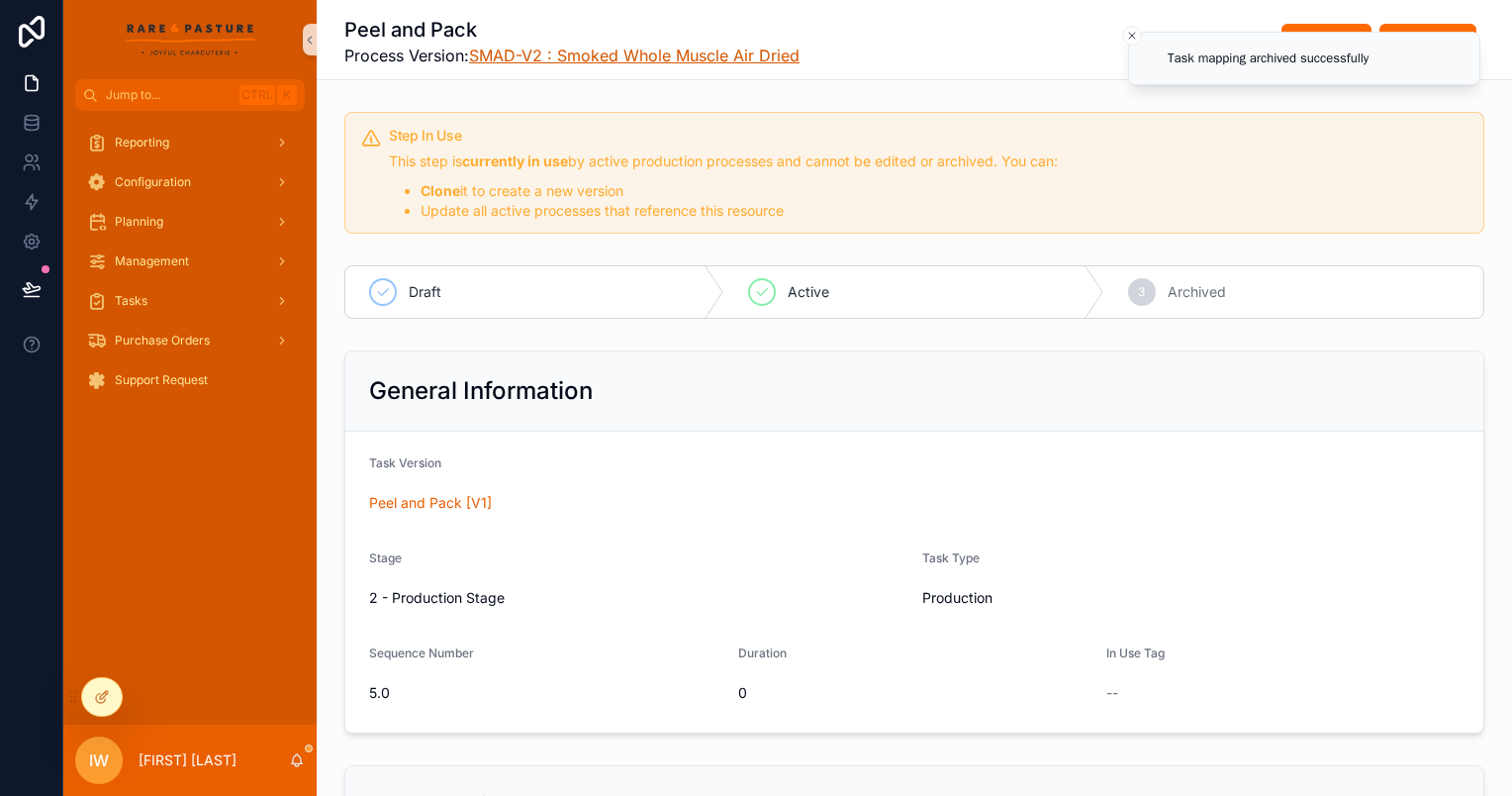 click on "SMAD-V2 : Smoked Whole Muscle Air Dried" at bounding box center (634, 55) 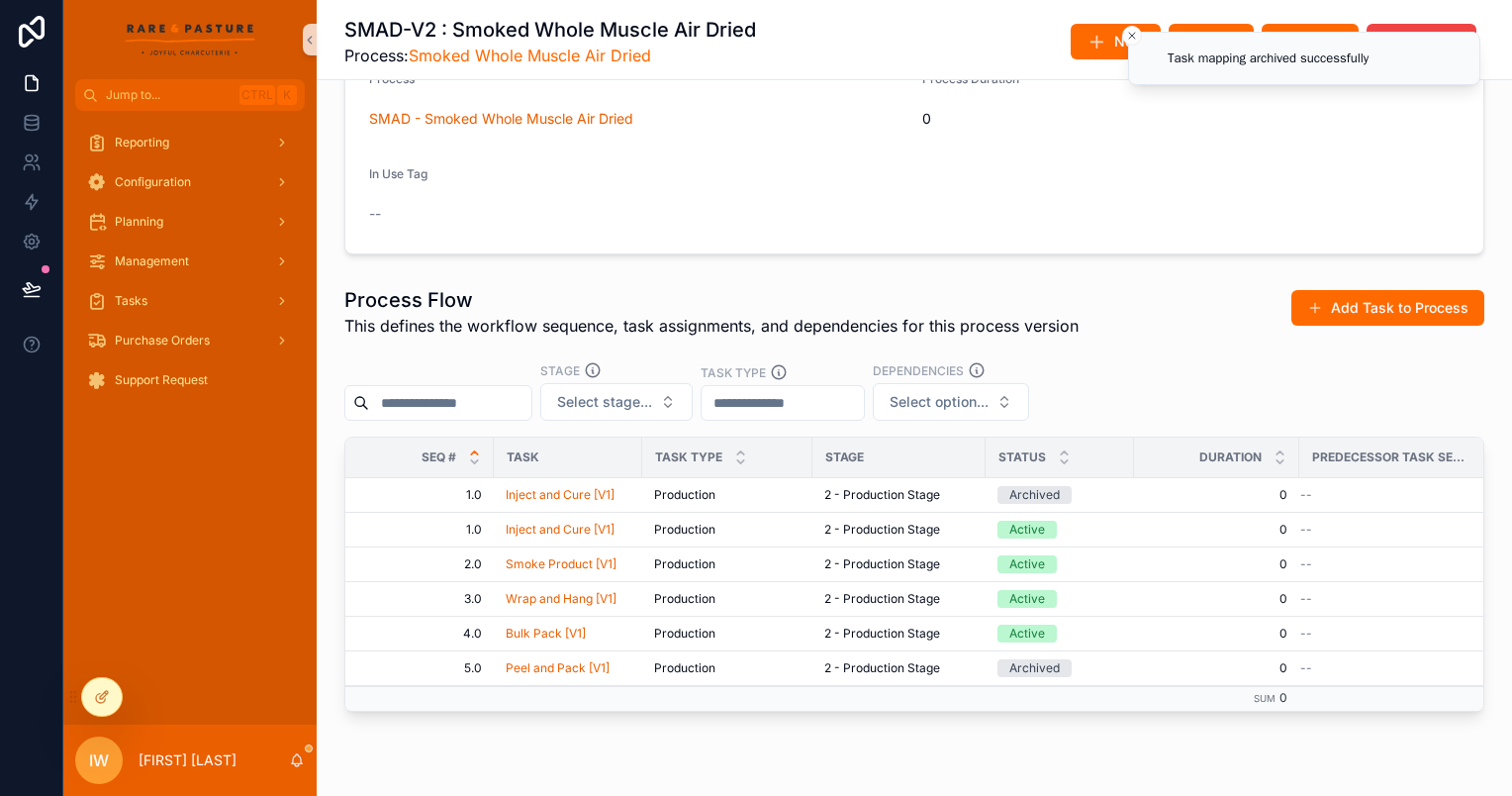 scroll, scrollTop: 491, scrollLeft: 0, axis: vertical 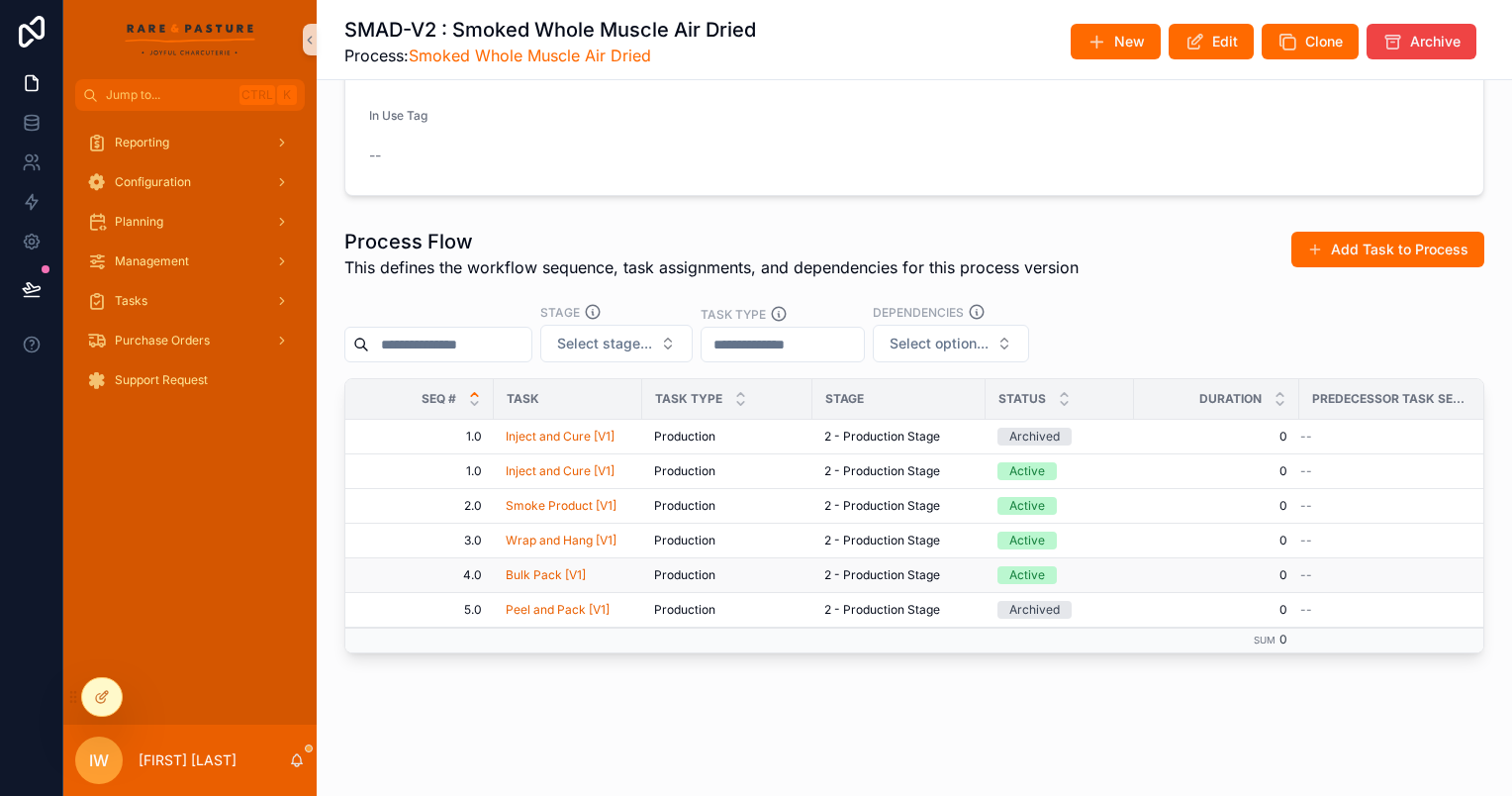 click on "Production Production" at bounding box center [727, 575] 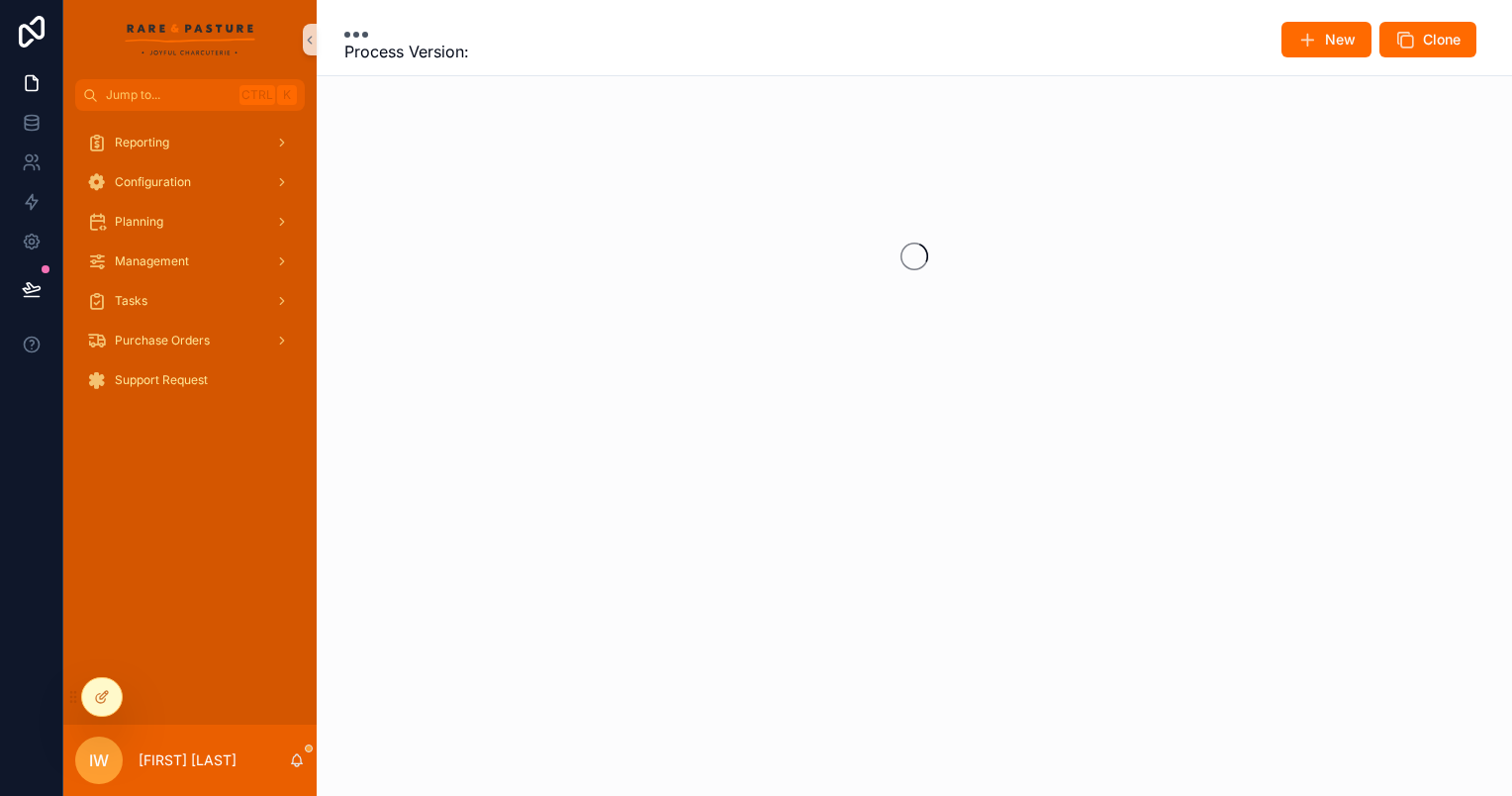 scroll, scrollTop: 0, scrollLeft: 0, axis: both 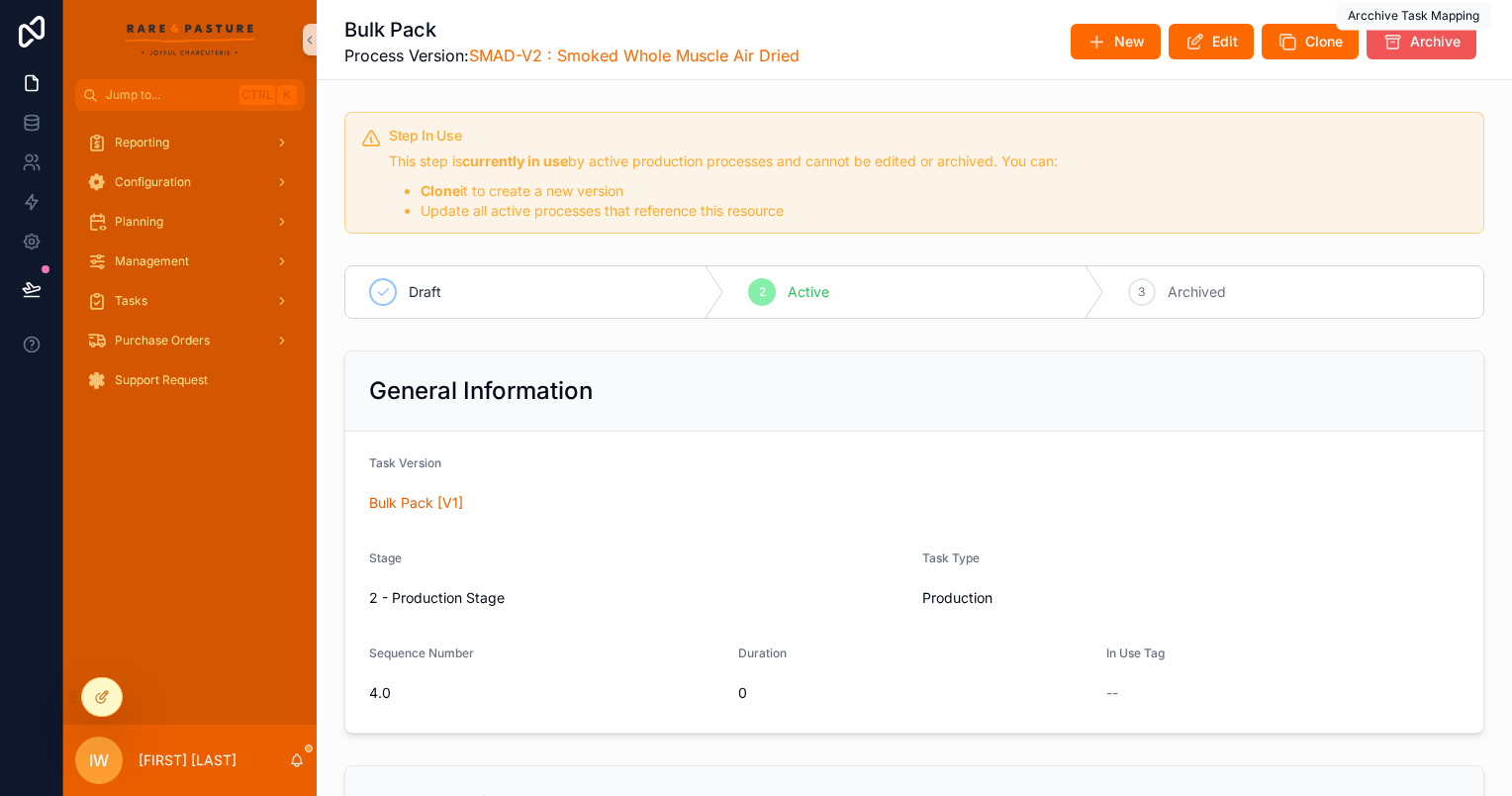click on "Archive" at bounding box center (1435, 42) 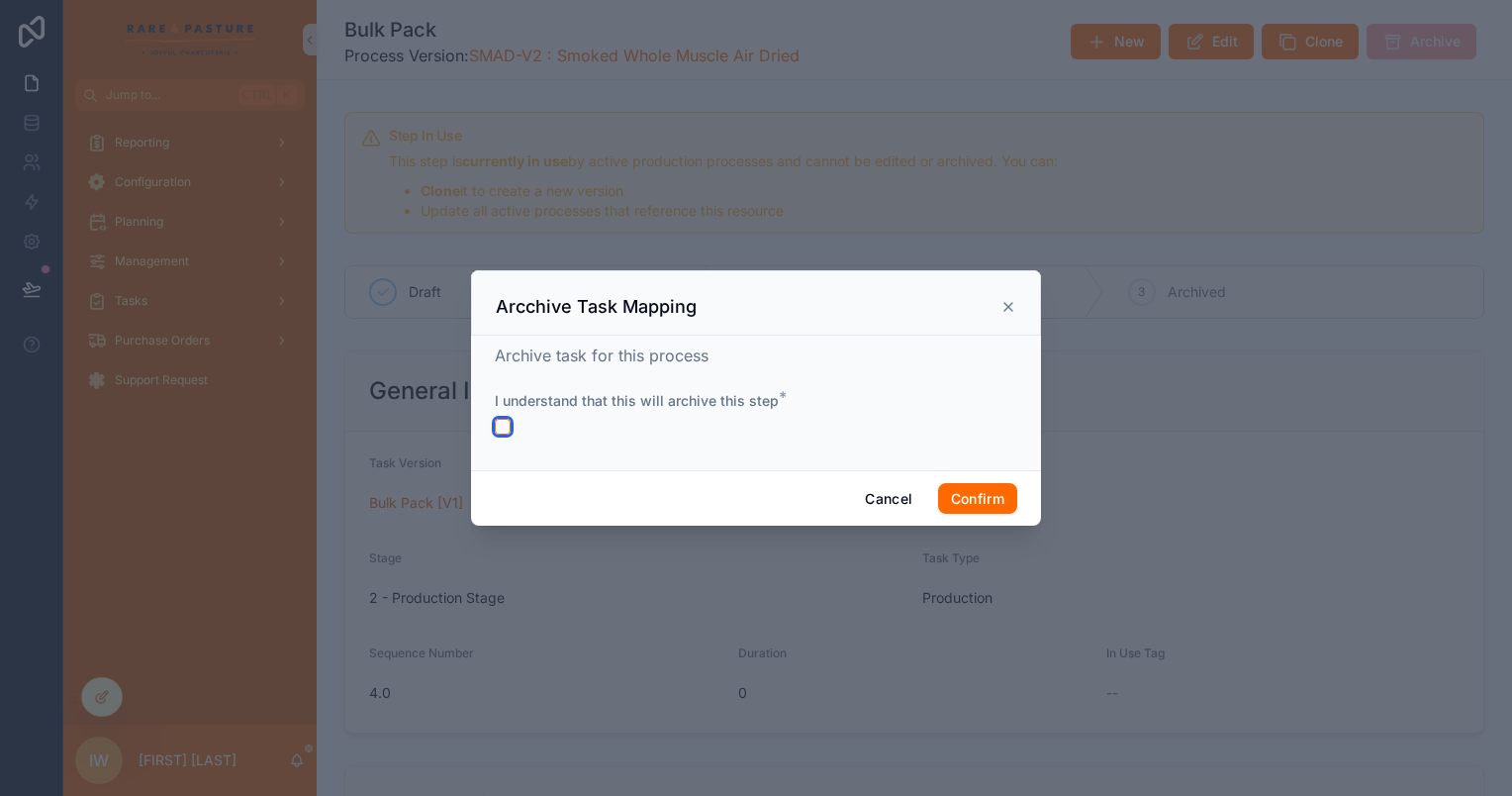 click at bounding box center [503, 427] 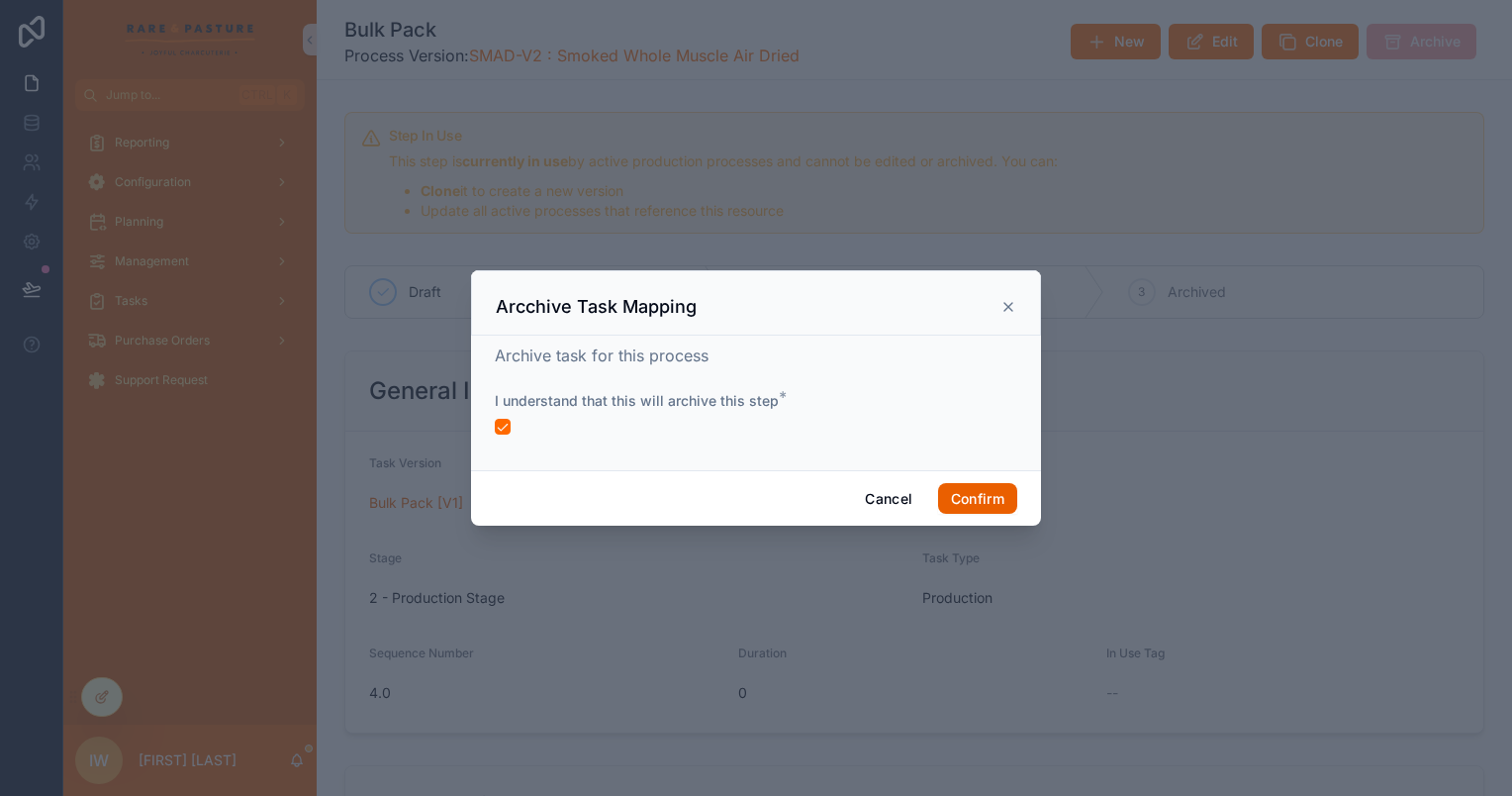 click on "Confirm" at bounding box center (978, 499) 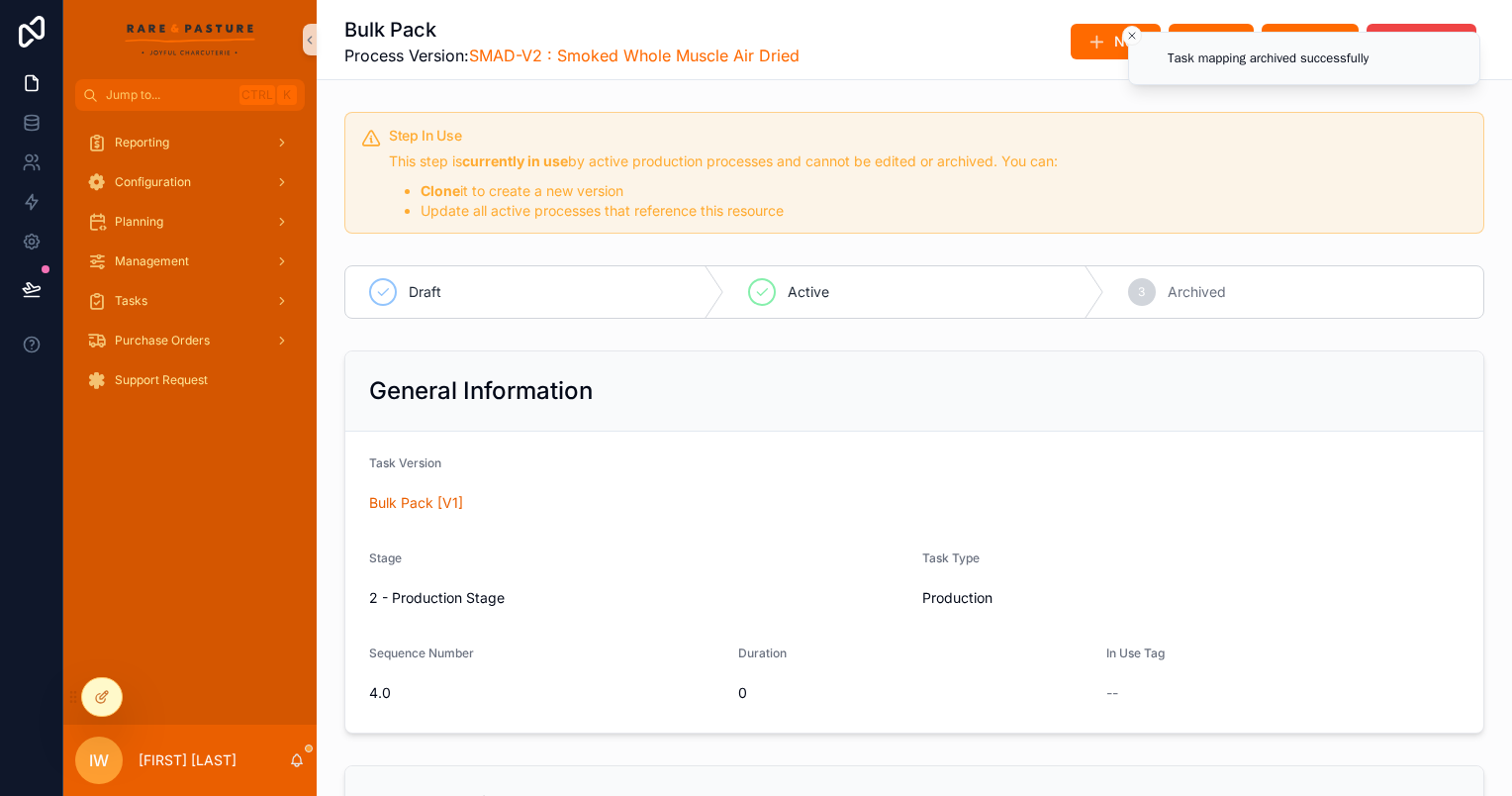 click on "Bulk Pack Process Version:  SMAD-V2 : Smoked Whole Muscle Air Dried New Edit Clone Archive Step In Use This step is  currently in use  by active production processes and cannot be edited or archived. You can: Clone  it to create a new version Update all active processes that reference this resource Draft Active 3 Archived General Information Task Version Bulk Pack [V1] Stage 2 - Production Stage Task Type Production Sequence Number 4.0 Duration 0 In Use Tag -- Task Details Task Description Place multiple cased products into vac pack back and seal Data Points -- Resource -- Dependencies where step is the predecessor Add Task to Process No sucessor tasks Dependencies where step is the sucessor Add Task to Process No predecessor tasks" at bounding box center (914, 887) 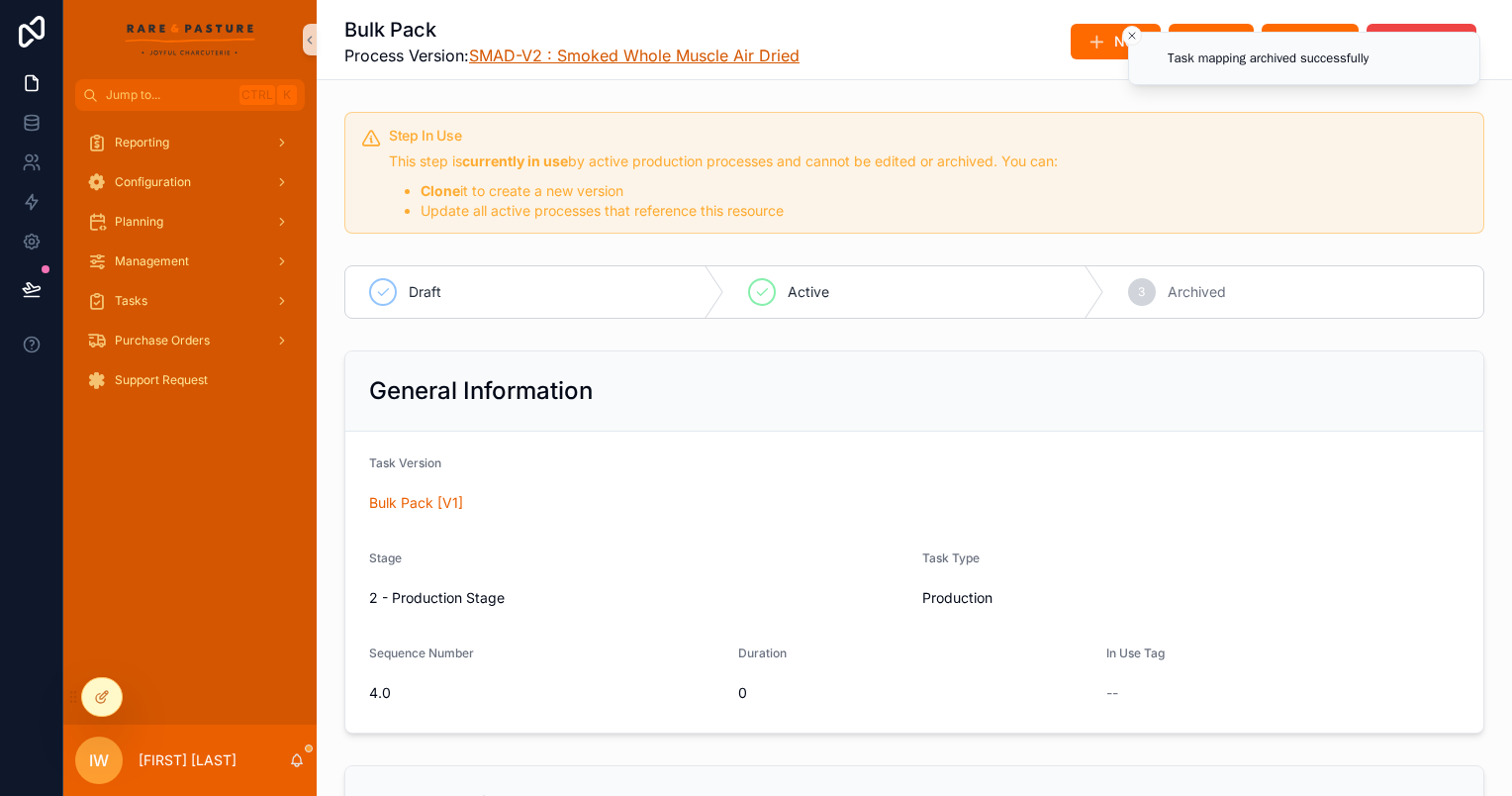 click on "SMAD-V2 : Smoked Whole Muscle Air Dried" at bounding box center [634, 55] 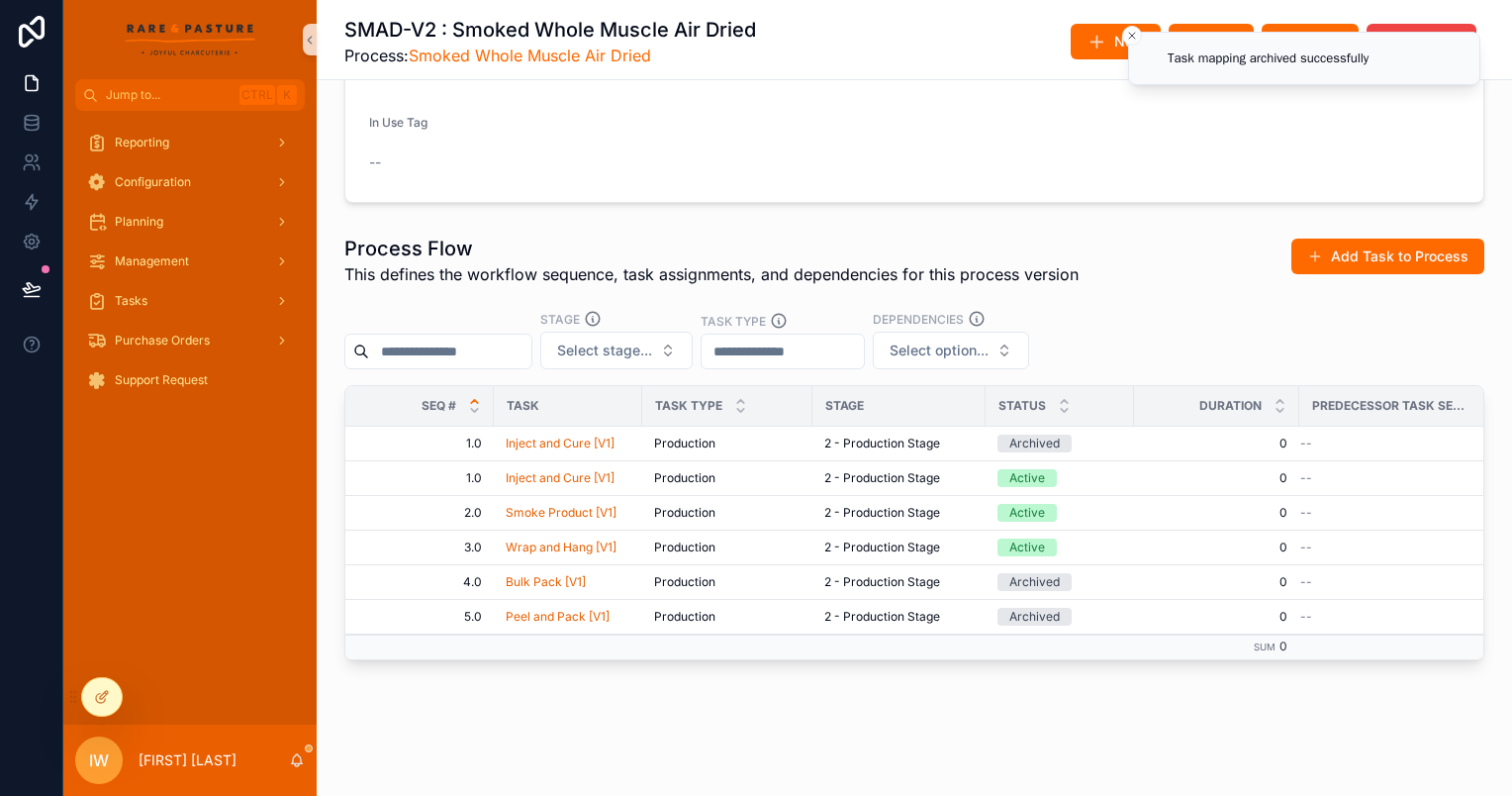 scroll, scrollTop: 491, scrollLeft: 0, axis: vertical 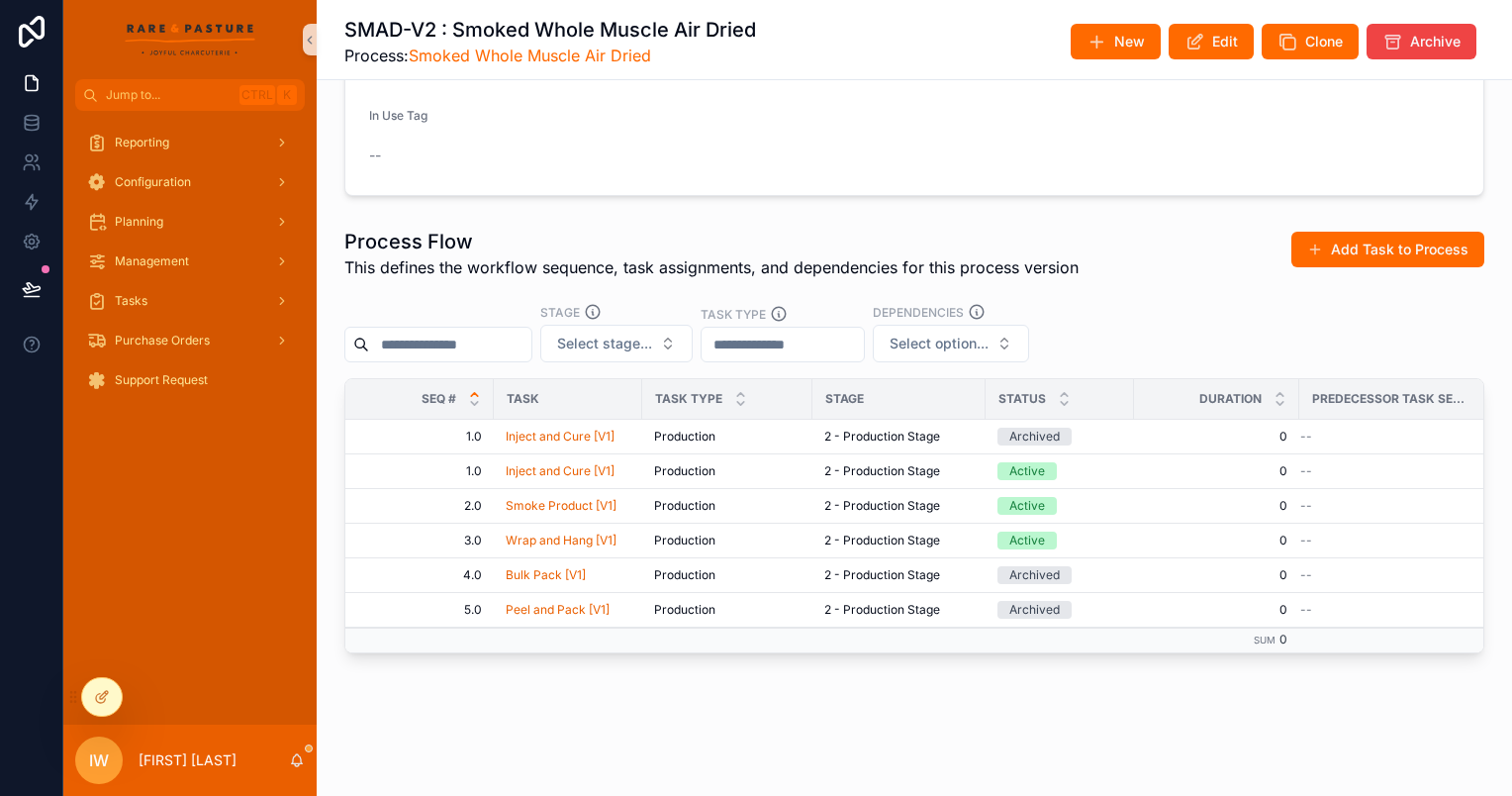 click on "1 Draft 2 Active 3 Archived General Information Process Key SMAD-V2 Process Reference SMAD-V2 : Smoked Whole Muscle Air Dried Version 2 Version Notes SMAD-V2 : Smoked Whole Muscle Air Dried Process SMAD - Smoked Whole Muscle Air Dried Process Duration 0 In Use Tag -- Process Flow This defines the workflow sequence, task assignments, and dependencies for this process version Add Task to Process Stage Select stage... Task Type Dependencies Select option... Seq # Task Task Type Stage Status Duration Predecessor Task Sequence Numbers 1.0 1.0 Inject and Cure [V1] Production Production 2 - Production Stage Archived 0 0 -- 1.0 1.0 Inject and Cure [V1] Production Production 2 - Production Stage Active 0 0 -- 2.0 2.0 Smoke Product [V1] Production Production 2 - Production Stage Active 0 0 -- 3.0 3.0 Wrap and Hang [V1] Production Production 2 - Production Stage Active 0 0 -- 4.0 4.0 Bulk Pack [V1] Production Production 2 - Production Stage Archived 0 0 -- 5.0 5.0 Peel and Pack [V1] Production Production Archived 0 0 --" at bounding box center (914, 147) 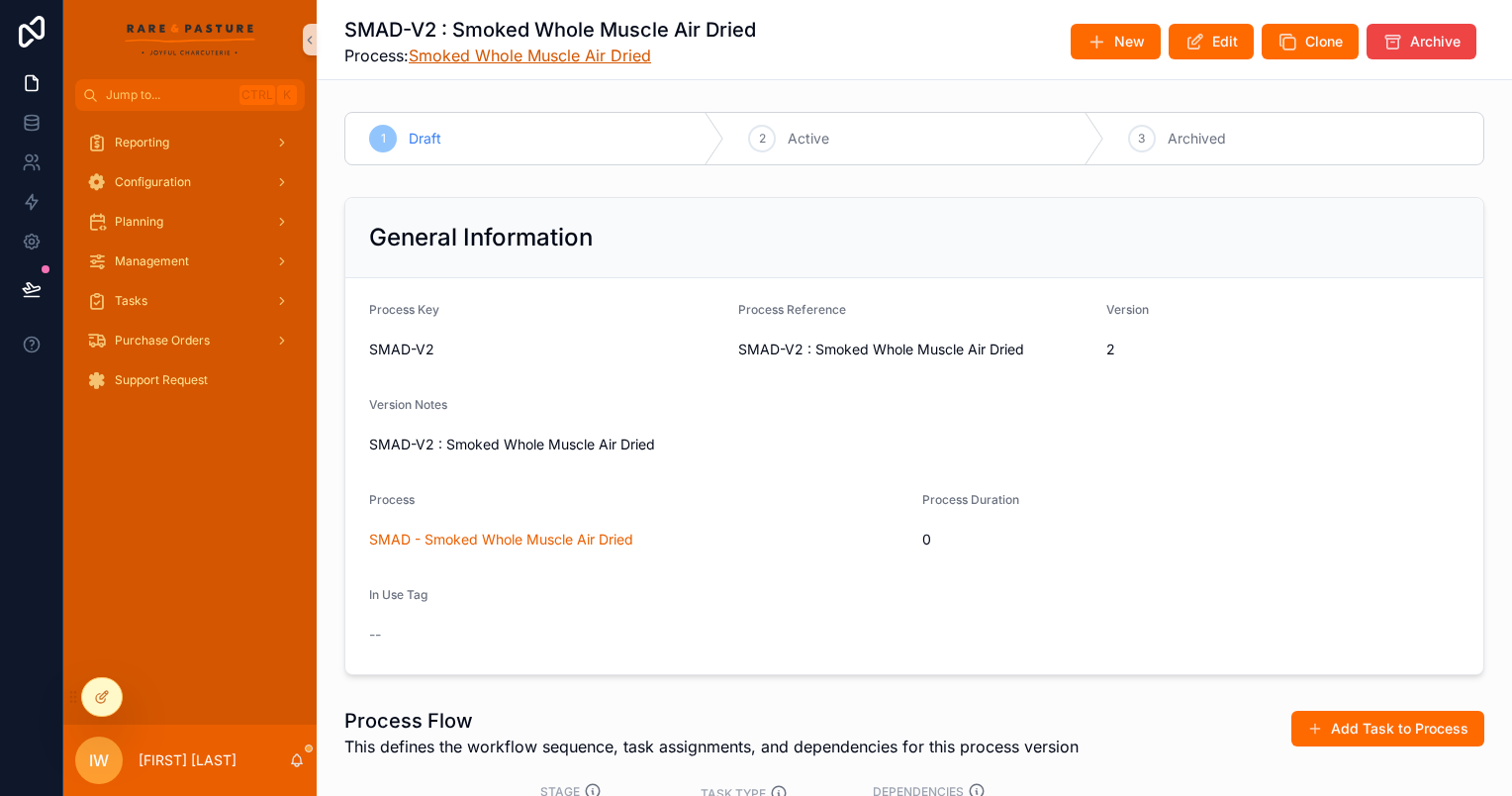 click on "Smoked Whole Muscle Air Dried" at bounding box center (529, 55) 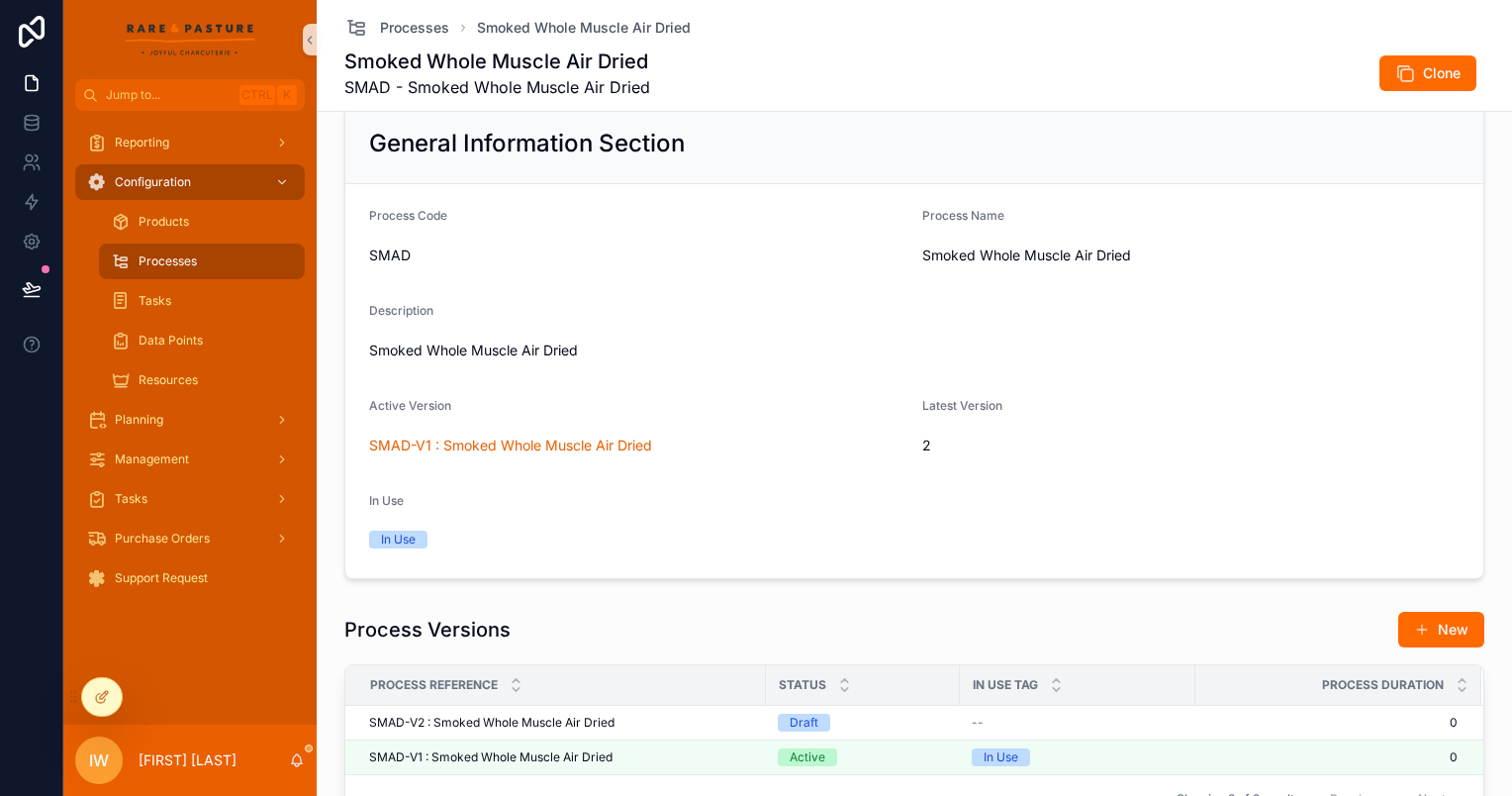 scroll, scrollTop: 396, scrollLeft: 0, axis: vertical 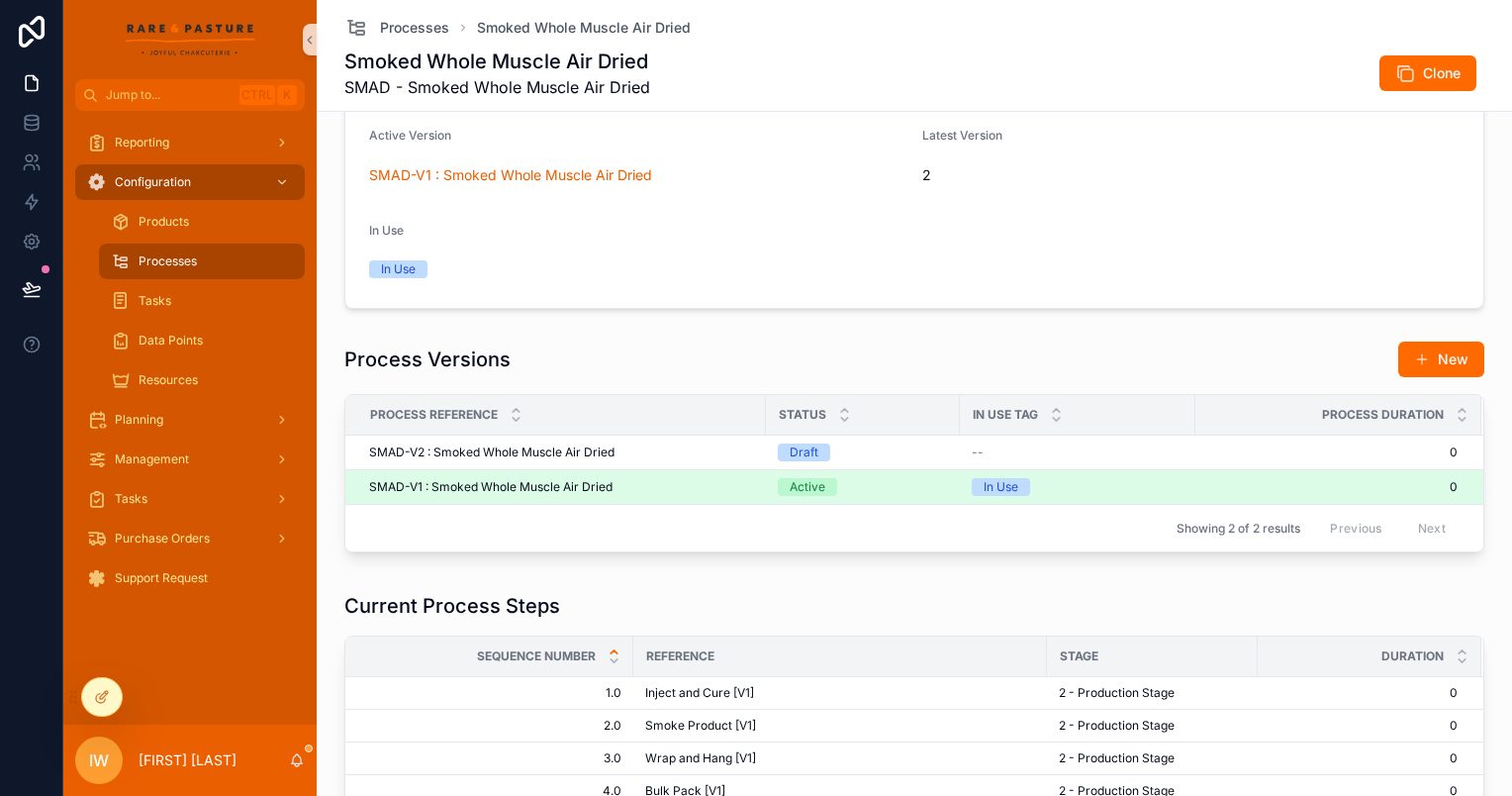 click on "Active" at bounding box center [863, 487] 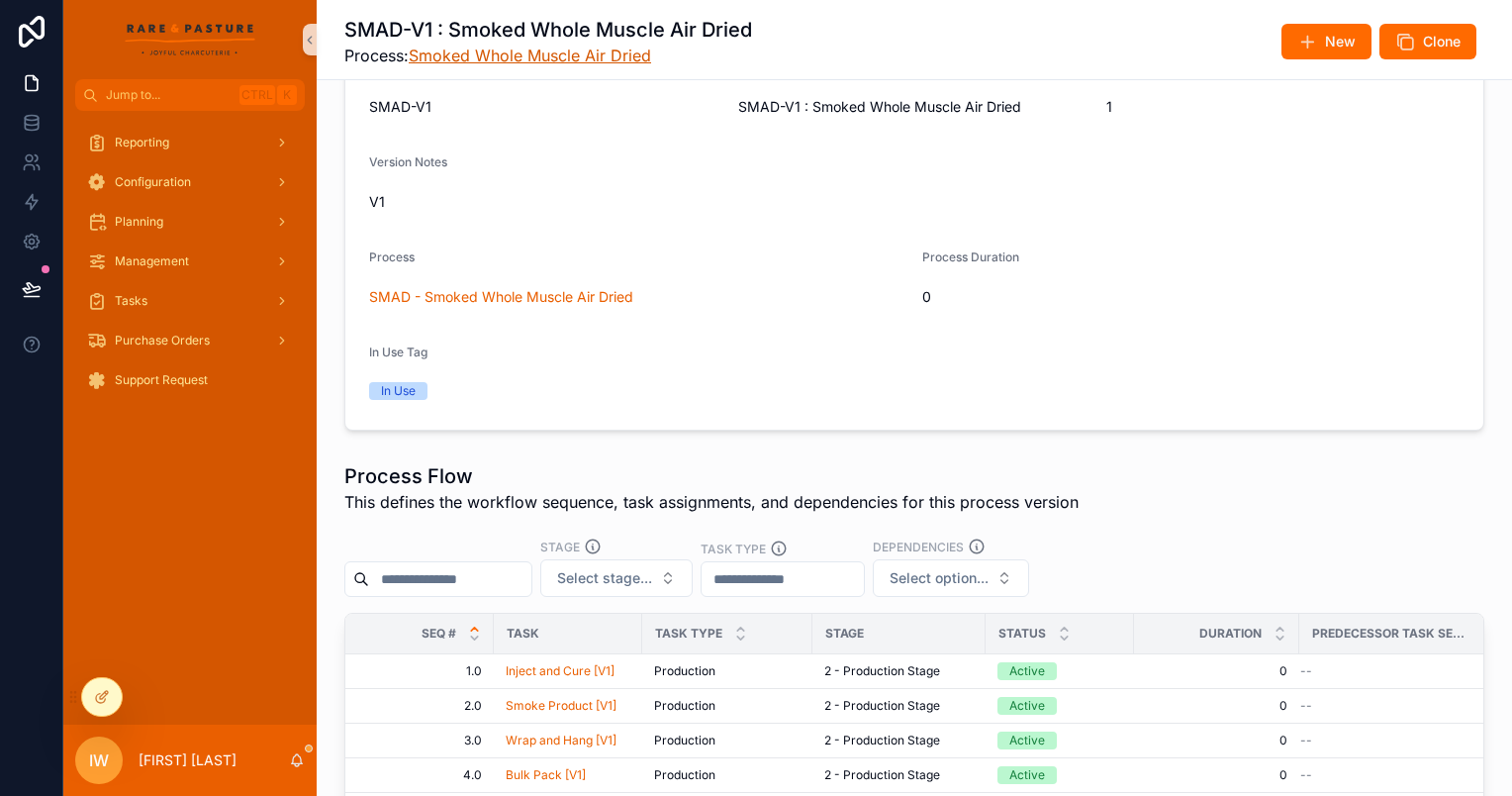 click on "Smoked Whole Muscle Air Dried" at bounding box center (529, 55) 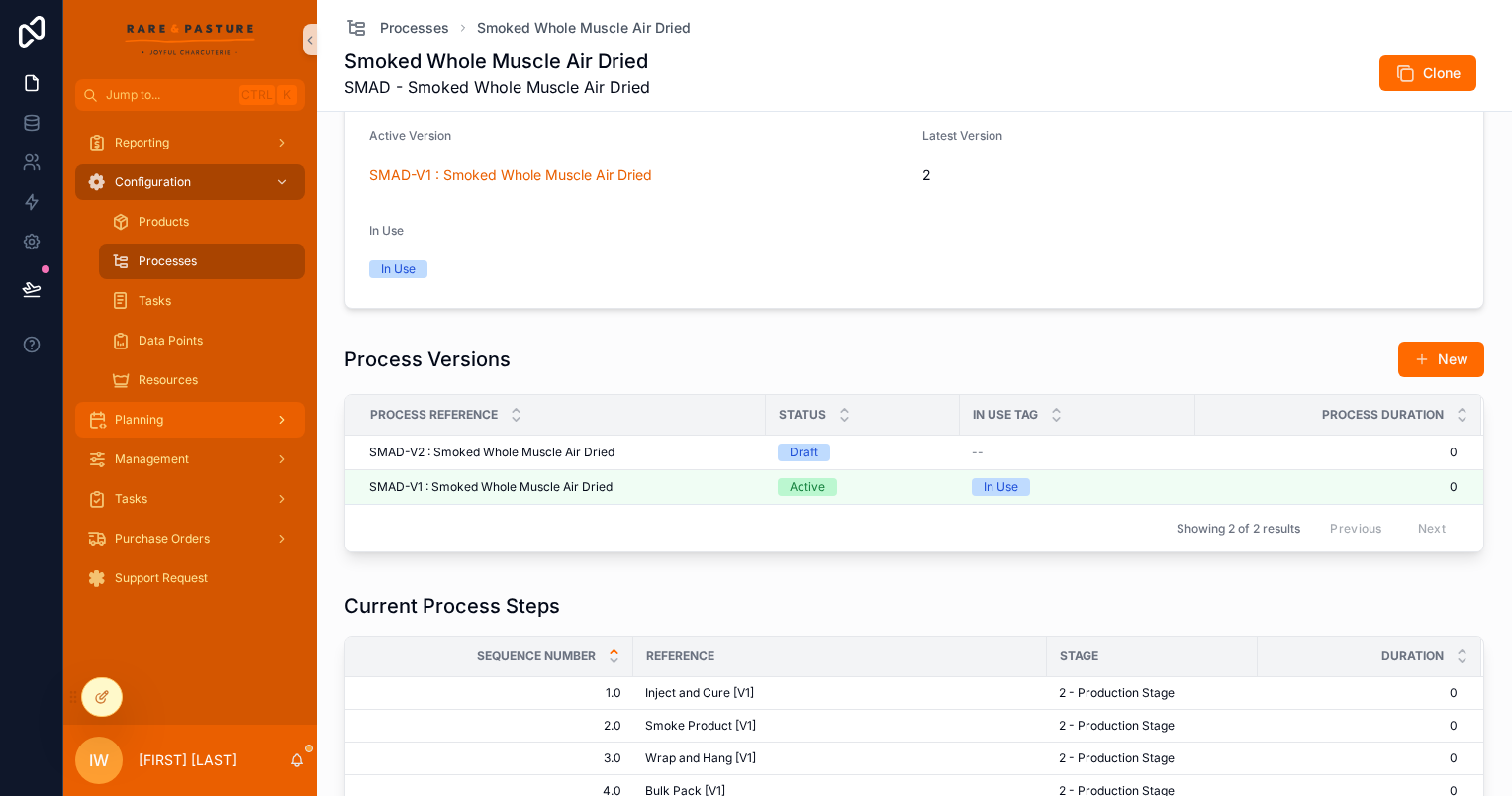 click on "Planning" at bounding box center (190, 420) 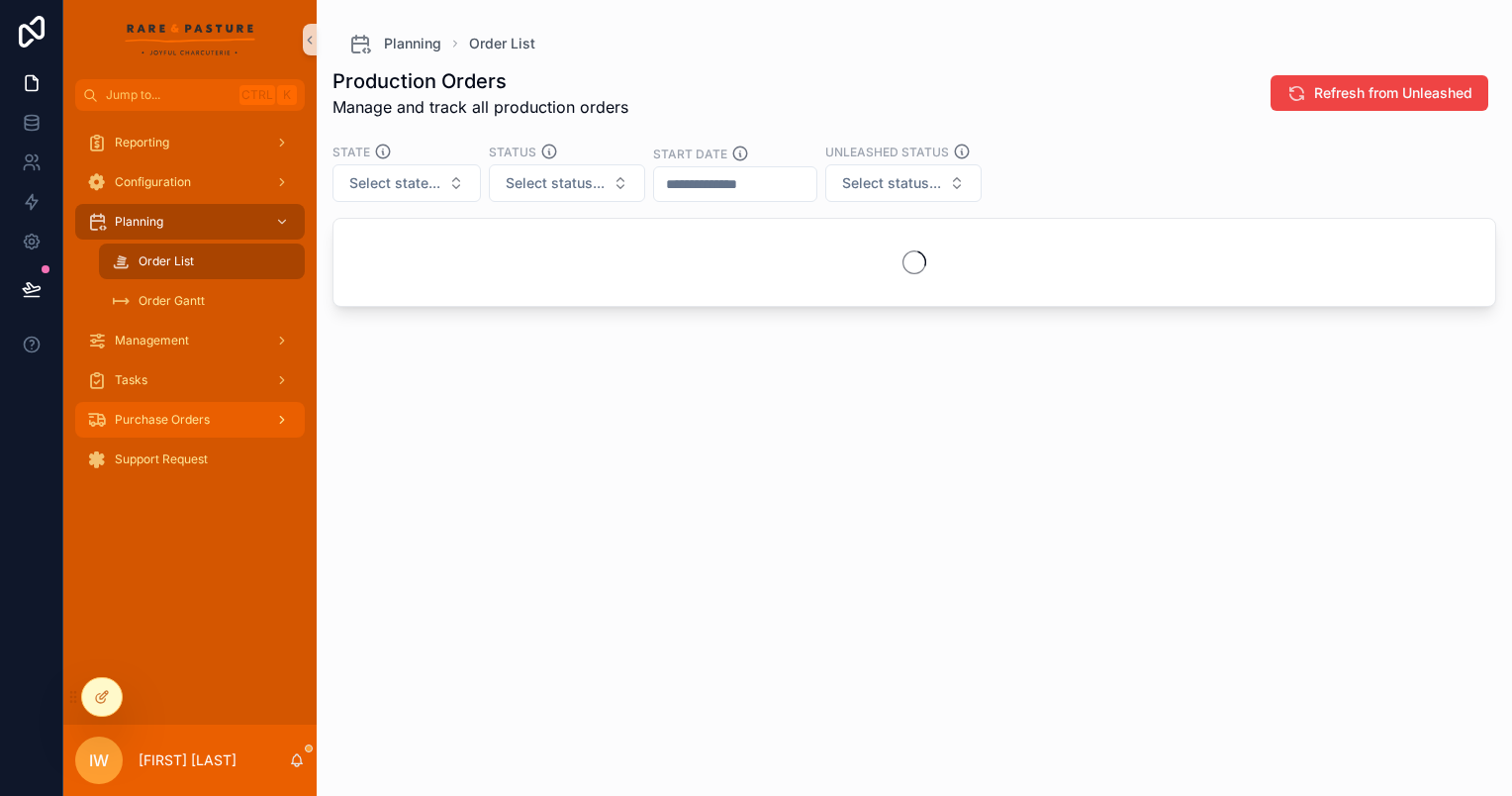 scroll, scrollTop: 0, scrollLeft: 0, axis: both 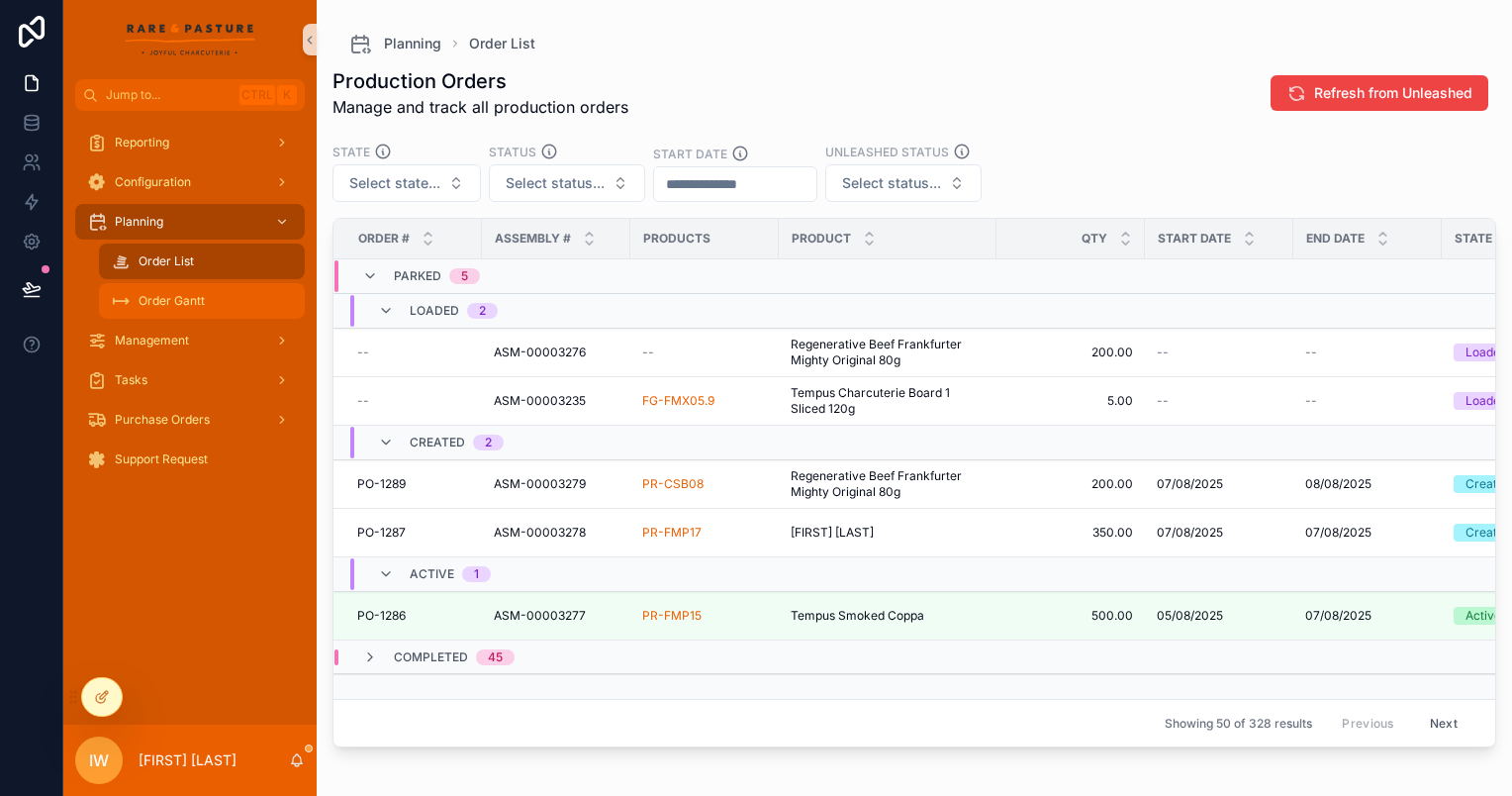 click on "Order Gantt" at bounding box center [202, 301] 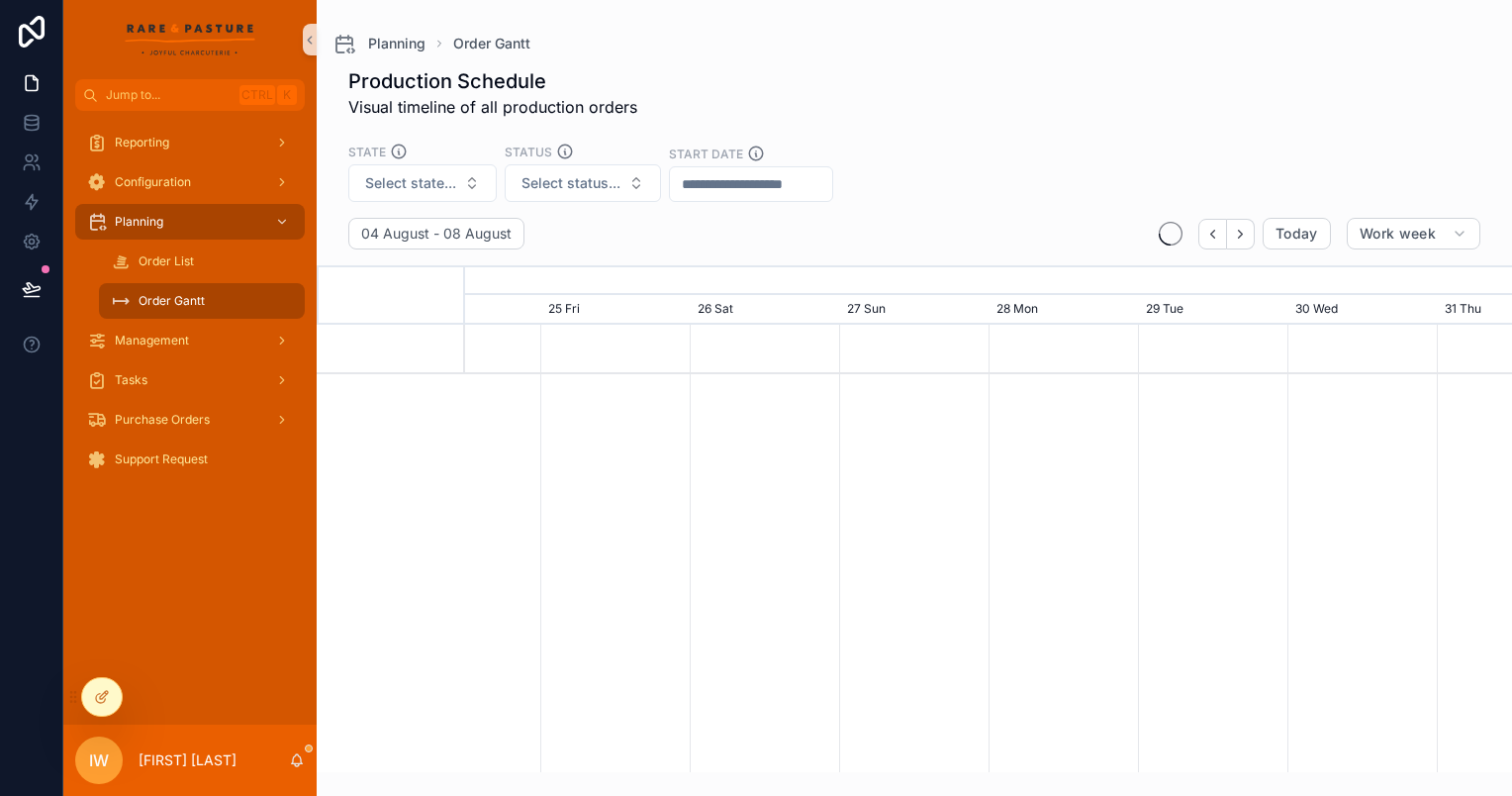 scroll, scrollTop: 0, scrollLeft: 1570, axis: horizontal 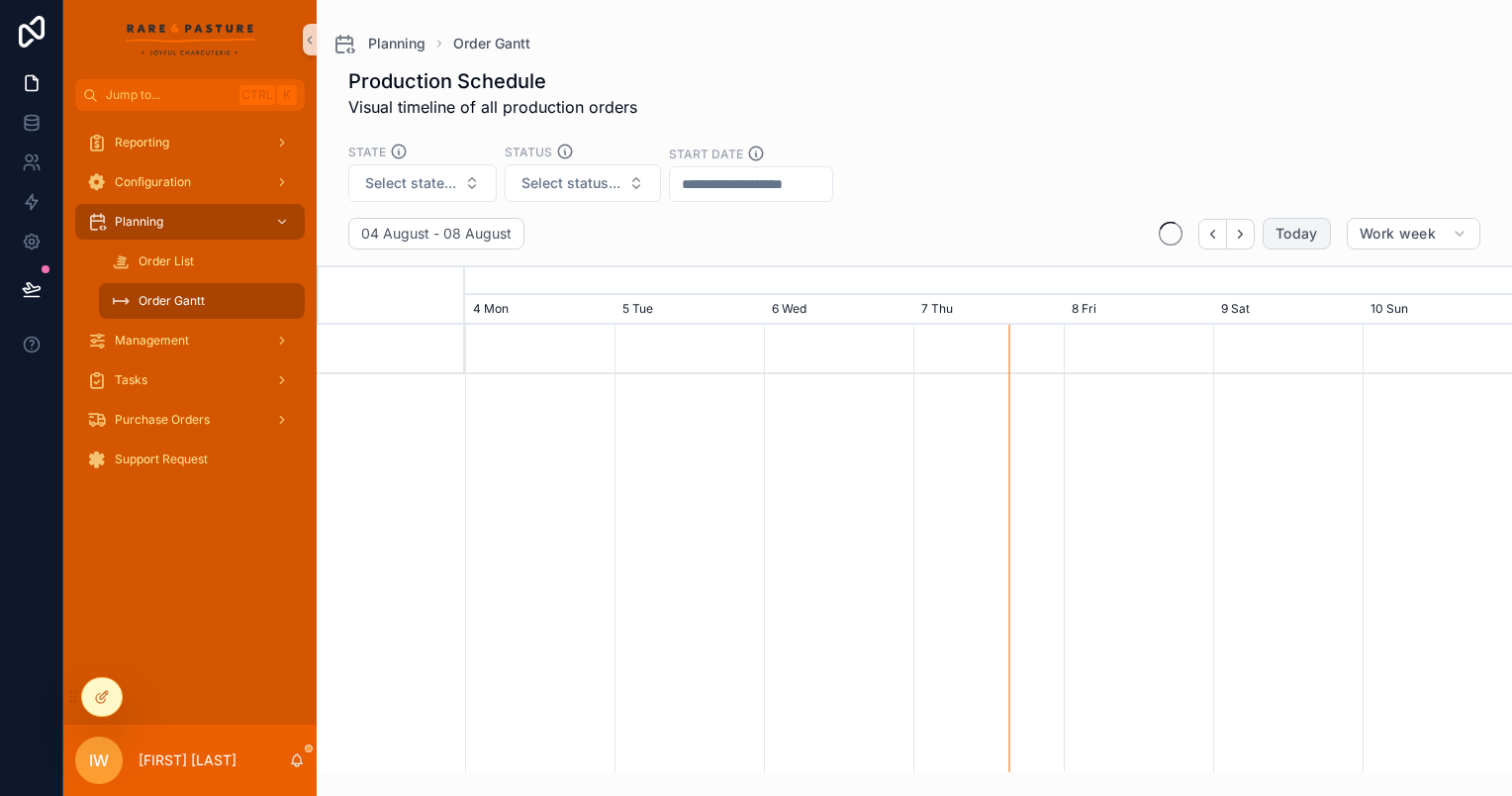 click on "Today" at bounding box center (1296, 234) 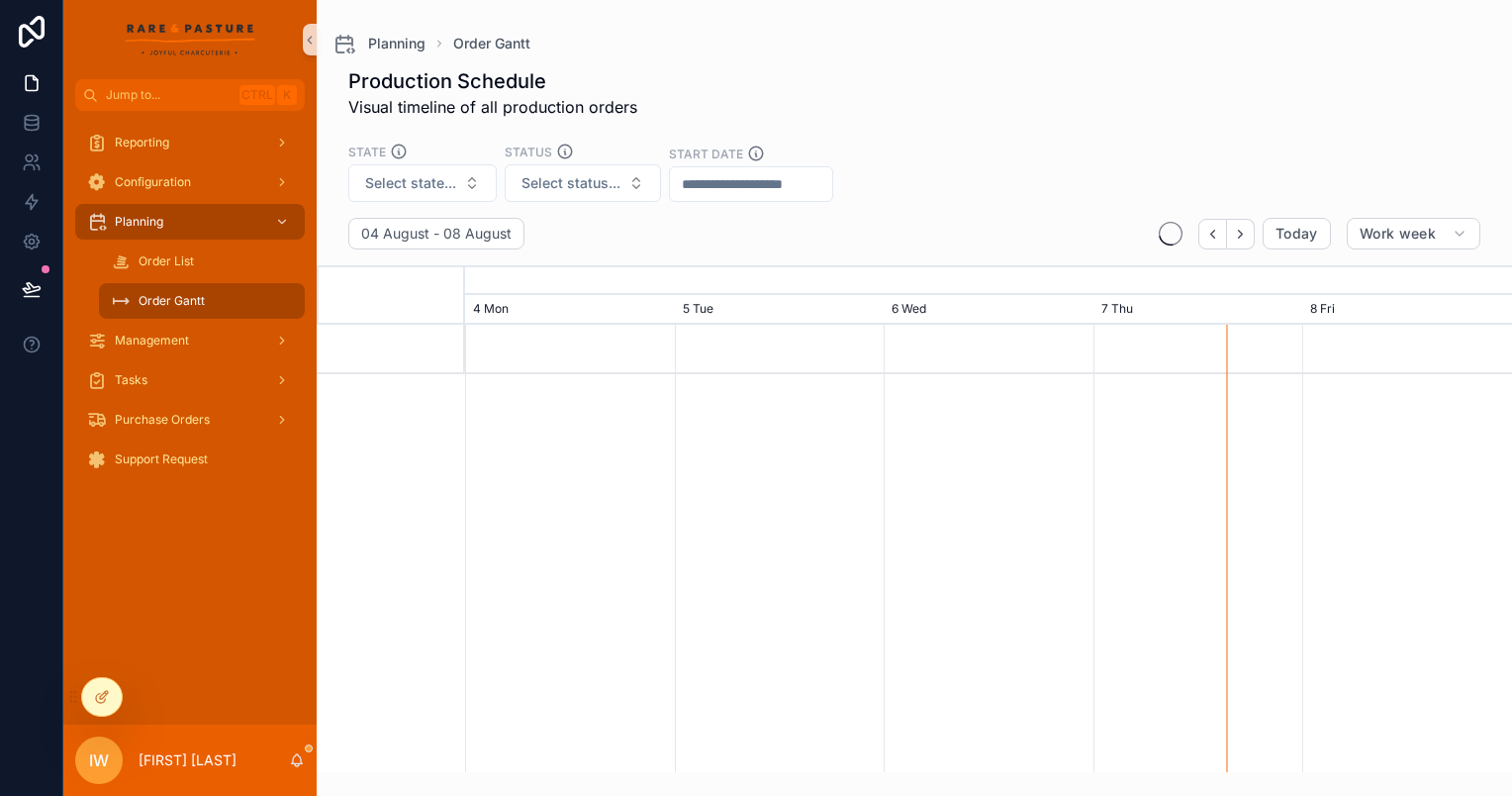 click on "State Select [STATE]... Status Select [STATUS]... Start Date" at bounding box center (914, 176) 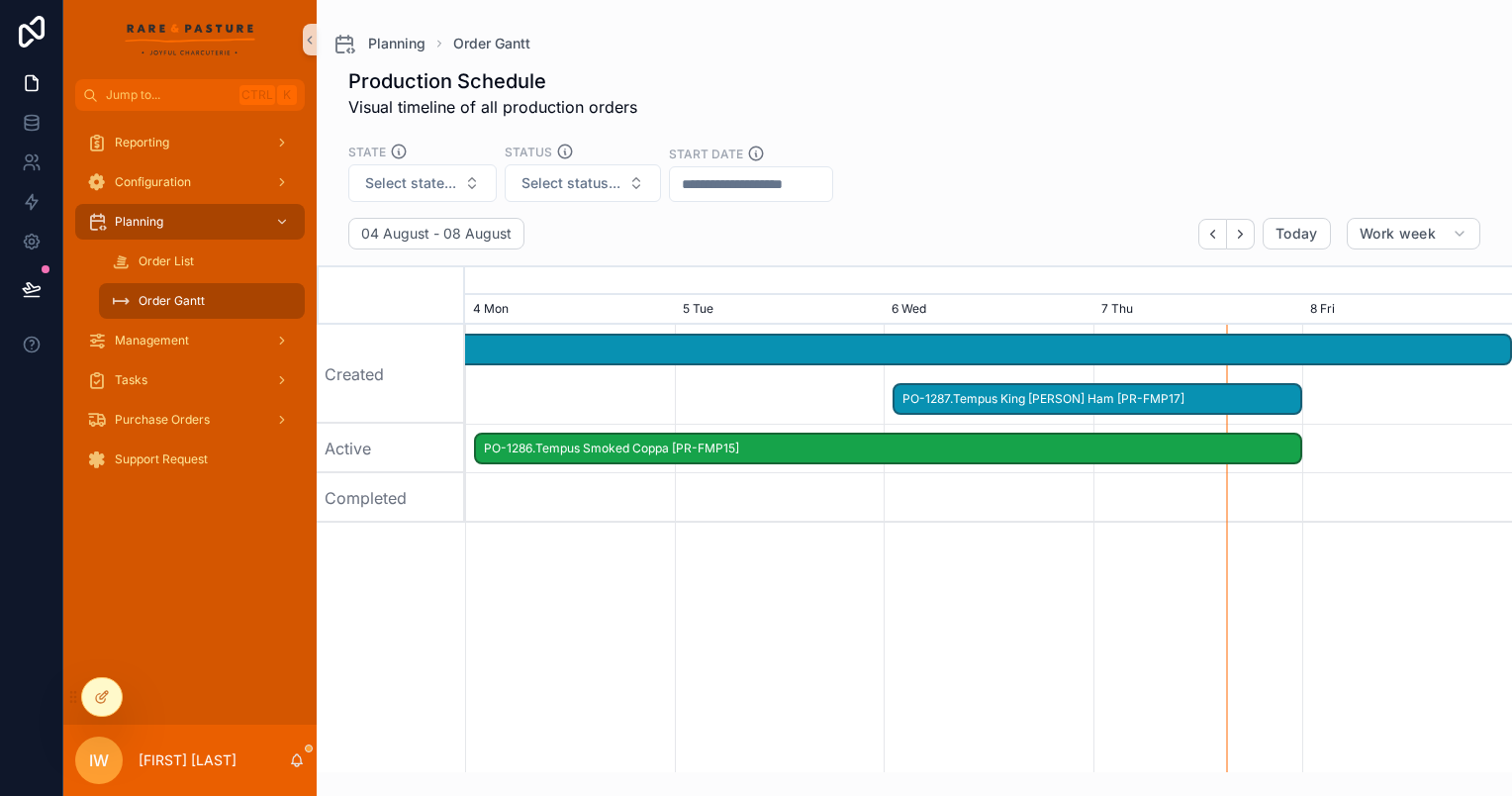 click on "PO-1286.Tempus Smoked Coppa [PR-FMP15]" at bounding box center (889, 448) 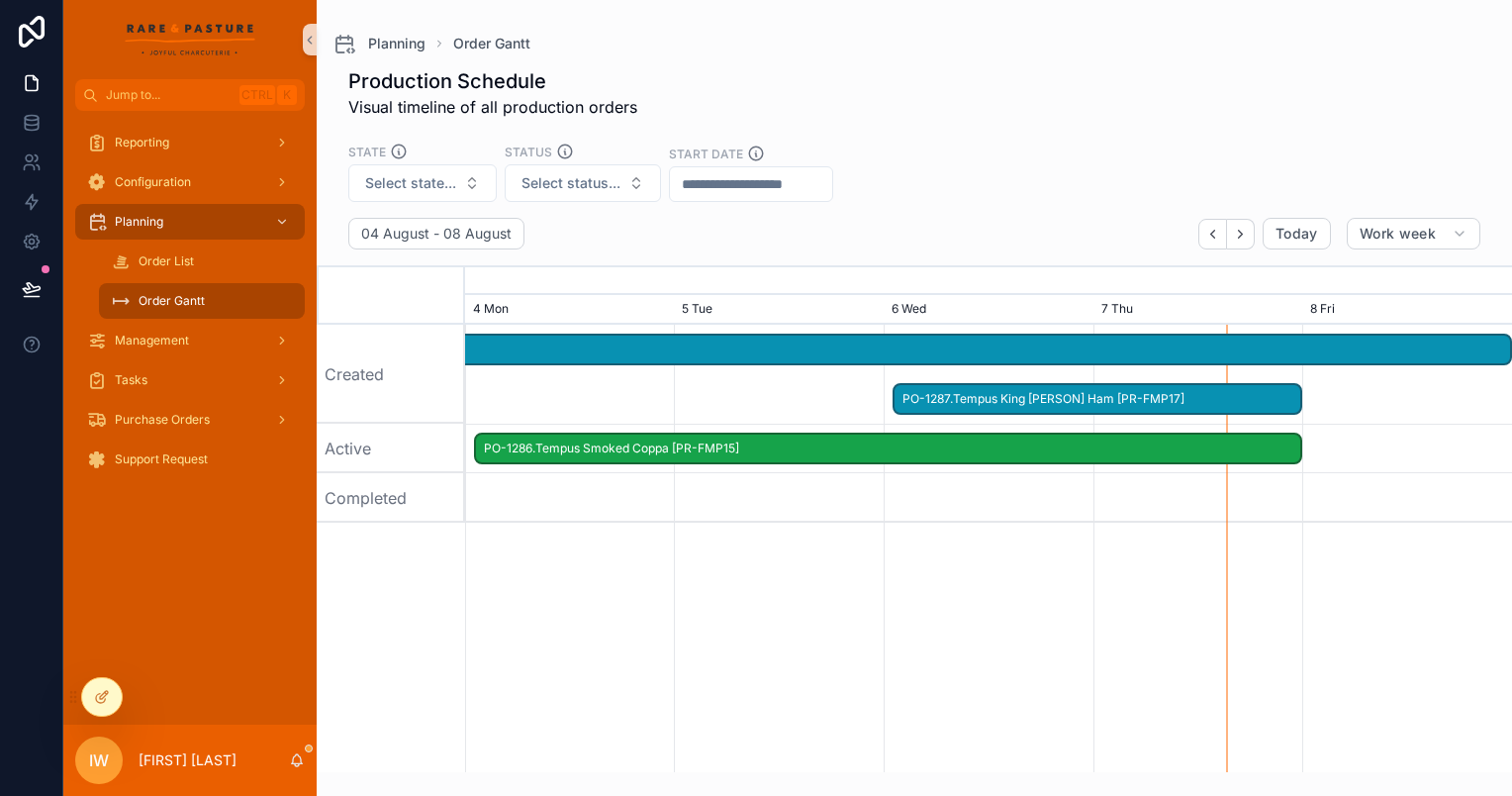 click on "04 August - 08 August Today Work week" at bounding box center [914, 234] 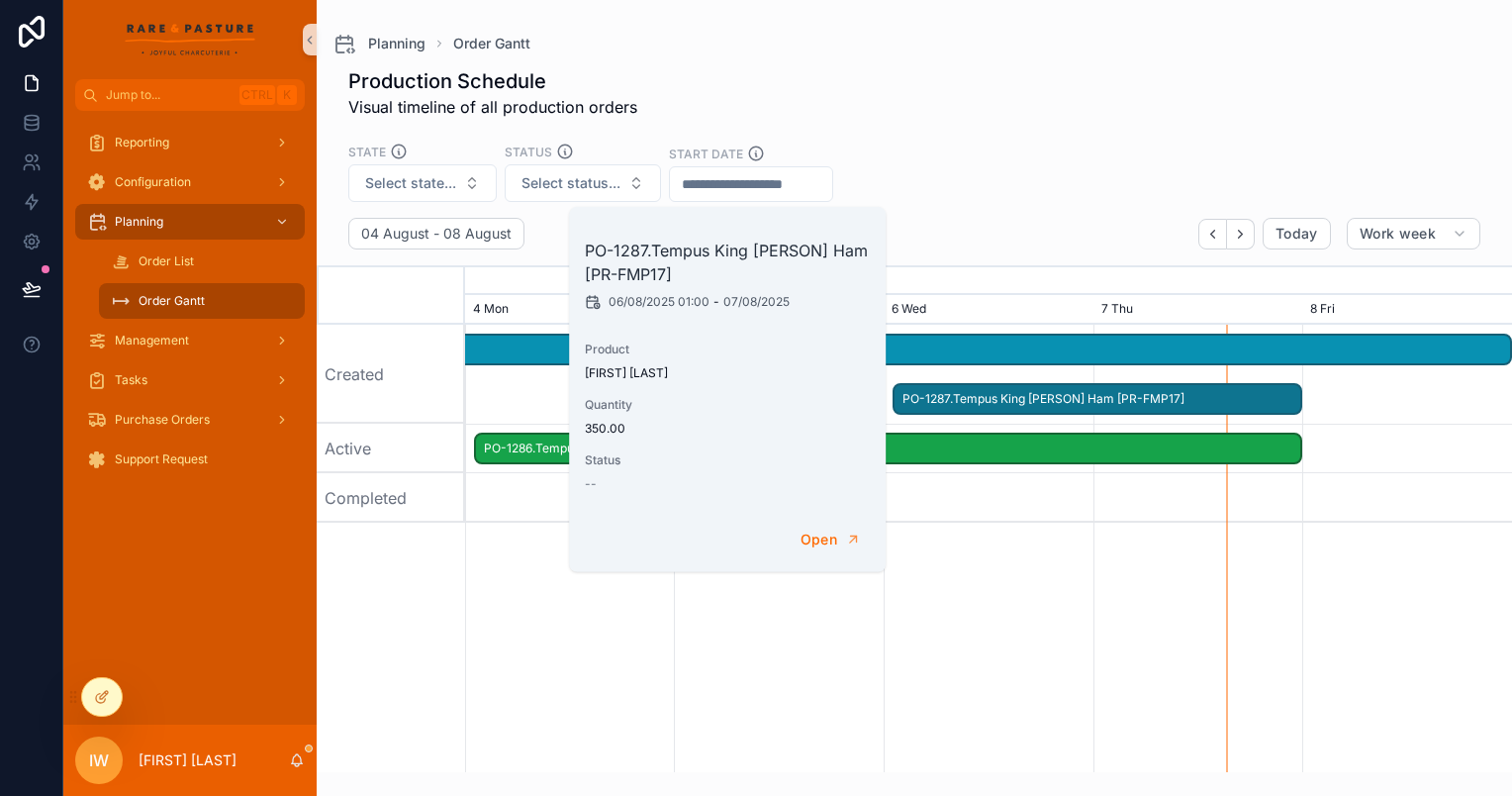 click on "PO-1289.Regenerative Beef Frankfurter Mighty Original 80g [PR-CSB08]" at bounding box center (364, 349) 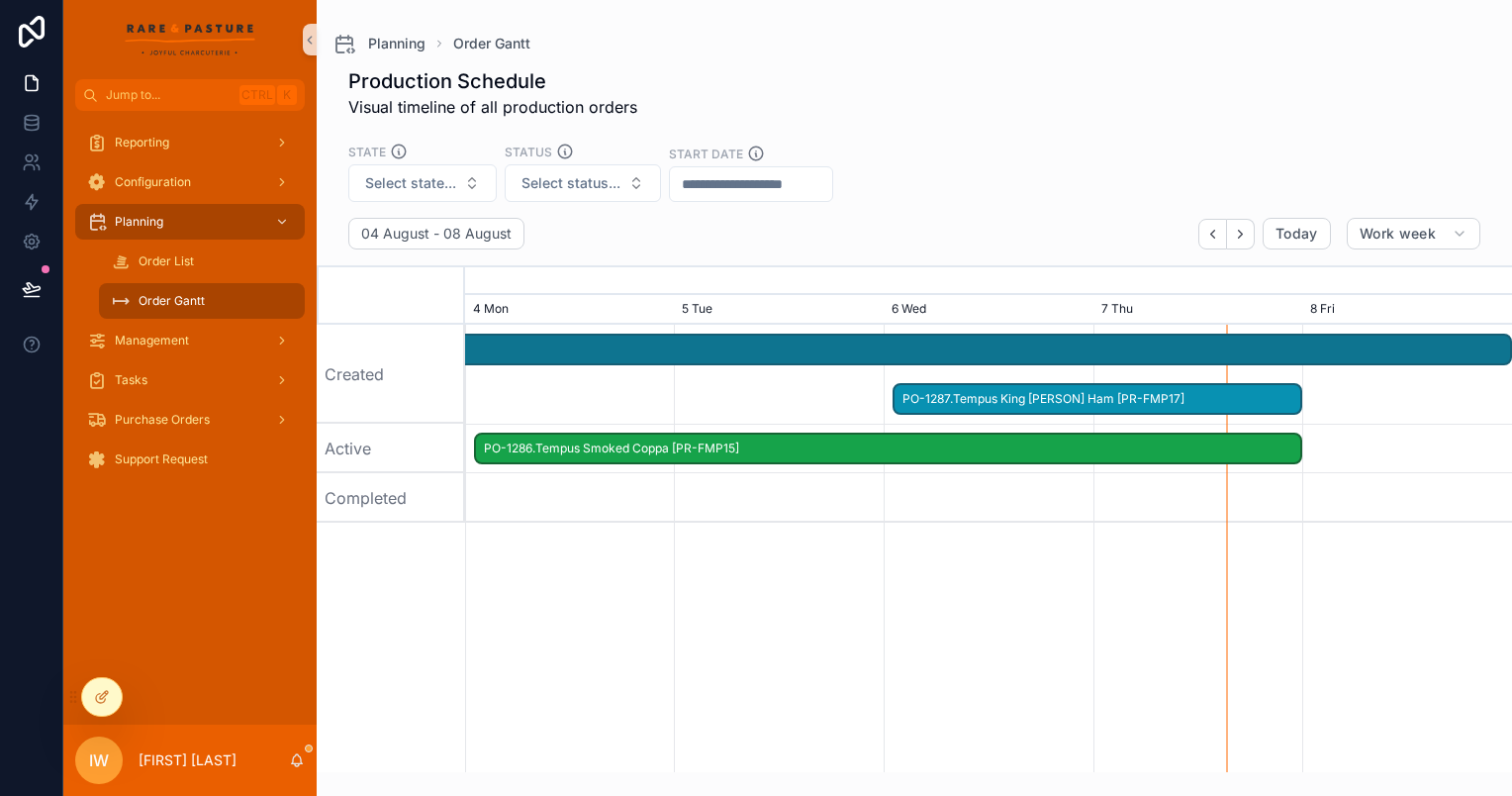 click on "PO-1289.Regenerative Beef Frankfurter Mighty Original 80g [PR-CSB08]" at bounding box center (364, 349) 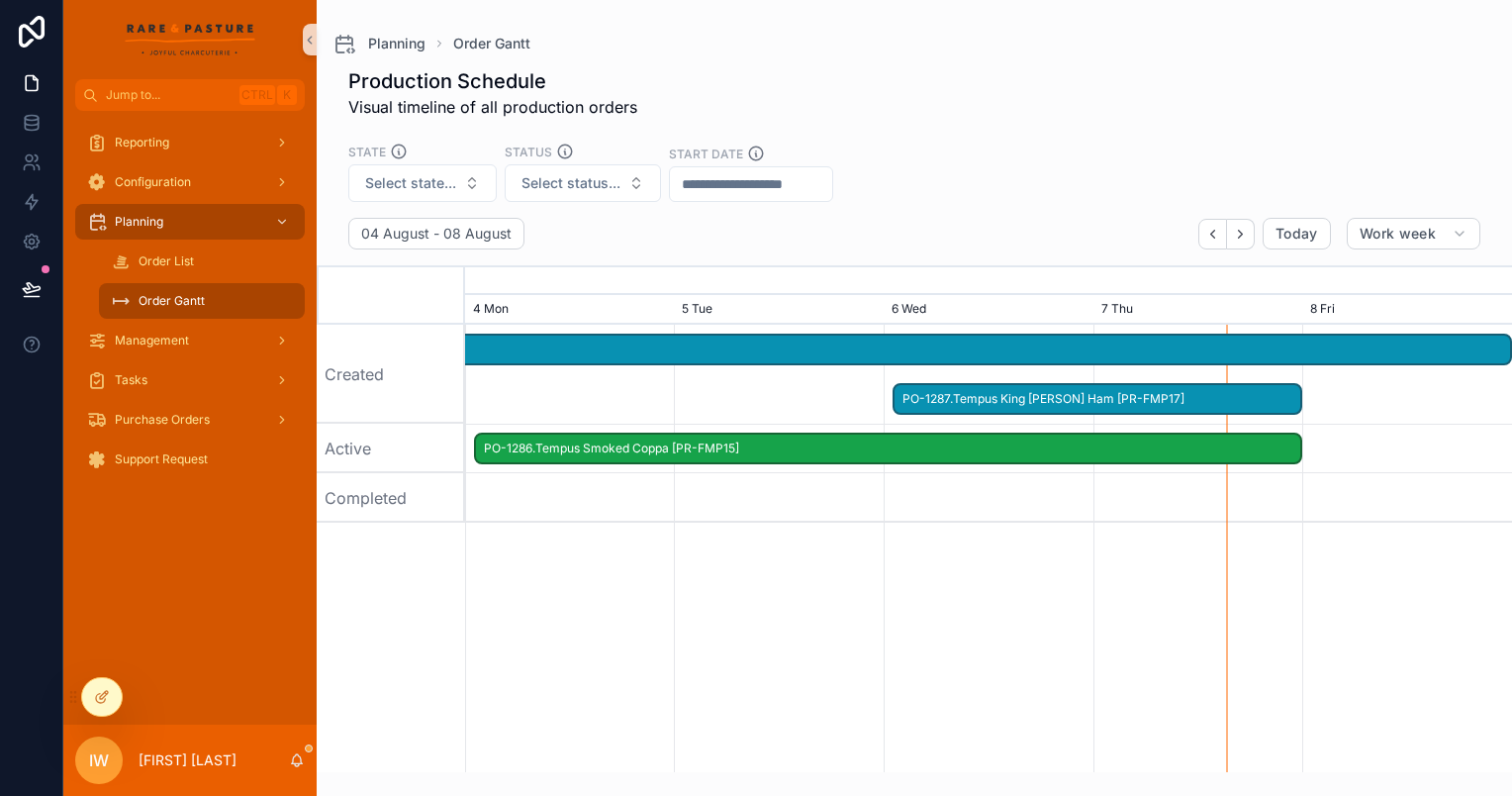 click at bounding box center (989, 374) 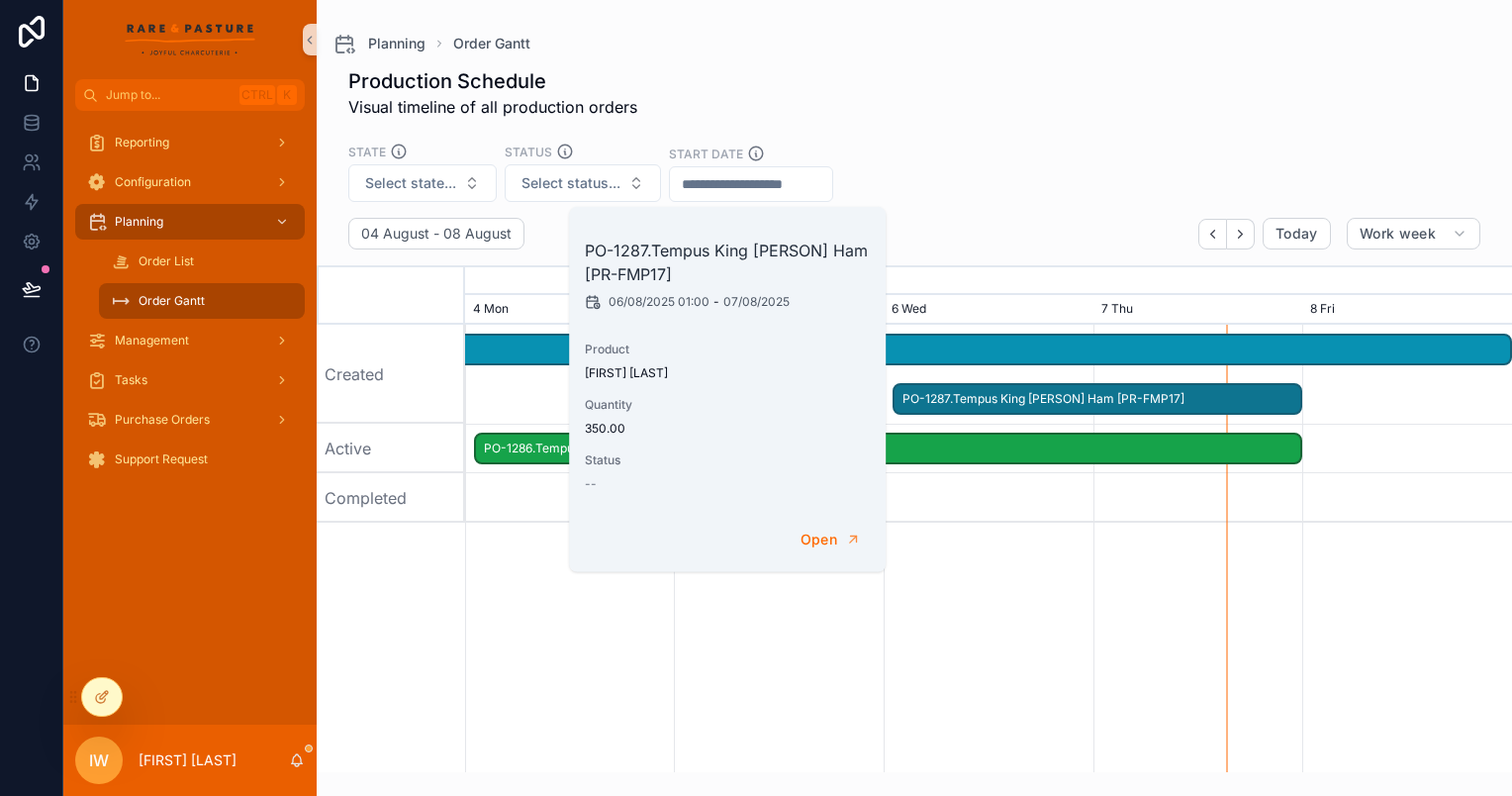click on "PO-1286.Tempus Smoked Coppa [PR-FMP15]" at bounding box center [889, 448] 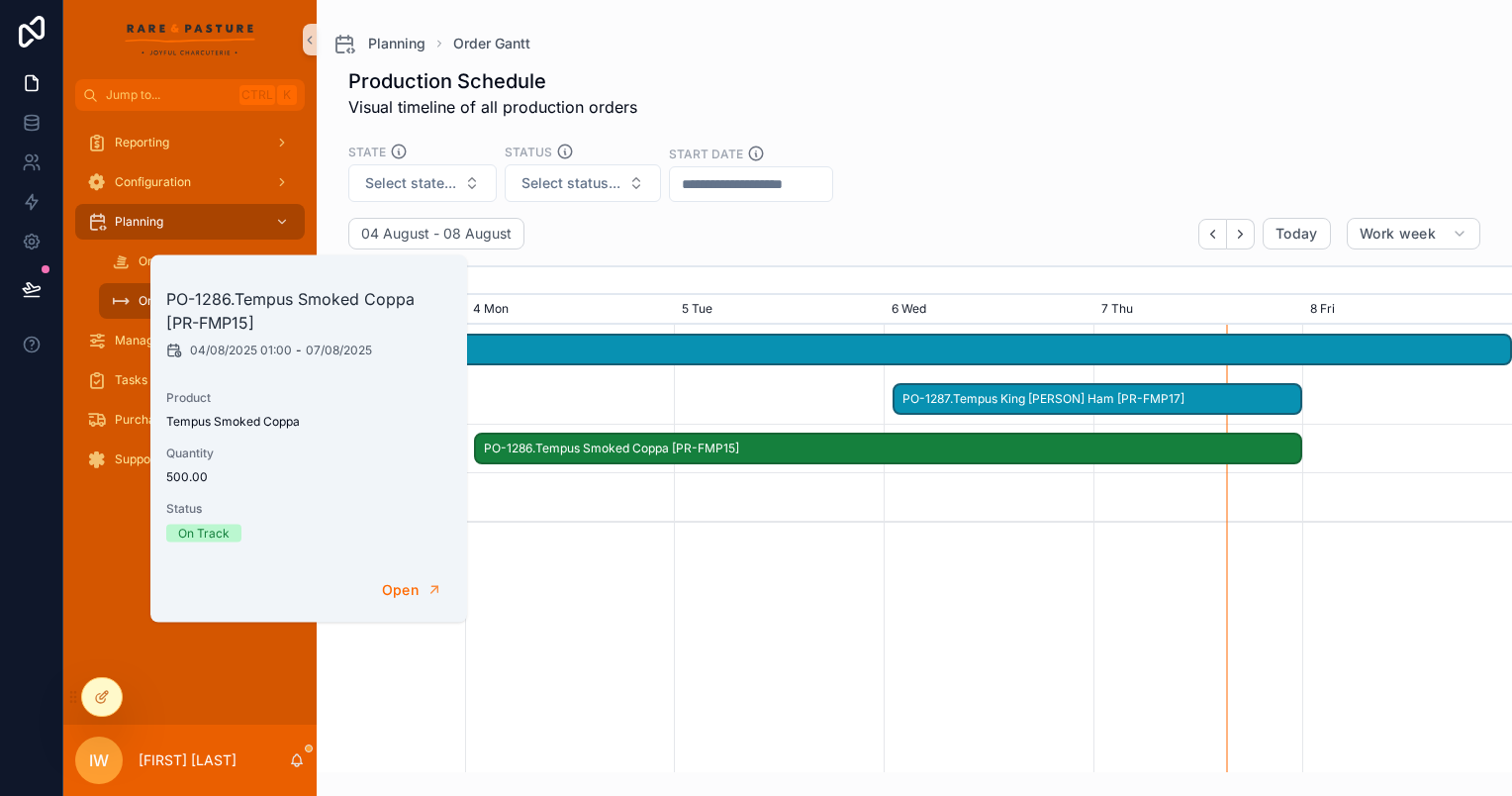 click on "04 August - 08 August Today Work week July, 2025 August, 2025 27 Sun 28 Mon 29 Tue 30 Wed 31 Thu 1 Fri 2 Sat 3 Sun 4 Mon 5 Tue 6 Wed 7 Thu 8 Fri 9 Sat 10 Sun 11 Mon 12 Tue 13 Wed 14 Thu 15 Fri 16 Sat Created Active Completed PO-1289.Regenerative Beef Frankfurter Mighty Original 80g [PR-CSB08] PO-1287.Tempus King Peter Ham [PR-FMP17] PO-1286.Tempus Smoked Coppa [PR-FMP15]" at bounding box center [914, 495] 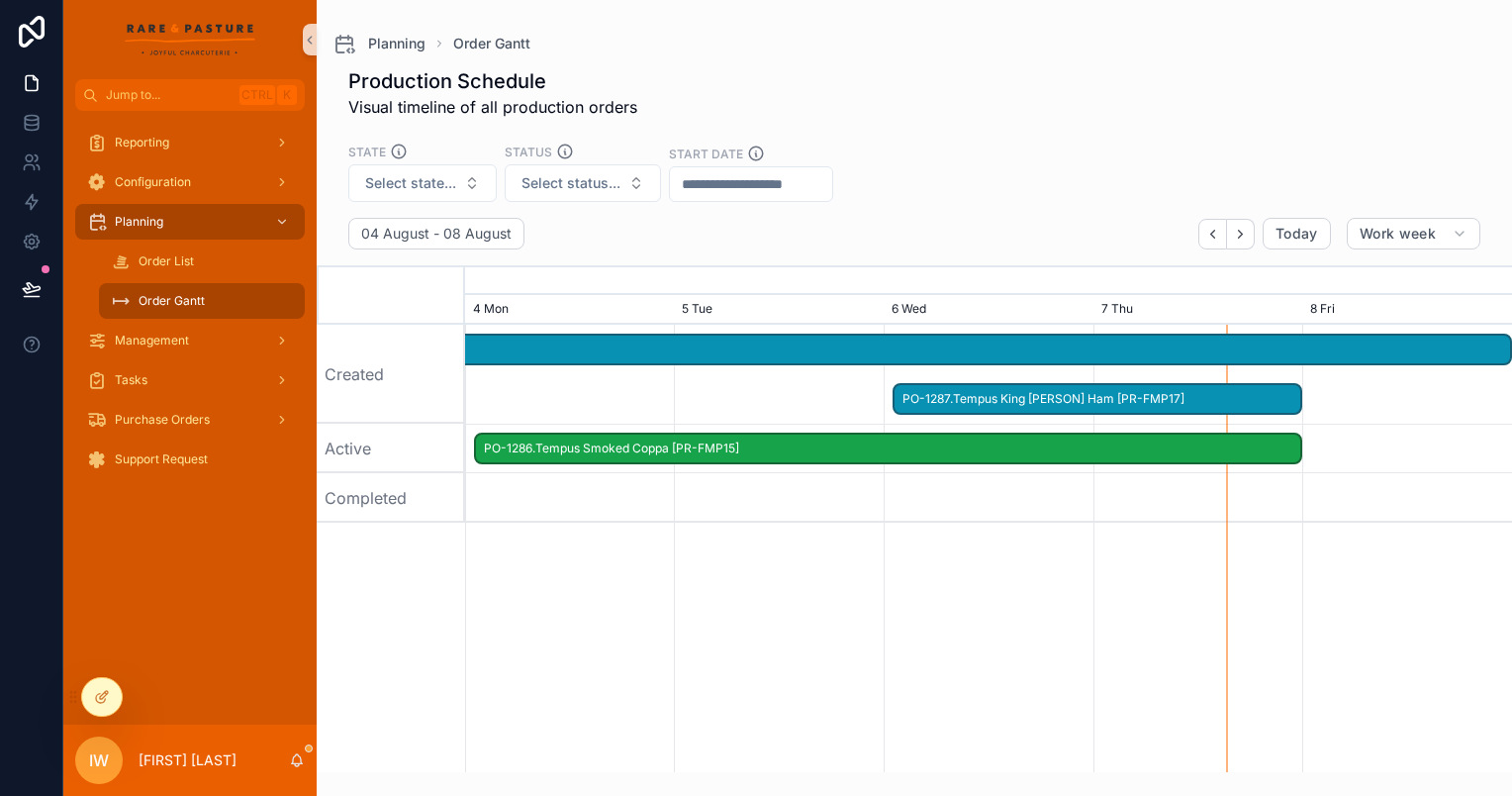 click on "PO-1289.Regenerative Beef Frankfurter Mighty Original 80g [PR-CSB08]" at bounding box center (364, 349) 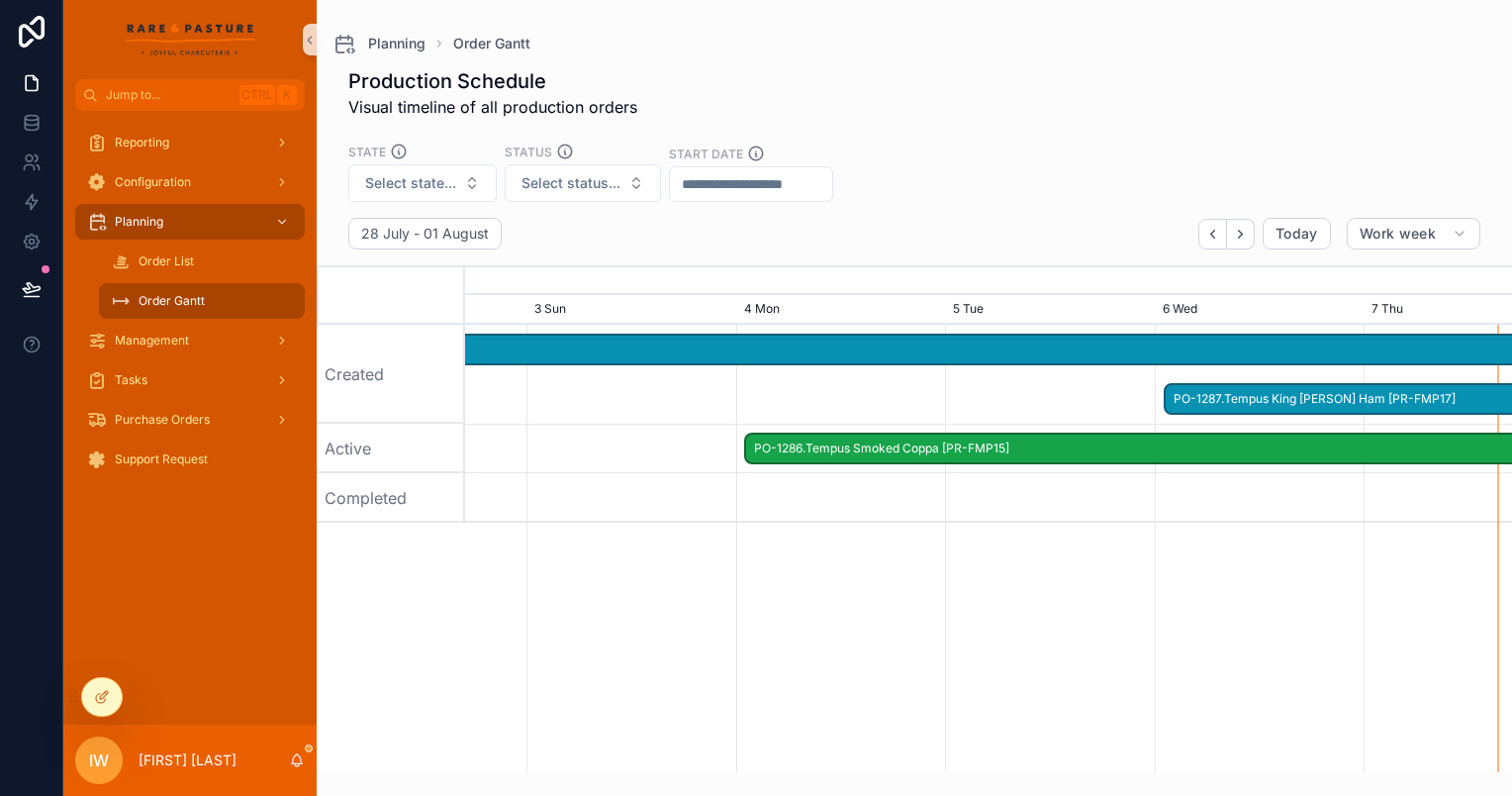 drag, startPoint x: 954, startPoint y: 614, endPoint x: 1354, endPoint y: 613, distance: 400.00125 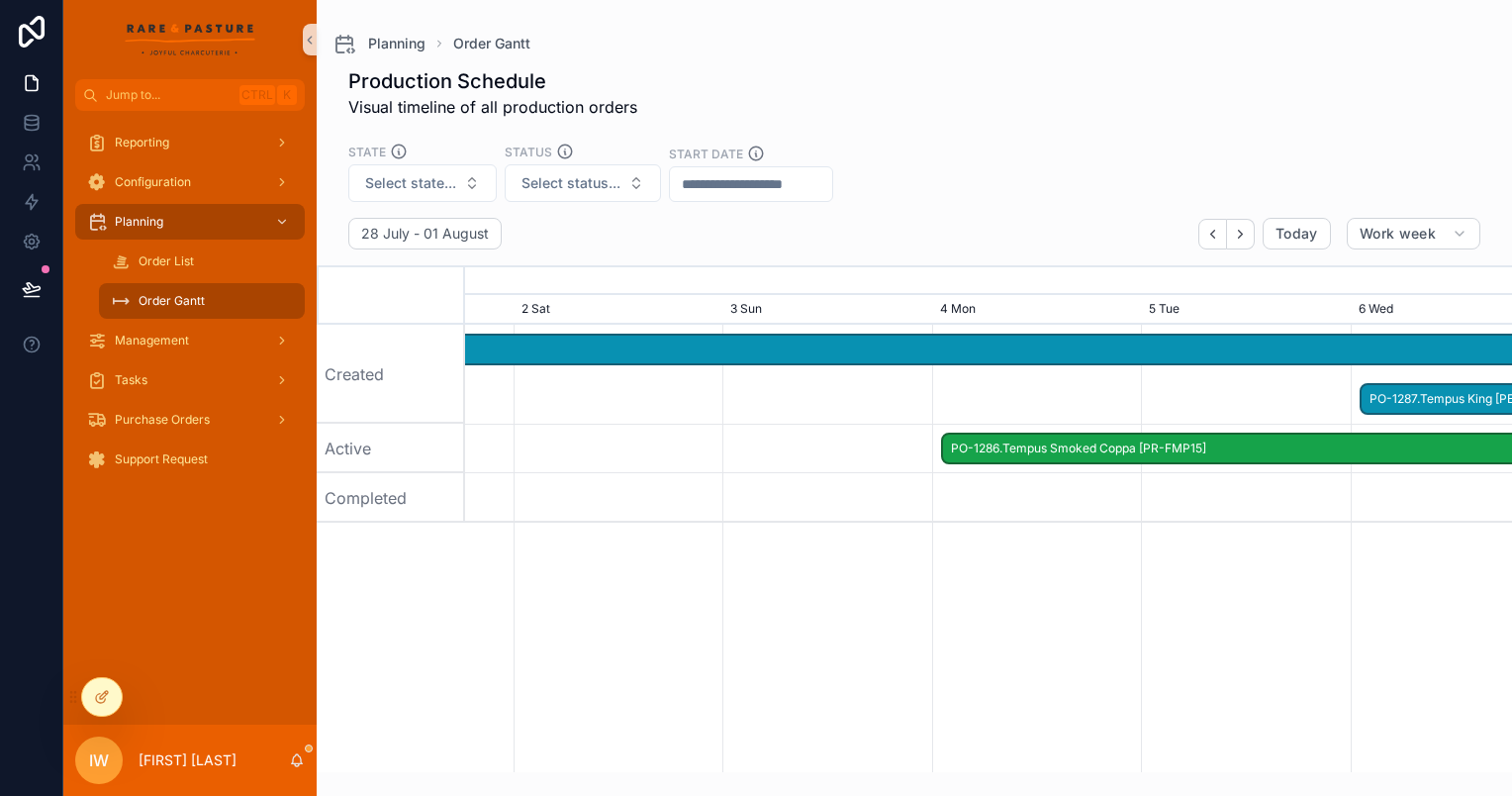 drag, startPoint x: 825, startPoint y: 600, endPoint x: 1112, endPoint y: 569, distance: 288.6694 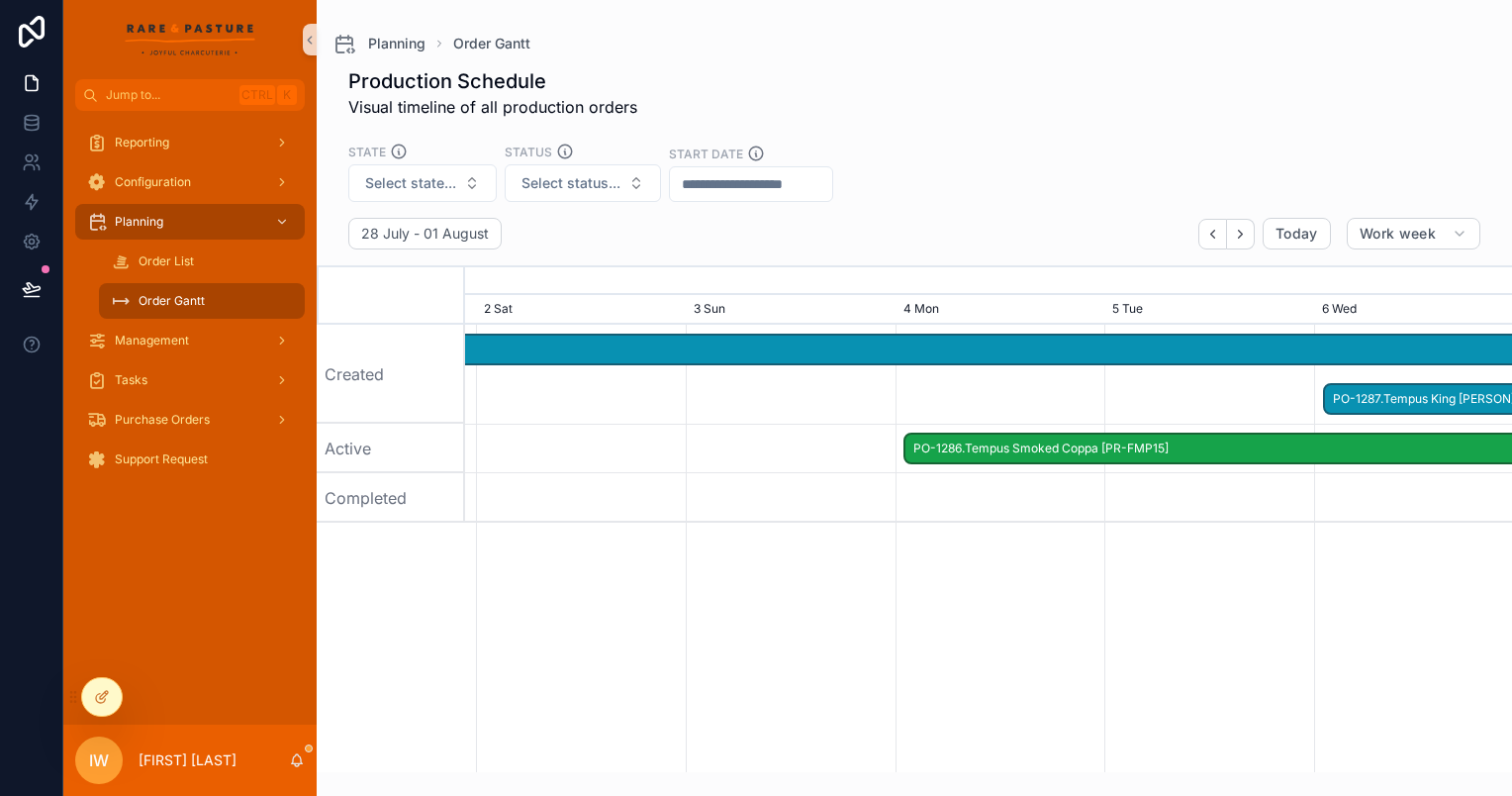 drag, startPoint x: 1010, startPoint y: 574, endPoint x: 673, endPoint y: 576, distance: 337.00593 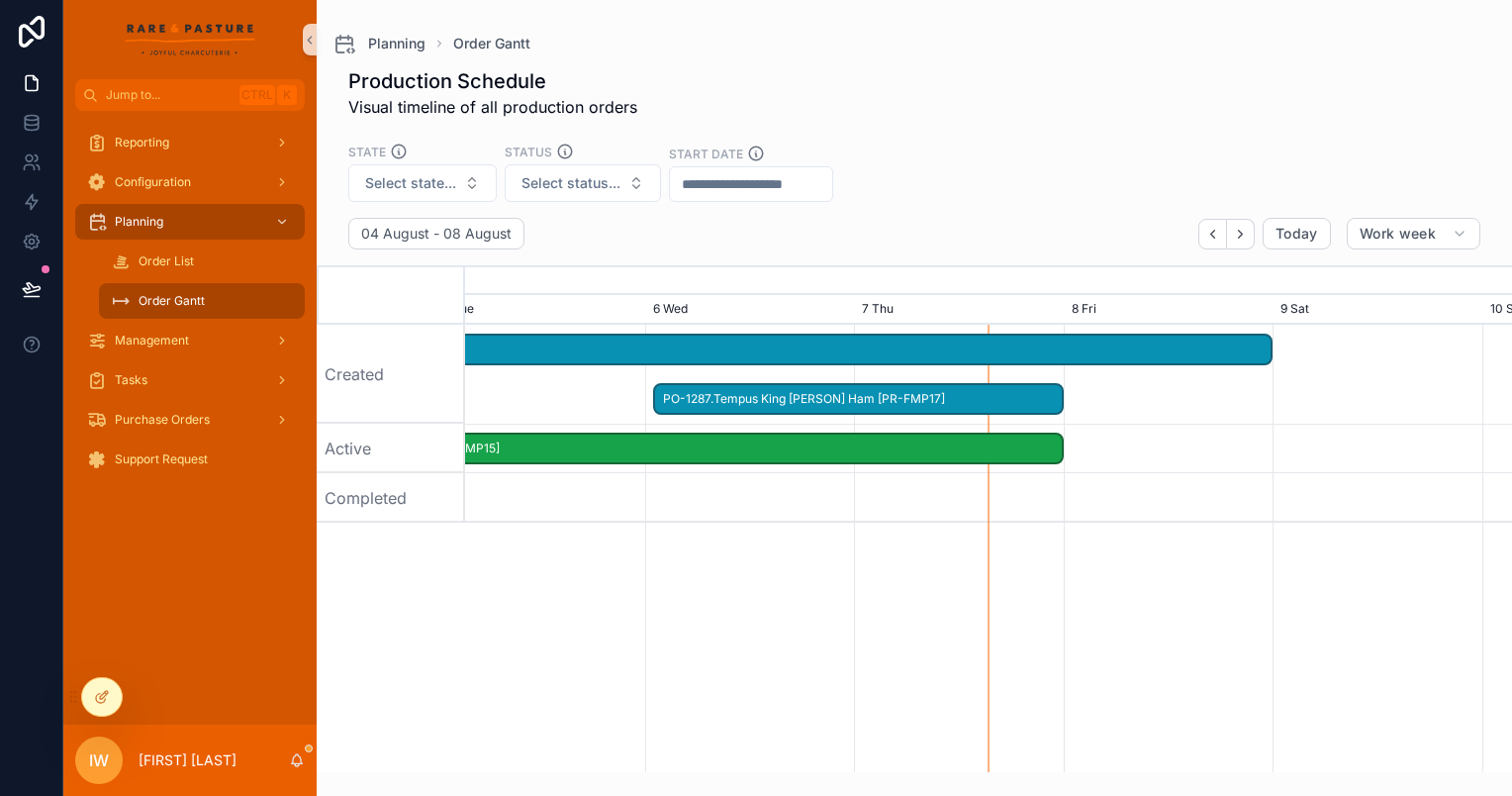 scroll, scrollTop: 0, scrollLeft: 1688, axis: horizontal 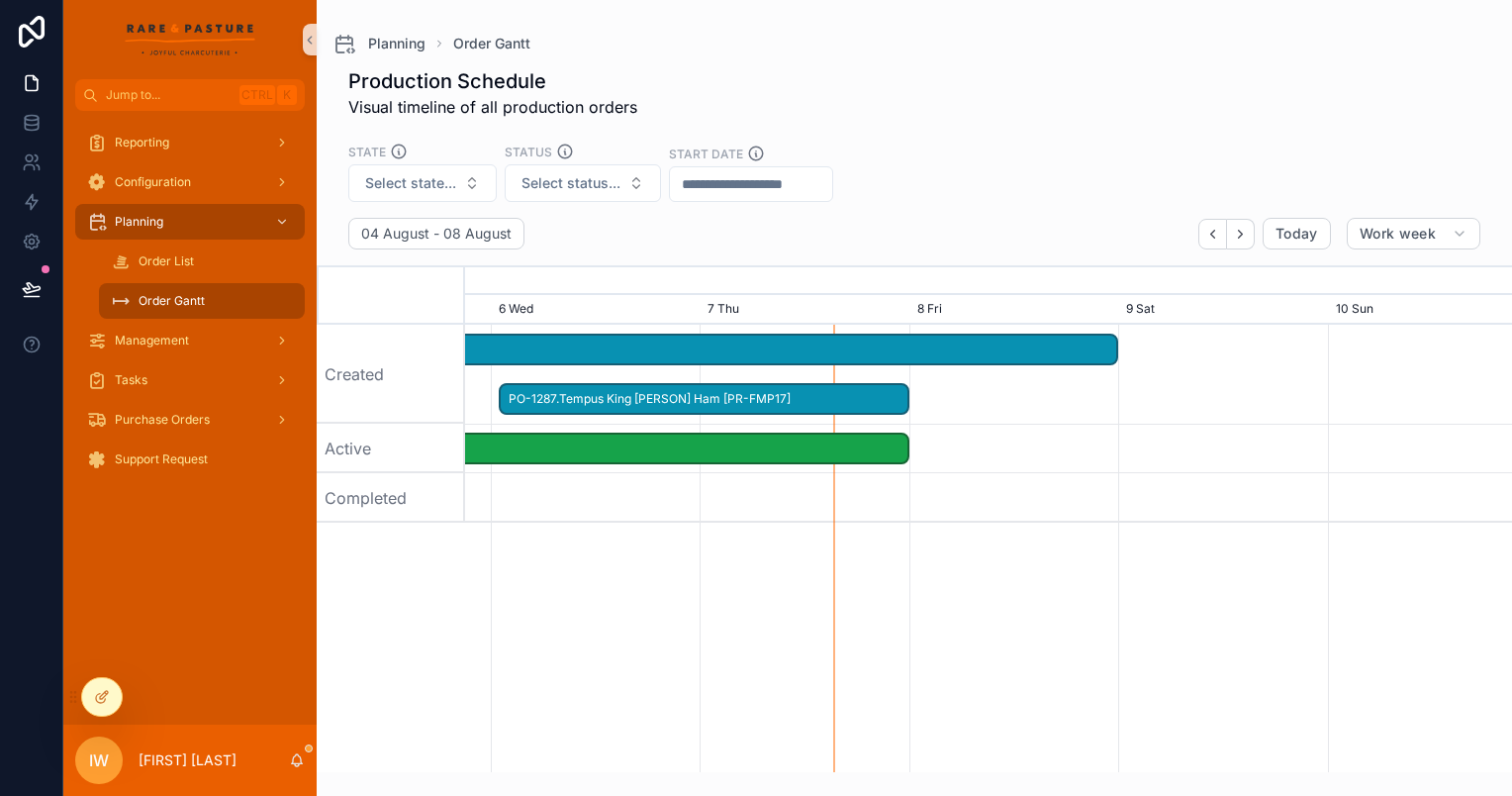 drag, startPoint x: 1128, startPoint y: 570, endPoint x: 588, endPoint y: 590, distance: 540.37024 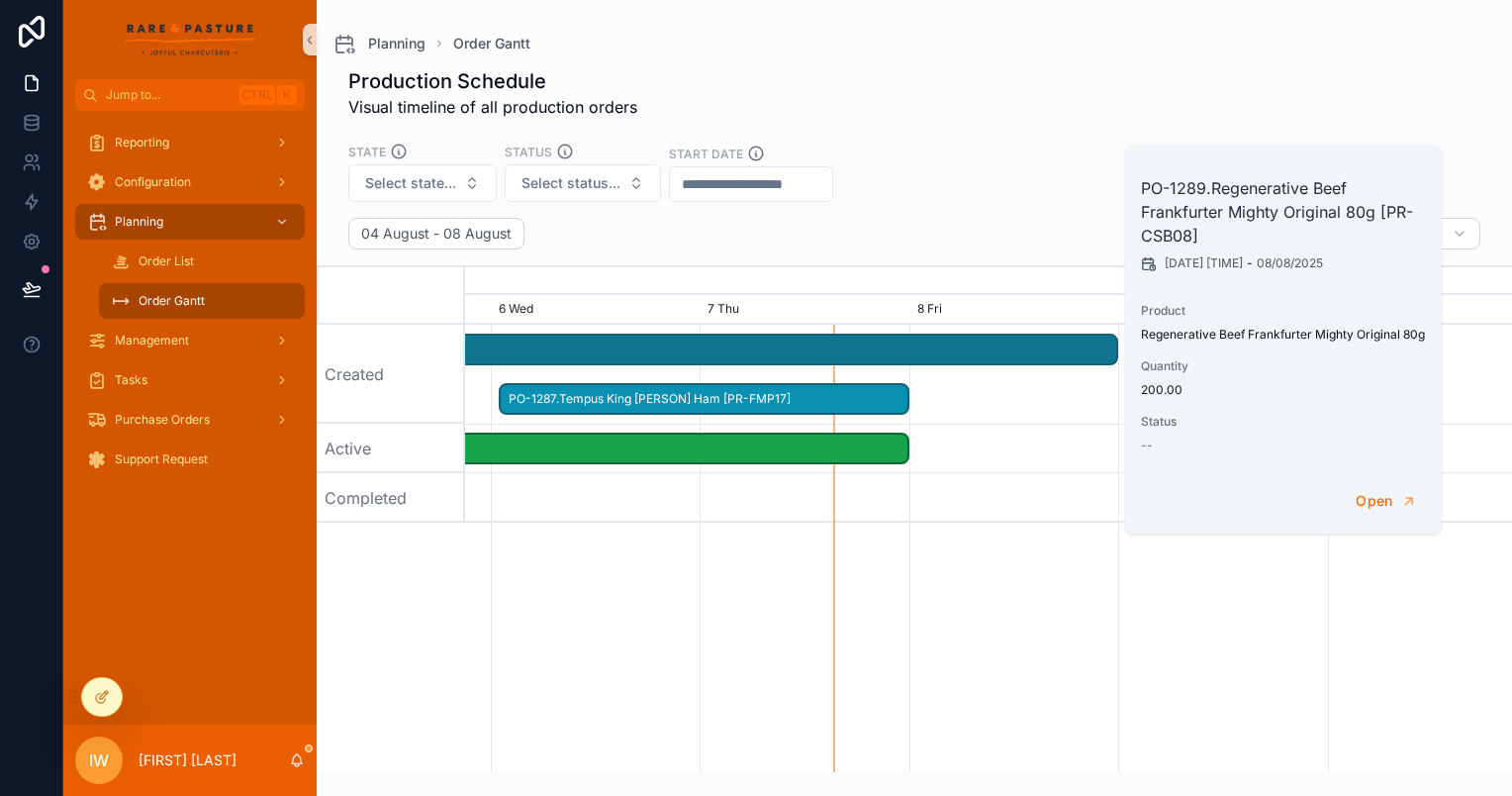 click on "PO-1286.Tempus Smoked Coppa [PR-FMP15]" at bounding box center (495, 448) 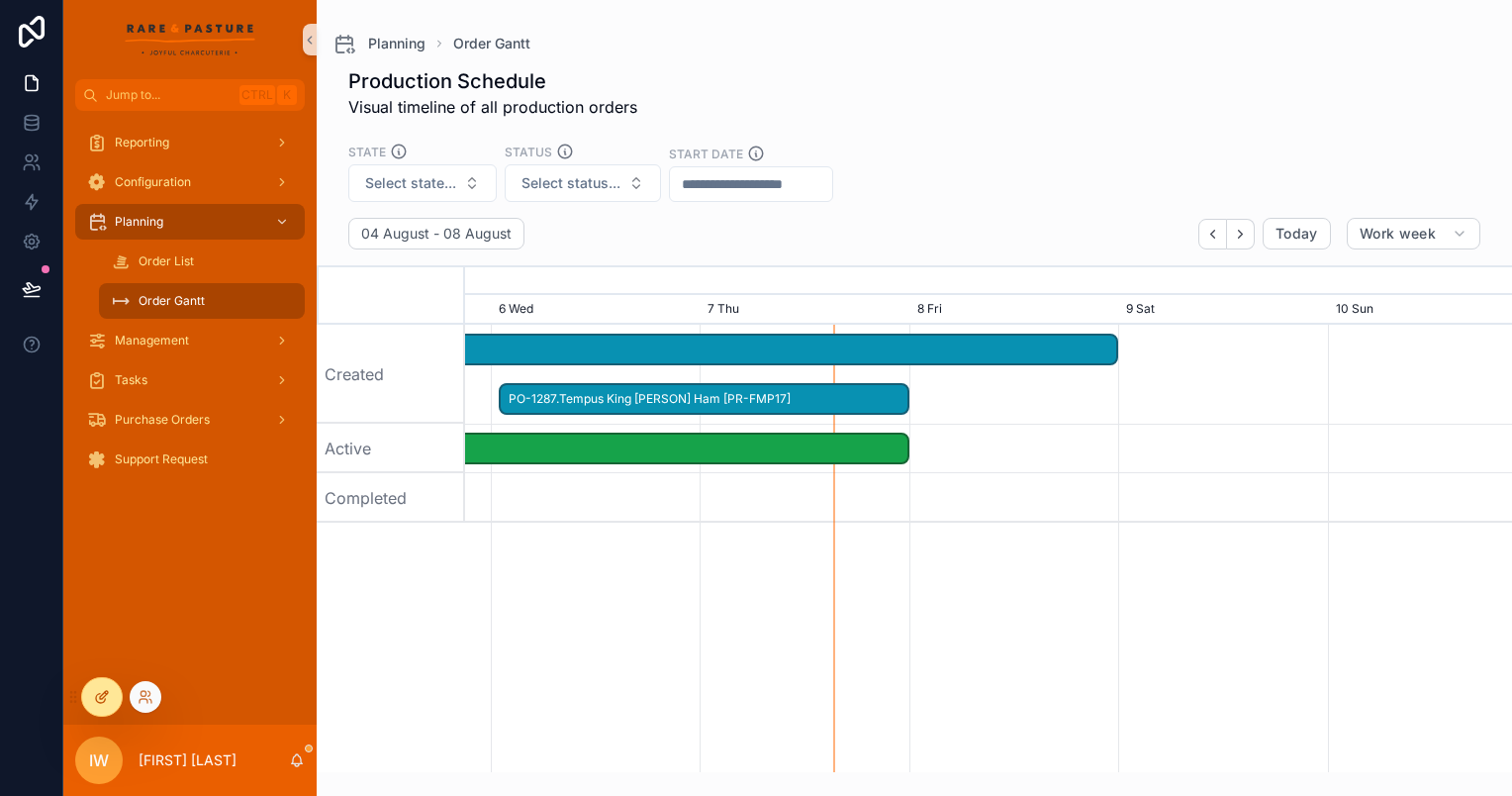 click 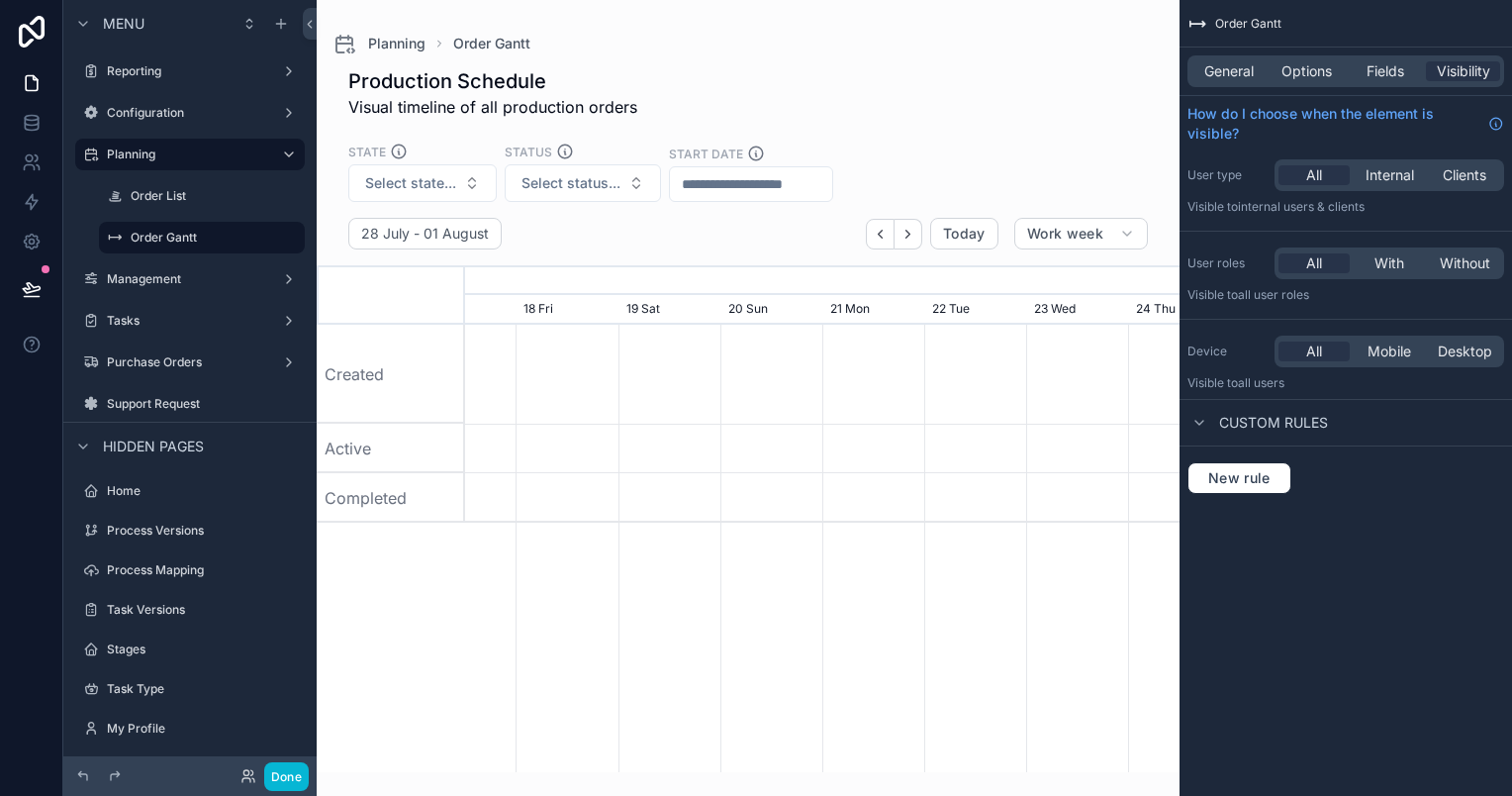 scroll, scrollTop: 0, scrollLeft: 1072, axis: horizontal 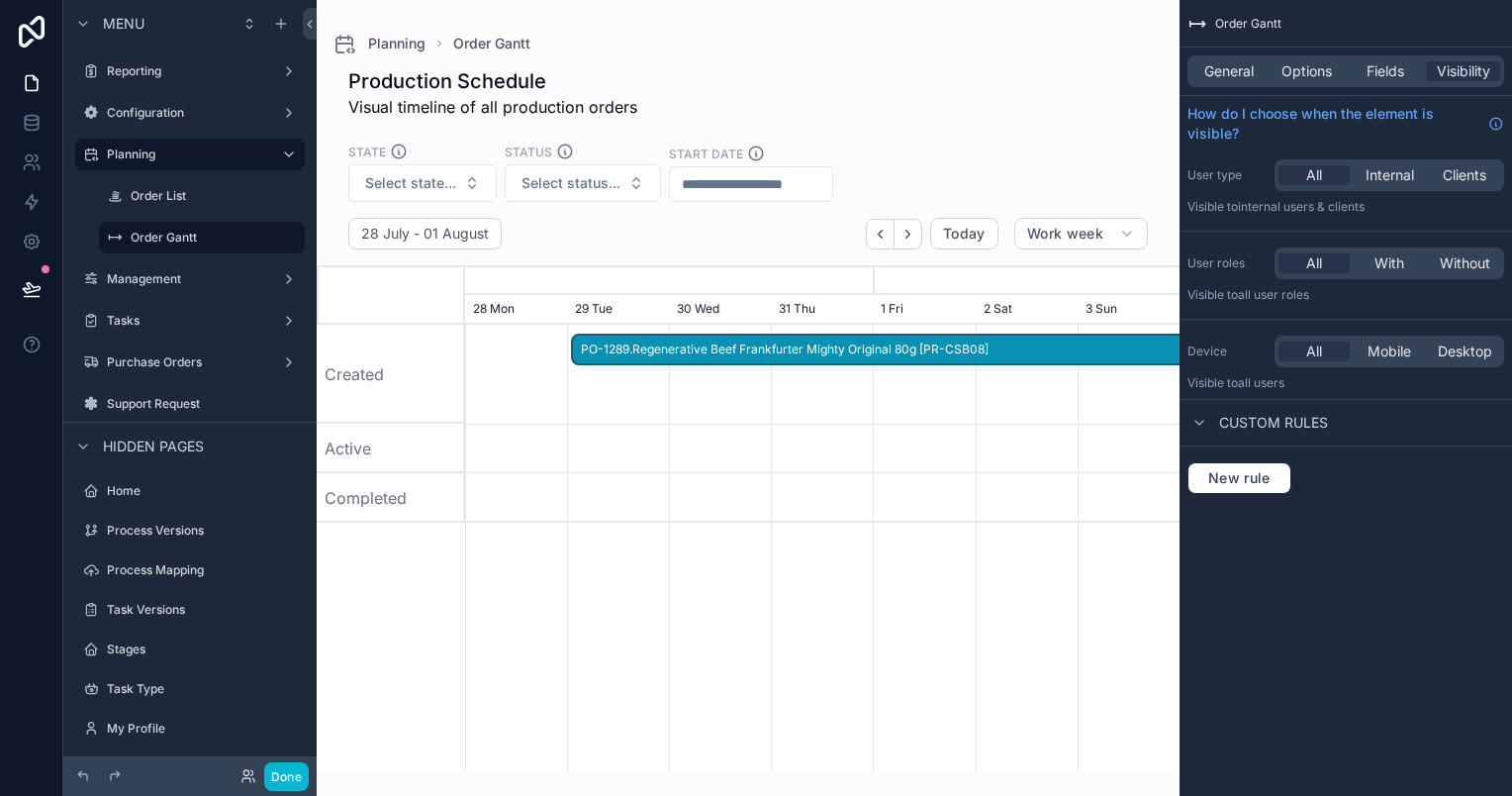 drag, startPoint x: 803, startPoint y: 562, endPoint x: 589, endPoint y: 562, distance: 214 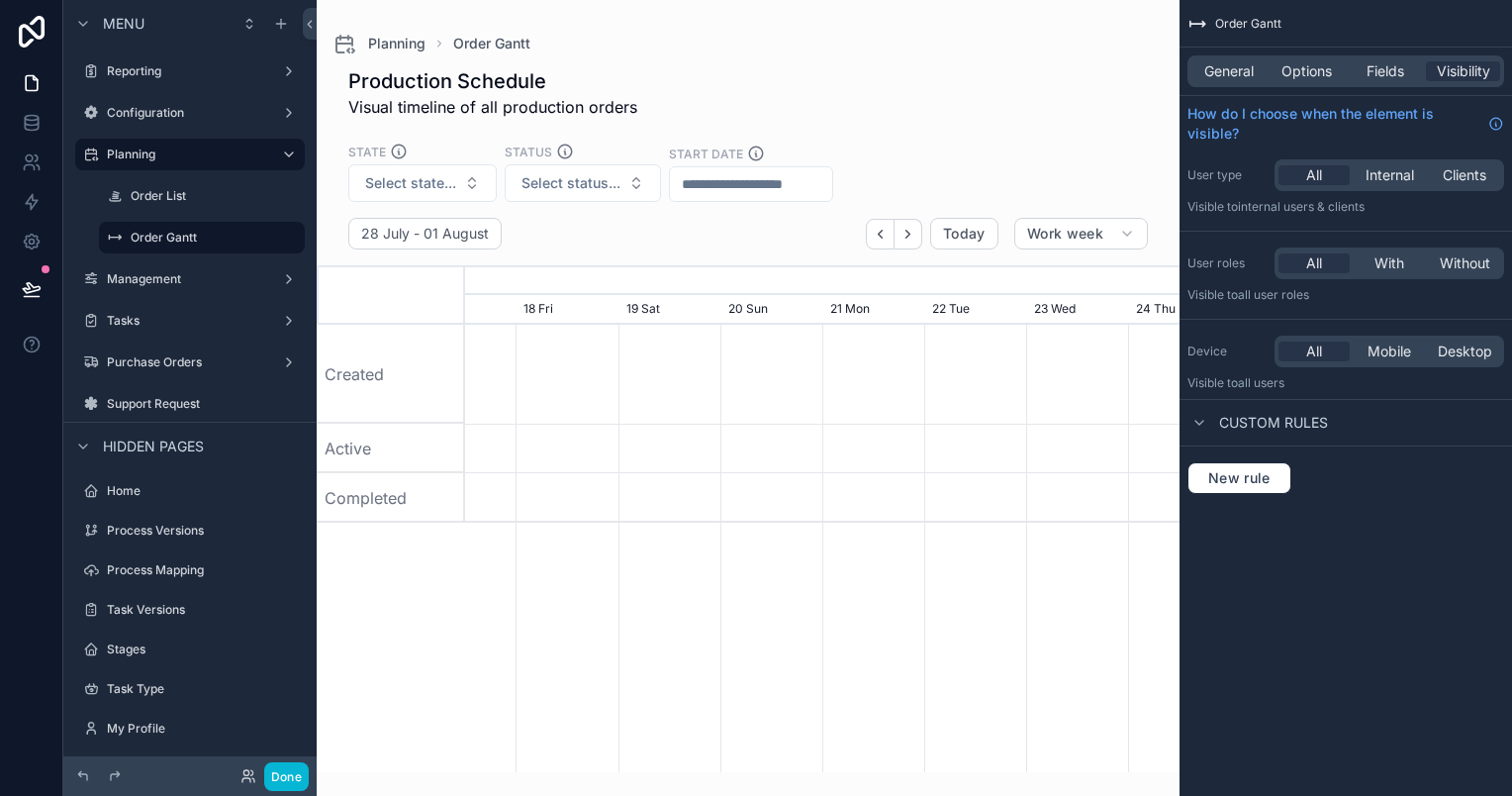 scroll, scrollTop: 0, scrollLeft: 1072, axis: horizontal 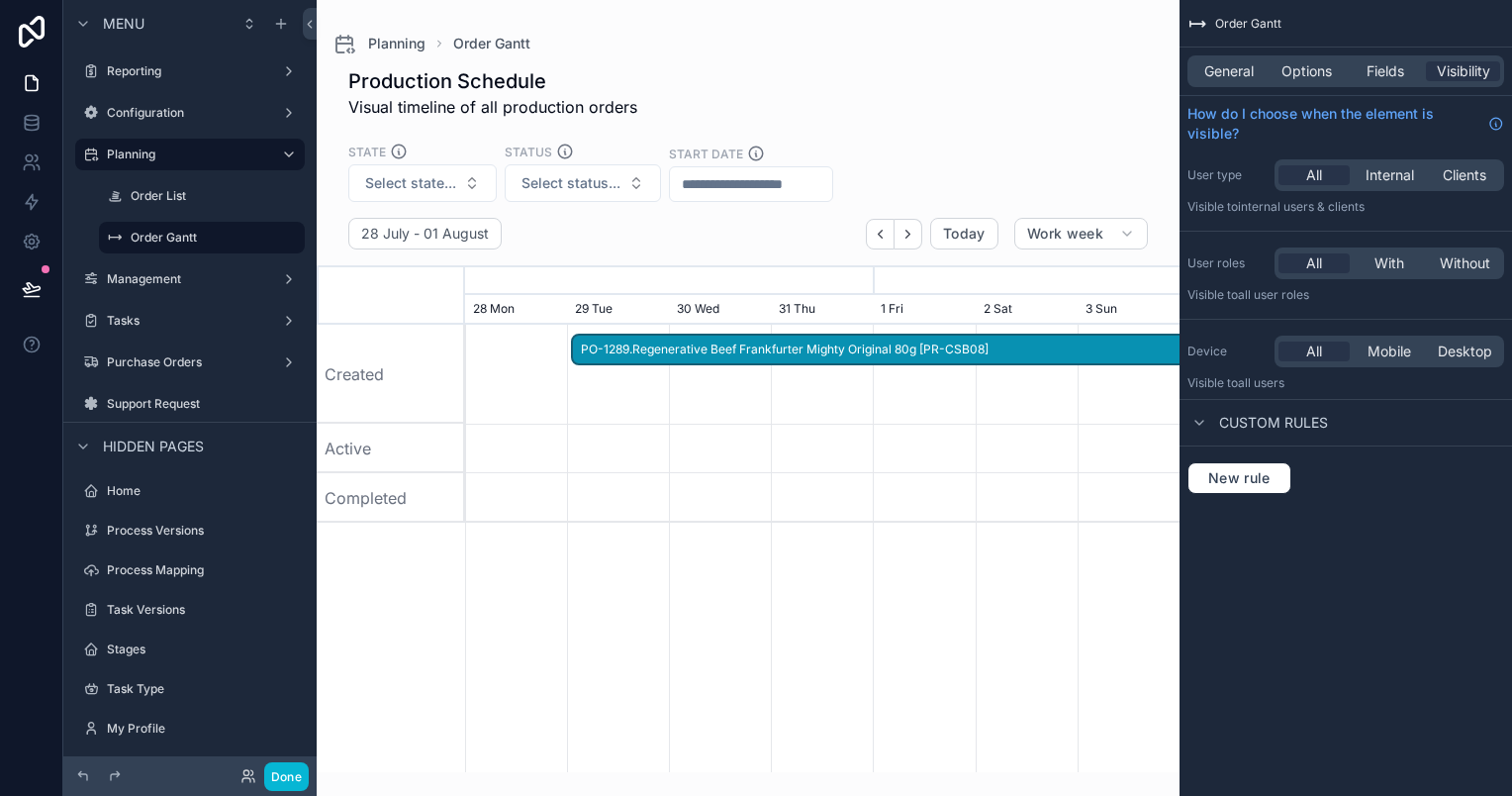 click at bounding box center (822, 498) 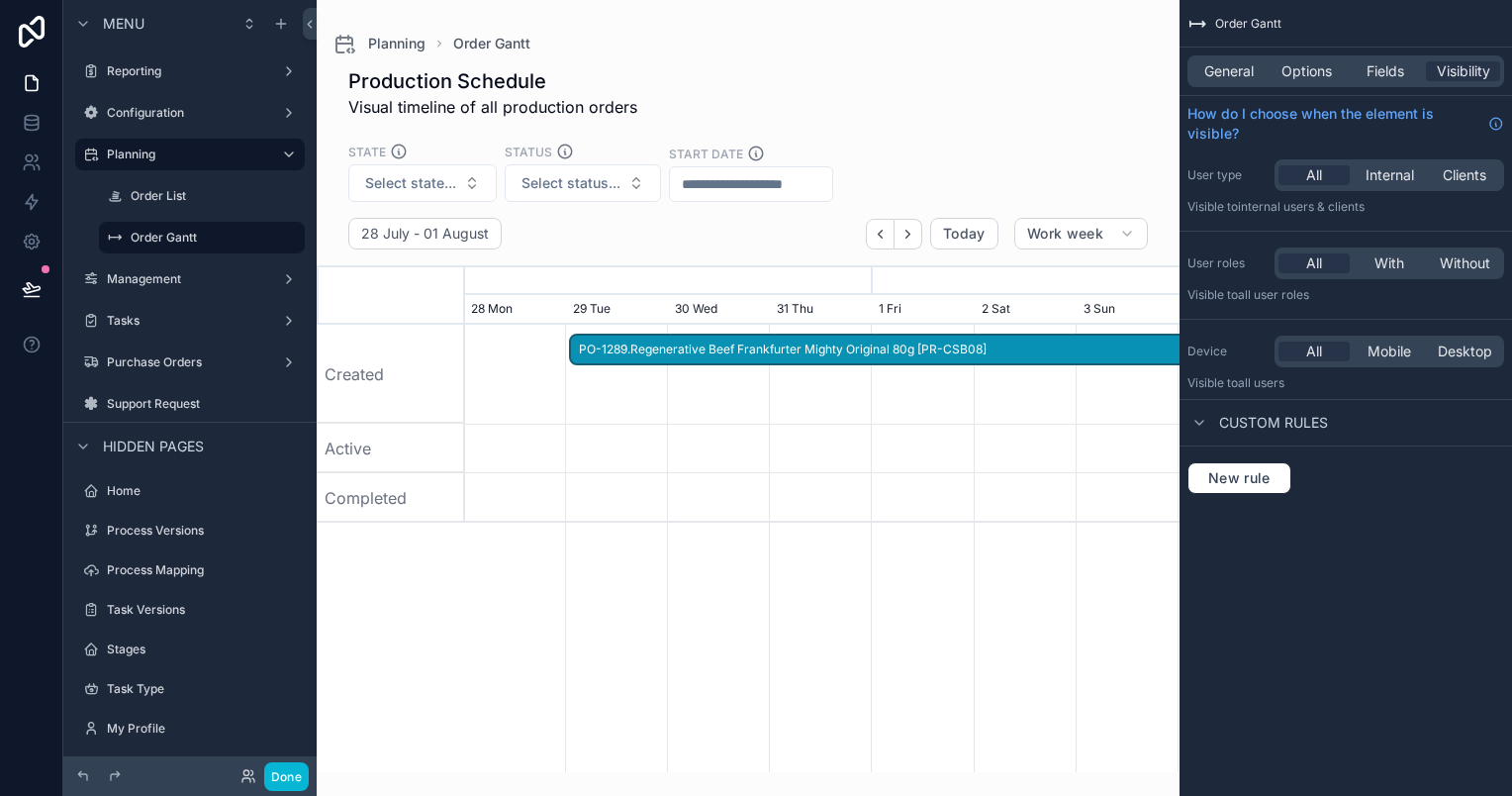 scroll, scrollTop: 0, scrollLeft: 1072, axis: horizontal 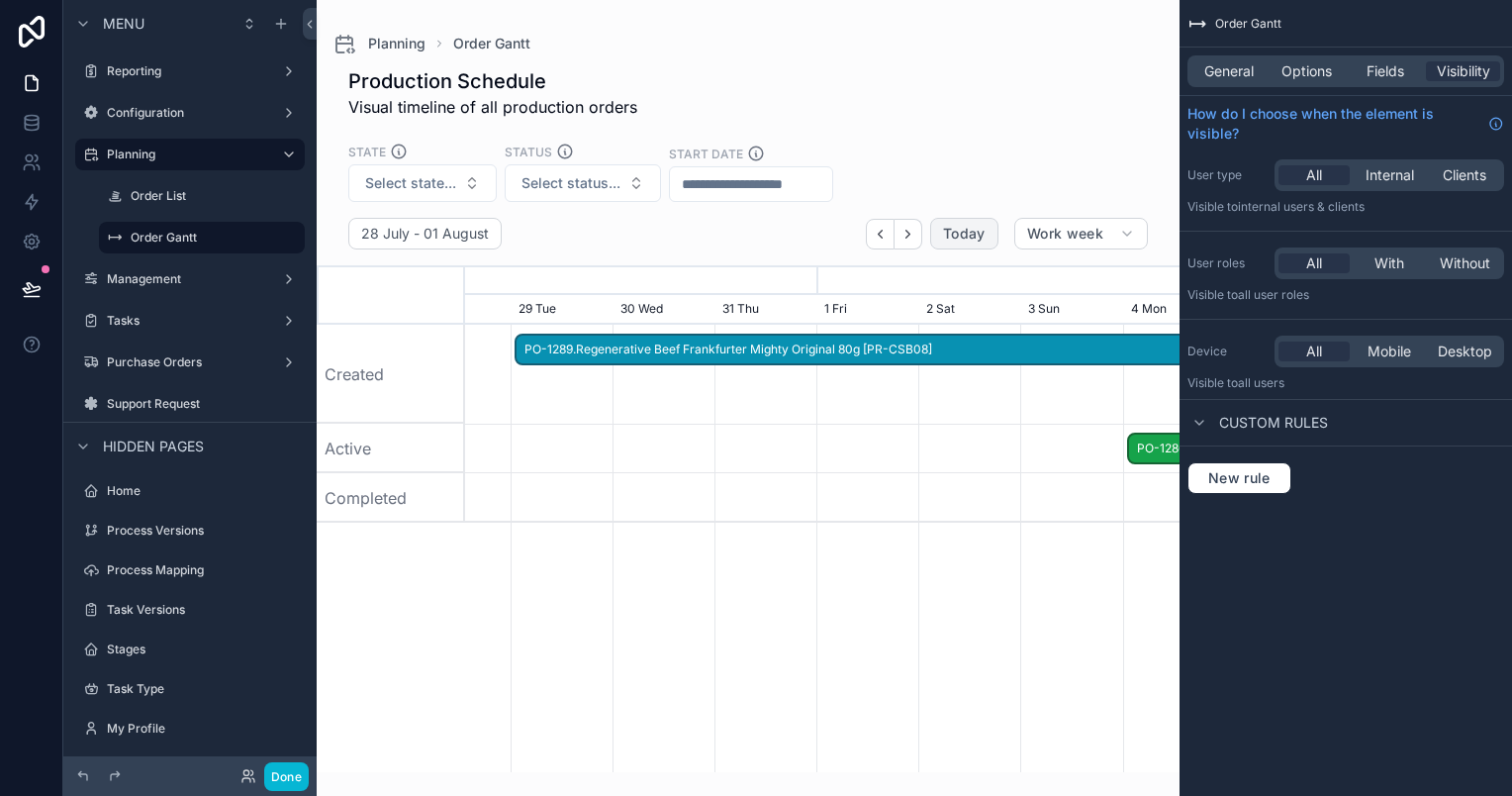 click on "Today" at bounding box center [964, 234] 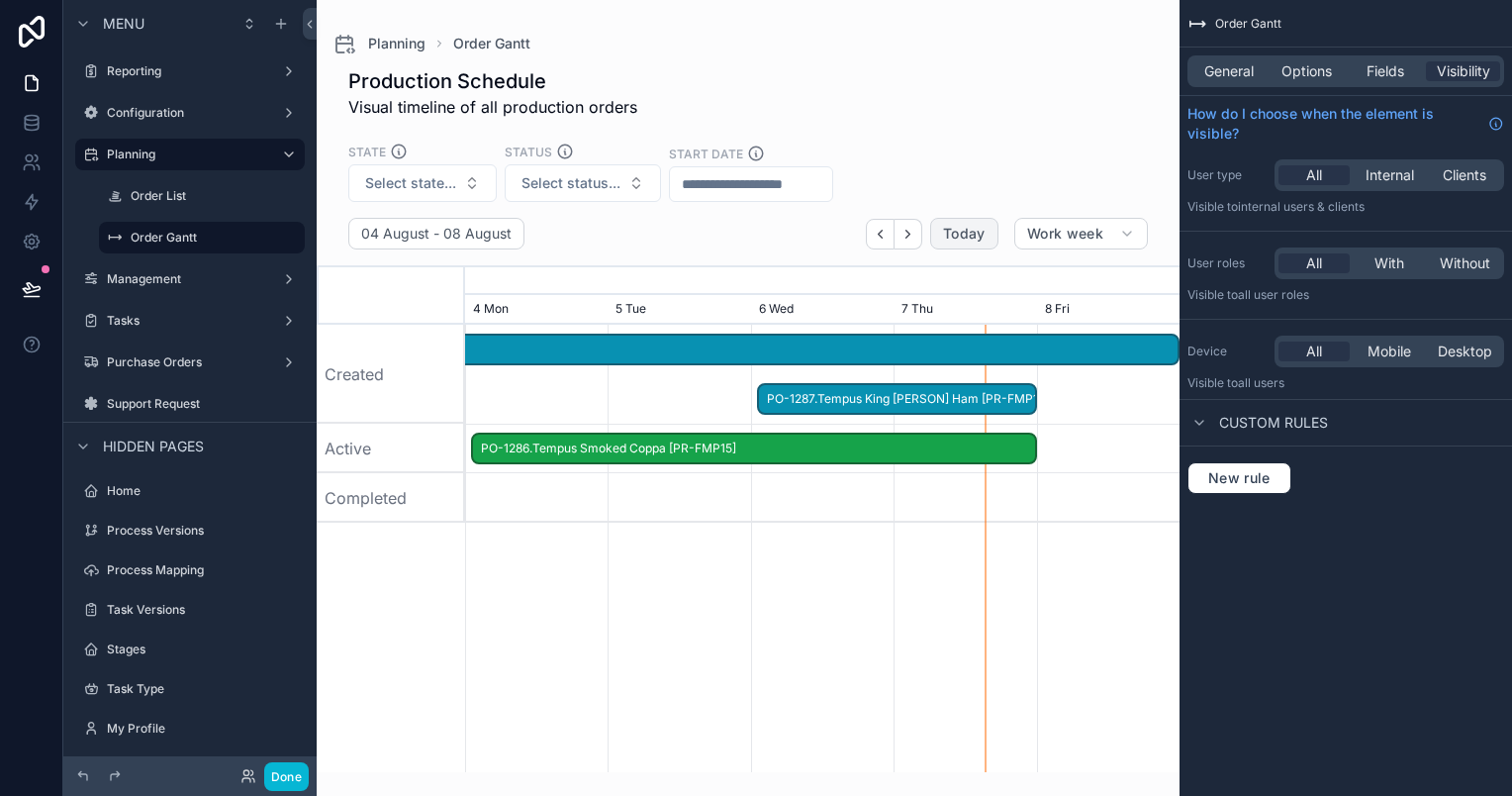 click on "PO-1286.Tempus Smoked Coppa [PR-FMP15]" at bounding box center (754, 448) 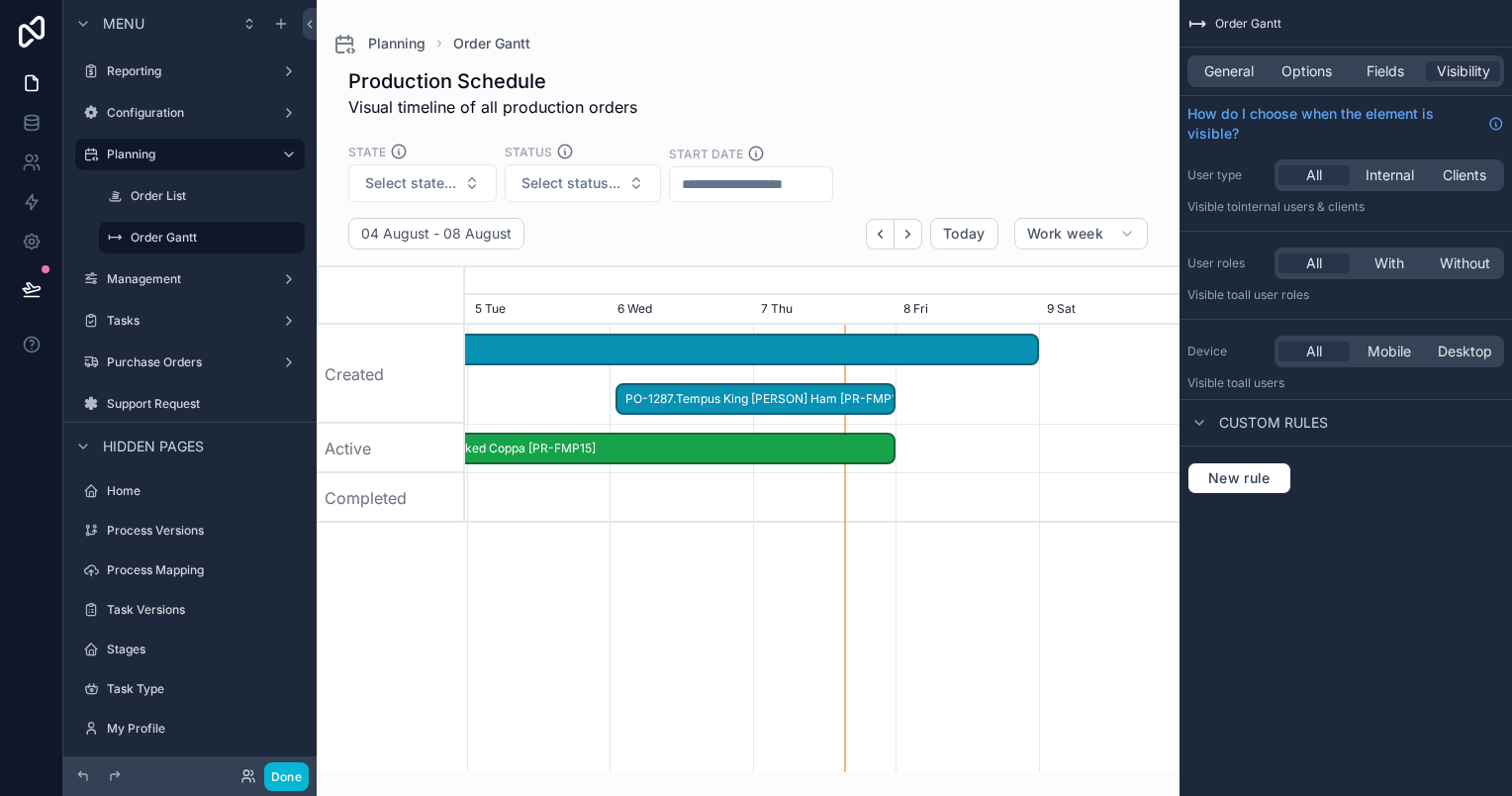 scroll, scrollTop: 0, scrollLeft: 1088, axis: horizontal 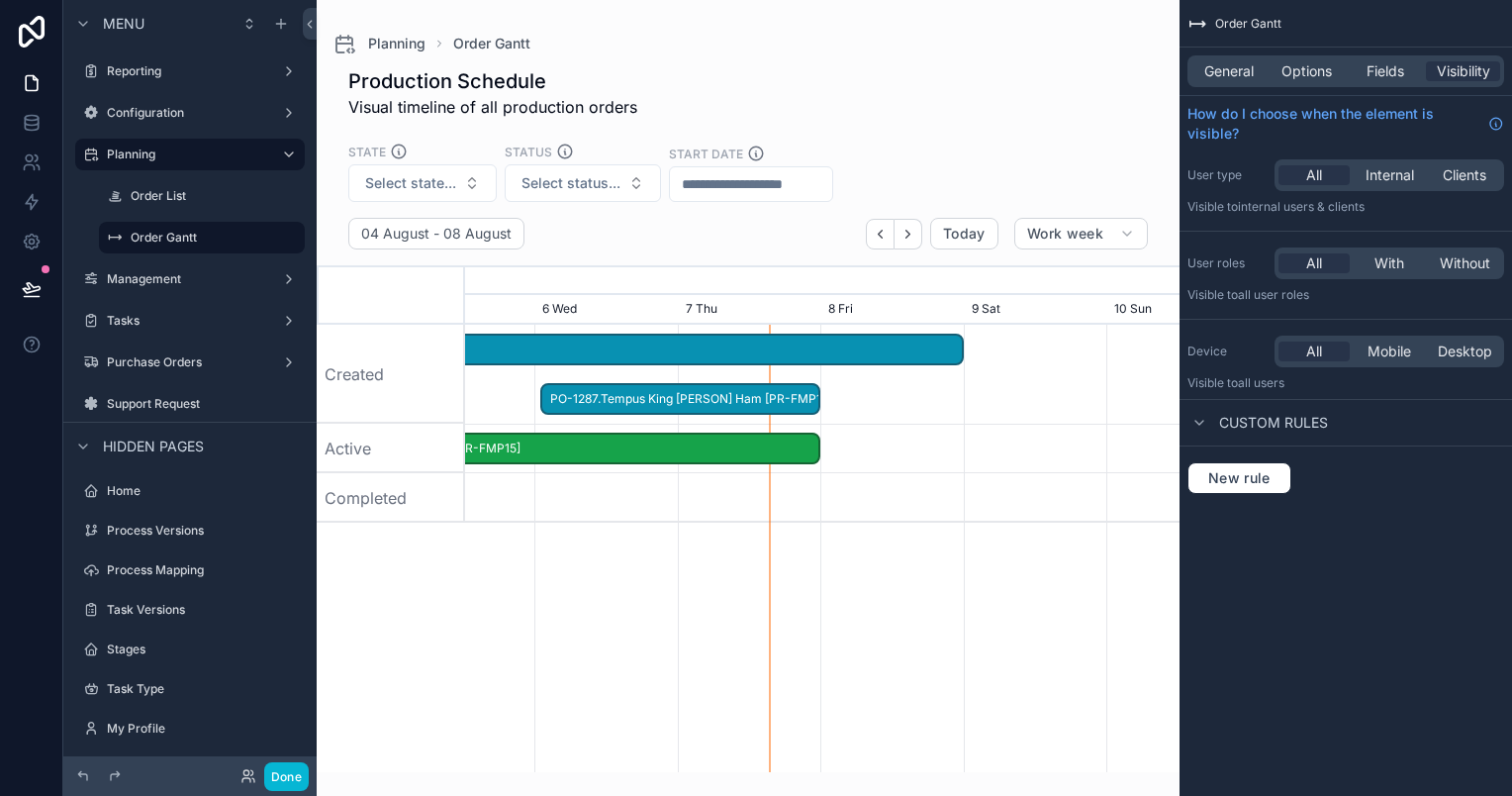 drag, startPoint x: 621, startPoint y: 524, endPoint x: 520, endPoint y: 525, distance: 101.005 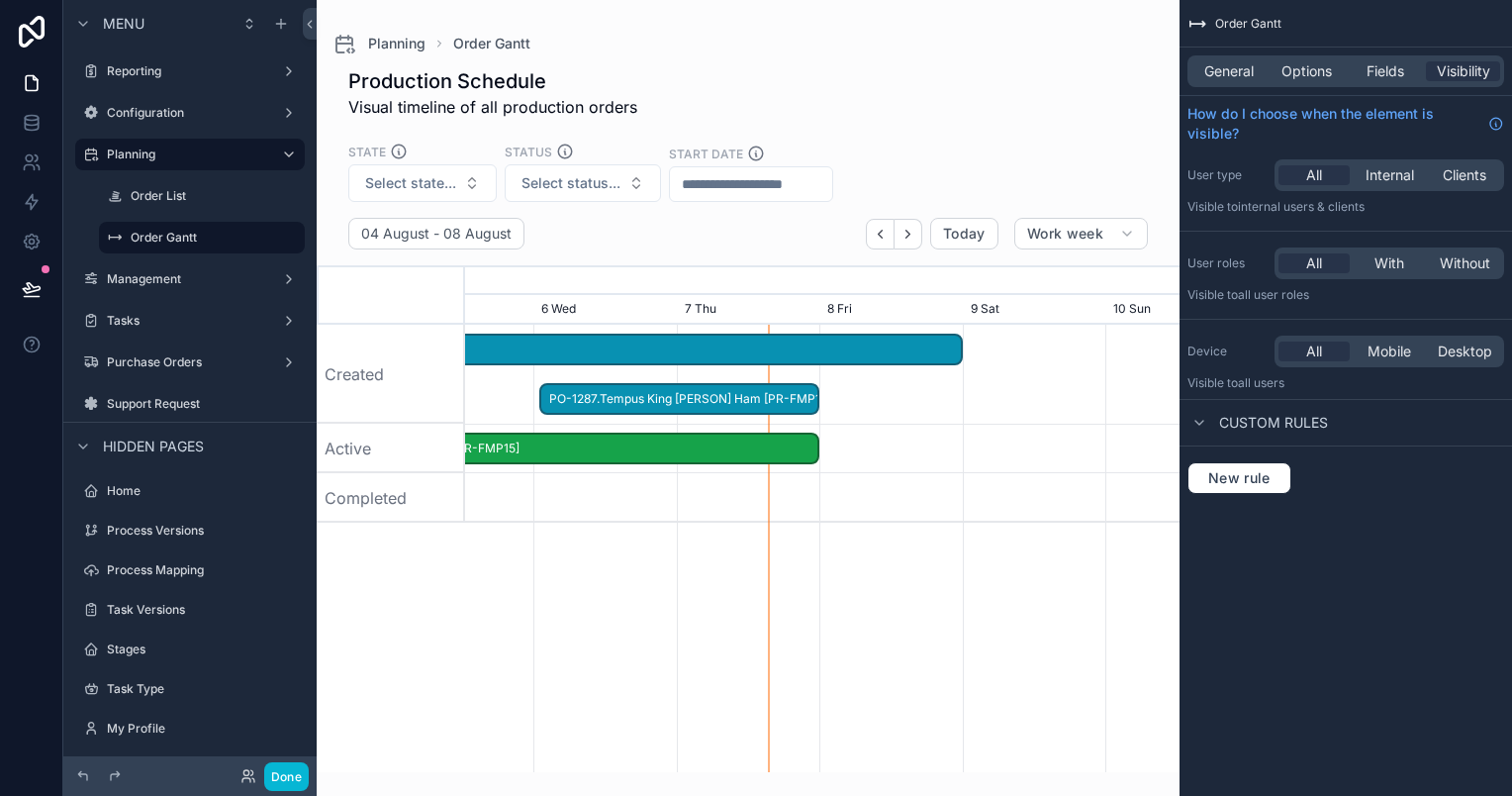 click on "PO-1286.Tempus Smoked Coppa [PR-FMP15]" at bounding box center (537, 448) 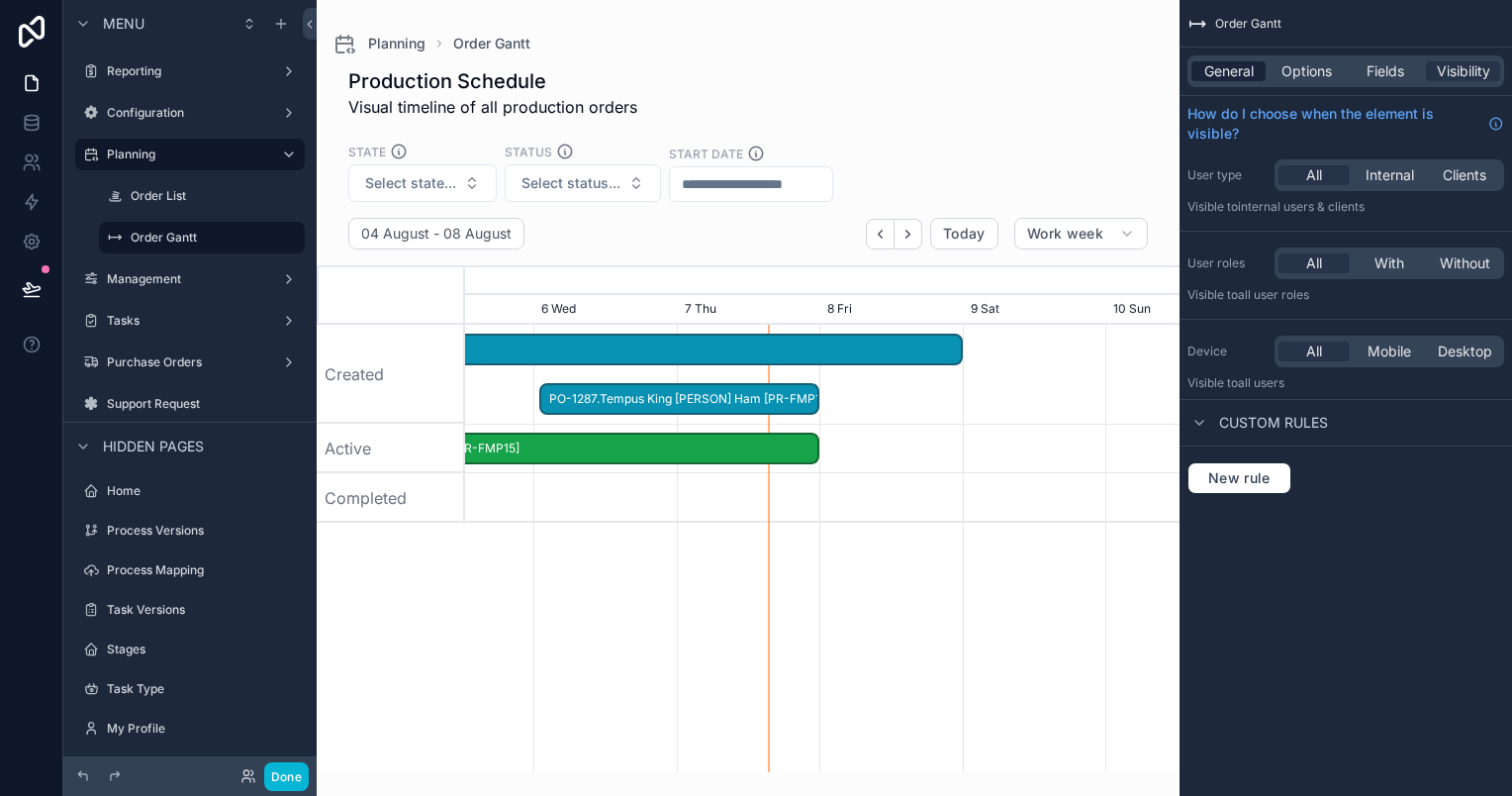 click on "General" at bounding box center (1229, 71) 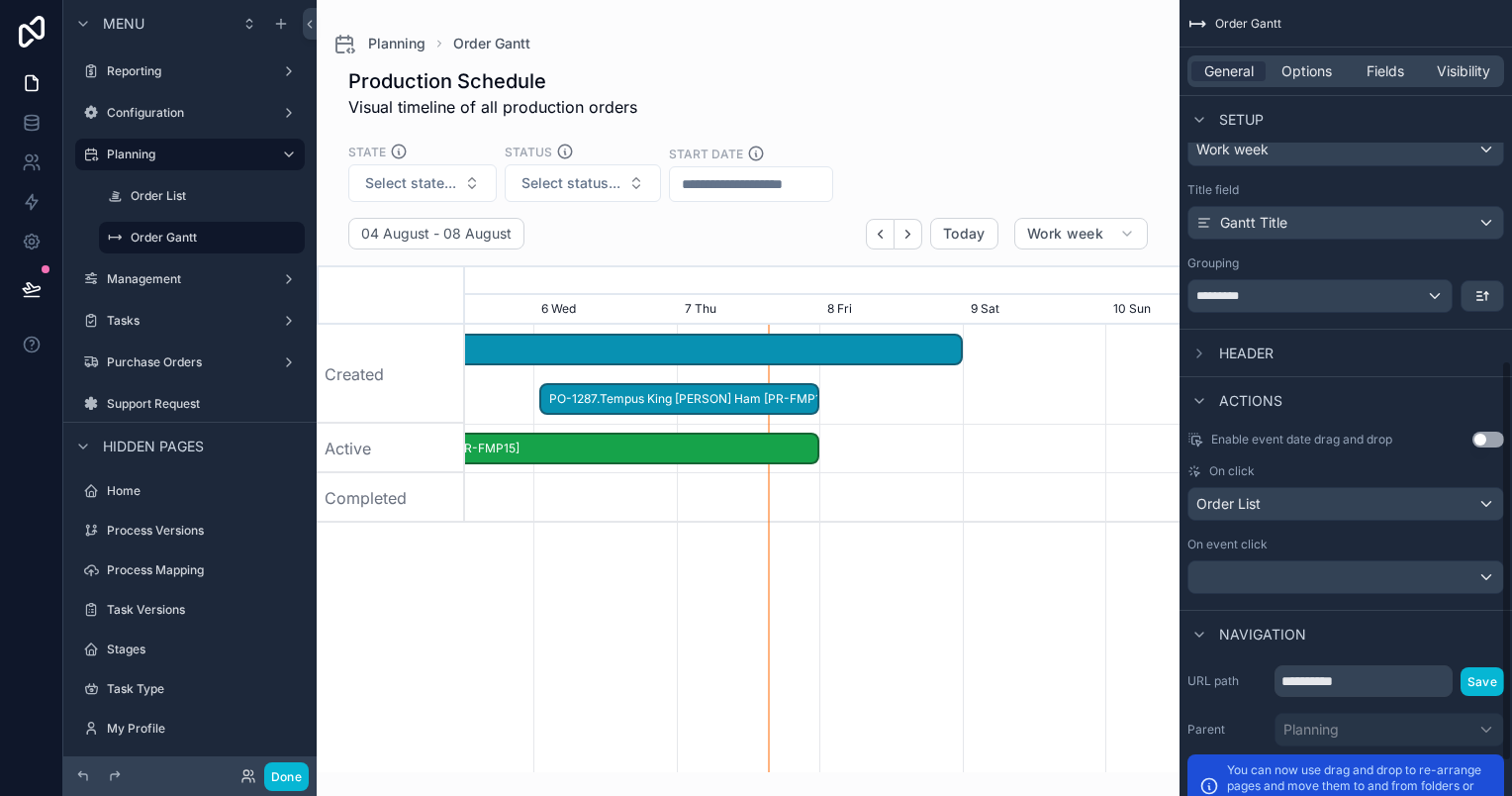 scroll, scrollTop: 782, scrollLeft: 0, axis: vertical 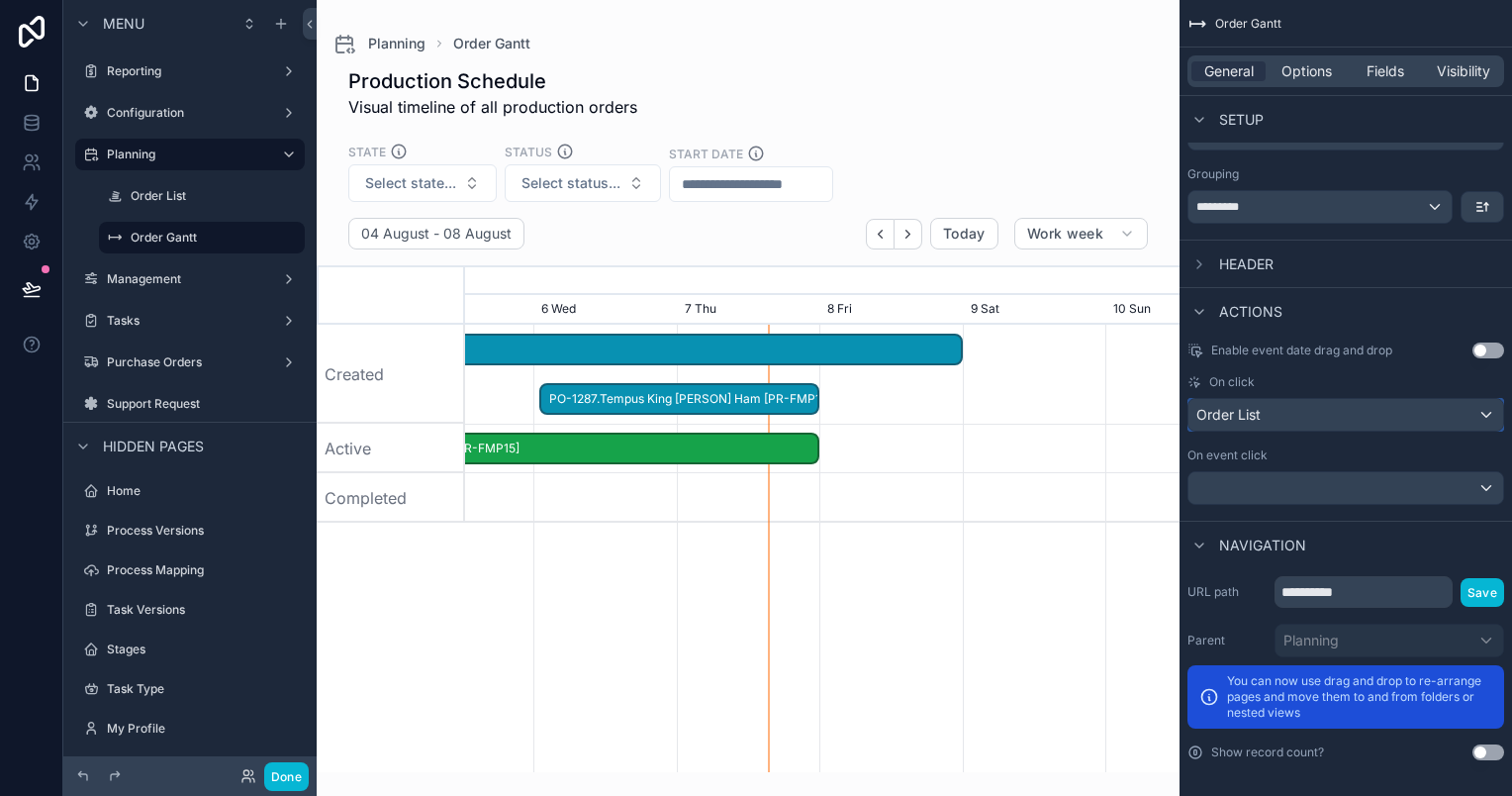 click on "Order List" at bounding box center (1346, 415) 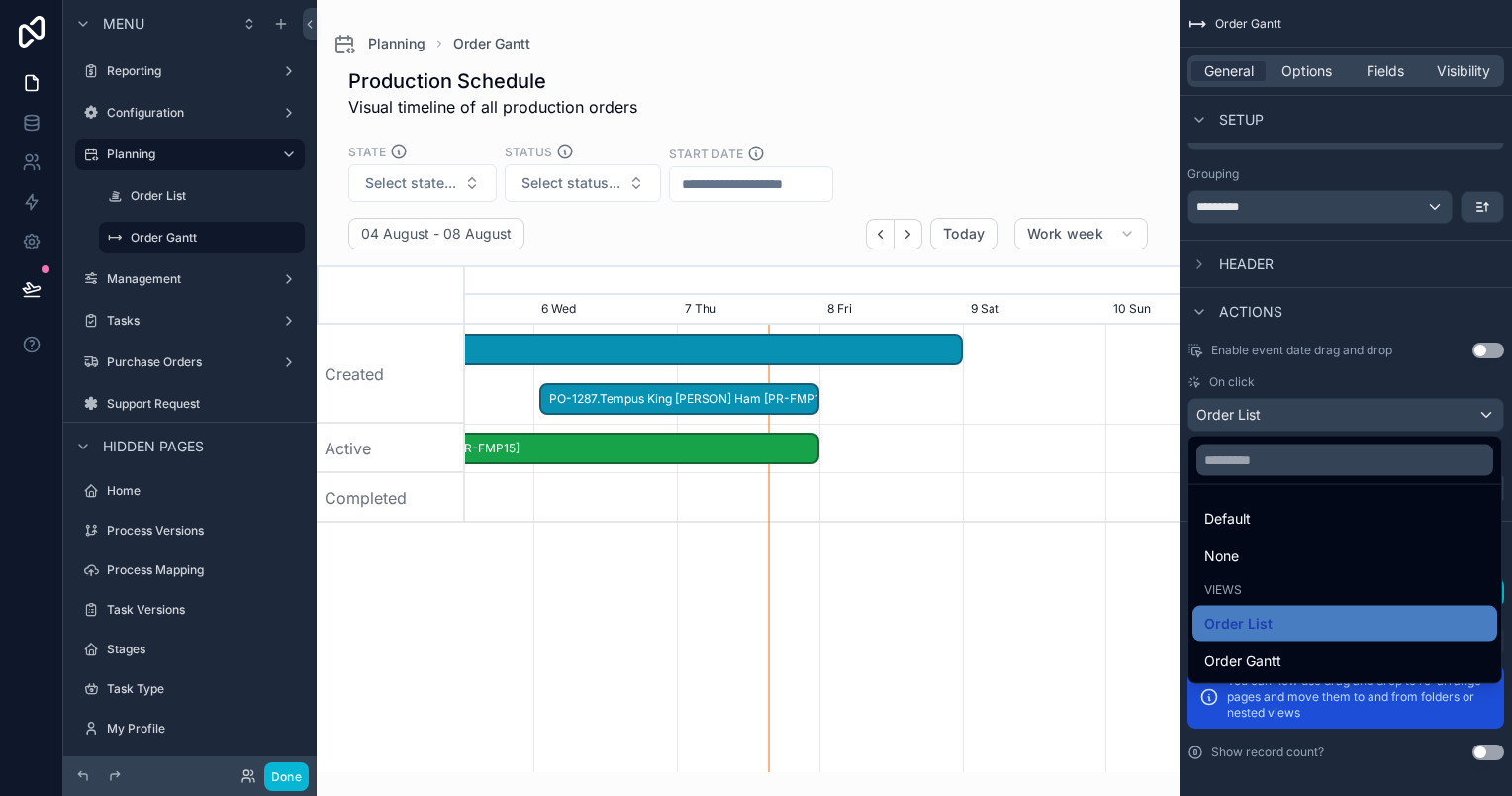 click at bounding box center (756, 398) 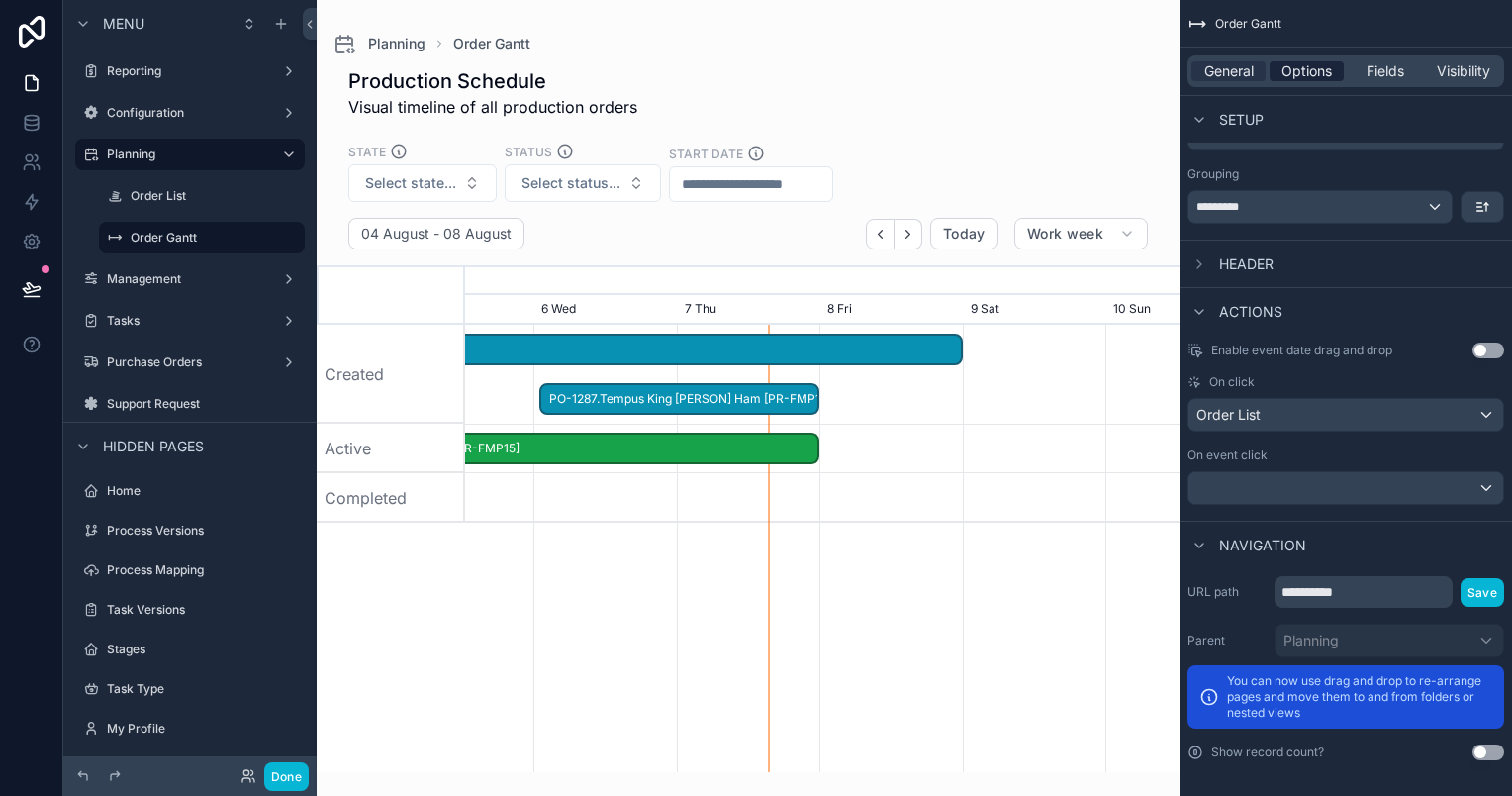 click on "Options" at bounding box center (1306, 71) 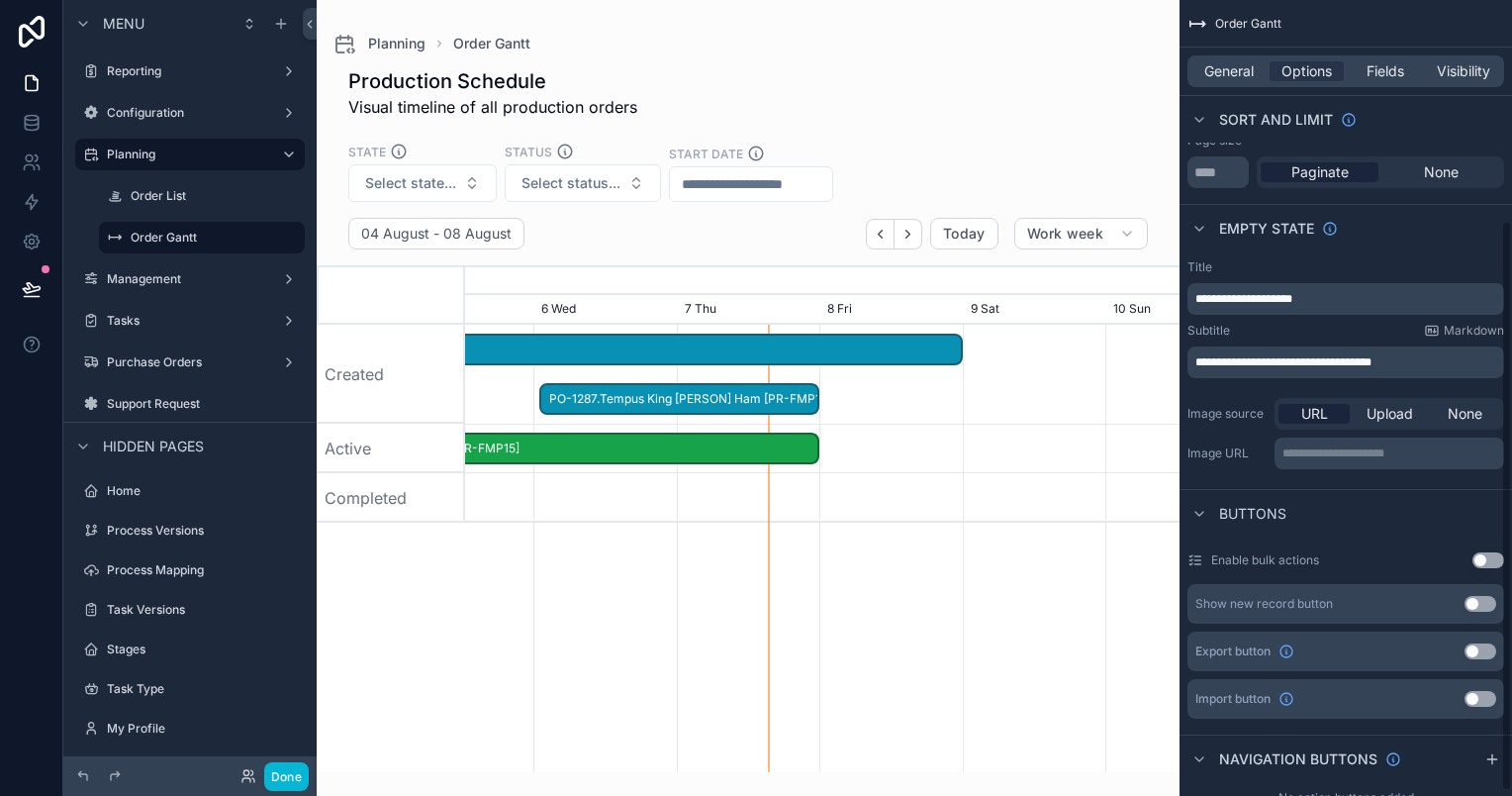 scroll, scrollTop: 314, scrollLeft: 0, axis: vertical 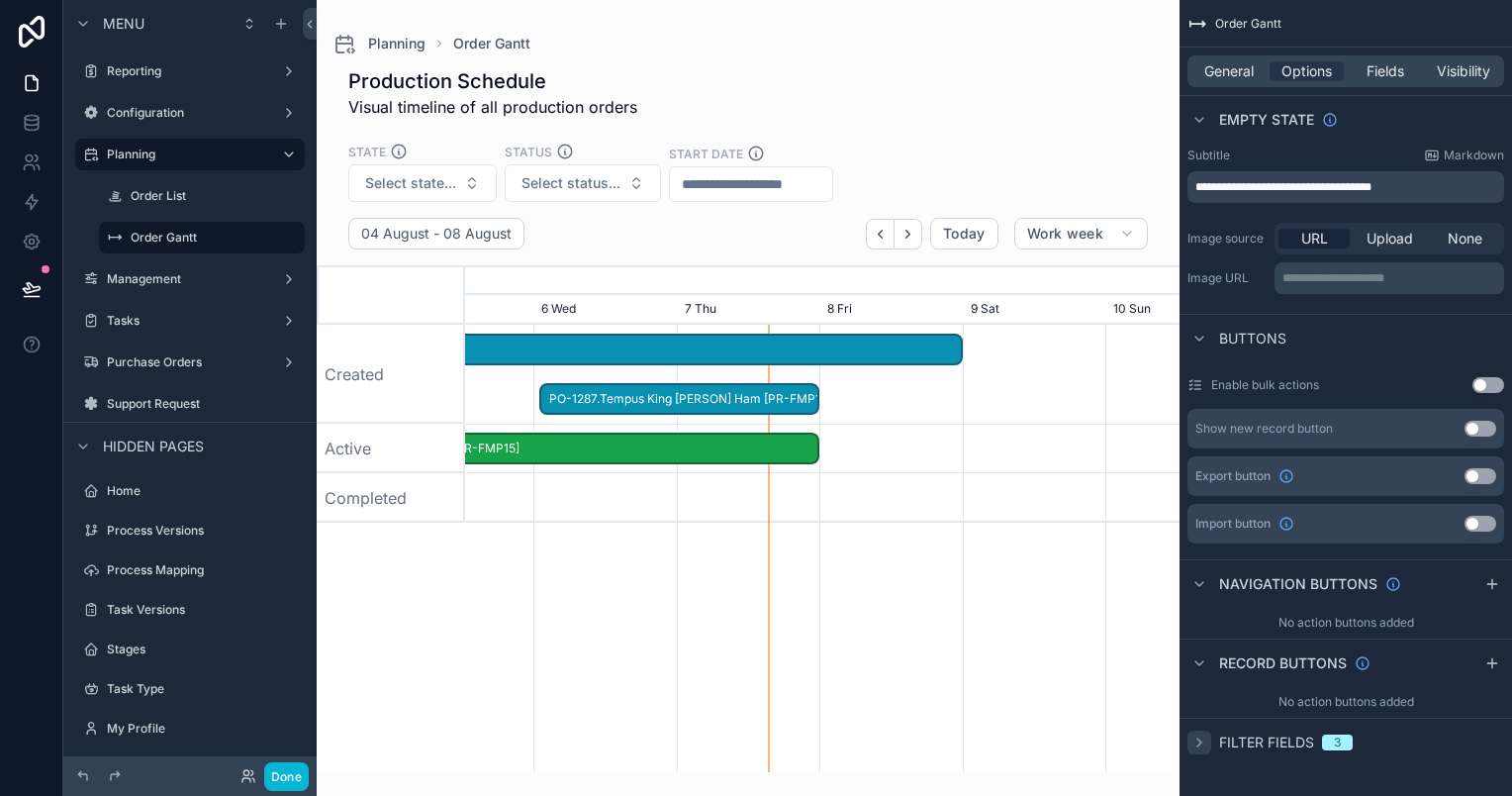 click 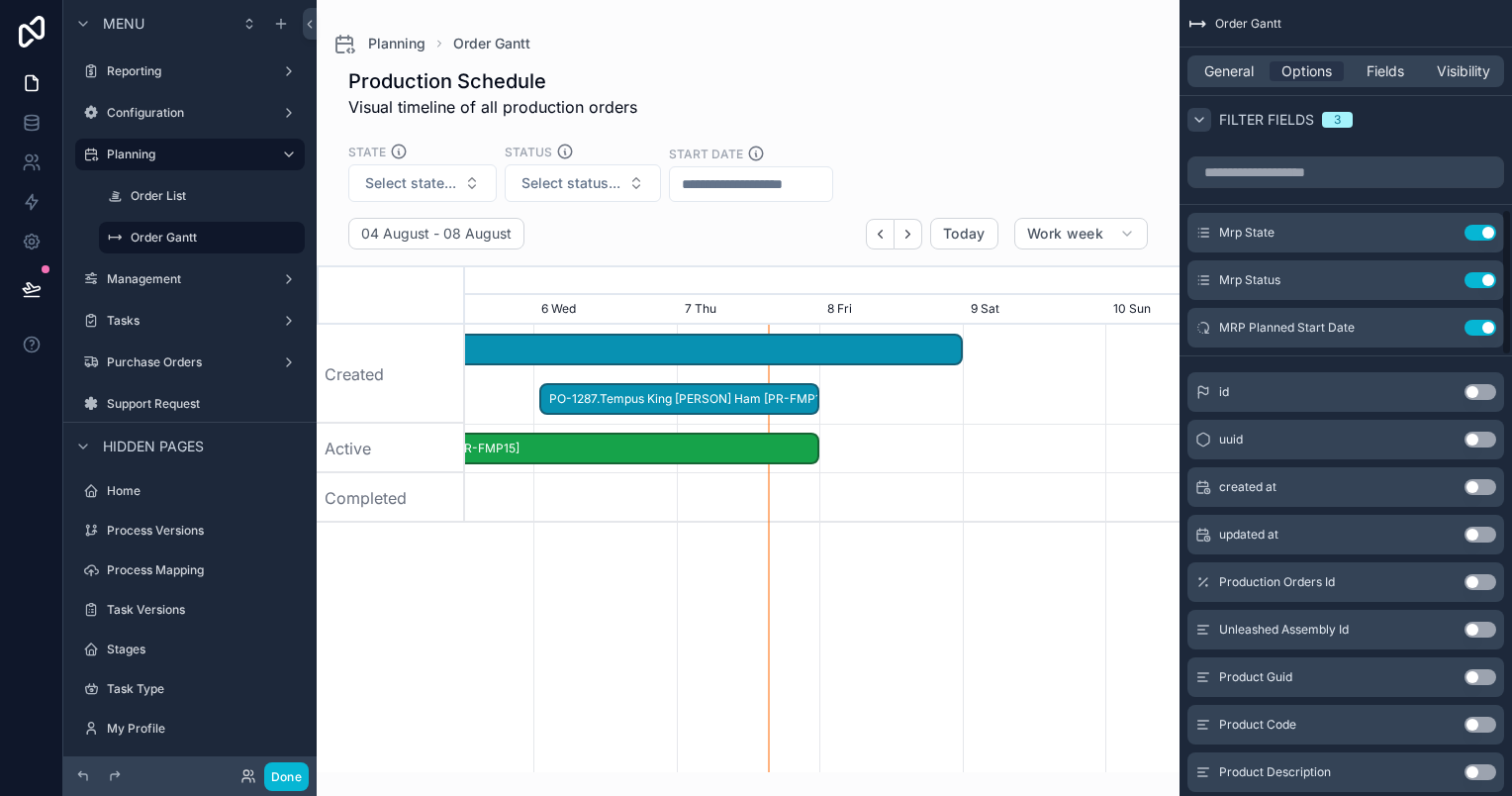 scroll, scrollTop: 803, scrollLeft: 0, axis: vertical 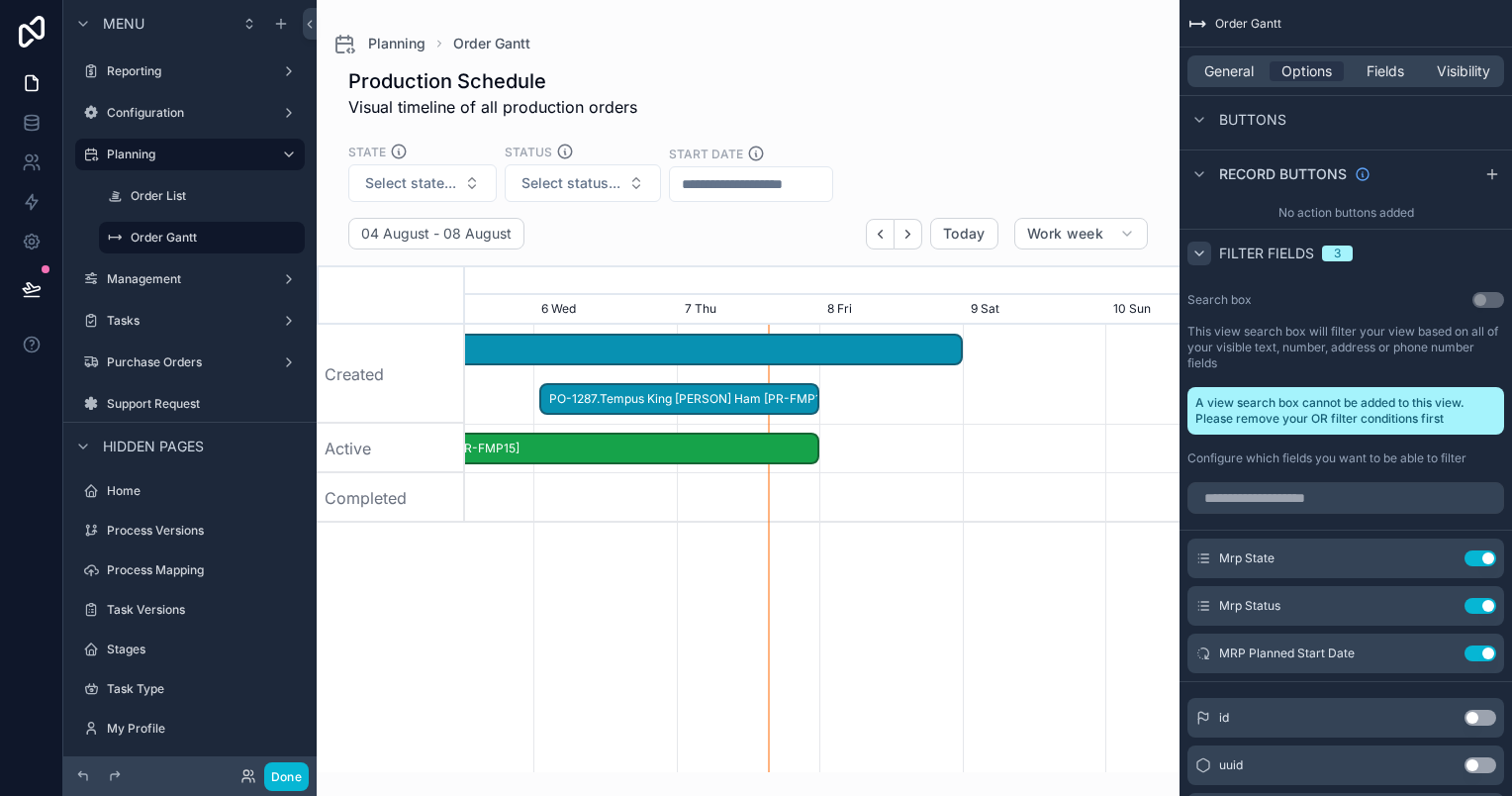 click 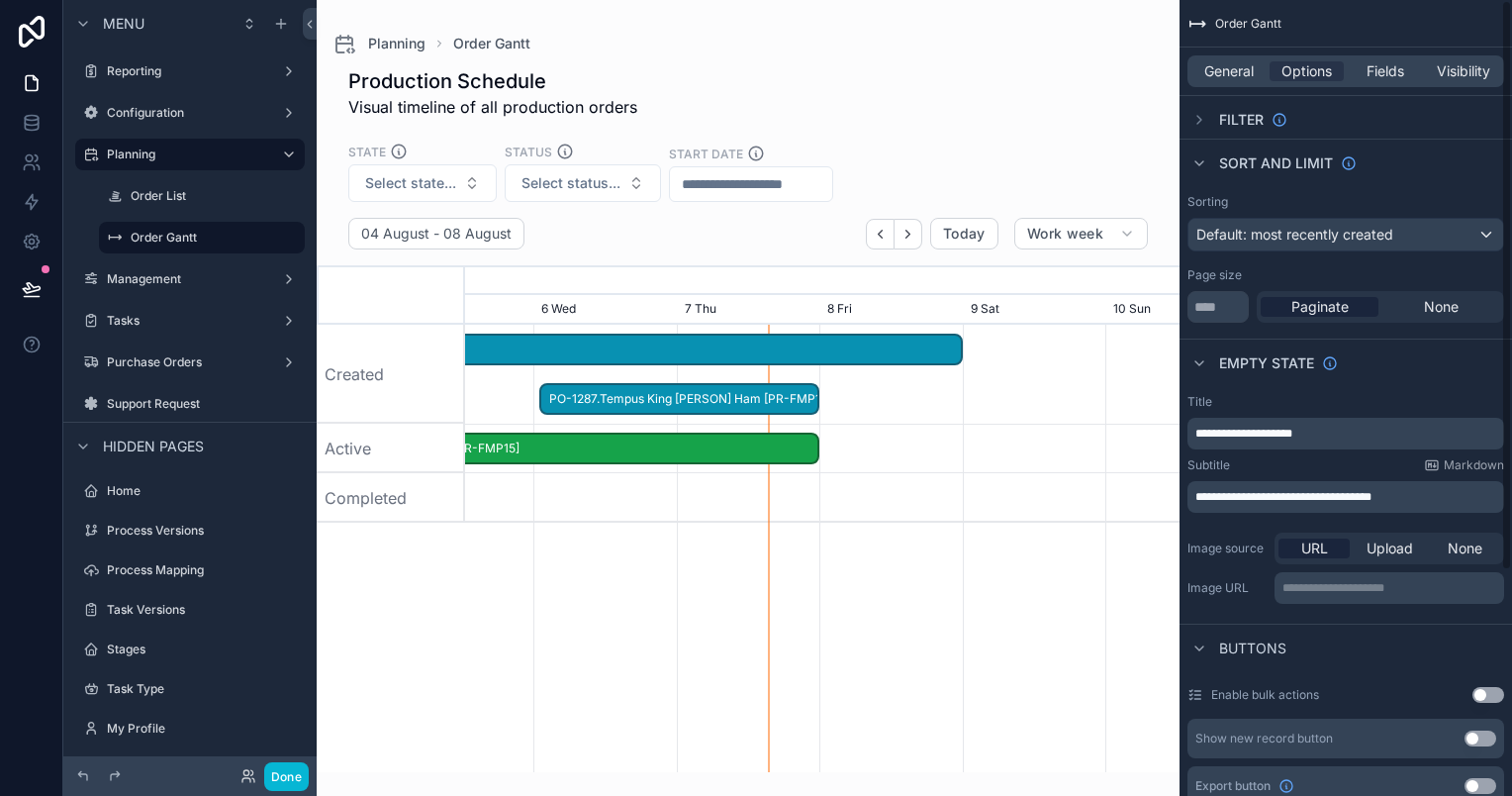 scroll, scrollTop: 0, scrollLeft: 0, axis: both 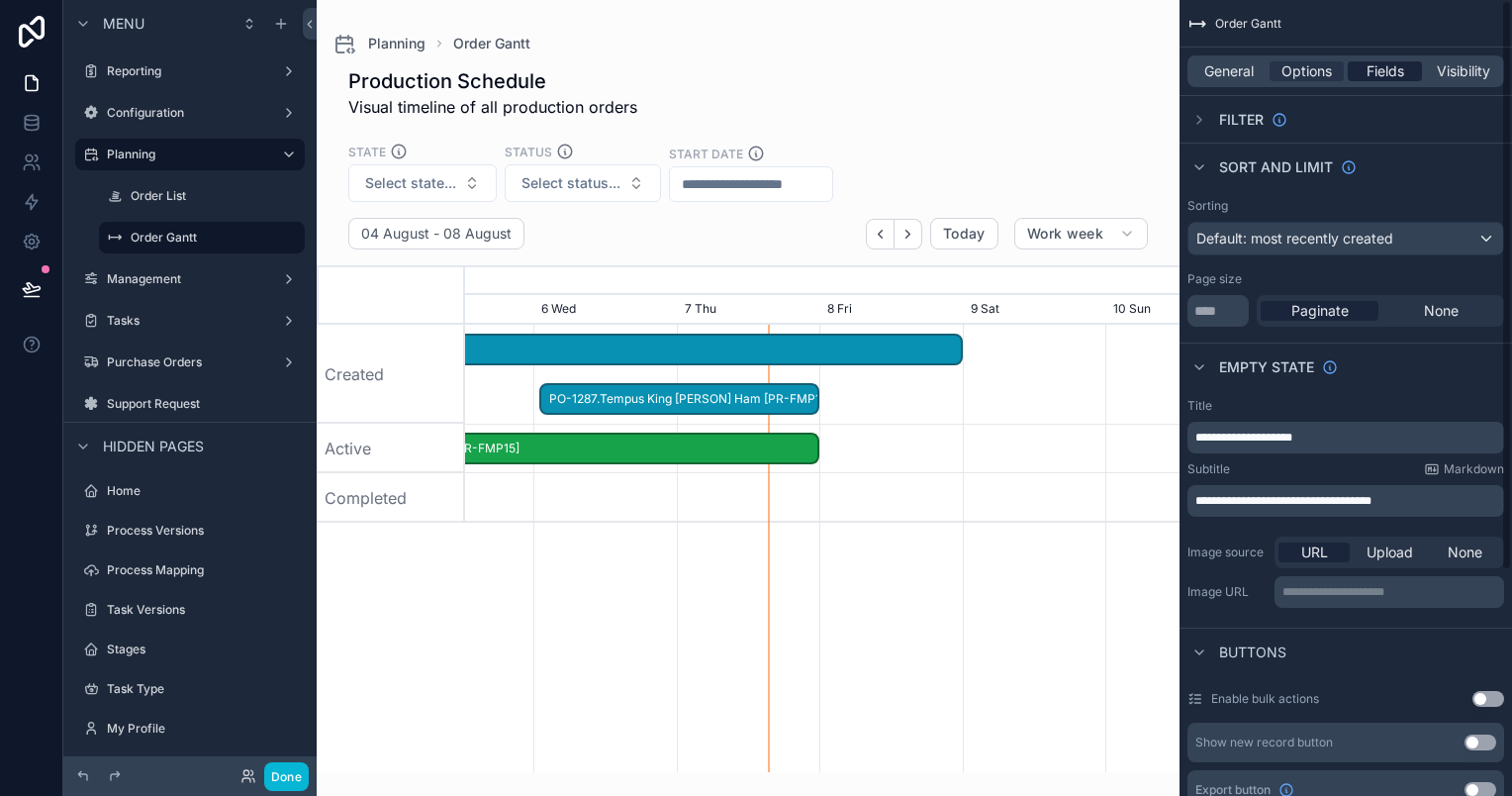 click on "Fields" at bounding box center [1385, 71] 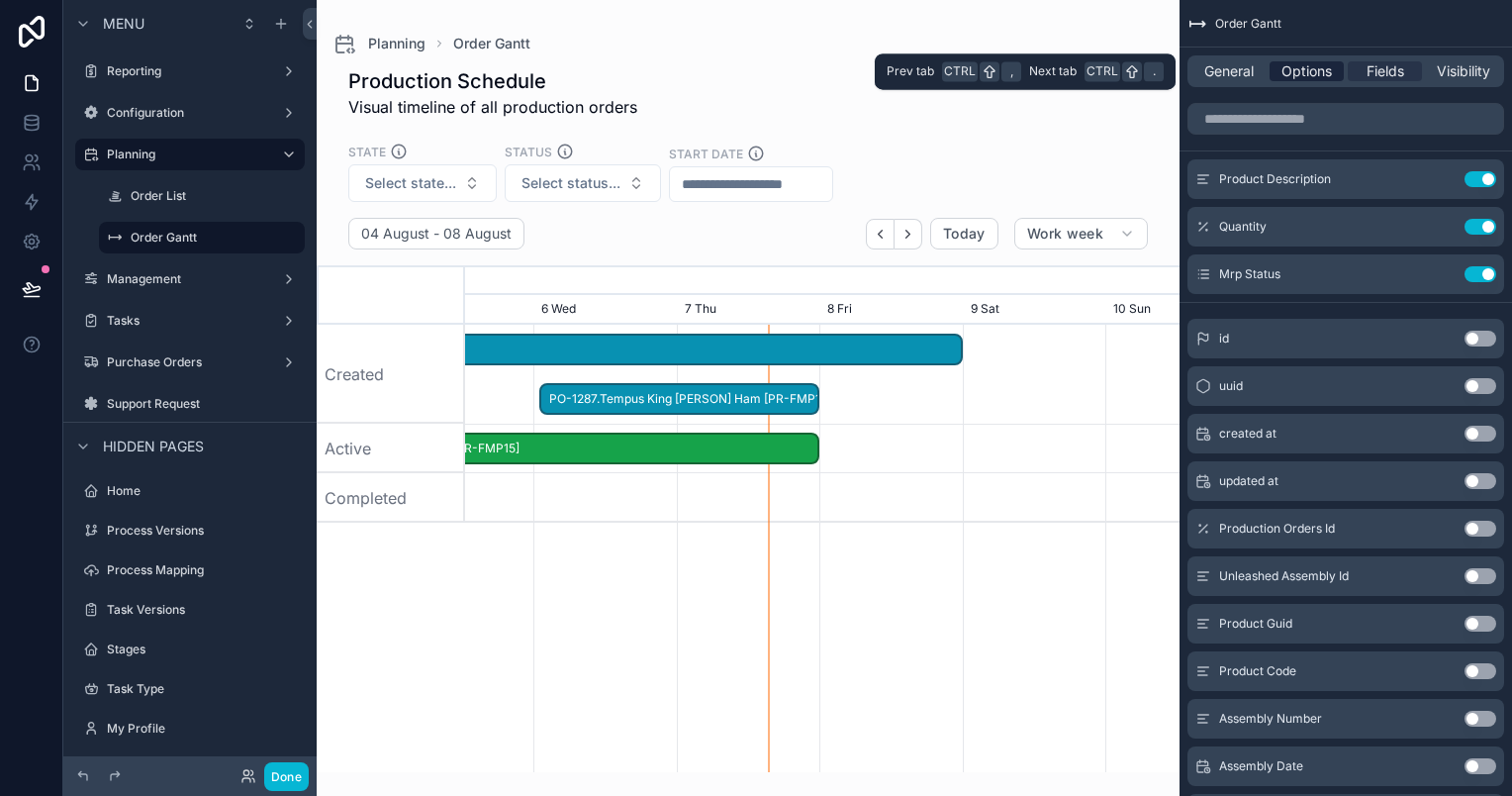 click on "Options" at bounding box center (1306, 71) 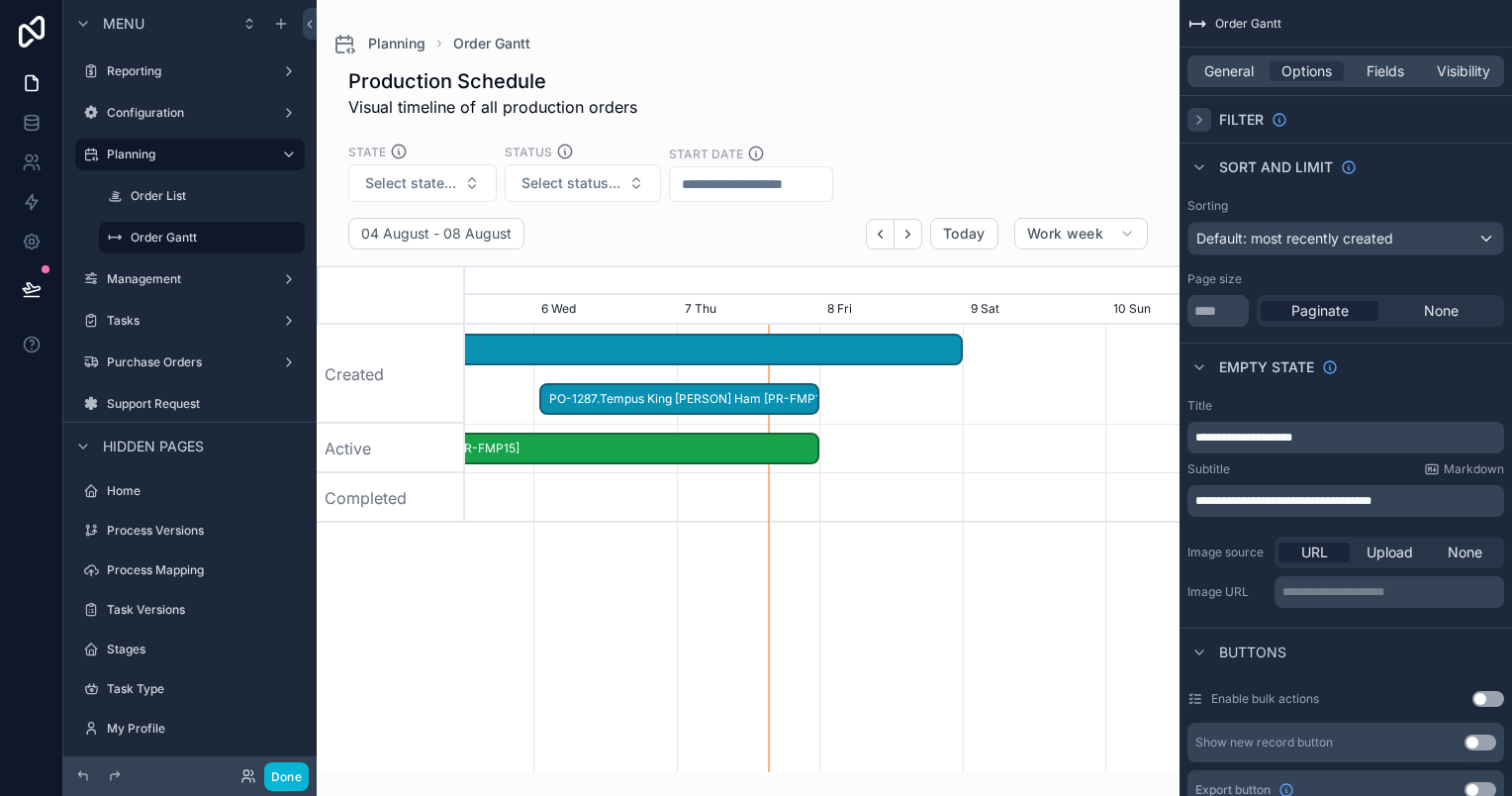 click at bounding box center [1199, 120] 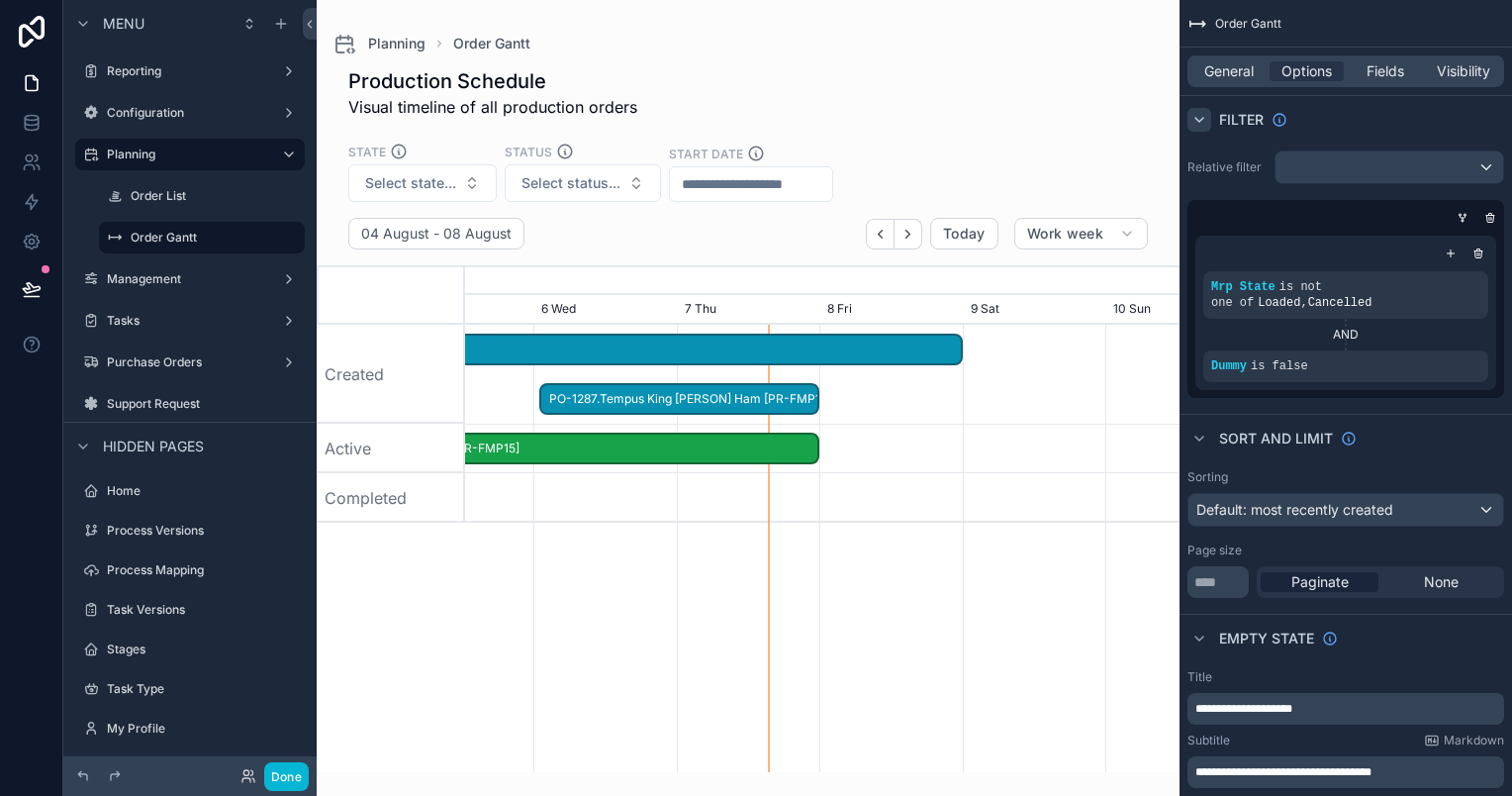 click at bounding box center (1199, 120) 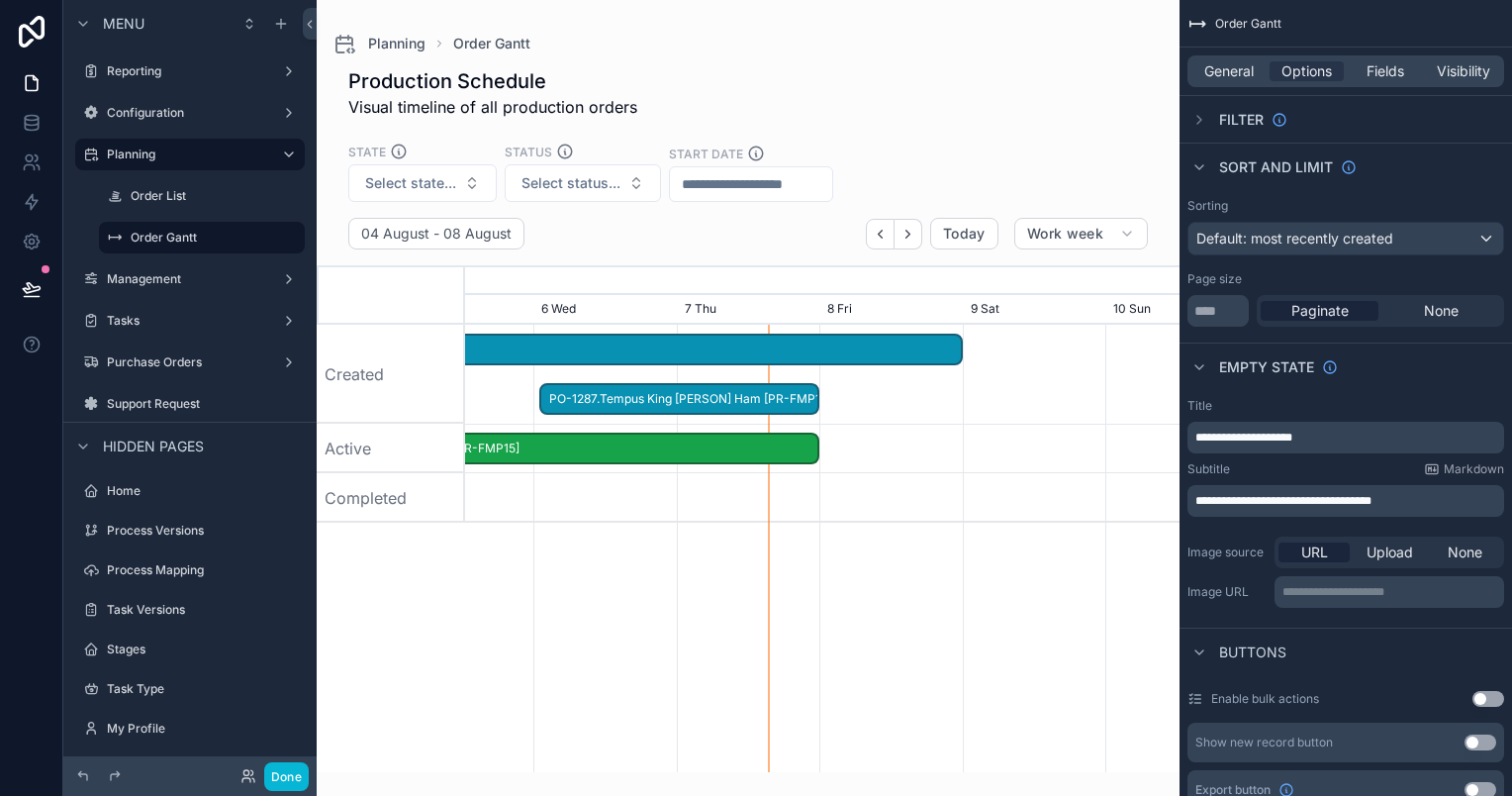 scroll, scrollTop: 0, scrollLeft: 1124, axis: horizontal 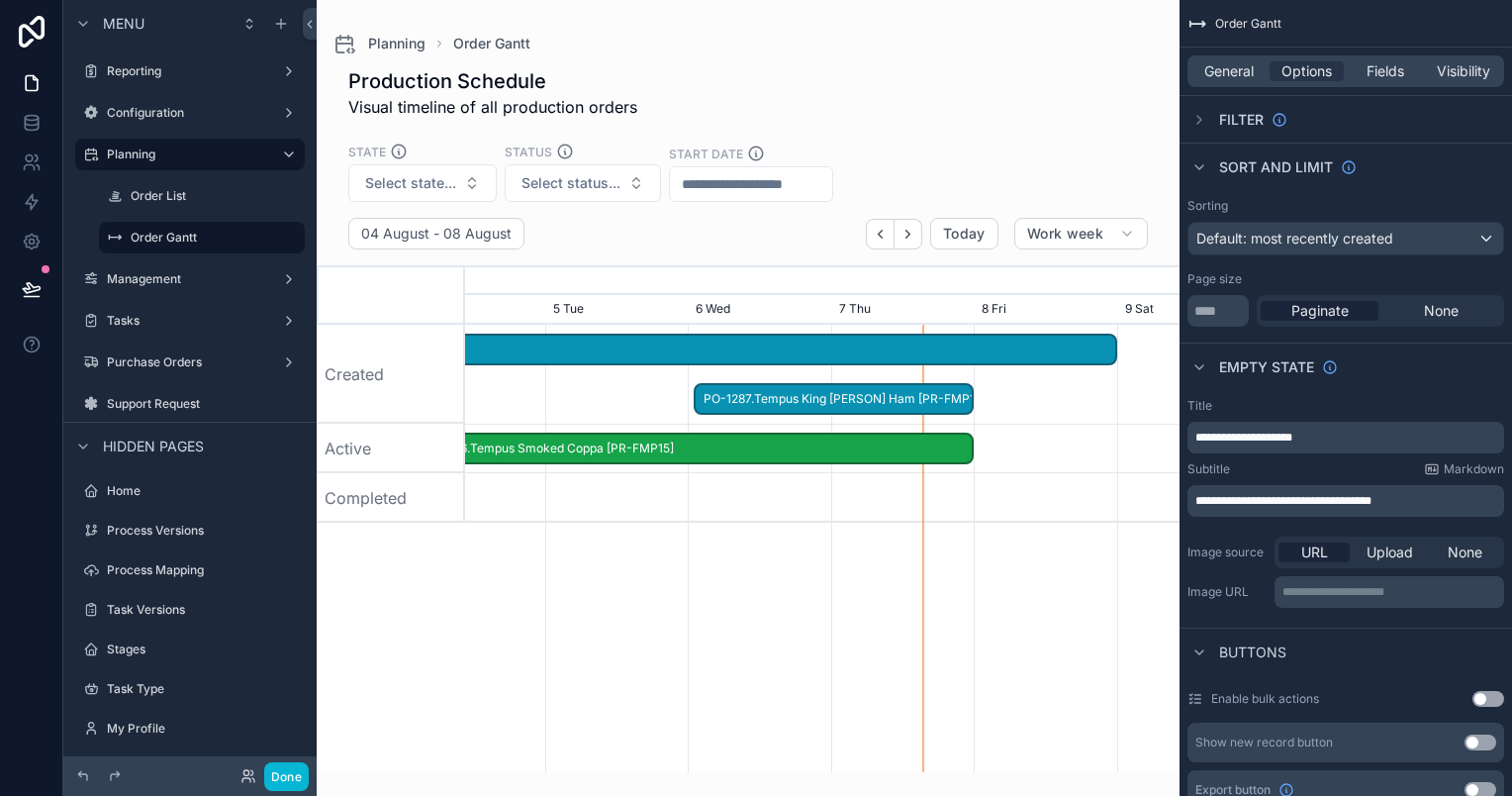 drag, startPoint x: 710, startPoint y: 512, endPoint x: 1051, endPoint y: 509, distance: 341.0132 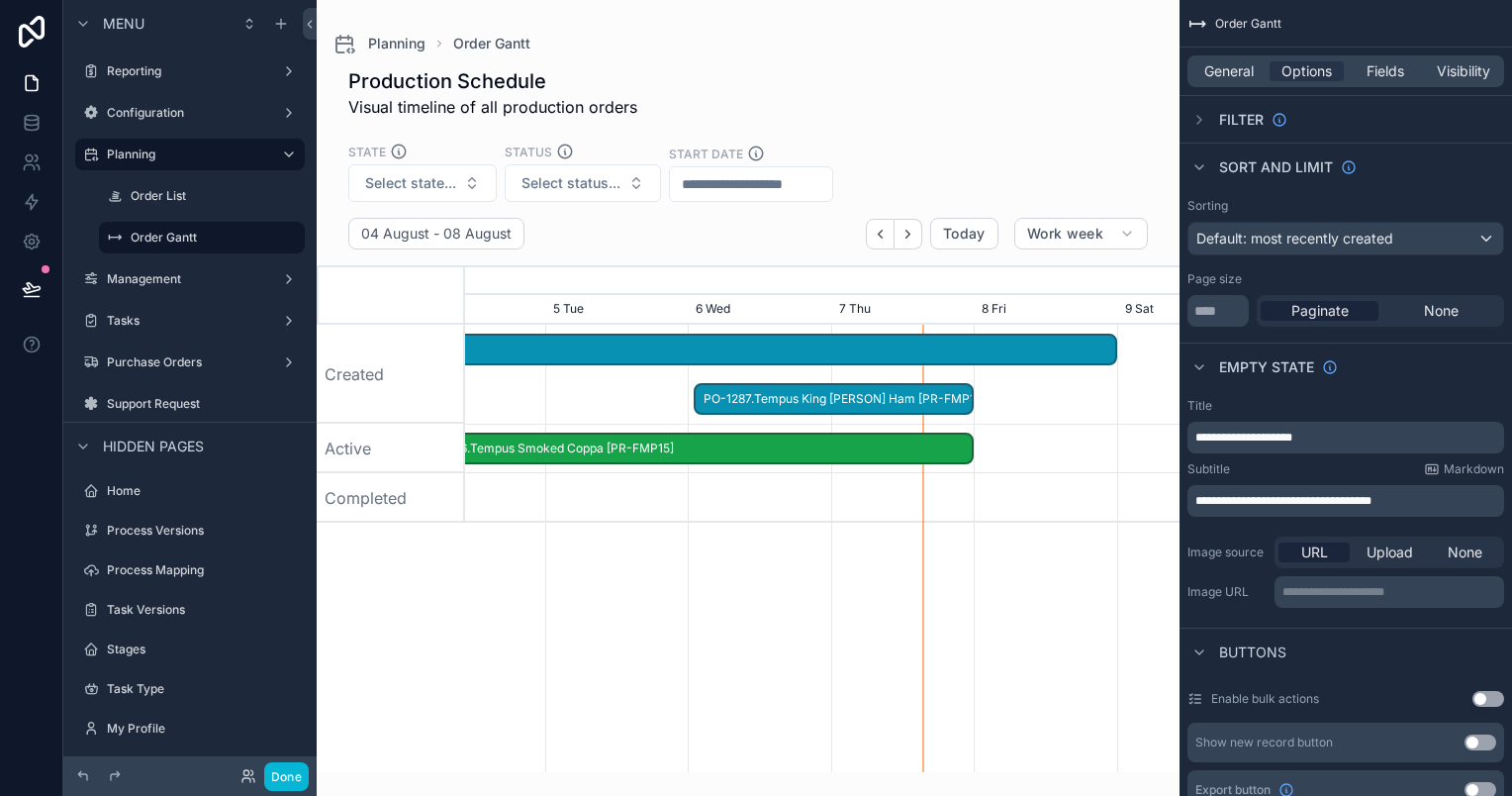 click at bounding box center (900, 498) 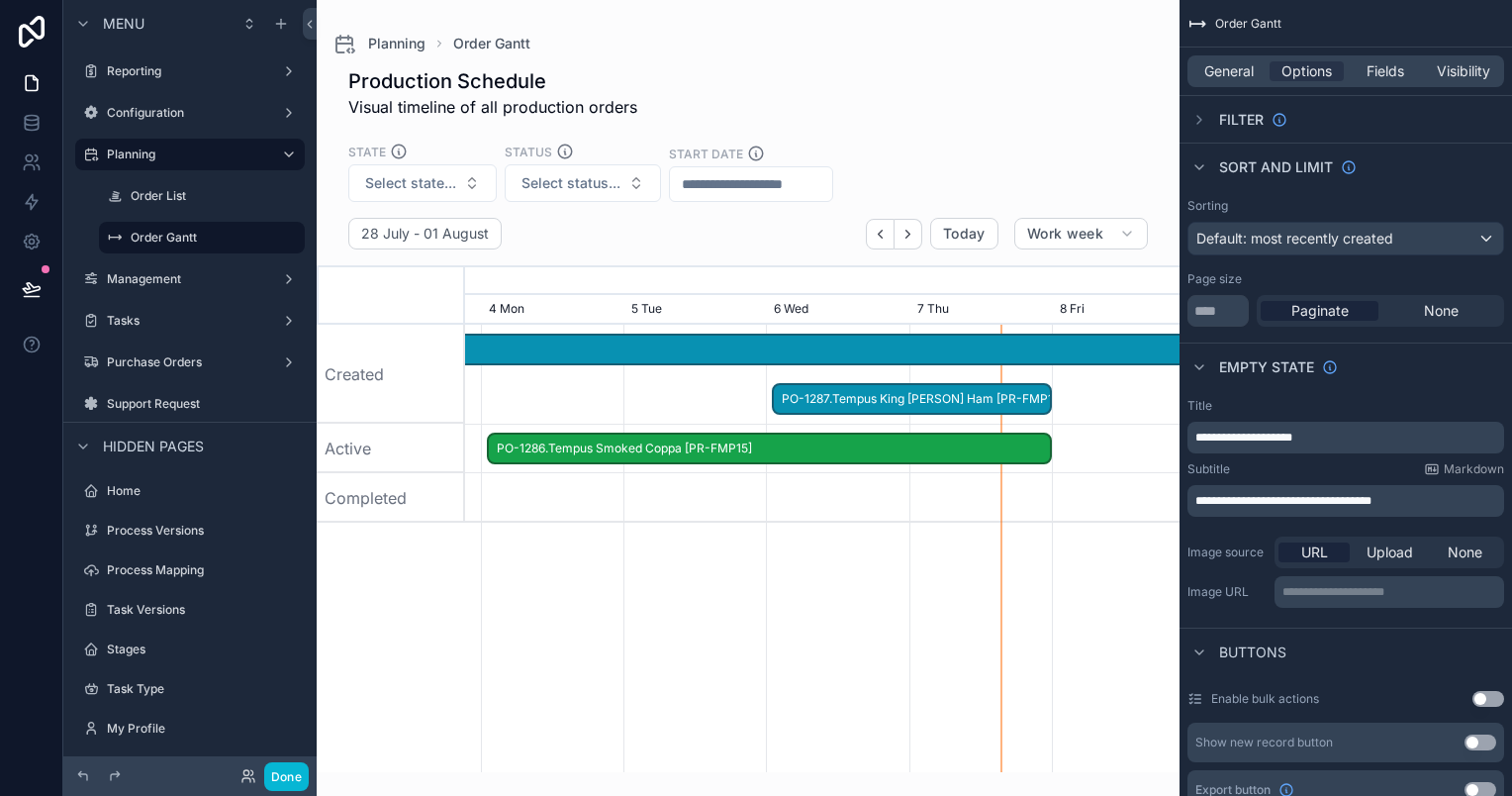 click at bounding box center [822, 498] 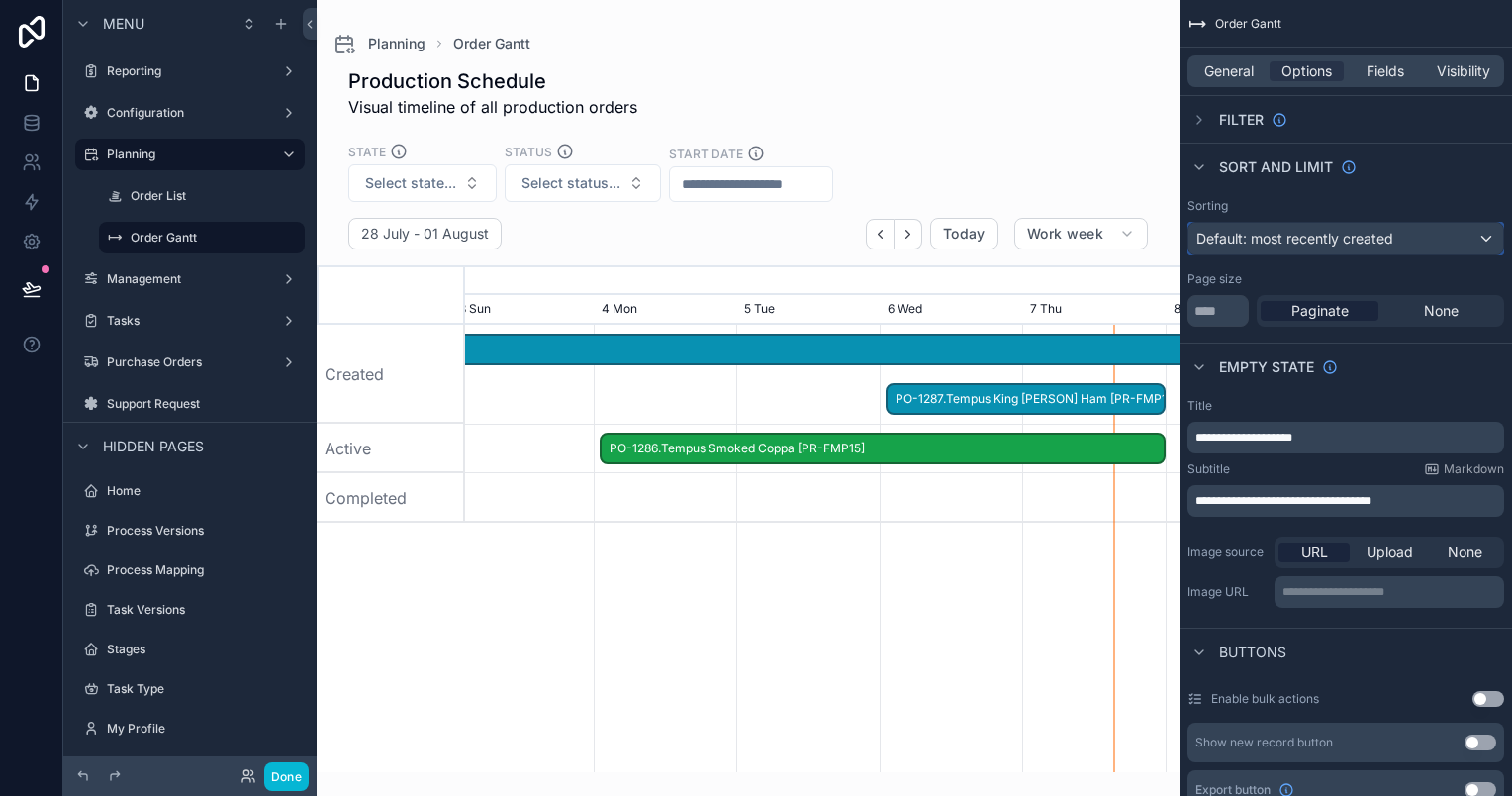 click on "Default: most recently created" at bounding box center (1294, 238) 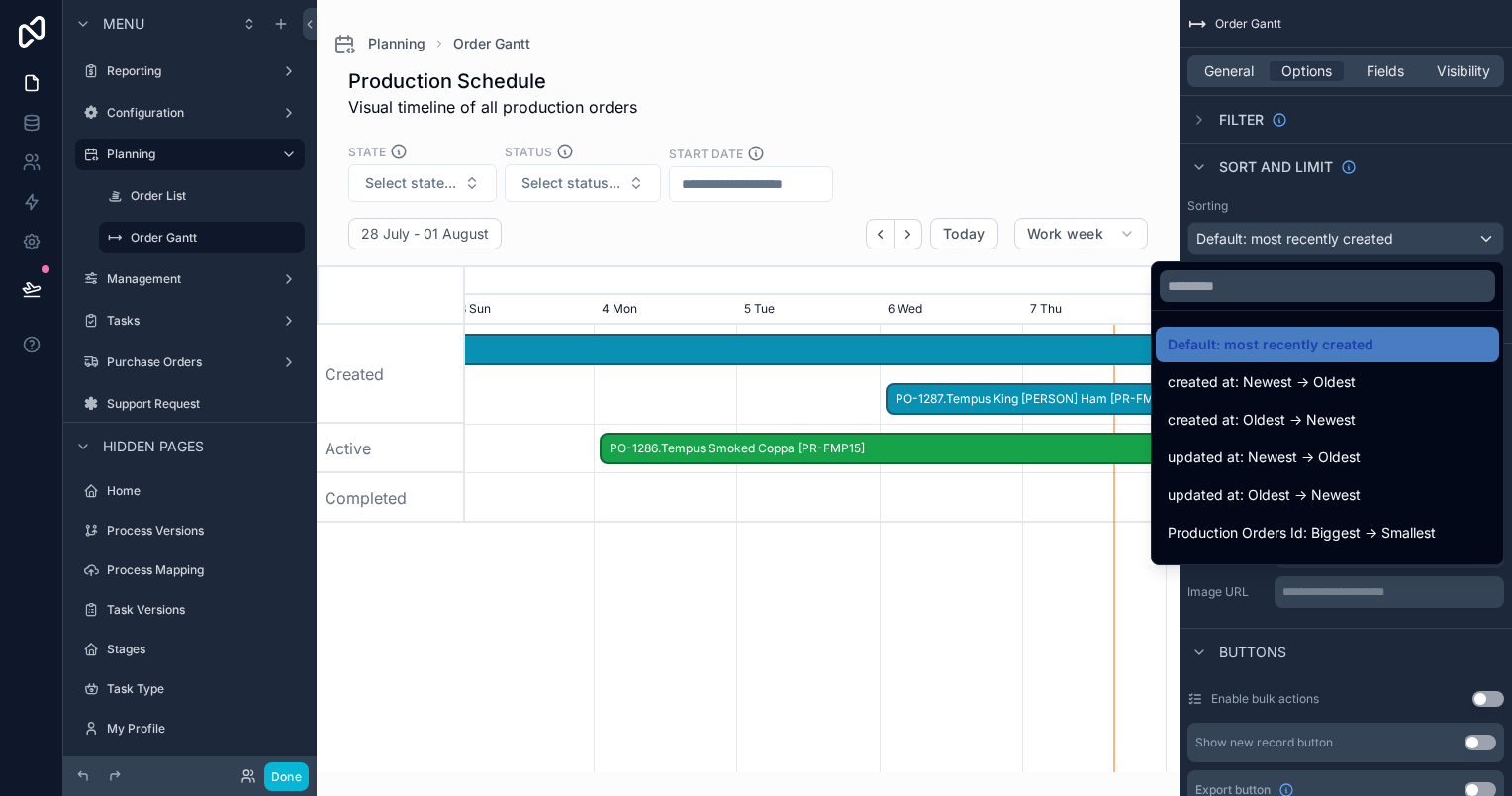 click on "Production Schedule Visual timeline of all production orders" at bounding box center [748, 93] 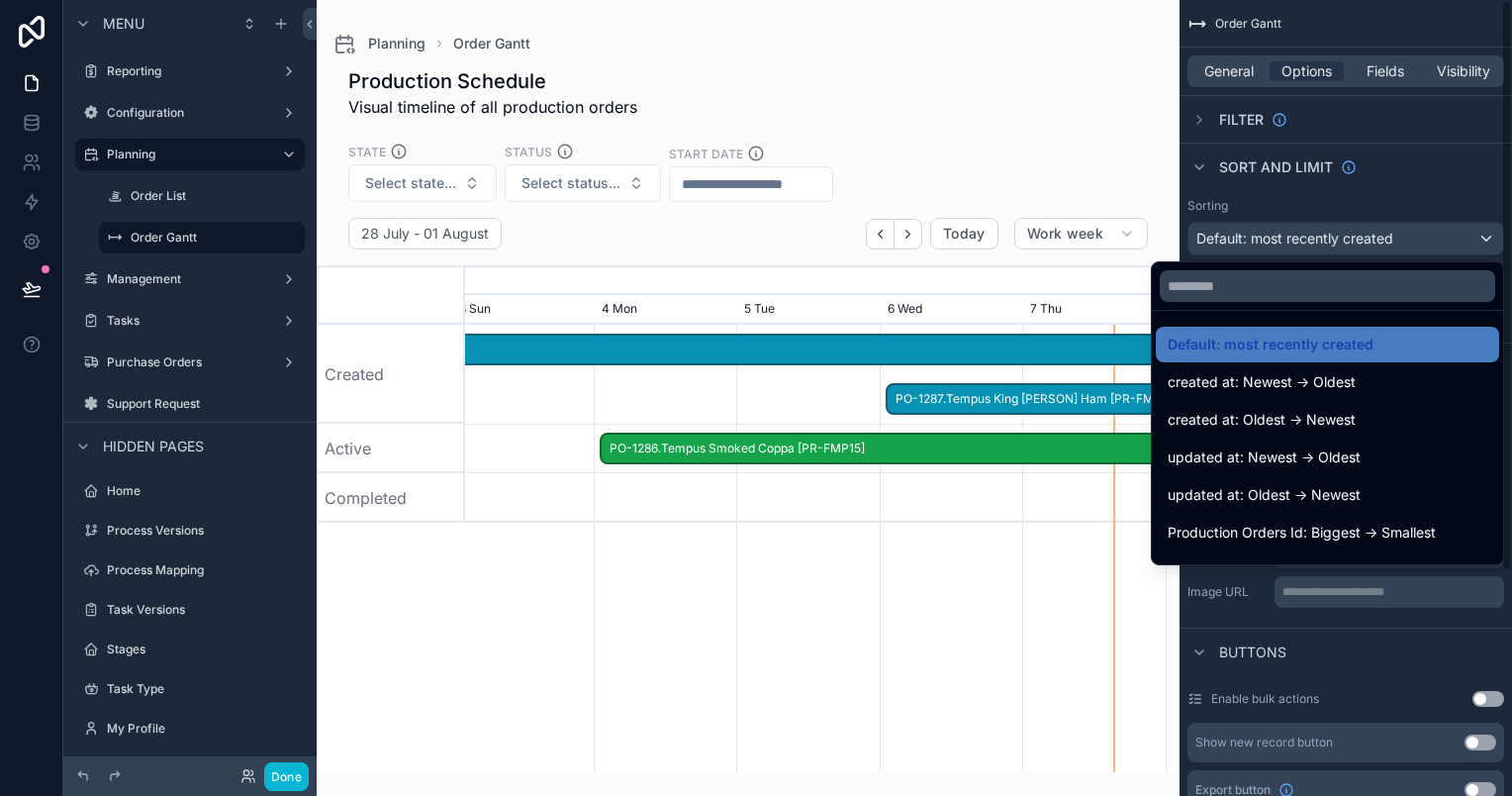click at bounding box center (756, 398) 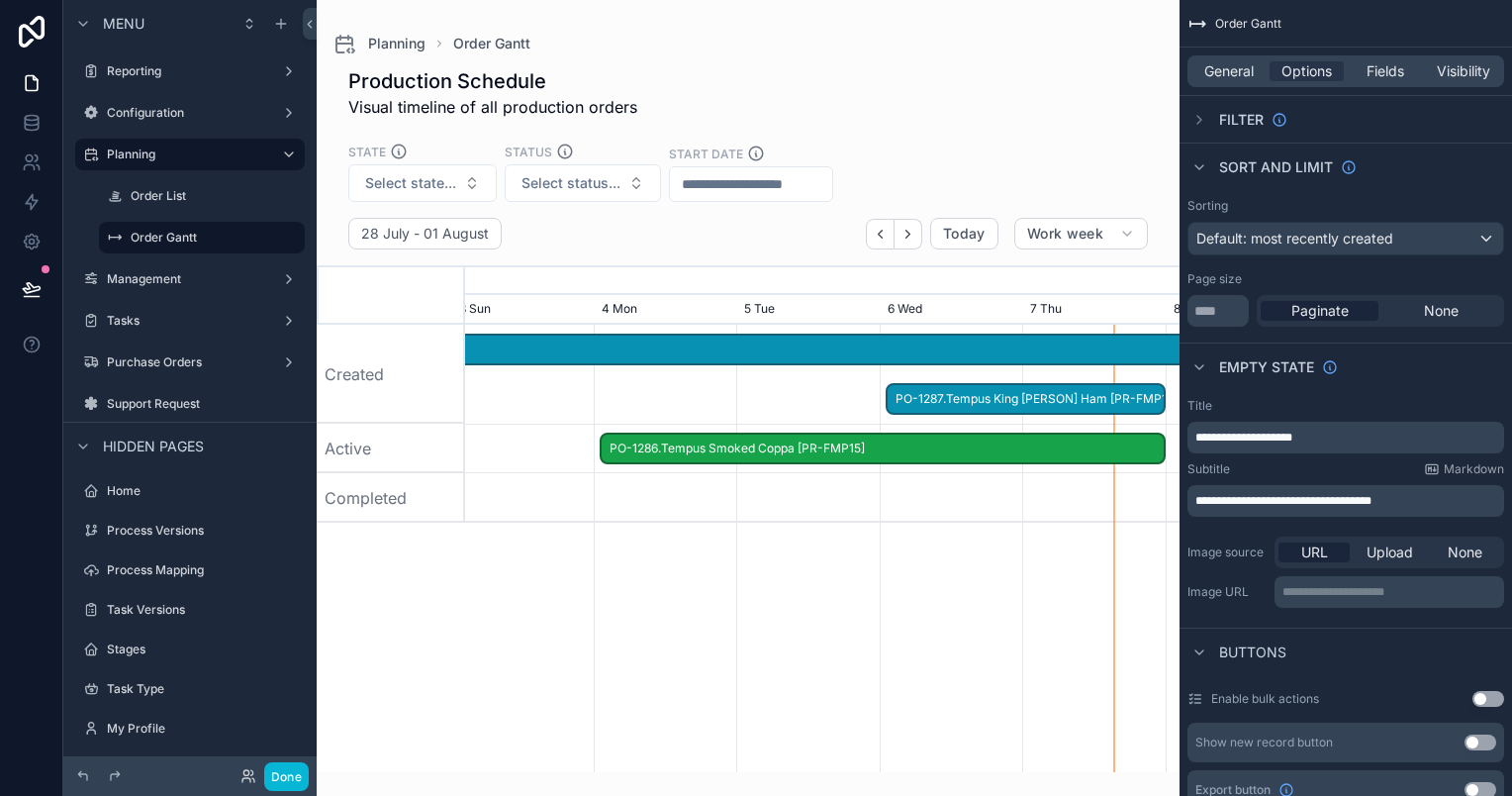 drag, startPoint x: 1001, startPoint y: 125, endPoint x: 1005, endPoint y: 138, distance: 13.601471 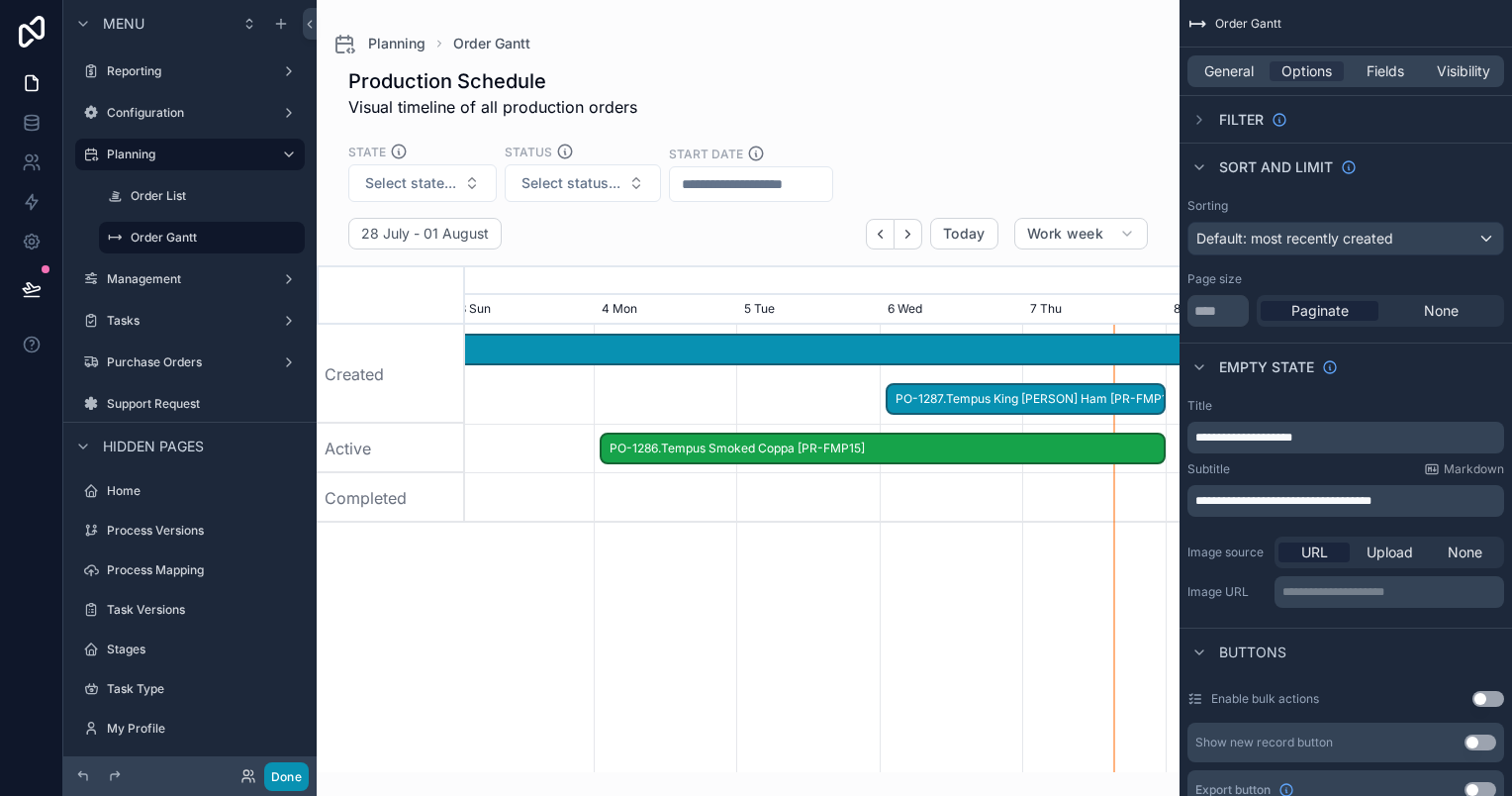 click on "Done" at bounding box center [286, 776] 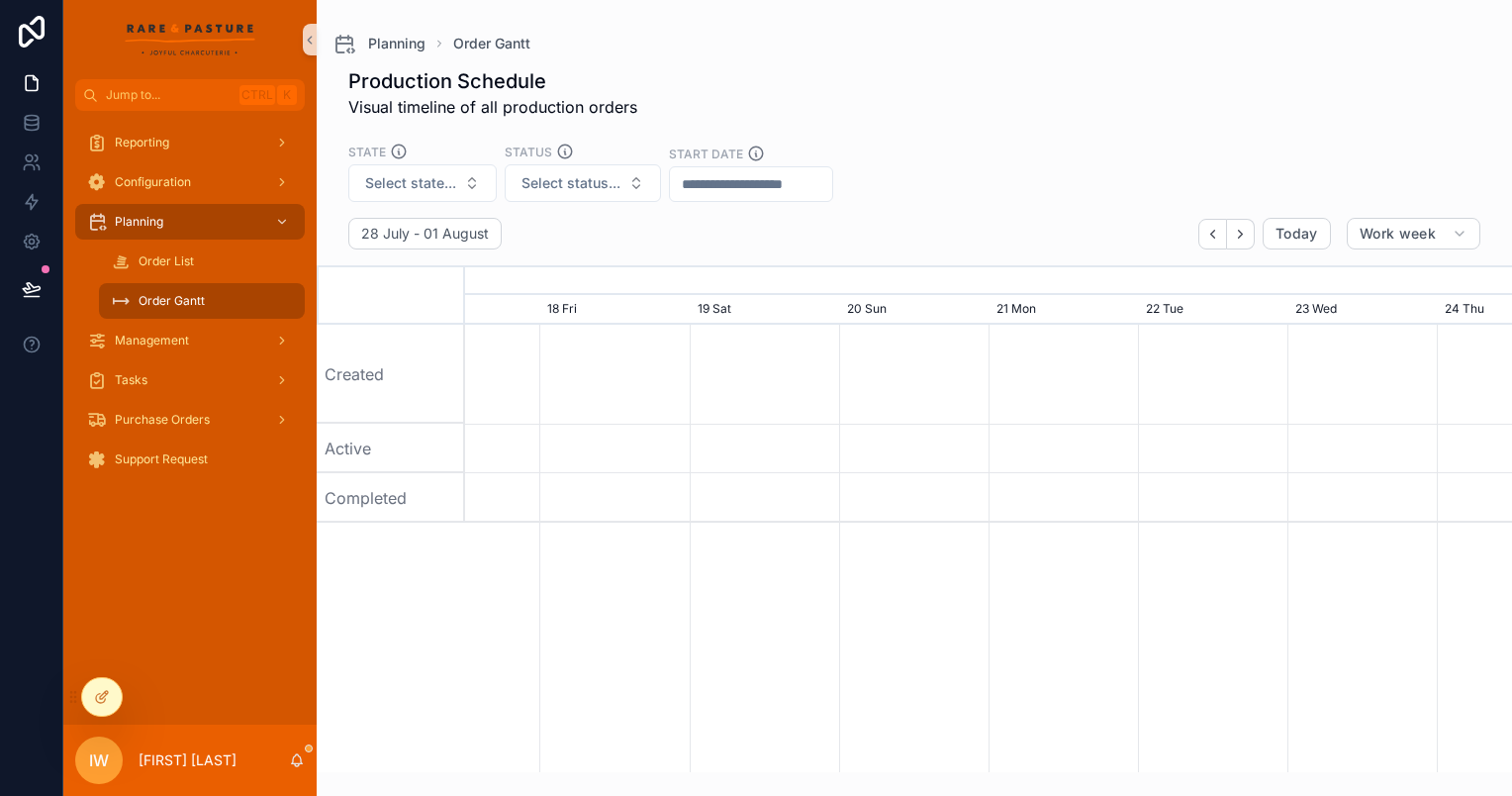 scroll, scrollTop: 0, scrollLeft: 1570, axis: horizontal 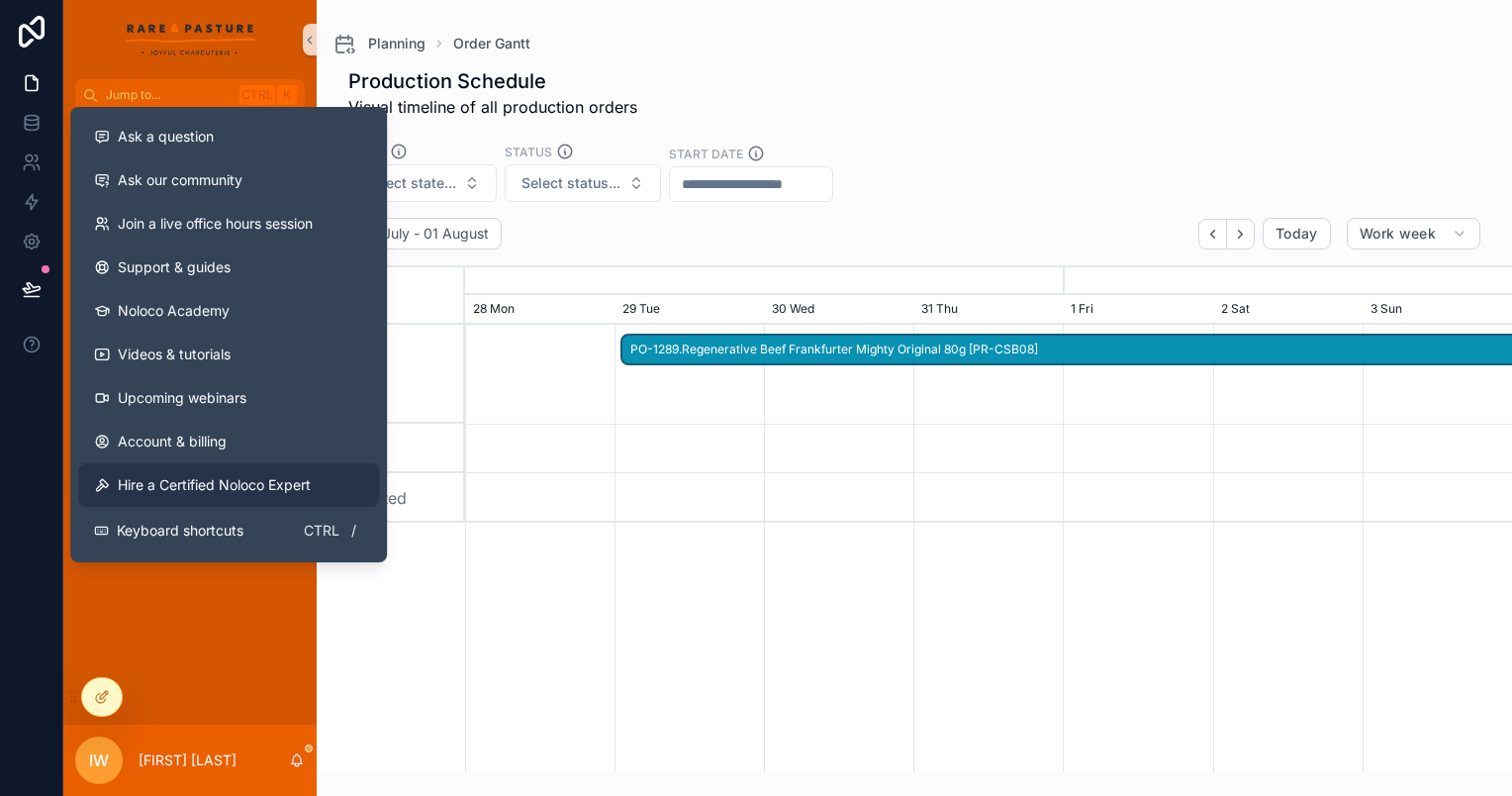 drag, startPoint x: 1118, startPoint y: 434, endPoint x: 313, endPoint y: 491, distance: 807.0155 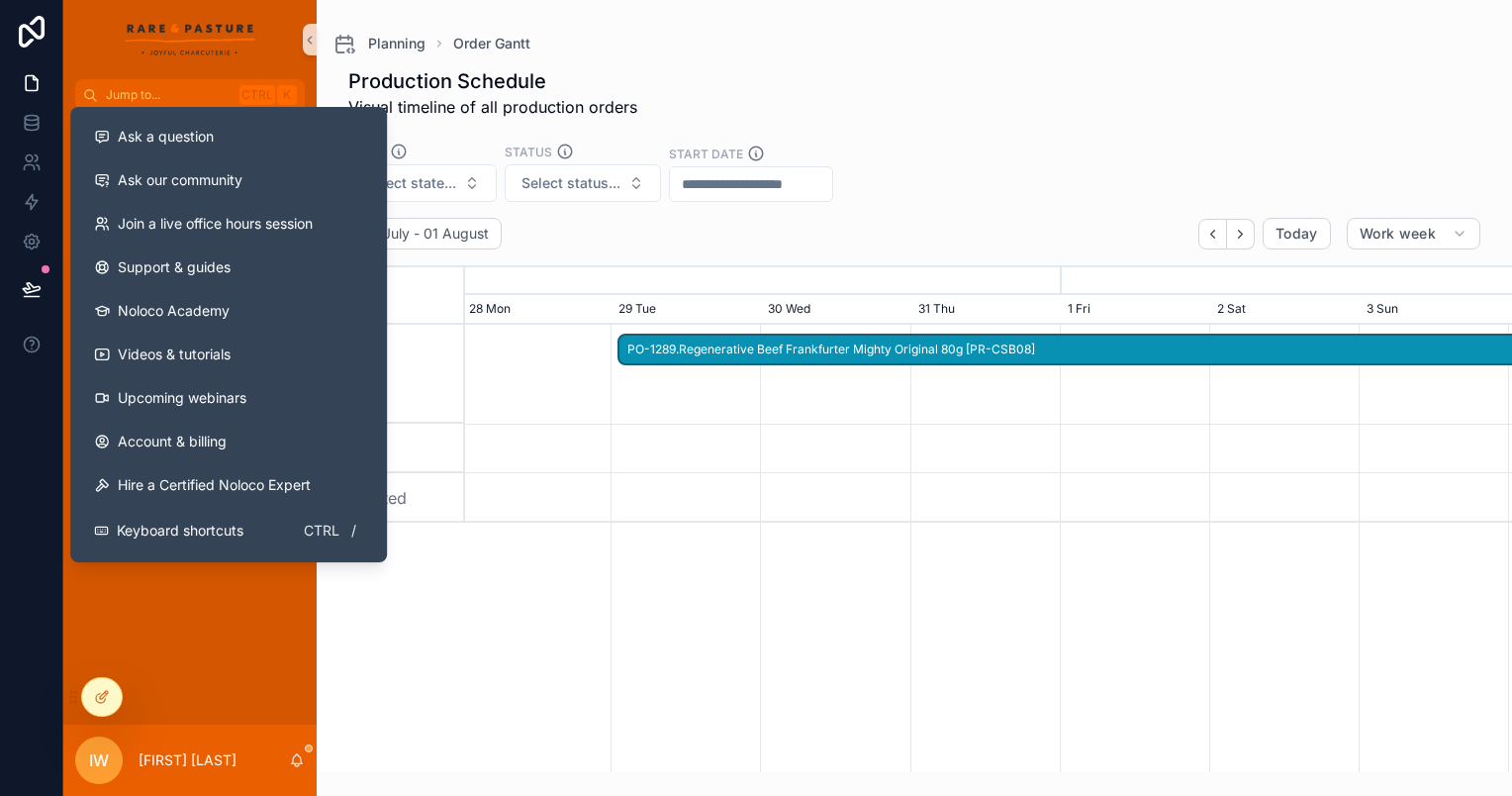 scroll, scrollTop: 0, scrollLeft: 1570, axis: horizontal 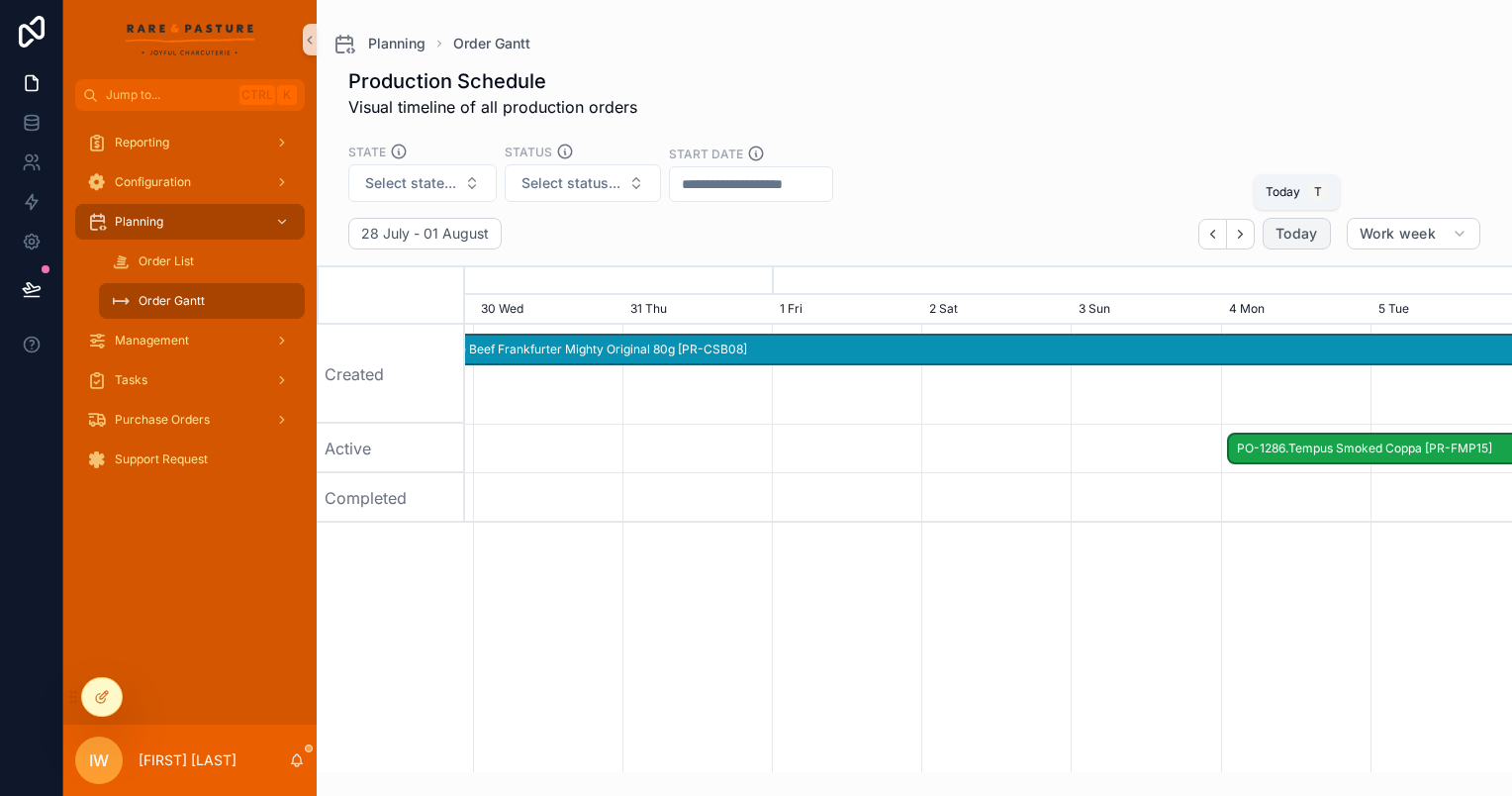 click on "Today" at bounding box center (1296, 234) 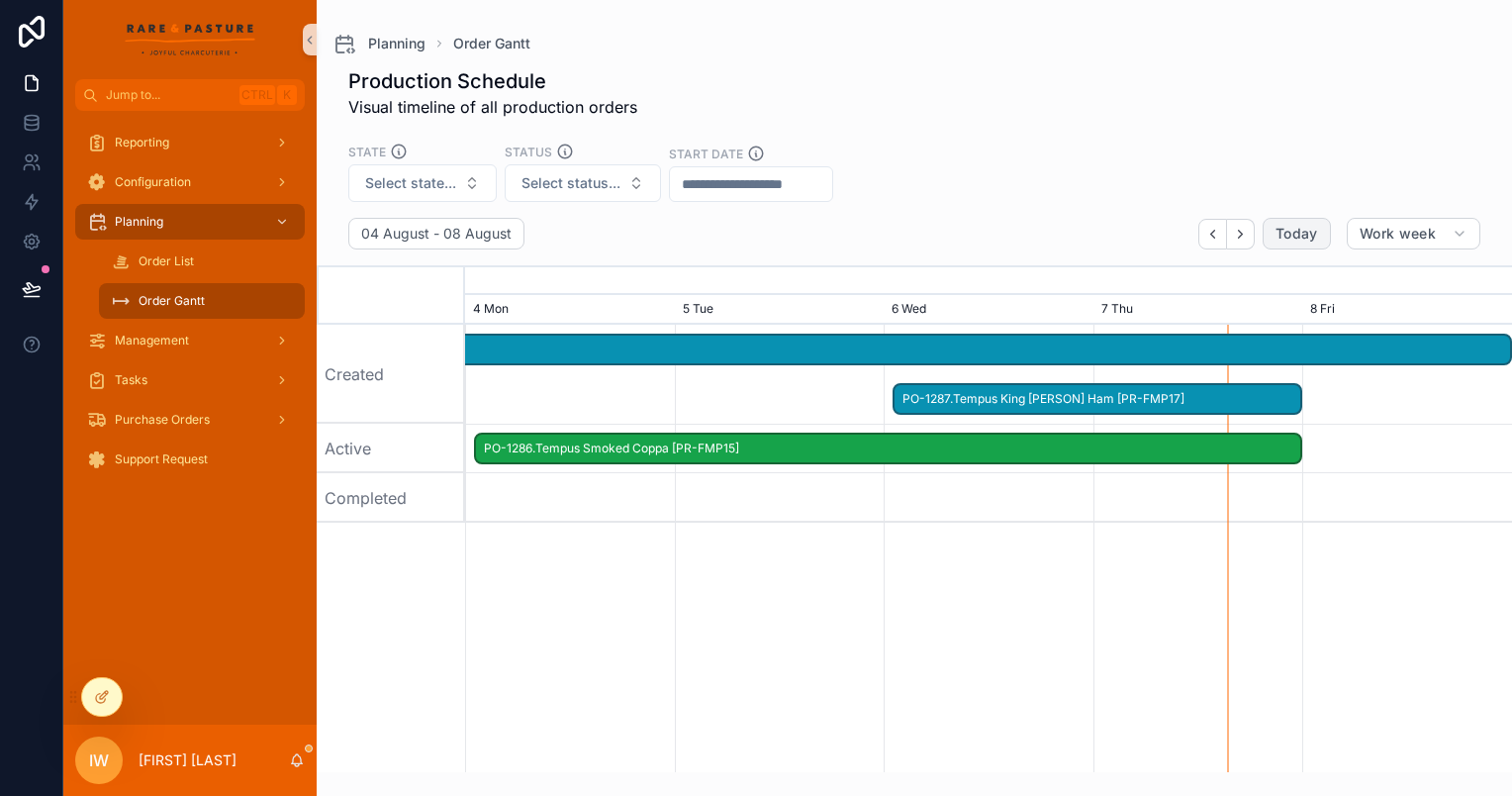 click on "PO-1287.Tempus King Peter Ham [PR-FMP17]" at bounding box center (1097, 399) 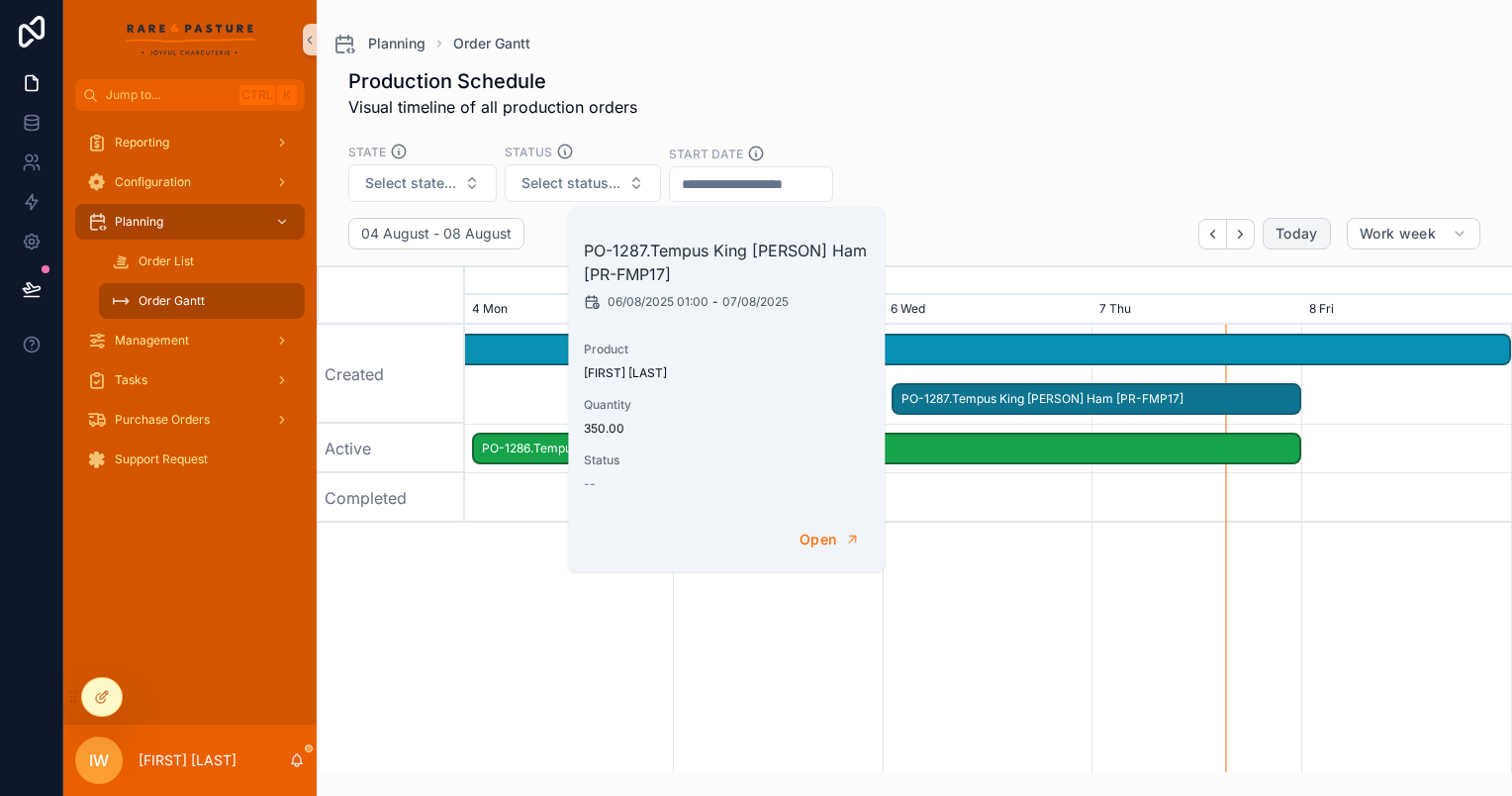 scroll, scrollTop: 0, scrollLeft: 1635, axis: horizontal 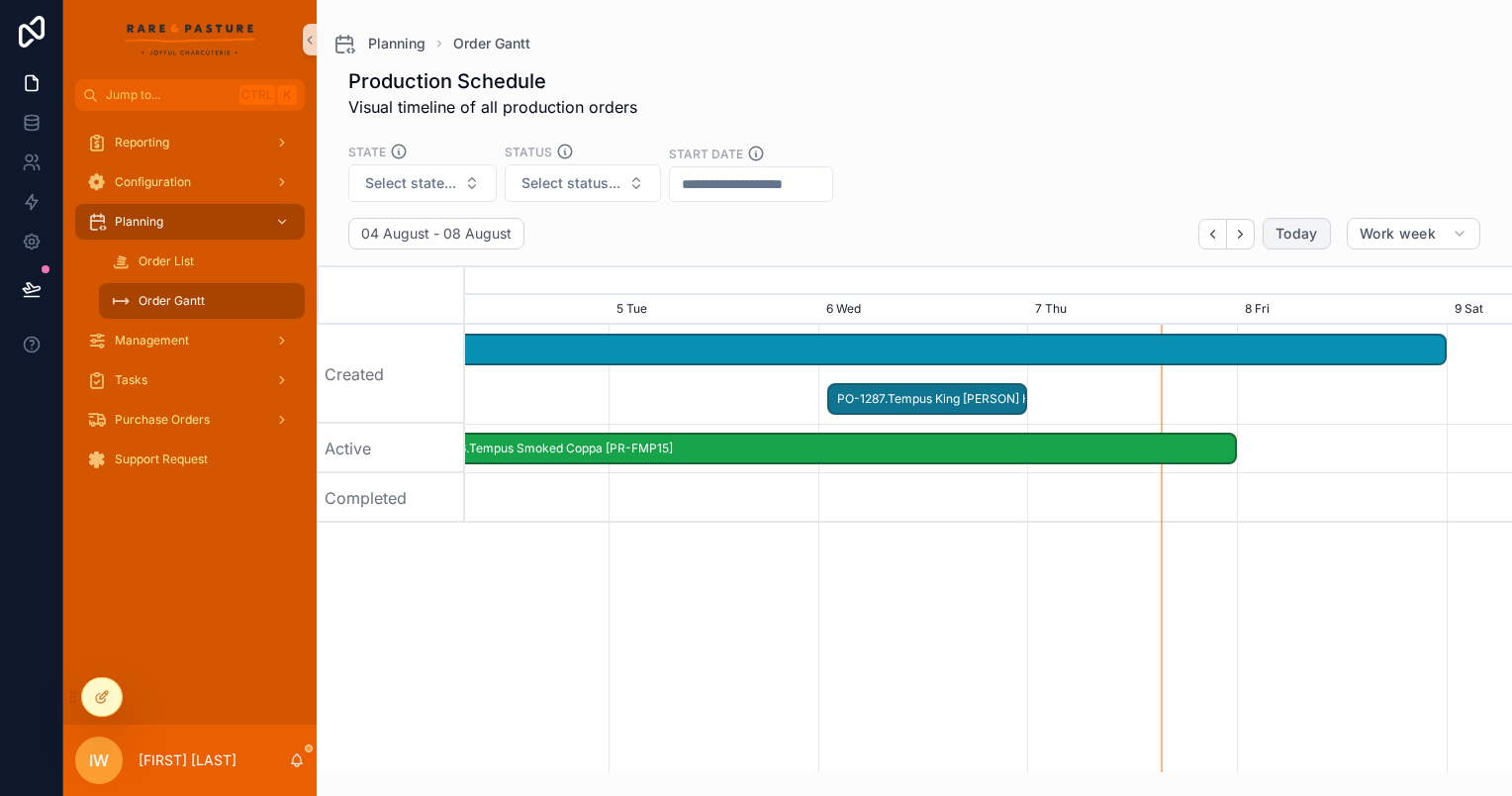 drag, startPoint x: 1298, startPoint y: 402, endPoint x: 1025, endPoint y: 397, distance: 273.0458 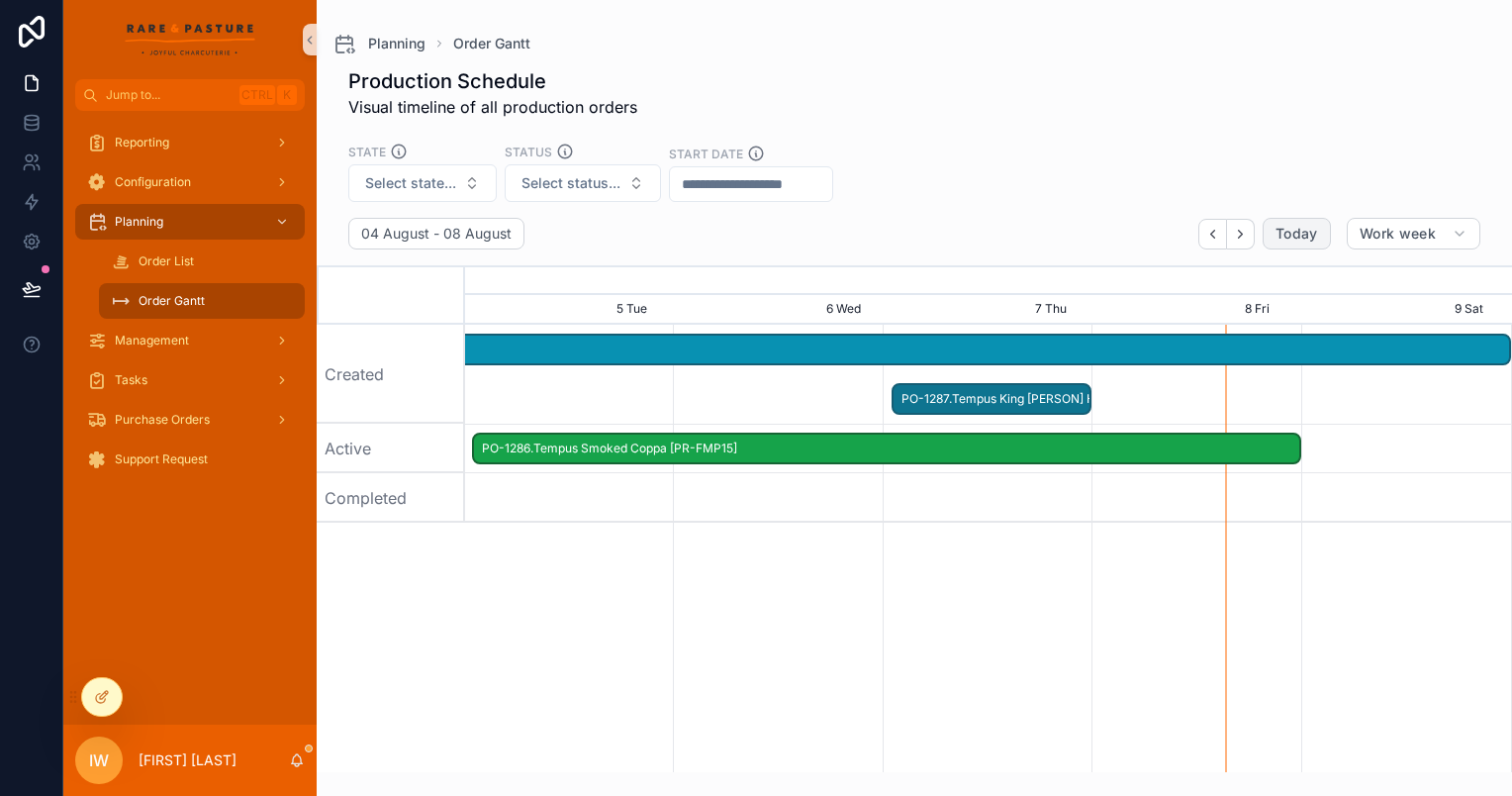 scroll, scrollTop: 0, scrollLeft: 1570, axis: horizontal 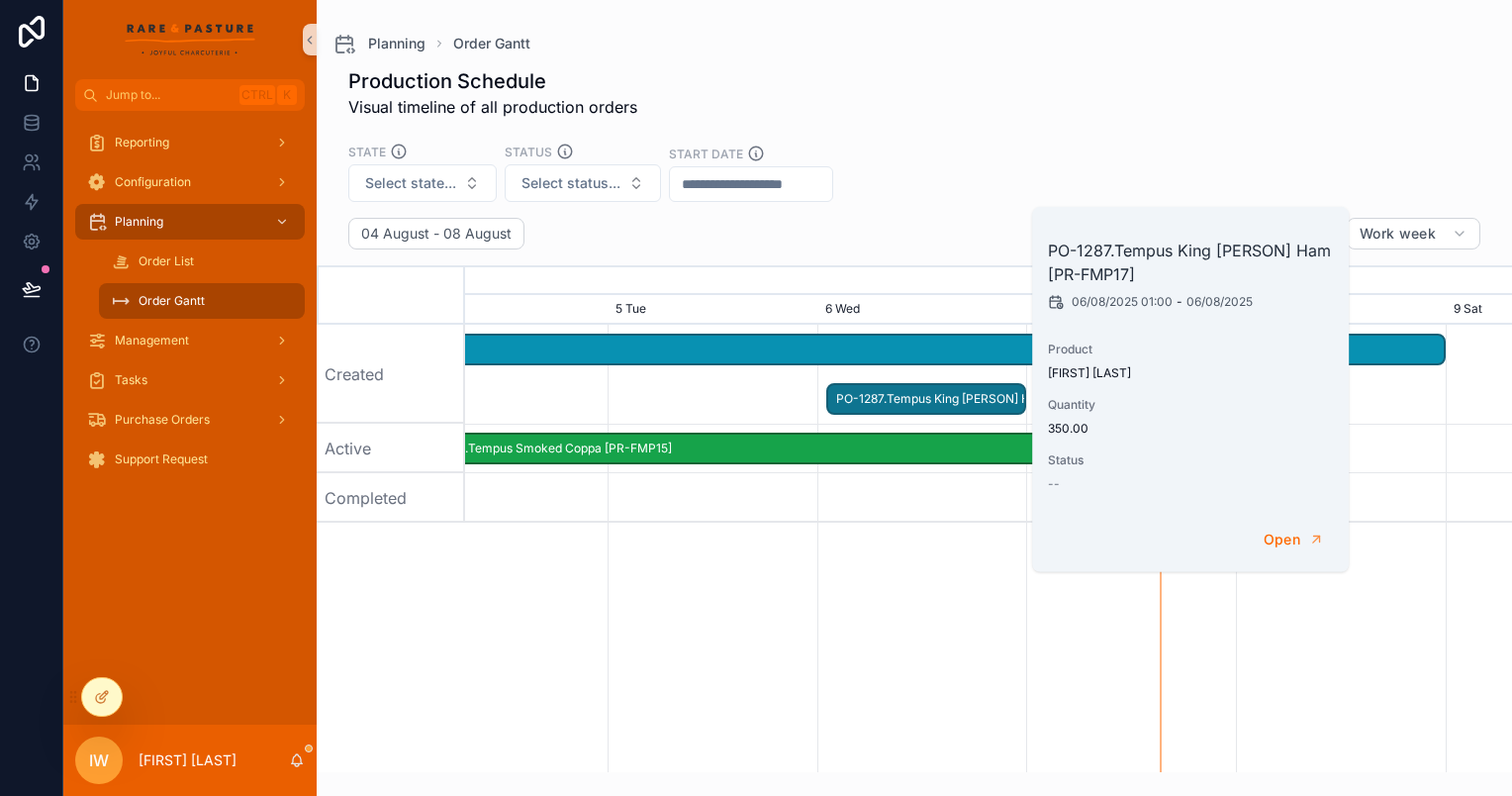 click on "State Select [STATE]... Status Select [STATUS]... Start Date" at bounding box center [914, 176] 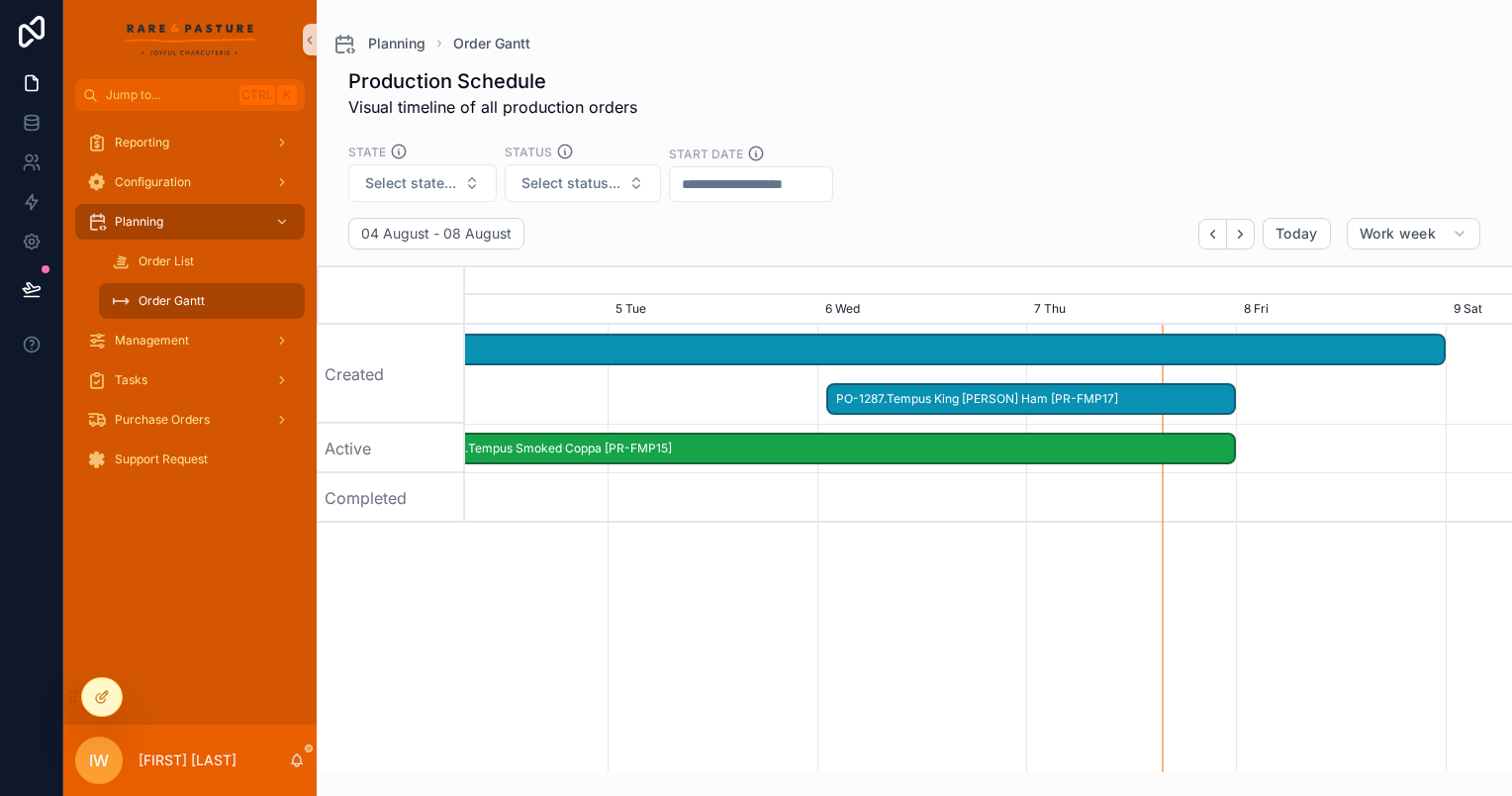 click on "Start Date" at bounding box center [751, 155] 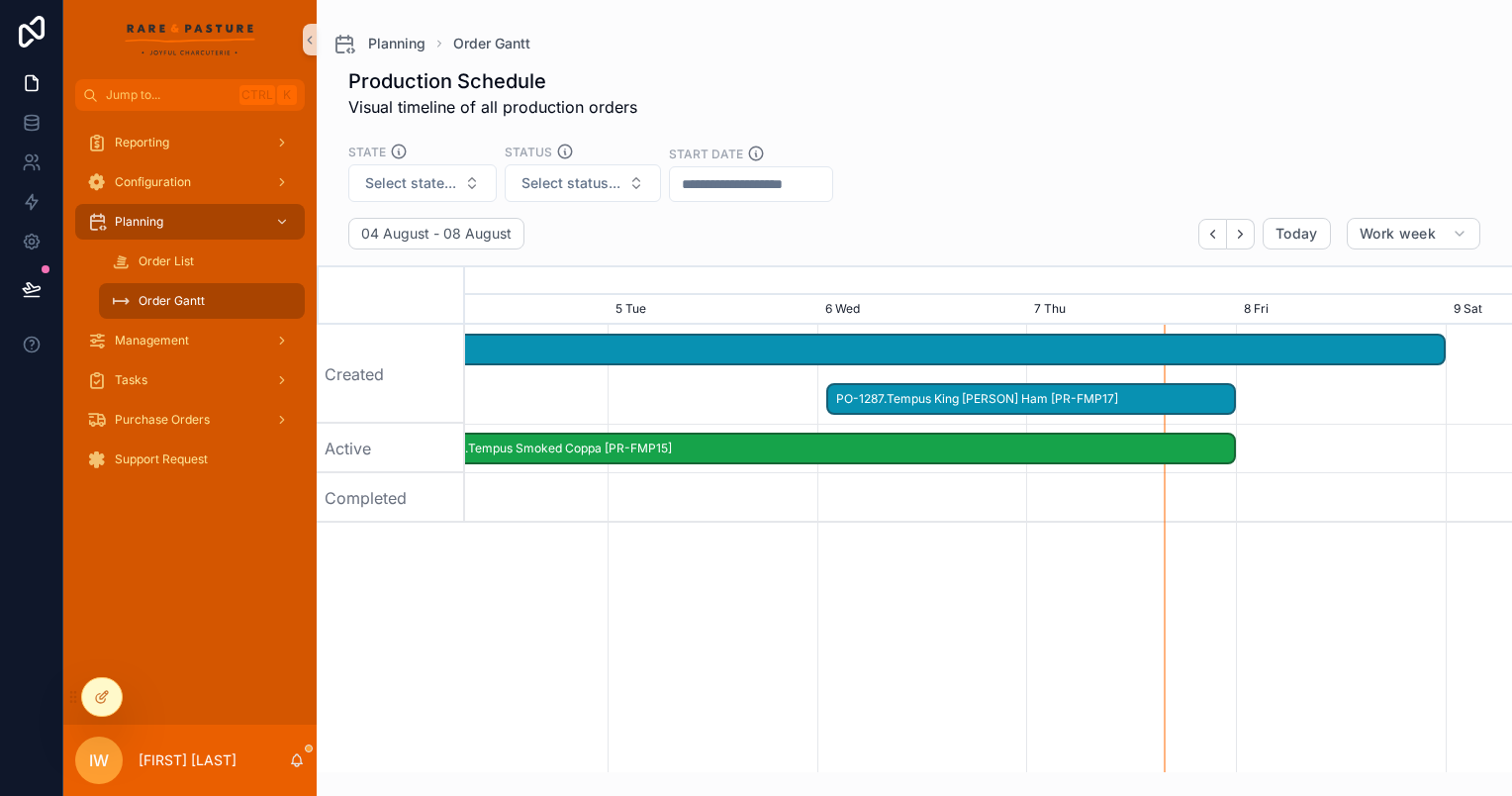 click on "PO-1287.Tempus King Peter Ham [PR-FMP17]" at bounding box center (1031, 399) 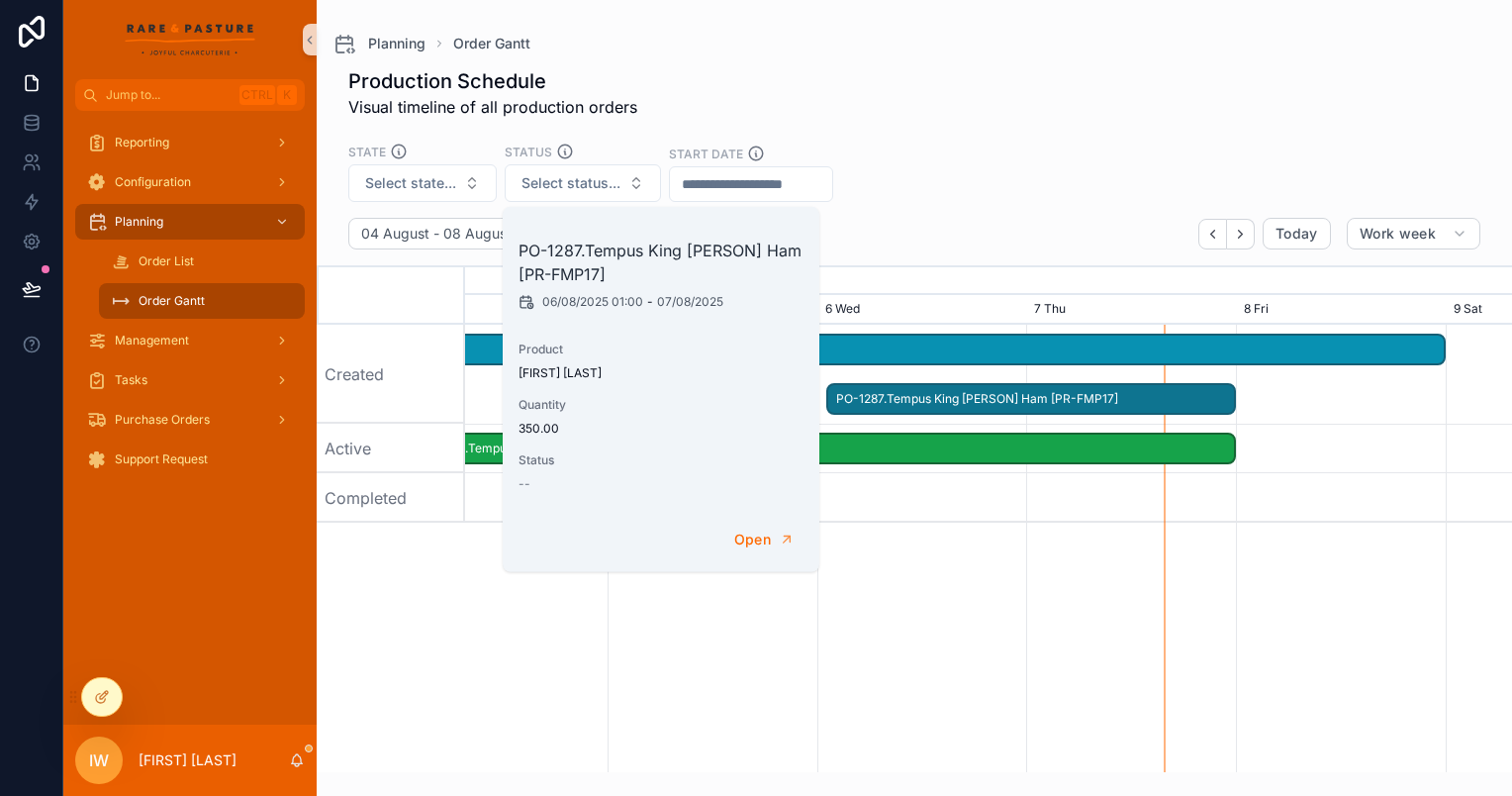 click on "PO-1289.Regenerative Beef Frankfurter Mighty Original 80g [PR-CSB08] PO-1287.Tempus King Peter Ham [PR-FMP17] PO-1286.Tempus Smoked Coppa [PR-FMP15]" at bounding box center [989, 572] 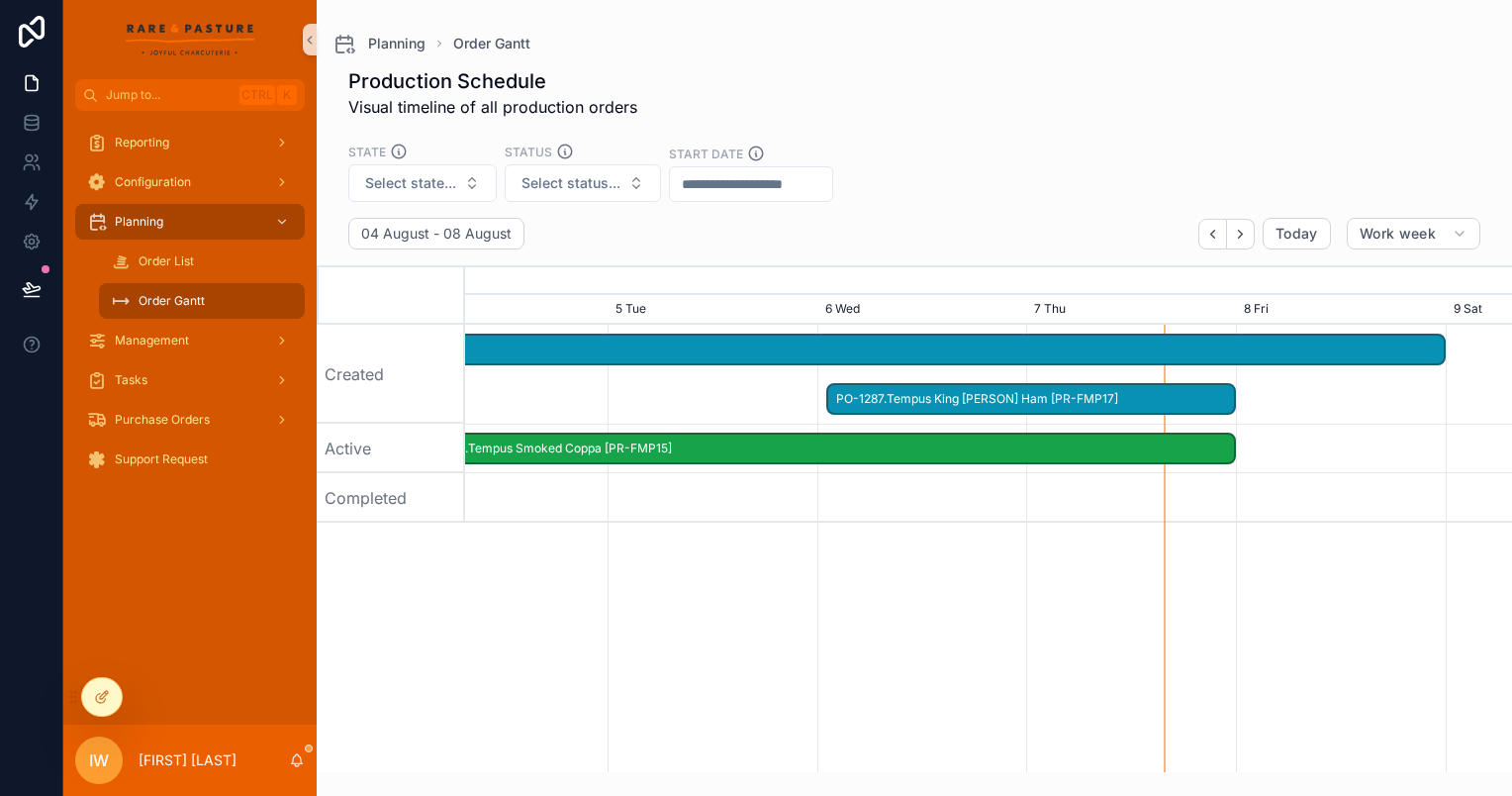 click on "PO-1287.Tempus King Peter Ham [PR-FMP17]" at bounding box center (1031, 399) 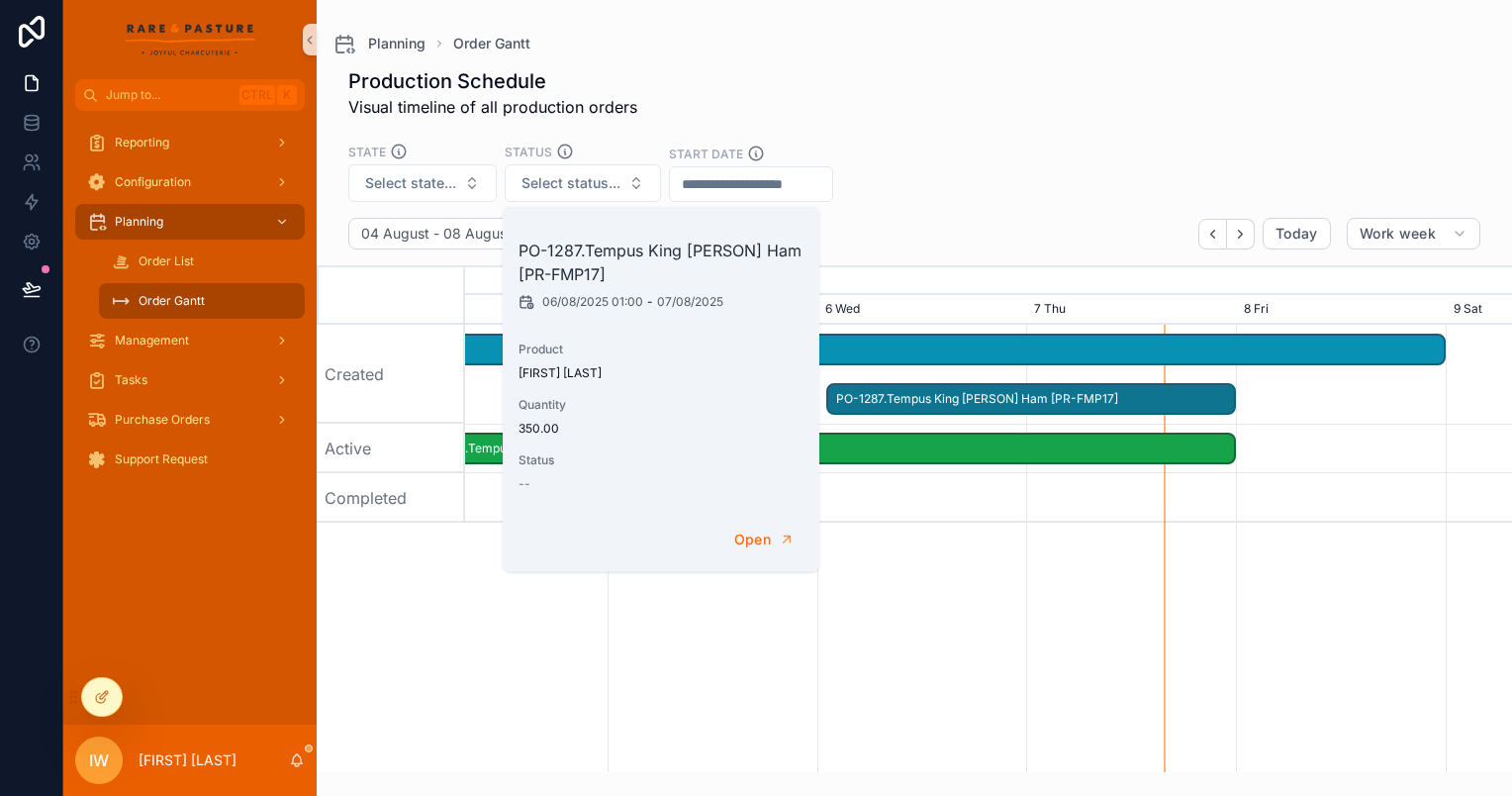 click on "PO-1289.Regenerative Beef Frankfurter Mighty Original 80g [PR-CSB08] PO-1287.Tempus King Peter Ham [PR-FMP17] PO-1286.Tempus Smoked Coppa [PR-FMP15]" at bounding box center (989, 572) 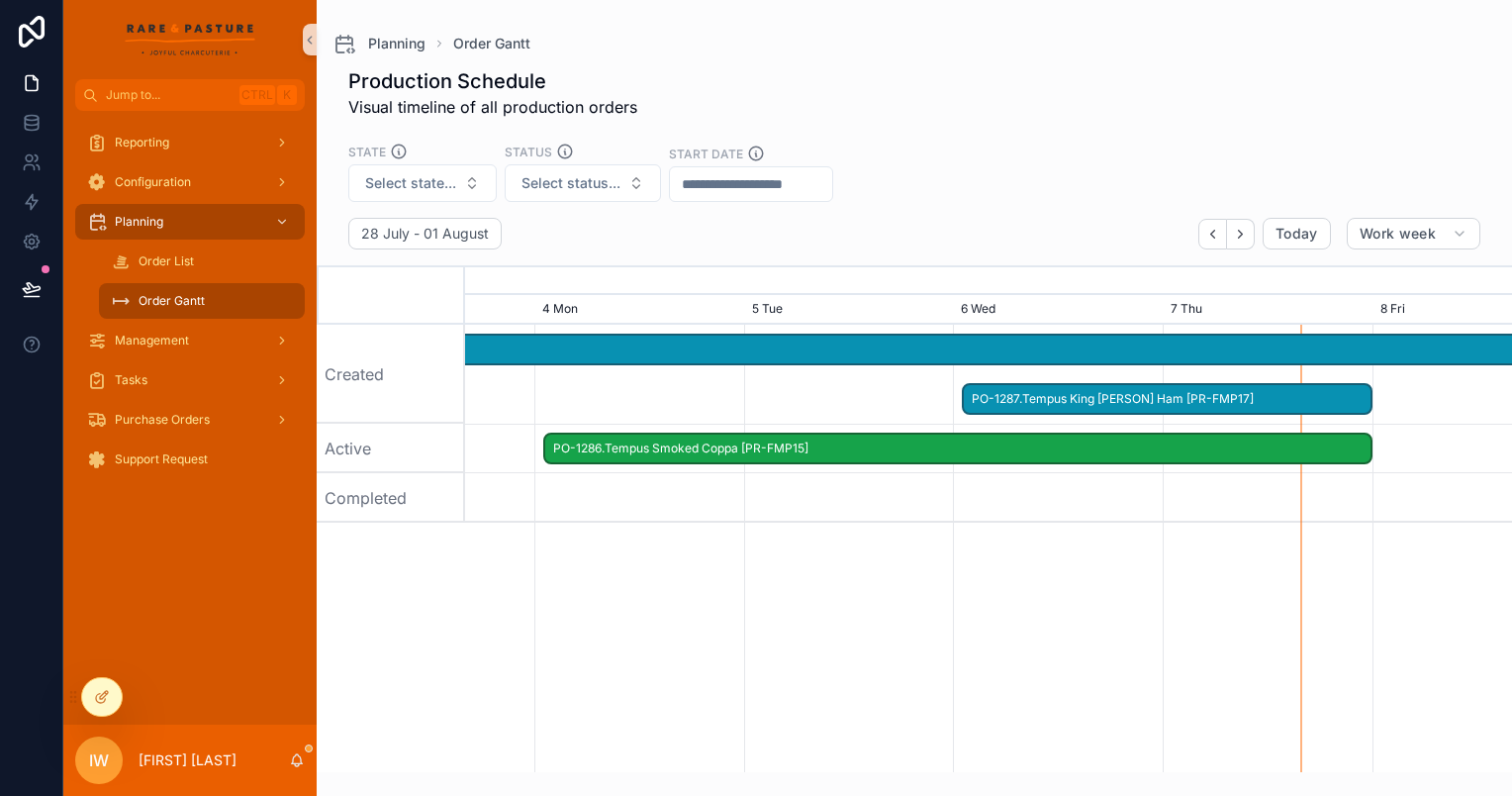 scroll, scrollTop: 0, scrollLeft: 1570, axis: horizontal 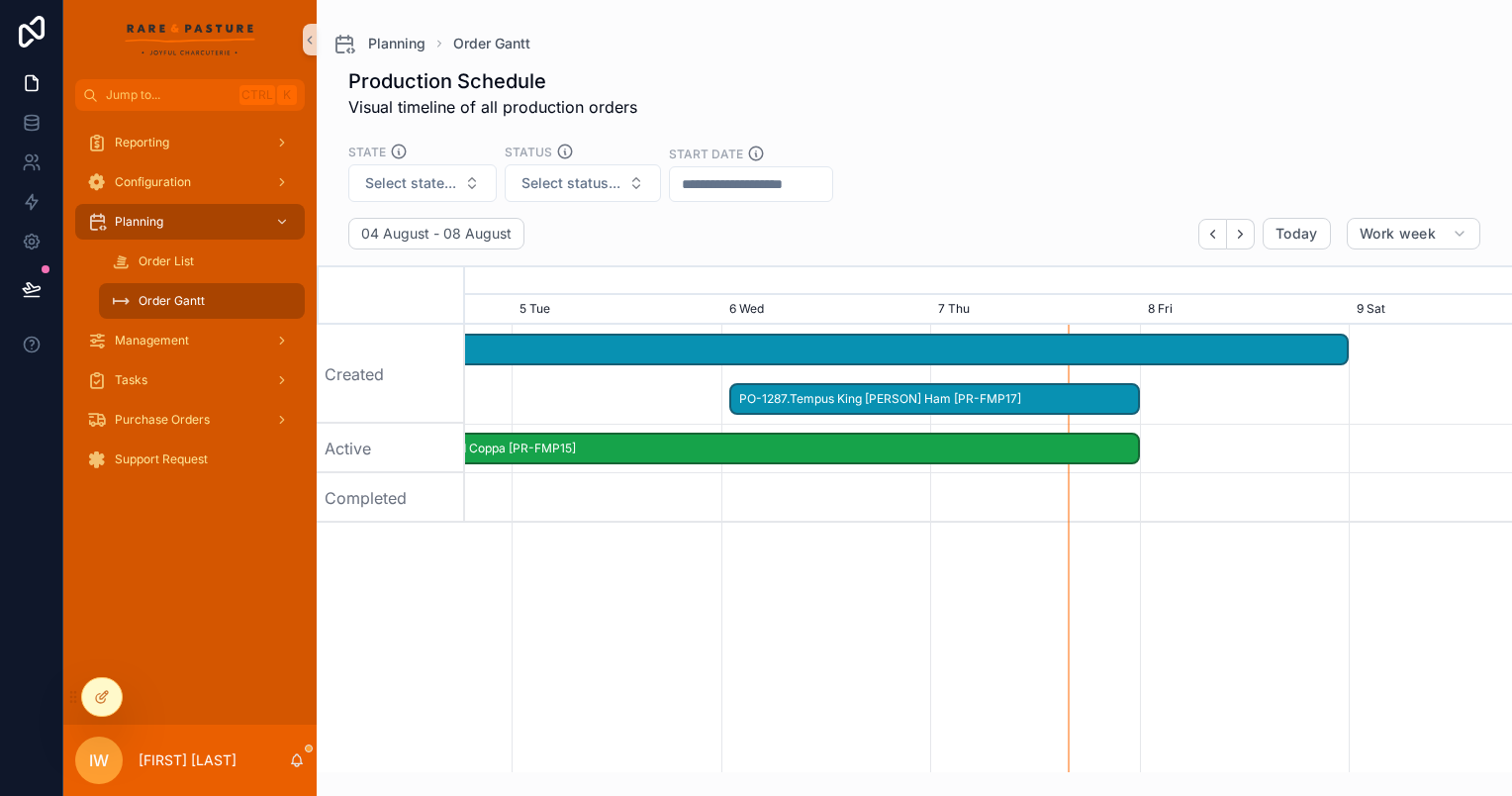 drag, startPoint x: 907, startPoint y: 395, endPoint x: 831, endPoint y: 463, distance: 101.98039 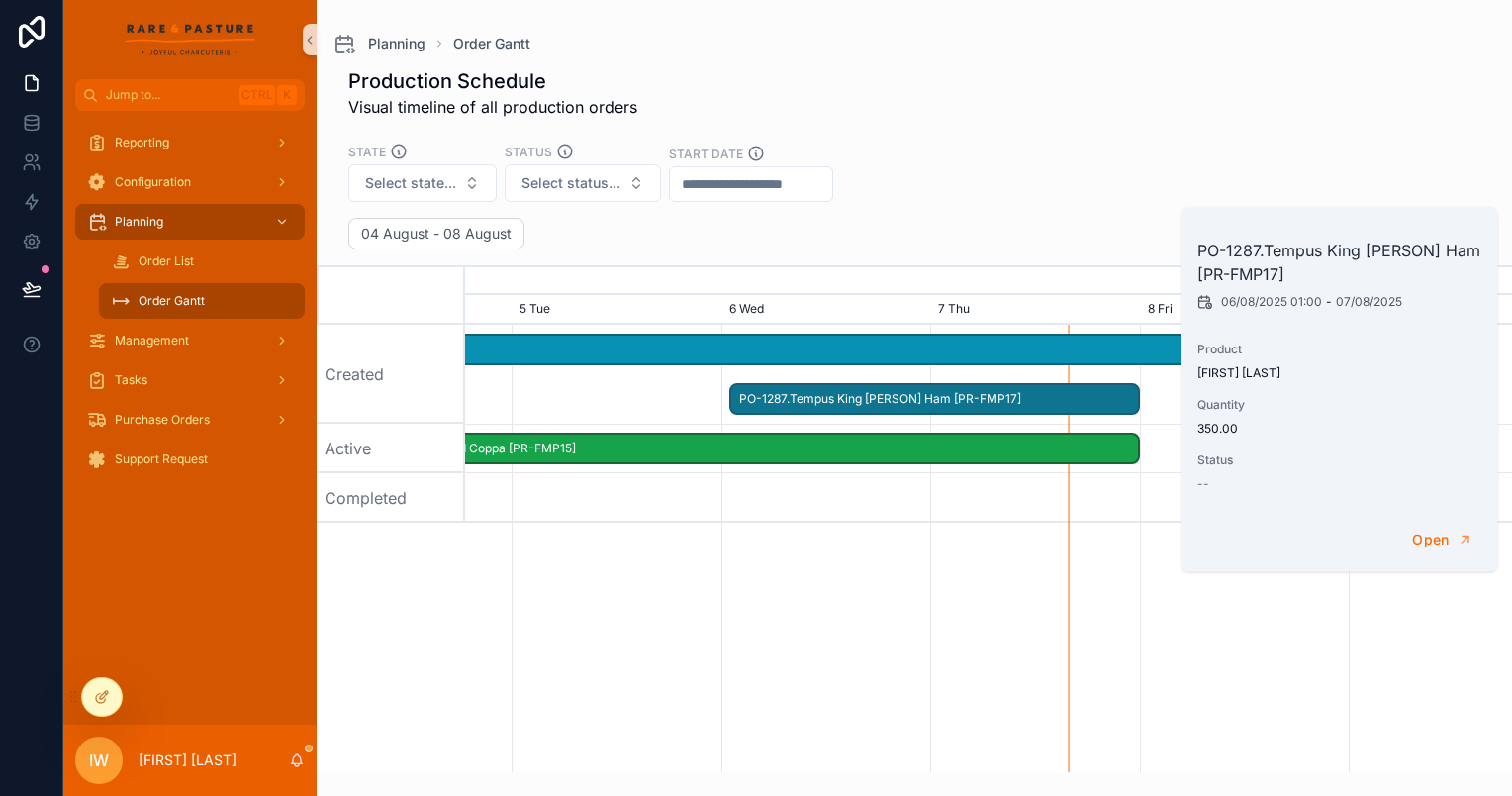 scroll, scrollTop: 0, scrollLeft: 1542, axis: horizontal 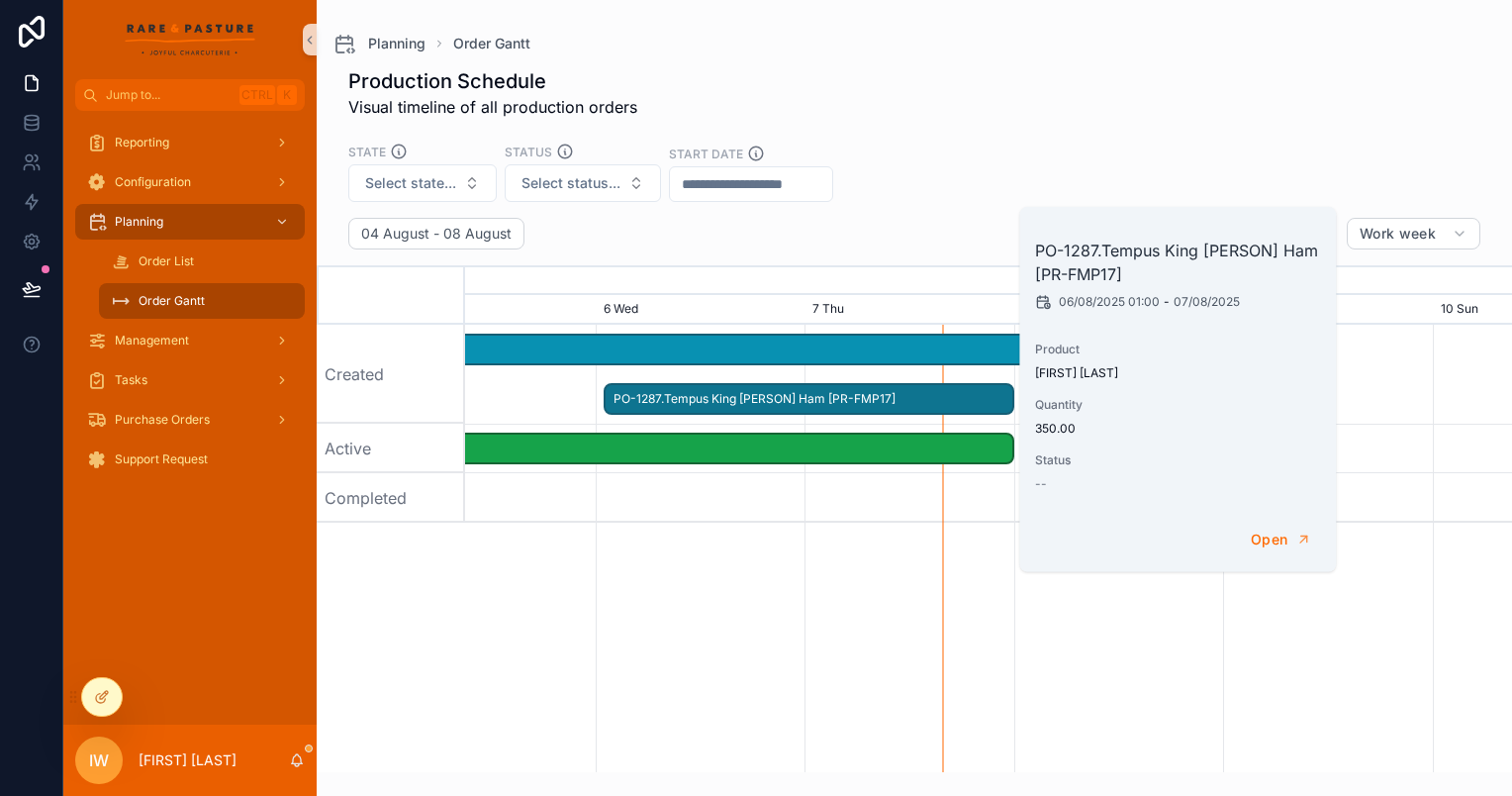 drag, startPoint x: 836, startPoint y: 396, endPoint x: 685, endPoint y: 404, distance: 151.21177 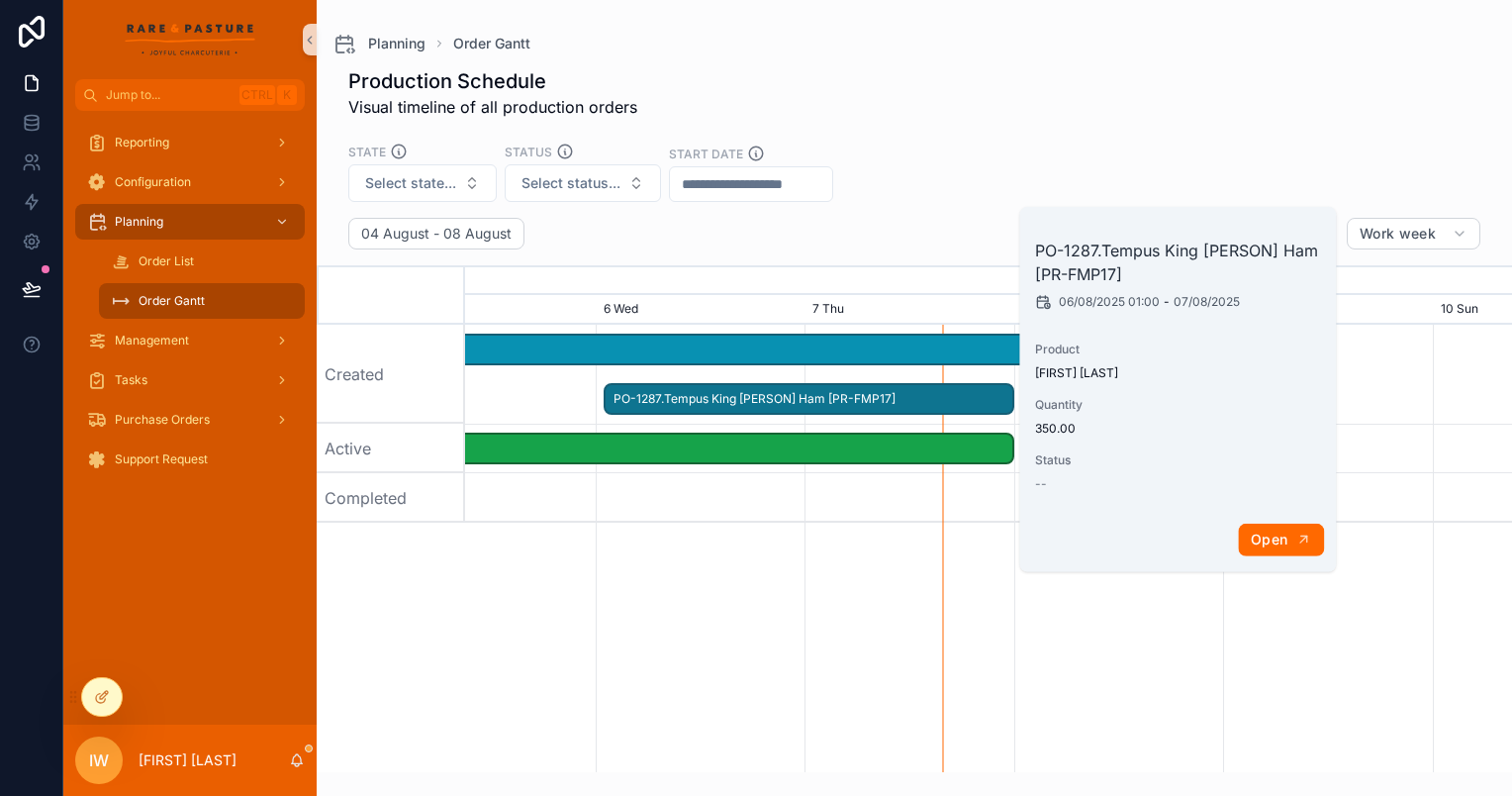 click 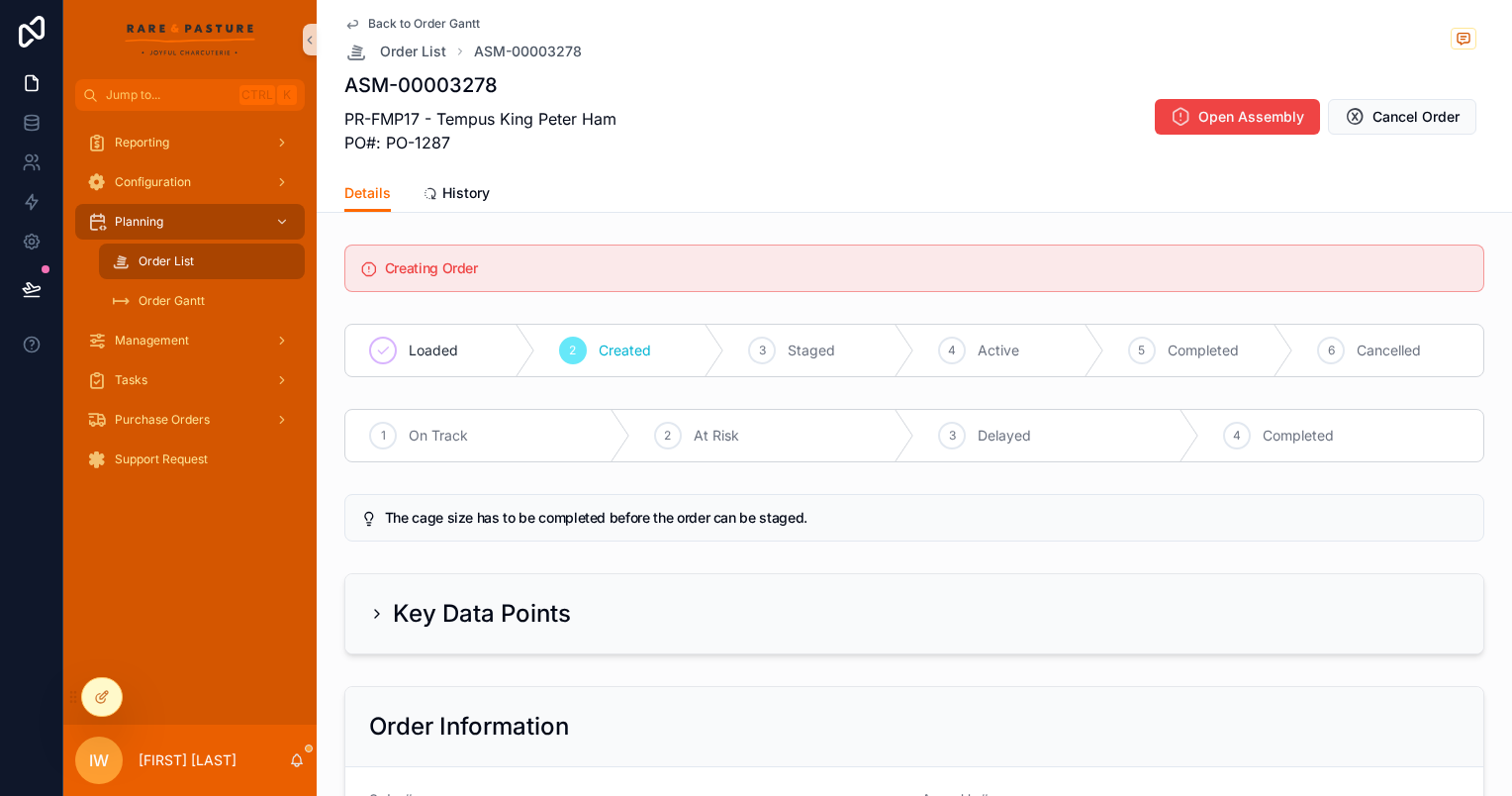 scroll, scrollTop: 0, scrollLeft: 985, axis: horizontal 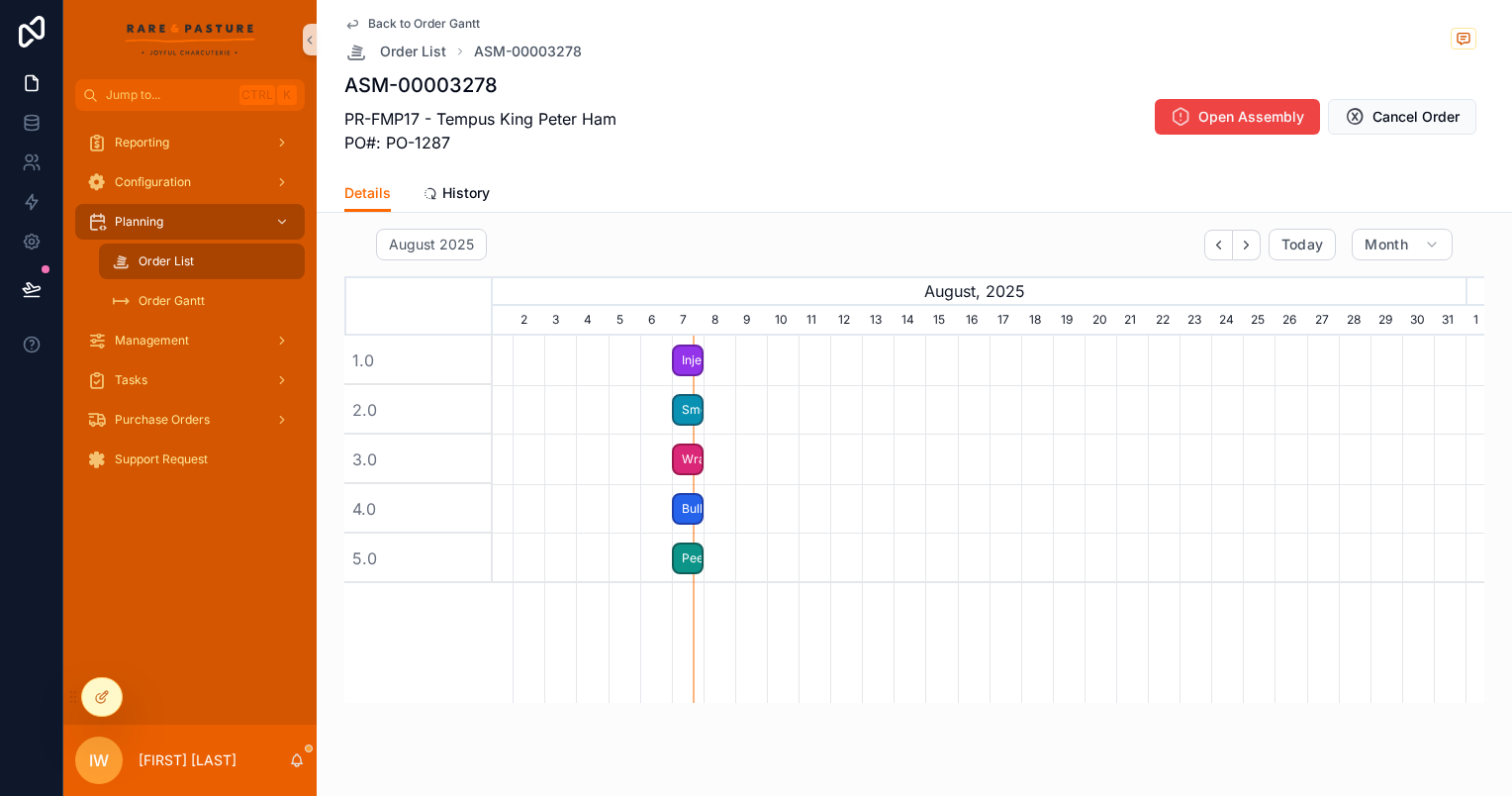 drag, startPoint x: 692, startPoint y: 389, endPoint x: 670, endPoint y: 418, distance: 36.40055 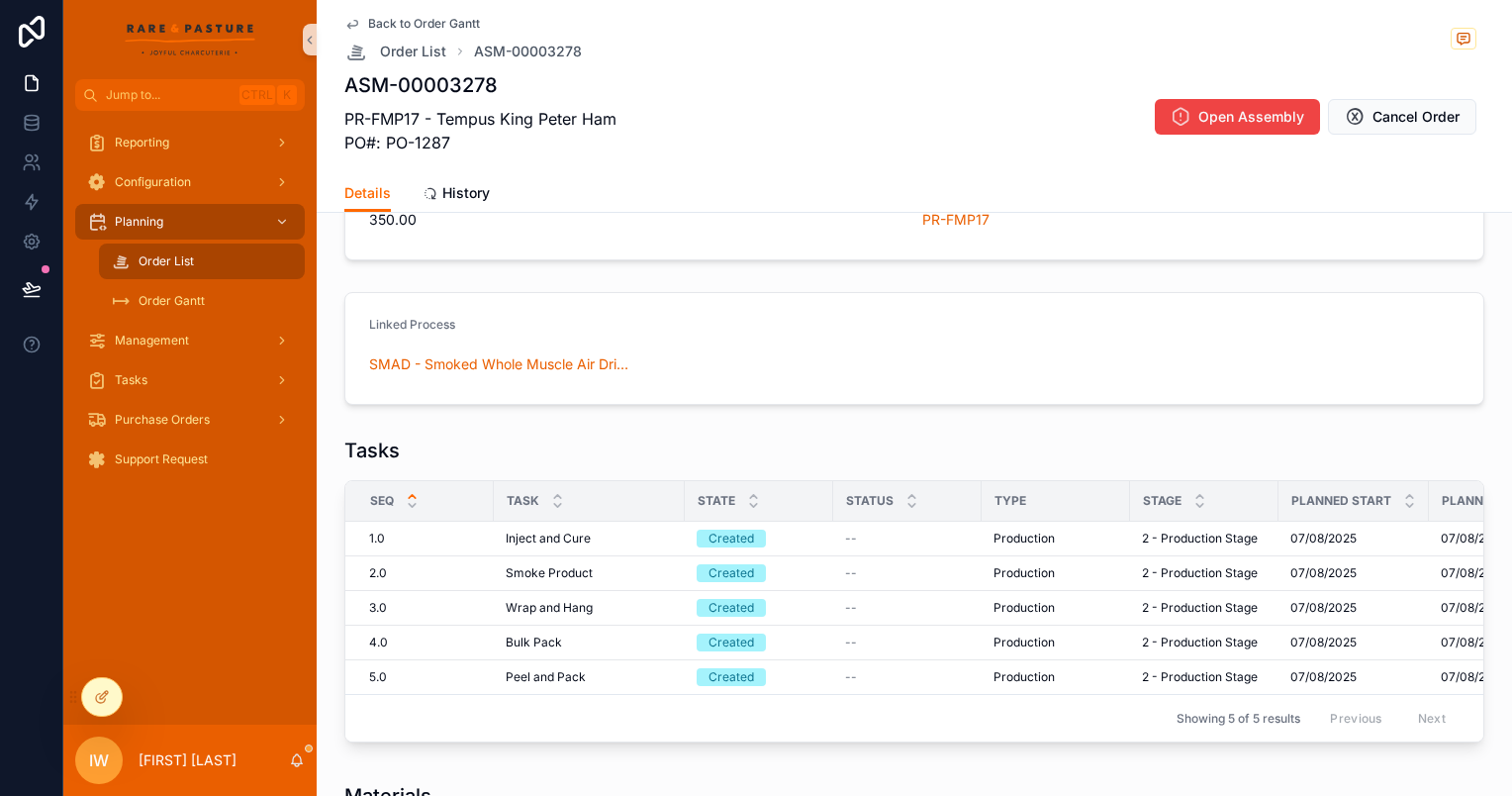 scroll, scrollTop: 693, scrollLeft: 0, axis: vertical 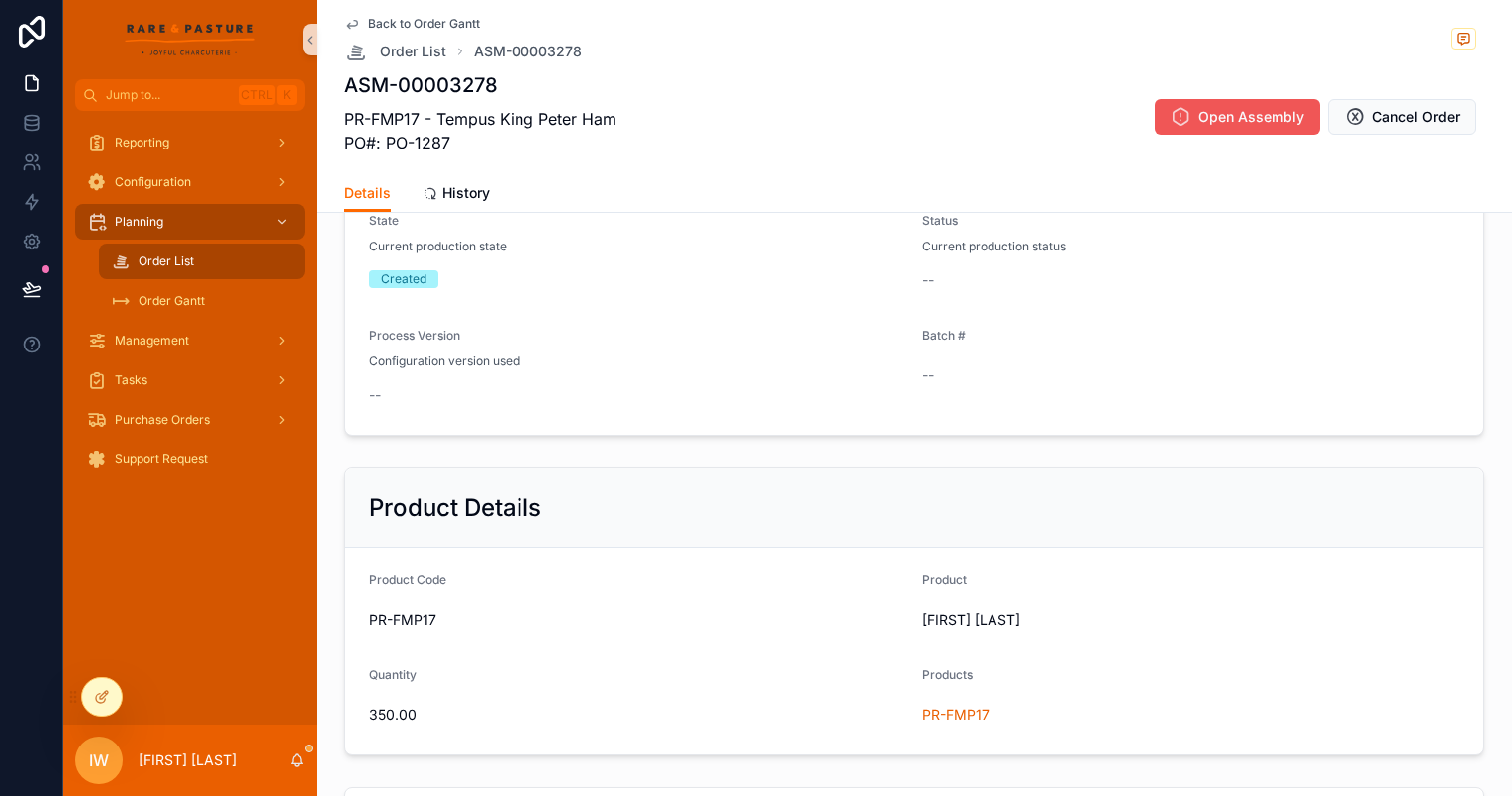 click on "Open Assembly" at bounding box center [1251, 117] 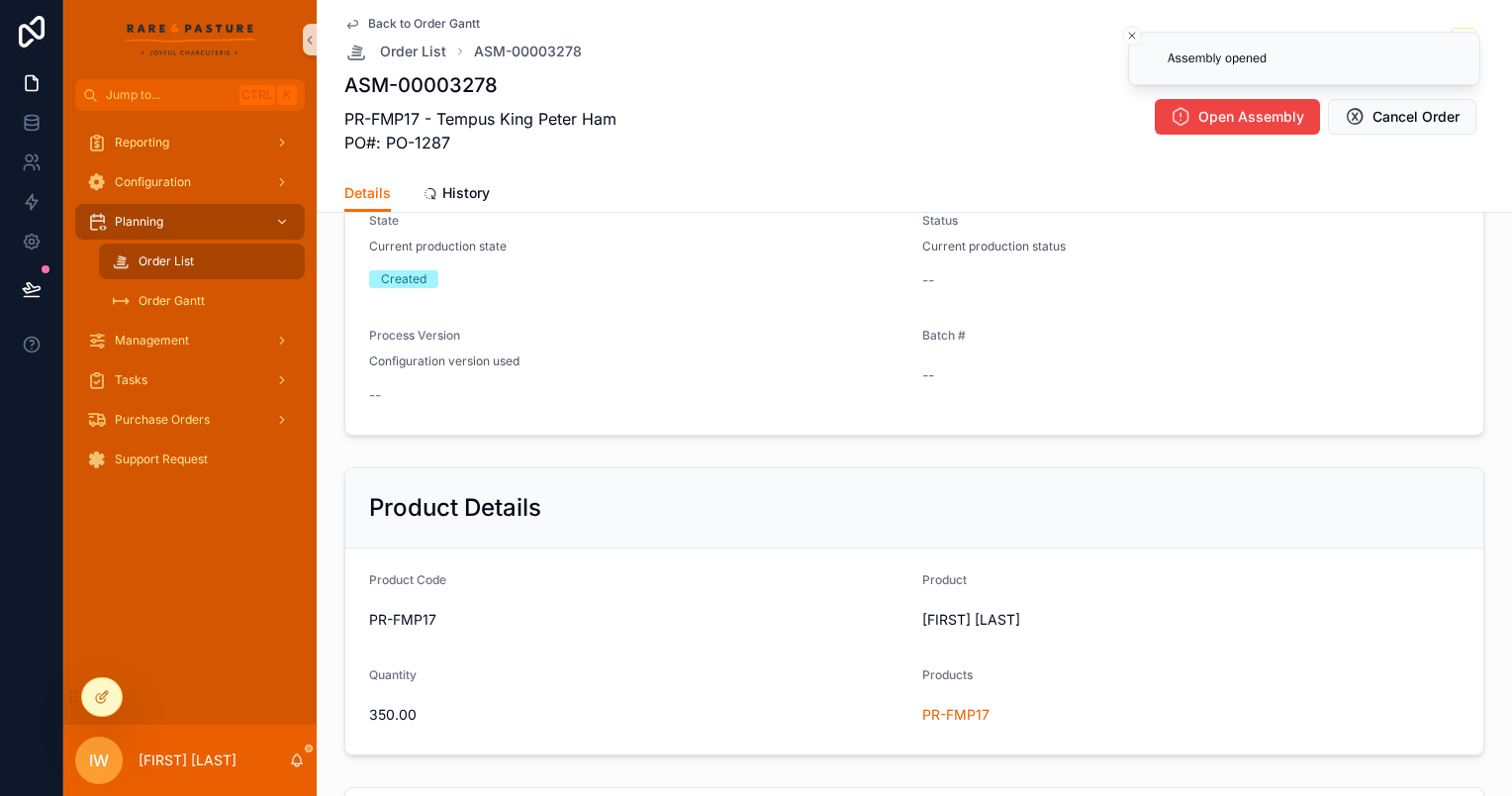 scroll, scrollTop: 0, scrollLeft: 985, axis: horizontal 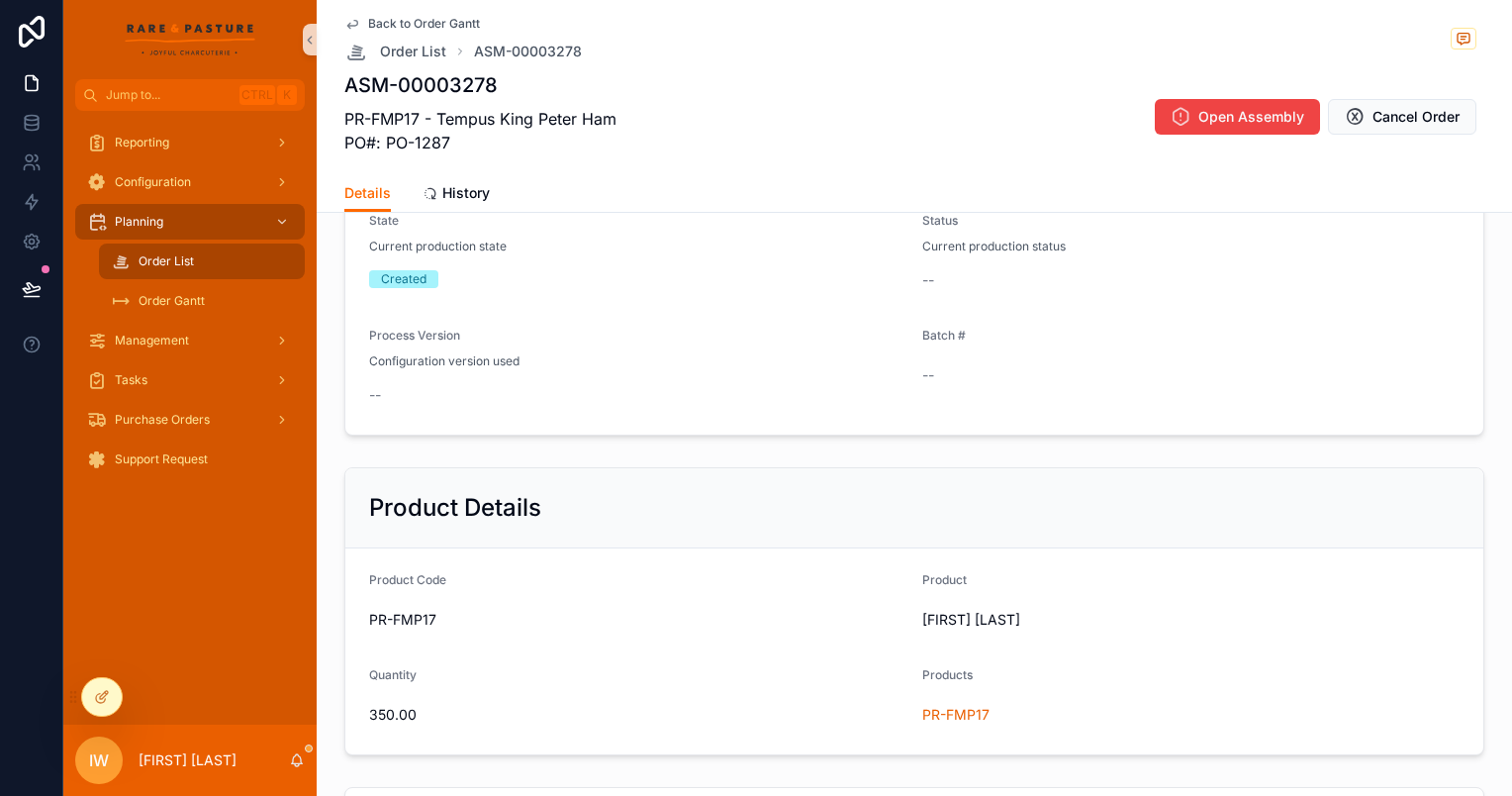 click 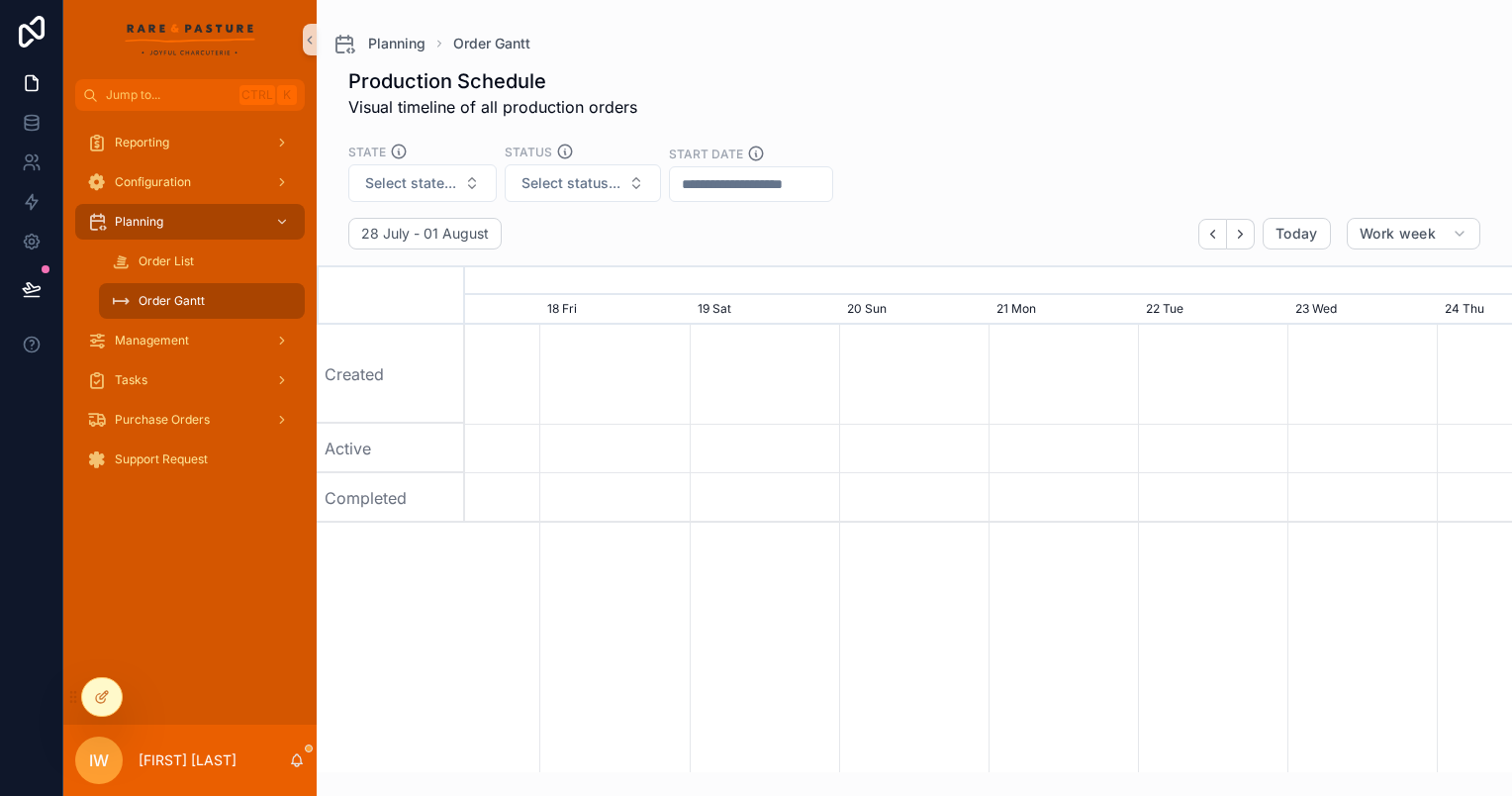 scroll, scrollTop: 0, scrollLeft: 0, axis: both 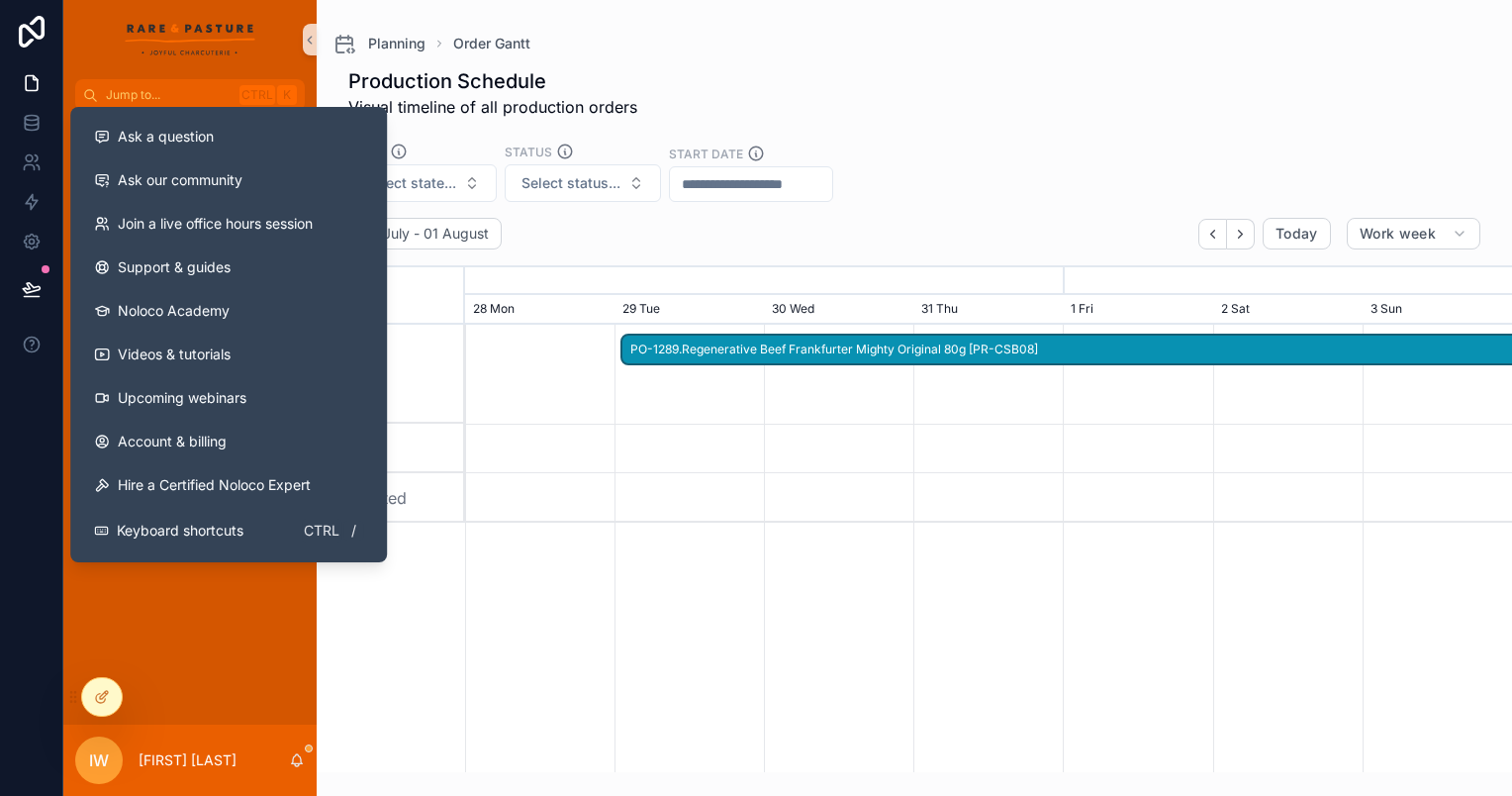 click on "Production Schedule Visual timeline of all production orders State Select state... Status Select status... Start Date 28 July - 01 August Today Work week July, 2025 August, 2025 17 Thu 18 Fri 19 Sat 20 Sun 21 Mon 22 Tue 23 Wed 24 Thu 25 Fri 26 Sat 27 Sun 28 Mon 29 Tue 30 Wed 31 Thu 1 Fri 2 Sat 3 Sun 4 Mon 5 Tue 6 Wed 7 Thu 8 Fri 9 Sat 10 Sun 11 Mon 12 Tue 13 Wed 14 Thu Created Active Completed PO-1289.Regenerative Beef Frankfurter Mighty Original 80g [PR-CSB08] PO-1287.Tempus King Peter Ham [PR-FMP17] PO-1286.Tempus Smoked Coppa [PR-FMP15]" at bounding box center (914, 414) 